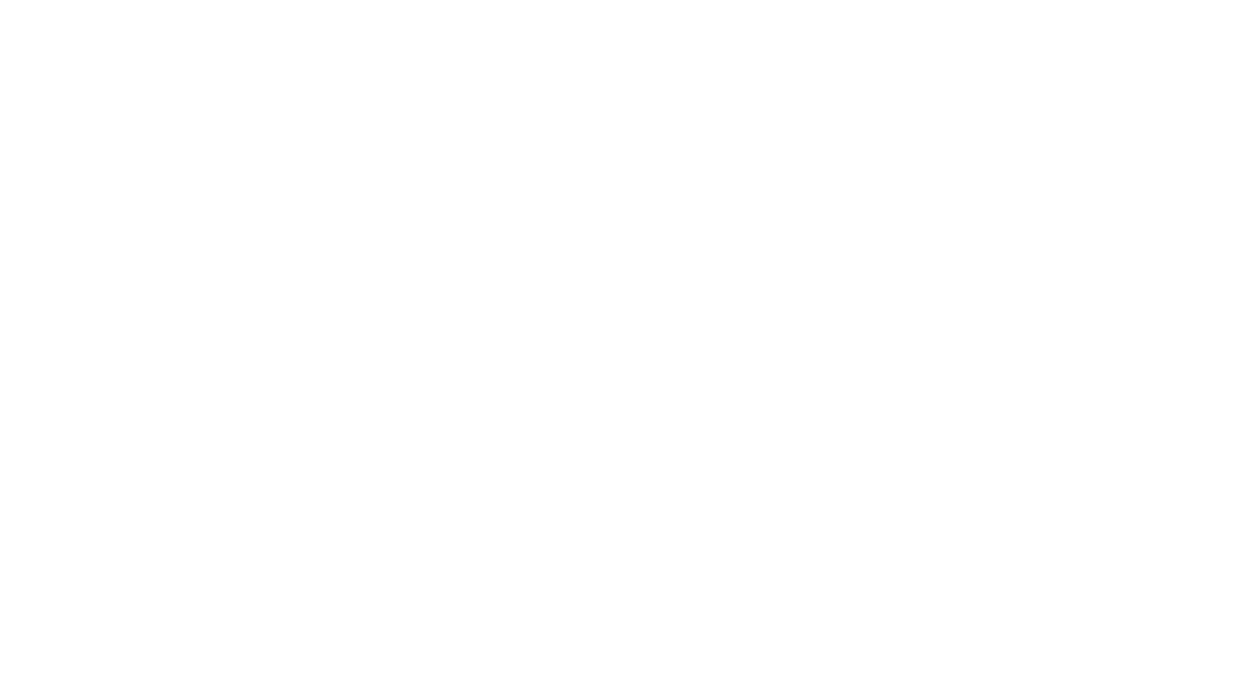 scroll, scrollTop: 0, scrollLeft: 0, axis: both 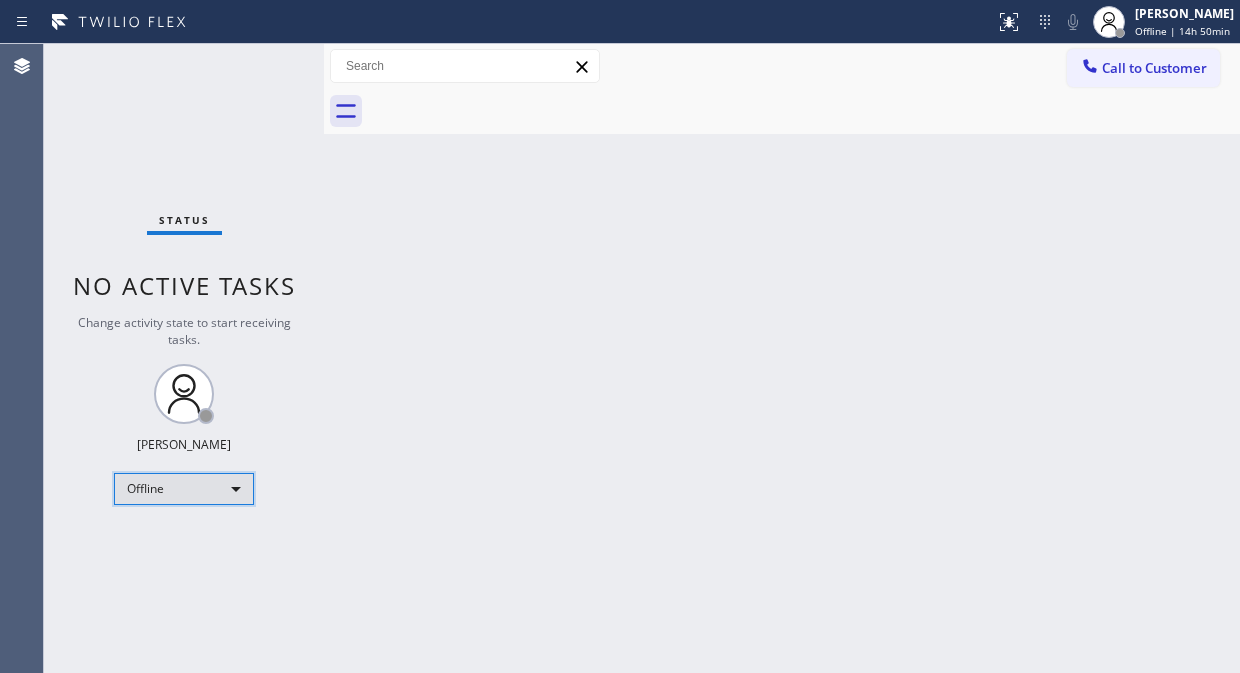 click on "Offline" at bounding box center [184, 489] 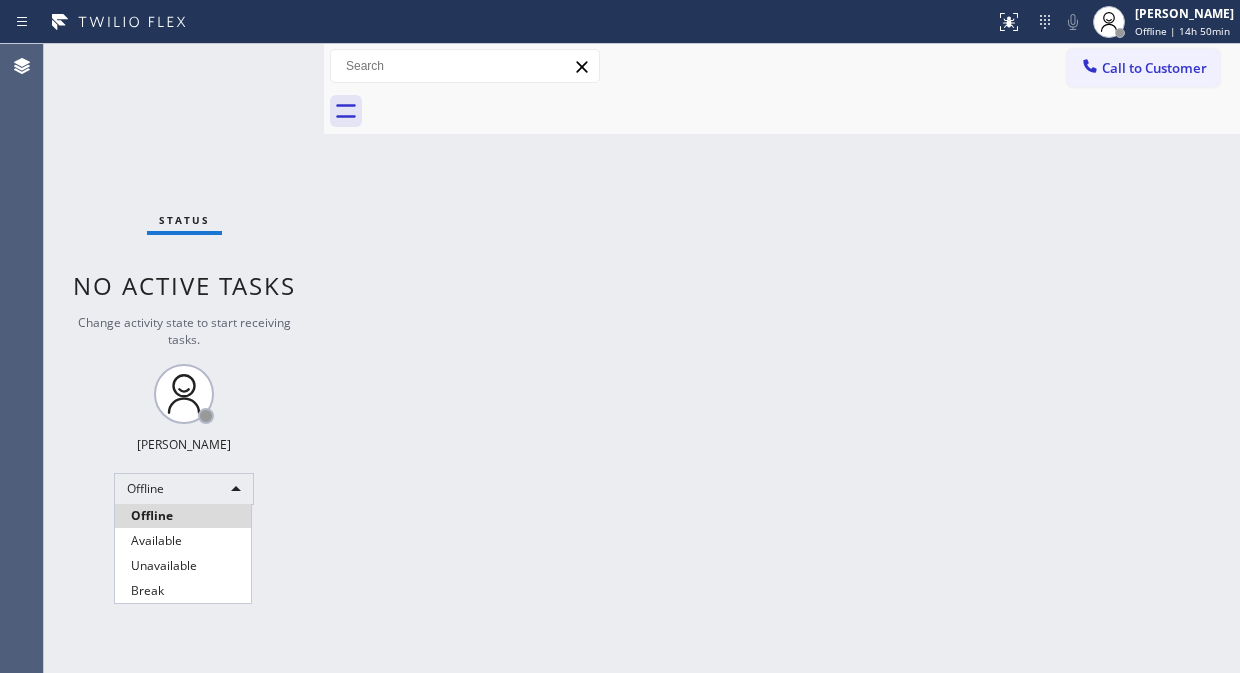 click on "Unavailable" at bounding box center [183, 566] 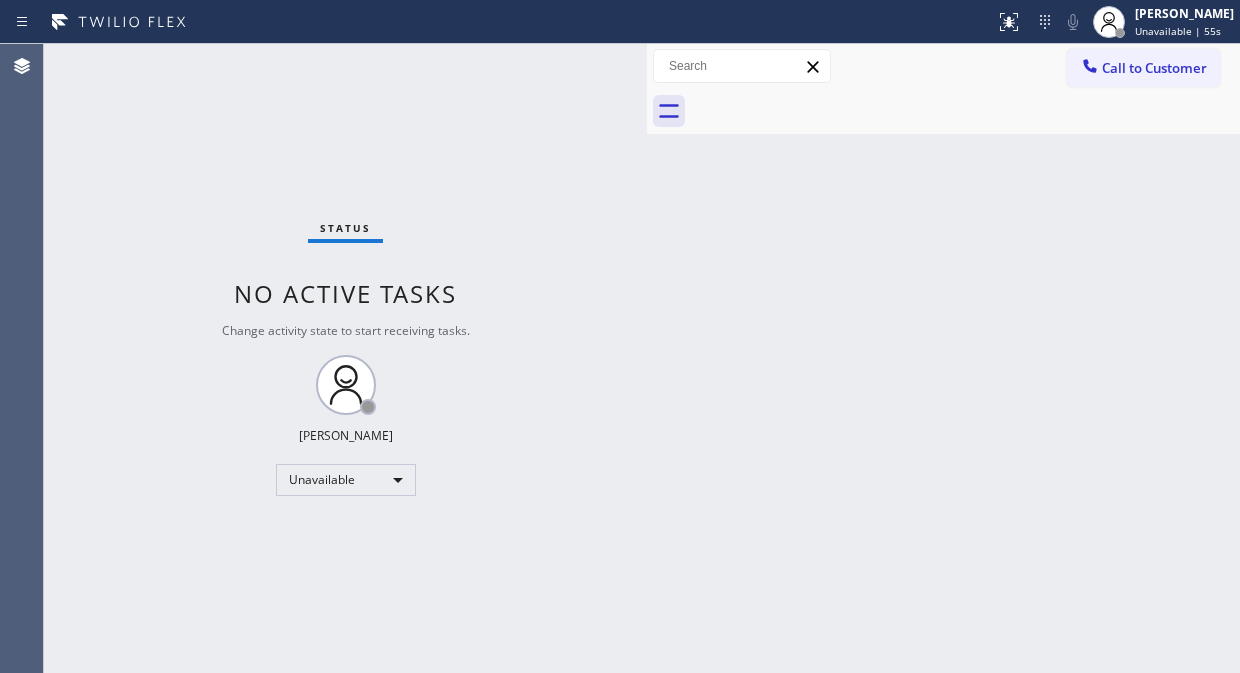 drag, startPoint x: 324, startPoint y: 120, endPoint x: 647, endPoint y: 183, distance: 329.0866 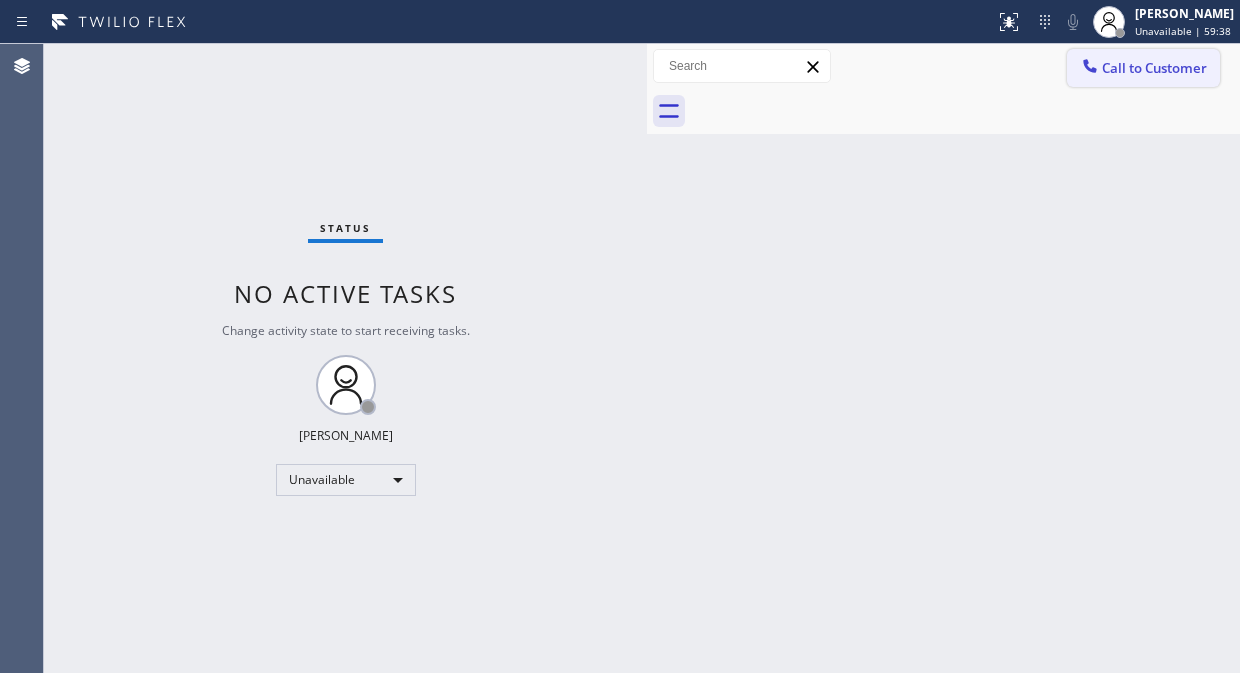 click on "Call to Customer" at bounding box center [1154, 68] 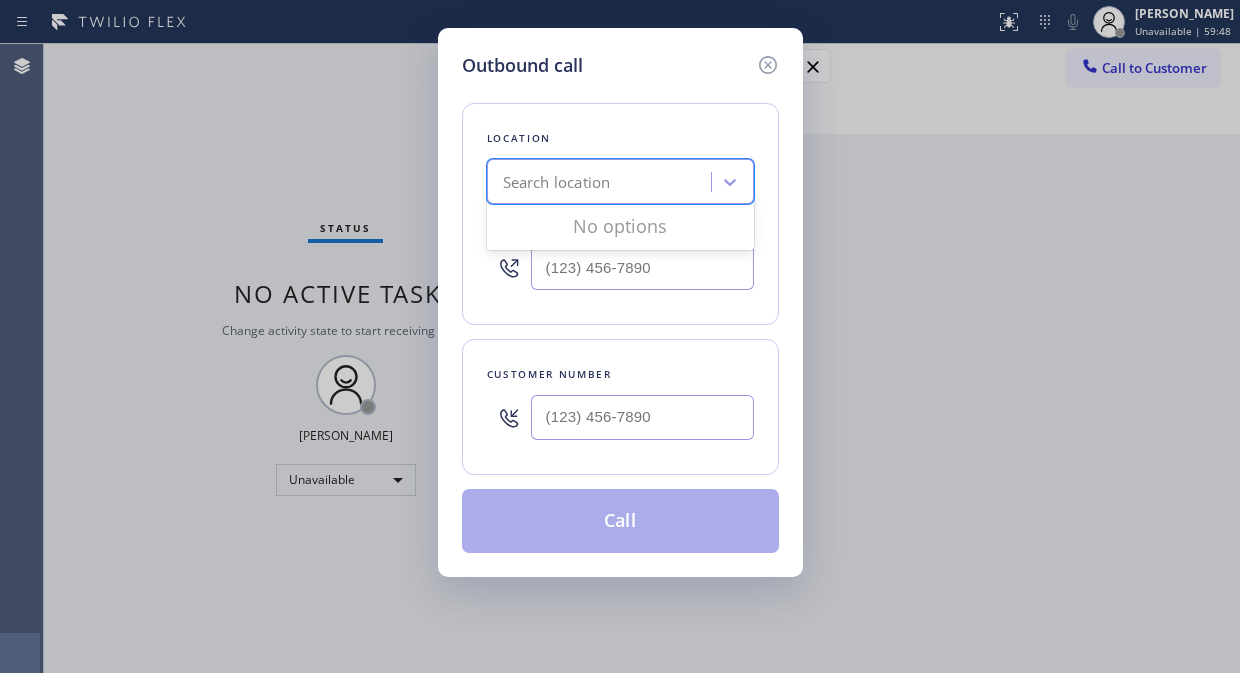 click on "Search location" at bounding box center [602, 182] 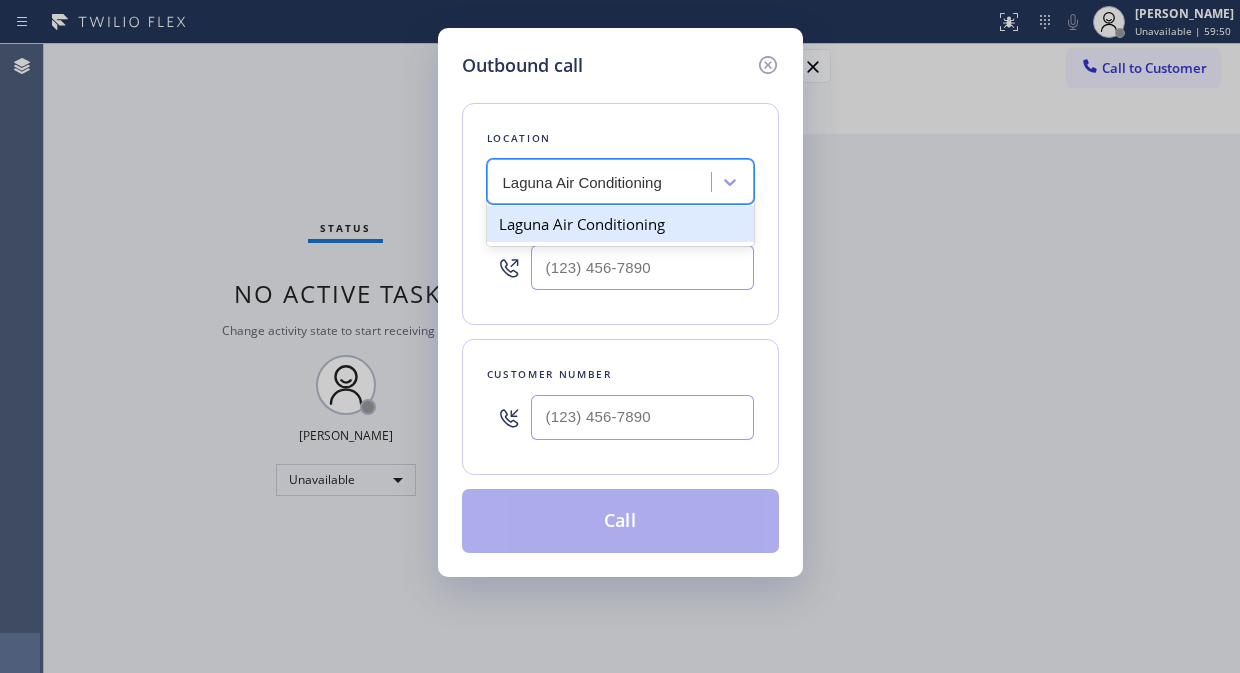 drag, startPoint x: 573, startPoint y: 226, endPoint x: 794, endPoint y: 6, distance: 311.8349 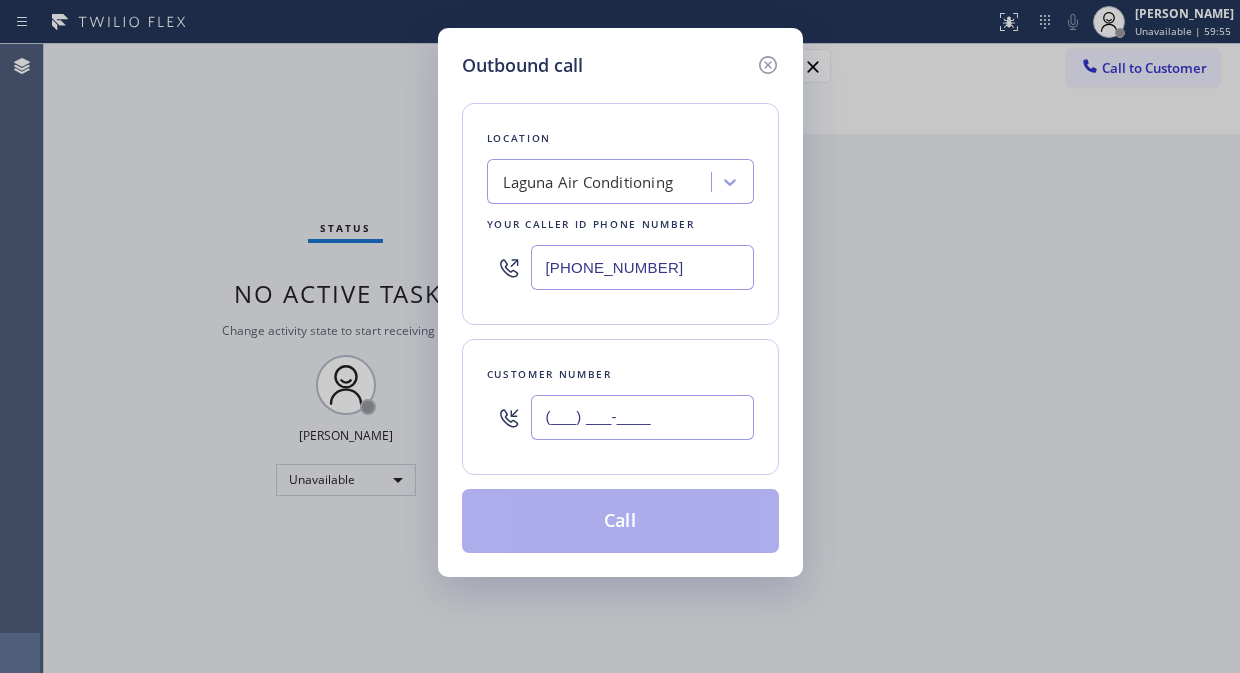 click on "(___) ___-____" at bounding box center [642, 417] 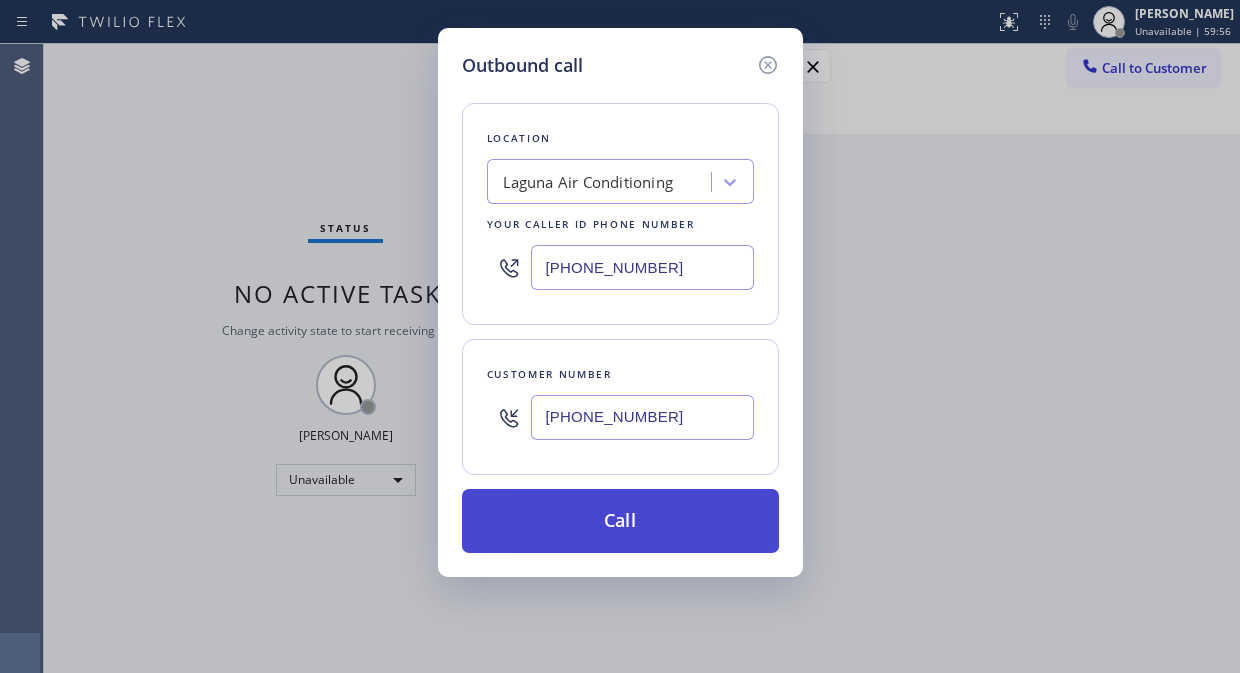type on "[PHONE_NUMBER]" 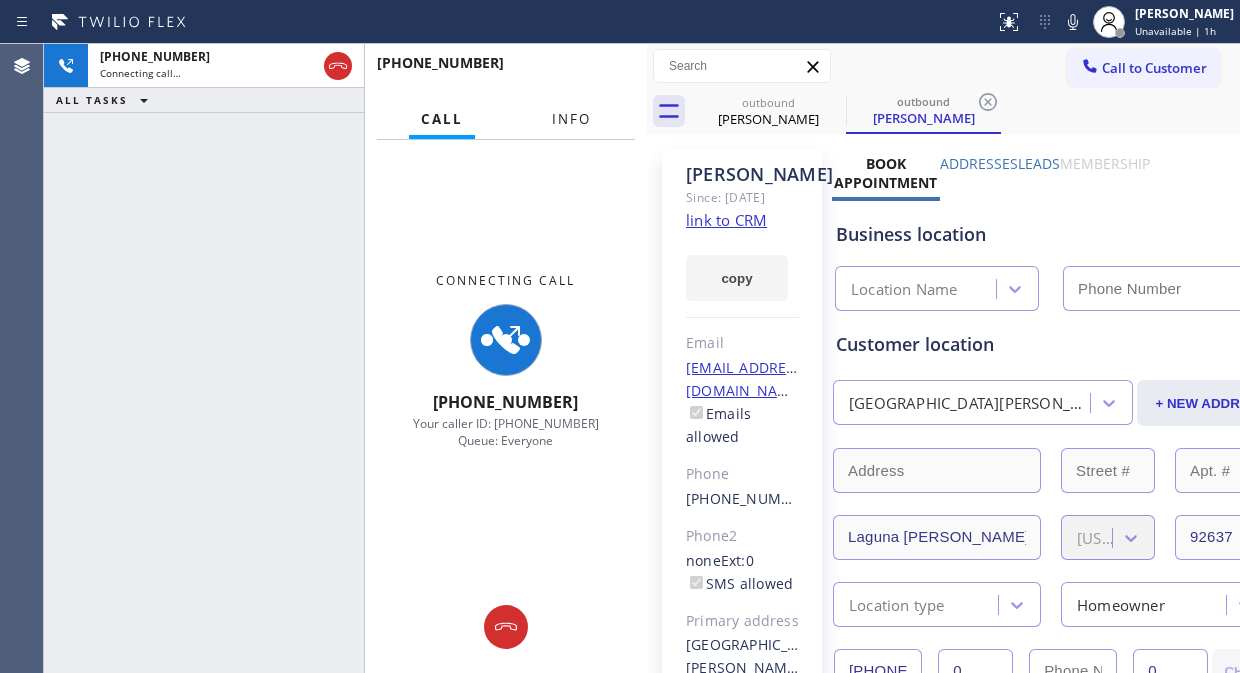 click on "Info" at bounding box center (571, 119) 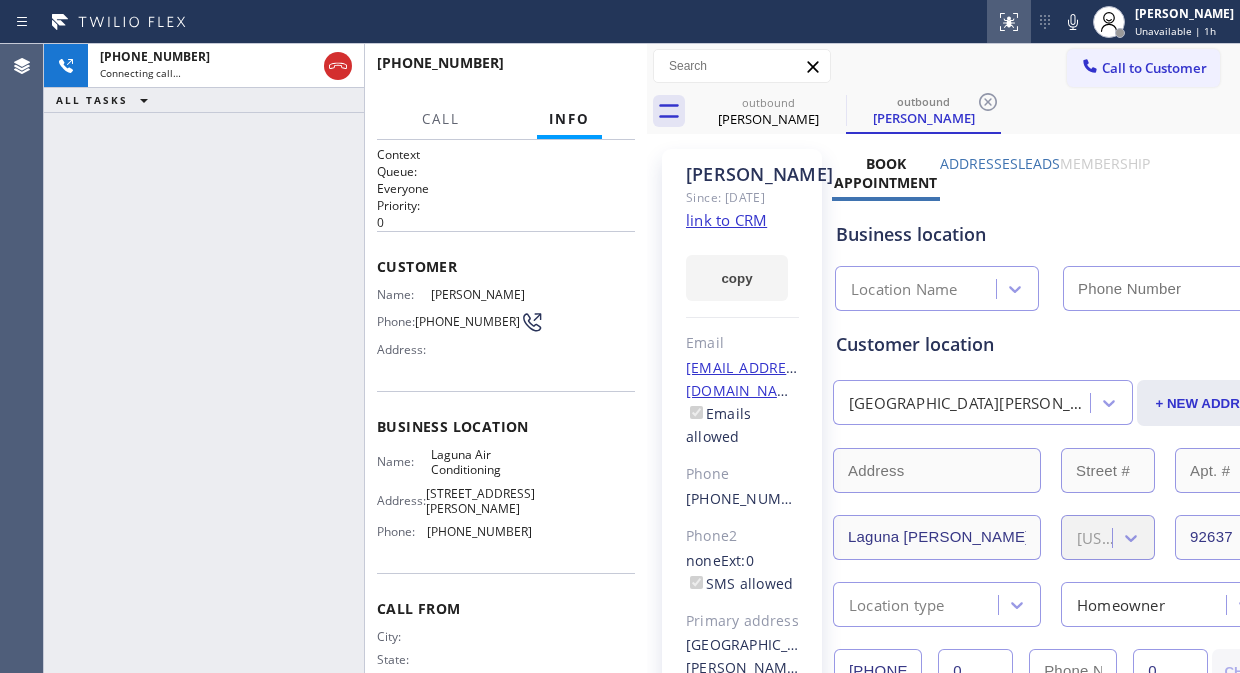 type on "[PHONE_NUMBER]" 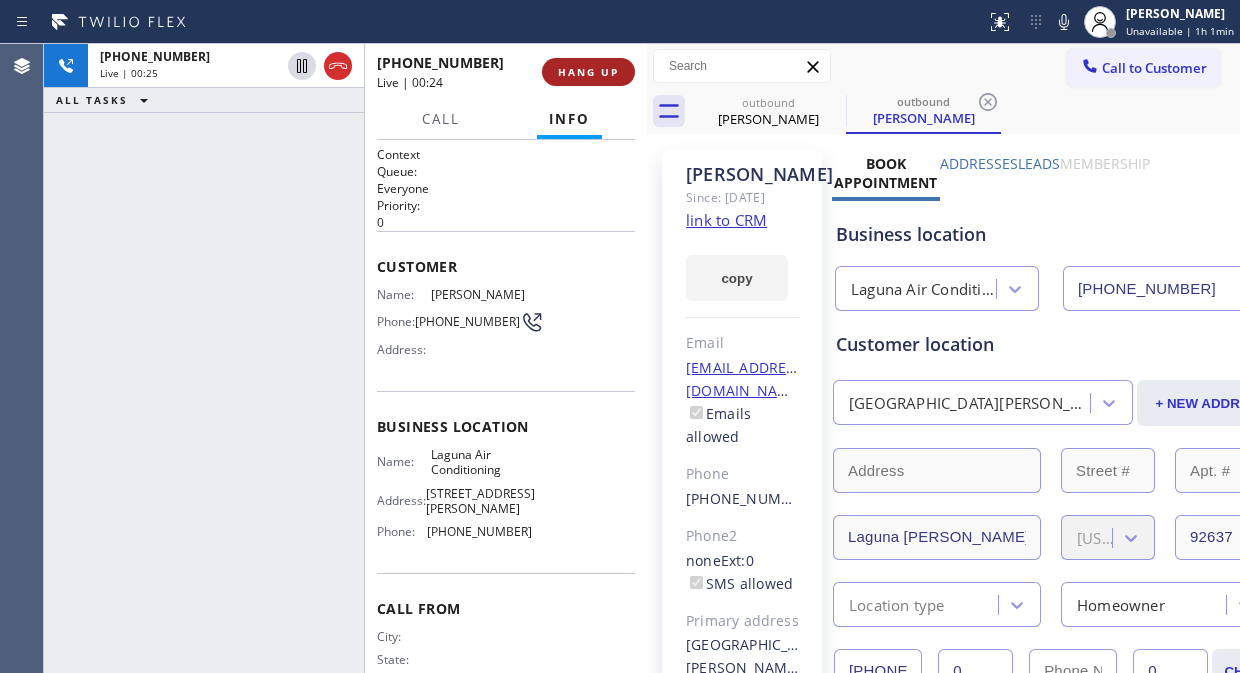 click on "HANG UP" at bounding box center (588, 72) 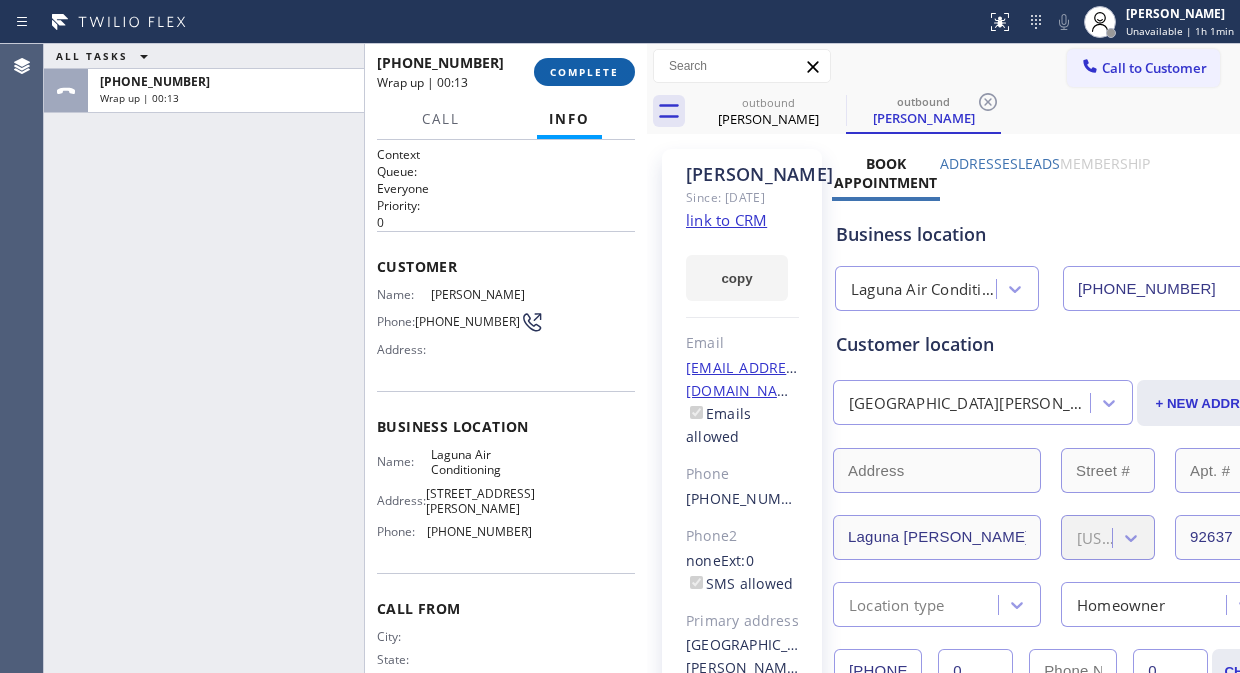 click on "COMPLETE" at bounding box center (584, 72) 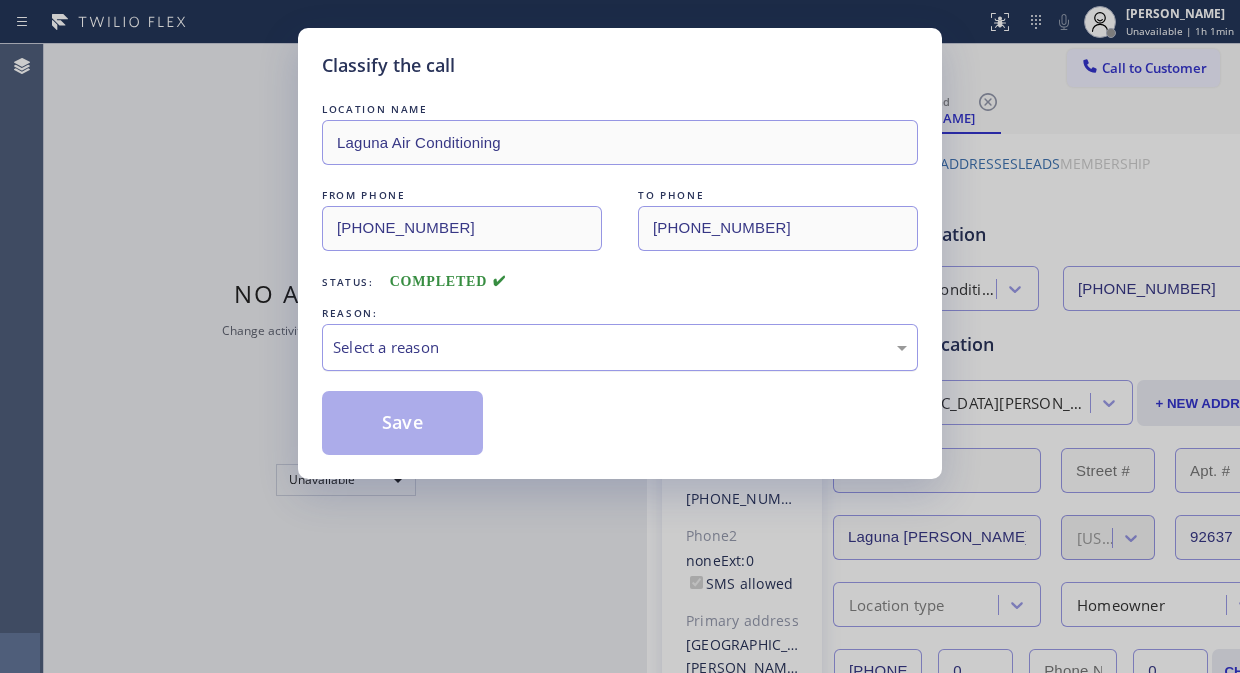click on "Select a reason" at bounding box center (620, 347) 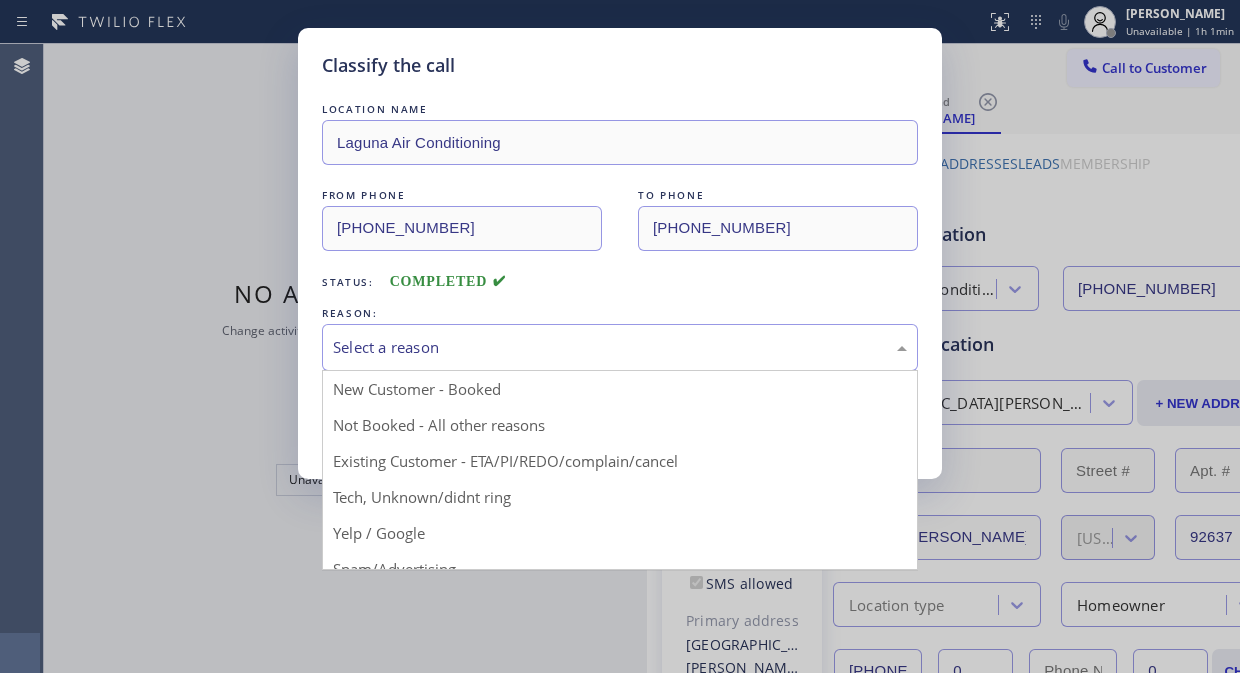 drag, startPoint x: 567, startPoint y: 458, endPoint x: 538, endPoint y: 456, distance: 29.068884 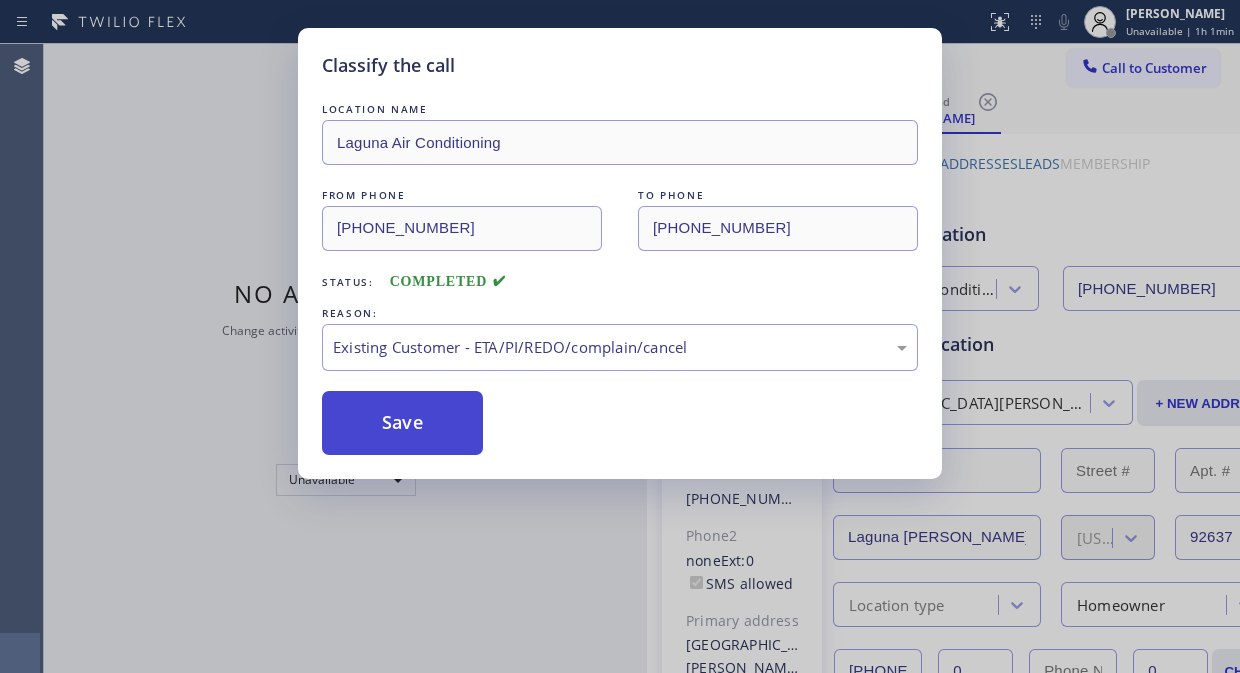 click on "Save" at bounding box center (402, 423) 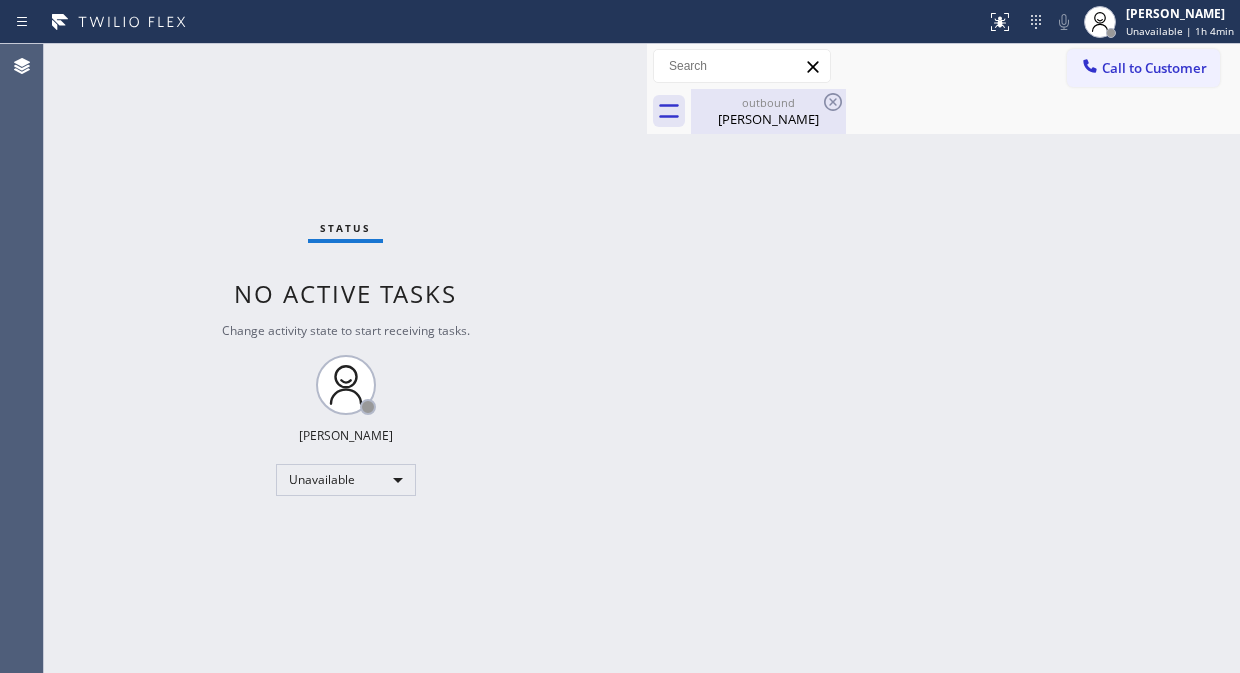 click on "outbound [PERSON_NAME]" at bounding box center [768, 111] 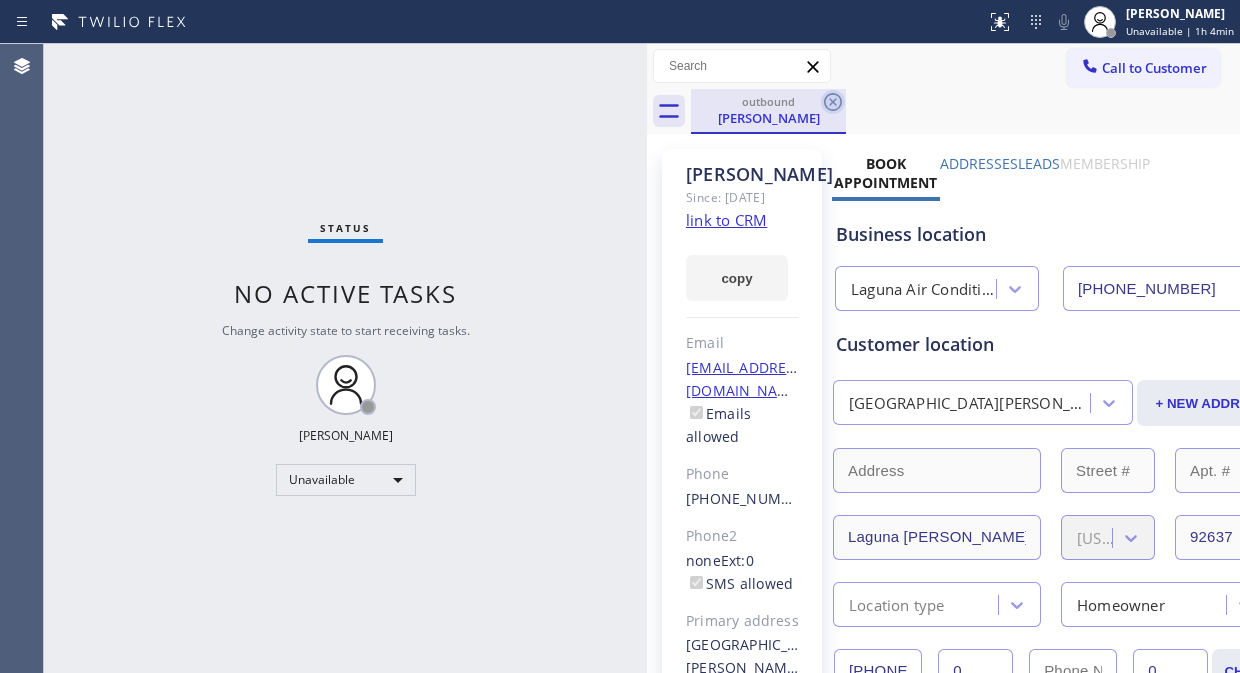click 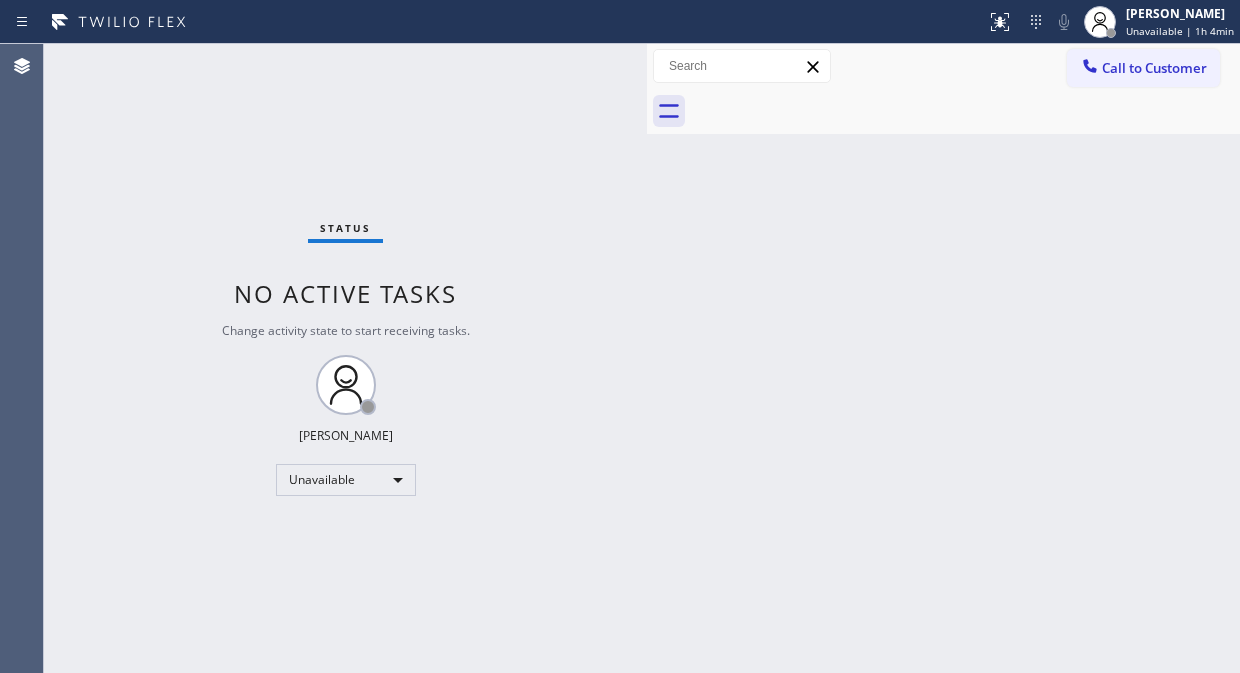 click on "Status   No active tasks     Change activity state to start receiving tasks.   [PERSON_NAME] Unavailable" at bounding box center [345, 358] 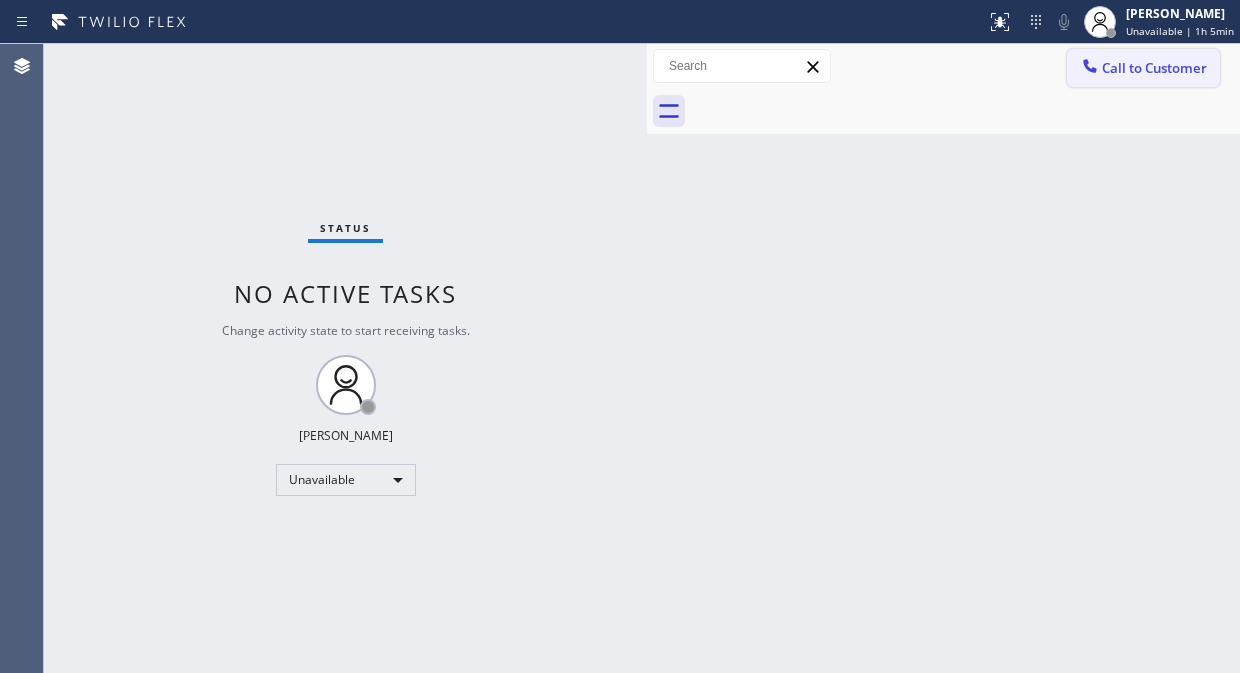 click on "Call to Customer" at bounding box center (1154, 68) 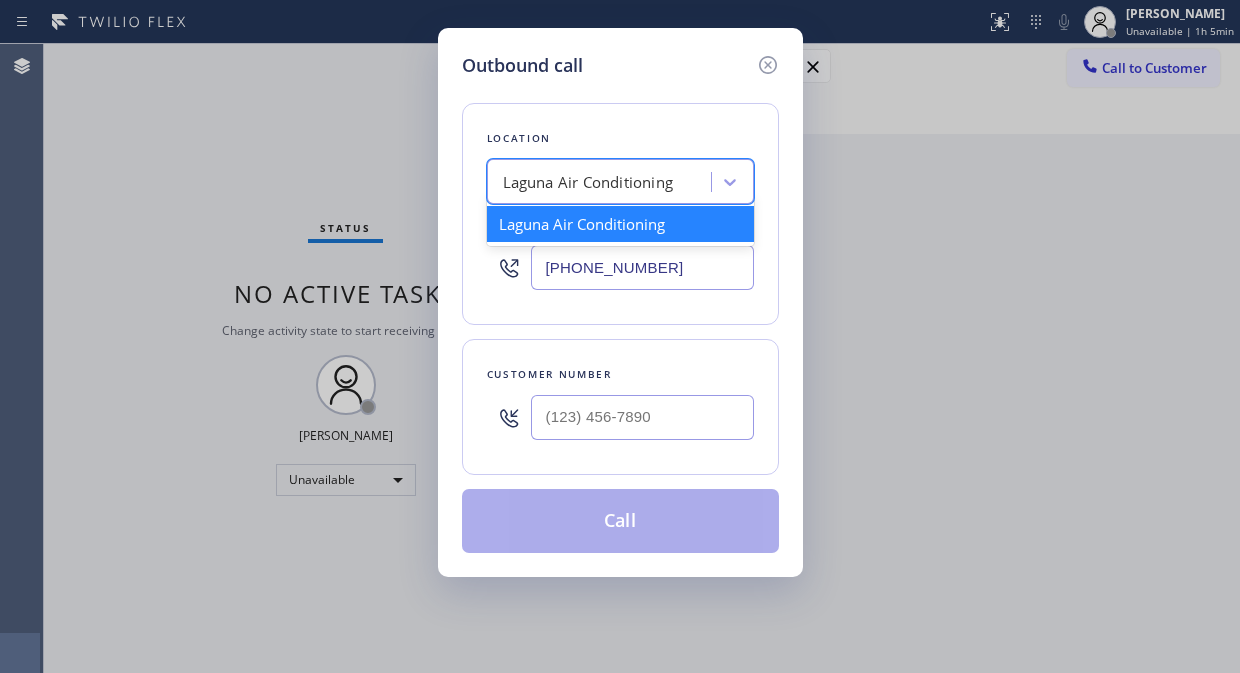 click on "Laguna Air Conditioning" at bounding box center (588, 182) 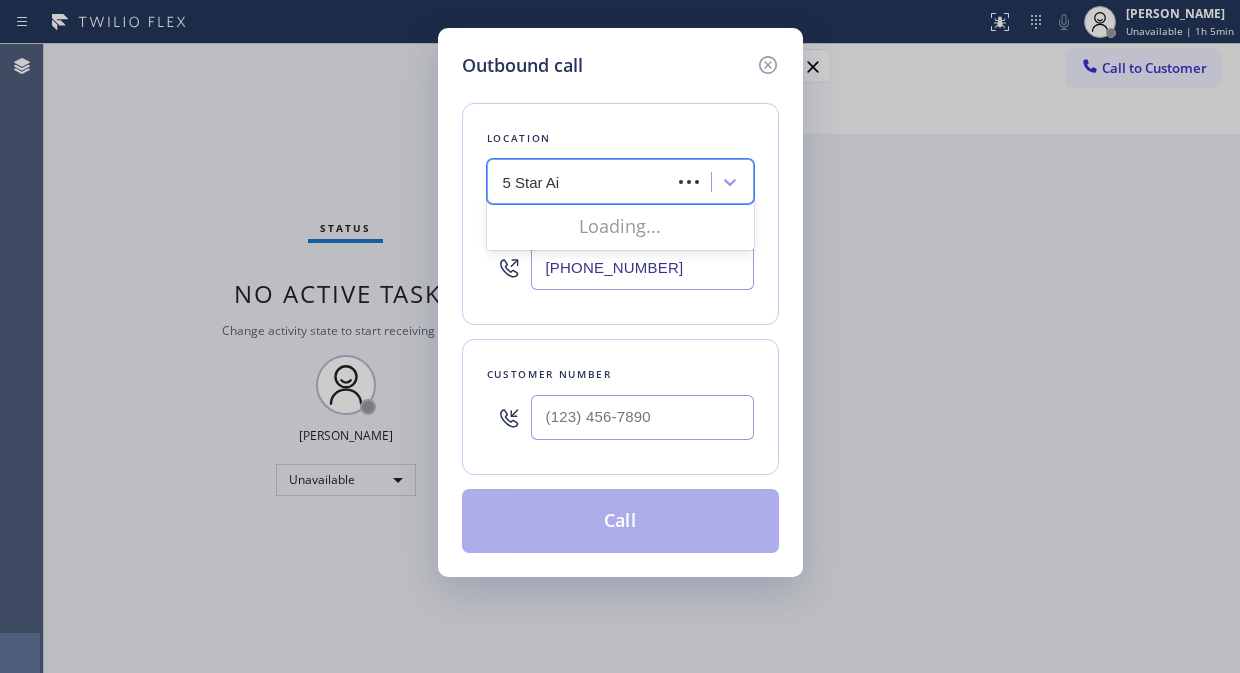 type on "5 Star Air" 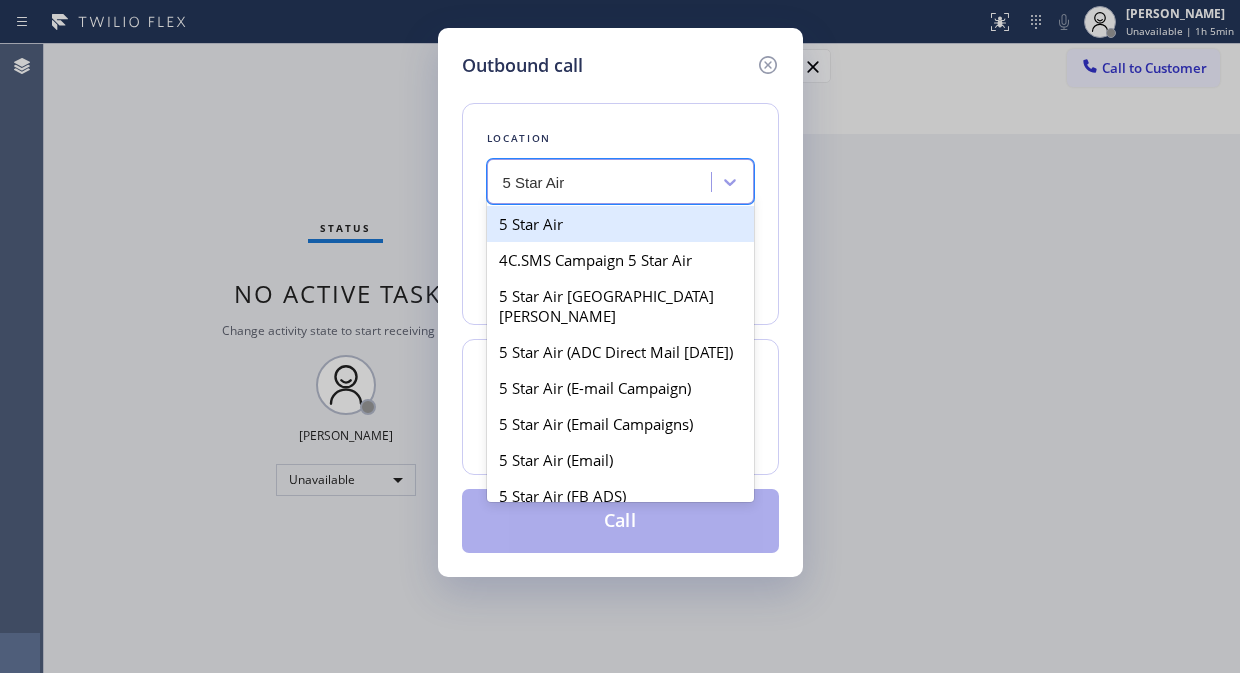 drag, startPoint x: 575, startPoint y: 223, endPoint x: 597, endPoint y: 361, distance: 139.74261 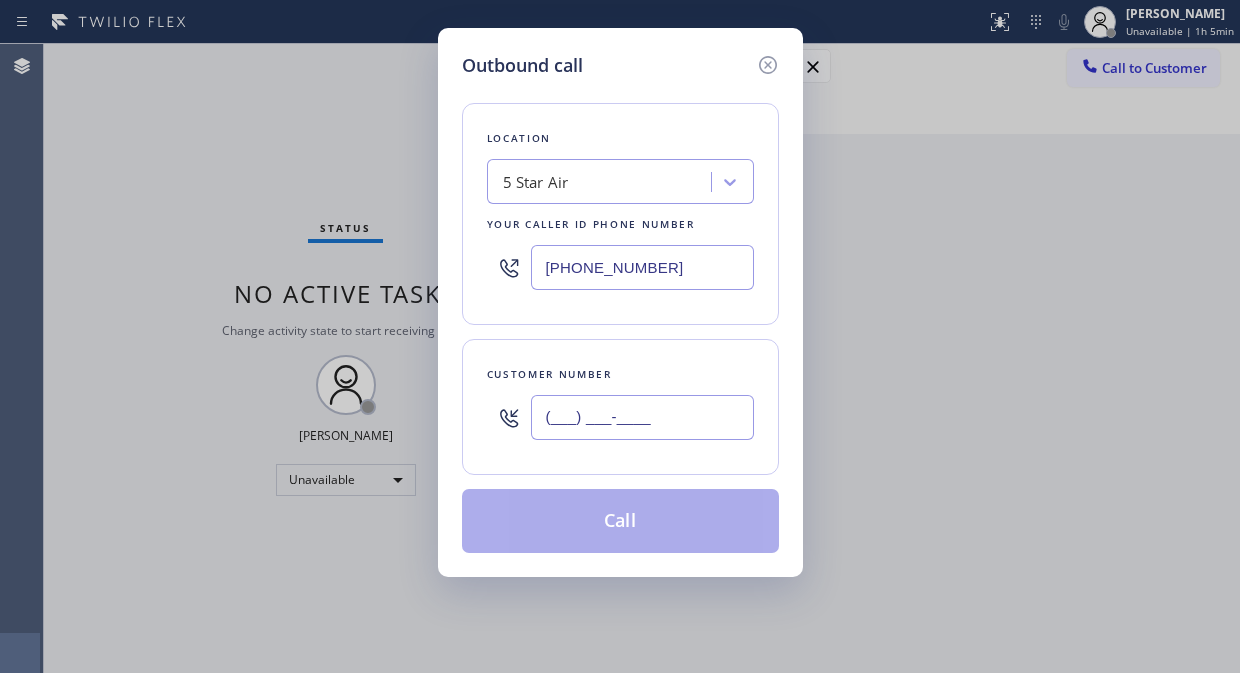 click on "(___) ___-____" at bounding box center (642, 417) 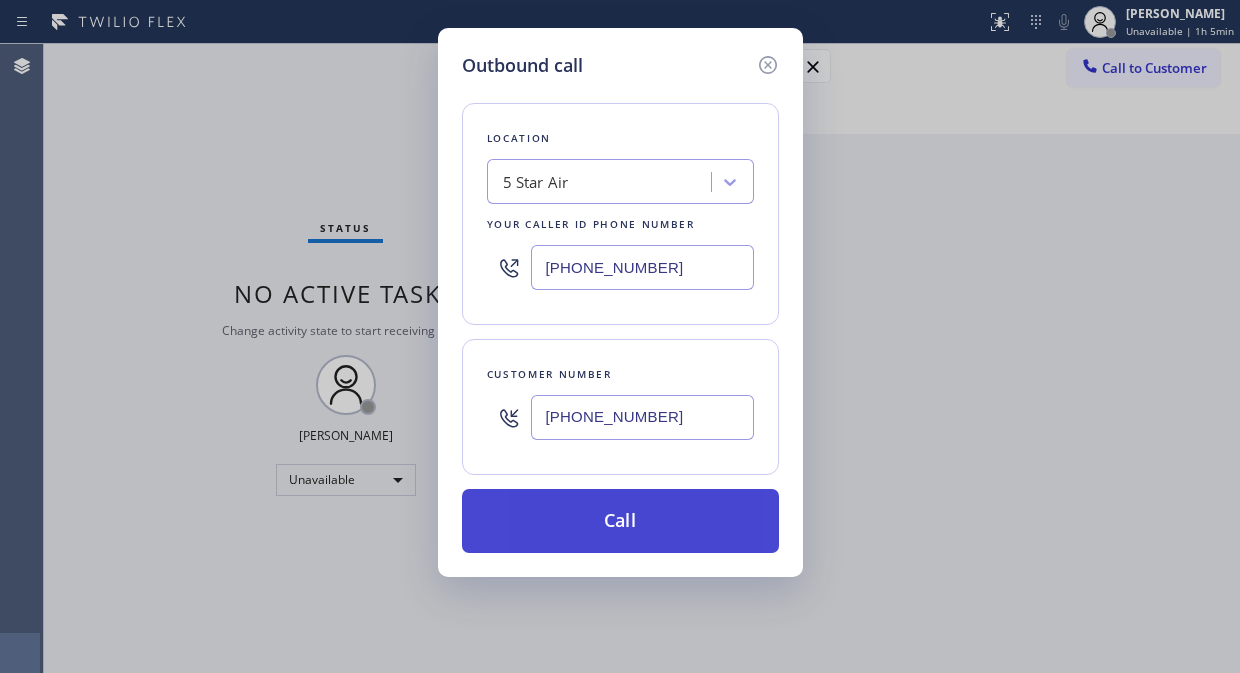 type on "[PHONE_NUMBER]" 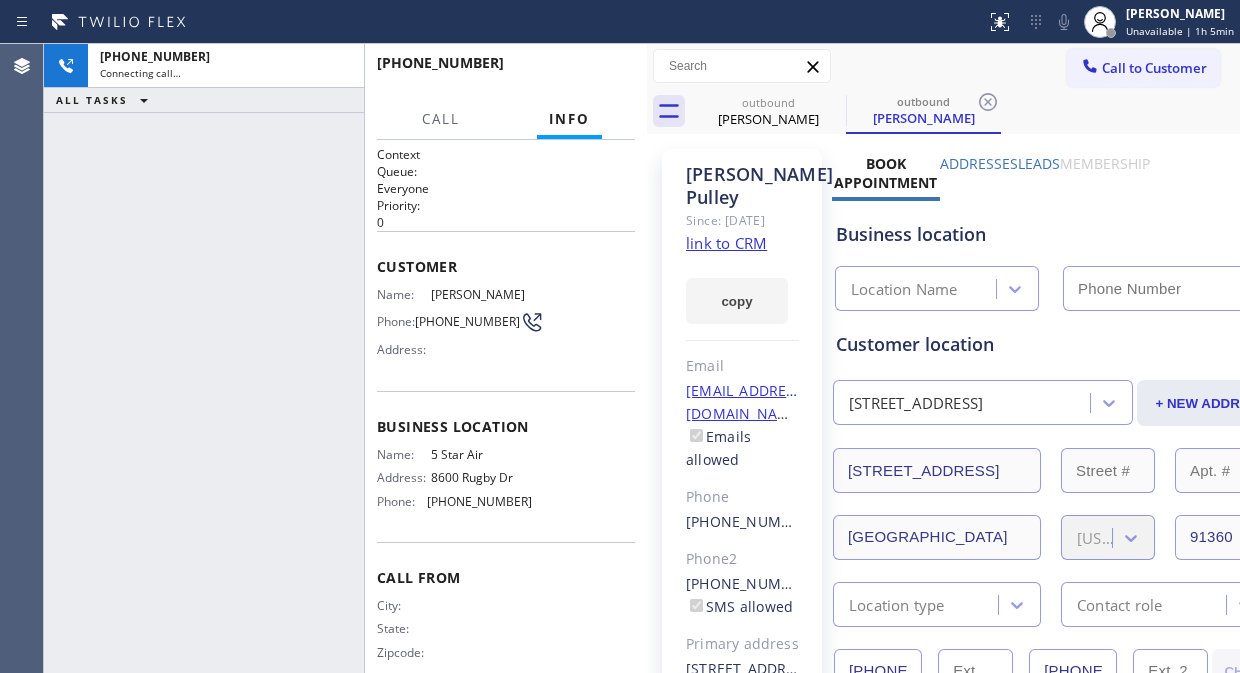 type on "[PHONE_NUMBER]" 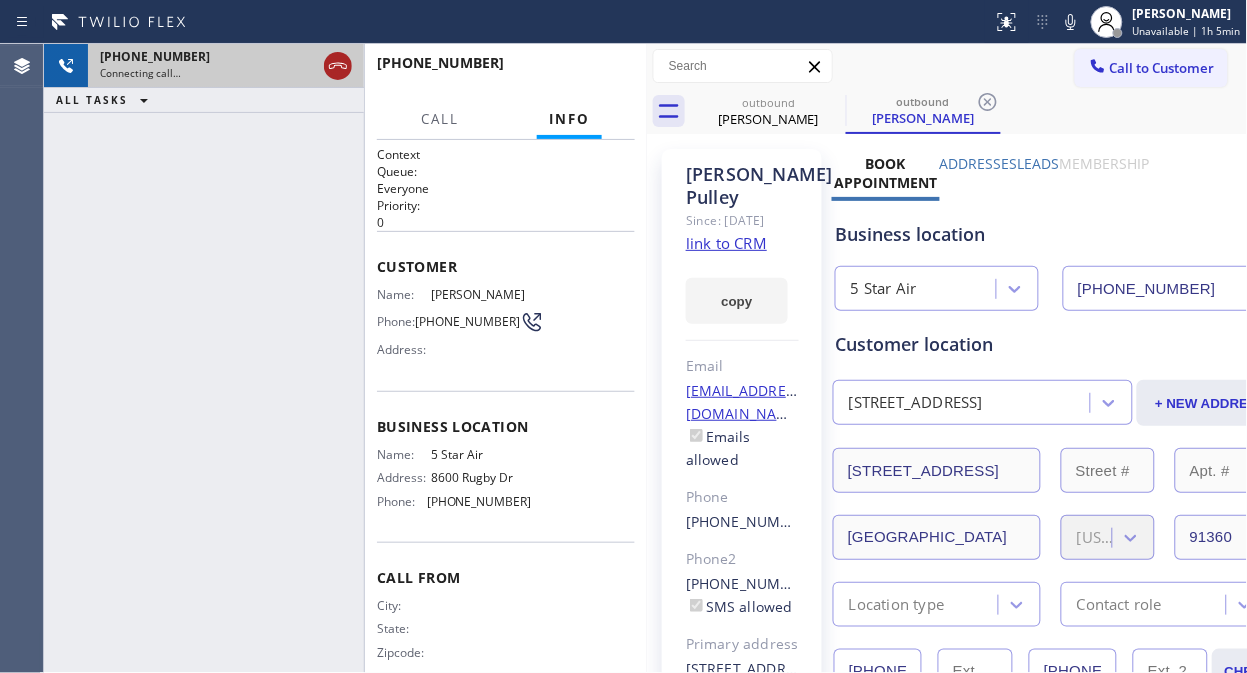 click 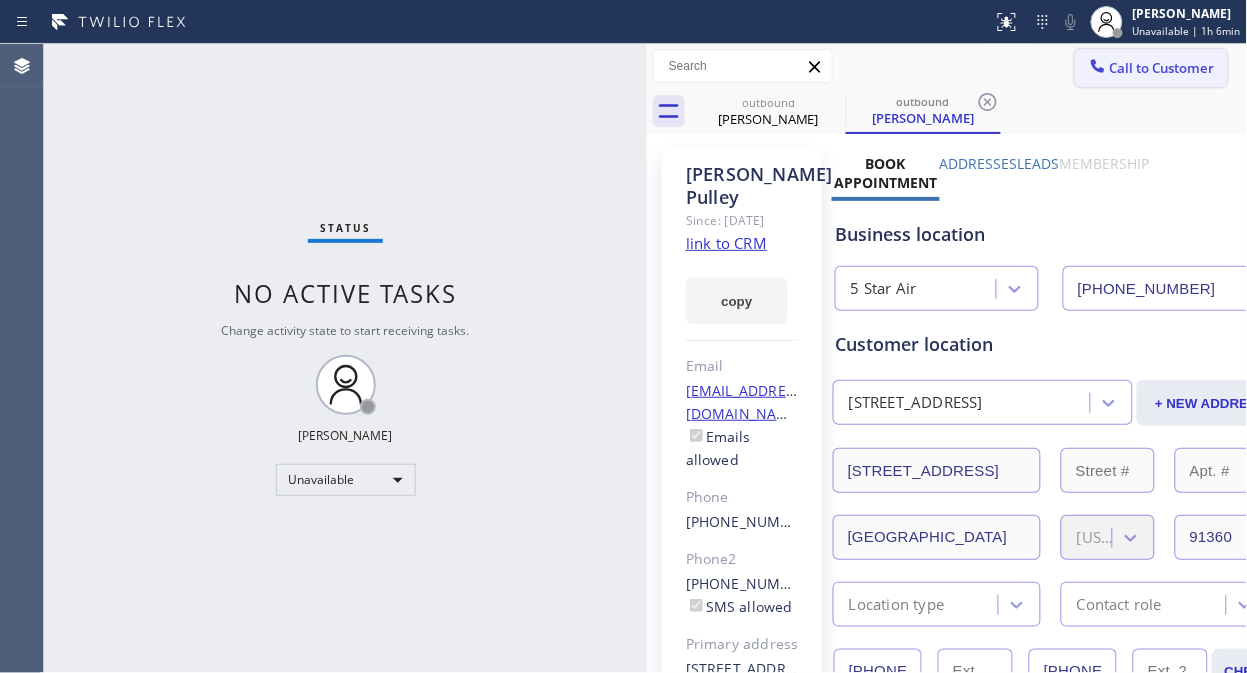 click on "Call to Customer" at bounding box center (1151, 68) 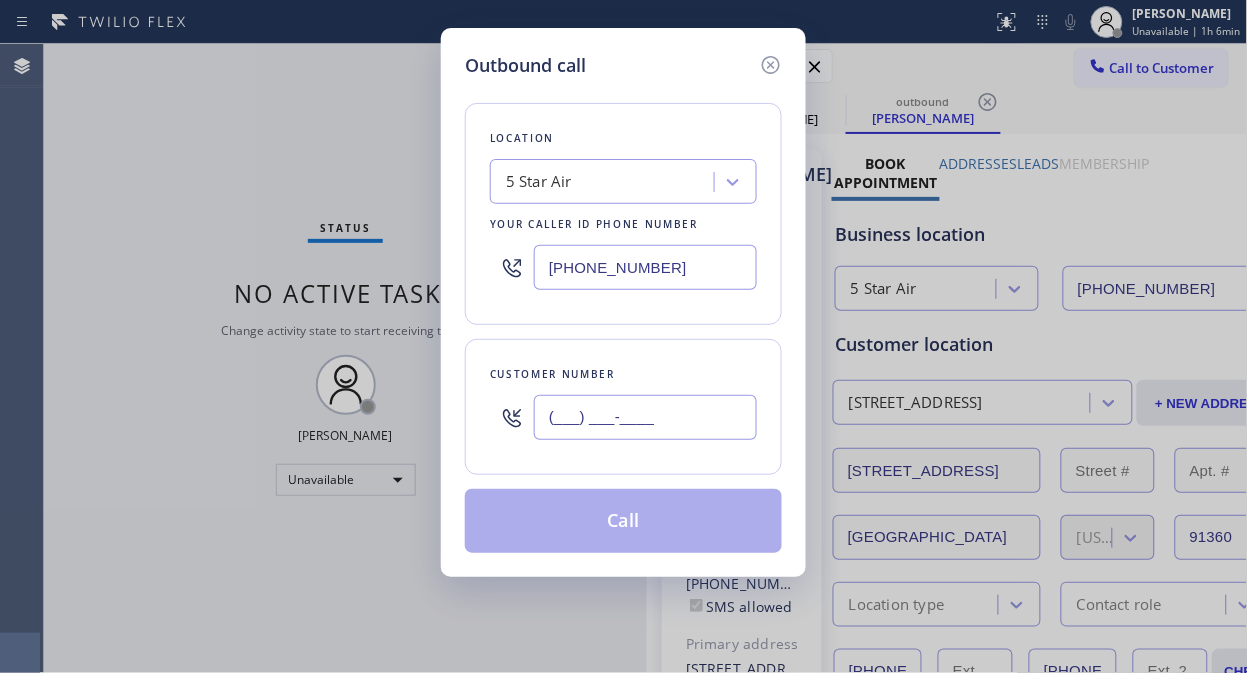 click on "(___) ___-____" at bounding box center (645, 417) 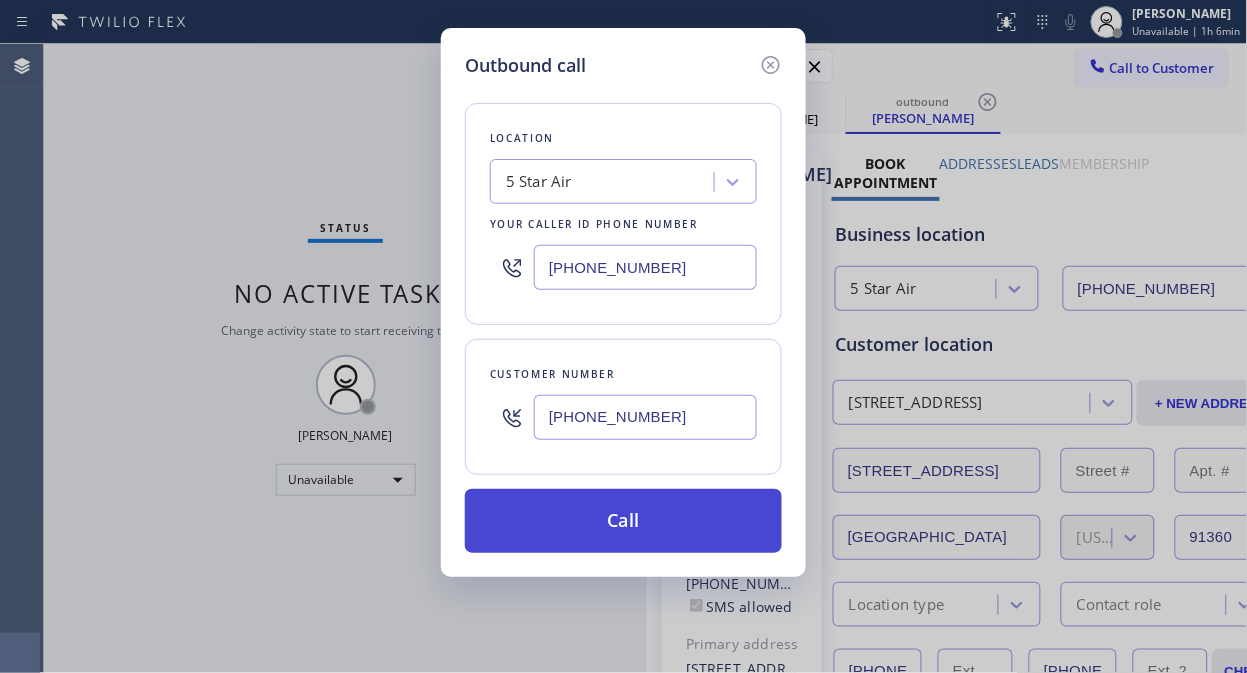 type on "[PHONE_NUMBER]" 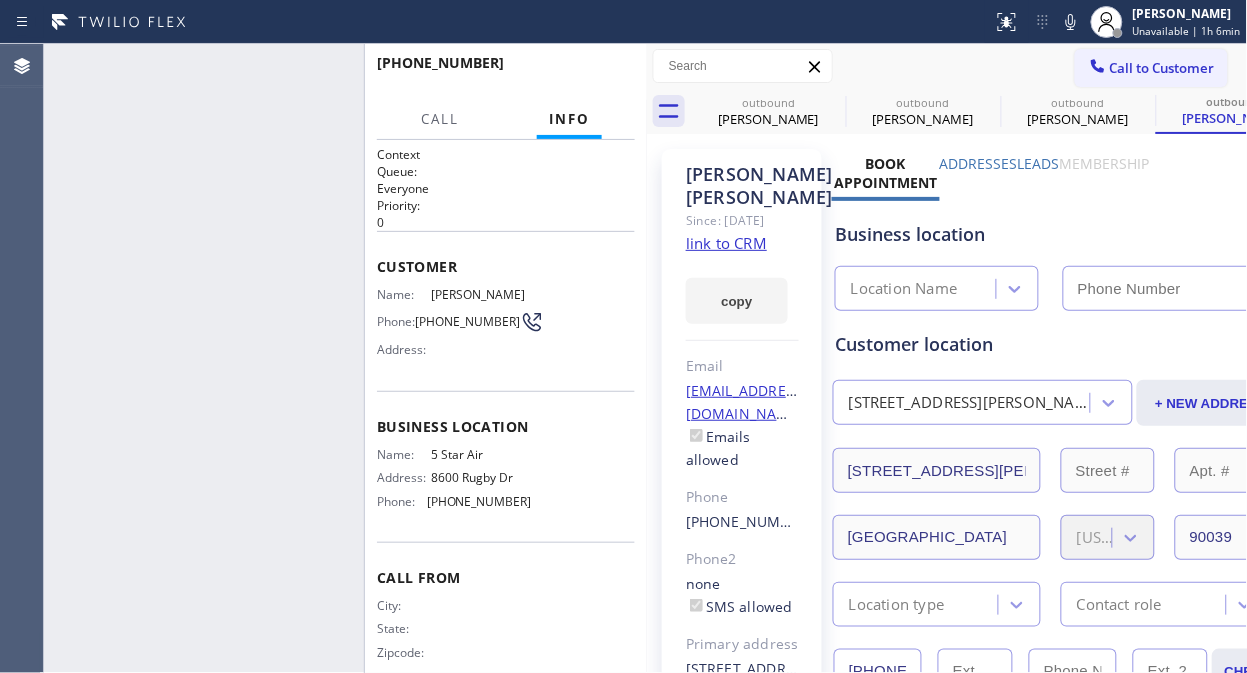 type on "[PHONE_NUMBER]" 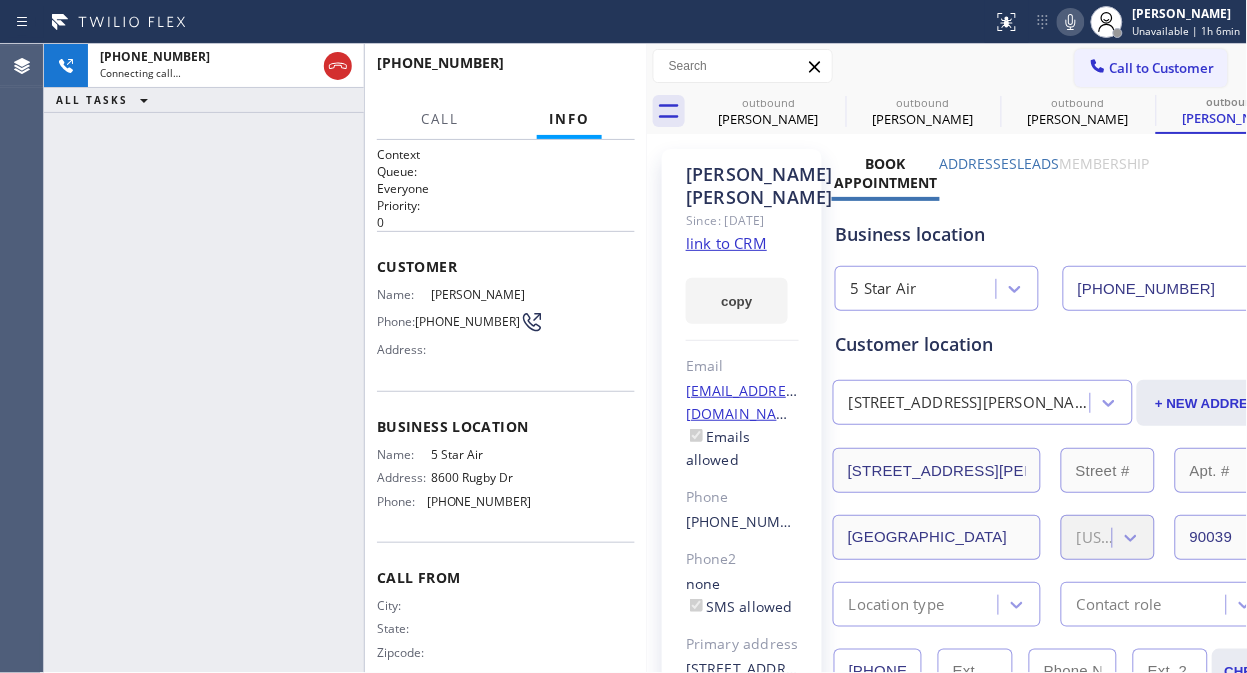 click 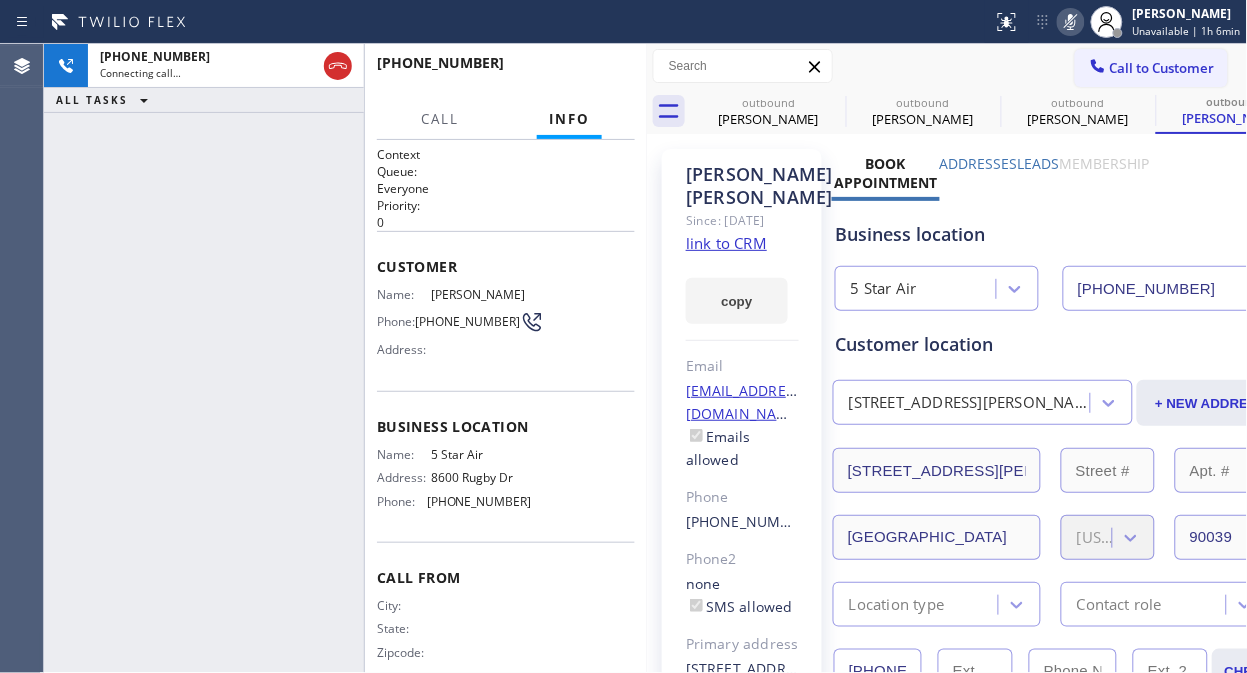 click 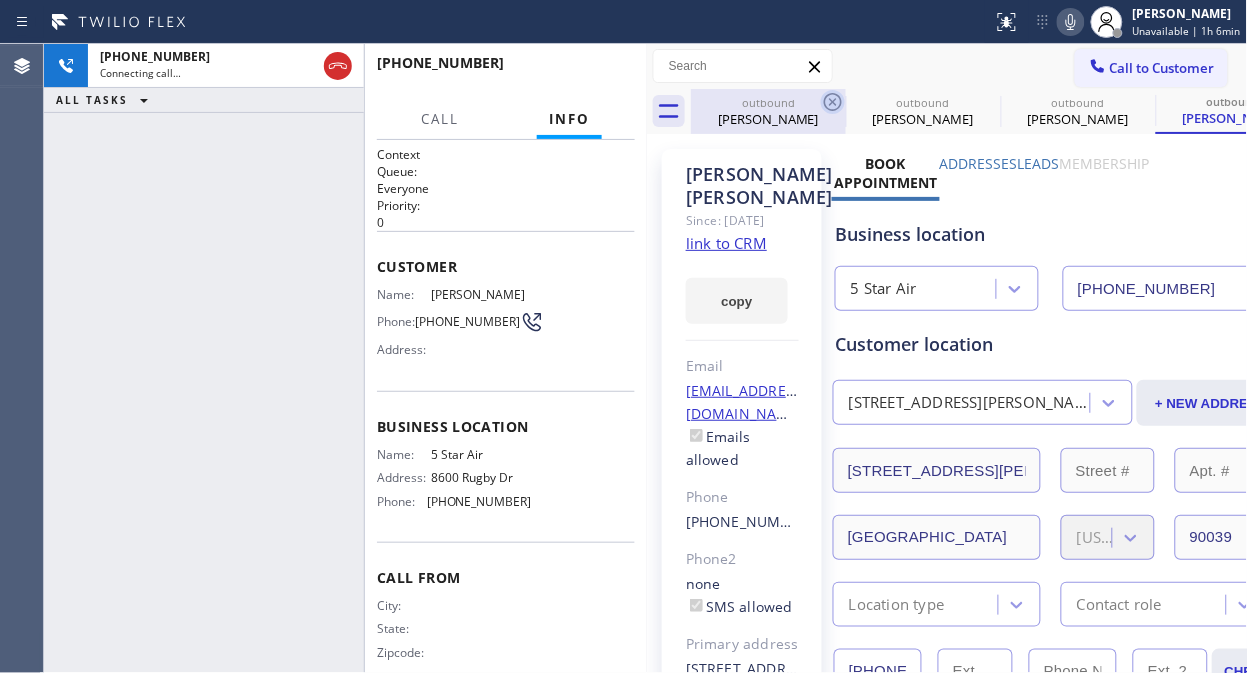 click 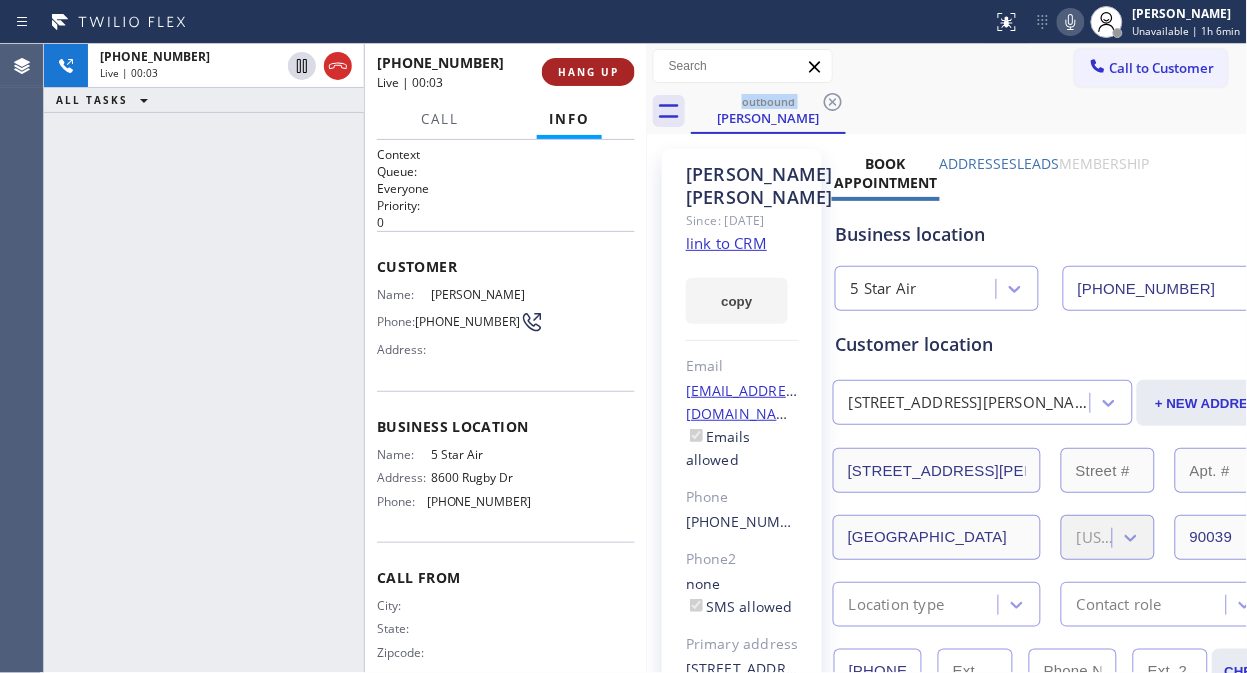 click on "HANG UP" at bounding box center [588, 72] 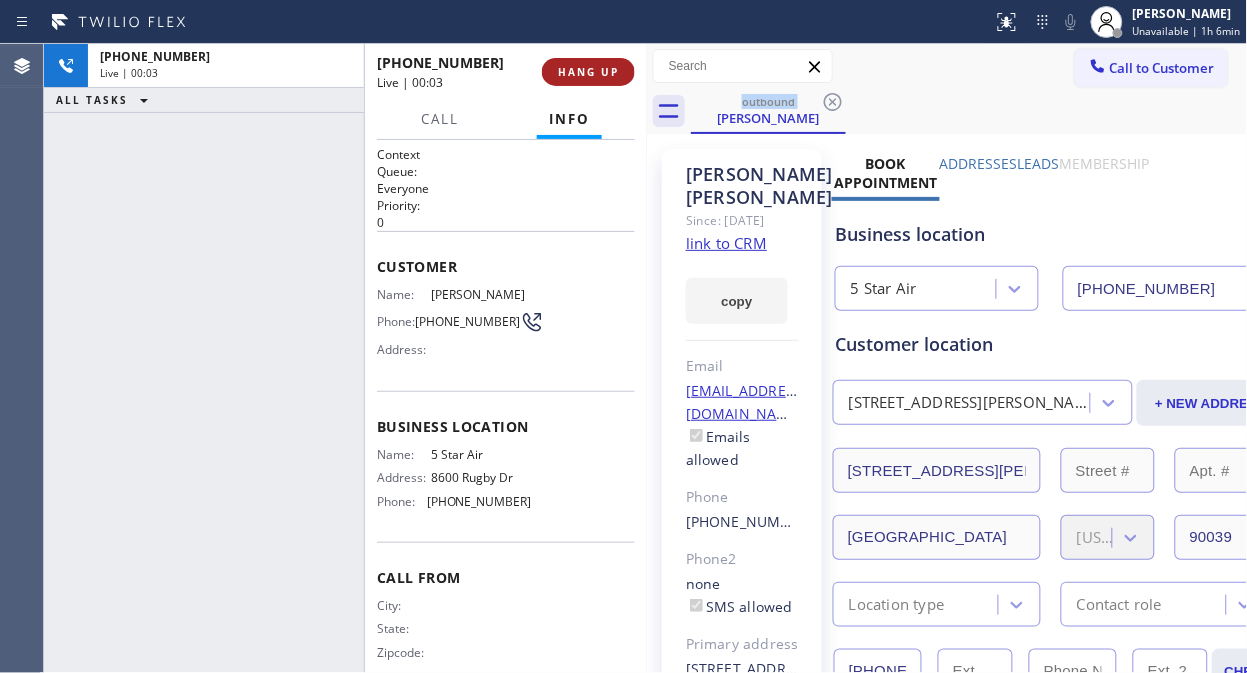 click on "HANG UP" at bounding box center (588, 72) 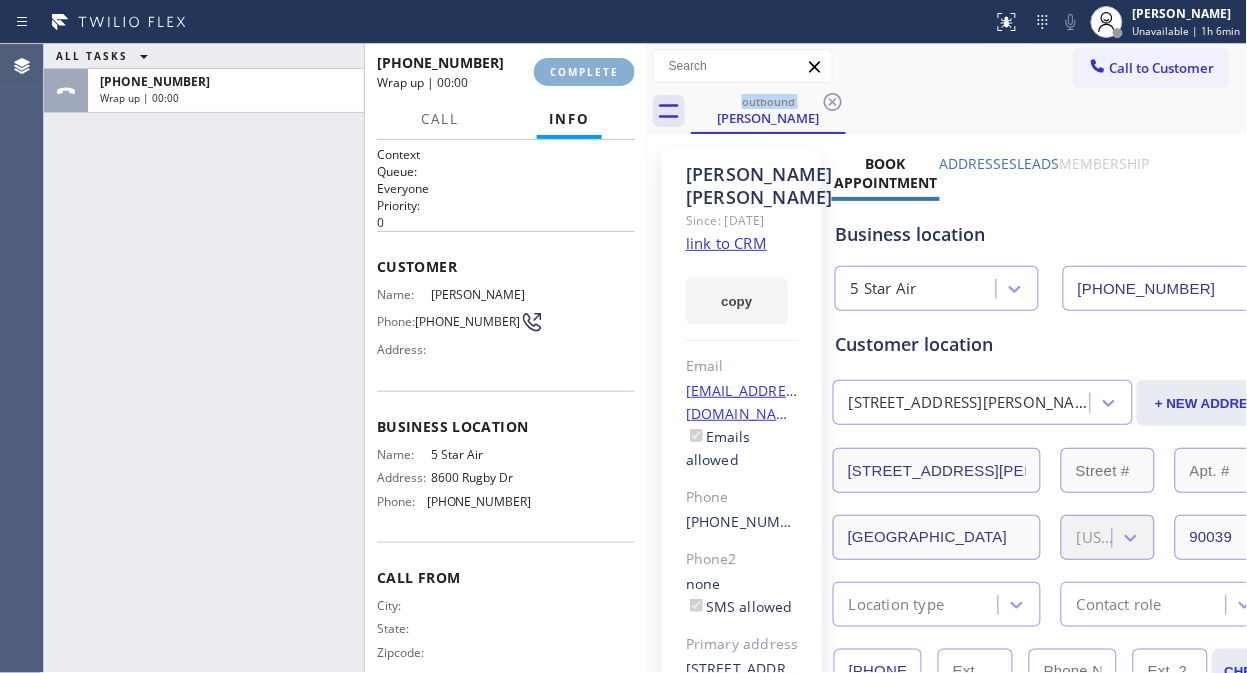 click on "COMPLETE" at bounding box center (584, 72) 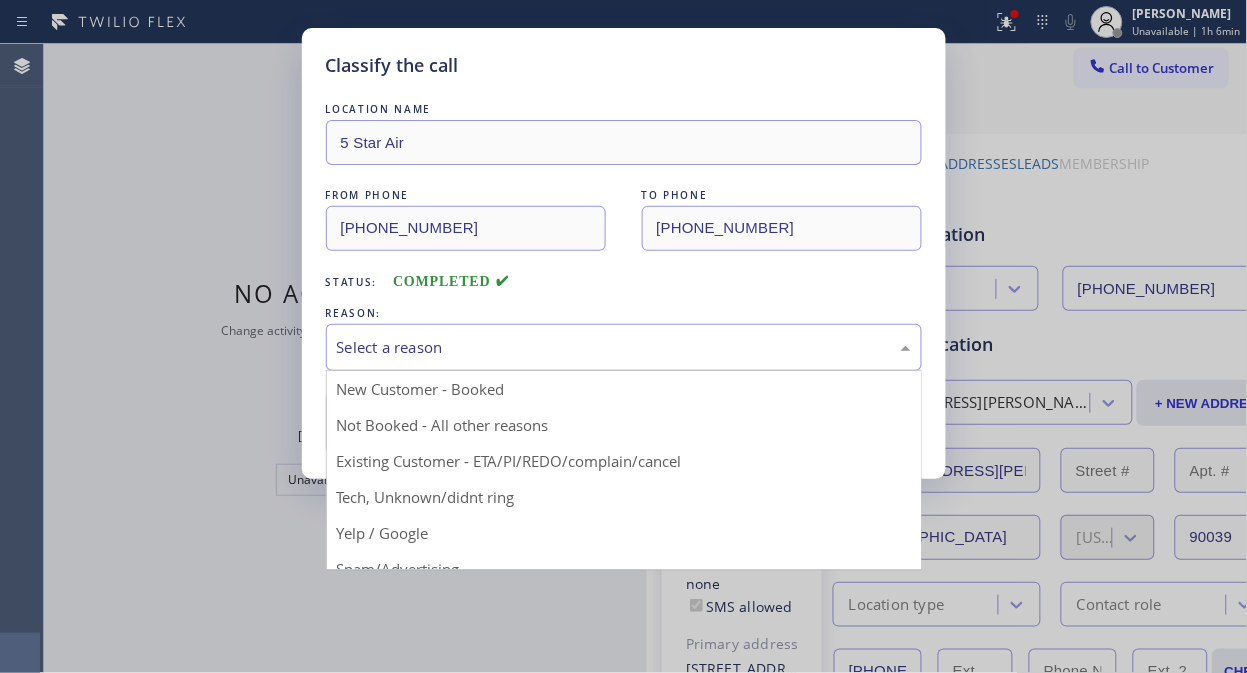 click on "Select a reason" at bounding box center (624, 347) 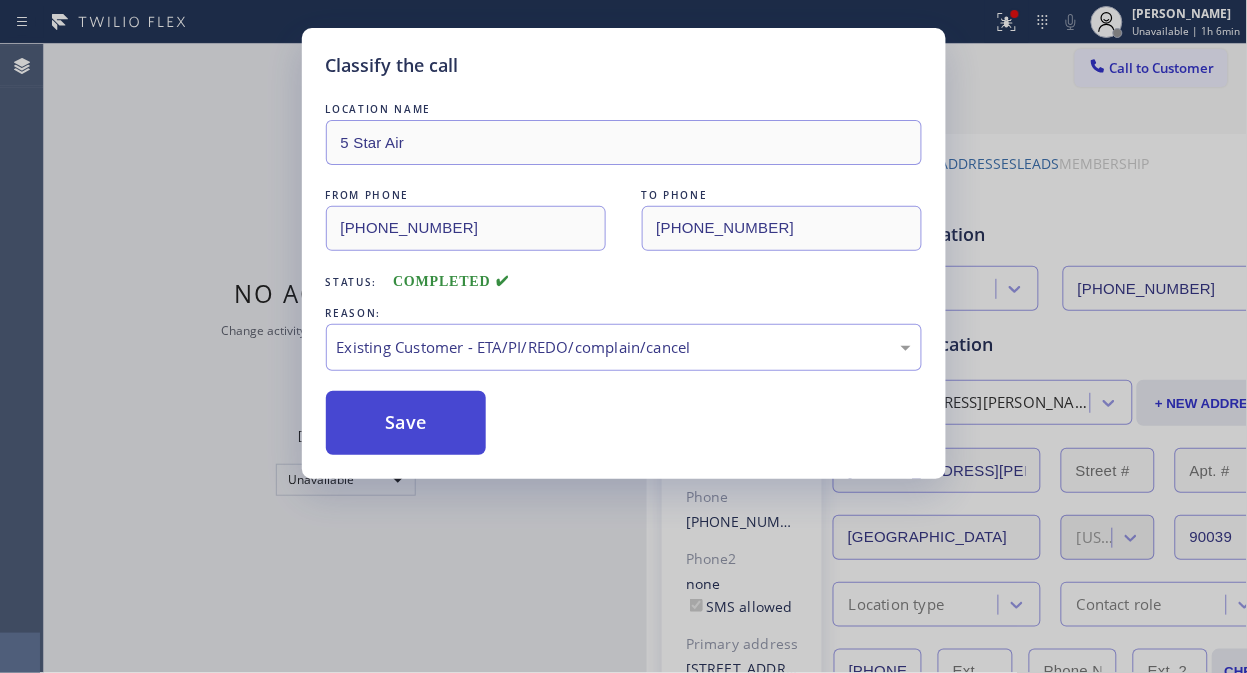 click on "Save" at bounding box center (406, 423) 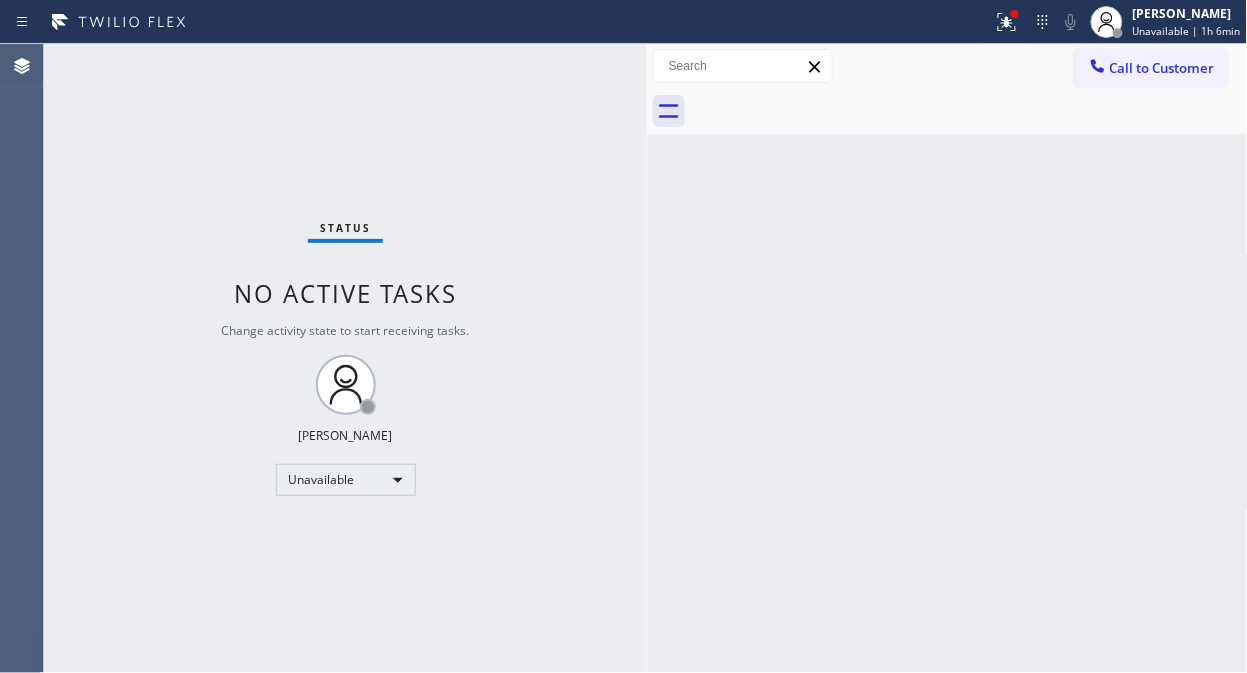 click on "Call to Customer" at bounding box center (1162, 68) 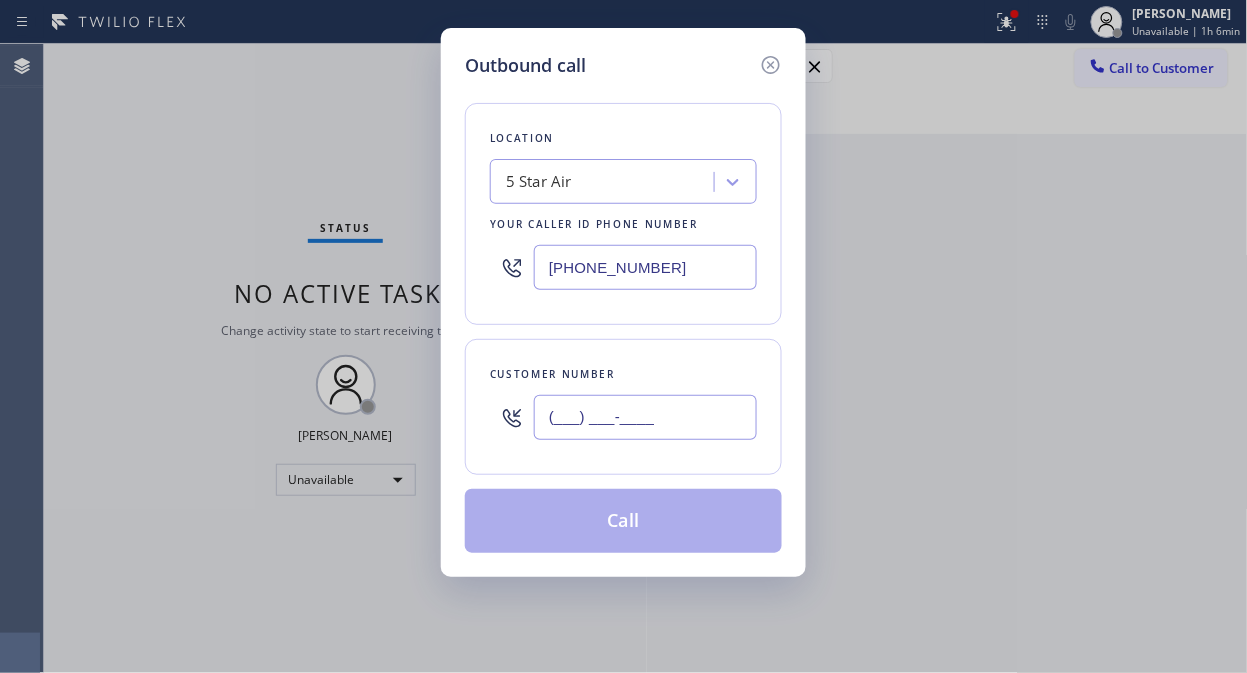 click on "(___) ___-____" at bounding box center (645, 417) 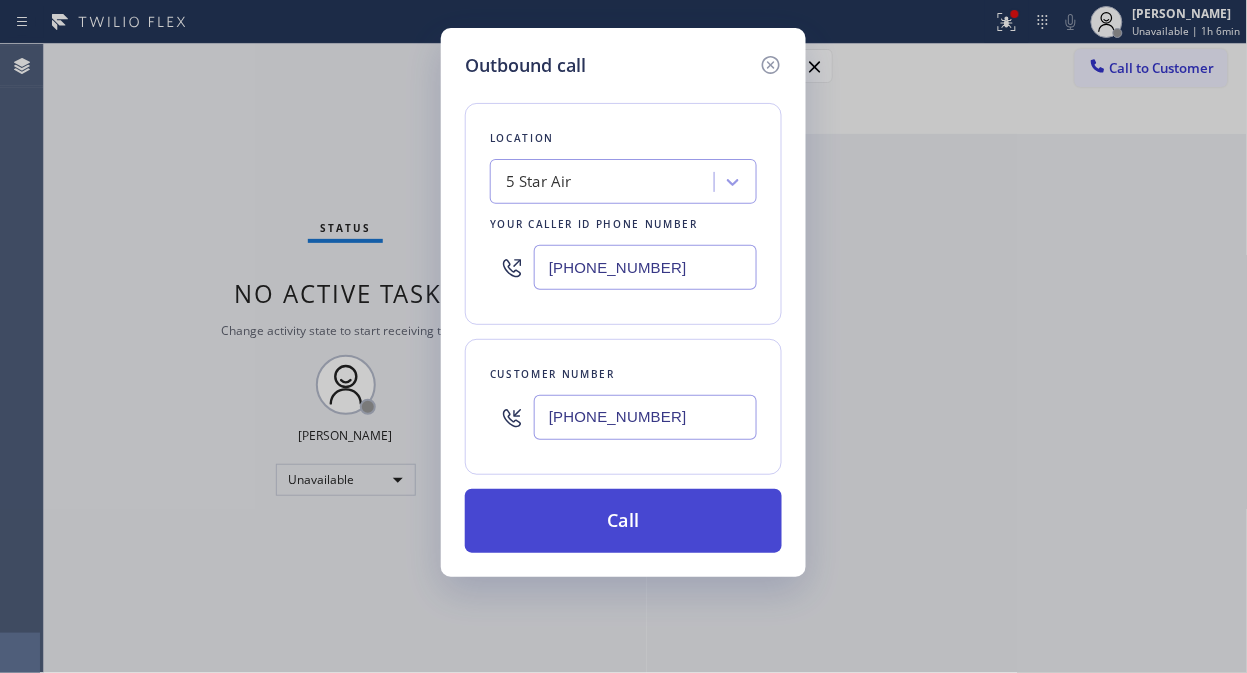 type on "[PHONE_NUMBER]" 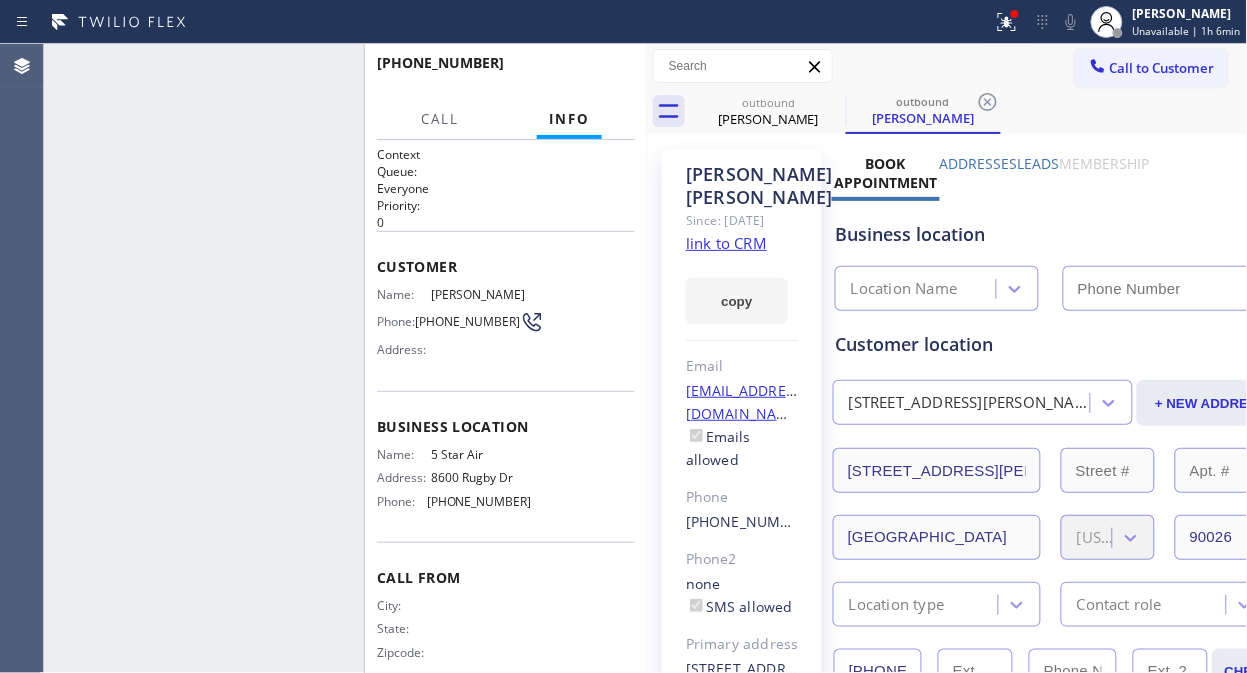 type on "[PHONE_NUMBER]" 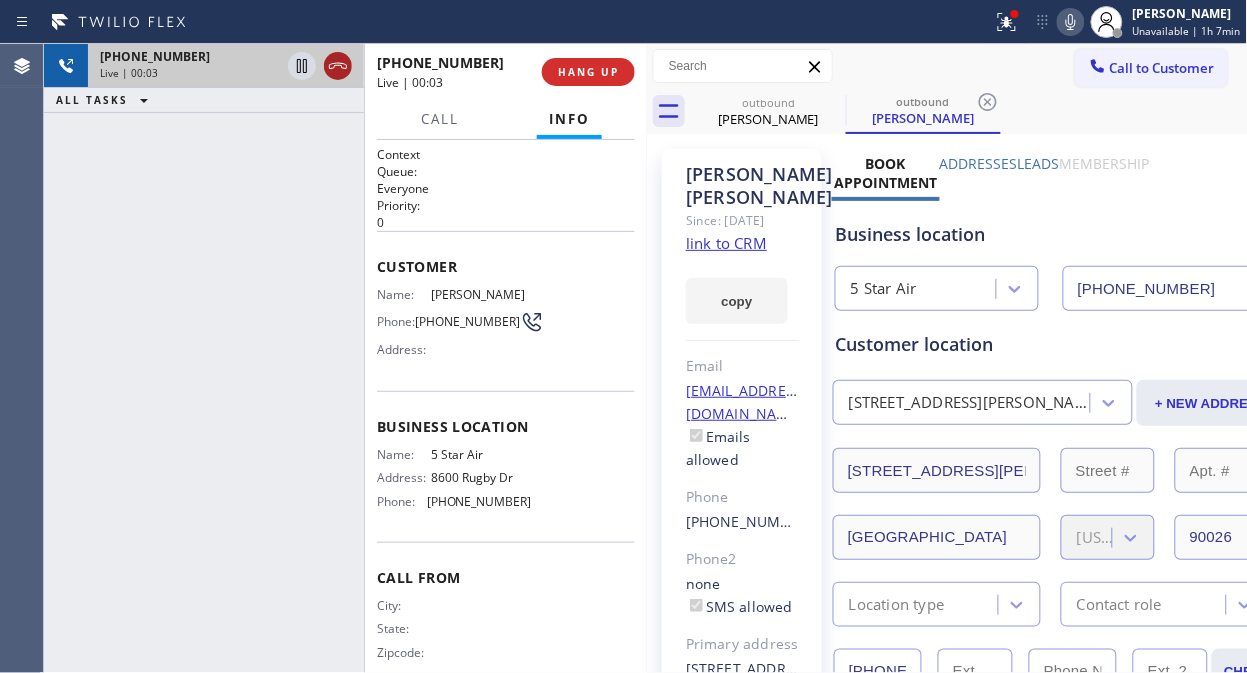 drag, startPoint x: 291, startPoint y: 138, endPoint x: 332, endPoint y: 78, distance: 72.67049 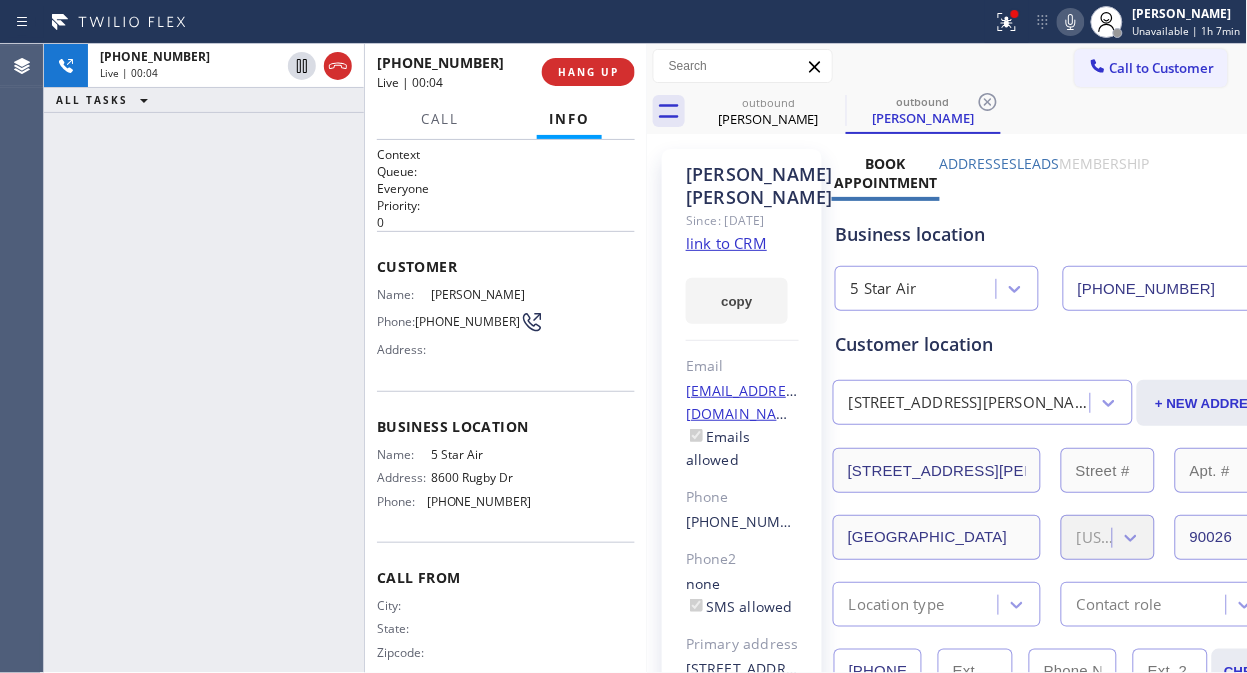 click at bounding box center [364, 358] 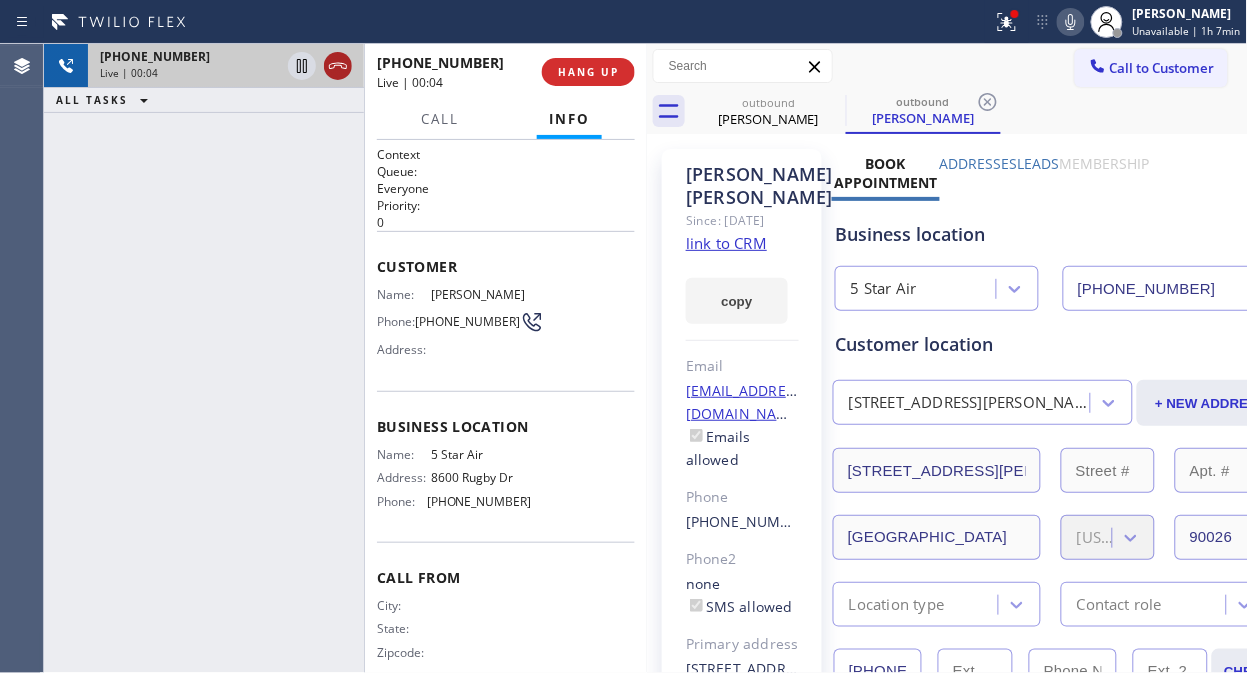 click 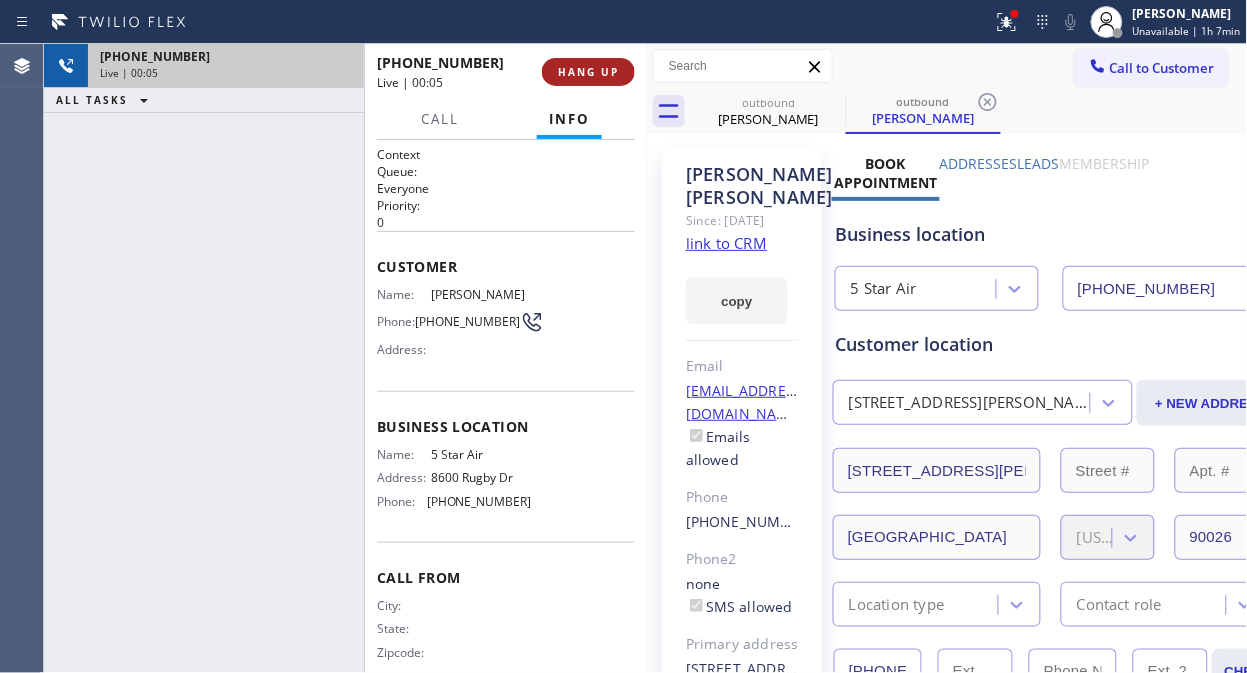 click on "[PHONE_NUMBER] Live | 00:05 HANG UP" at bounding box center [506, 72] 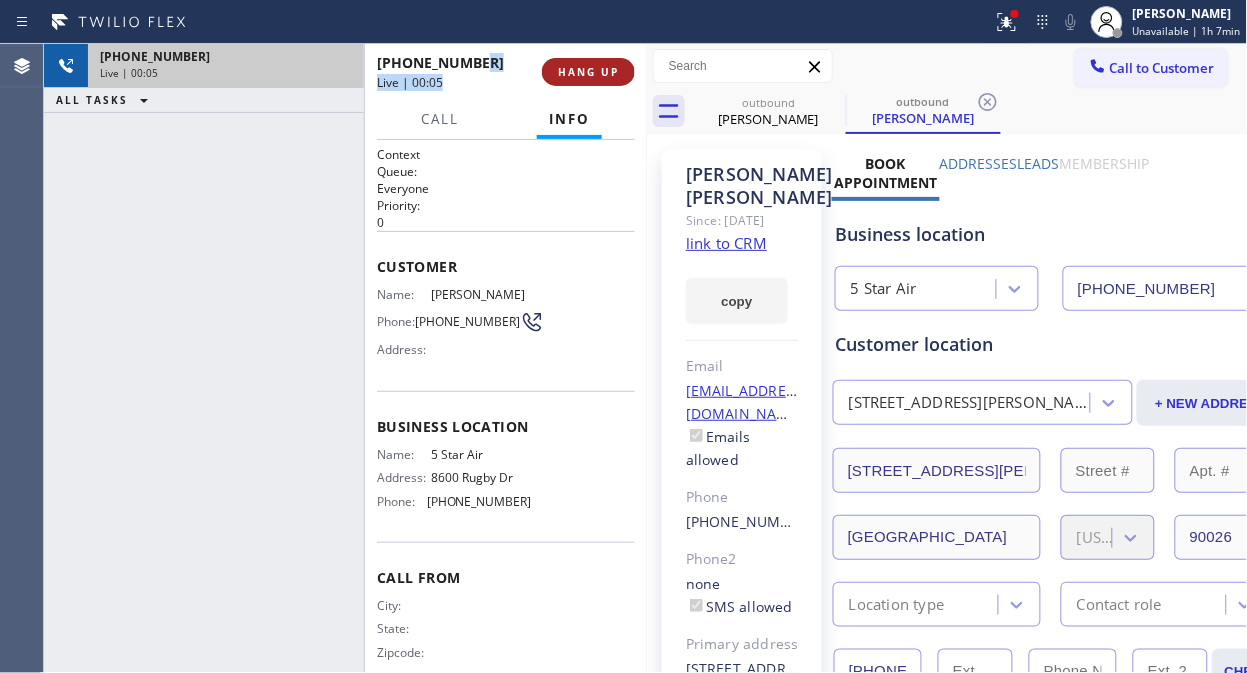 click on "HANG UP" at bounding box center [588, 72] 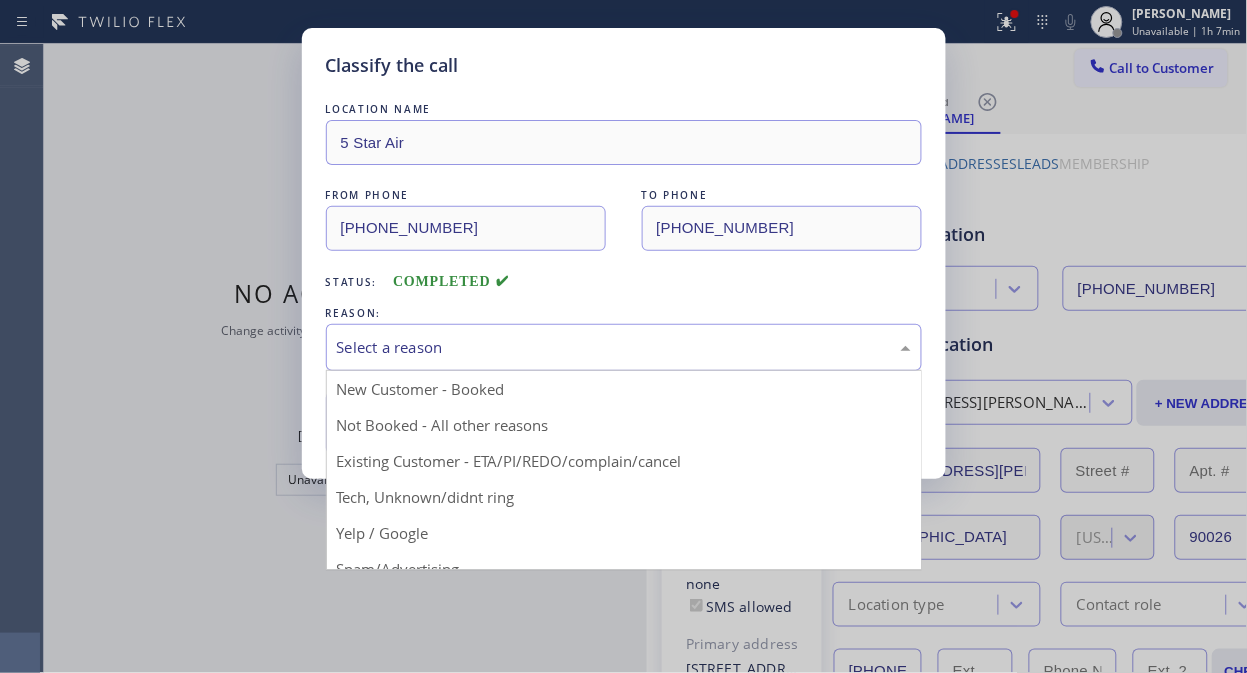 click on "Select a reason" at bounding box center (624, 347) 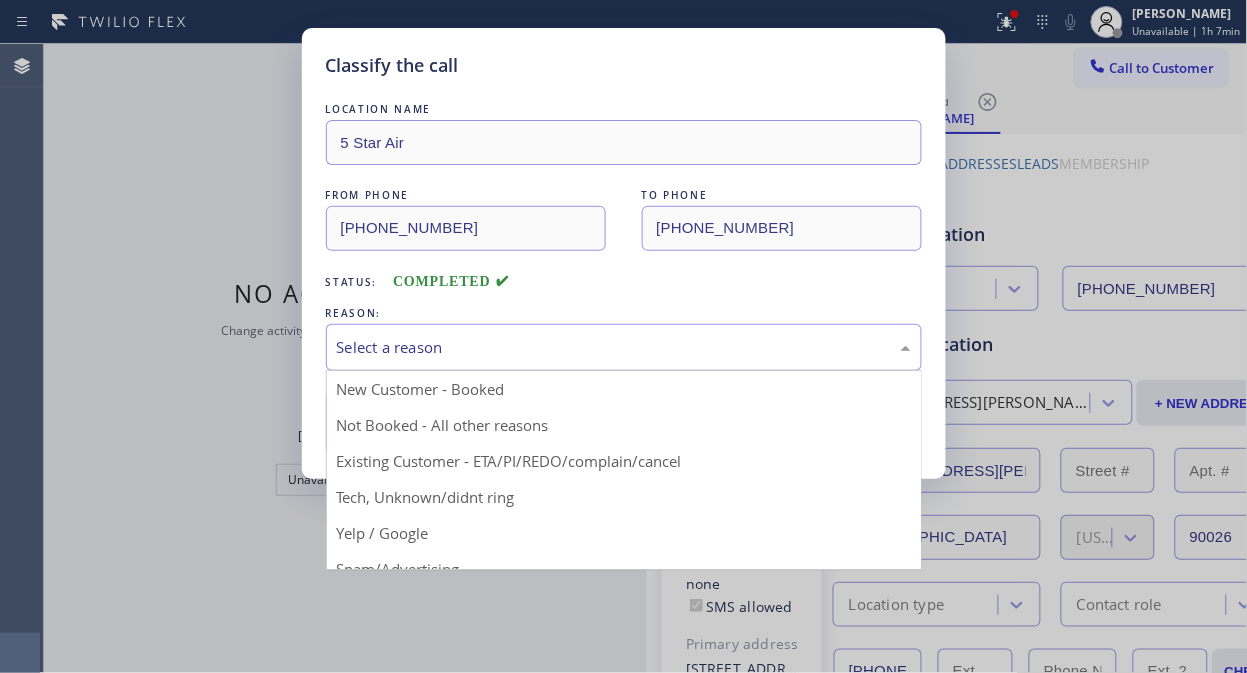 drag, startPoint x: 600, startPoint y: 457, endPoint x: 482, endPoint y: 436, distance: 119.85408 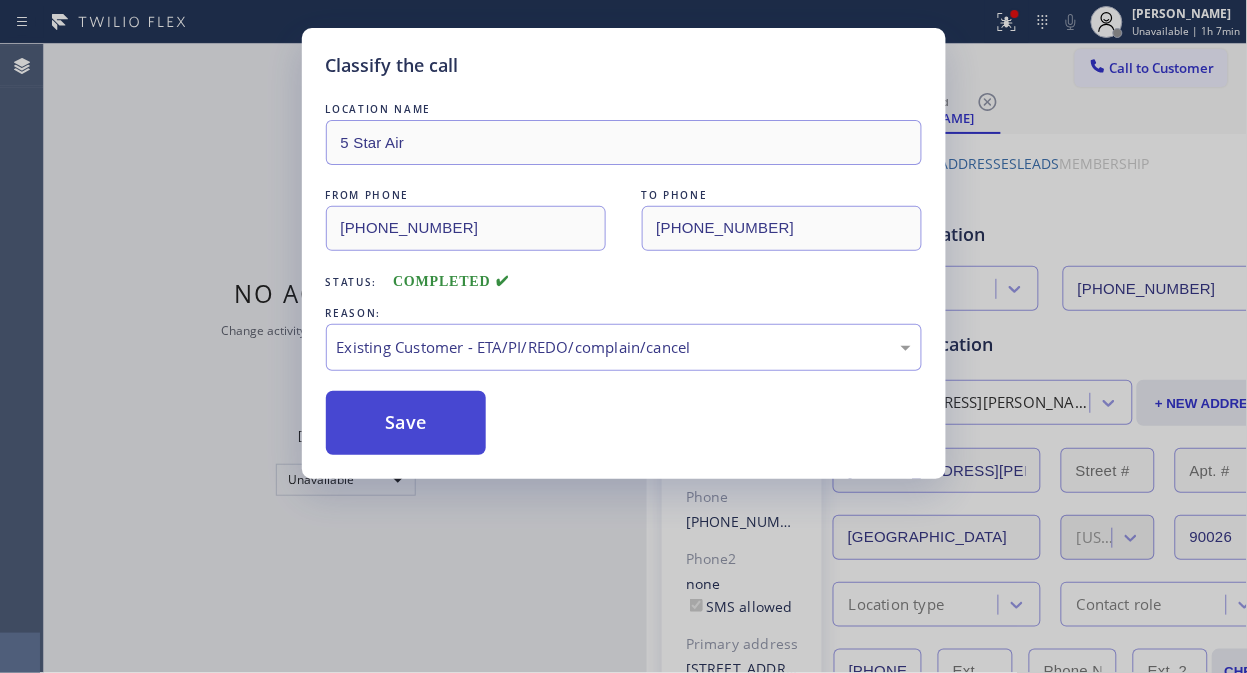 click on "Save" at bounding box center [406, 423] 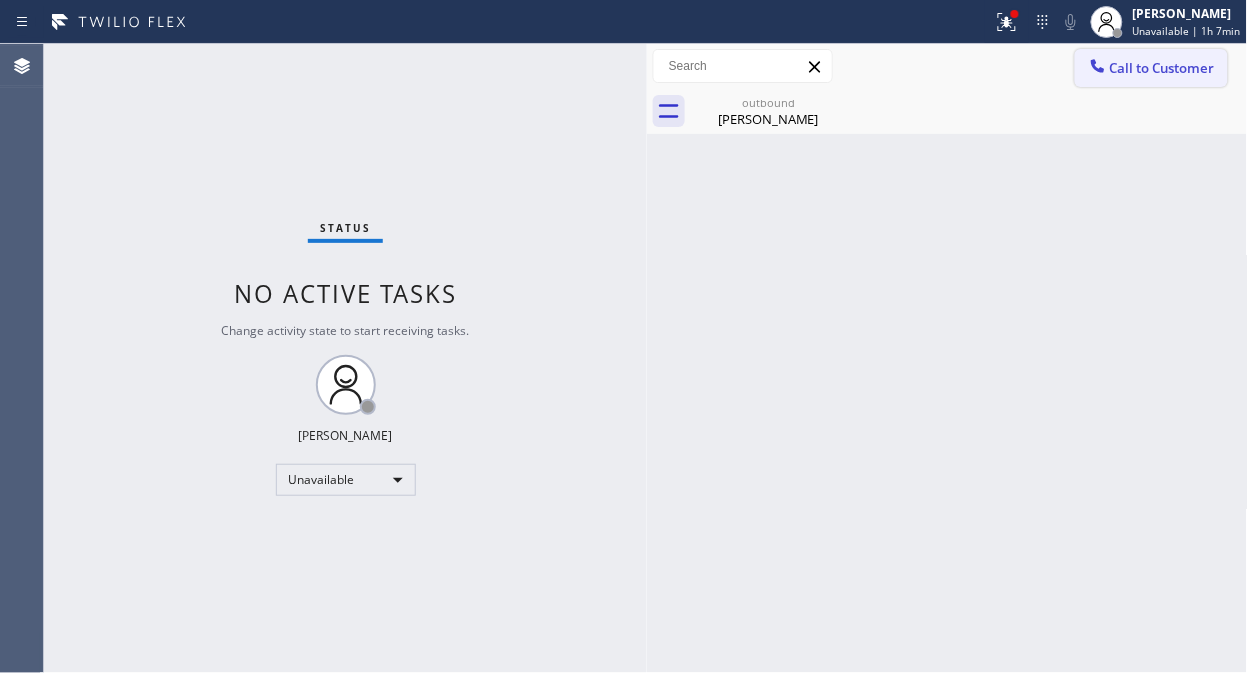 click on "Call to Customer" at bounding box center [1162, 68] 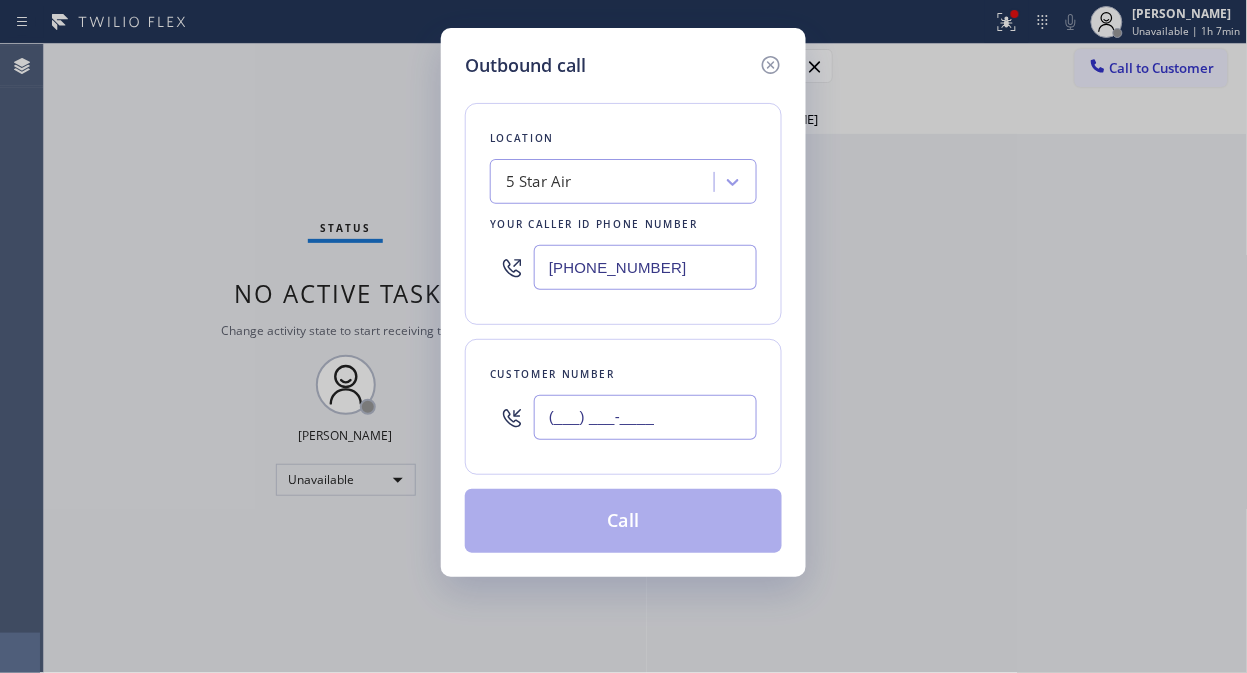 click on "(___) ___-____" at bounding box center (645, 417) 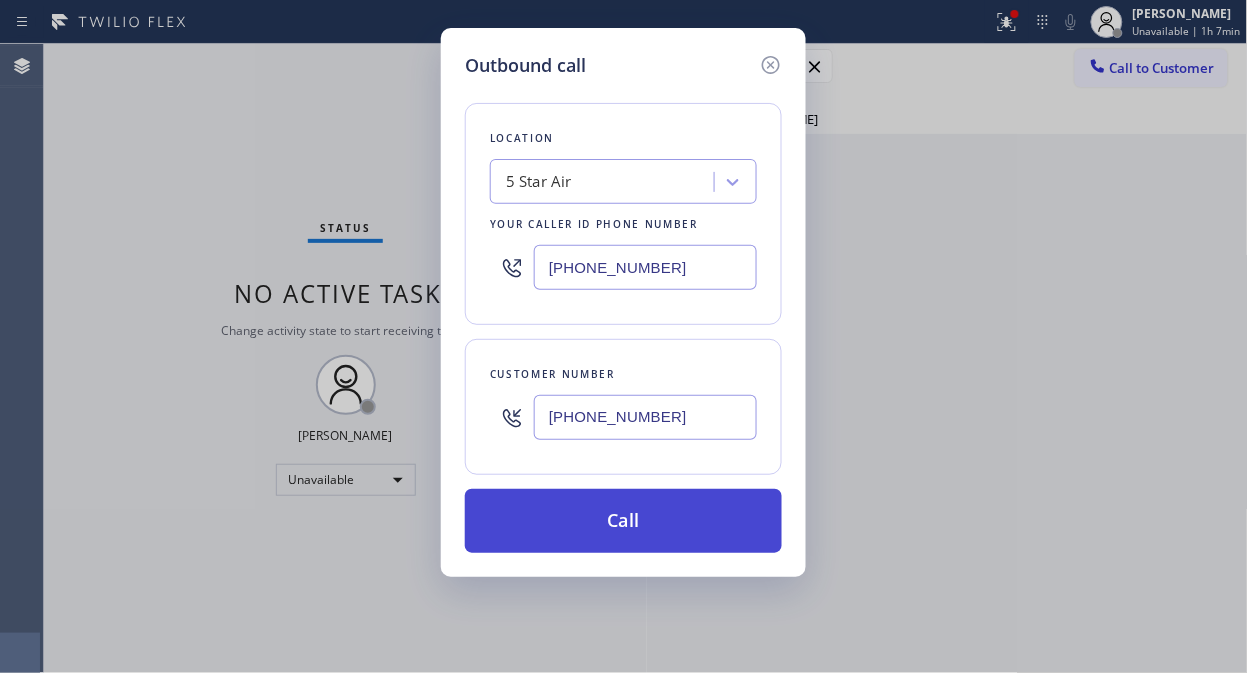 type on "[PHONE_NUMBER]" 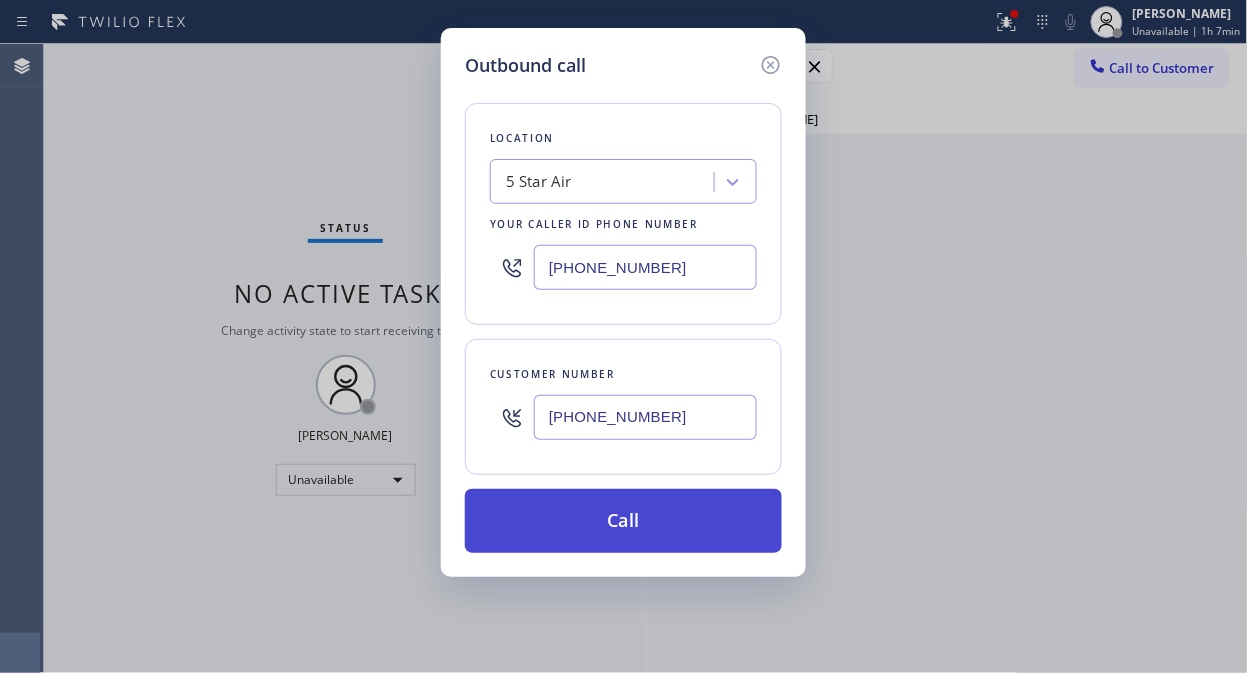 click on "Call" at bounding box center (623, 521) 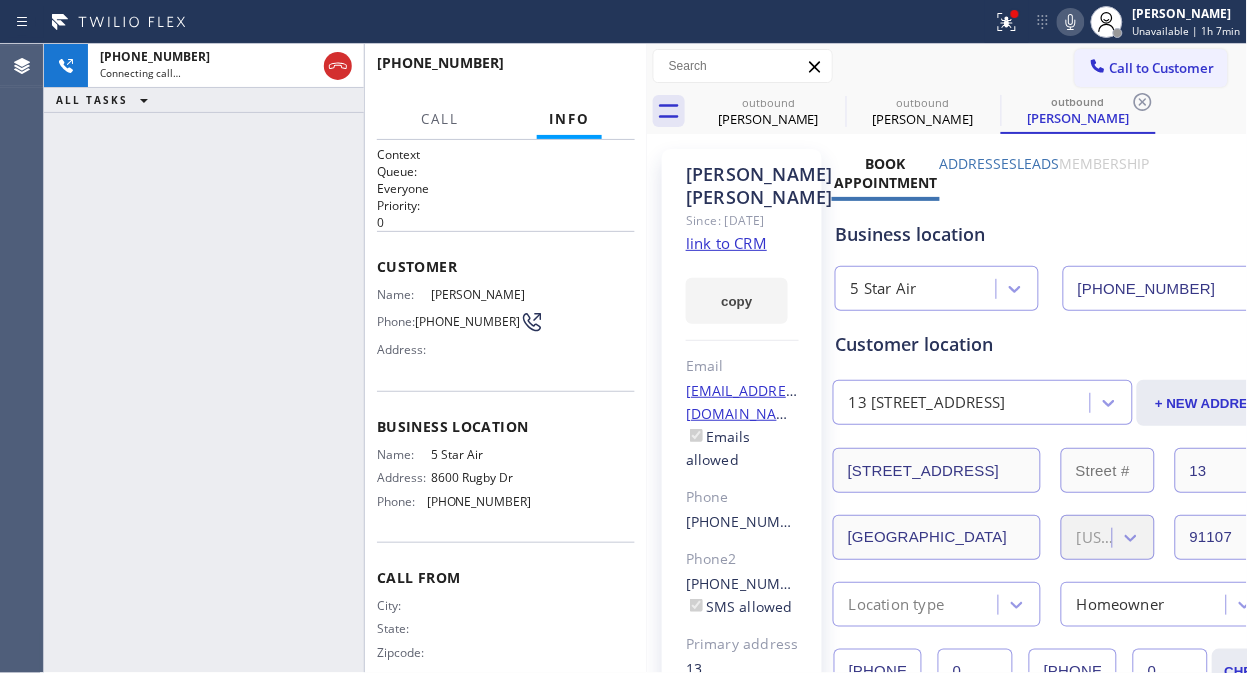 type on "[PHONE_NUMBER]" 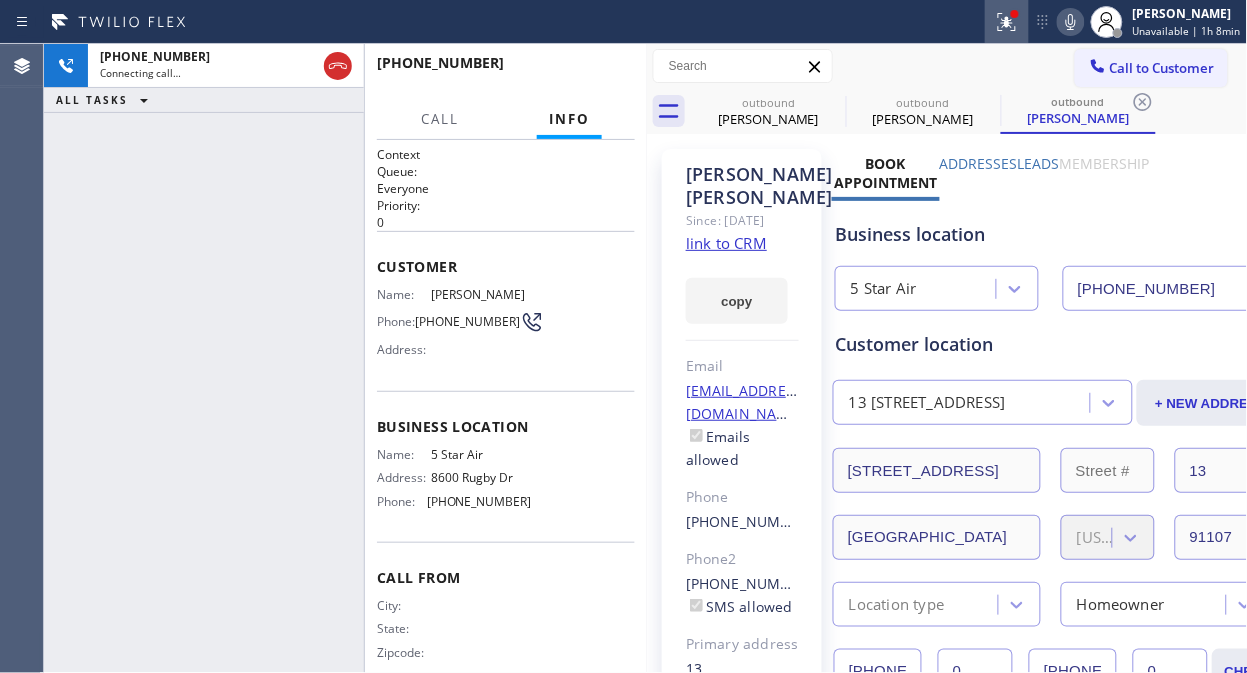 click 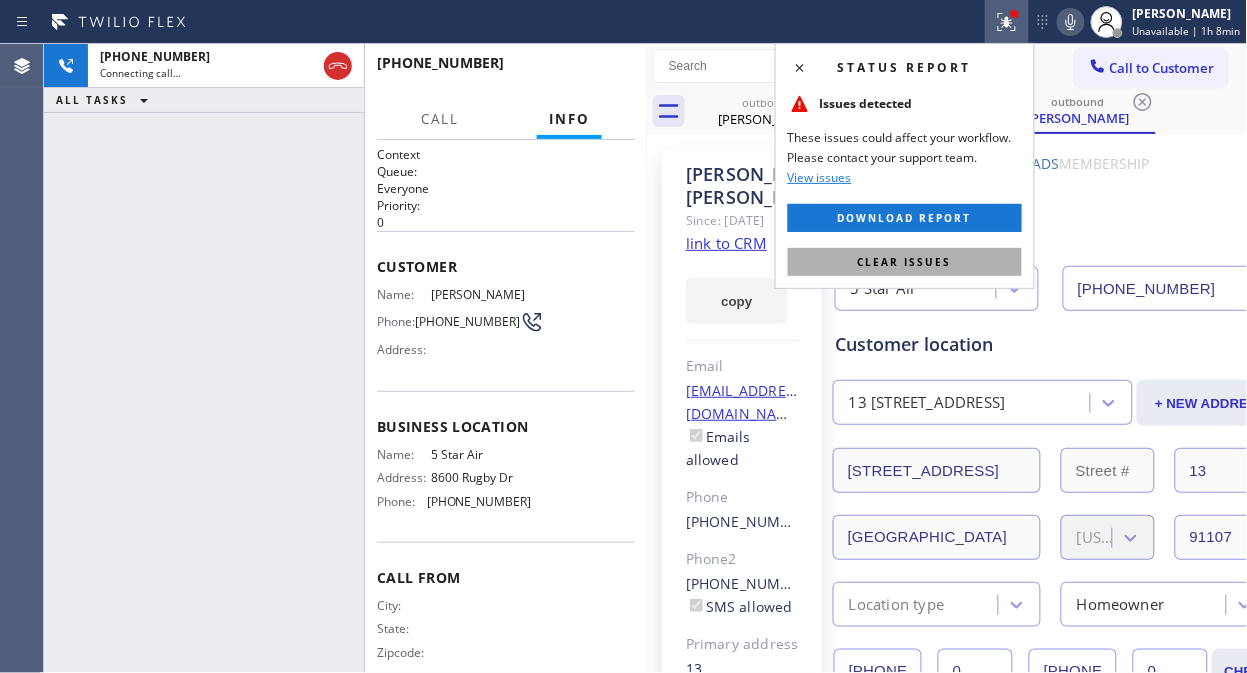 click on "Clear issues" at bounding box center [905, 262] 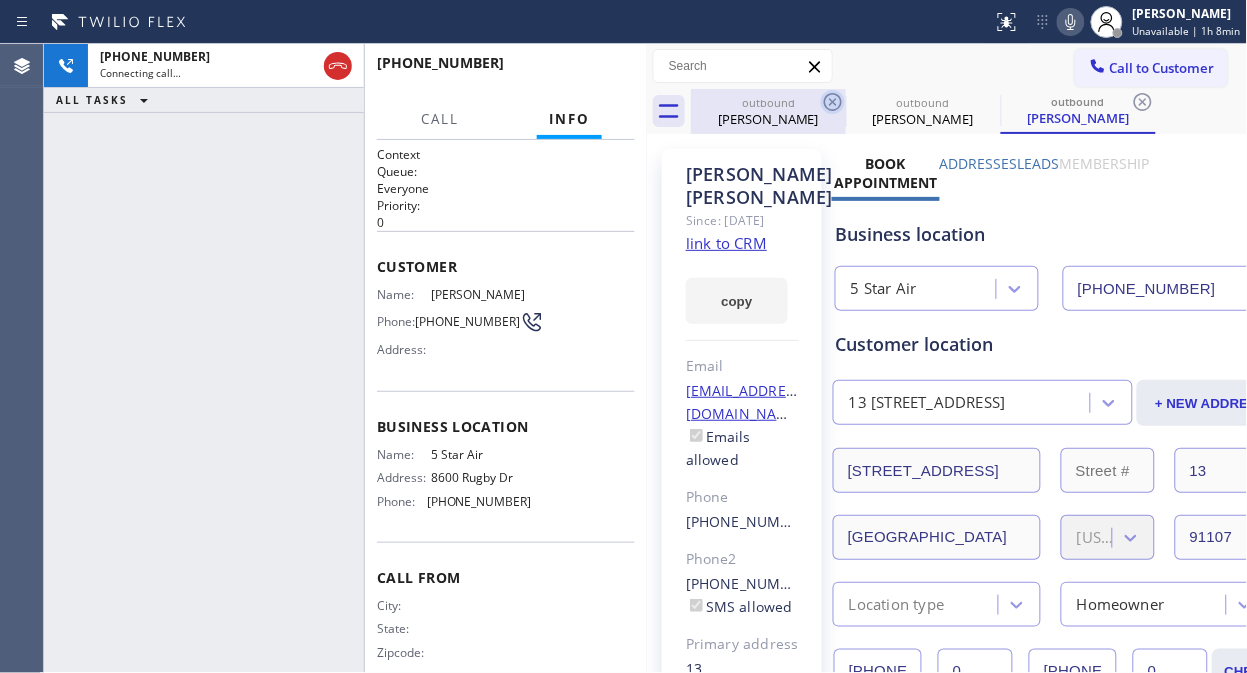 click 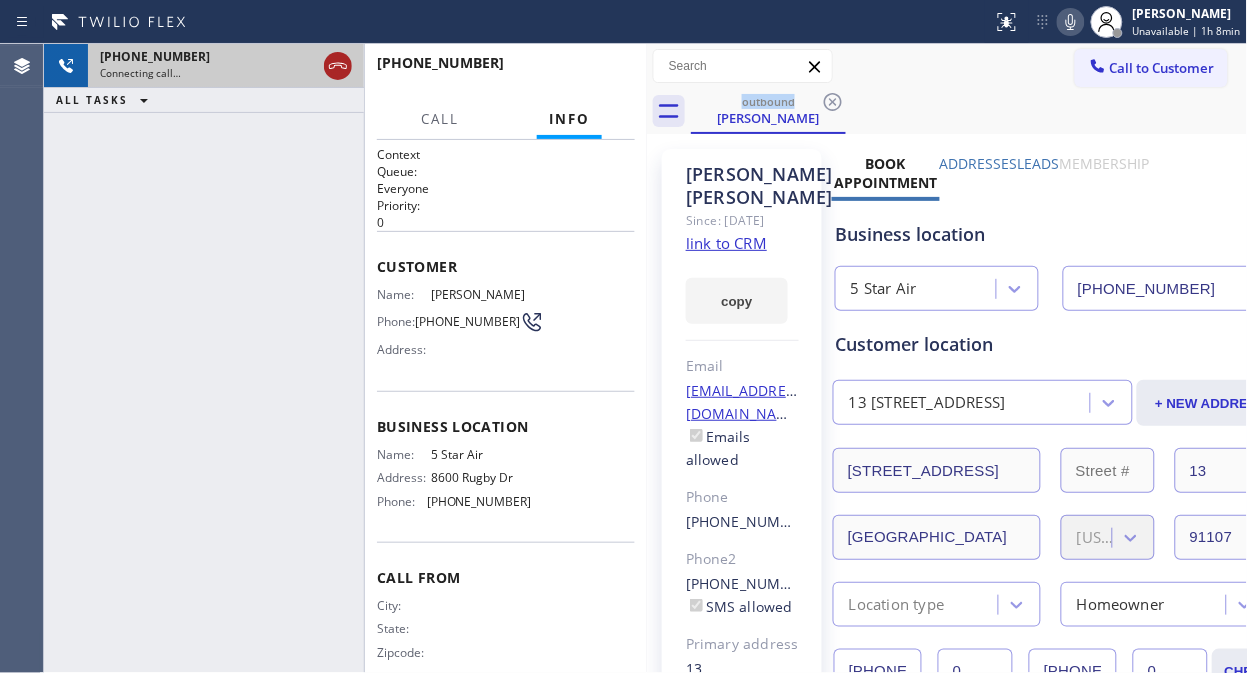 click 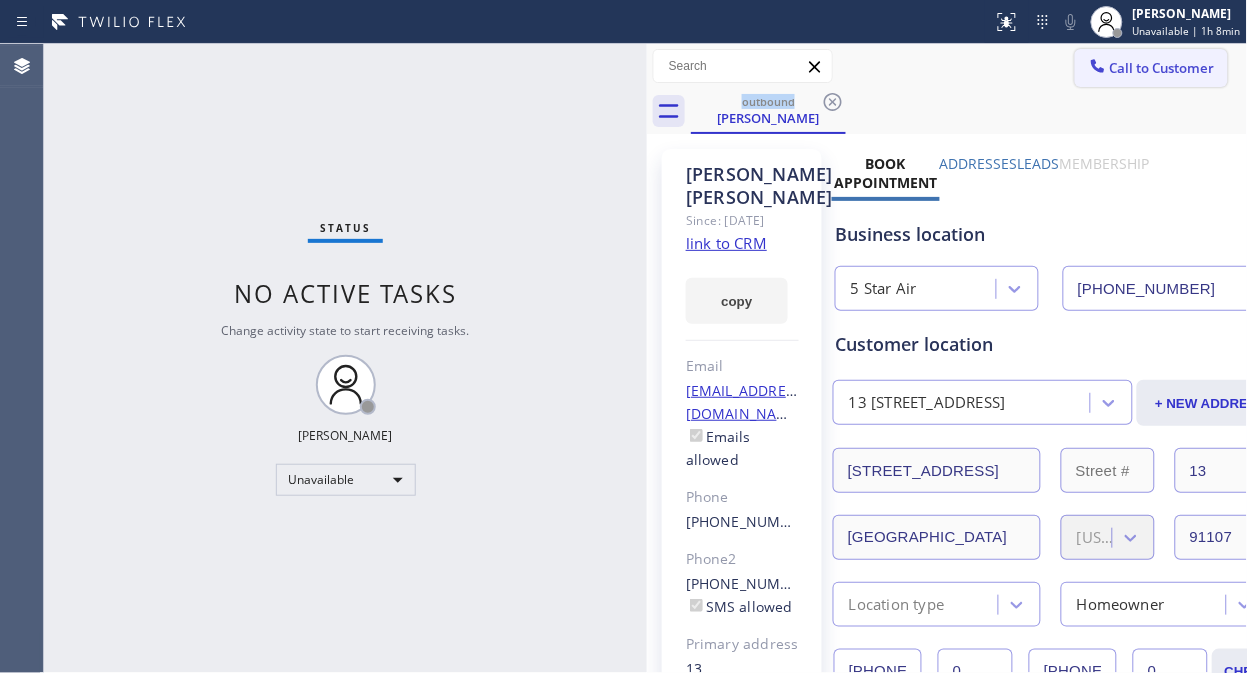 click on "Call to Customer" at bounding box center (1162, 68) 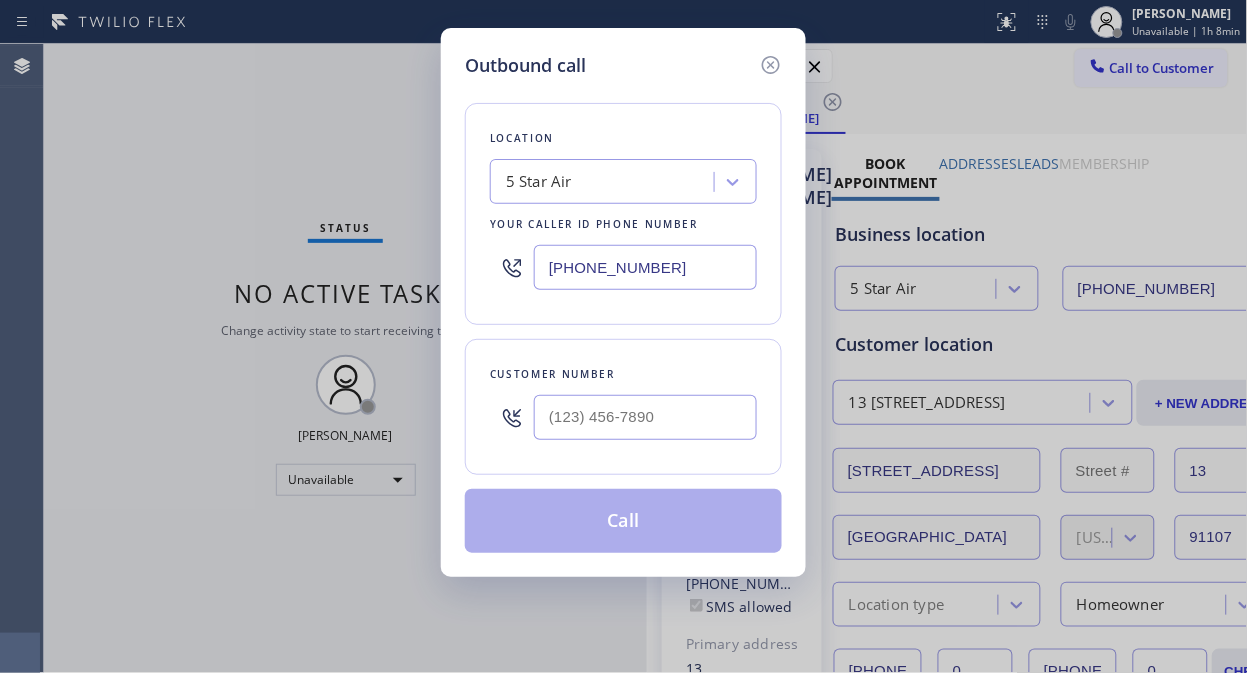 type 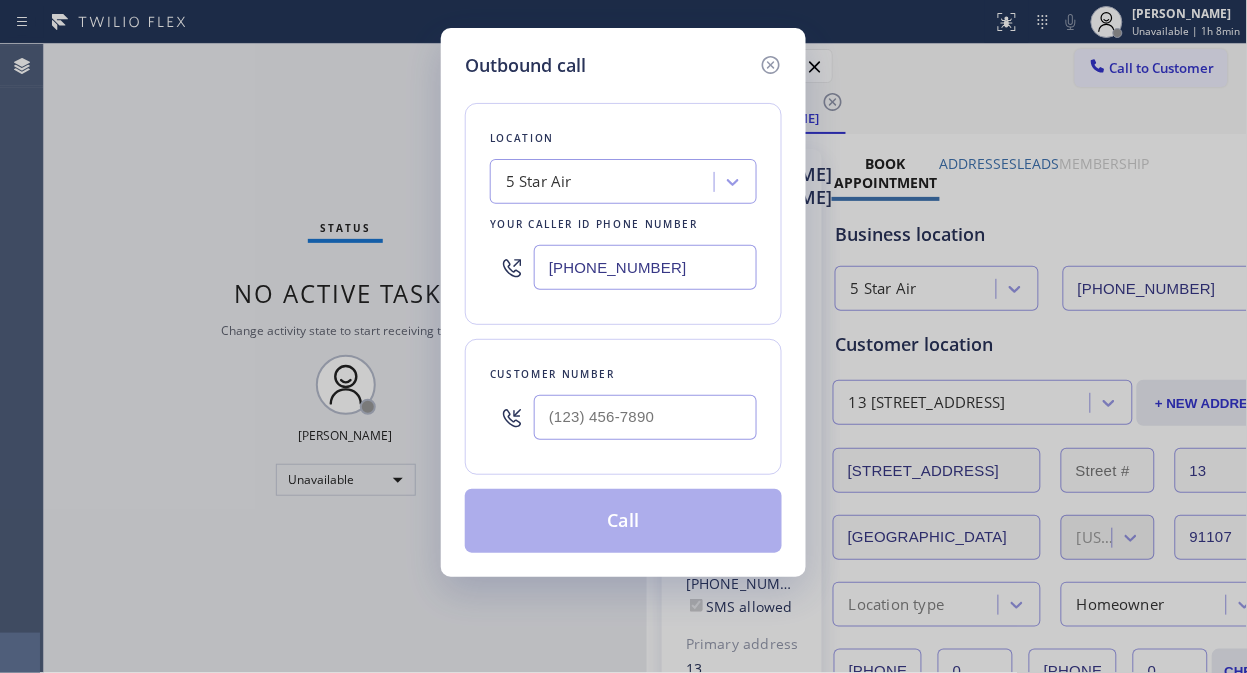 click at bounding box center [645, 417] 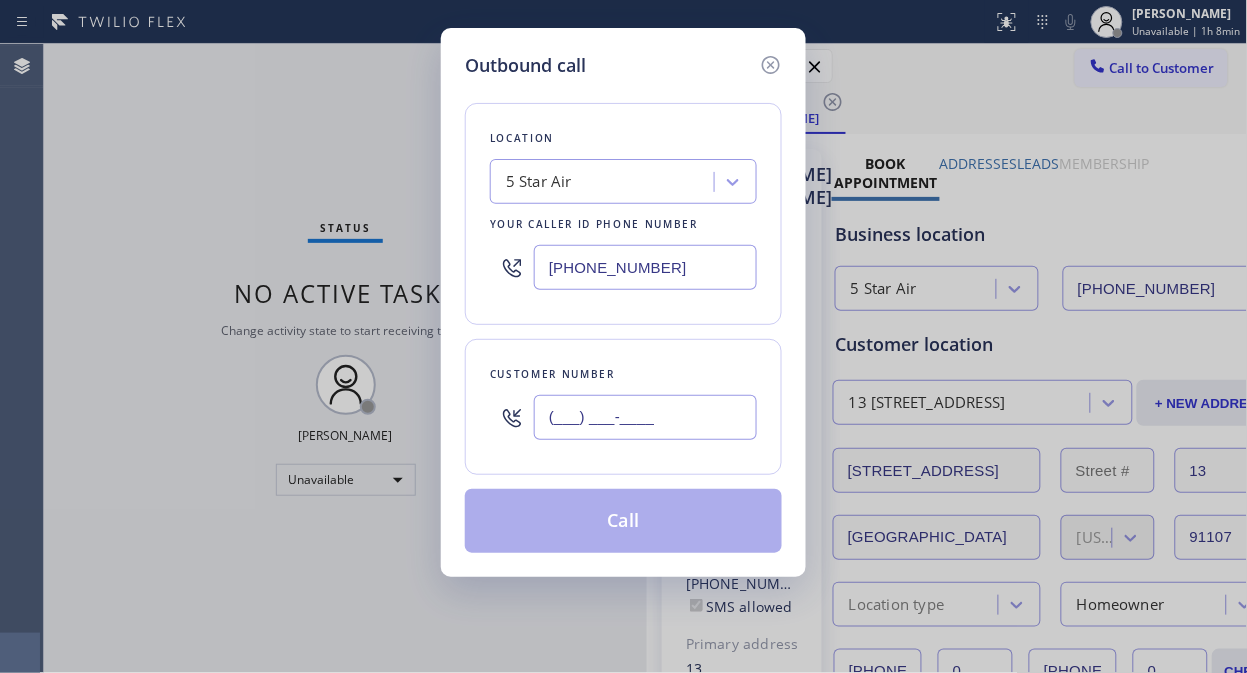 click on "(___) ___-____" at bounding box center [645, 417] 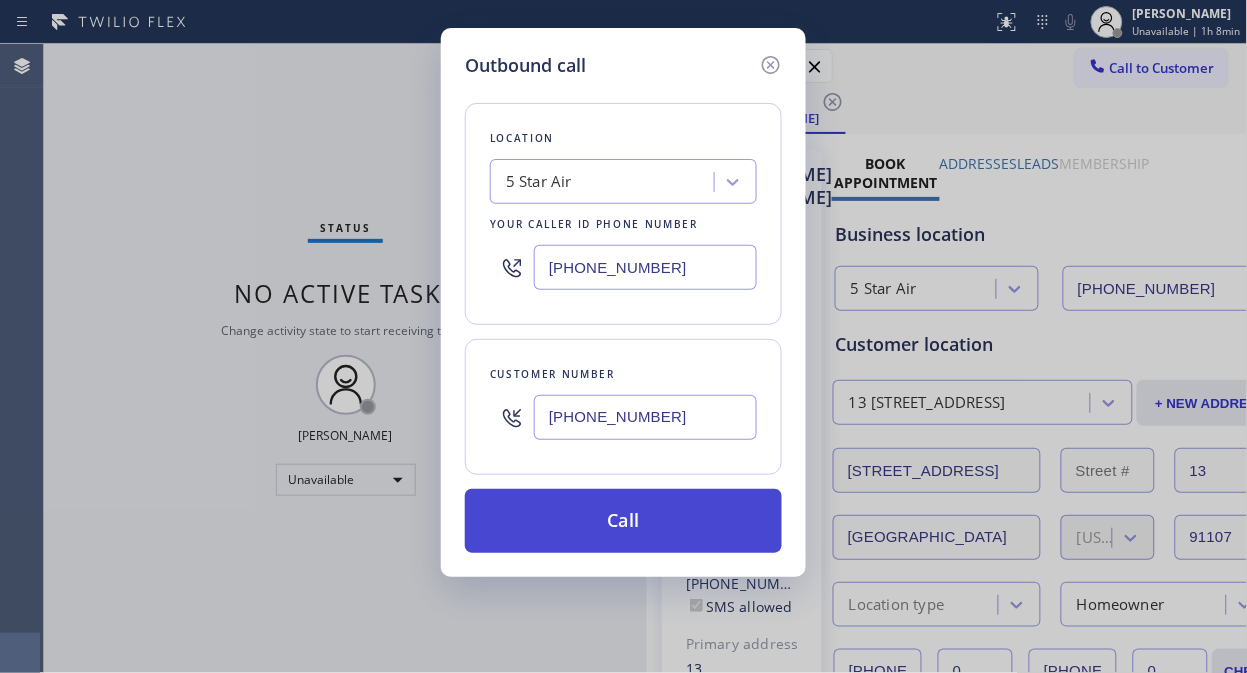 type on "[PHONE_NUMBER]" 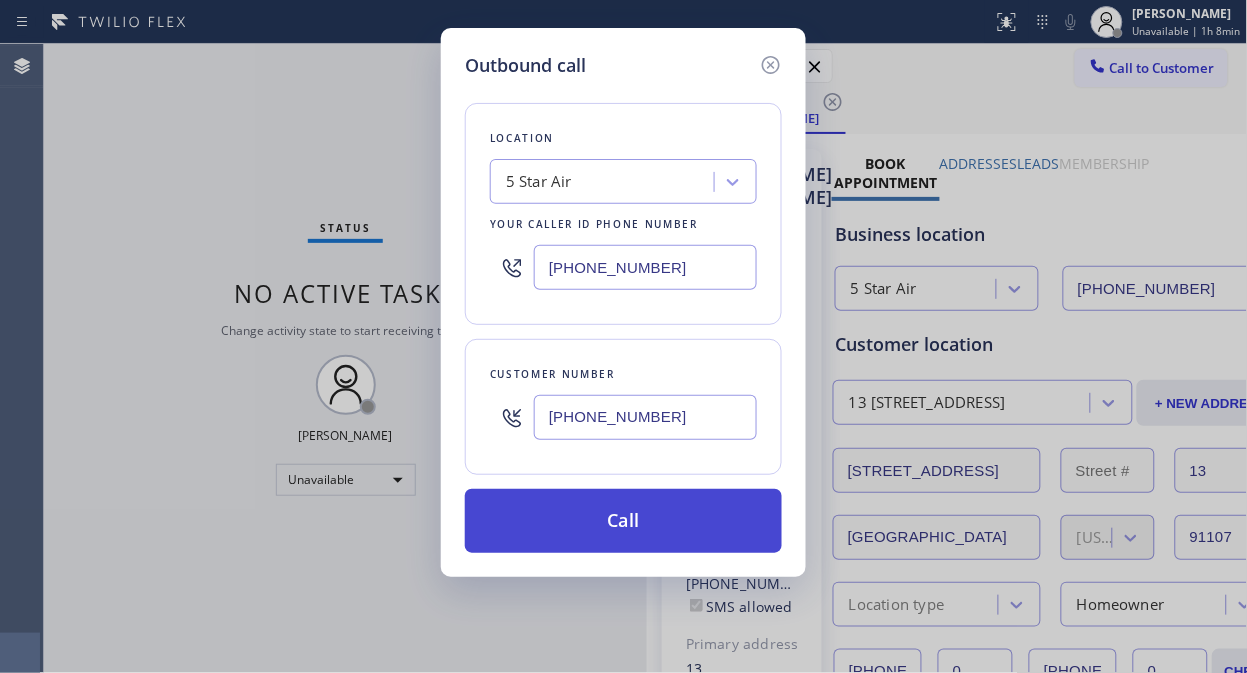 click on "Call" at bounding box center [623, 521] 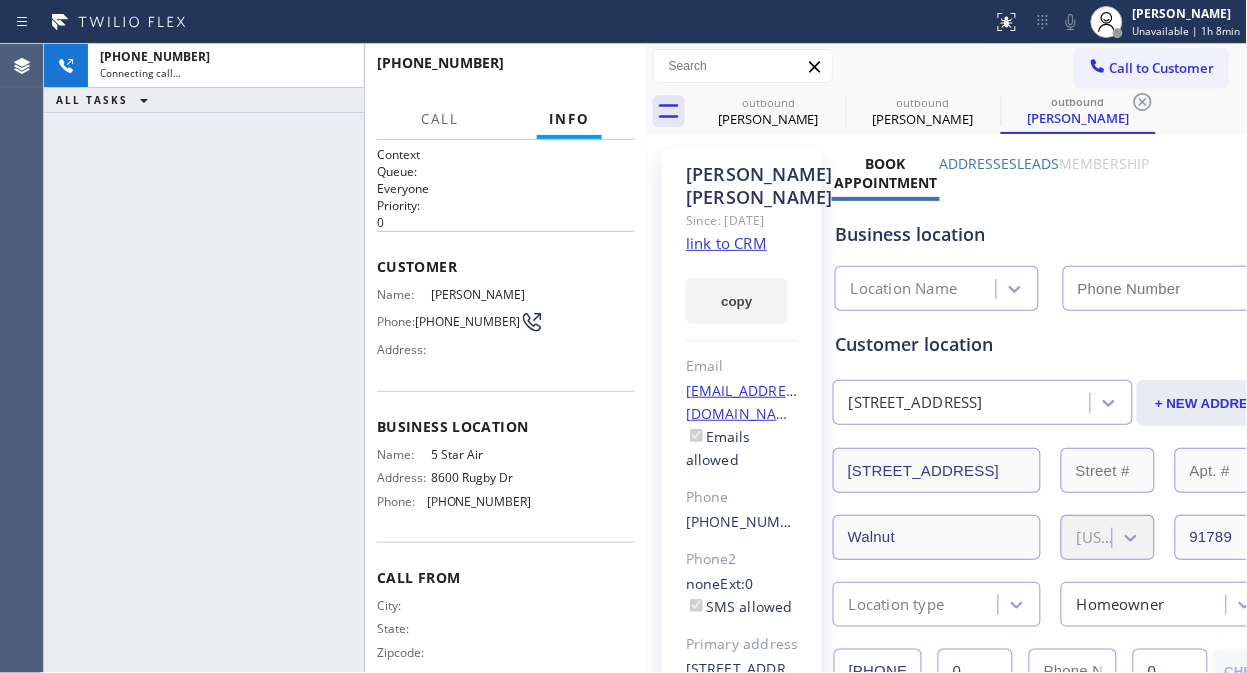 type on "[PHONE_NUMBER]" 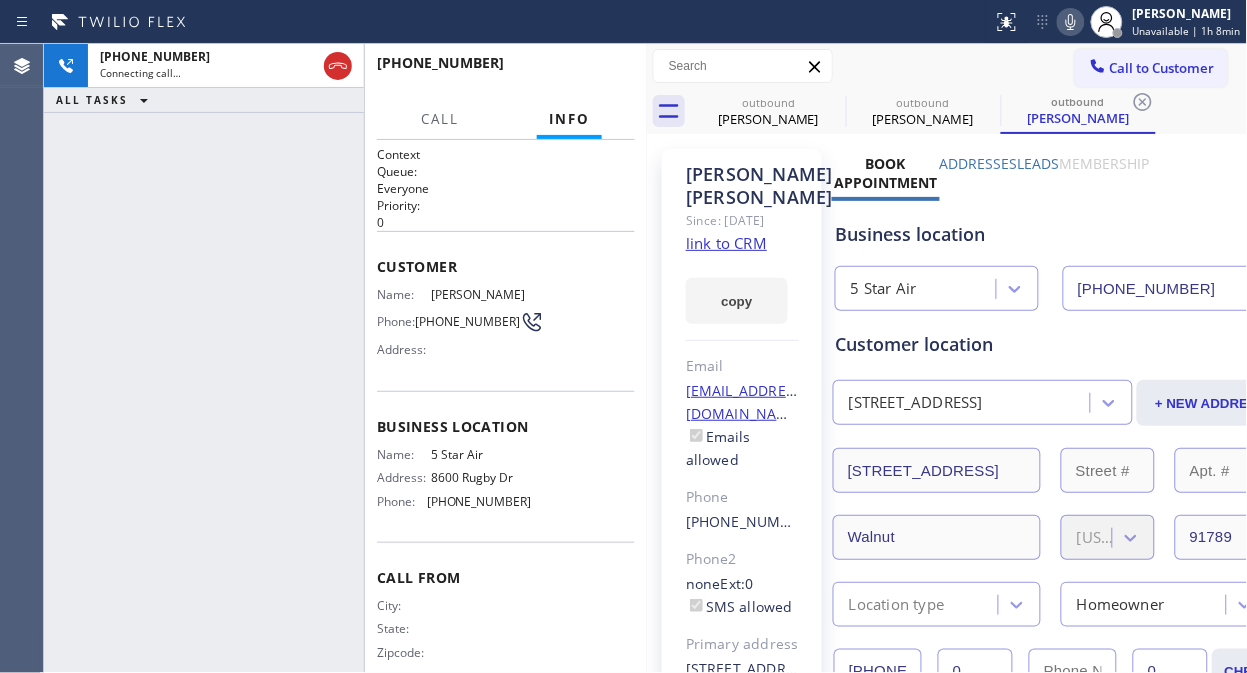 click 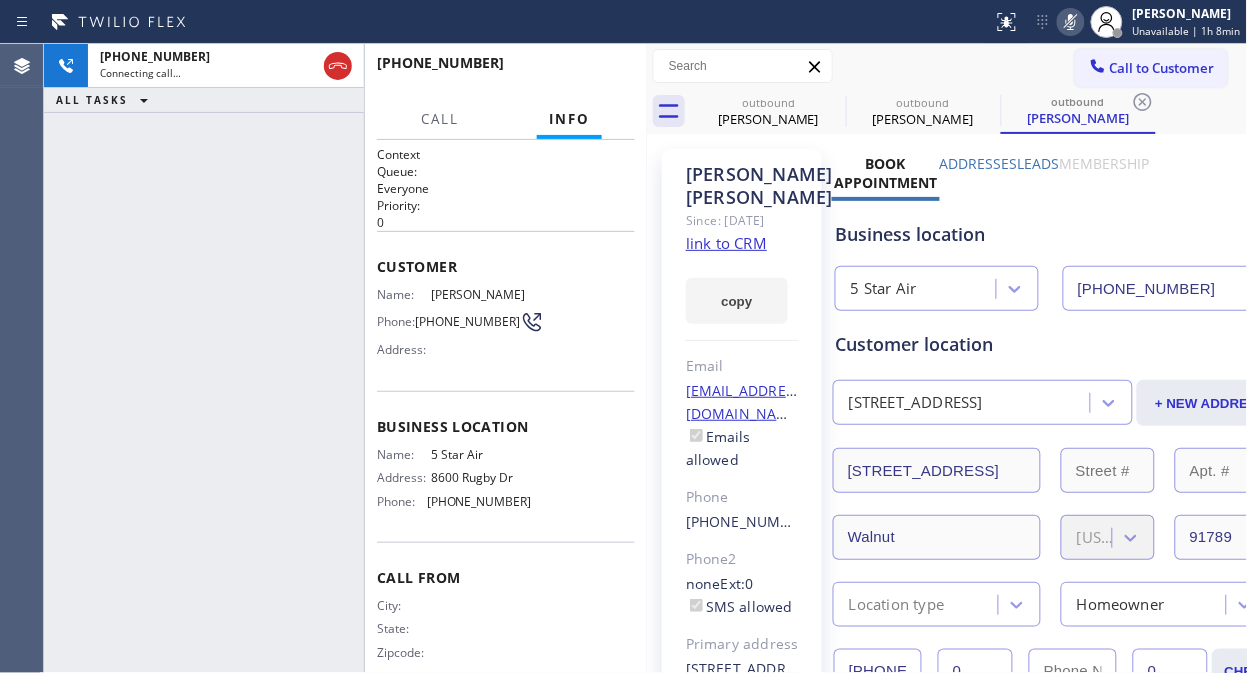 click 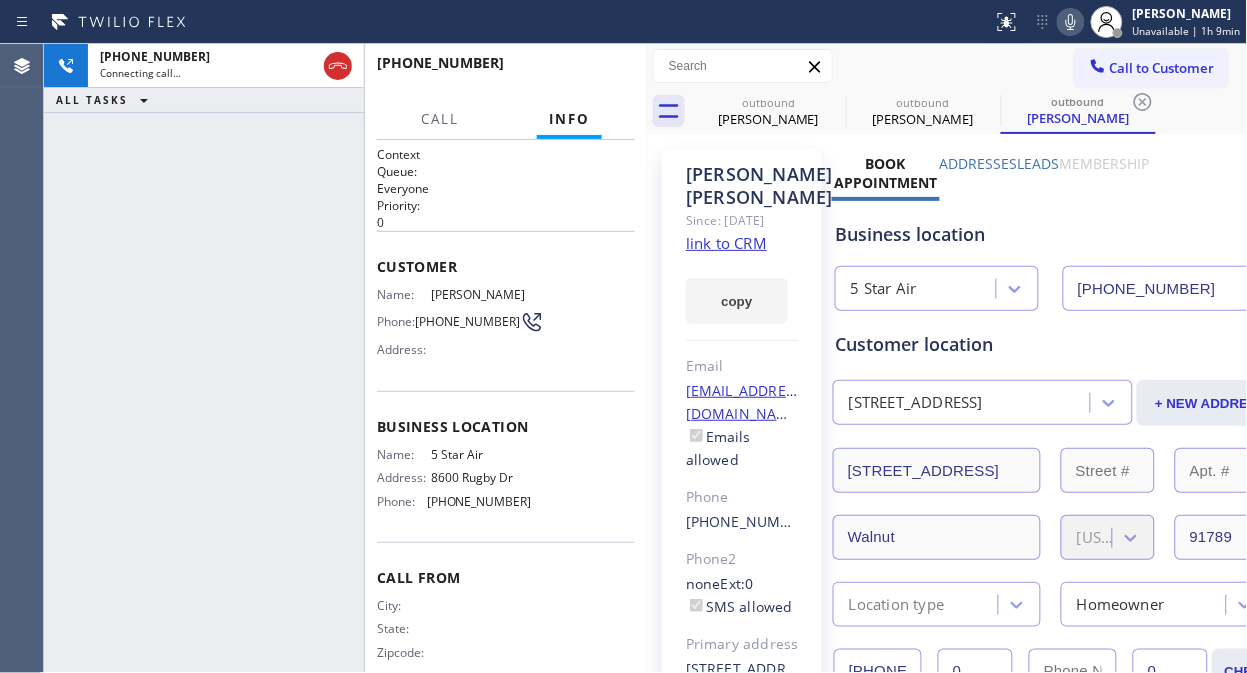 click on "[PHONE_NUMBER] Connecting call… ALL TASKS ALL TASKS ACTIVE TASKS TASKS IN WRAP UP" at bounding box center [204, 358] 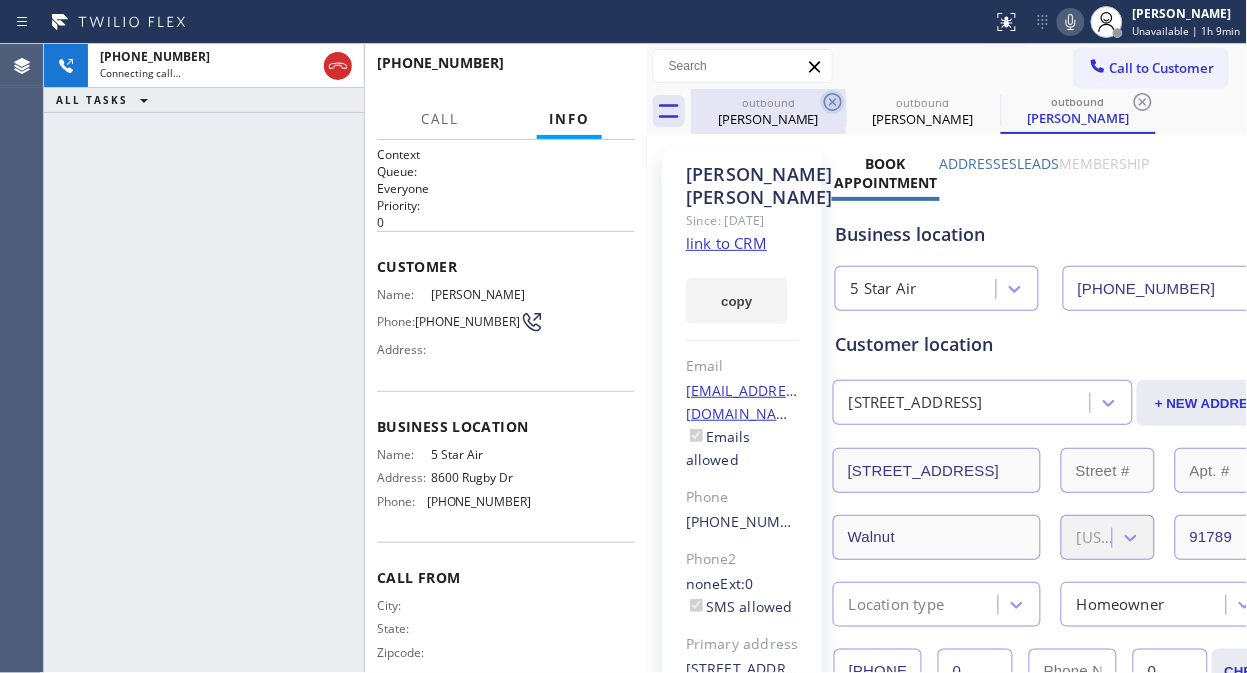 click 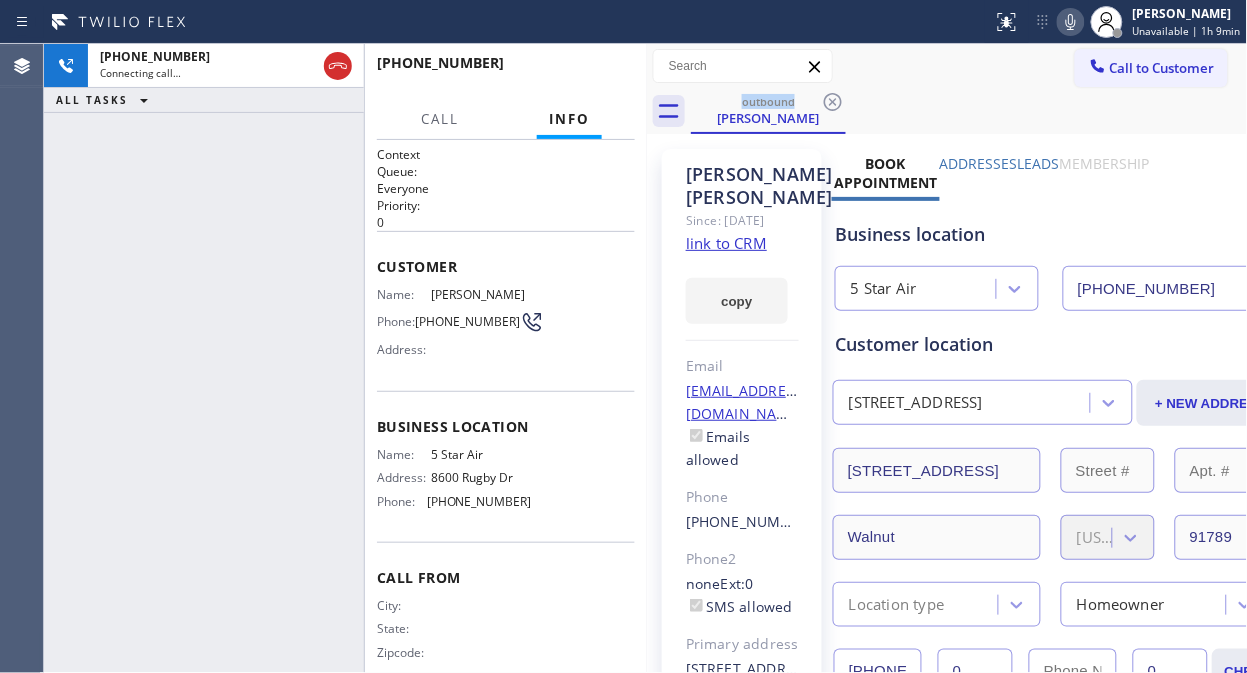 click 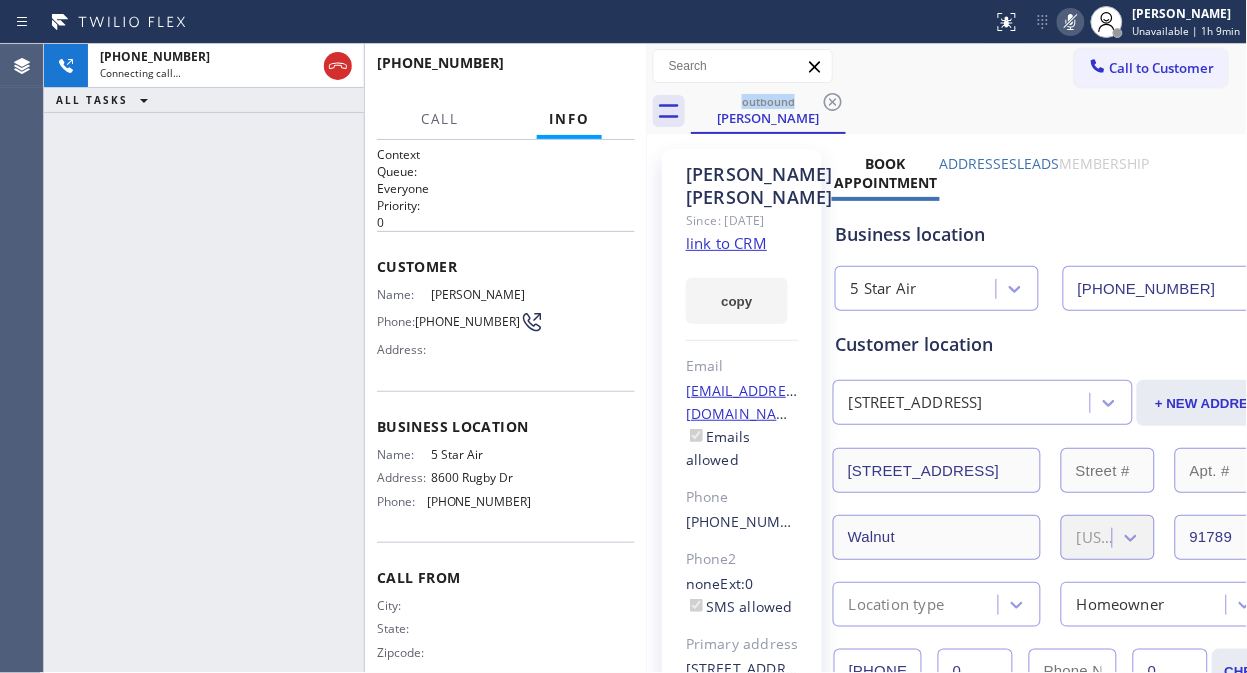 click 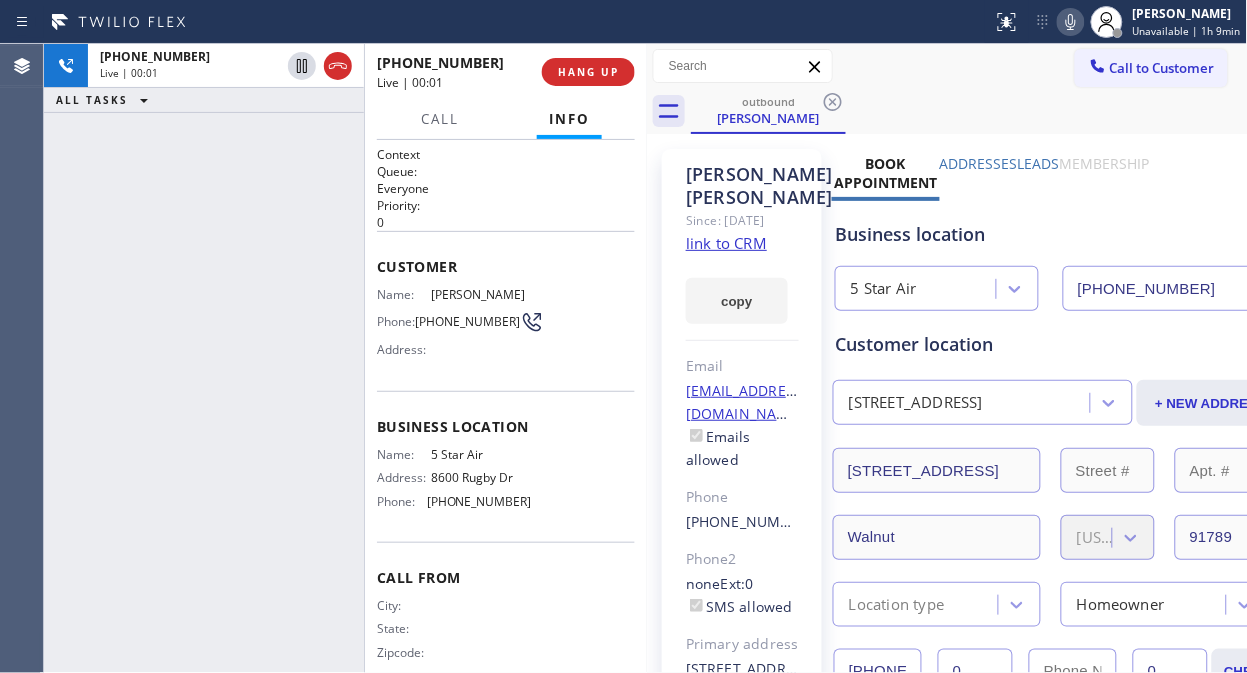 click on "[PHONE_NUMBER] Live | 00:01 HANG UP" at bounding box center [506, 72] 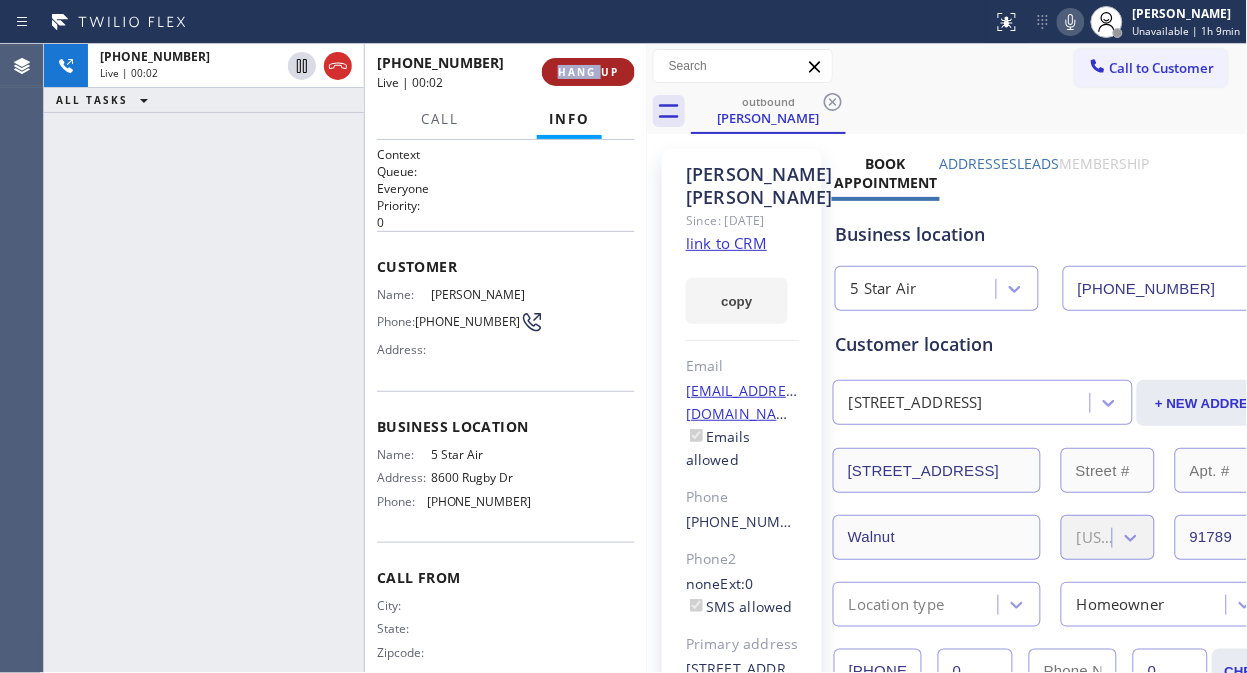 click on "[PHONE_NUMBER] Live | 00:02 HANG UP" at bounding box center (506, 72) 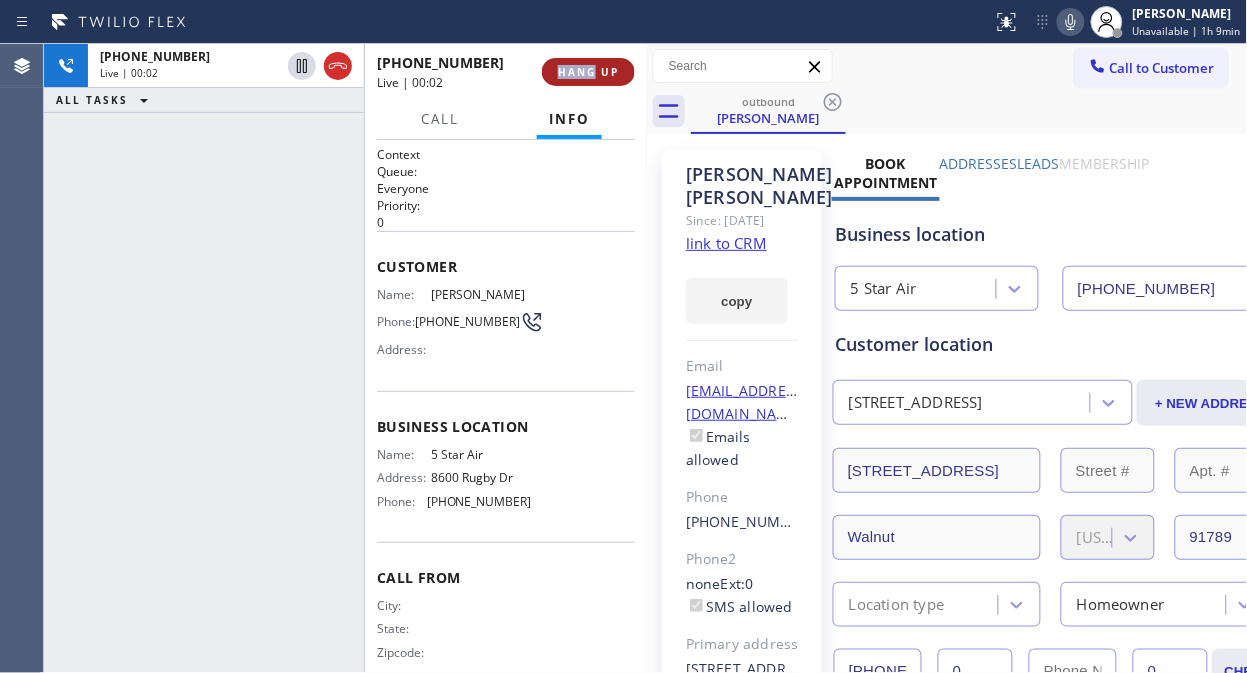 click on "HANG UP" at bounding box center [588, 72] 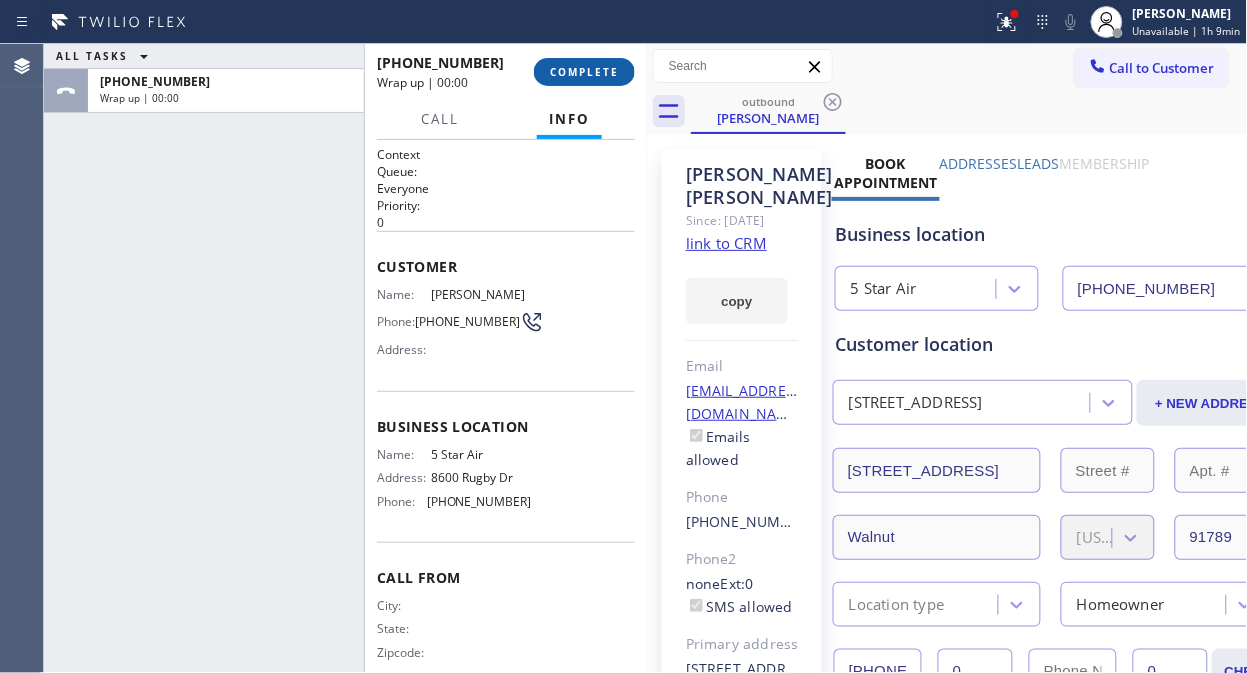 click on "COMPLETE" at bounding box center (584, 72) 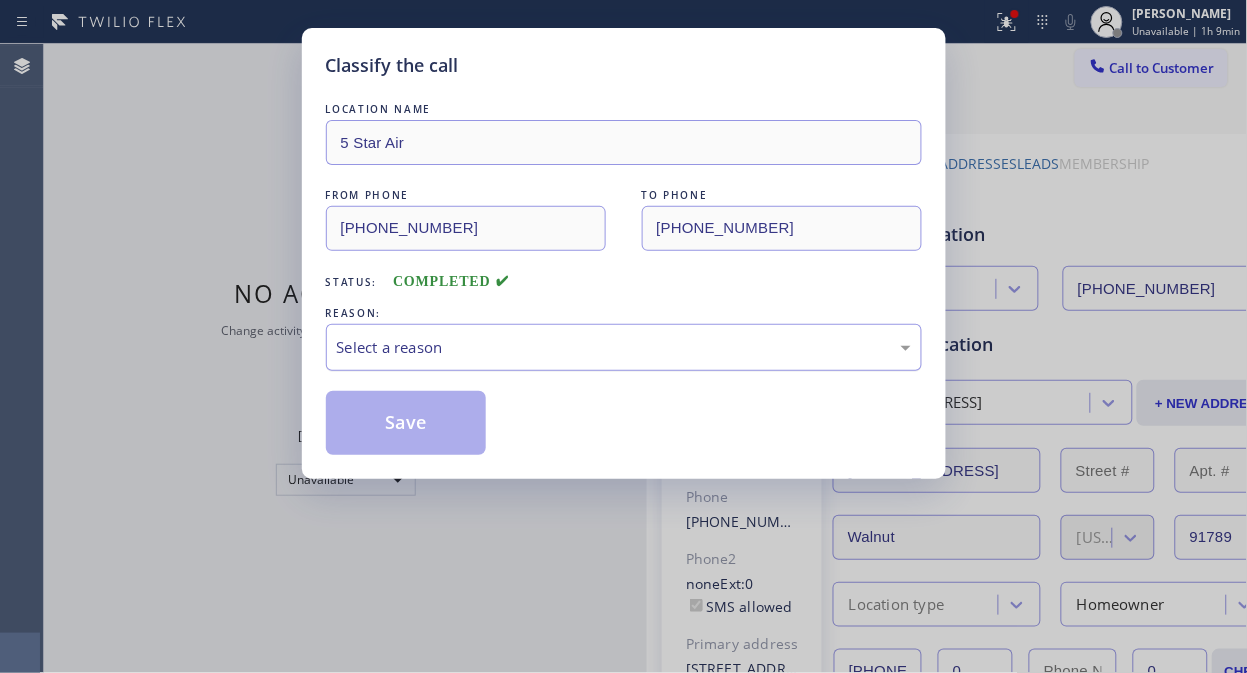 click on "Select a reason" at bounding box center [624, 347] 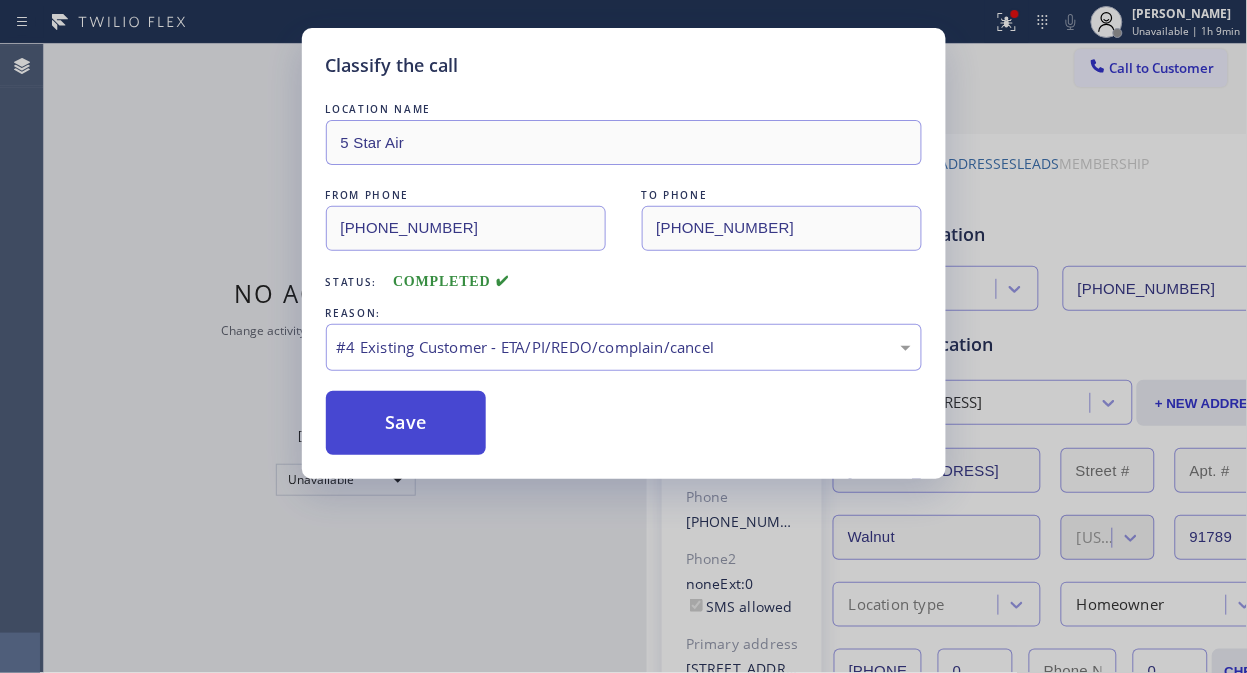click on "Save" at bounding box center (406, 423) 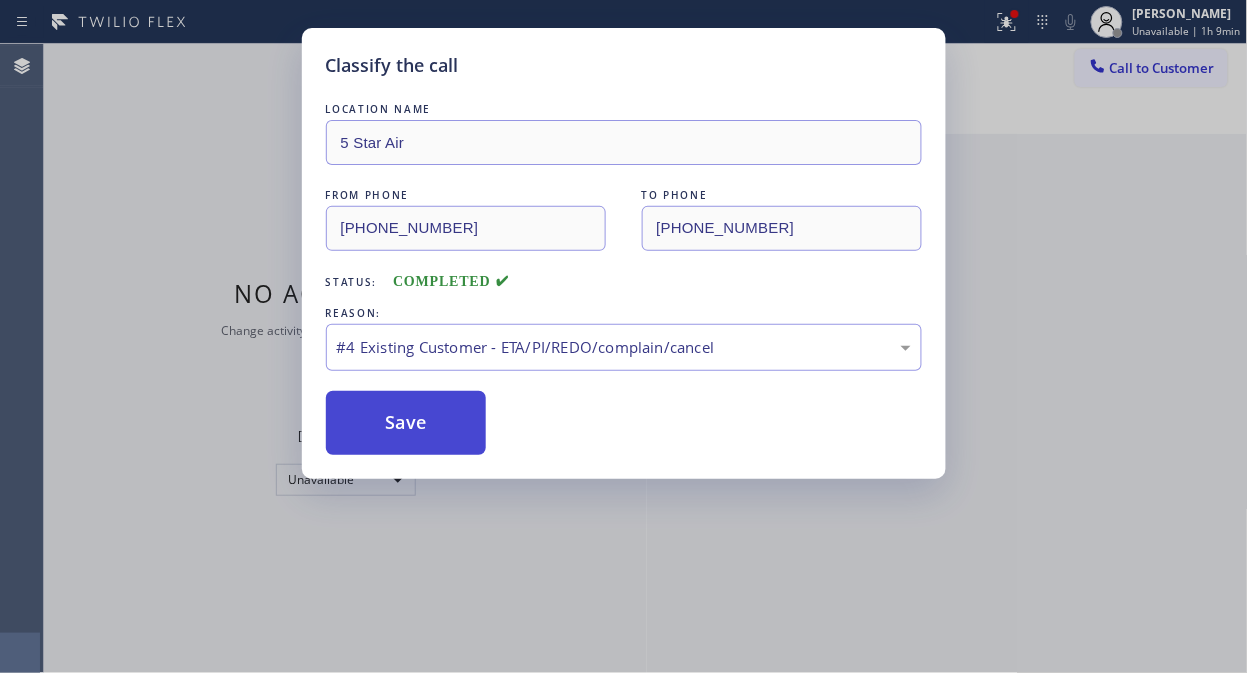 click on "Save" at bounding box center (406, 423) 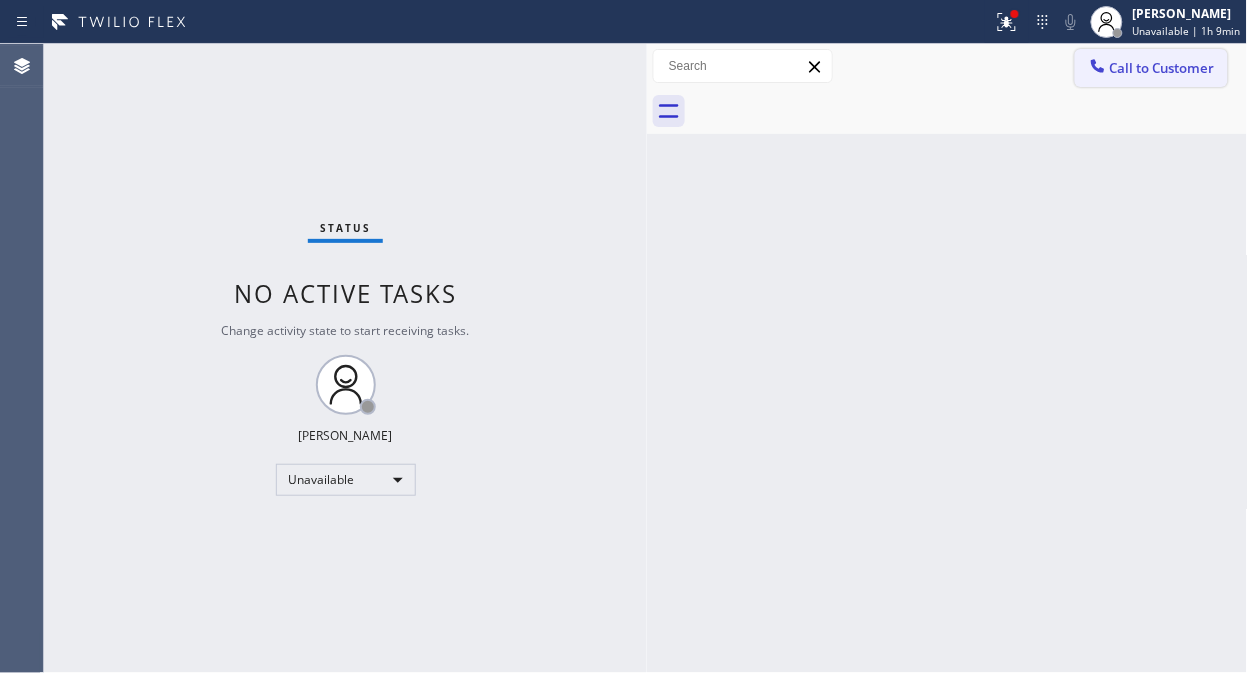 click on "Call to Customer" at bounding box center [1162, 68] 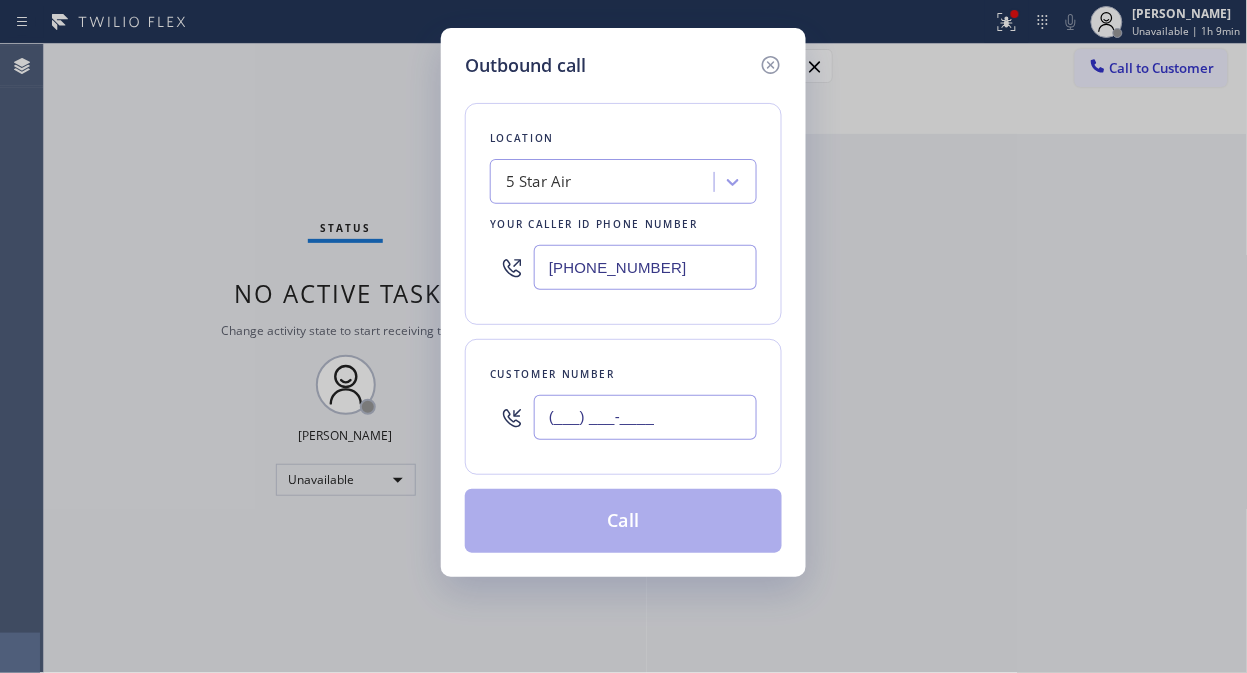 click on "(___) ___-____" at bounding box center [645, 417] 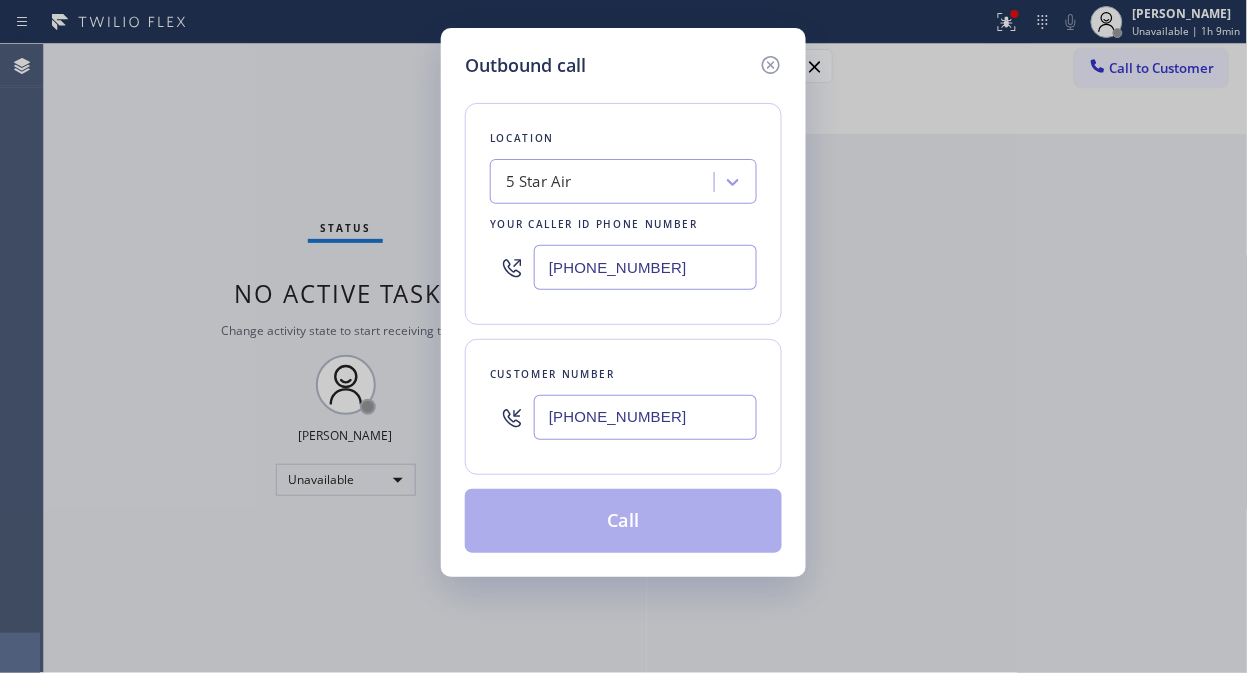 type on "[PHONE_NUMBER]" 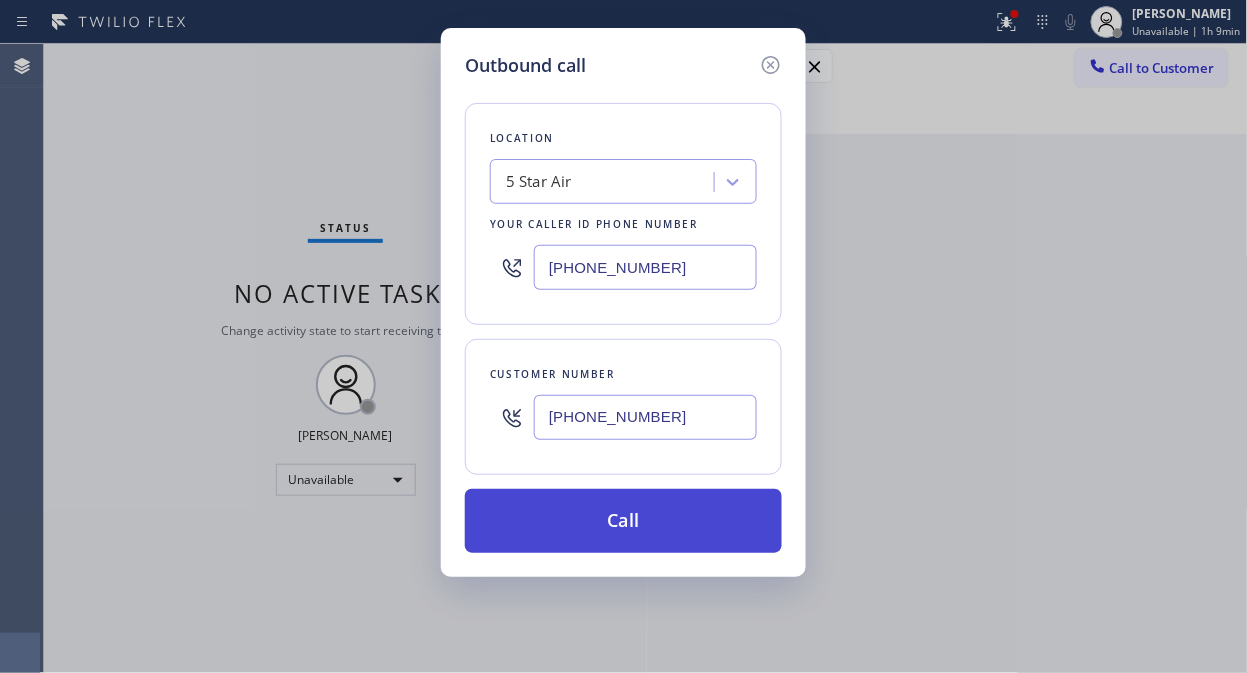 click on "Call" at bounding box center [623, 521] 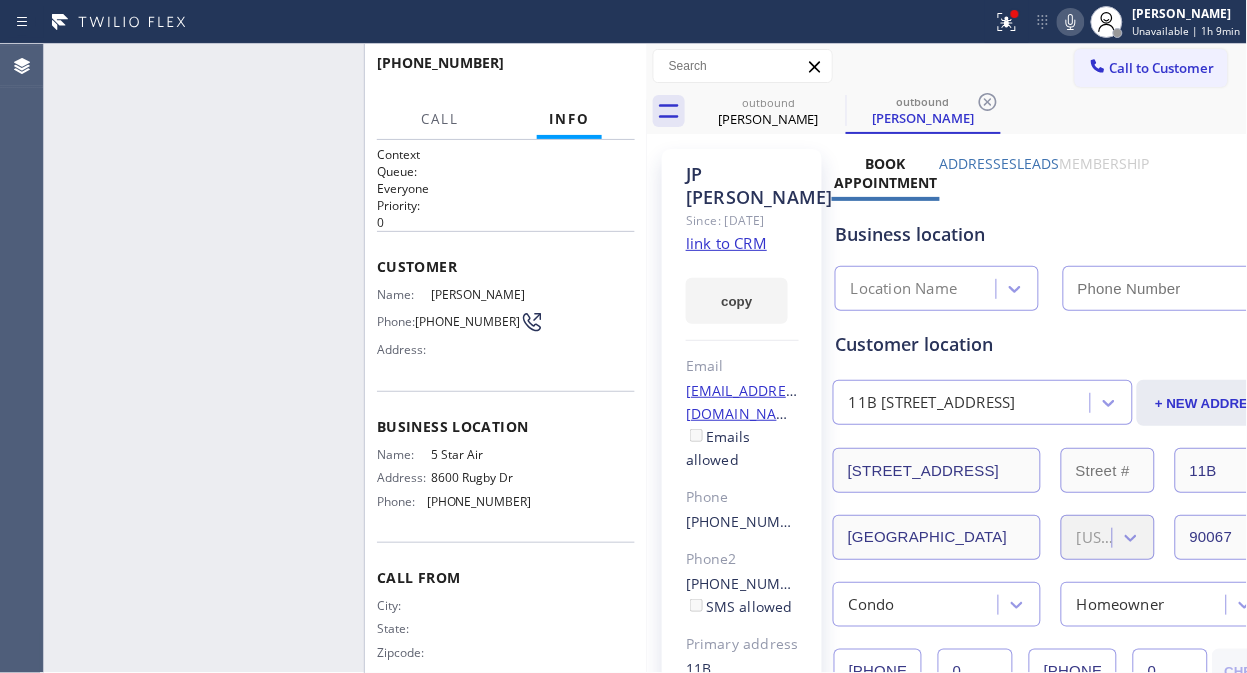 type on "[PHONE_NUMBER]" 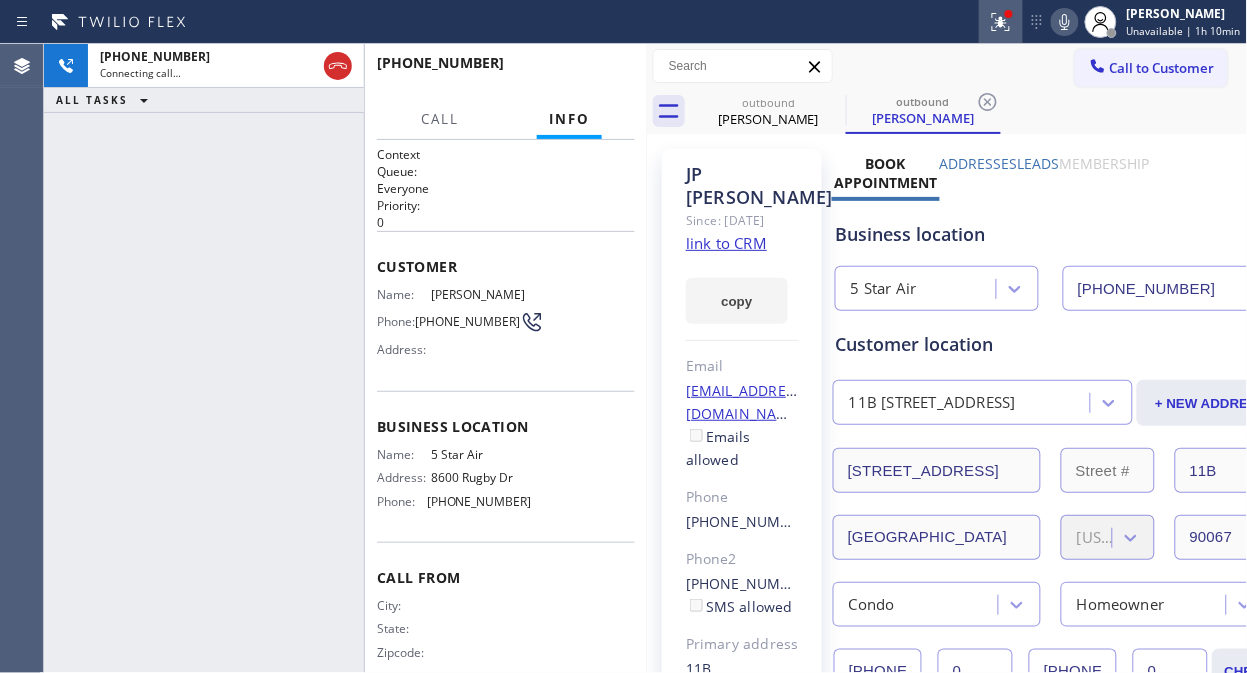 click 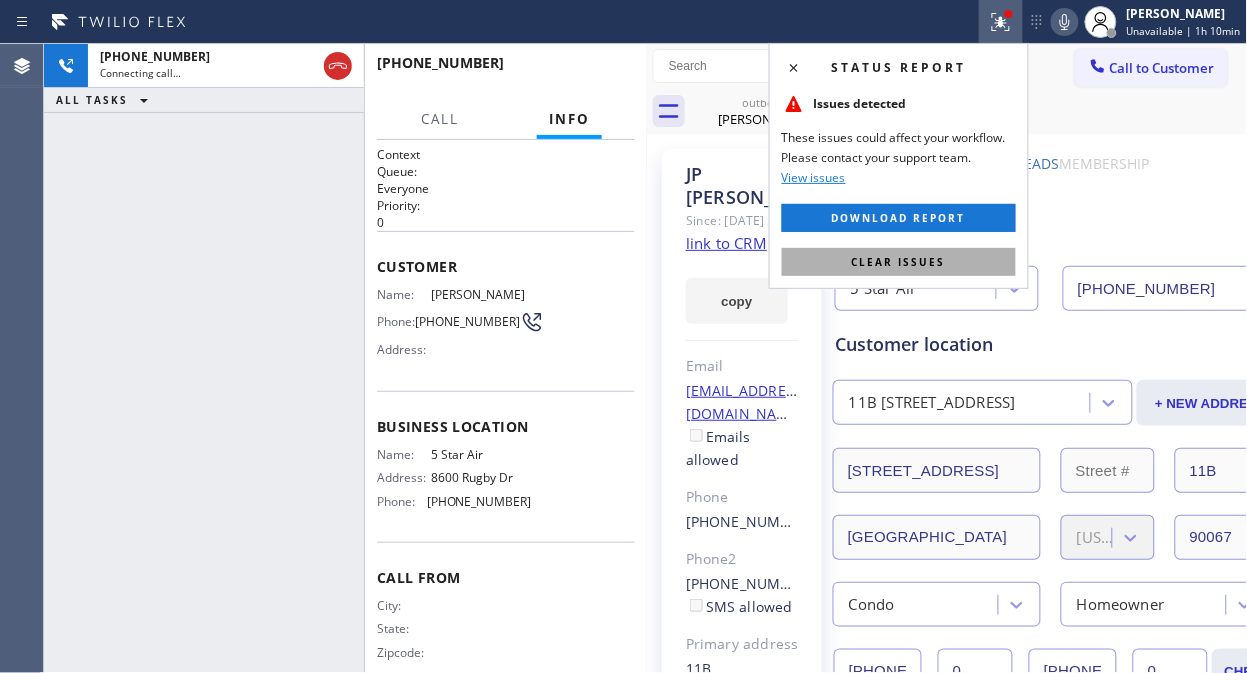 click on "Clear issues" at bounding box center [899, 262] 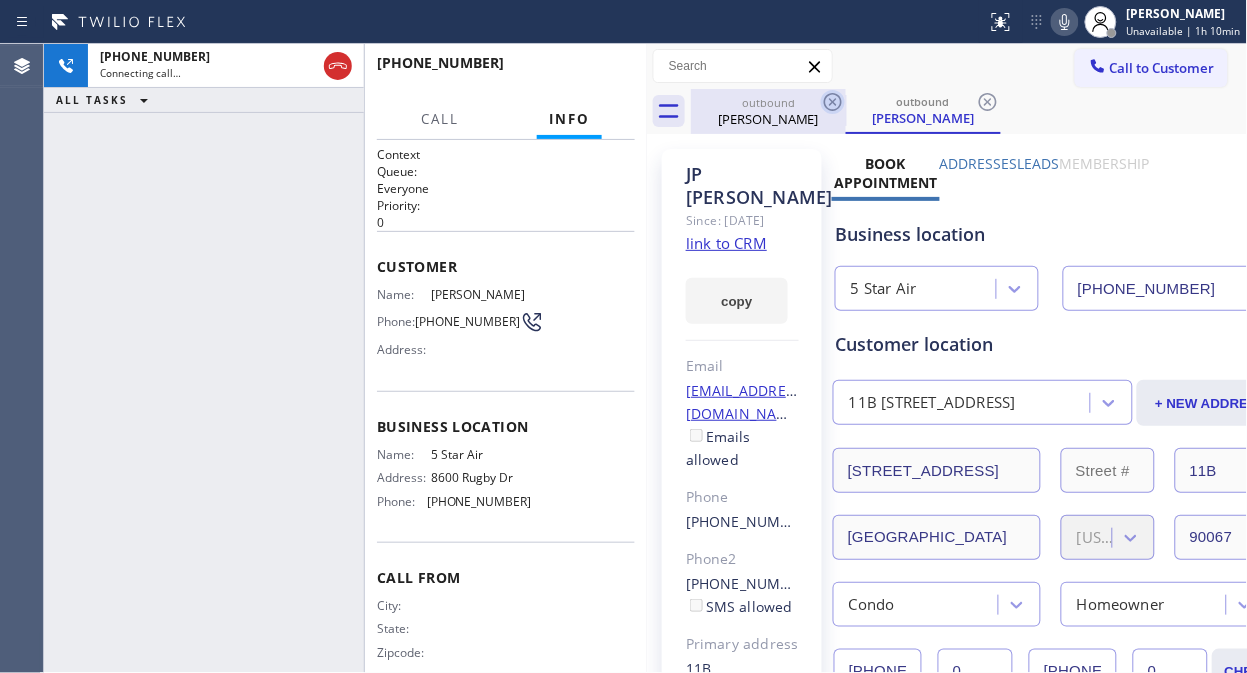 click 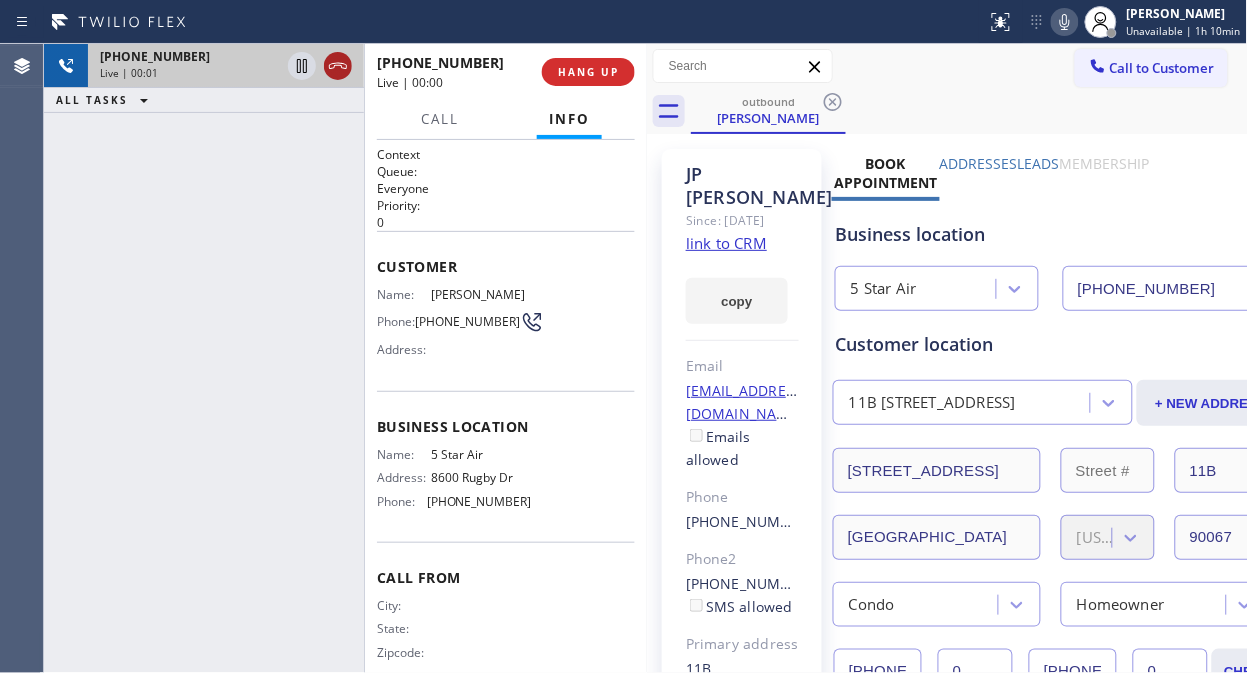 click 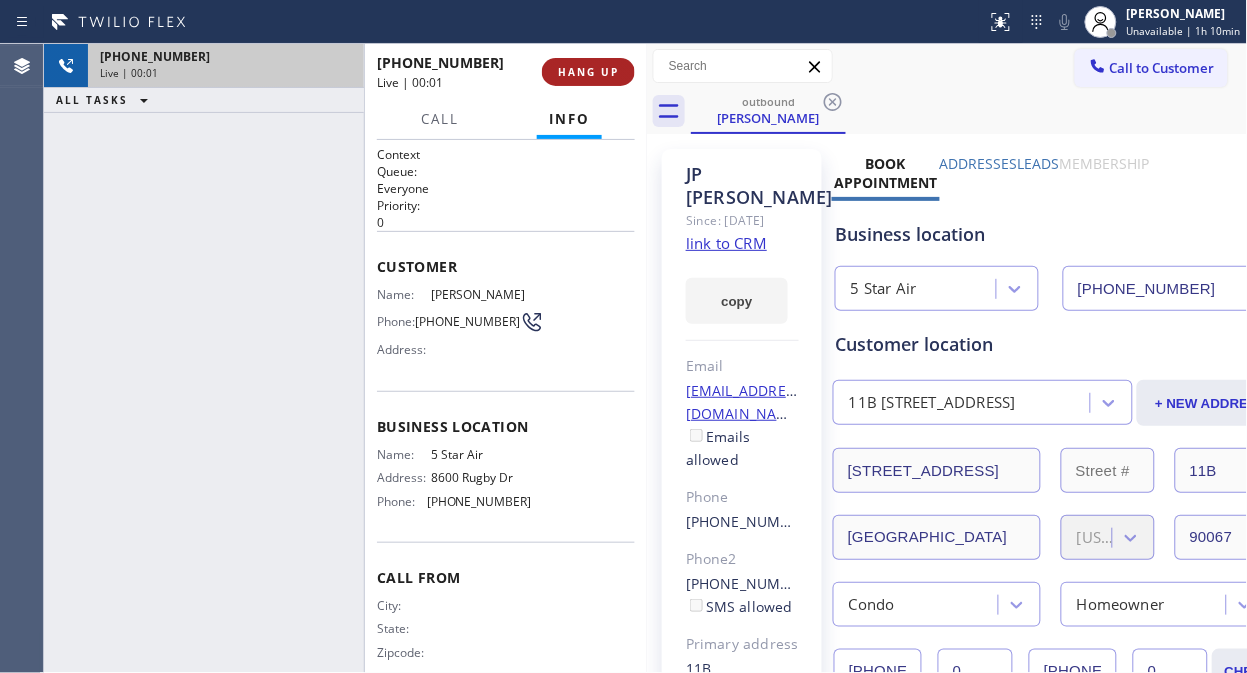 click on "HANG UP" at bounding box center [588, 72] 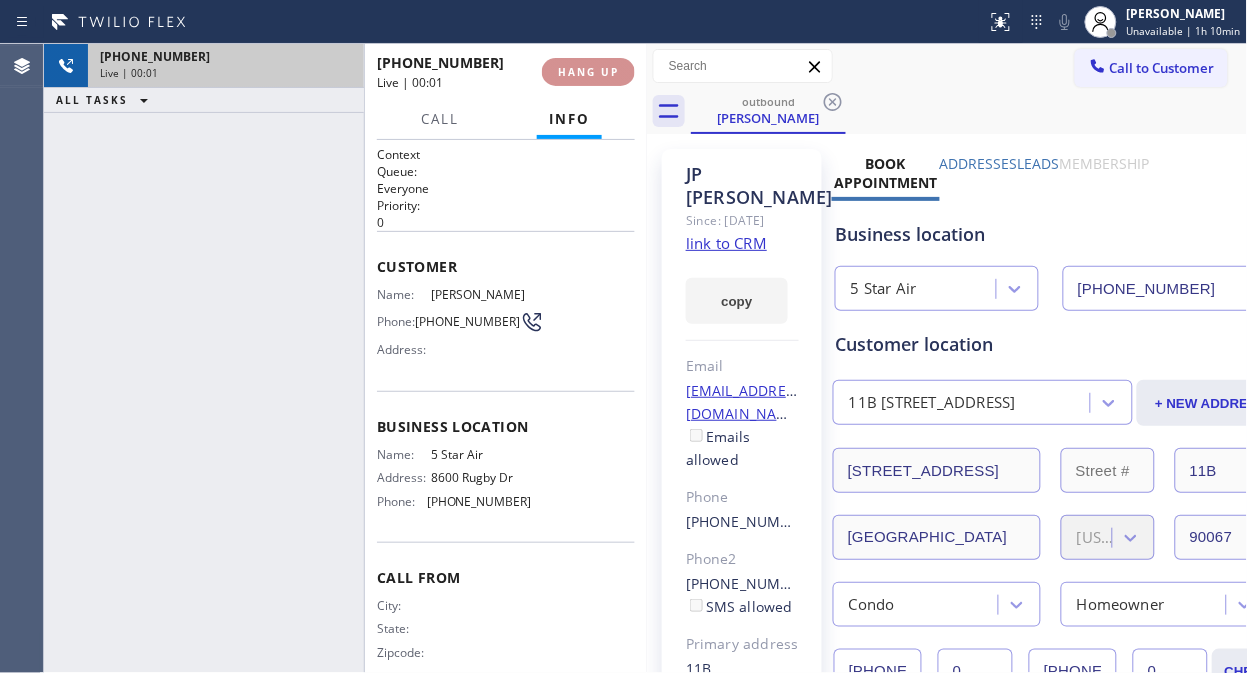 click on "HANG UP" at bounding box center [588, 72] 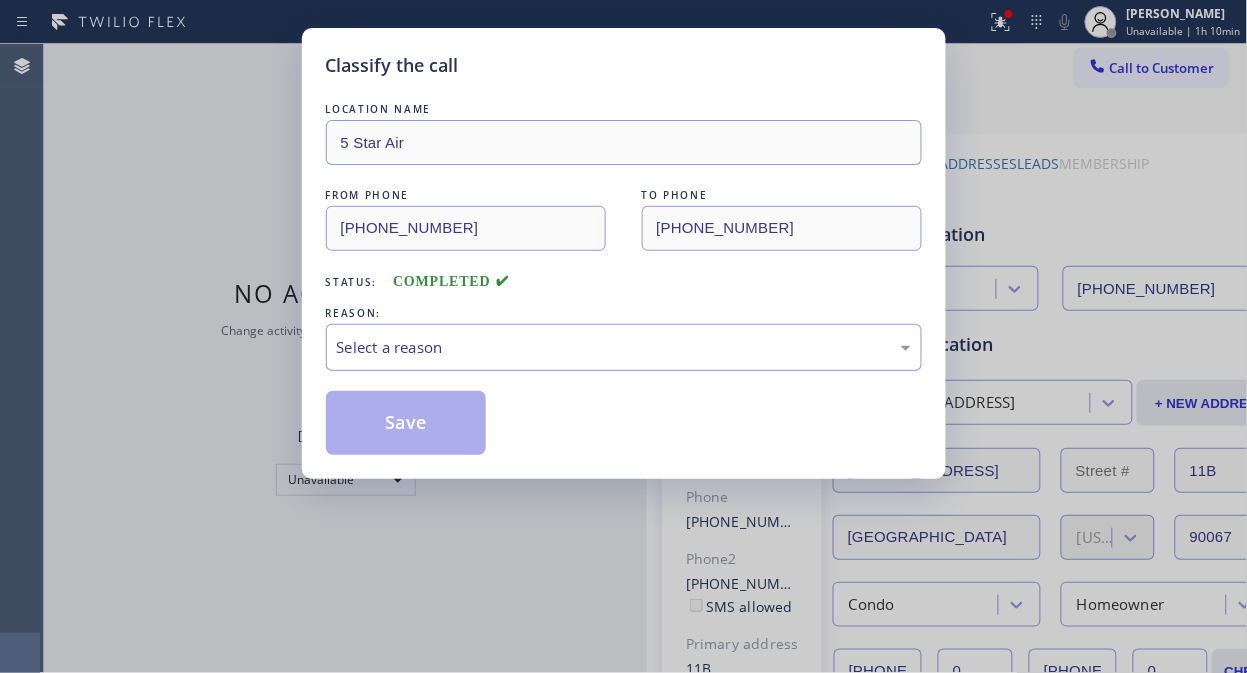 click on "Select a reason" at bounding box center (624, 347) 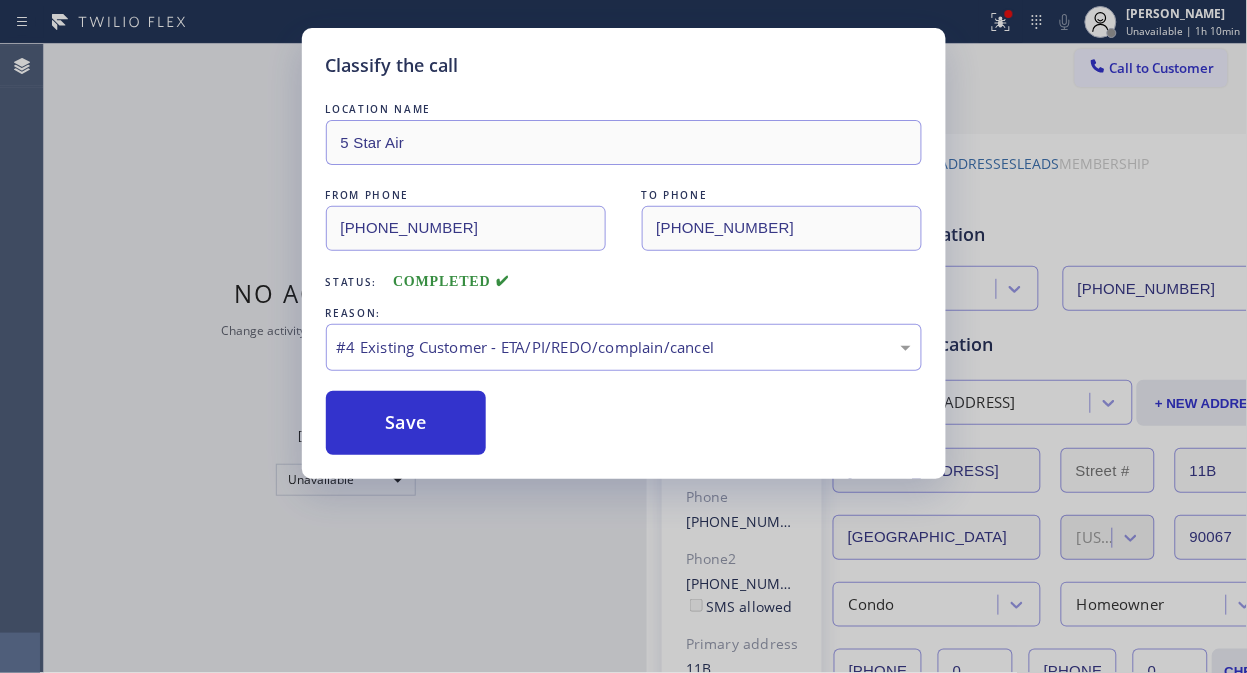 drag, startPoint x: 602, startPoint y: 486, endPoint x: 478, endPoint y: 477, distance: 124.32619 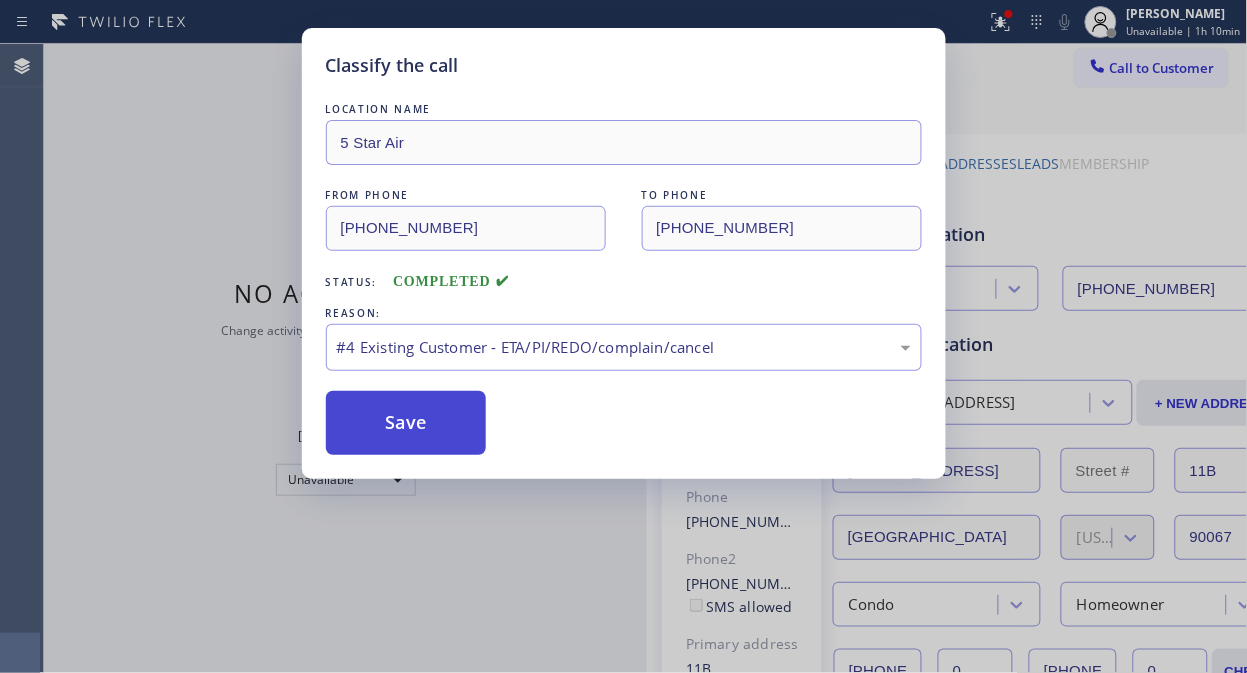 drag, startPoint x: 474, startPoint y: 477, endPoint x: 434, endPoint y: 427, distance: 64.03124 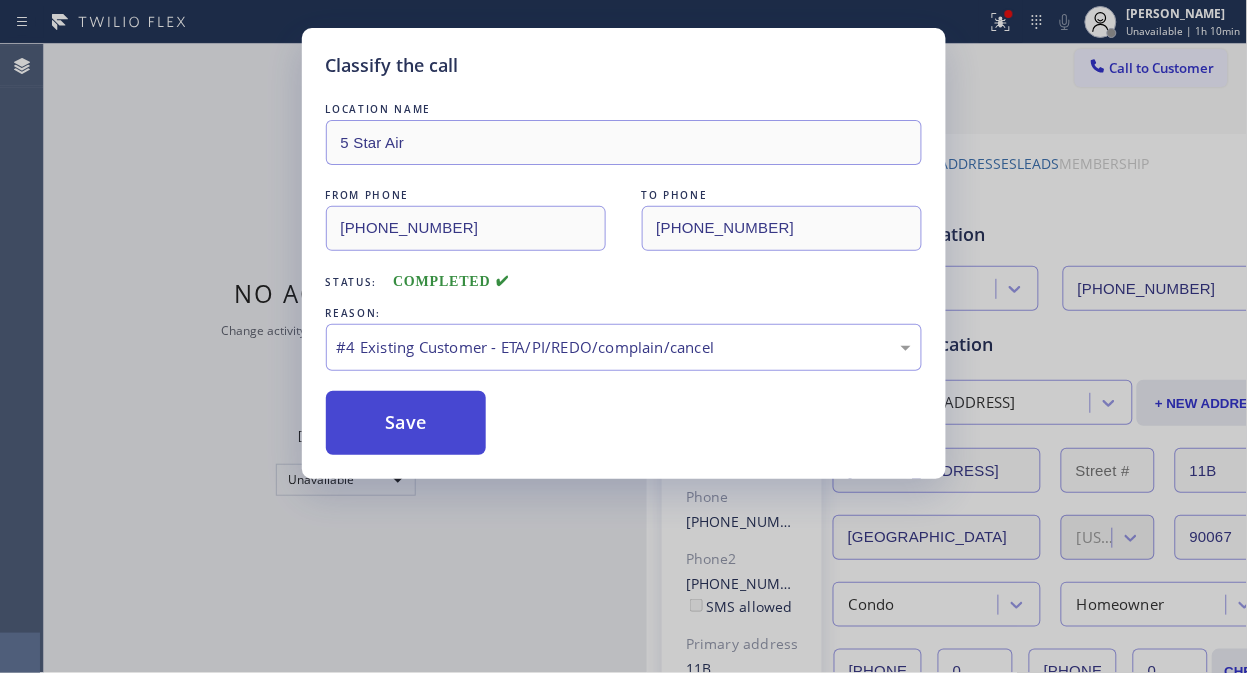click on "Classify the call LOCATION NAME 5 Star Air FROM PHONE [PHONE_NUMBER] TO PHONE [PHONE_NUMBER] Status: COMPLETED REASON: #4 Existing Customer - ETA/PI/REDO/complain/cancel Save" at bounding box center (624, 253) 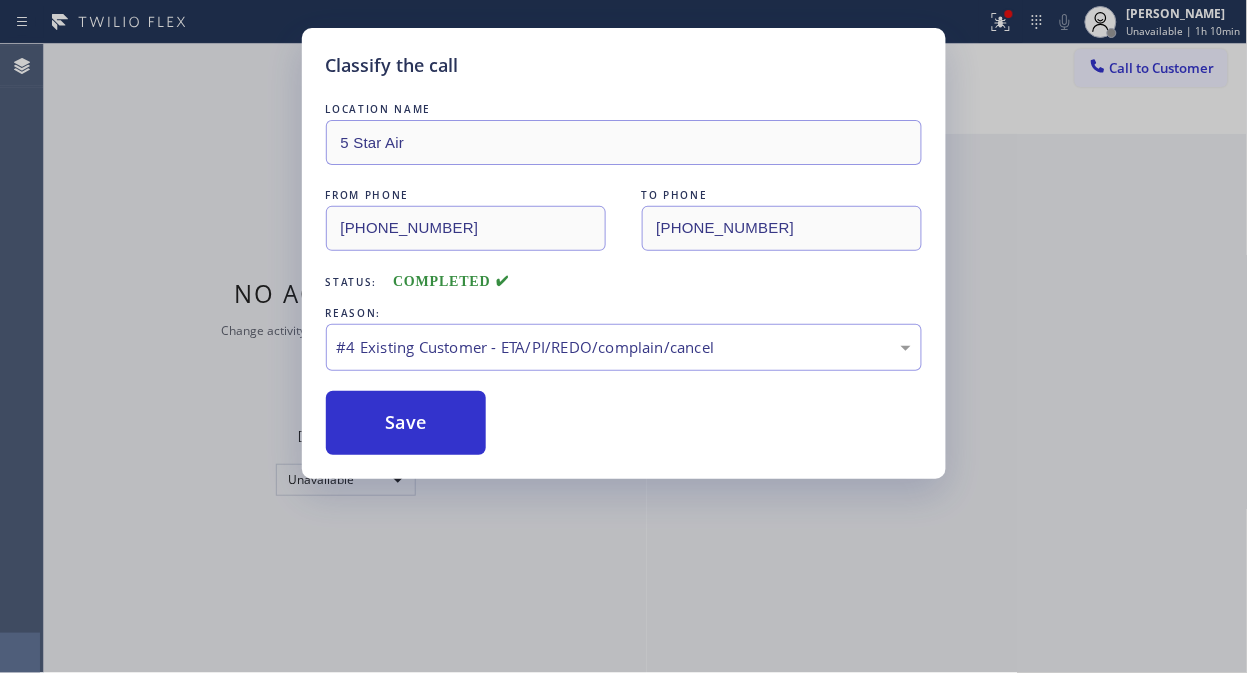 click on "Classify the call LOCATION NAME 5 Star Air FROM PHONE [PHONE_NUMBER] TO PHONE [PHONE_NUMBER] Status: COMPLETED REASON: #4 Existing Customer - ETA/PI/REDO/complain/cancel Save" at bounding box center (623, 336) 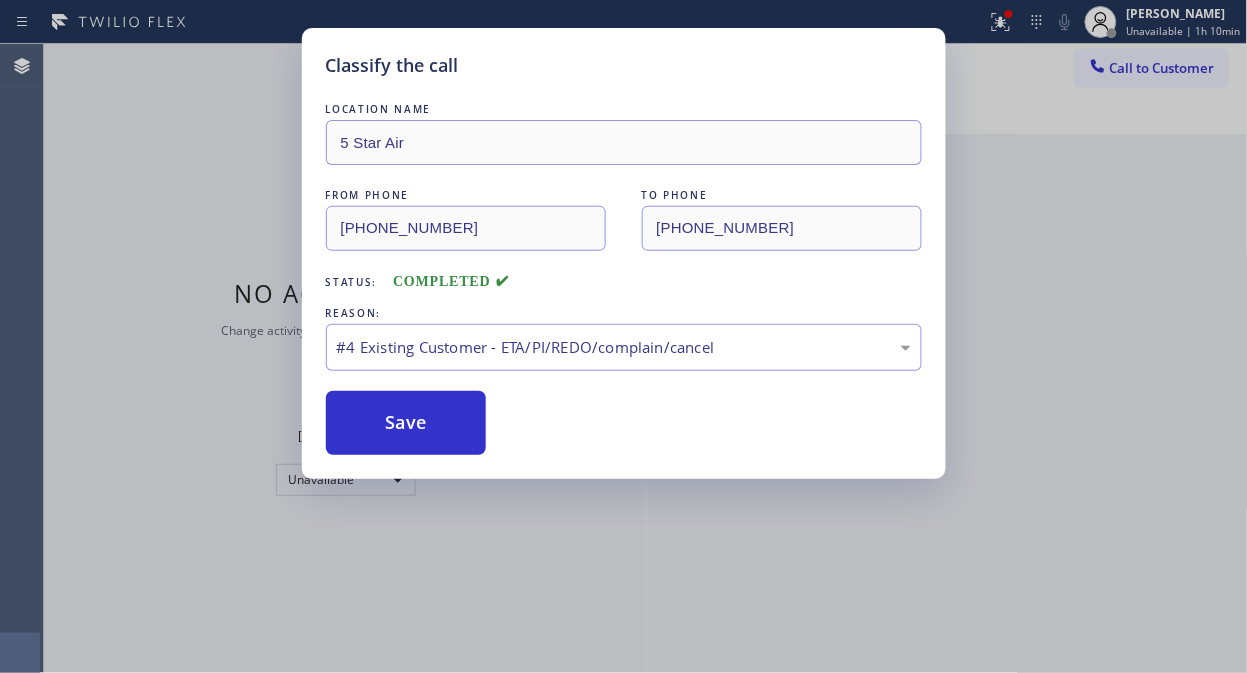 drag, startPoint x: 445, startPoint y: 430, endPoint x: 871, endPoint y: 141, distance: 514.77856 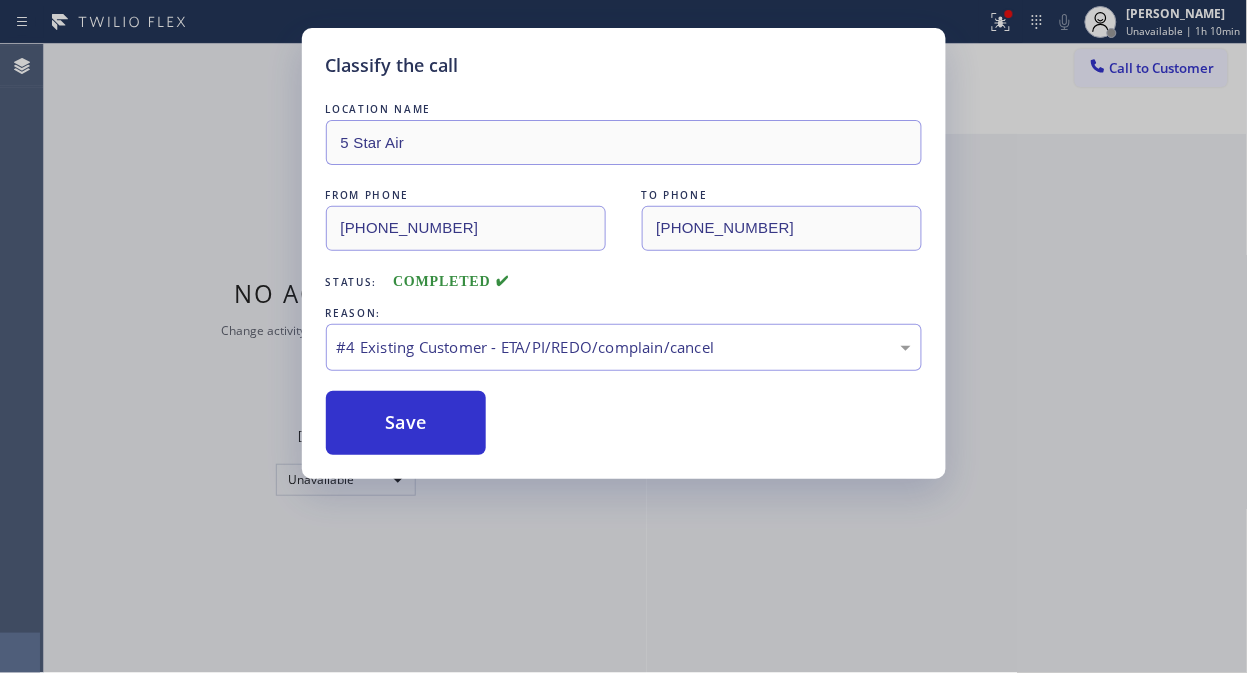 click on "Classify the call LOCATION NAME 5 Star Air FROM PHONE [PHONE_NUMBER] TO PHONE [PHONE_NUMBER] Status: COMPLETED REASON: #4 Existing Customer - ETA/PI/REDO/complain/cancel Save" at bounding box center [623, 336] 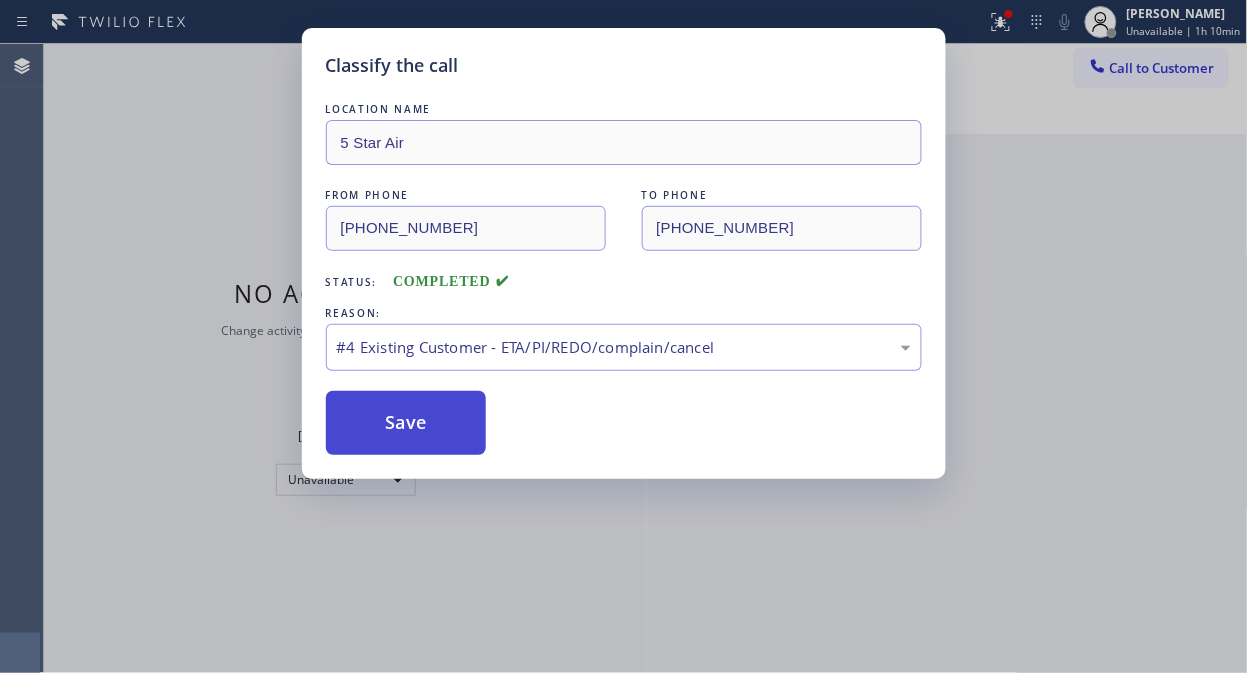 click on "Classify the call LOCATION NAME Laguna Air Conditioning FROM PHONE [PHONE_NUMBER] TO PHONE [PHONE_NUMBER] Status: COMPLETED REASON: Existing Customer - ETA/PI/REDO/complain/cancel Save Classify the call LOCATION NAME 5 Star Air FROM PHONE [PHONE_NUMBER] TO PHONE [PHONE_NUMBER] Status: COMPLETED REASON: Existing Customer - ETA/PI/REDO/complain/cancel Save Classify the call LOCATION NAME 5 Star Air FROM PHONE [PHONE_NUMBER] TO PHONE [PHONE_NUMBER] Status: COMPLETED REASON: Existing Customer - ETA/PI/REDO/complain/cancel Save Classify the call LOCATION NAME 5 Star Air FROM PHONE [PHONE_NUMBER] TO PHONE [PHONE_NUMBER] Status: COMPLETED REASON: #4 Existing Customer - ETA/PI/REDO/complain/cancel Save Classify the call LOCATION NAME 5 Star Air FROM PHONE [PHONE_NUMBER] TO PHONE [PHONE_NUMBER] Status: COMPLETED REASON: #4 Existing Customer - ETA/PI/REDO/complain/cancel Save Status   No active tasks     Change activity state to start receiving tasks.   [PERSON_NAME] Unavailable Transfer Back to Dashboard Customers" at bounding box center [645, 358] 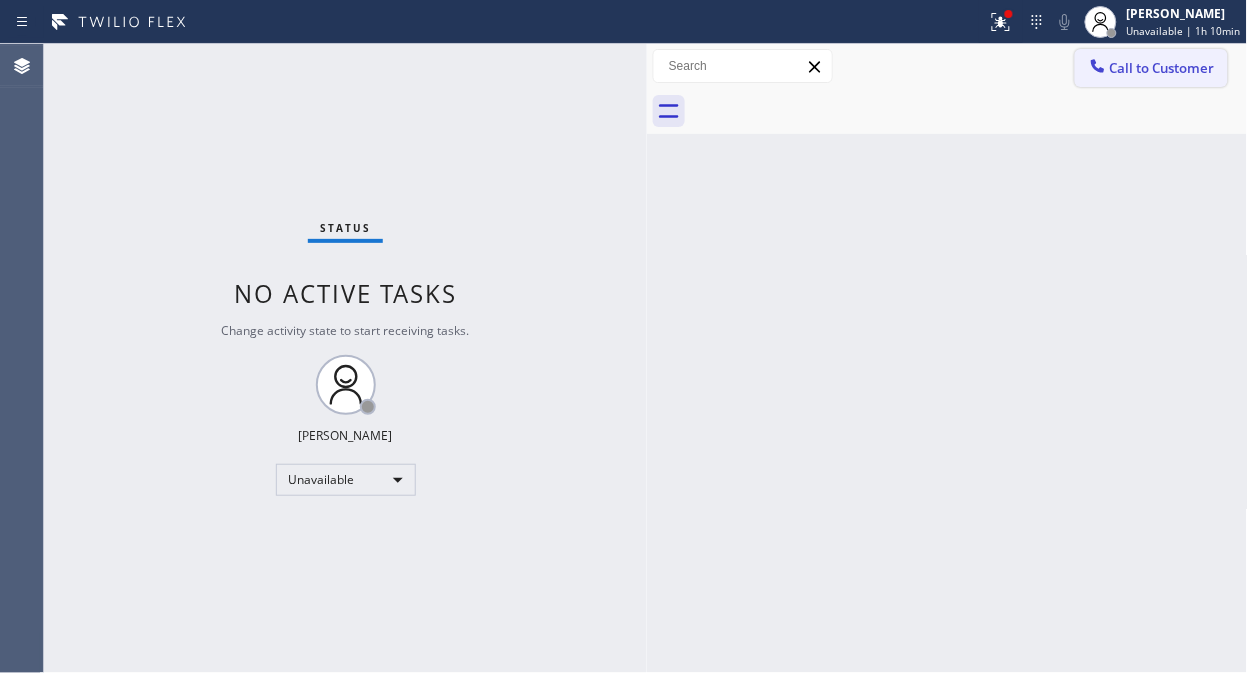 click on "Call to Customer" at bounding box center [1162, 68] 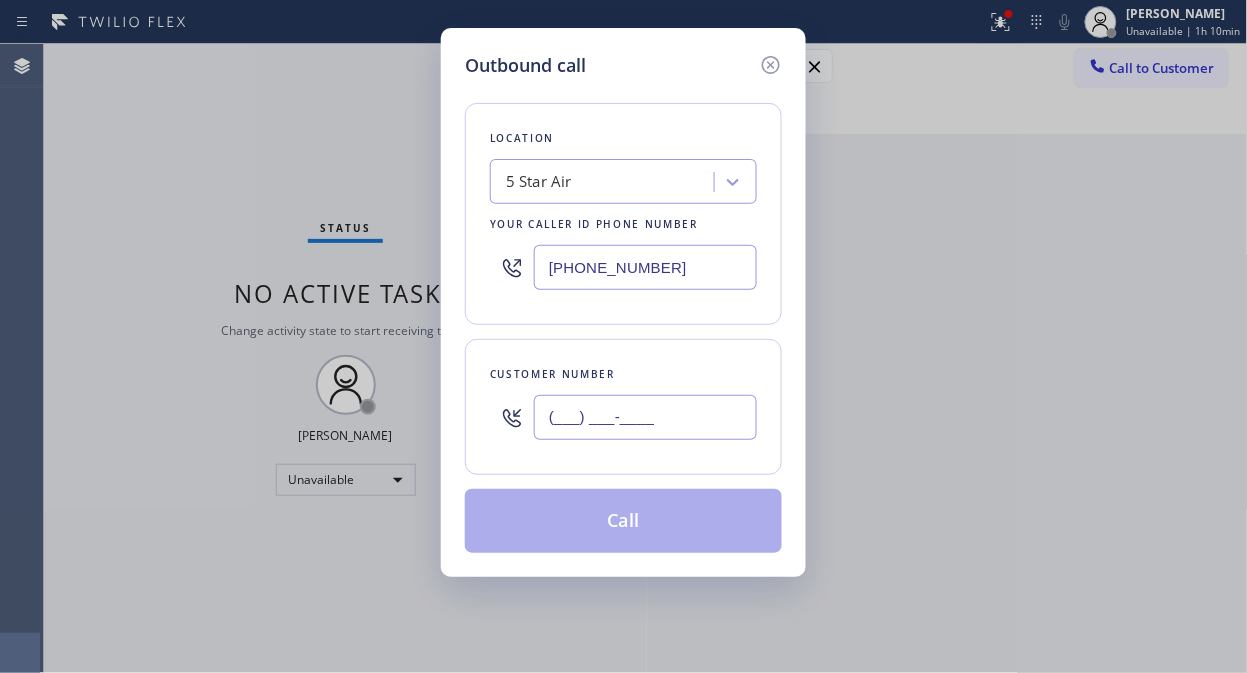 click on "(___) ___-____" at bounding box center (645, 417) 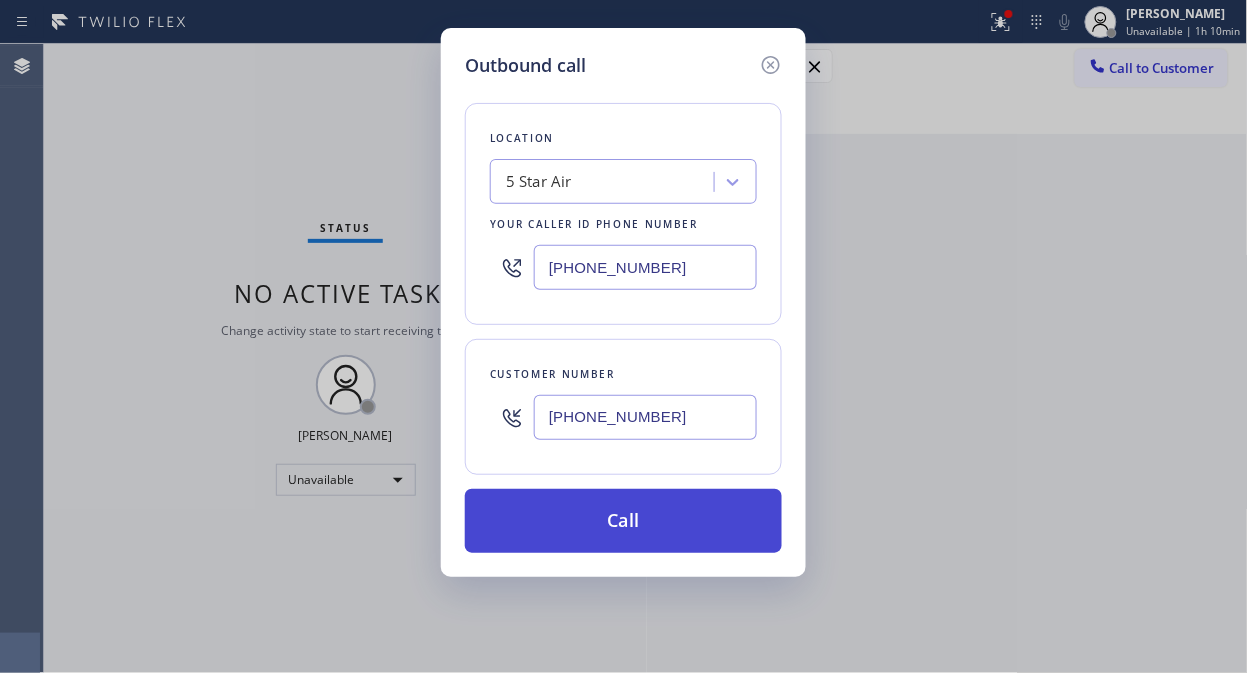 type on "[PHONE_NUMBER]" 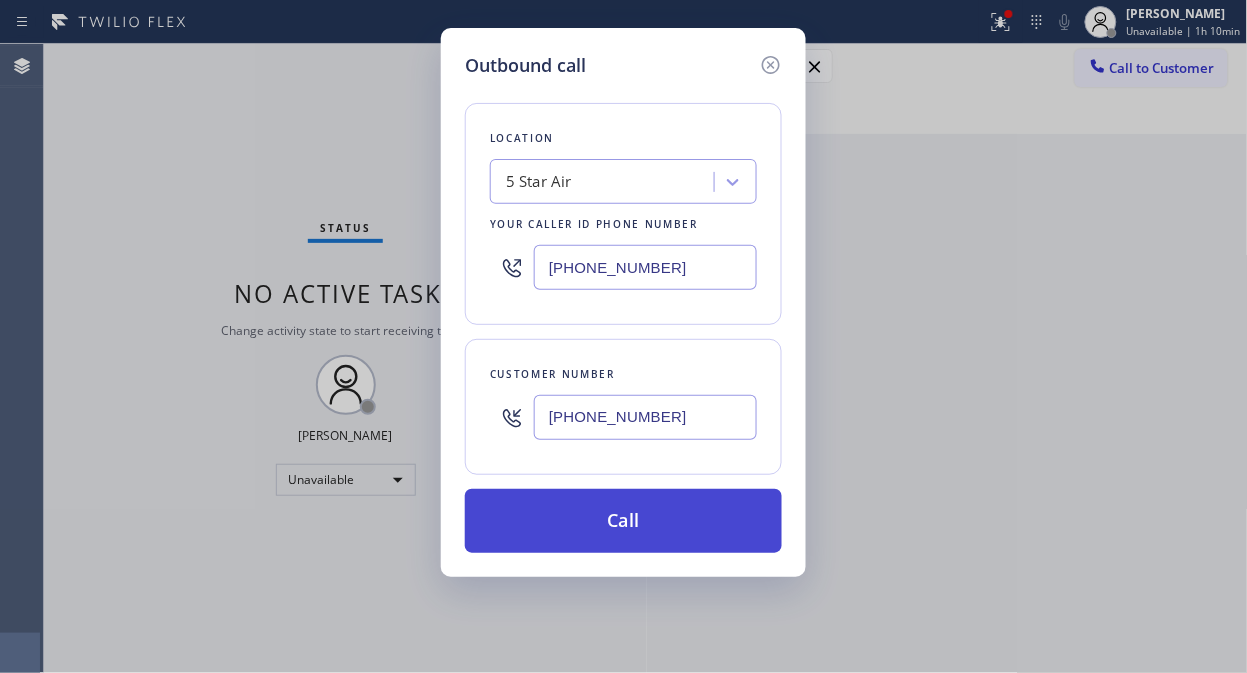 click on "Call" at bounding box center [623, 521] 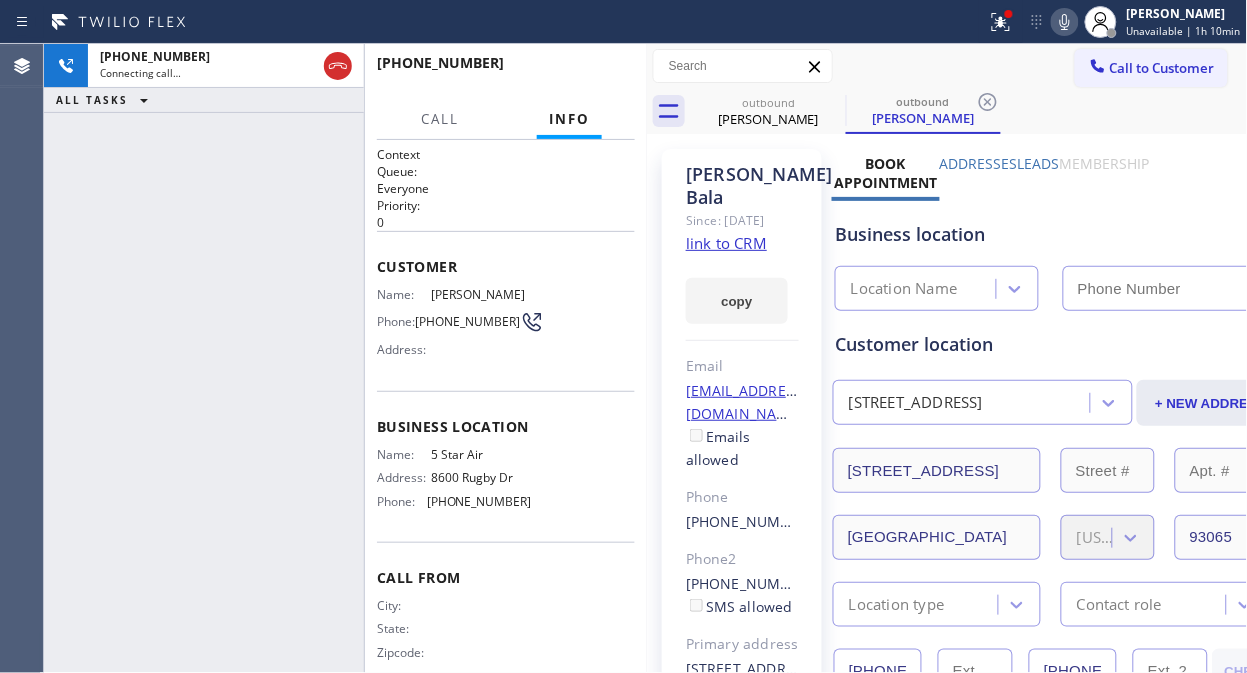 type on "[PHONE_NUMBER]" 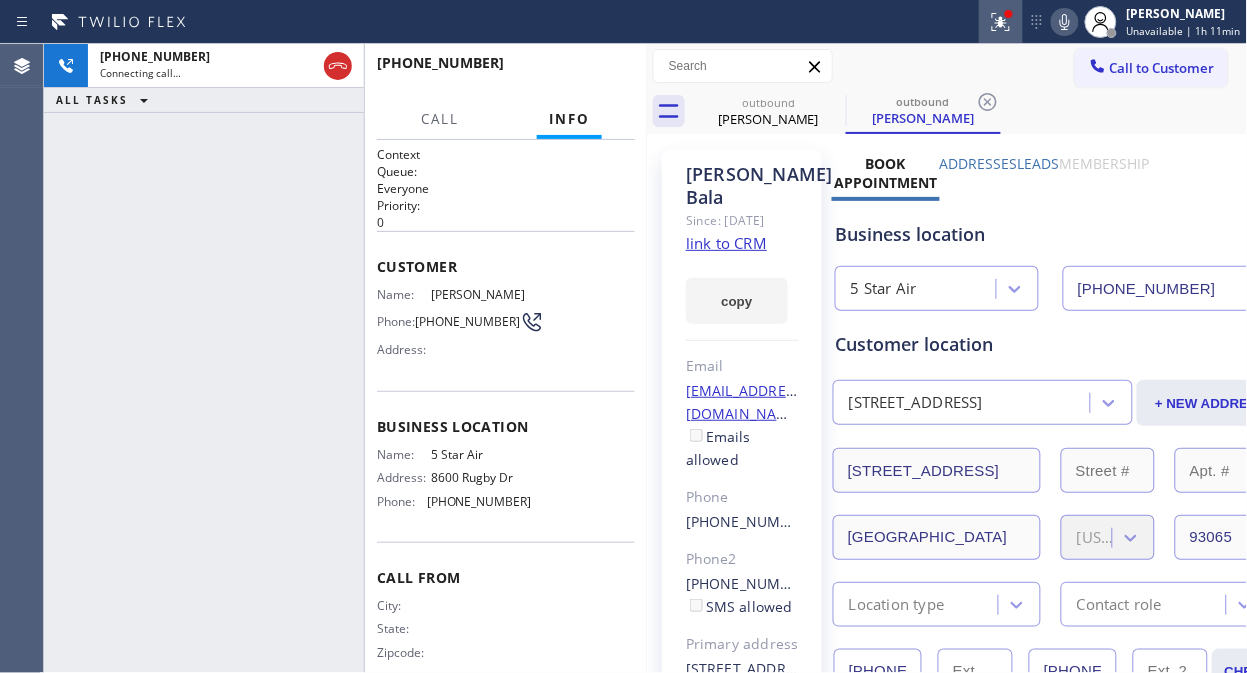 click 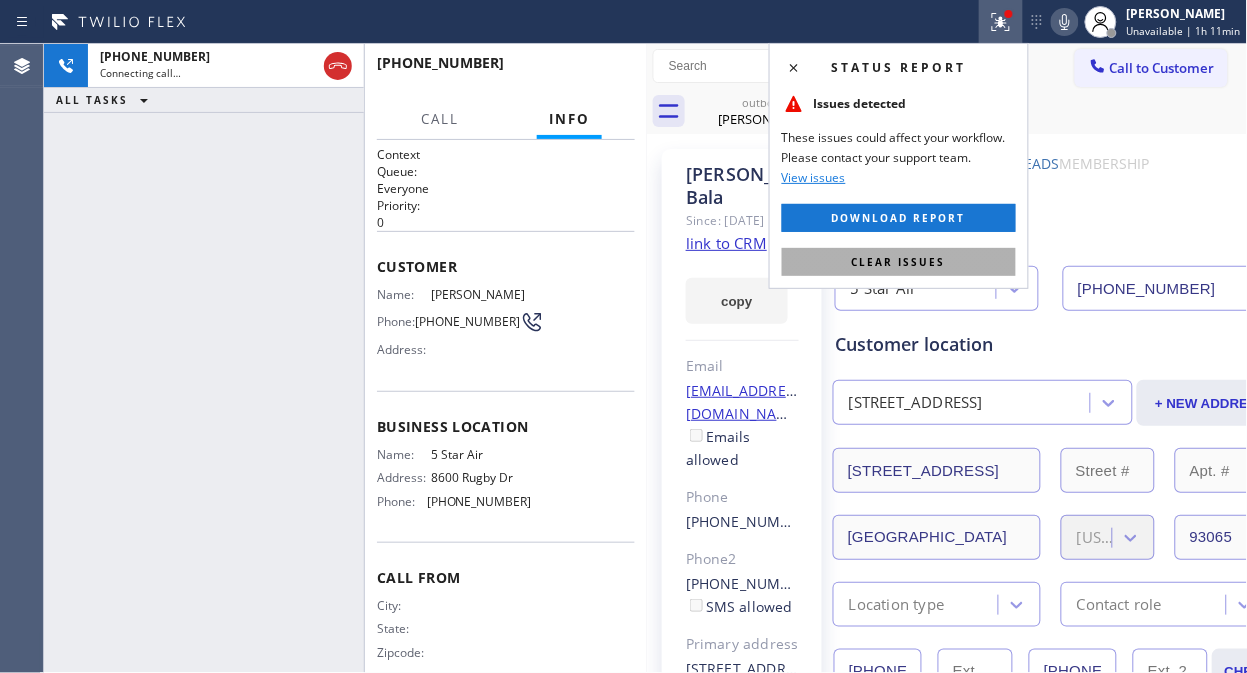 click on "Clear issues" at bounding box center [899, 262] 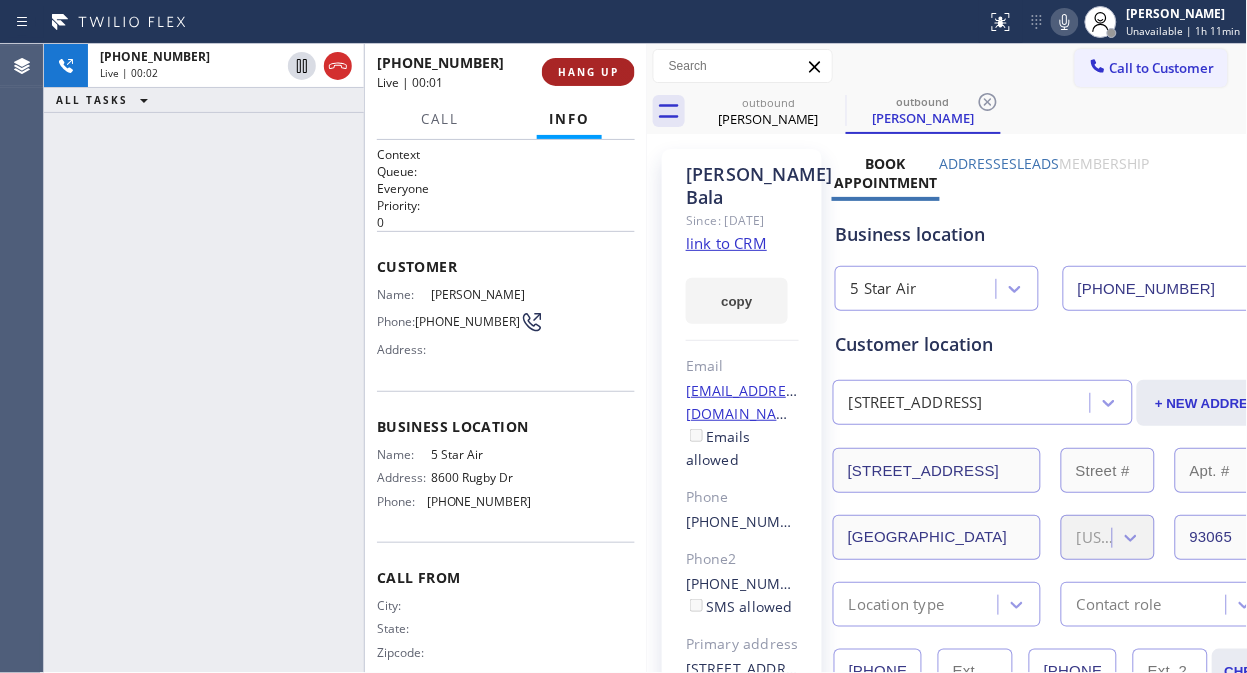 click on "HANG UP" at bounding box center [588, 72] 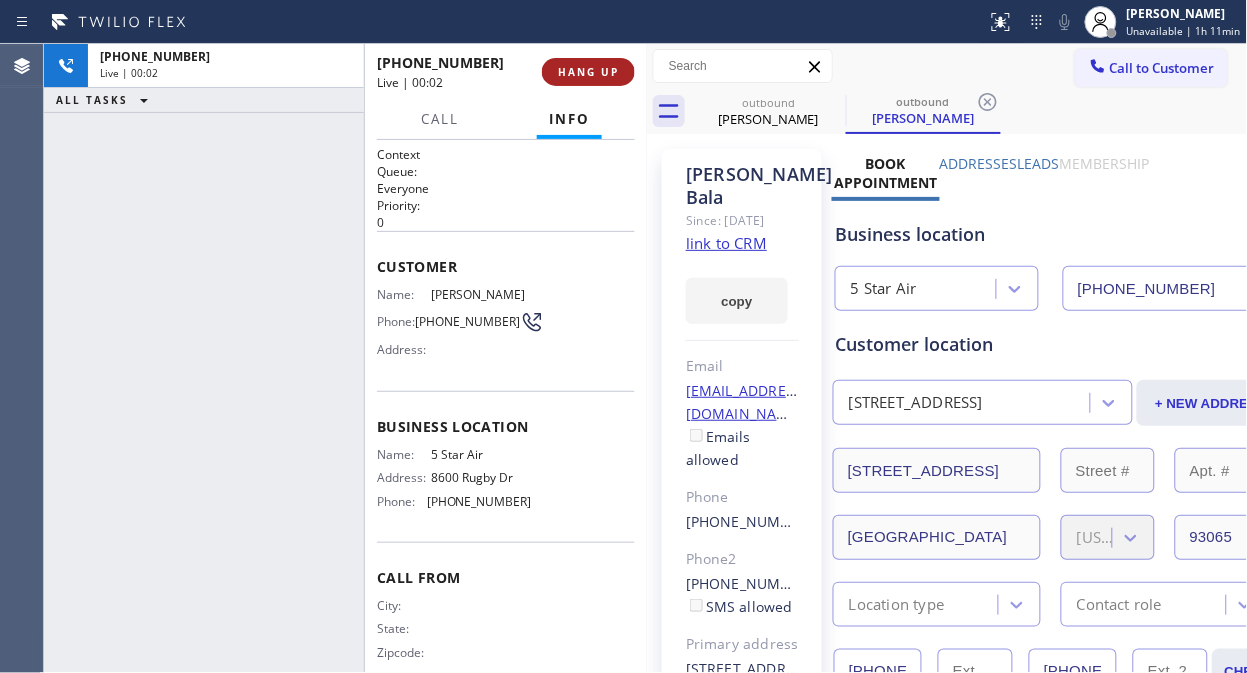 click on "HANG UP" at bounding box center [588, 72] 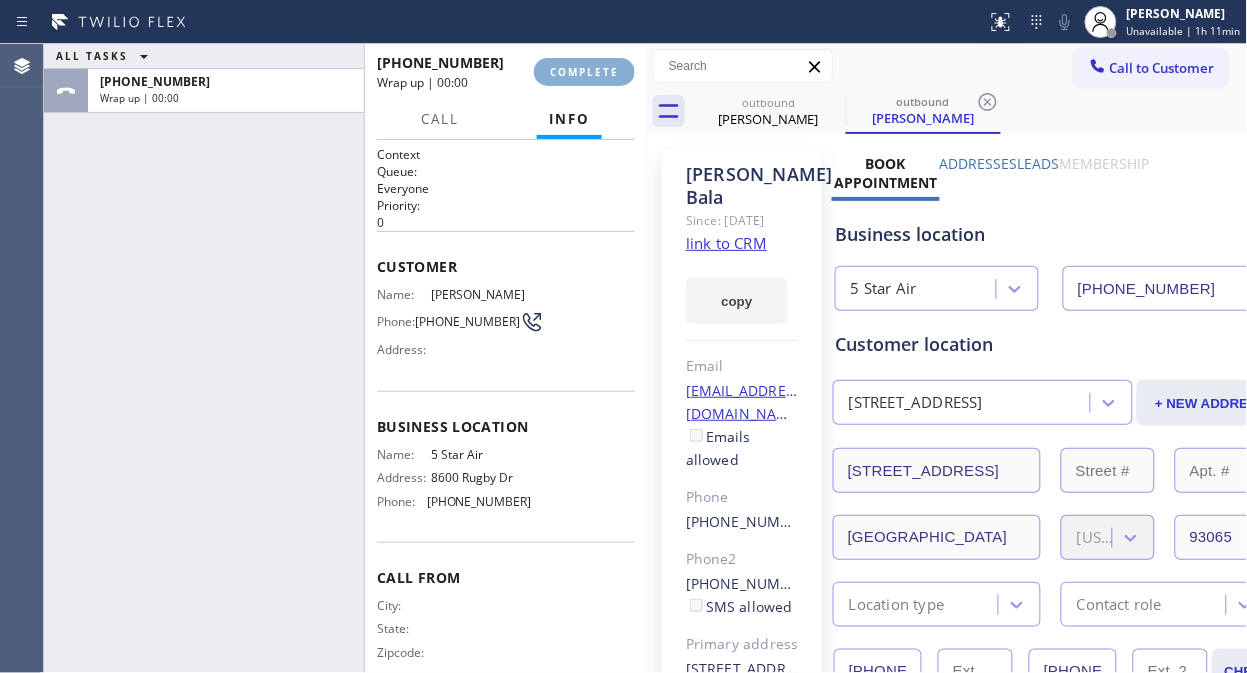 click on "COMPLETE" at bounding box center [584, 72] 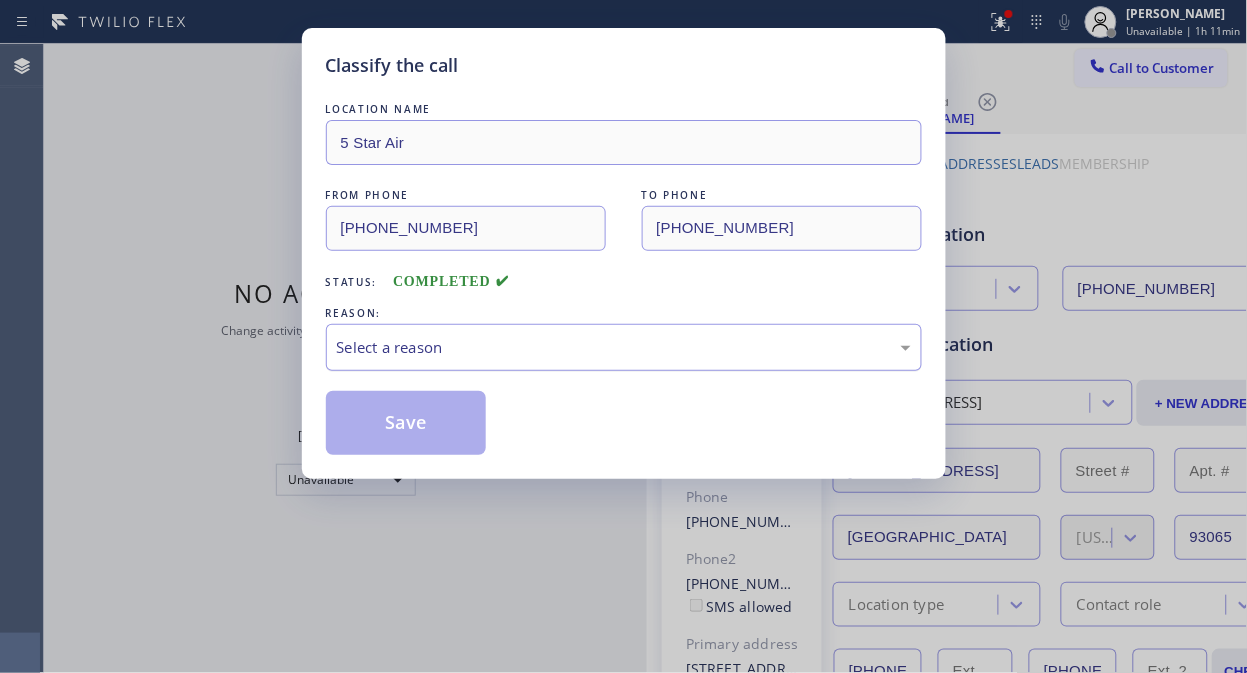 click on "Select a reason" at bounding box center [624, 347] 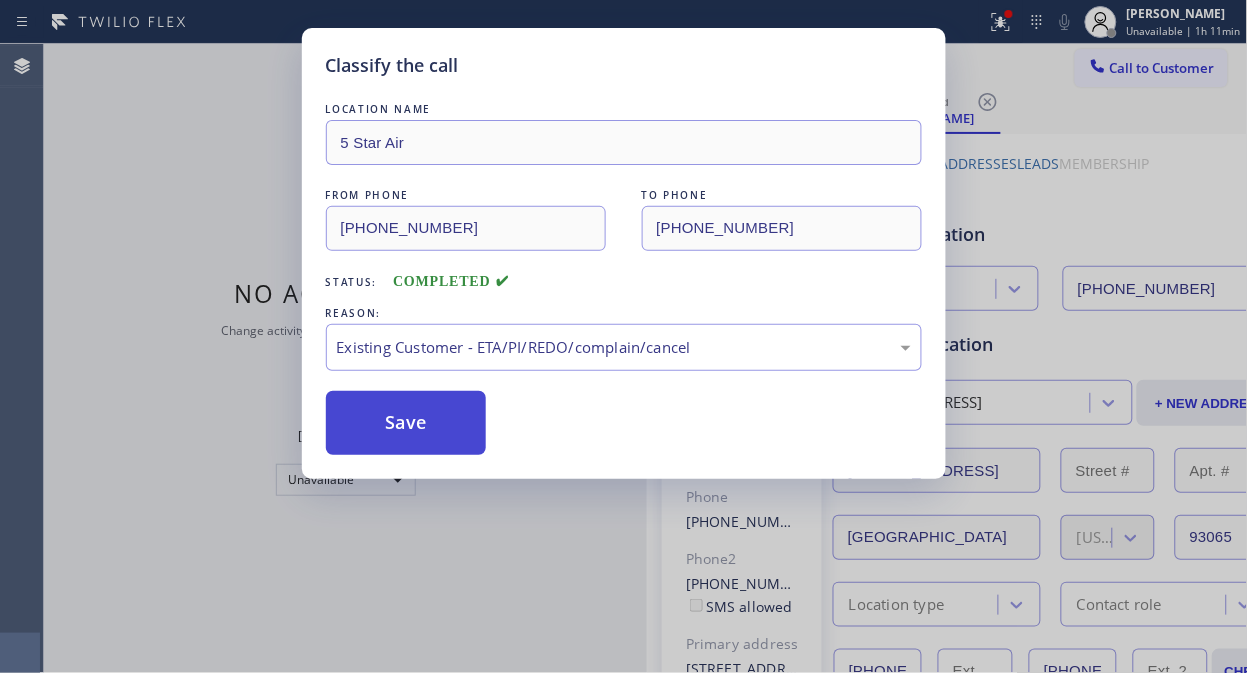 click on "Save" at bounding box center (406, 423) 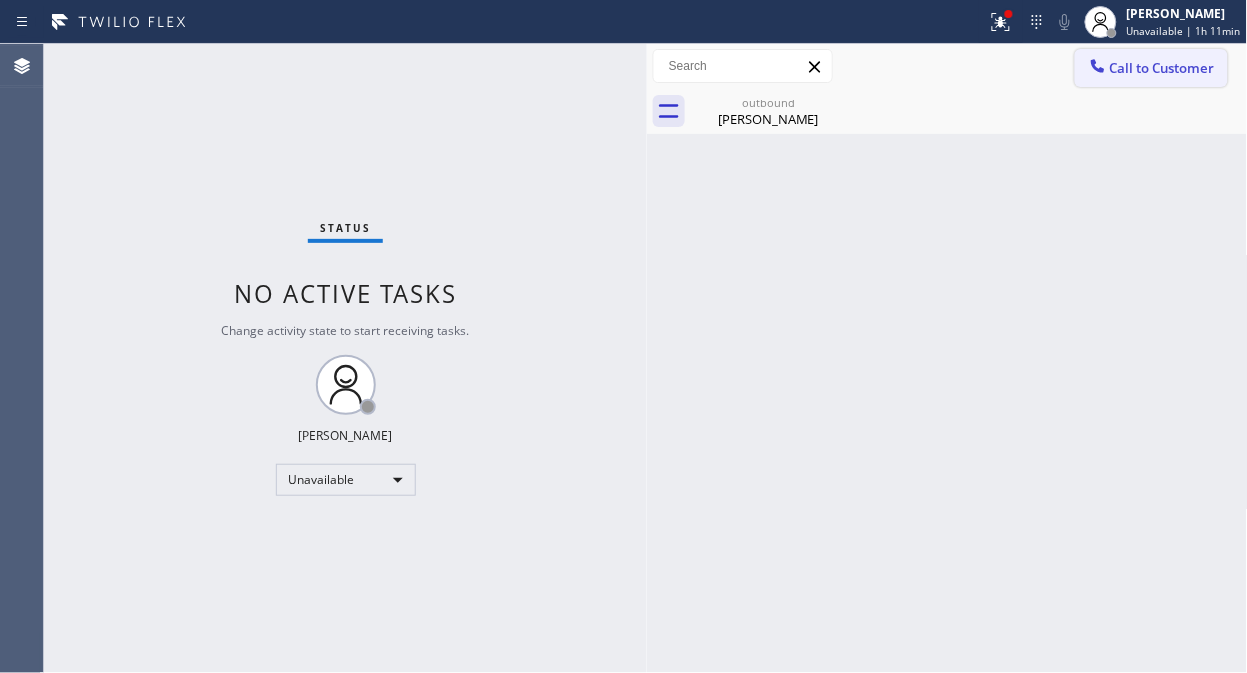 click on "Call to Customer" at bounding box center [1162, 68] 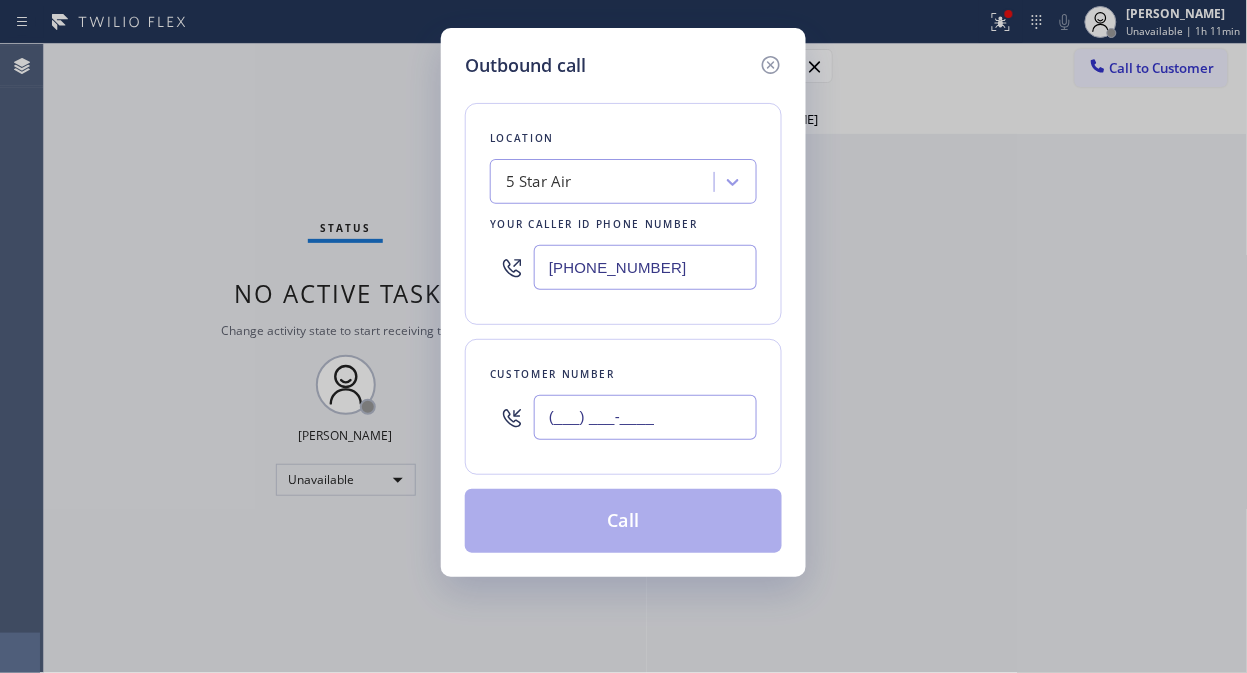 click on "(___) ___-____" at bounding box center (645, 417) 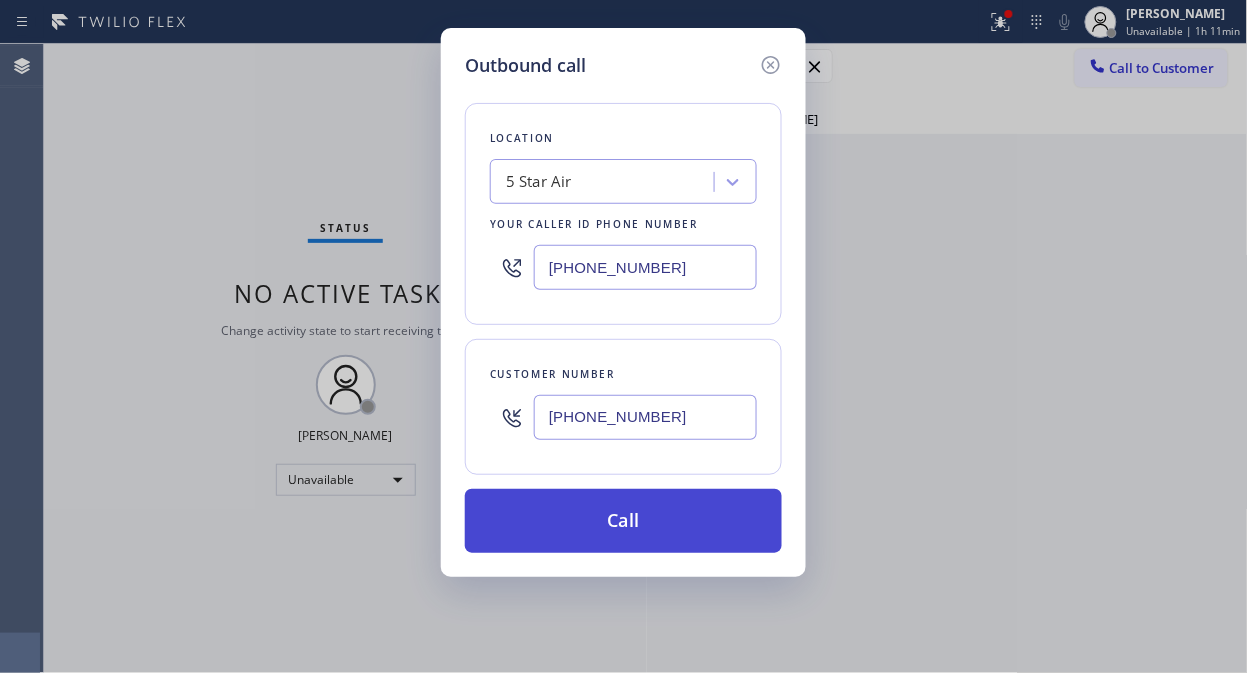 type on "[PHONE_NUMBER]" 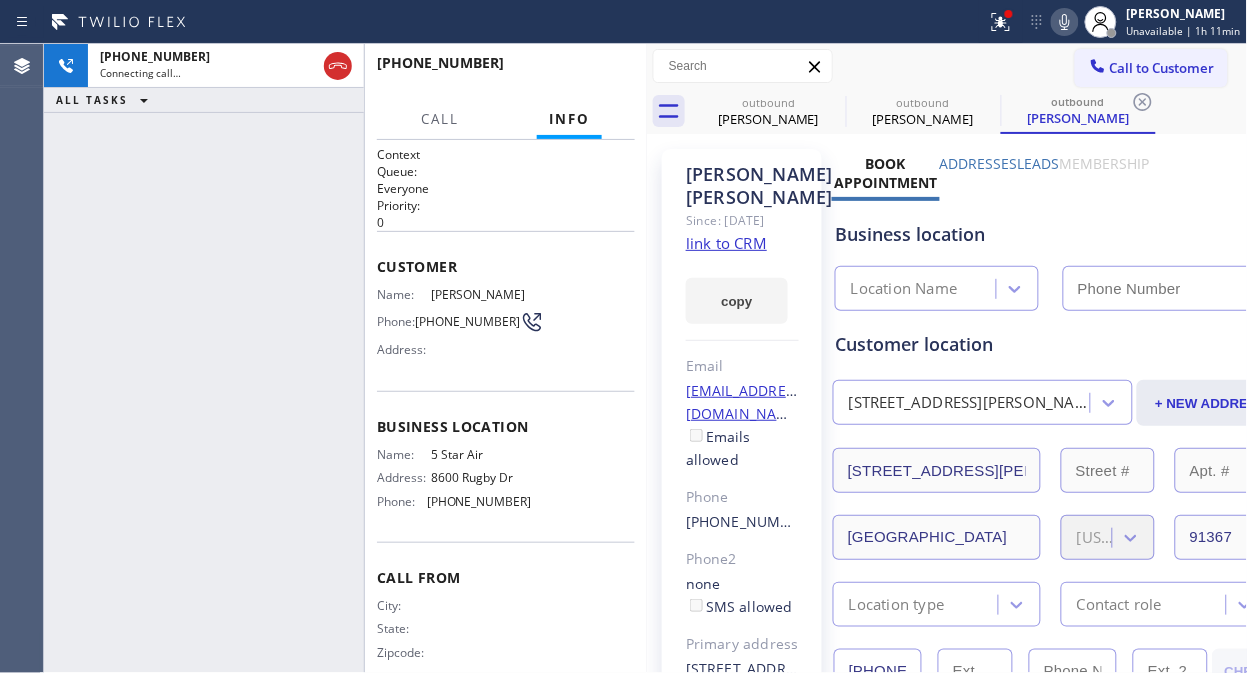 type on "[PHONE_NUMBER]" 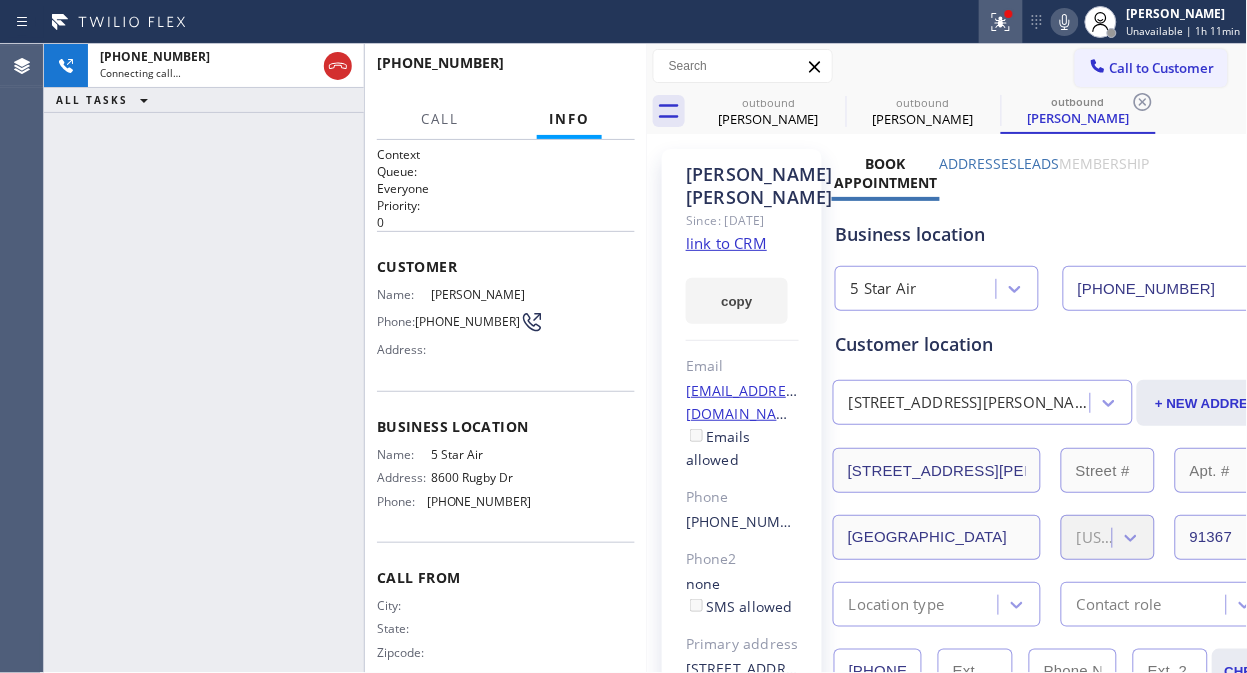 click 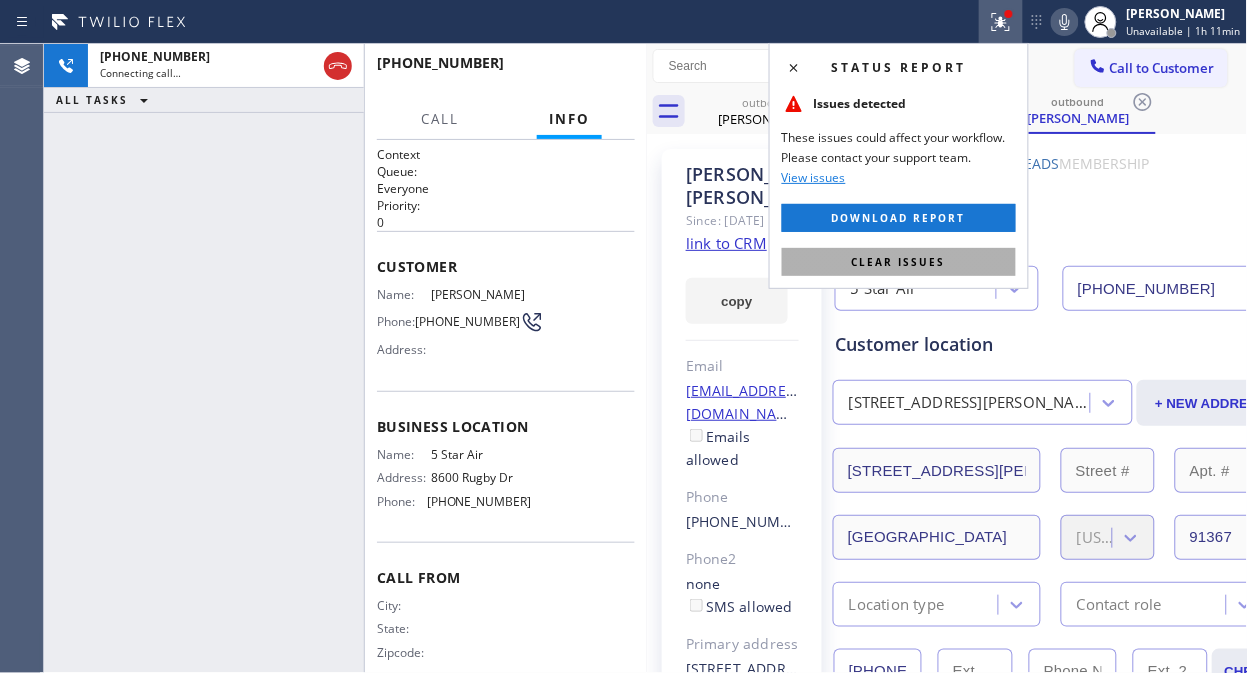 click on "Clear issues" at bounding box center [899, 262] 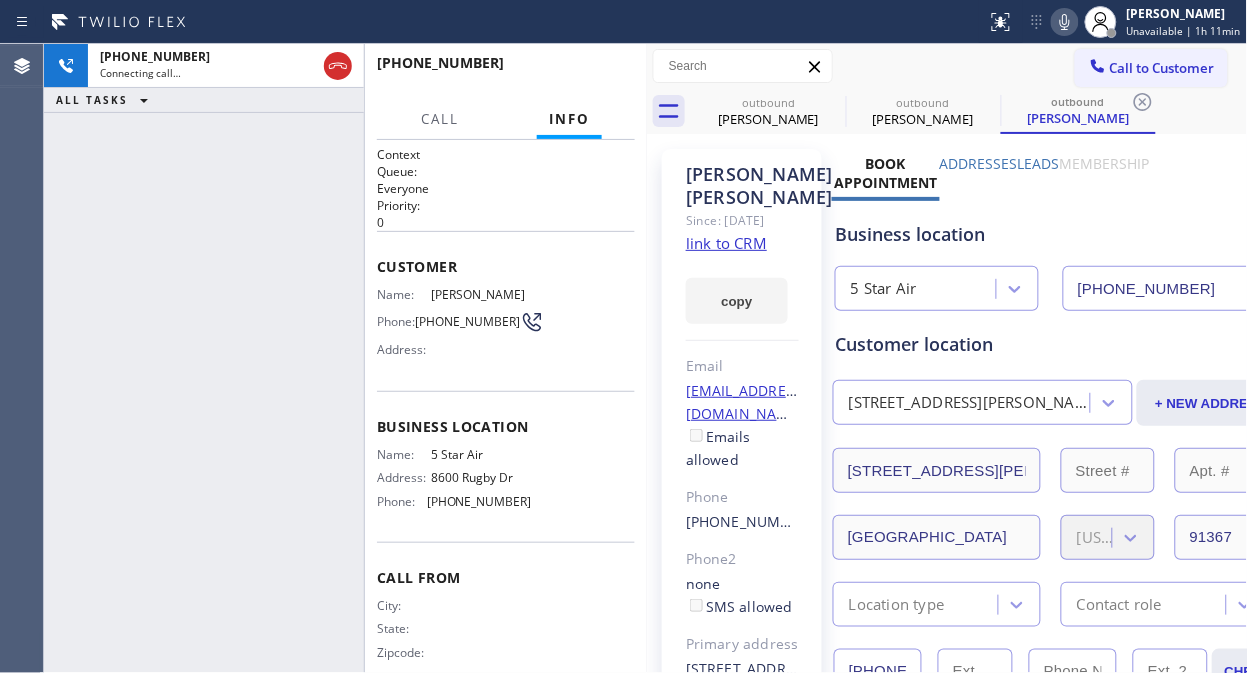 click on "[PHONE_NUMBER] Connecting call… ALL TASKS ALL TASKS ACTIVE TASKS TASKS IN WRAP UP" at bounding box center (204, 358) 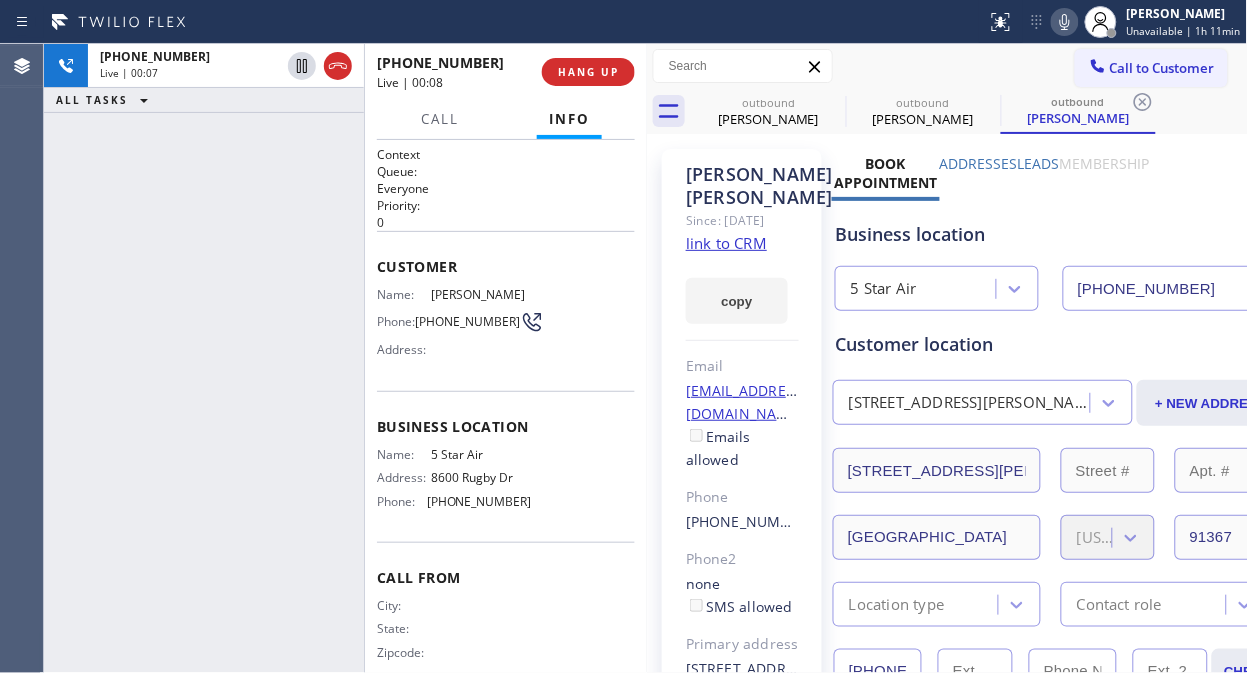 drag, startPoint x: 263, startPoint y: 137, endPoint x: 358, endPoint y: 91, distance: 105.550934 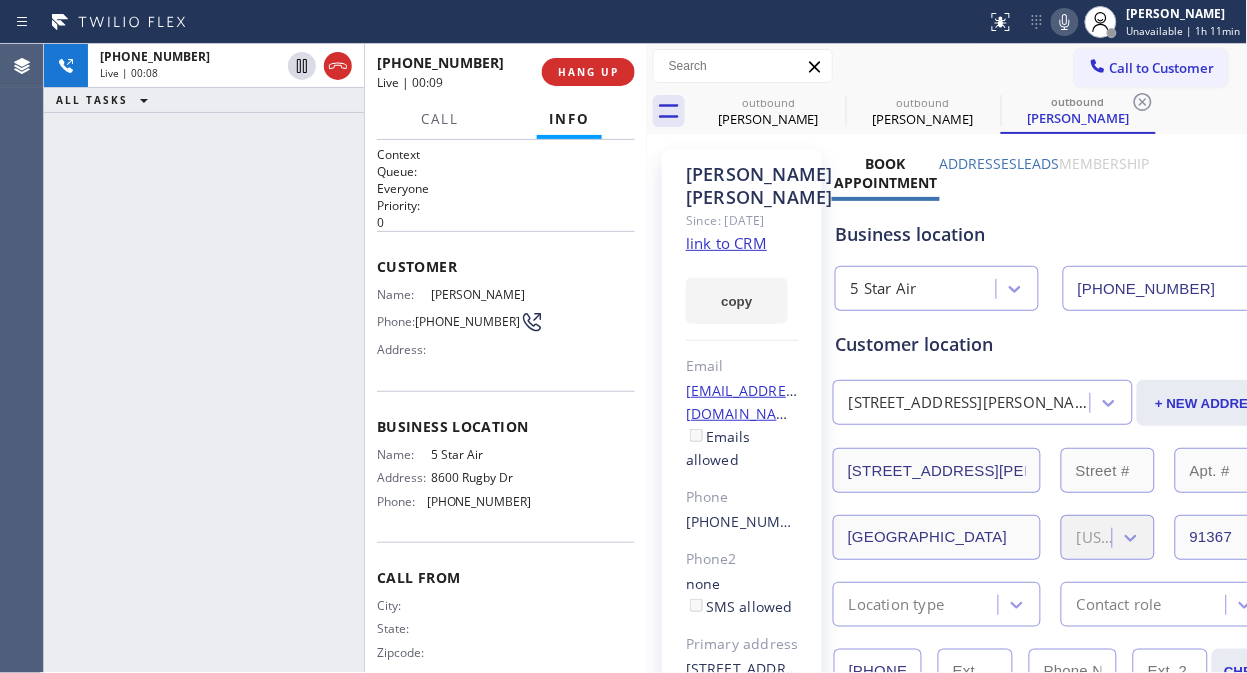 drag, startPoint x: 334, startPoint y: 66, endPoint x: 434, endPoint y: 62, distance: 100.07997 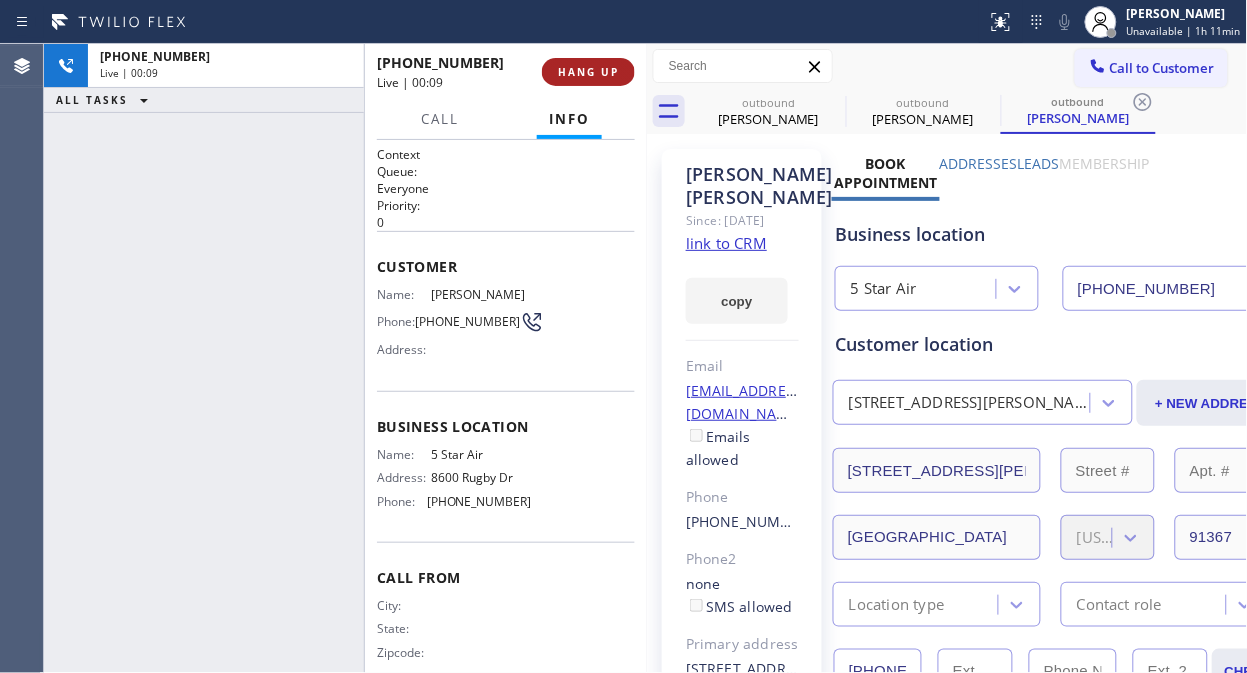 click on "HANG UP" at bounding box center [588, 72] 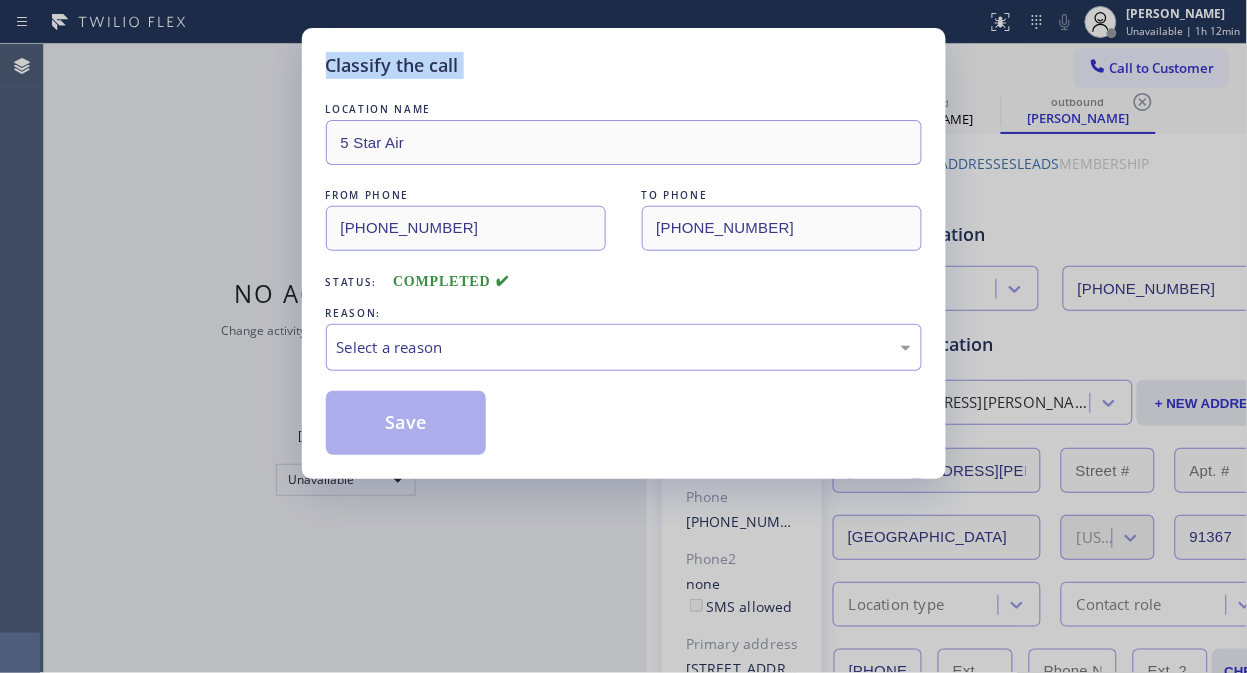 click on "Classify the call" at bounding box center [624, 65] 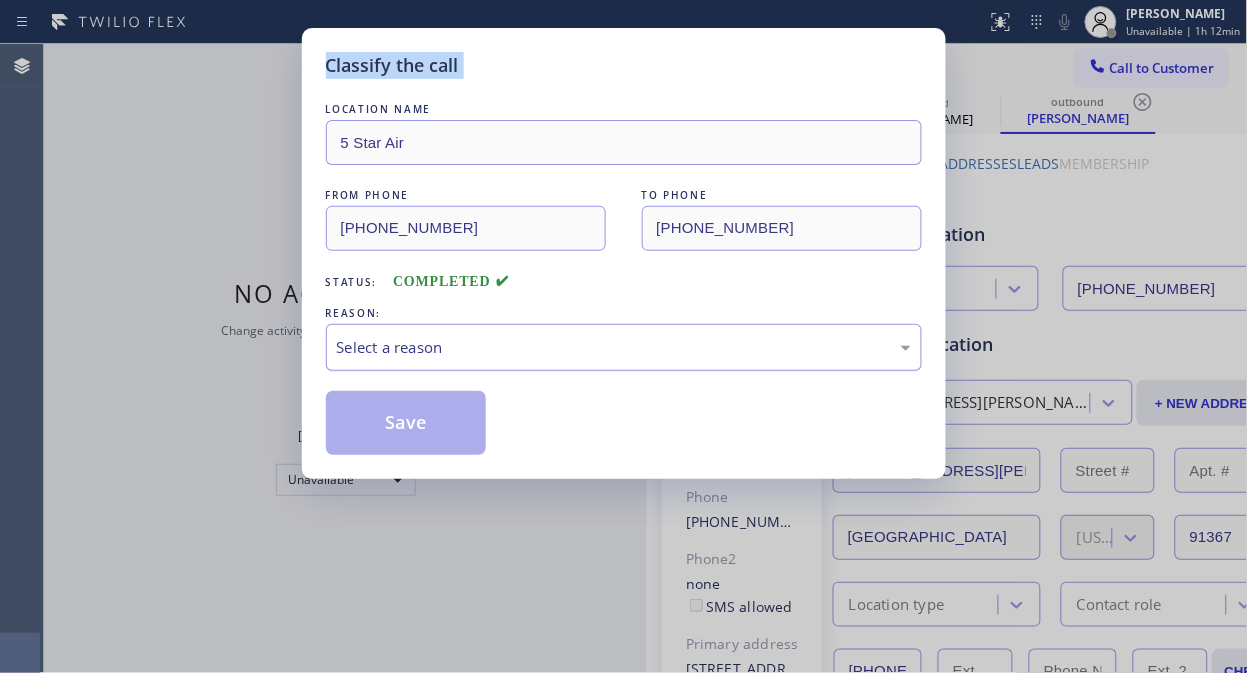 click on "Select a reason" at bounding box center [624, 347] 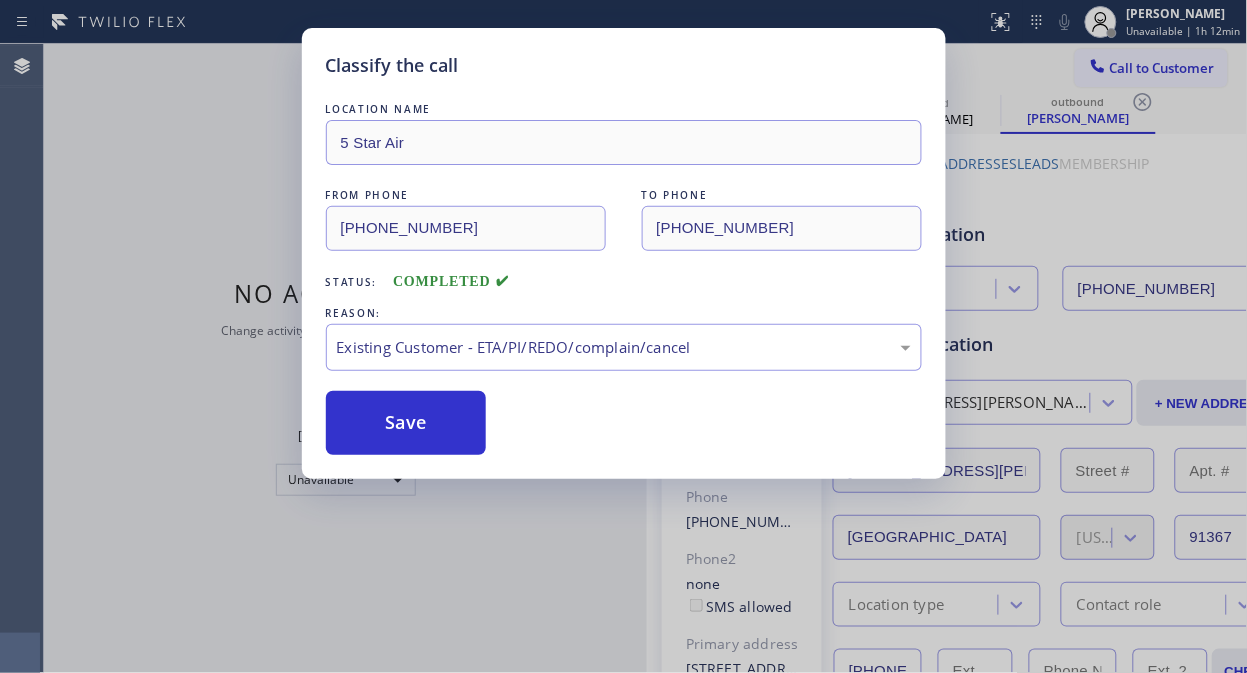 click on "Save" at bounding box center [624, 423] 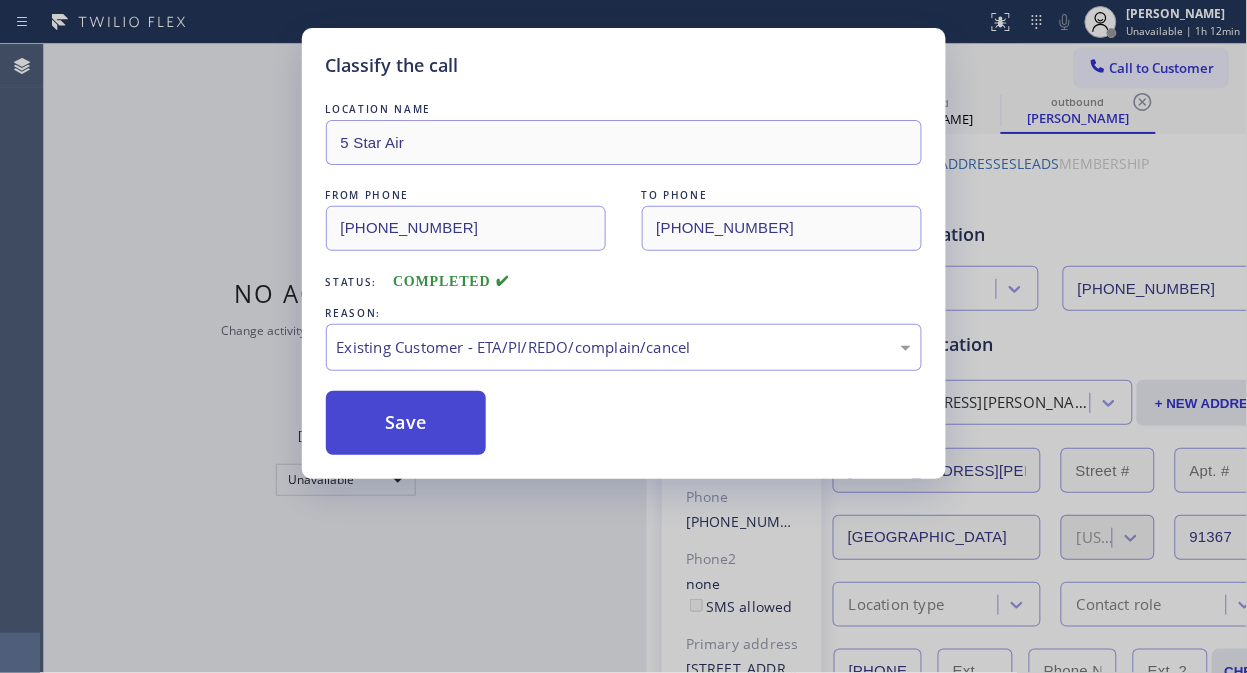 click on "Save" at bounding box center [406, 423] 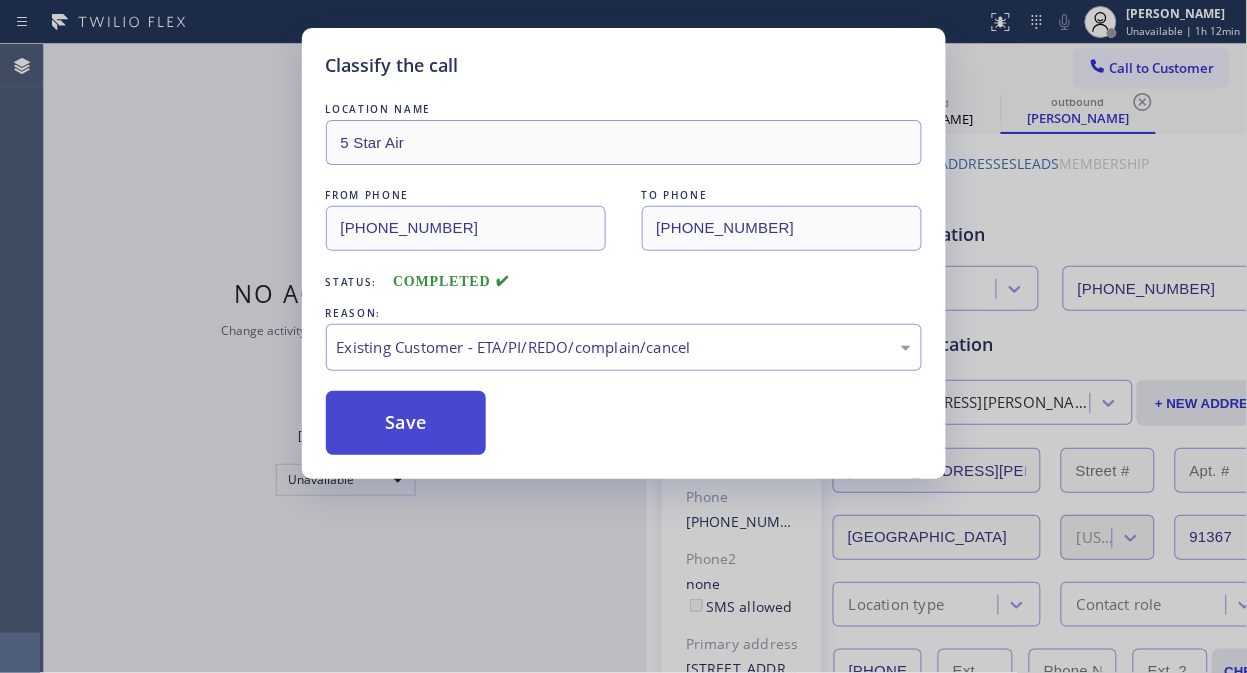 click on "Save" at bounding box center [406, 423] 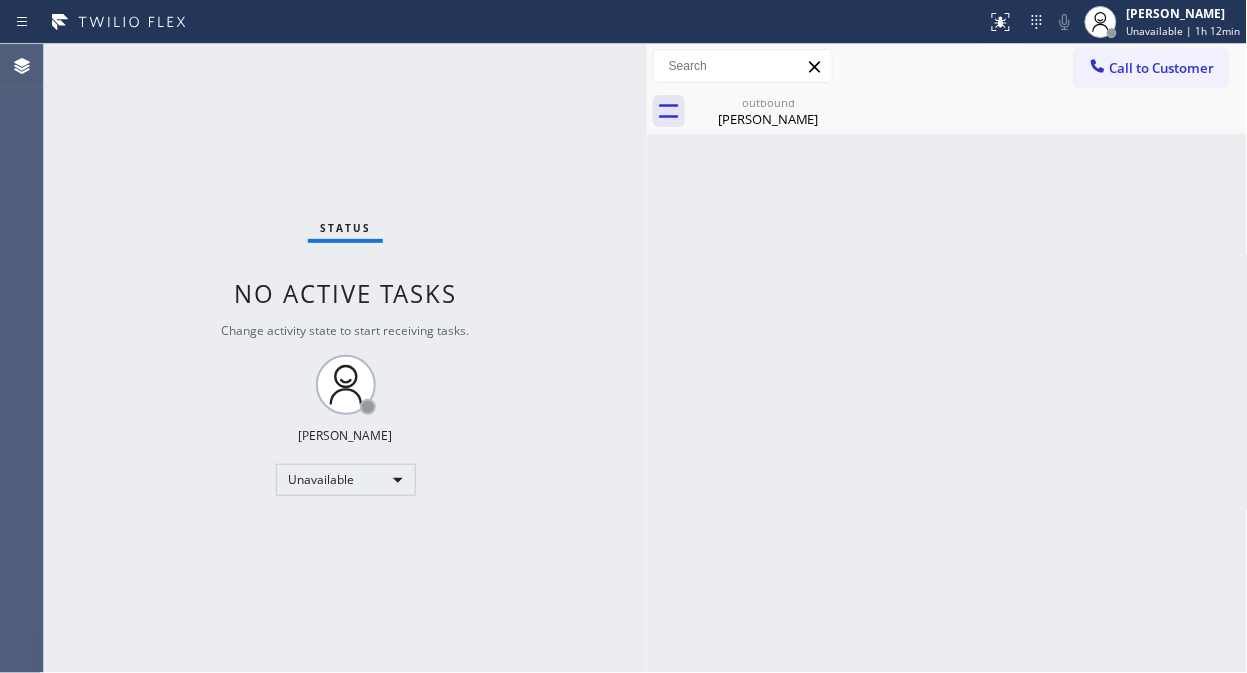 click on "Call to Customer" at bounding box center [1162, 68] 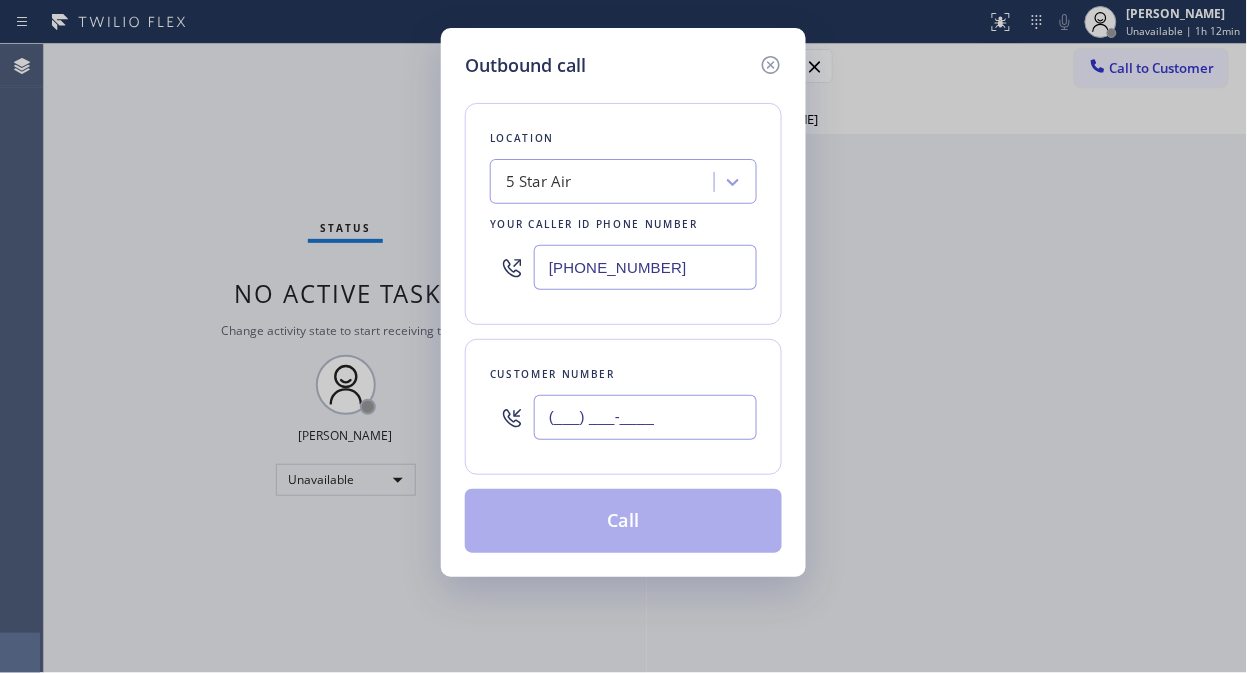 click on "(___) ___-____" at bounding box center (645, 417) 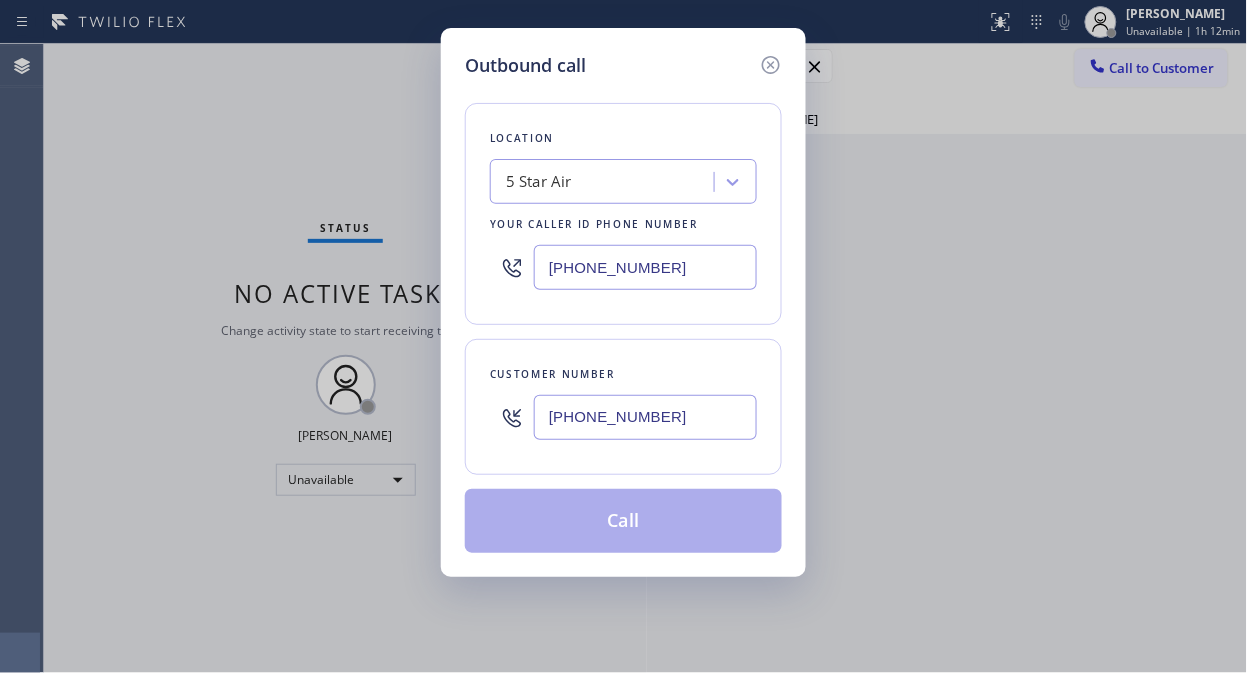 type on "[PHONE_NUMBER]" 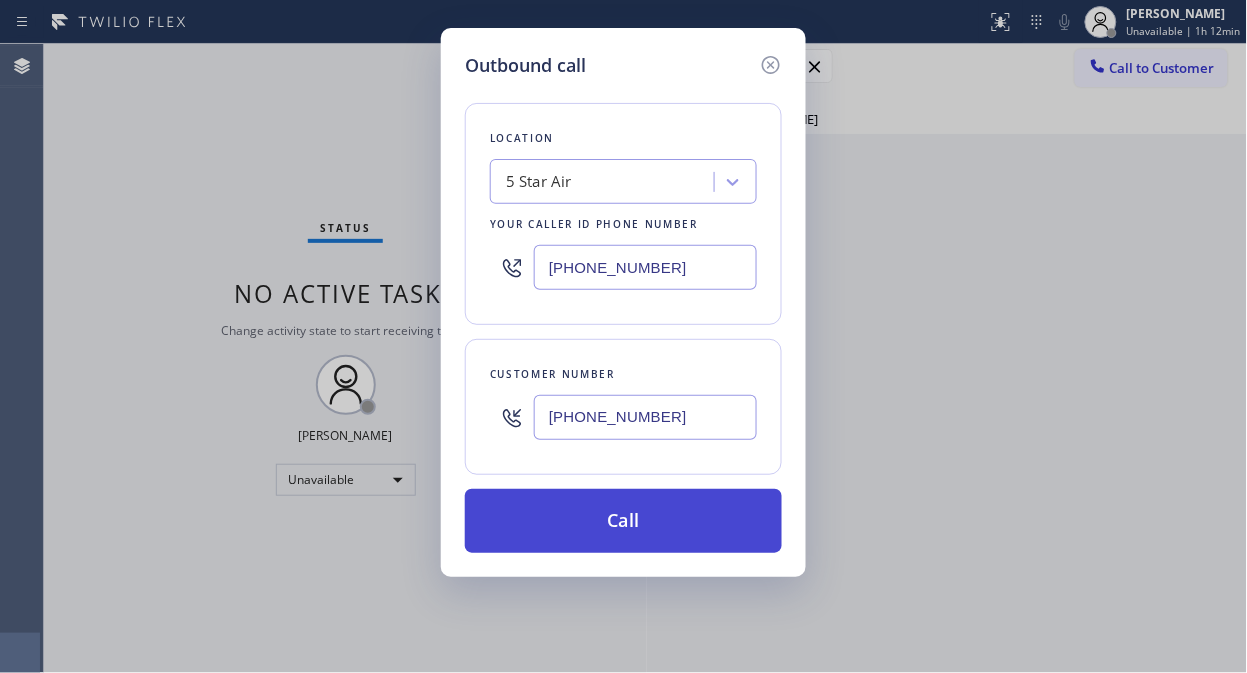 click on "Call" at bounding box center [623, 521] 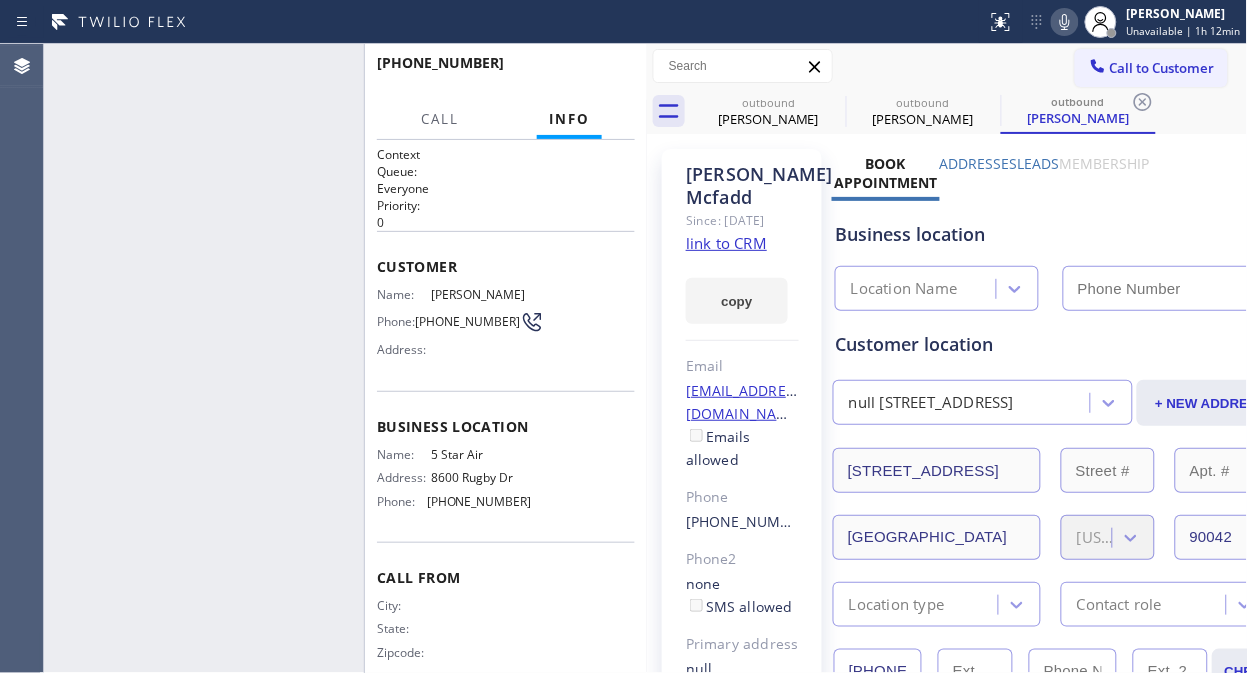 type on "[PHONE_NUMBER]" 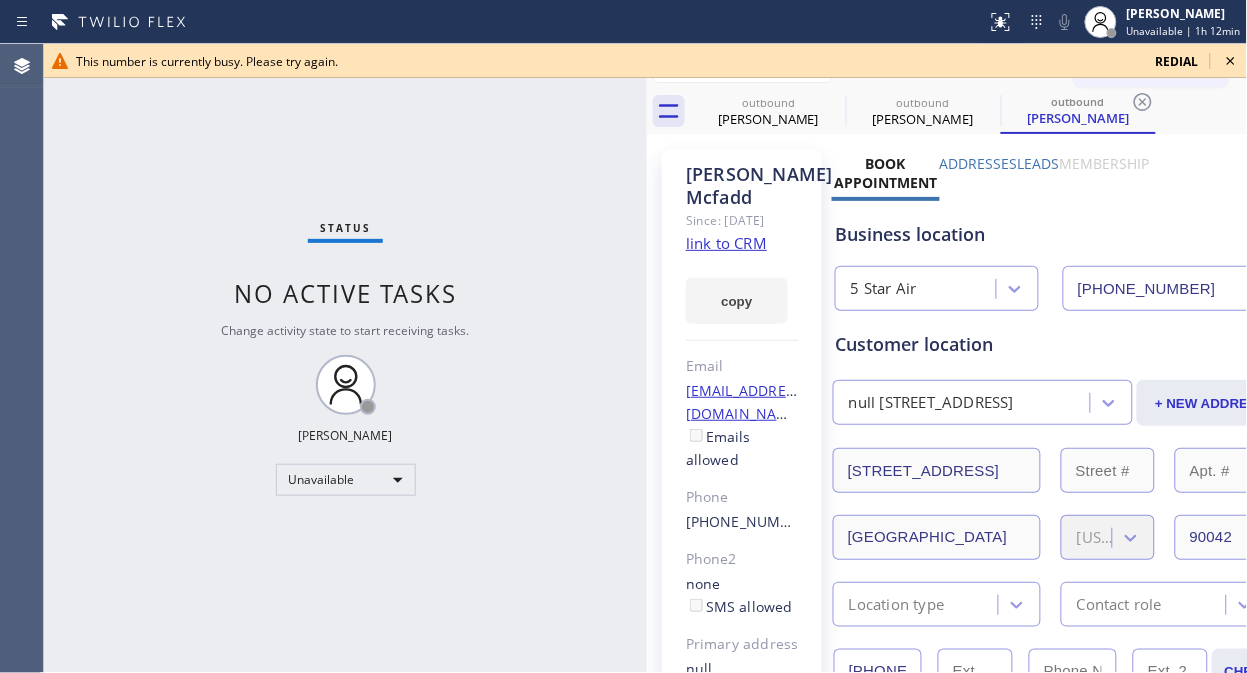 click 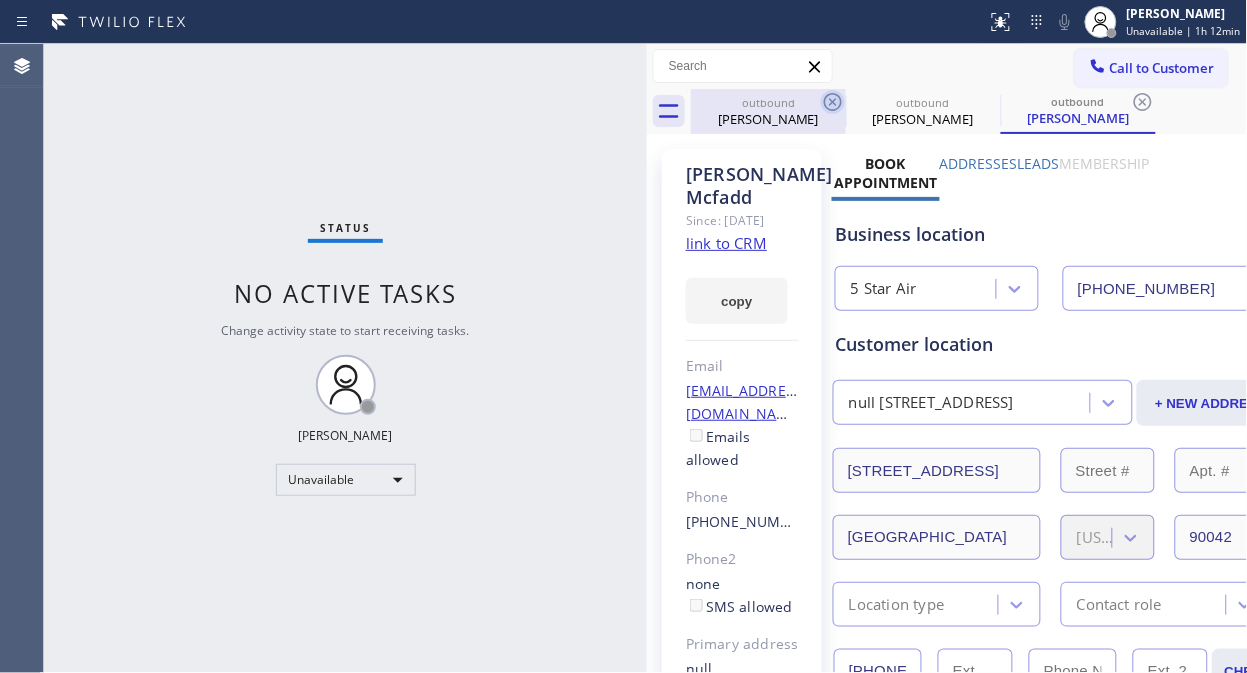 click 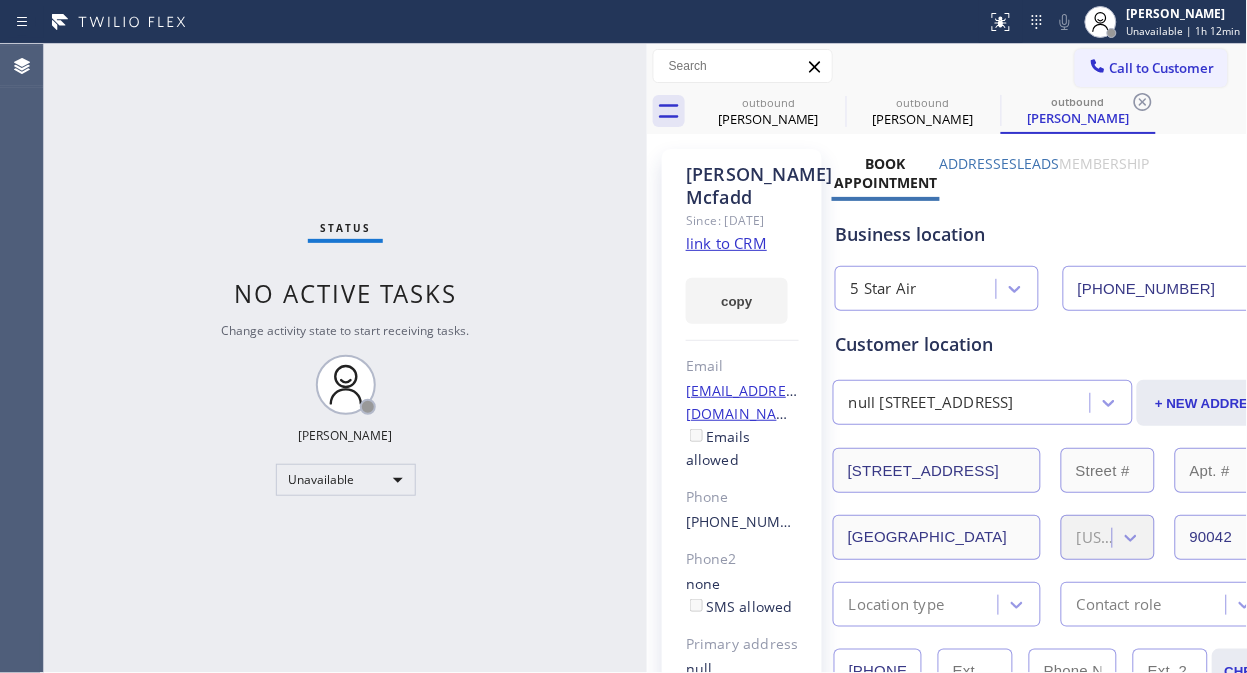 click on "outbound [PERSON_NAME] outbound [PERSON_NAME] outbound [PERSON_NAME]" at bounding box center [969, 111] 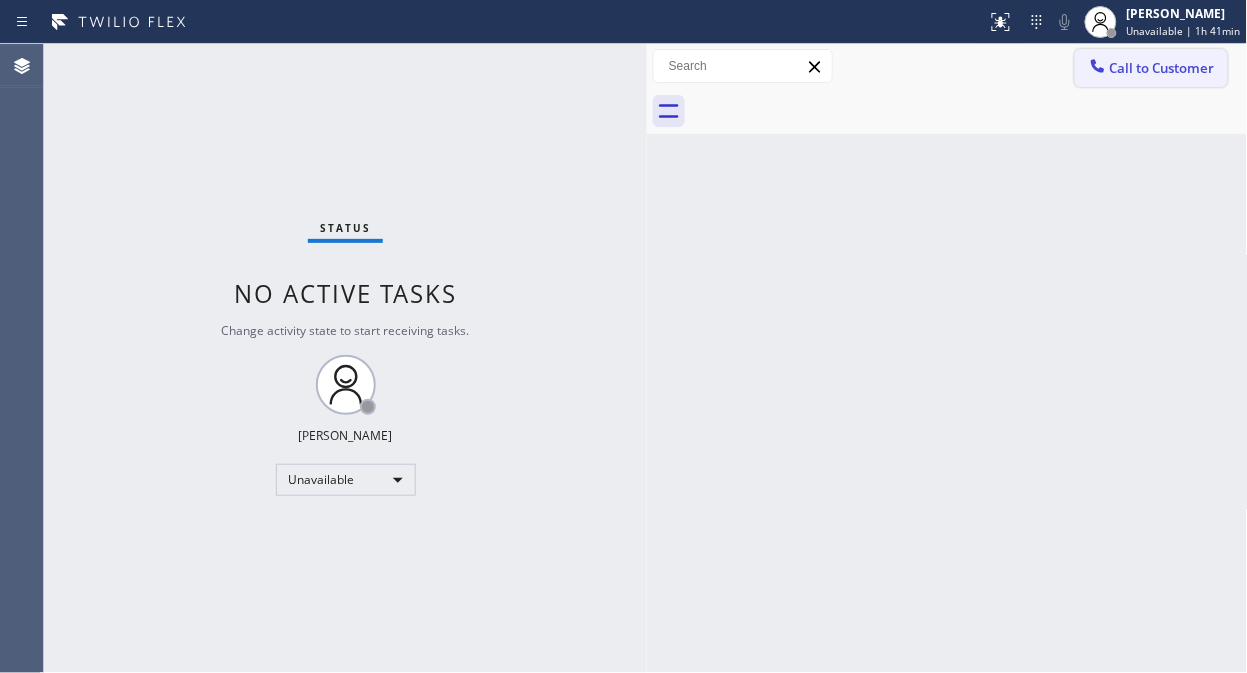 click on "Call to Customer" at bounding box center [1162, 68] 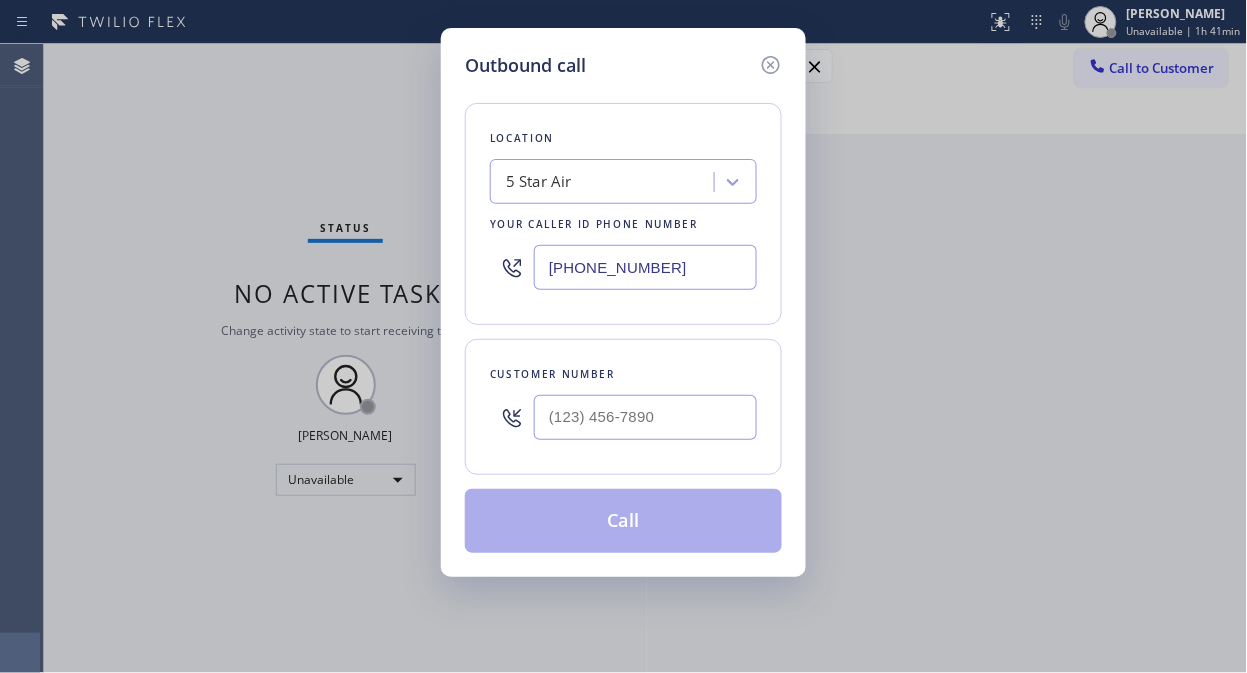 click on "[PHONE_NUMBER]" at bounding box center (645, 267) 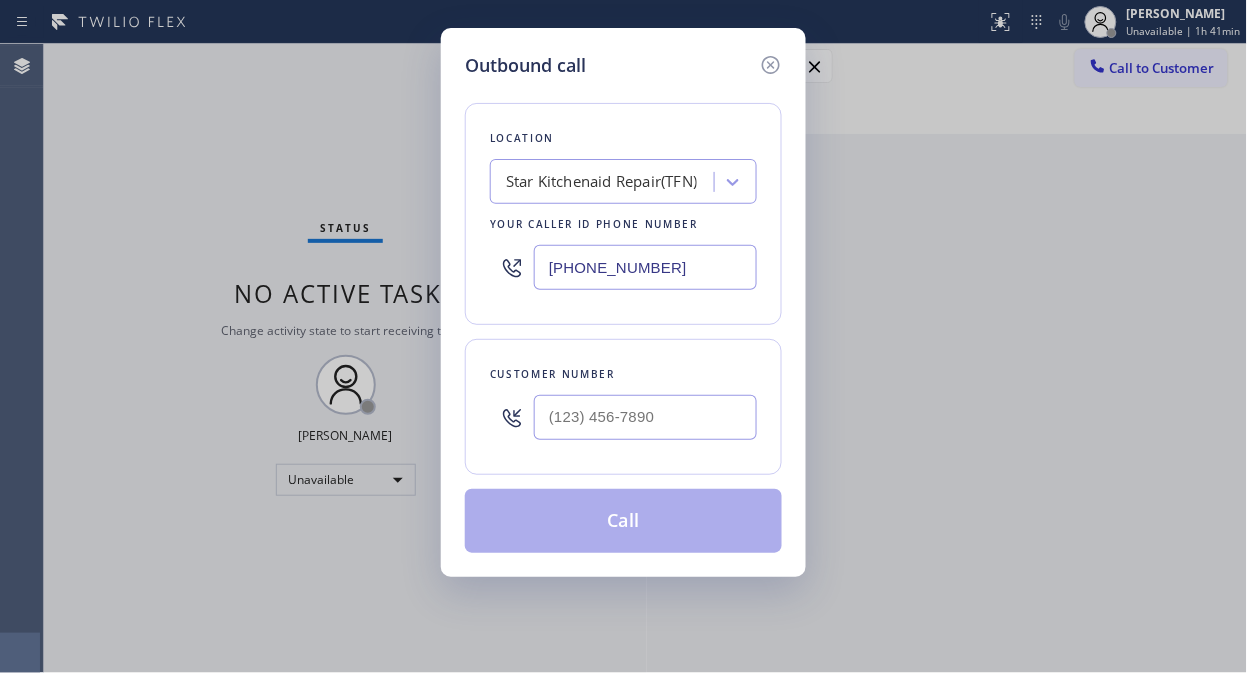 type on "[PHONE_NUMBER]" 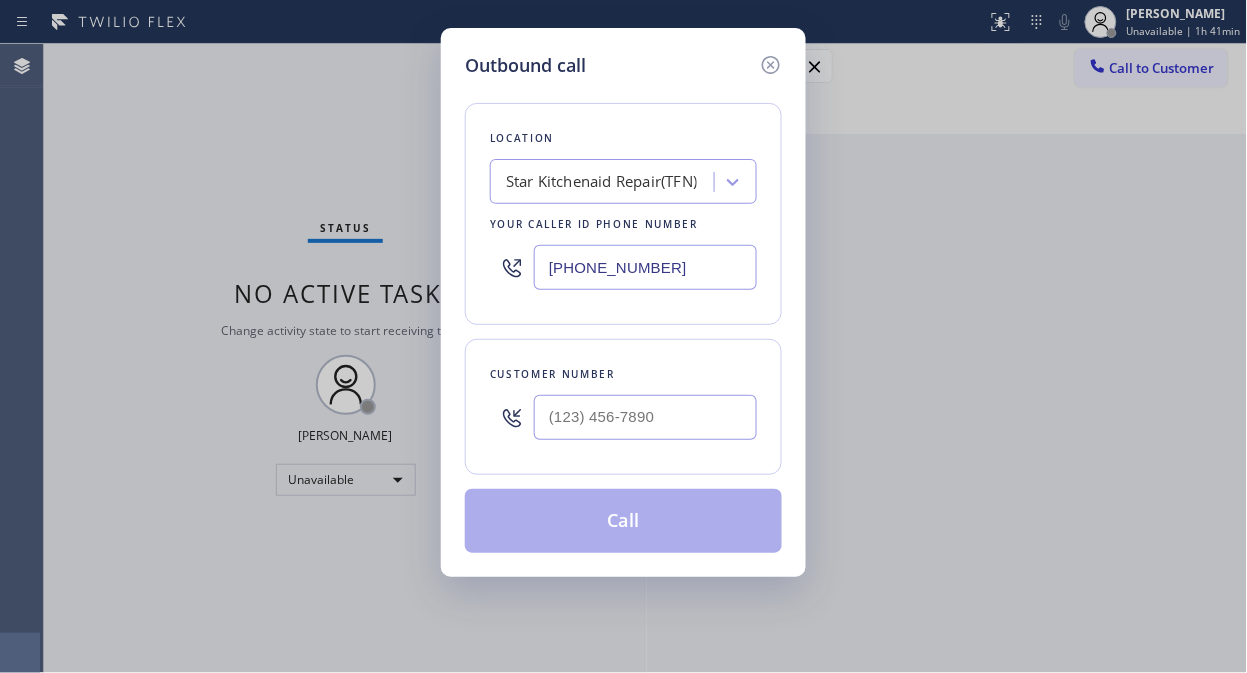 click on "Outbound call Location Star Kitchenaid Repair(TFN) Your caller id phone number [PHONE_NUMBER] Customer number Call" at bounding box center [623, 336] 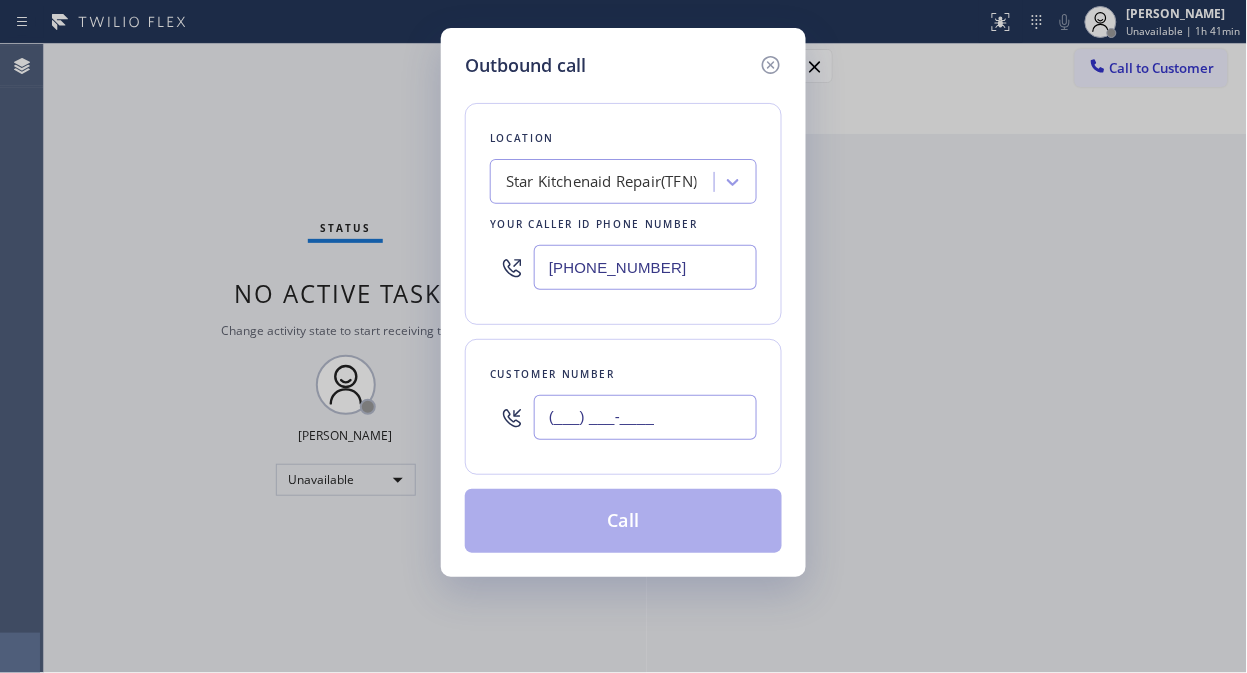 click on "(___) ___-____" at bounding box center [645, 417] 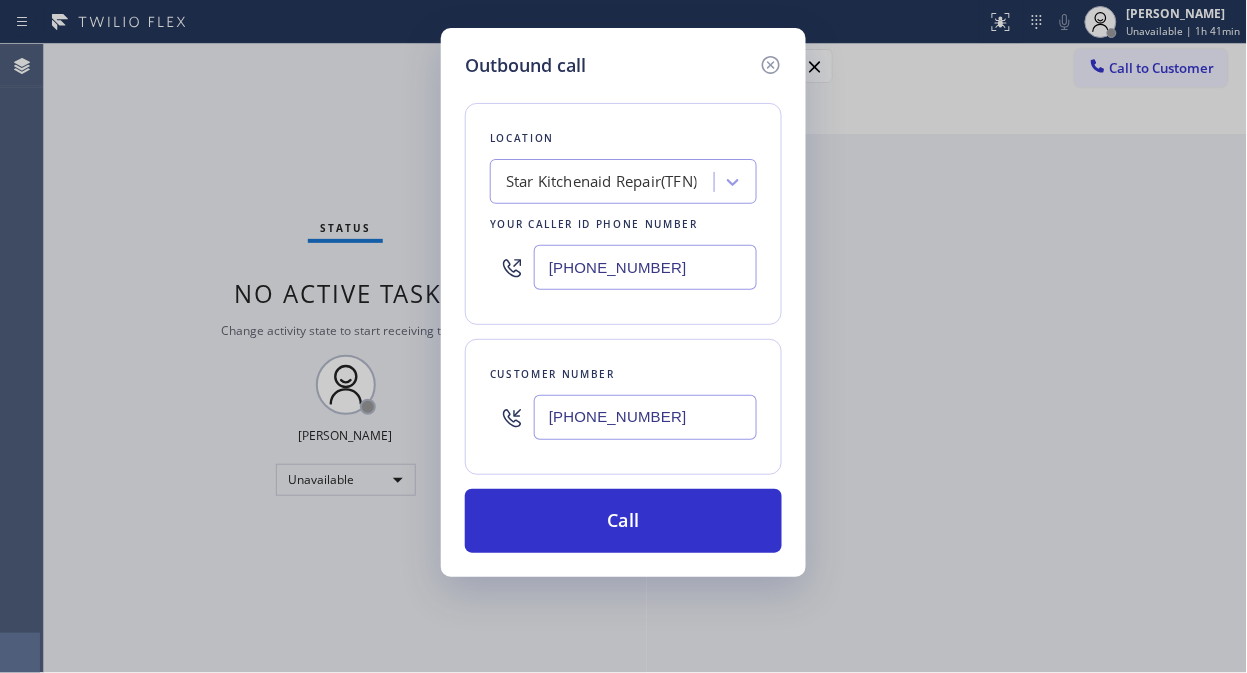 type on "[PHONE_NUMBER]" 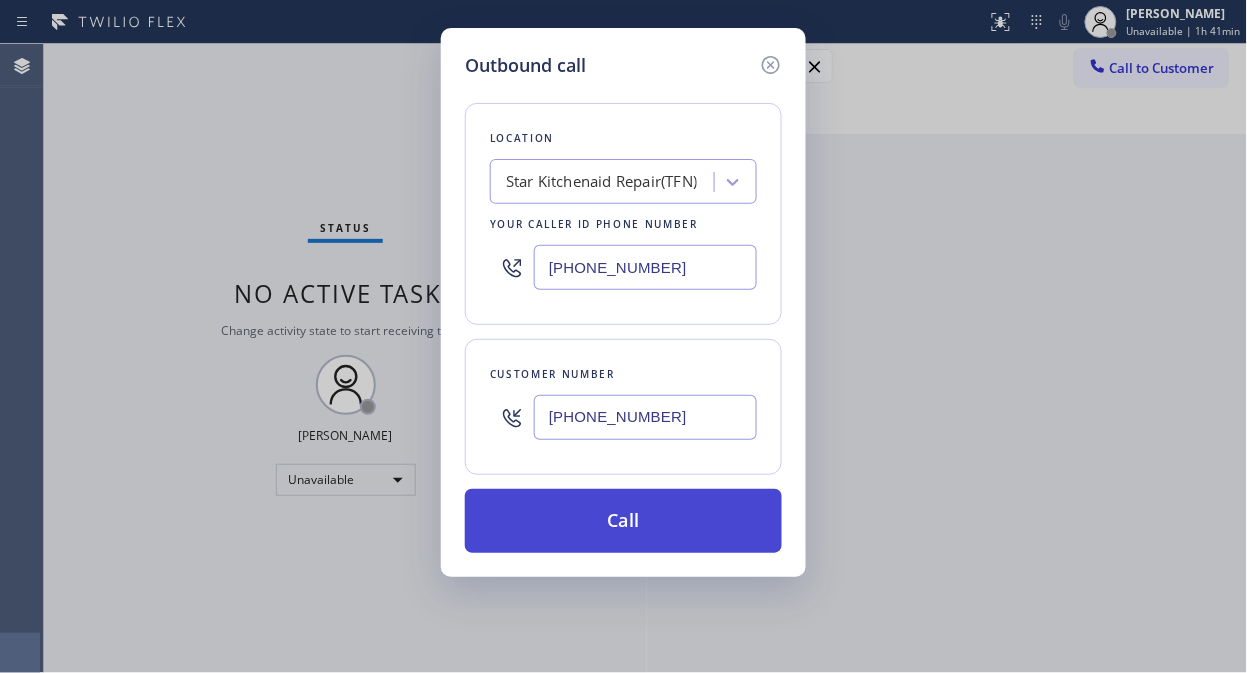 click on "Call" at bounding box center [623, 521] 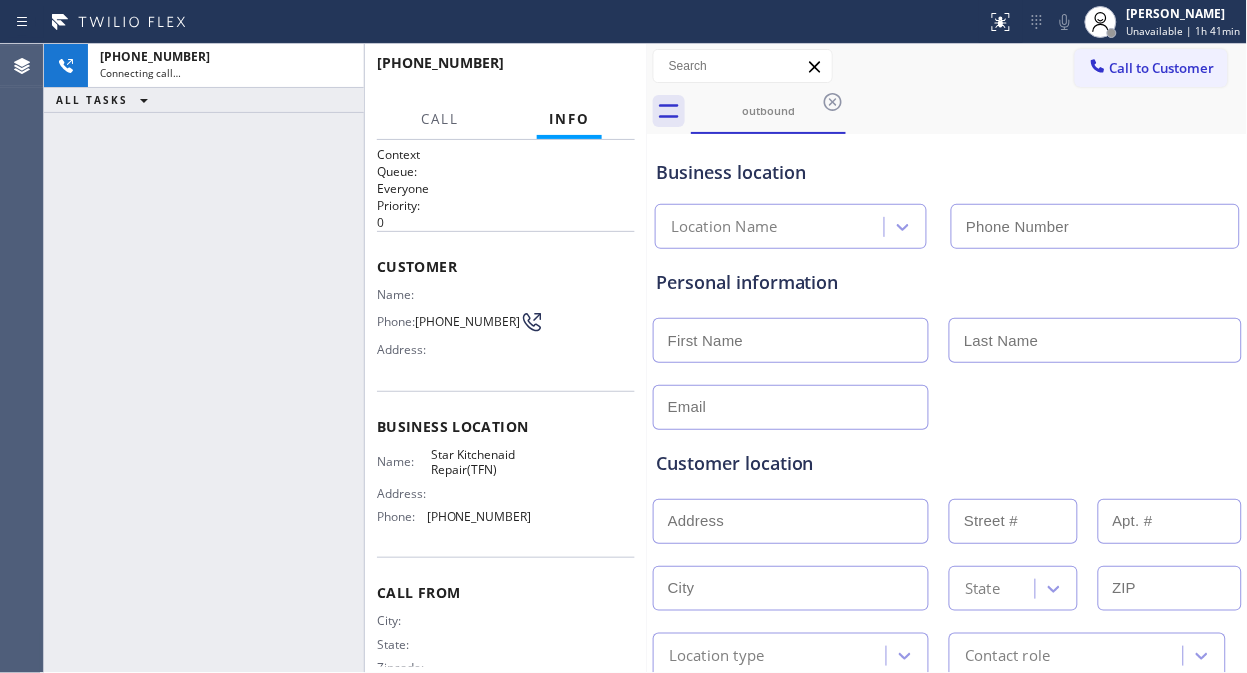 type on "[PHONE_NUMBER]" 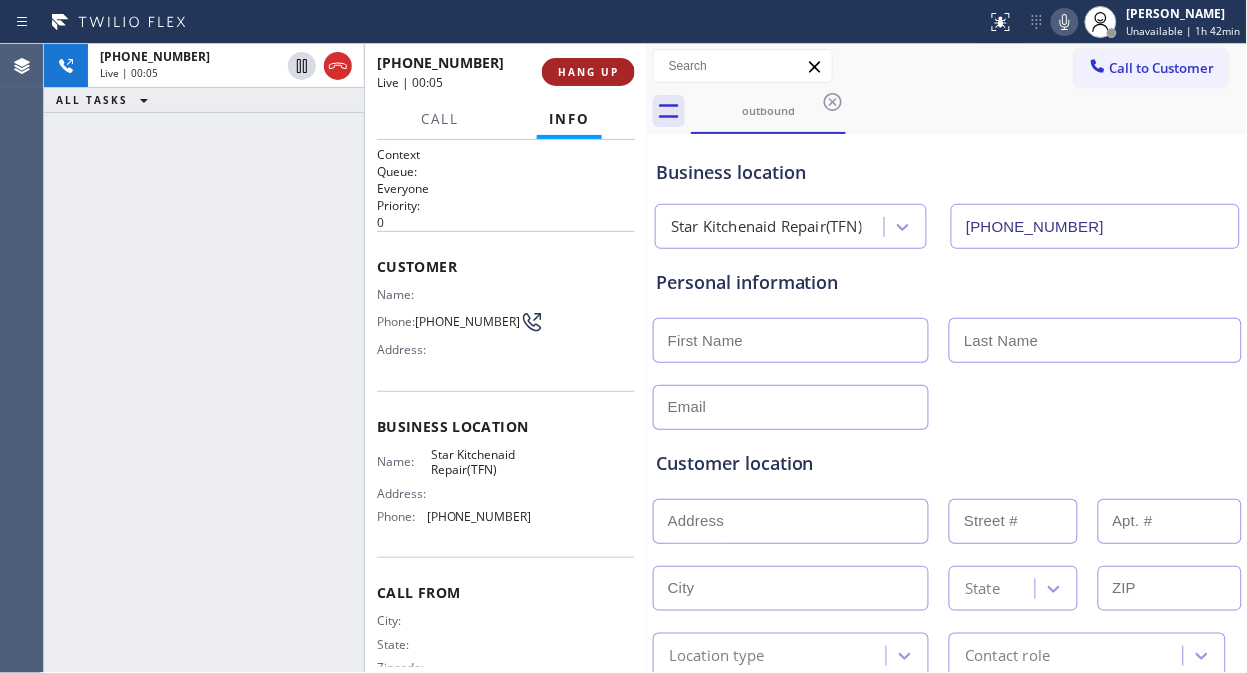 click on "HANG UP" at bounding box center [588, 72] 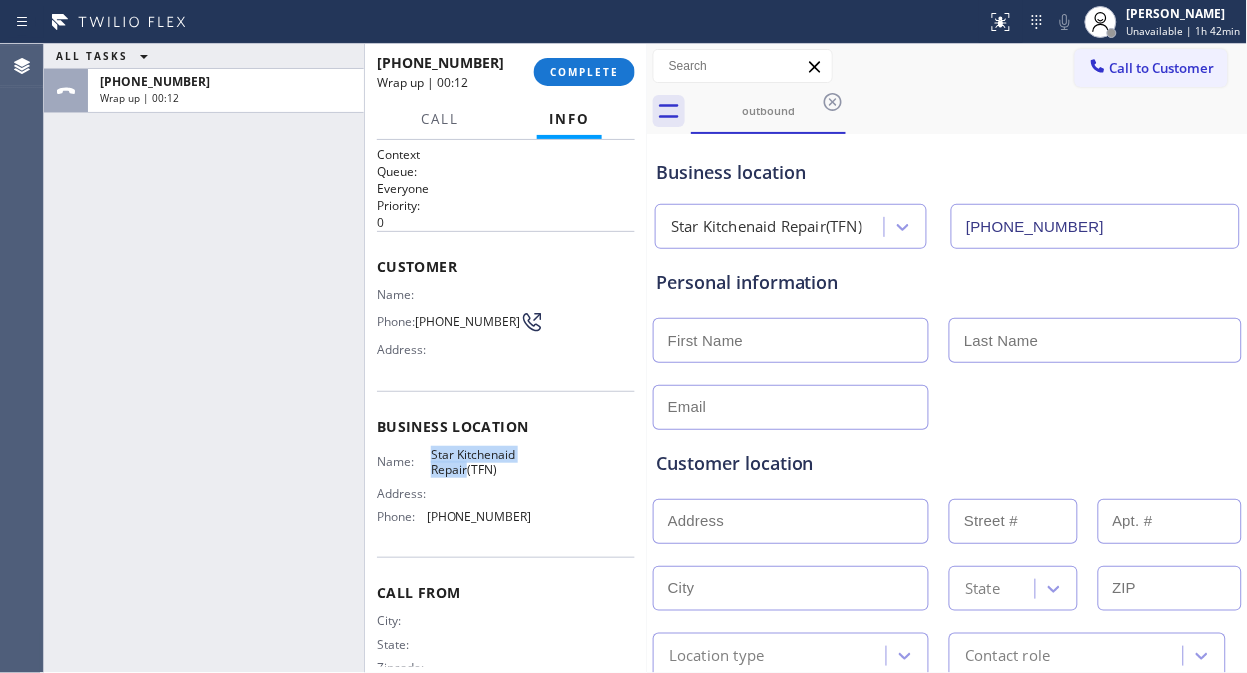 drag, startPoint x: 461, startPoint y: 474, endPoint x: 427, endPoint y: 458, distance: 37.576588 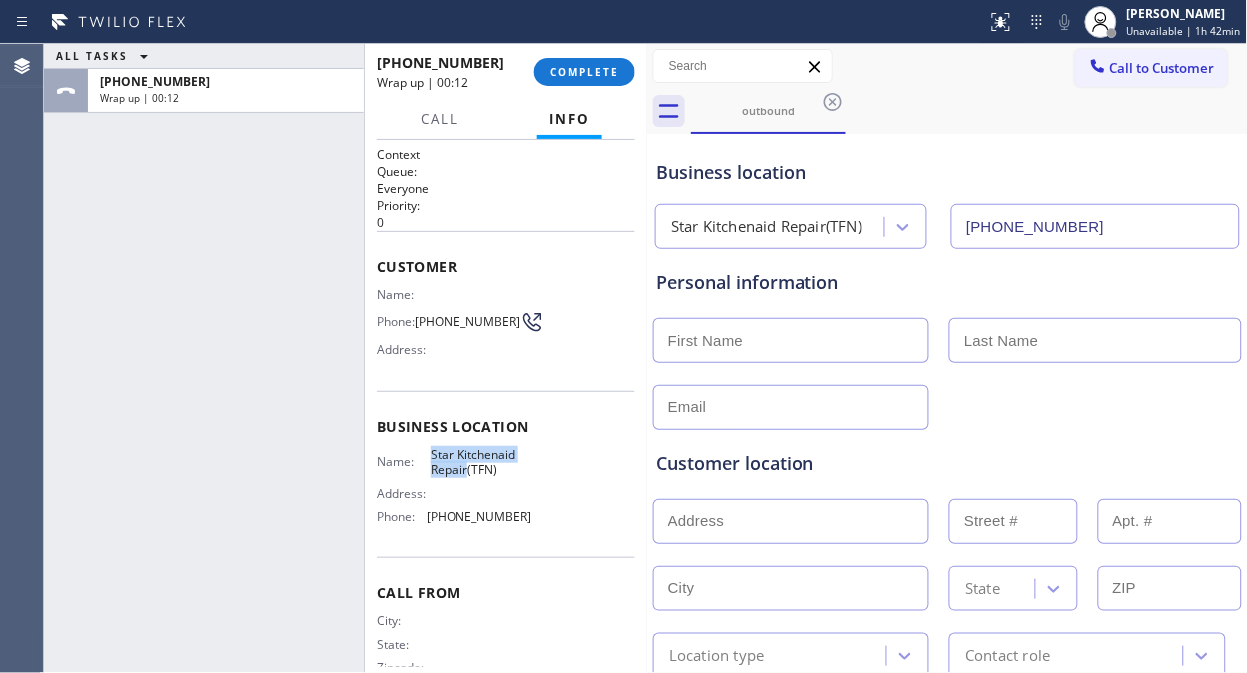 click on "Star Kitchenaid Repair(TFN)" at bounding box center [481, 462] 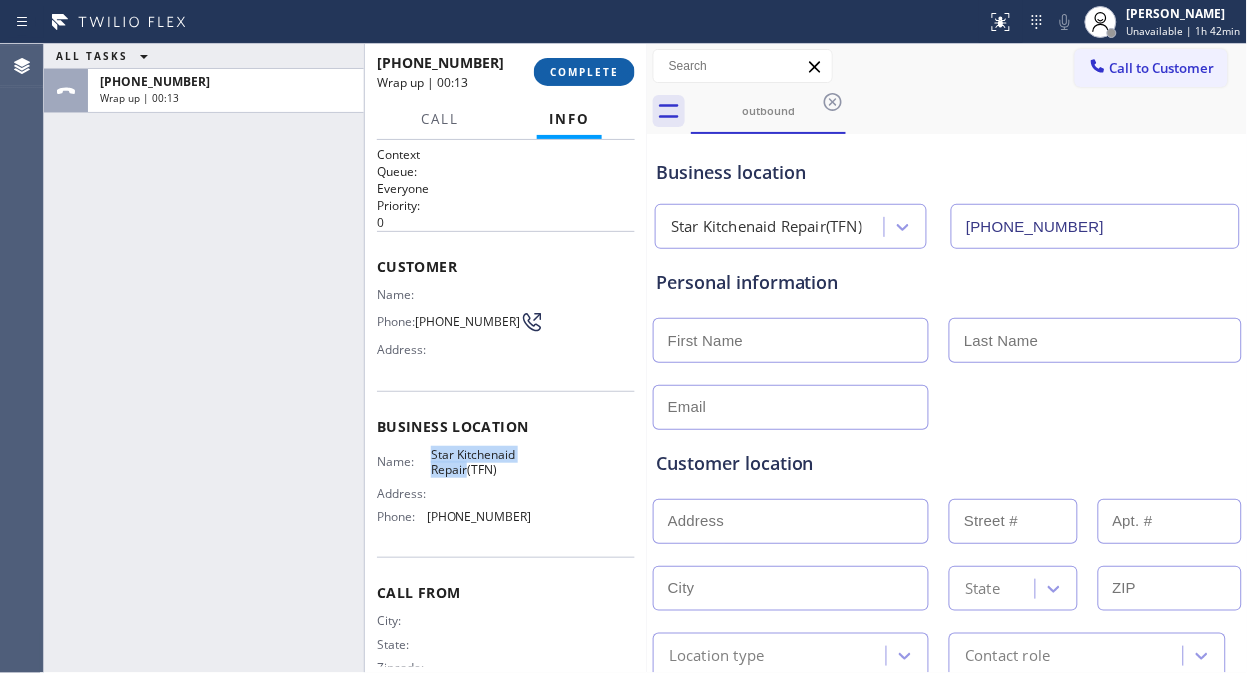 click on "COMPLETE" at bounding box center [584, 72] 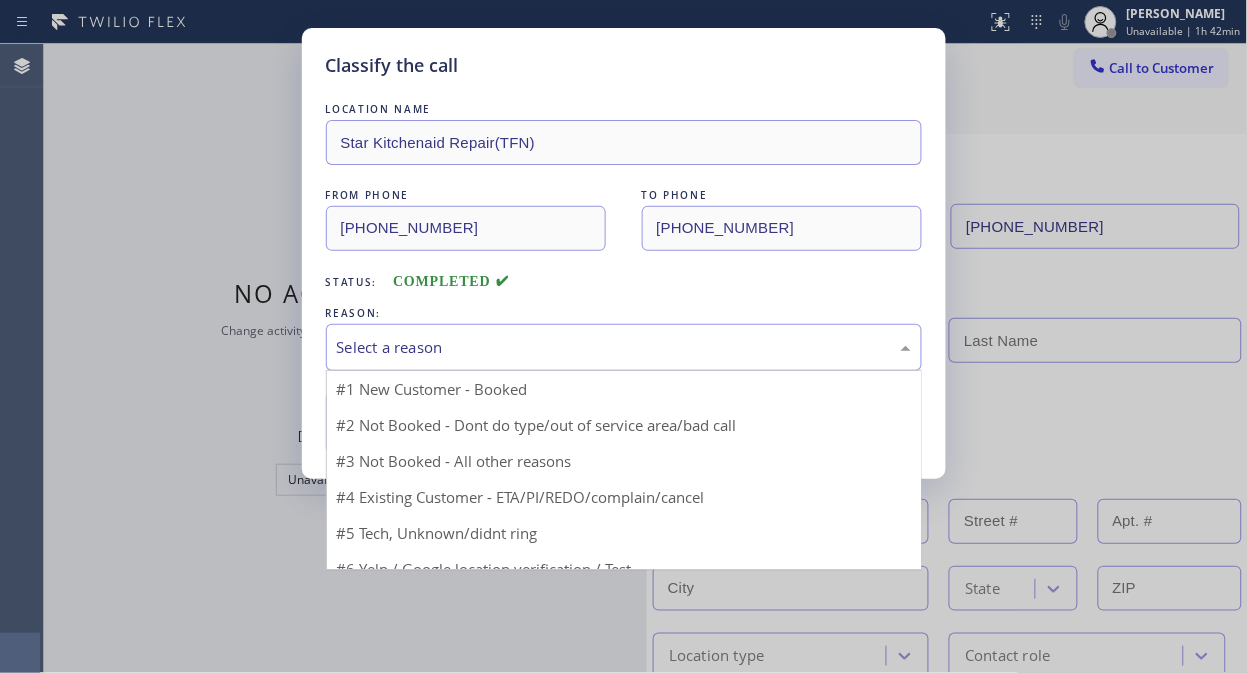 click on "Select a reason" at bounding box center (624, 347) 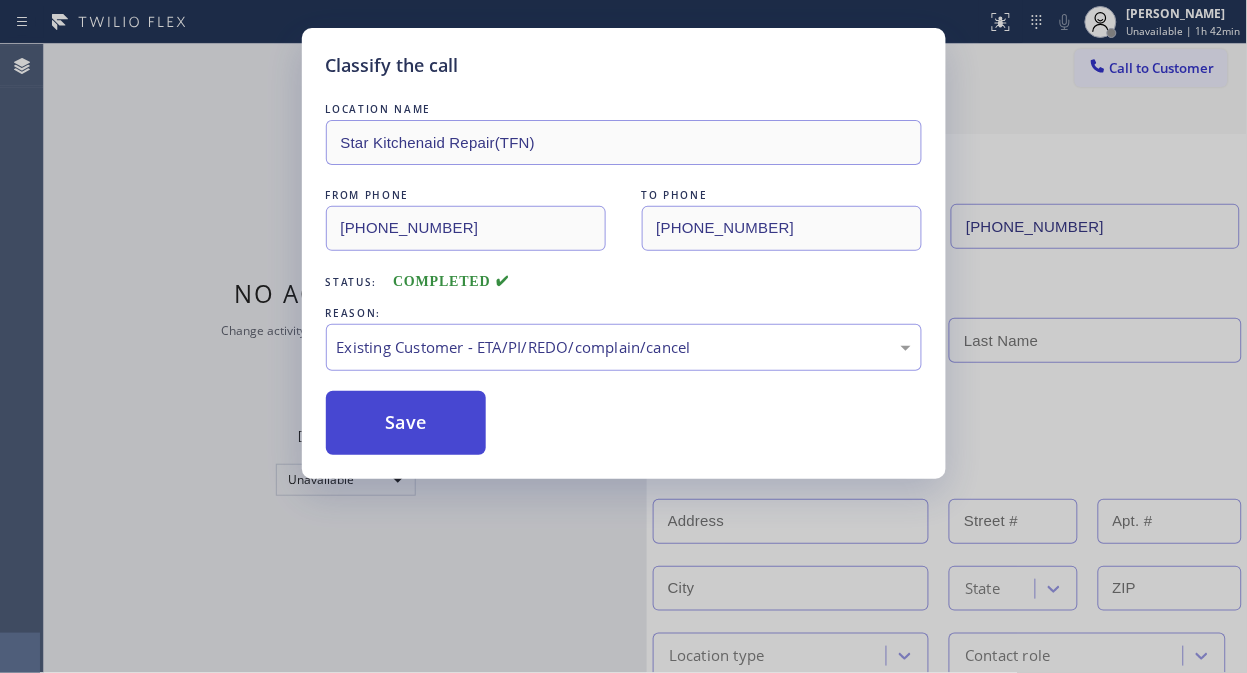click on "Save" at bounding box center (406, 423) 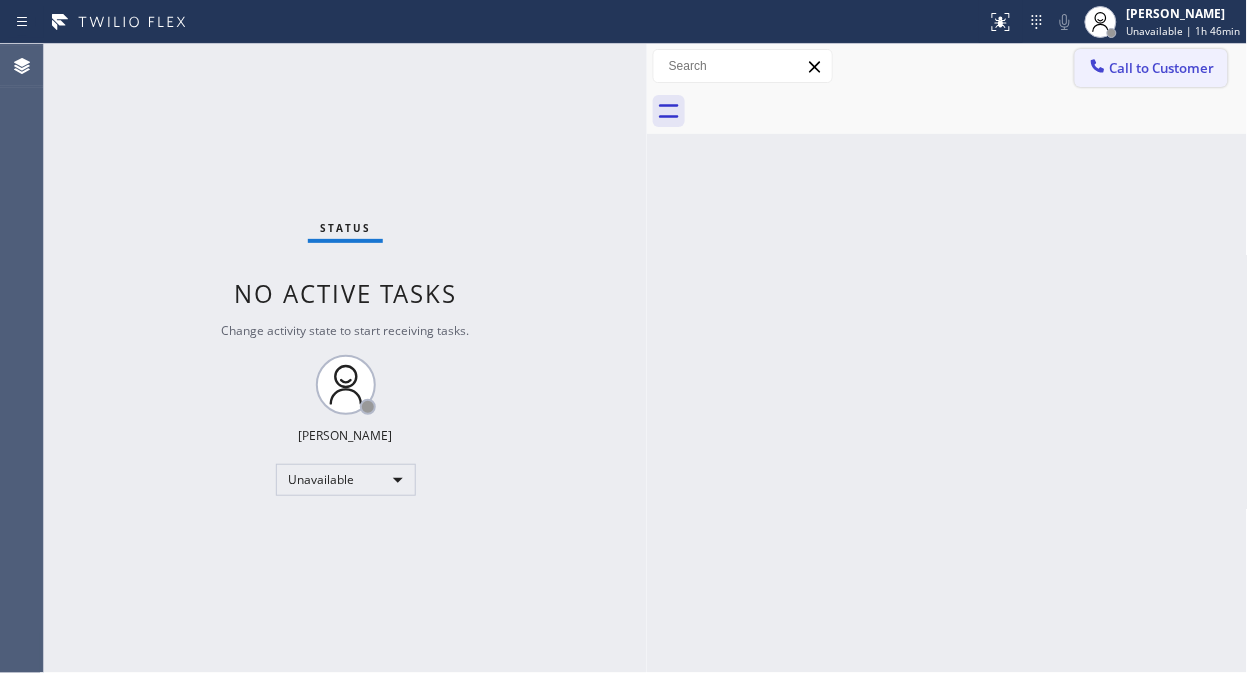 click on "Call to Customer" at bounding box center (1162, 68) 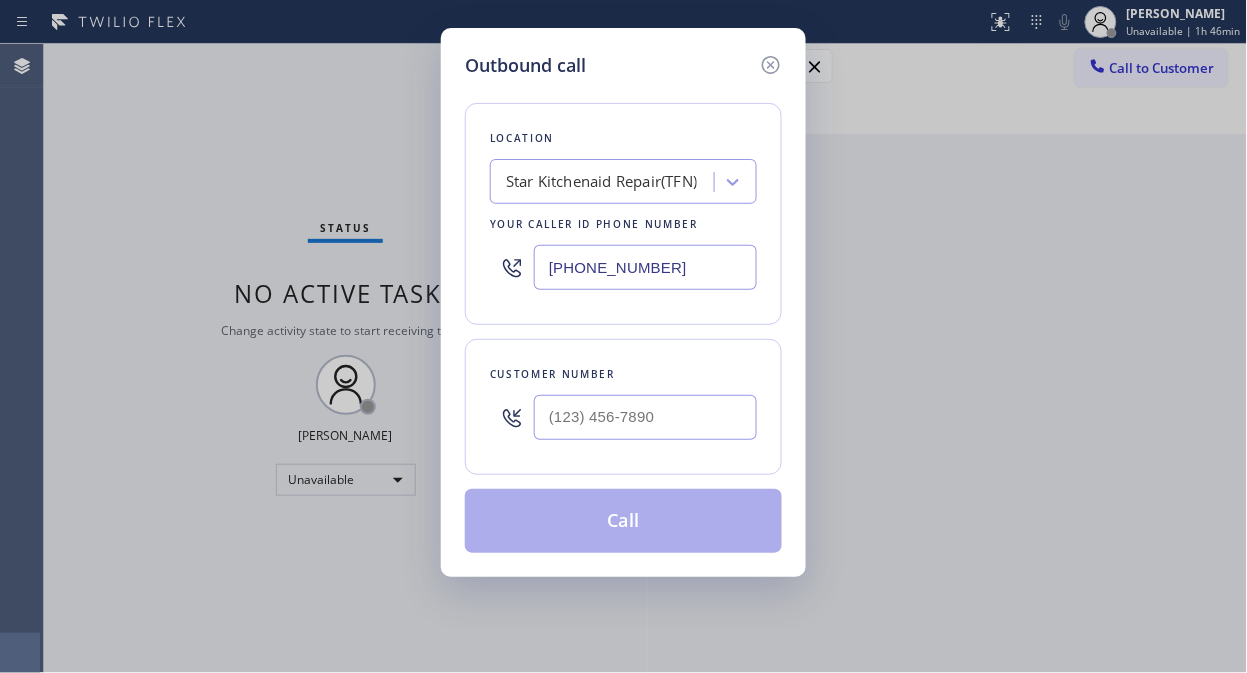click on "Star Kitchenaid Repair(TFN)" at bounding box center (623, 181) 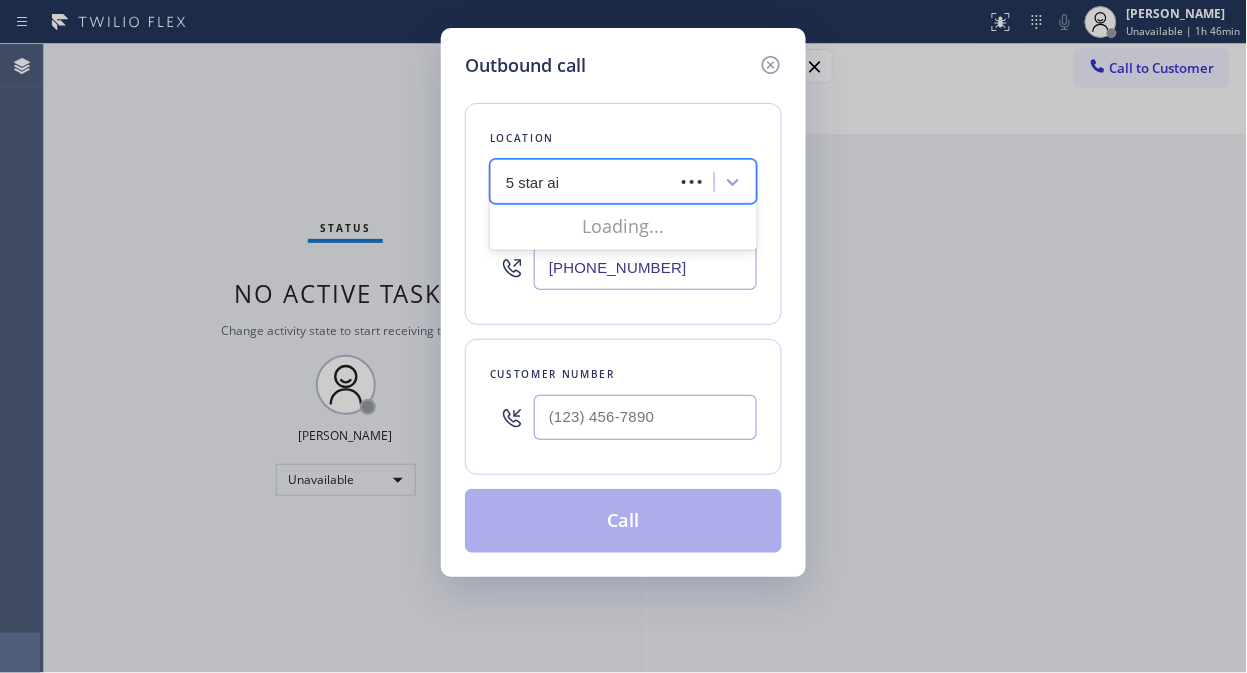 type on "5 star air" 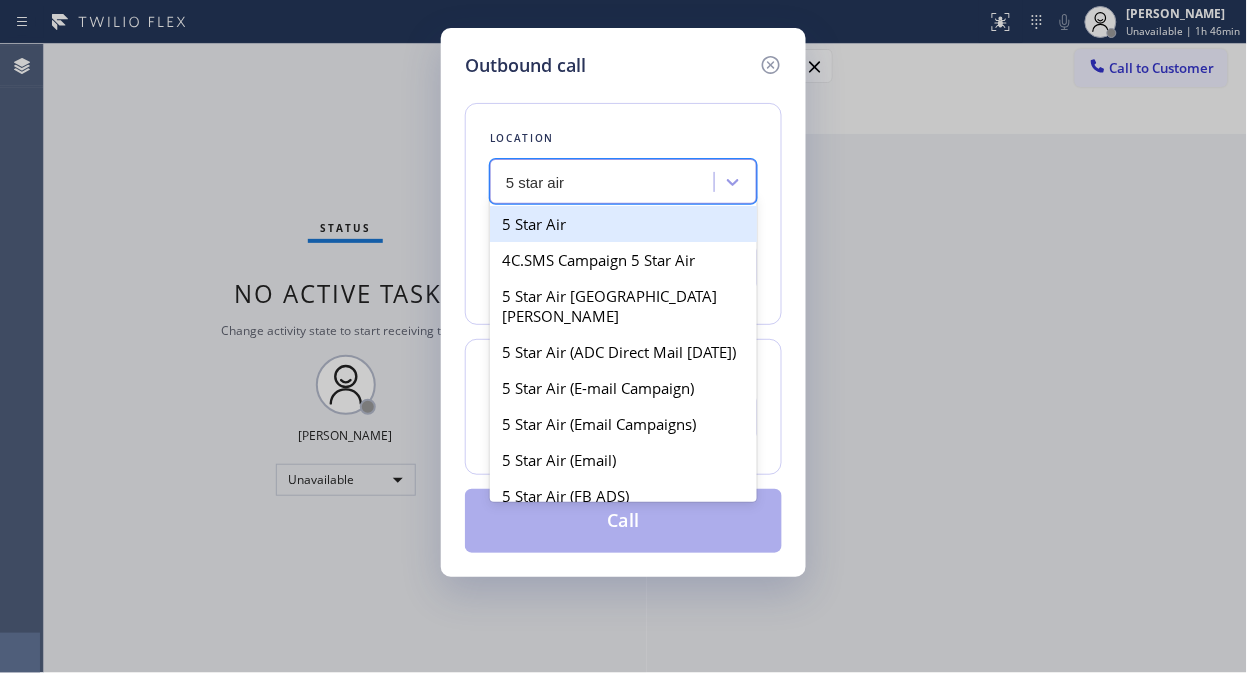 click on "5 Star Air" at bounding box center (623, 224) 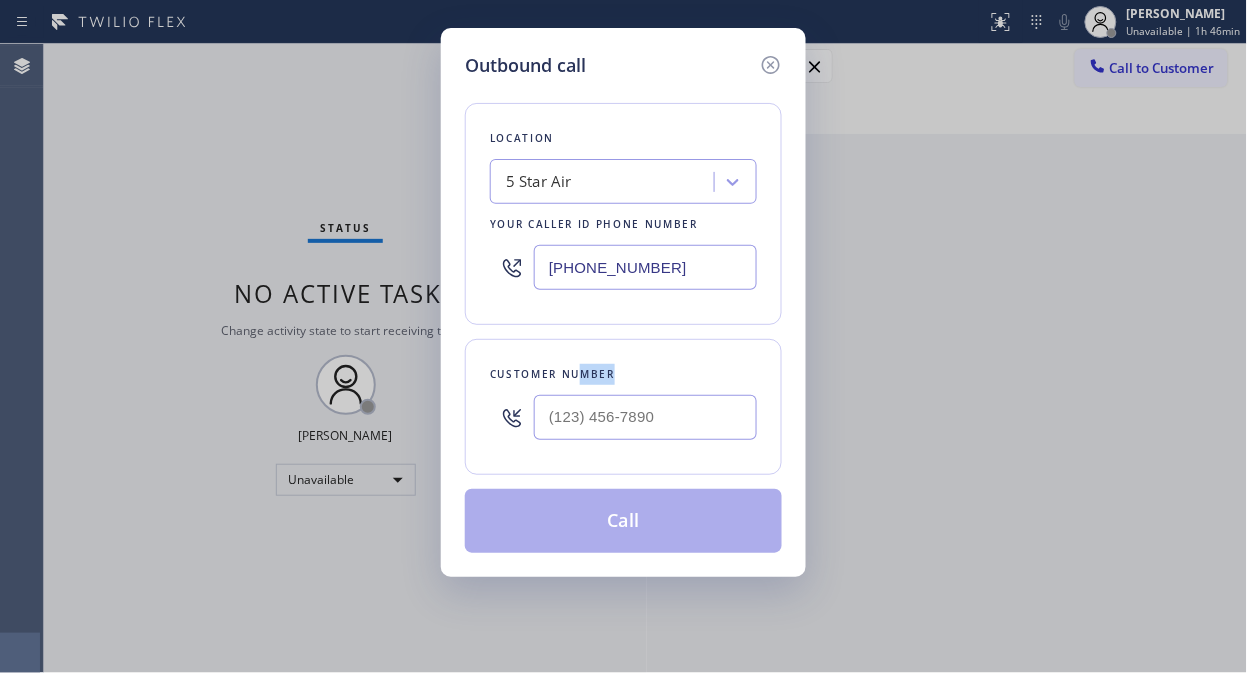 drag, startPoint x: 577, startPoint y: 384, endPoint x: 575, endPoint y: 404, distance: 20.09975 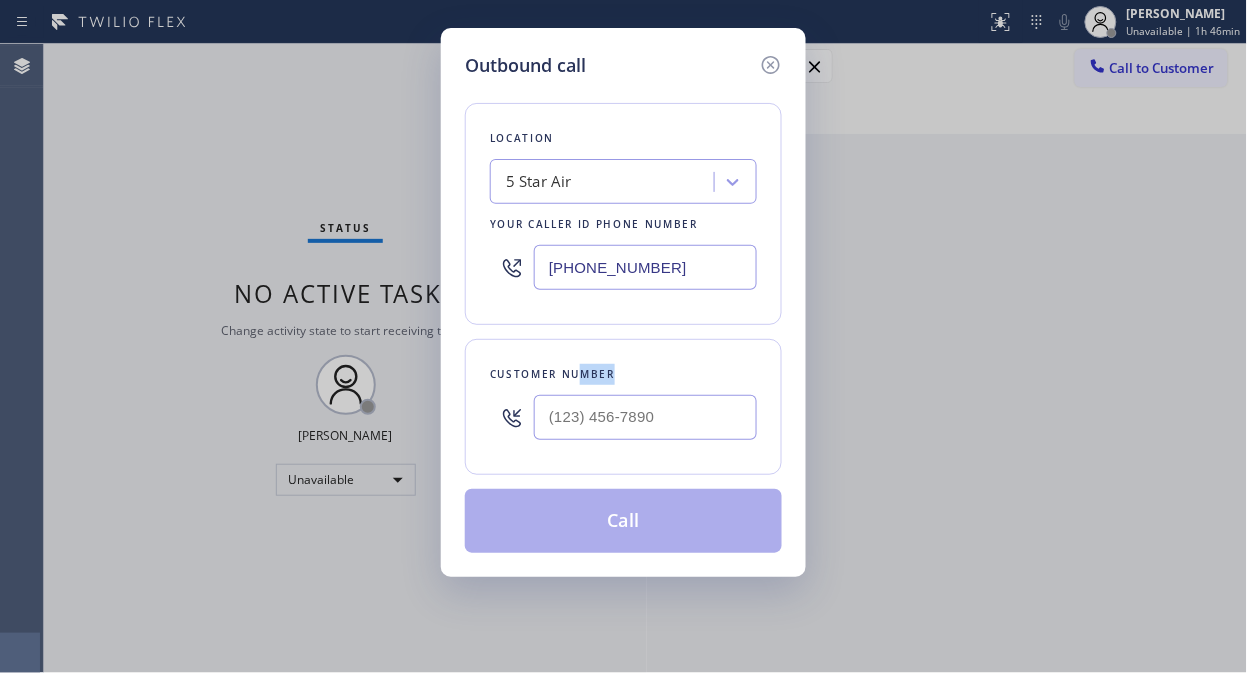 click on "Customer number" at bounding box center (623, 407) 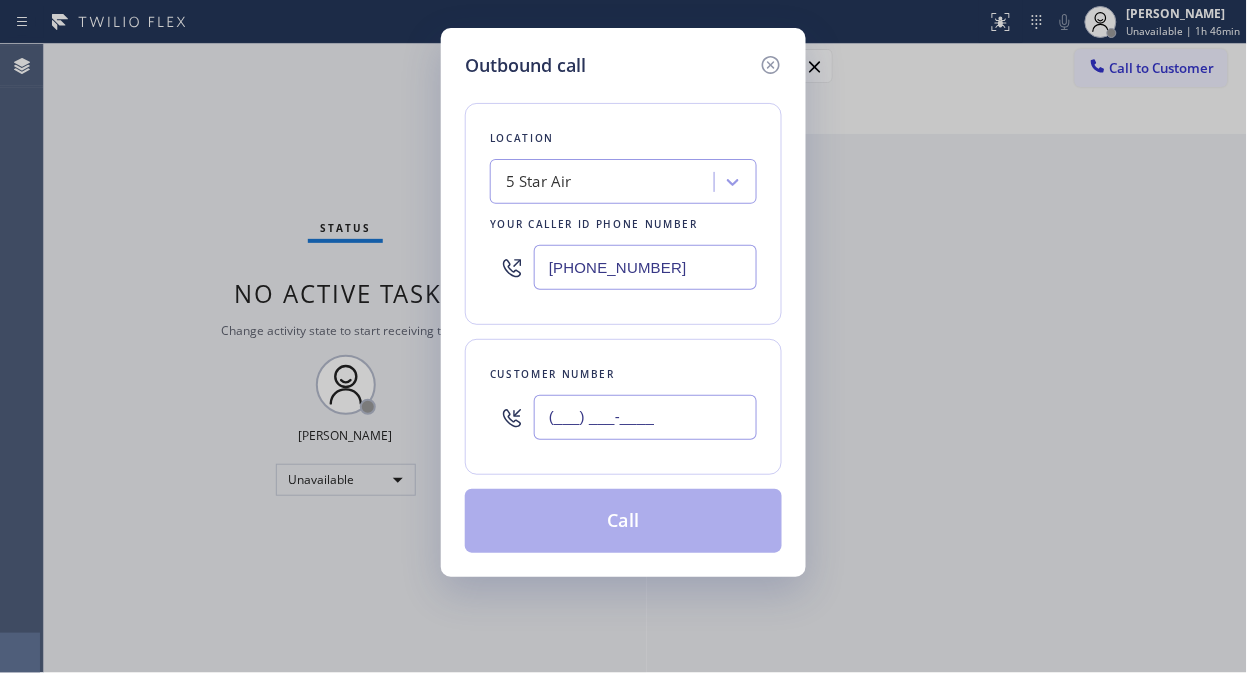 click on "(___) ___-____" at bounding box center [645, 417] 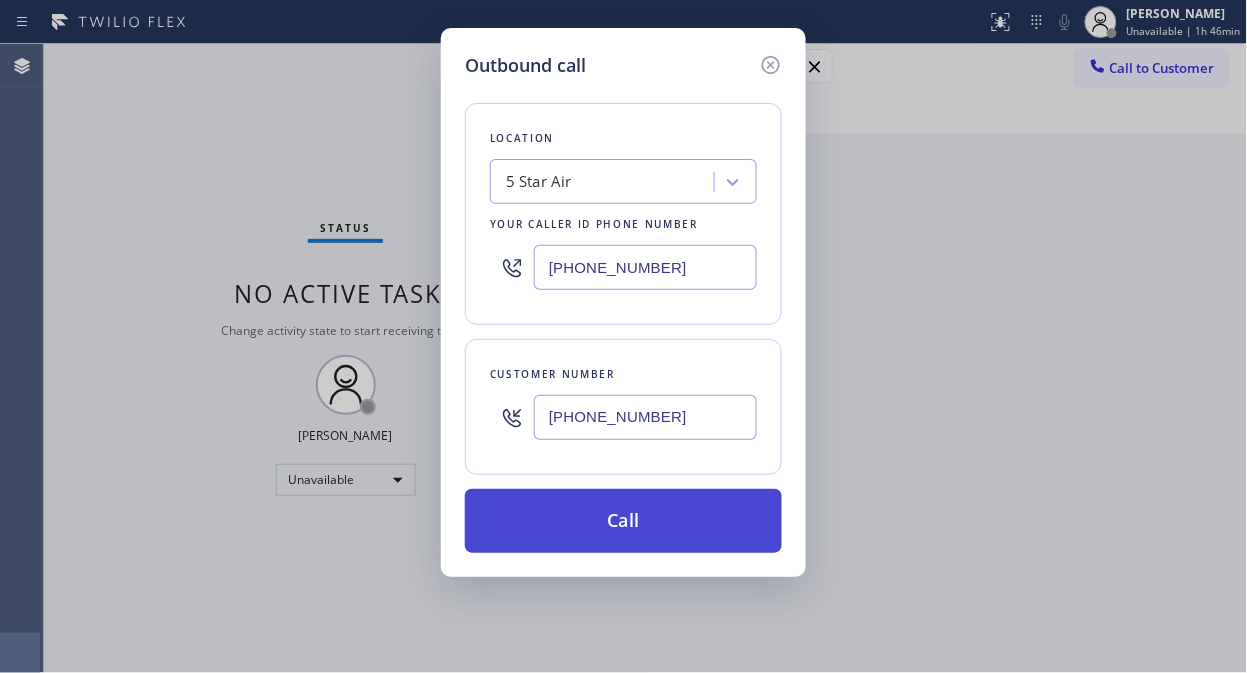type on "[PHONE_NUMBER]" 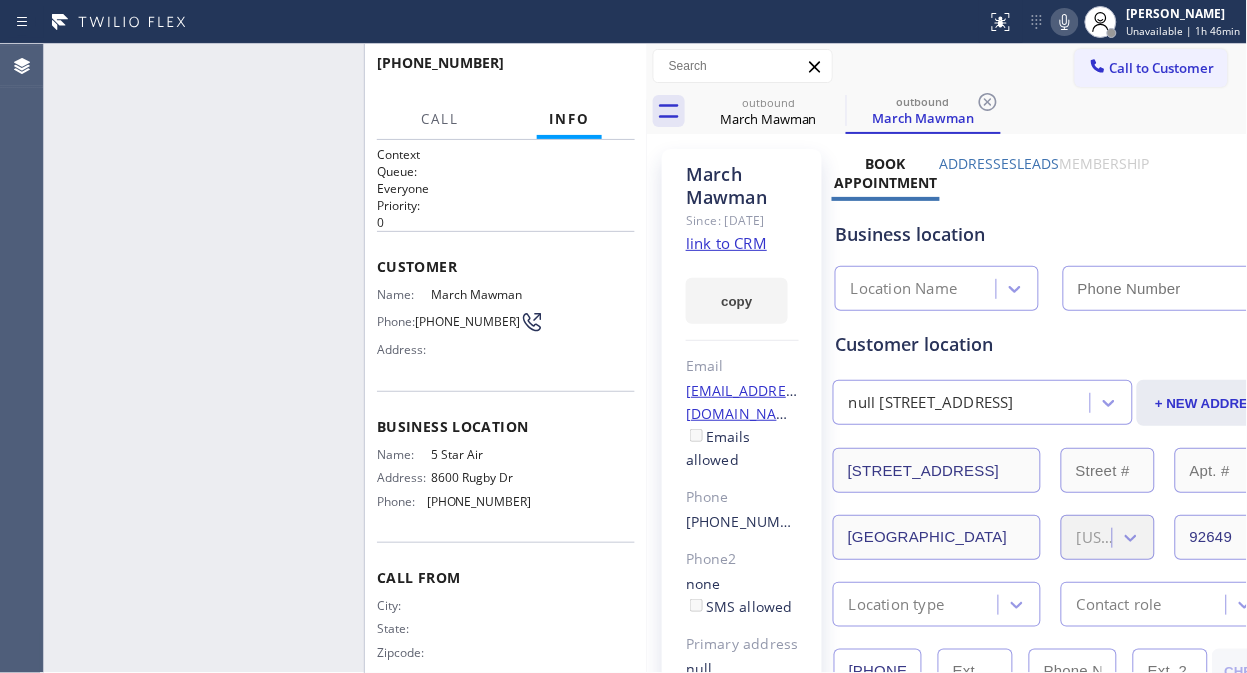 type on "[PHONE_NUMBER]" 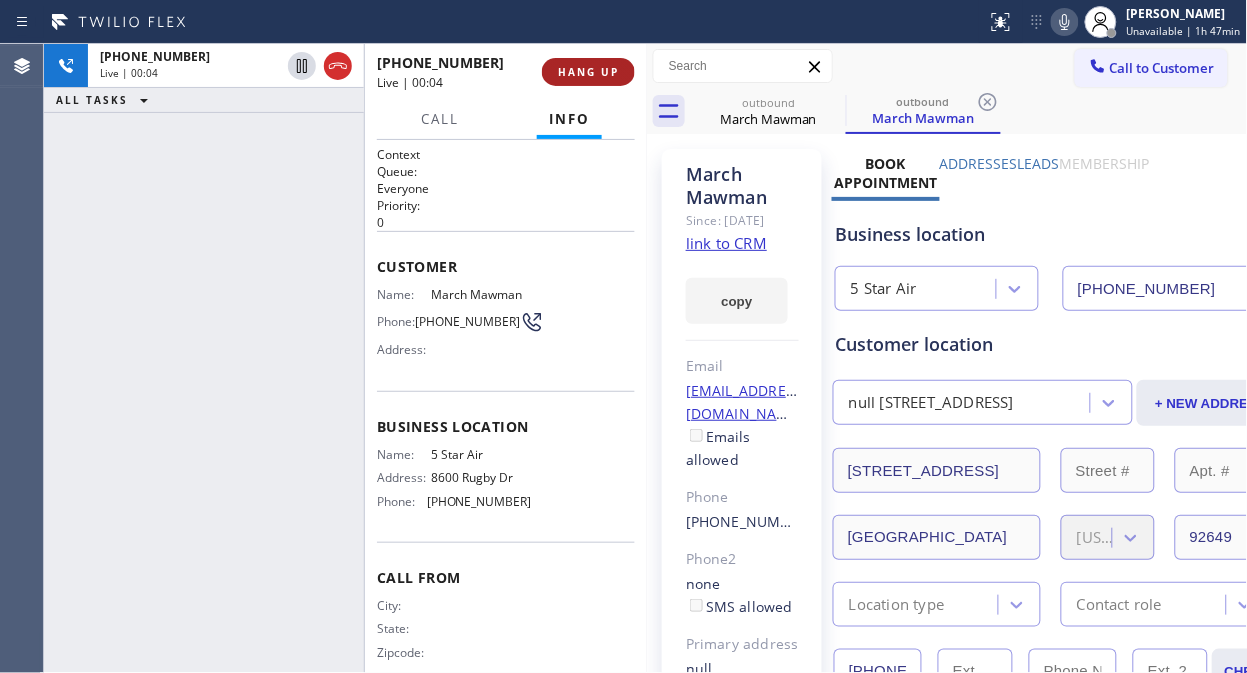 drag, startPoint x: 577, startPoint y: 74, endPoint x: 587, endPoint y: 75, distance: 10.049875 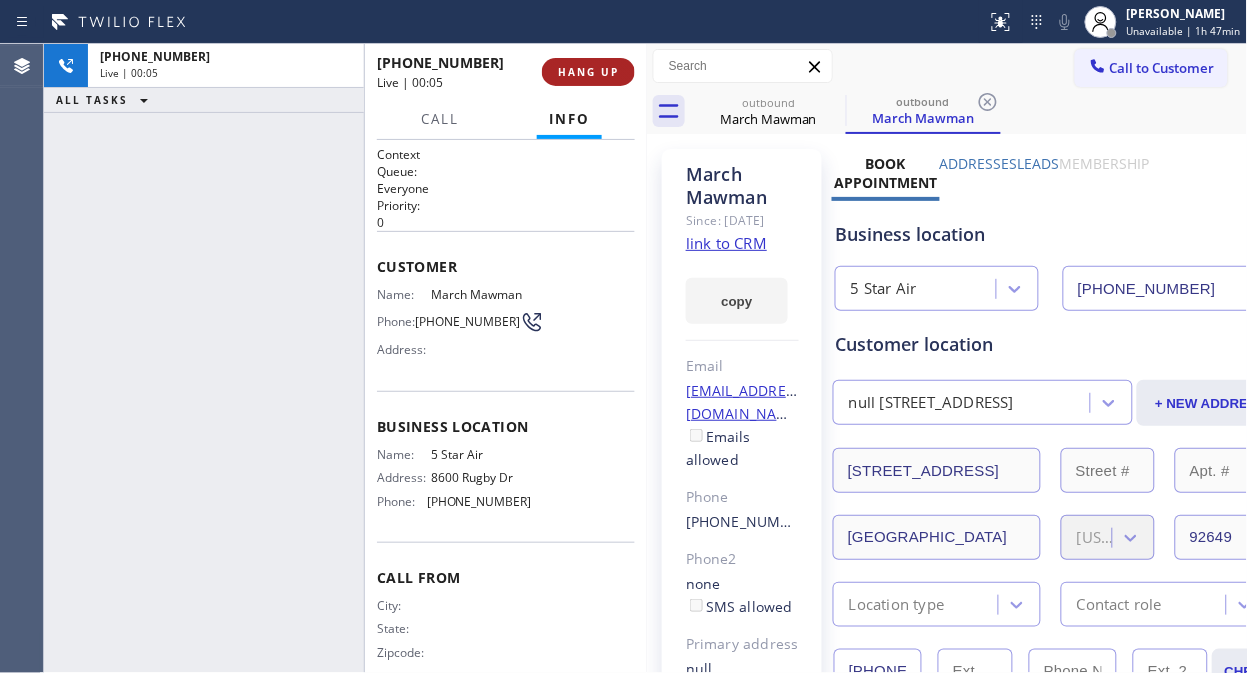 click on "HANG UP" at bounding box center [588, 72] 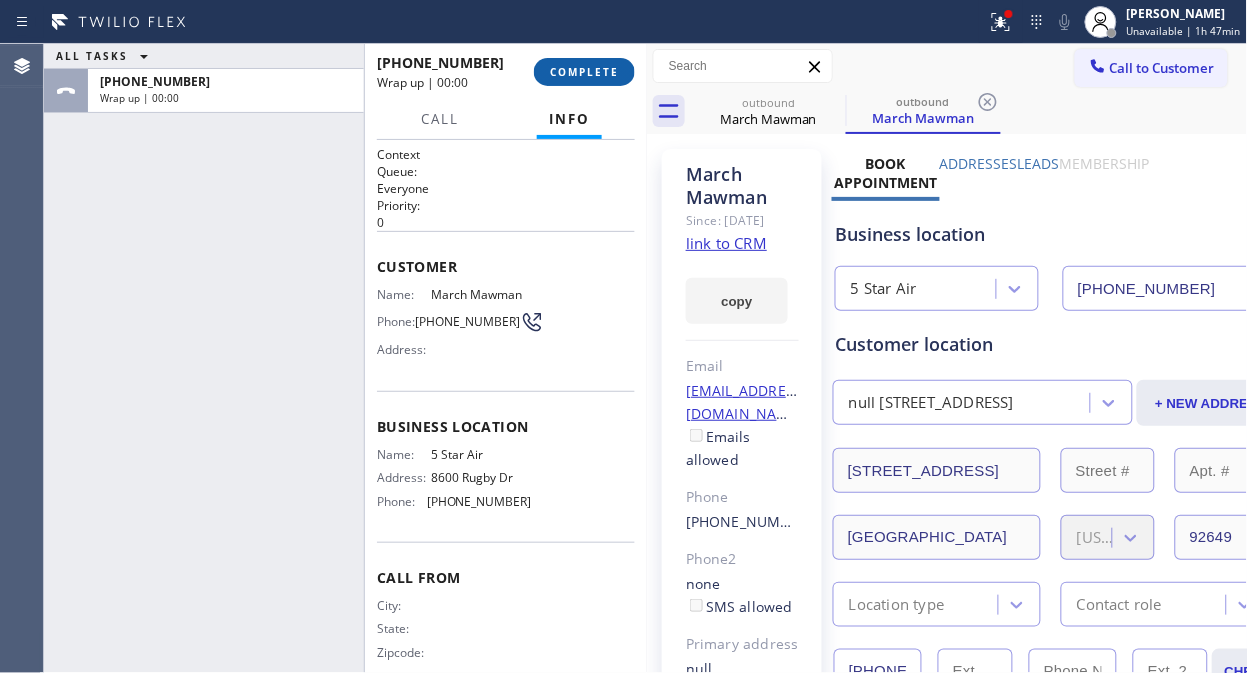 click on "COMPLETE" at bounding box center (584, 72) 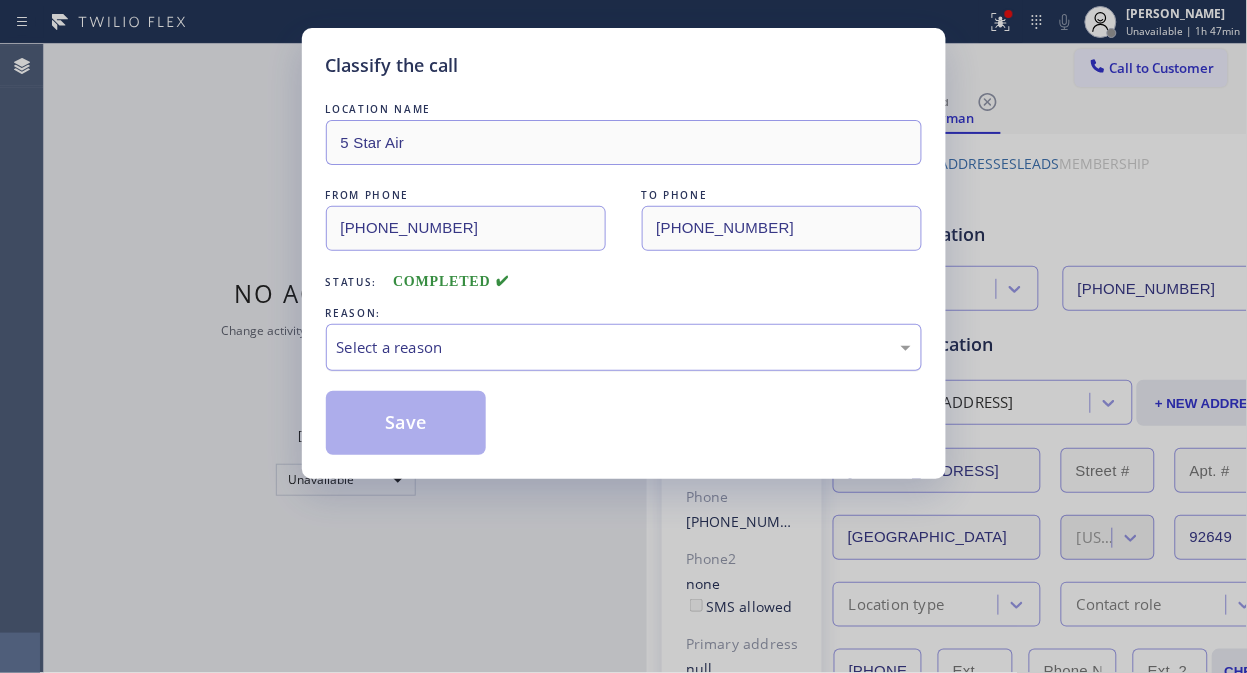 click on "Select a reason" at bounding box center [624, 347] 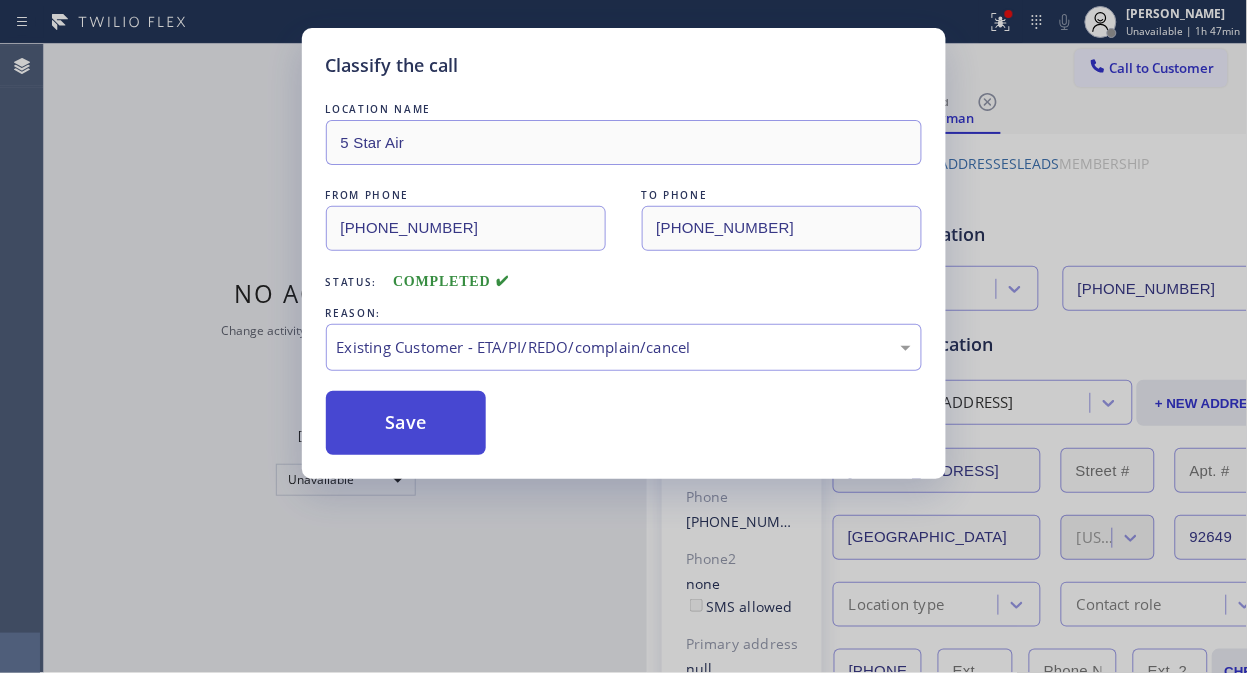 click on "Save" at bounding box center (406, 423) 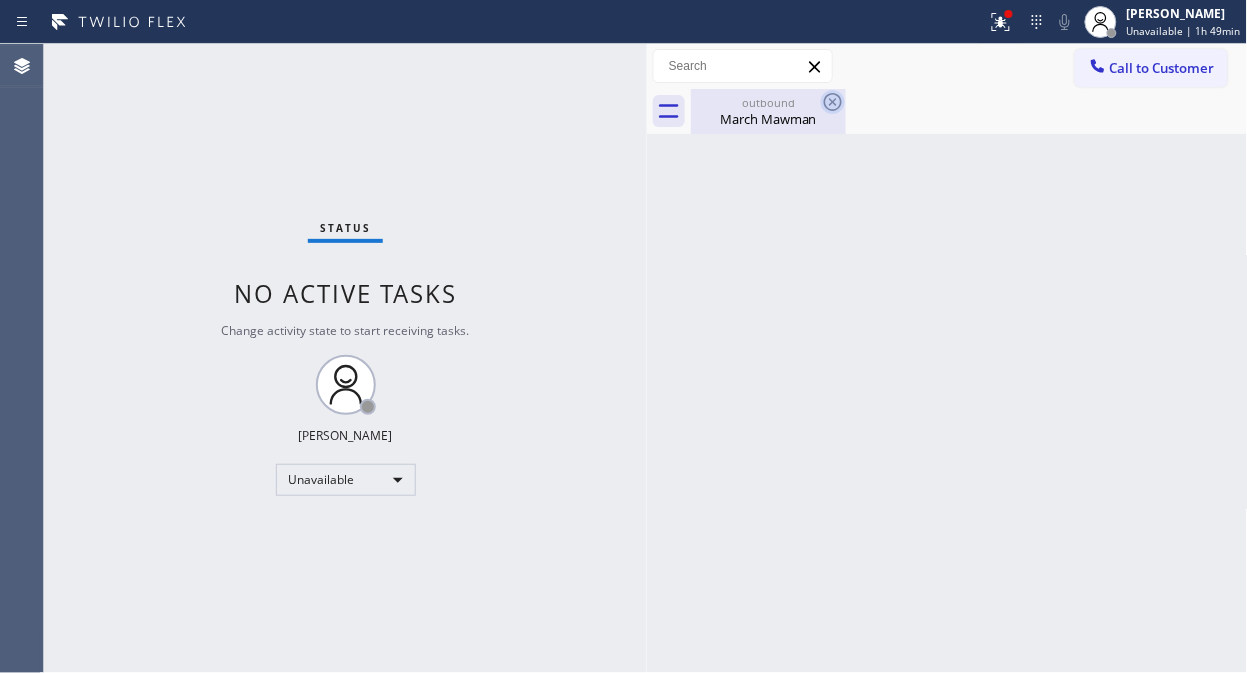 drag, startPoint x: 805, startPoint y: 113, endPoint x: 834, endPoint y: 97, distance: 33.12099 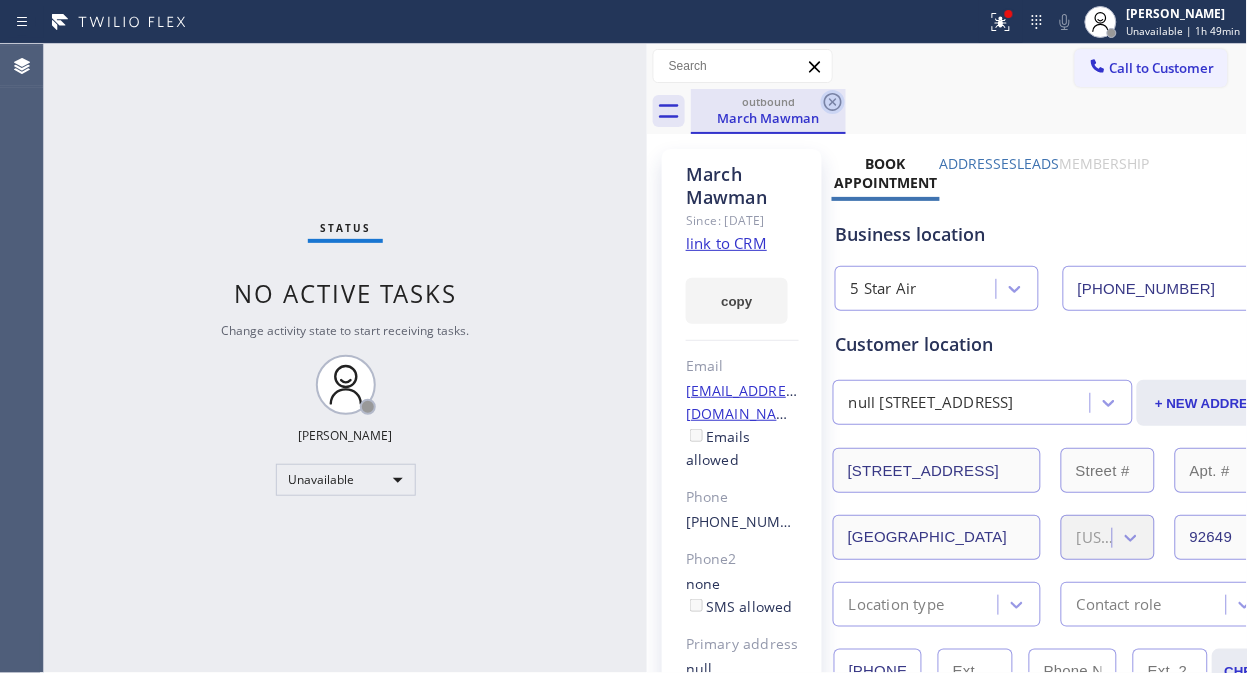 click 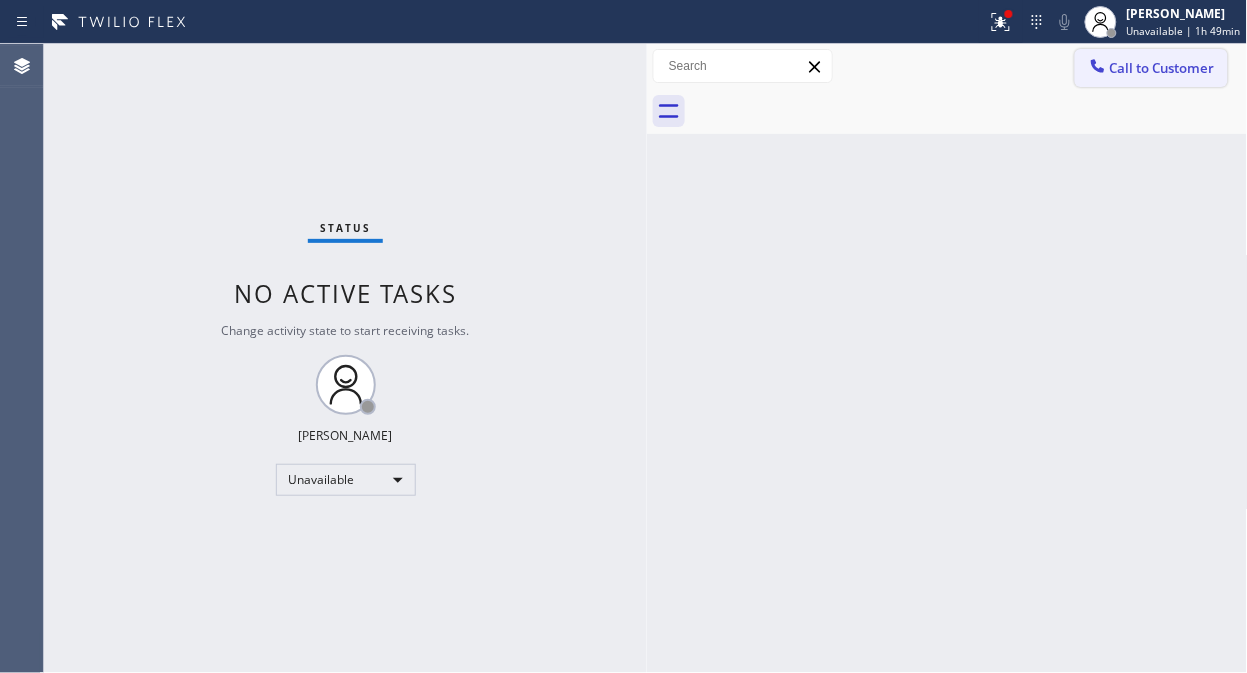 click at bounding box center [1098, 68] 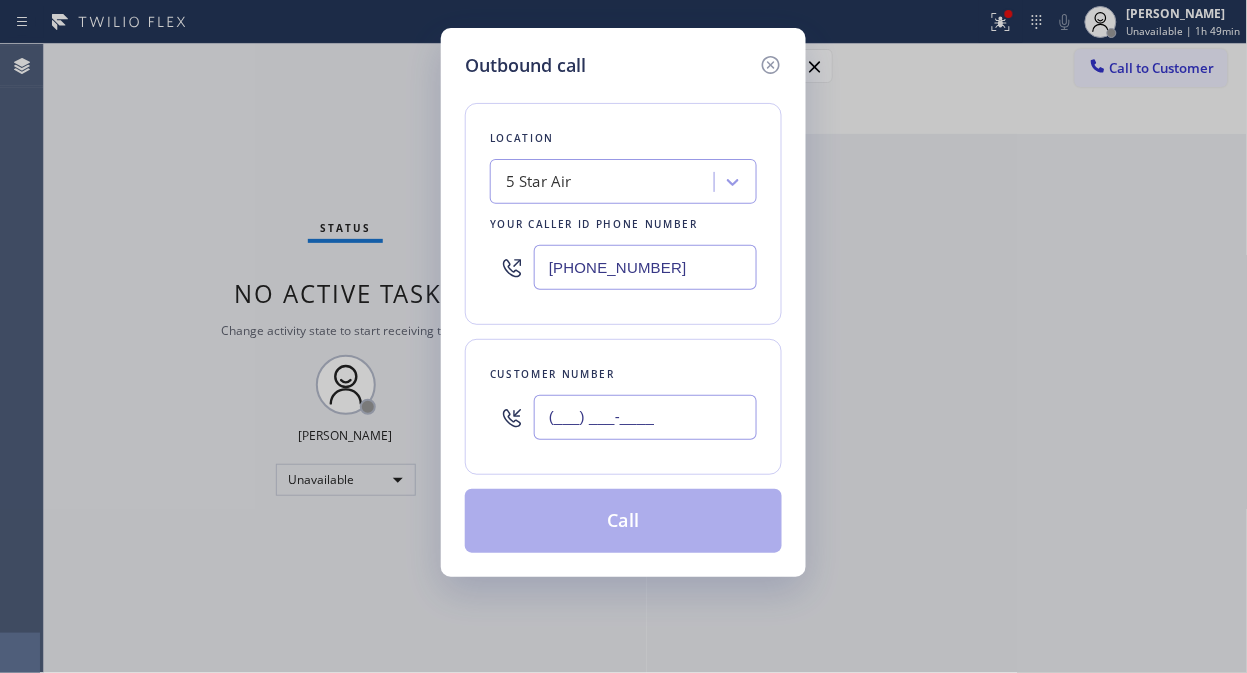 click on "(___) ___-____" at bounding box center [645, 417] 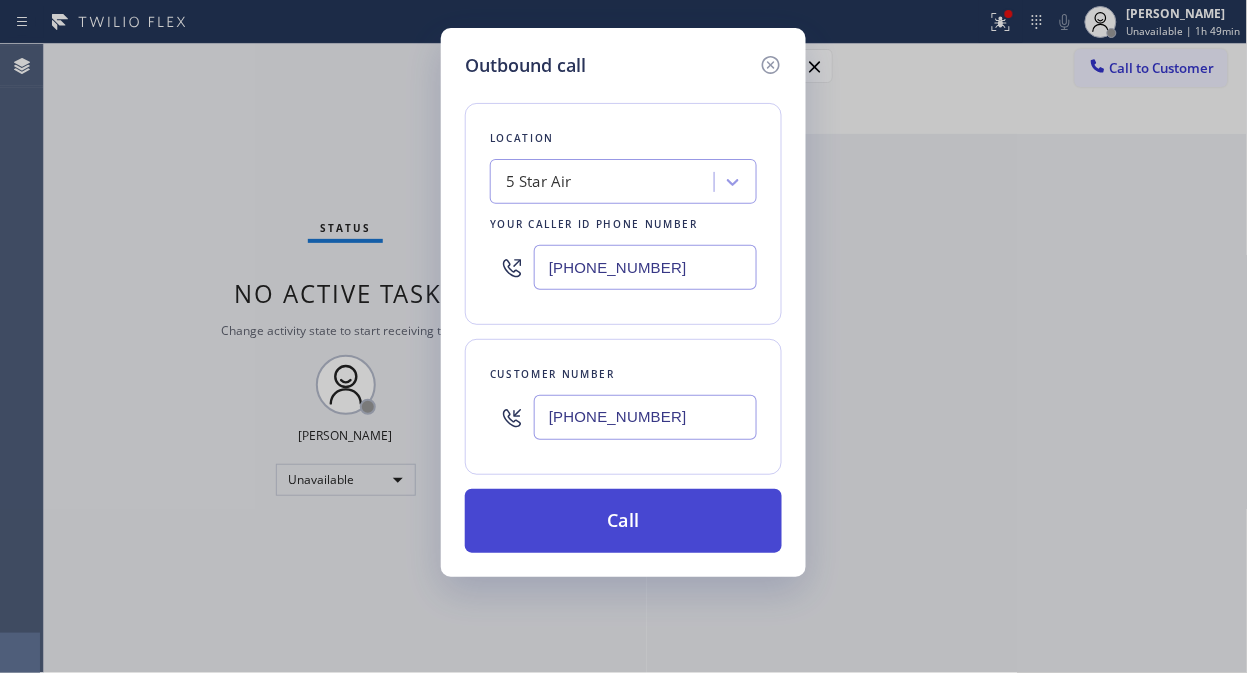 type on "[PHONE_NUMBER]" 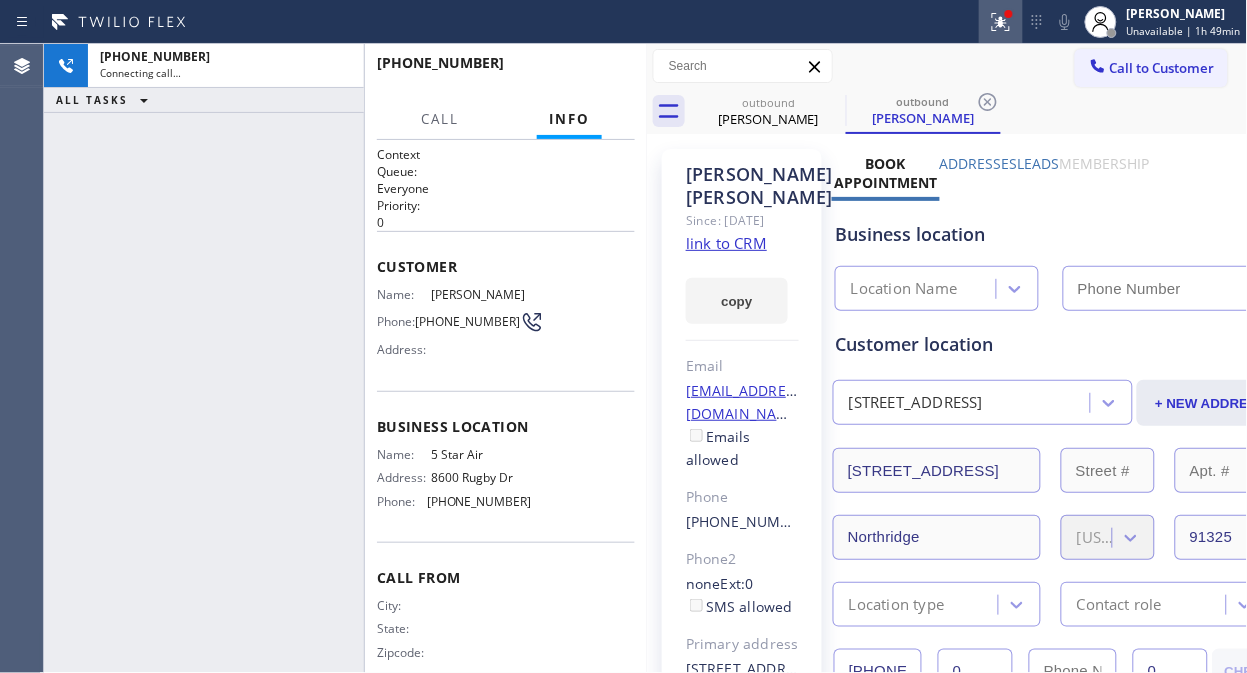 click 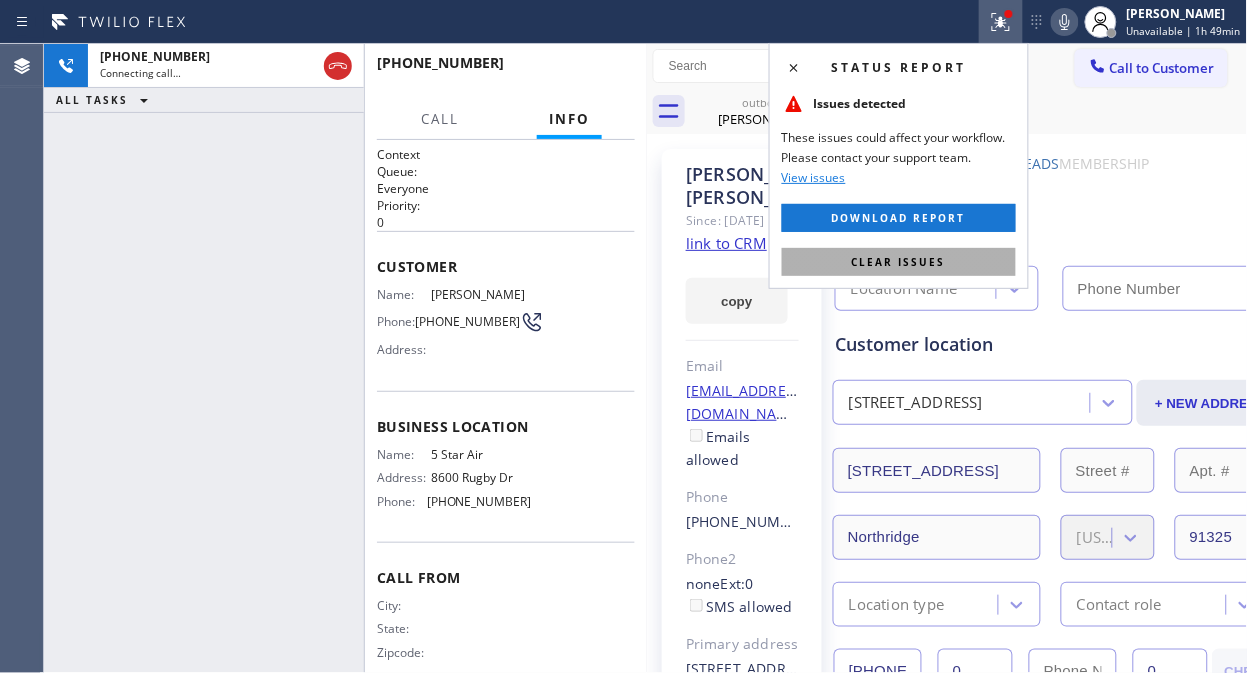 click on "Clear issues" at bounding box center [899, 262] 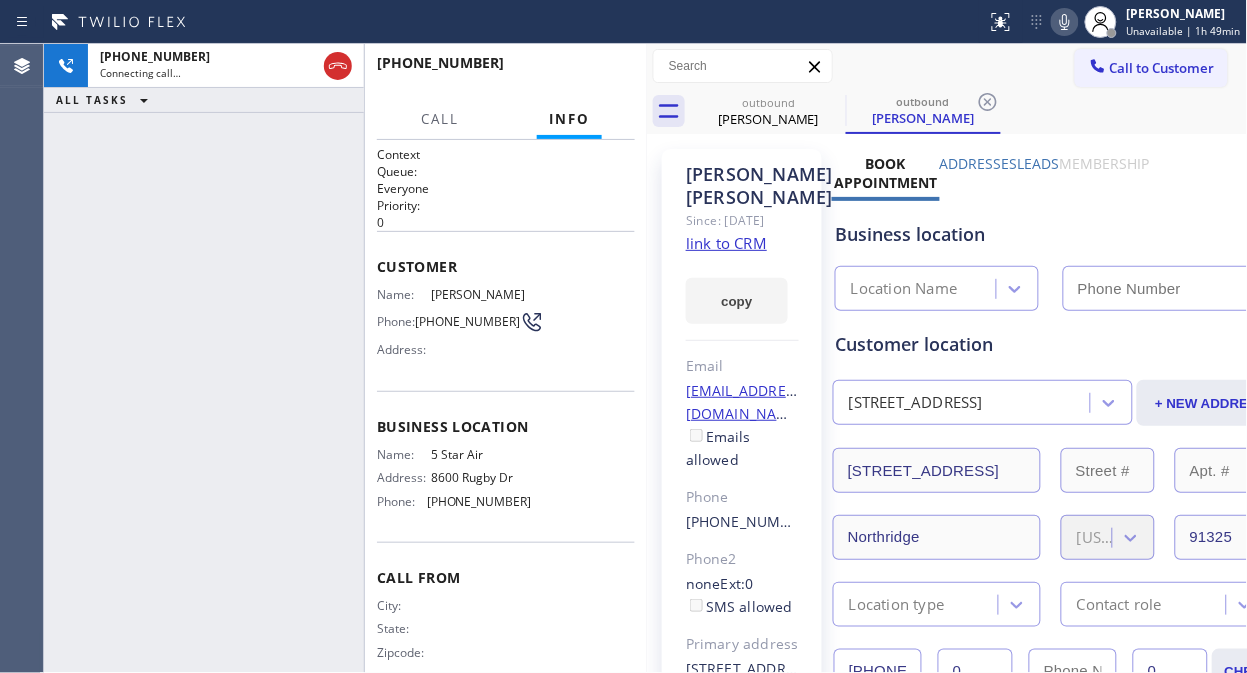 click 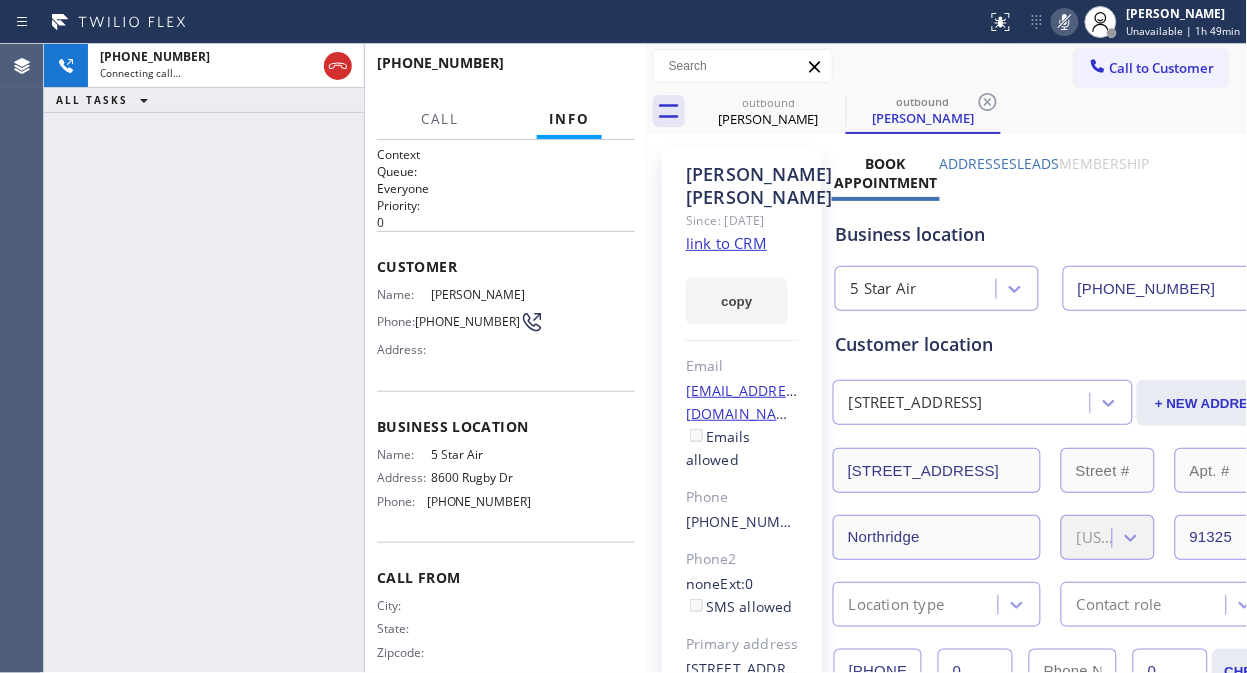 type on "[PHONE_NUMBER]" 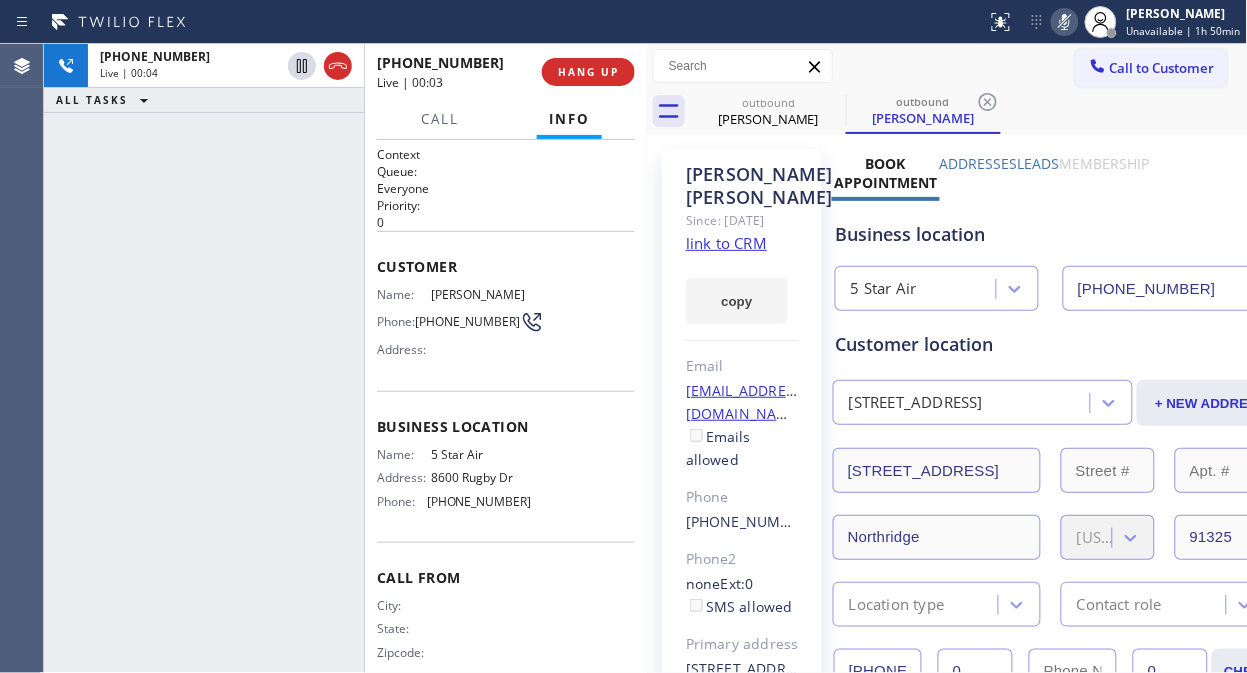 drag, startPoint x: 340, startPoint y: 62, endPoint x: 634, endPoint y: 72, distance: 294.17 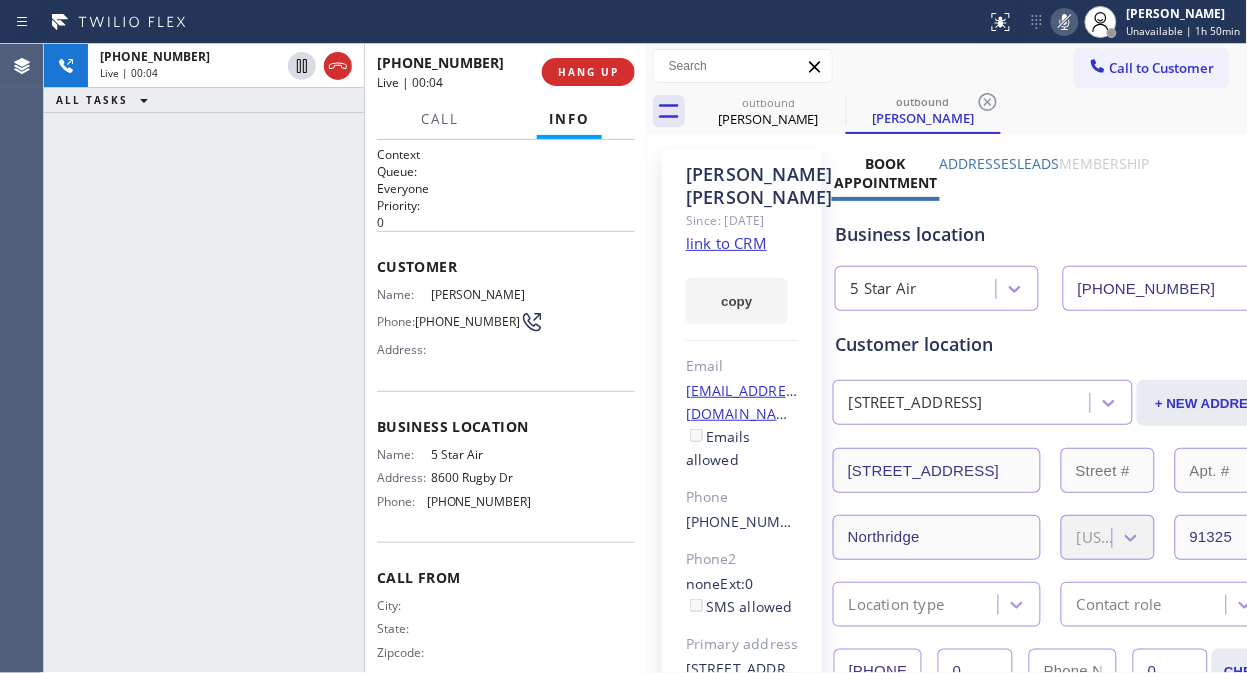 click on "[PHONE_NUMBER] Live | 00:04 HANG UP" at bounding box center (506, 72) 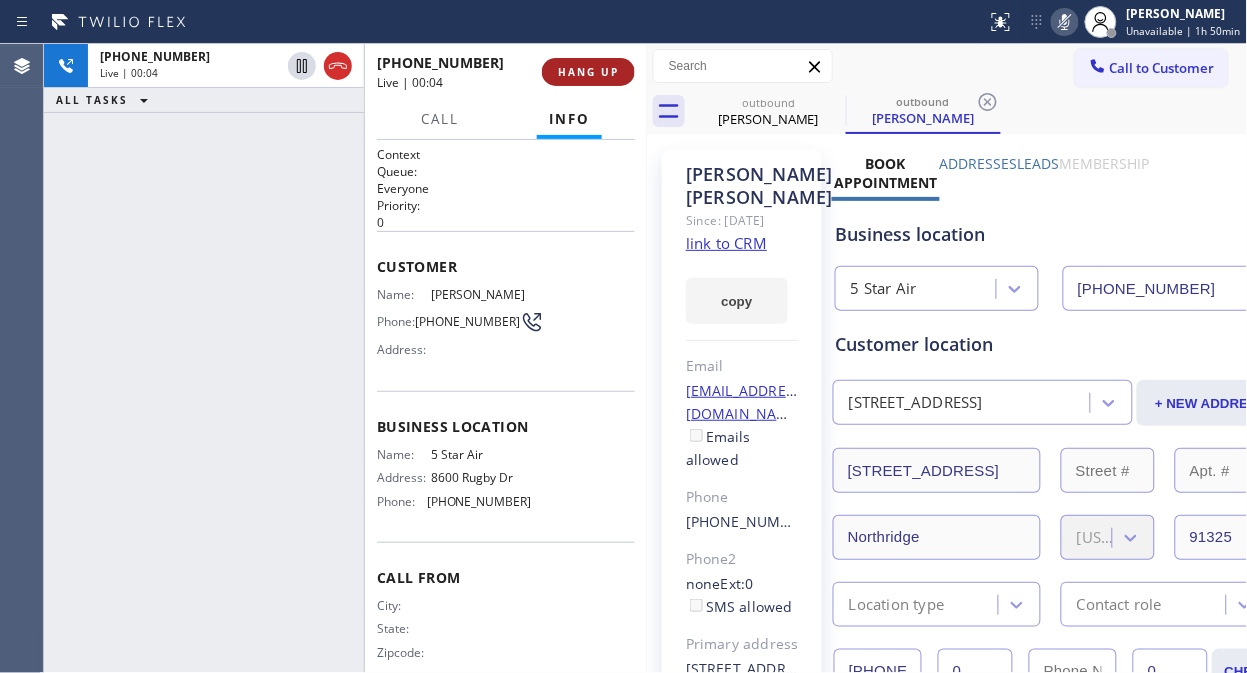 click on "HANG UP" at bounding box center (588, 72) 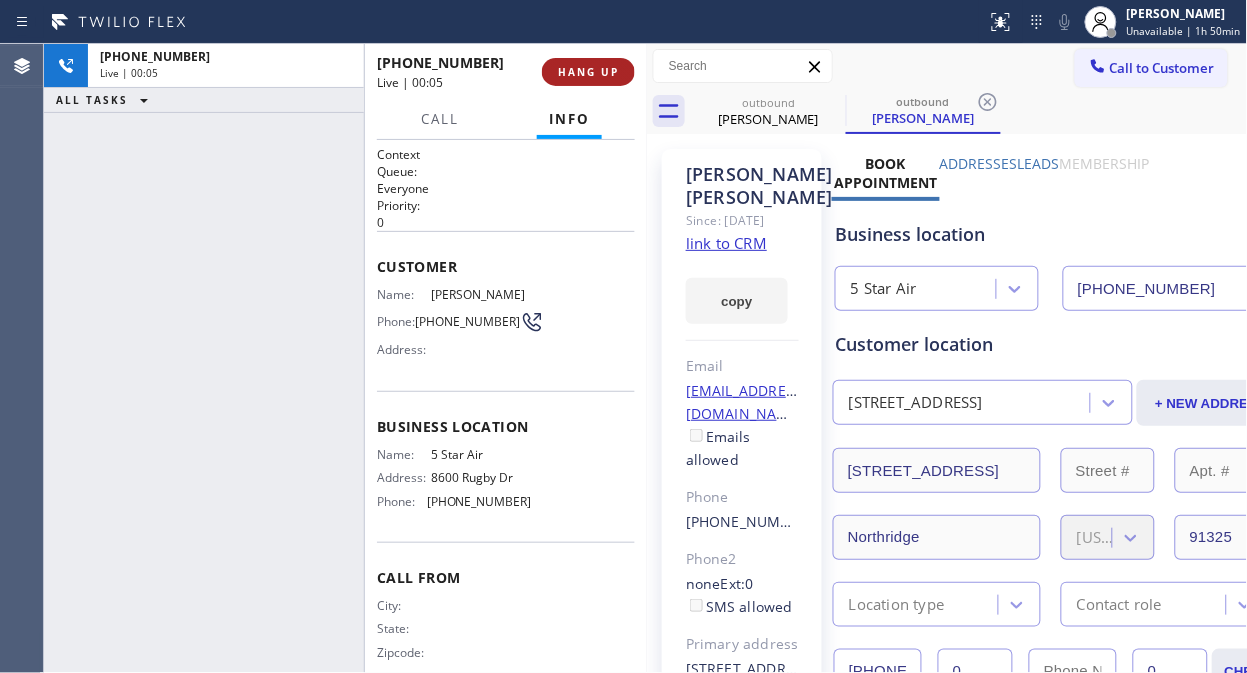 click on "HANG UP" at bounding box center (588, 72) 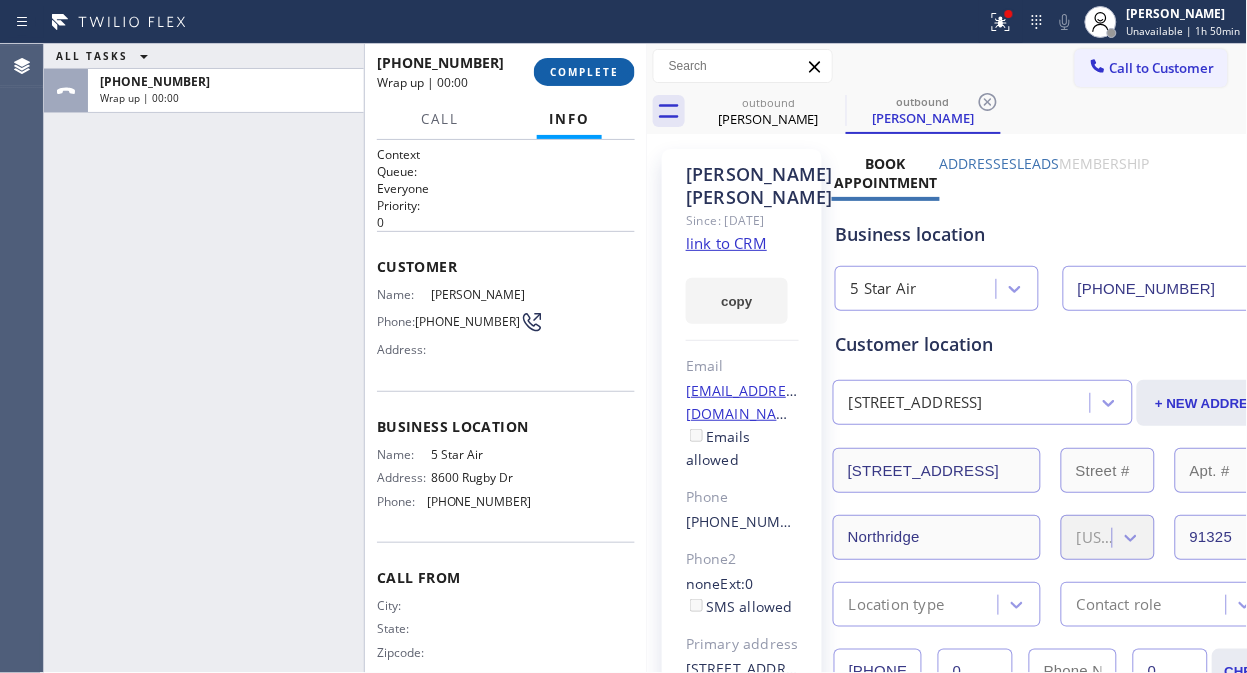 click on "COMPLETE" at bounding box center [584, 72] 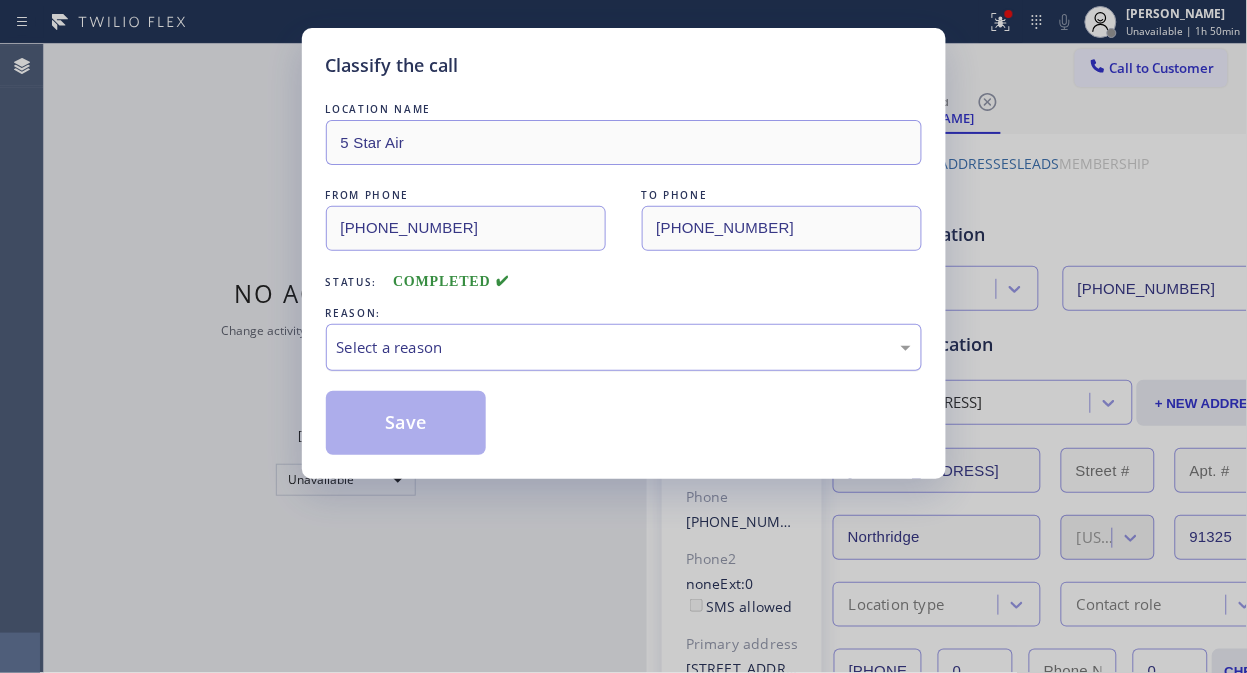 click on "Select a reason" at bounding box center [624, 347] 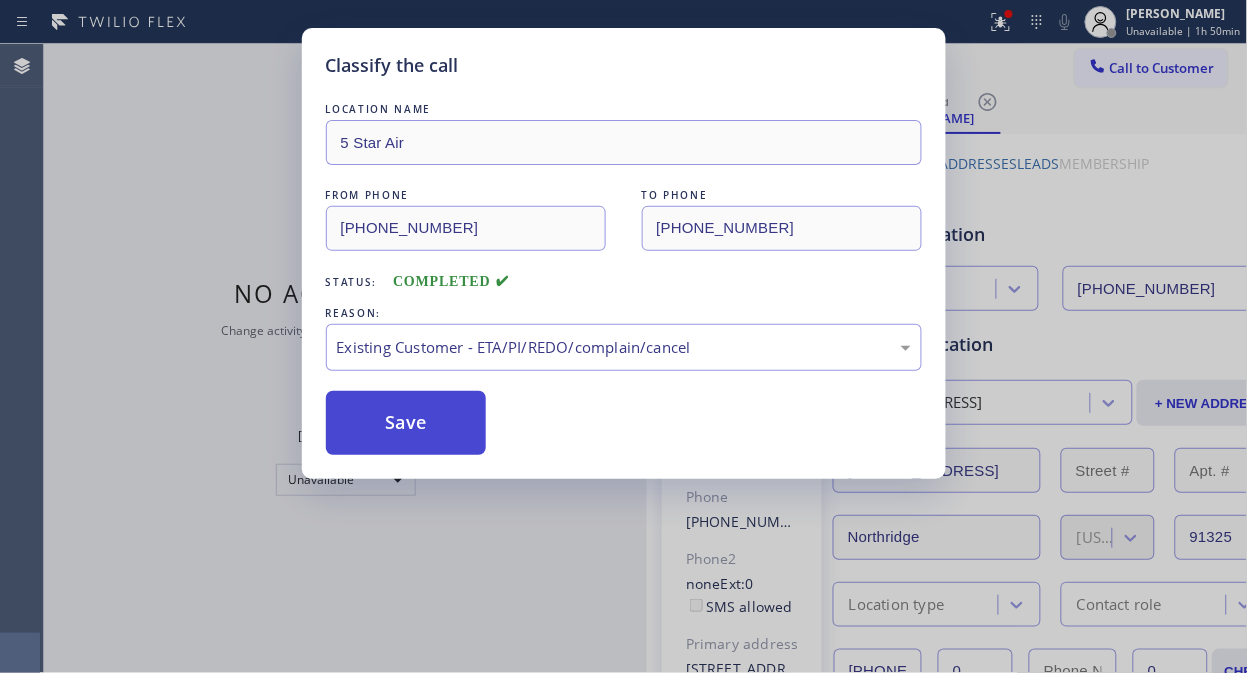 click on "Save" at bounding box center (406, 423) 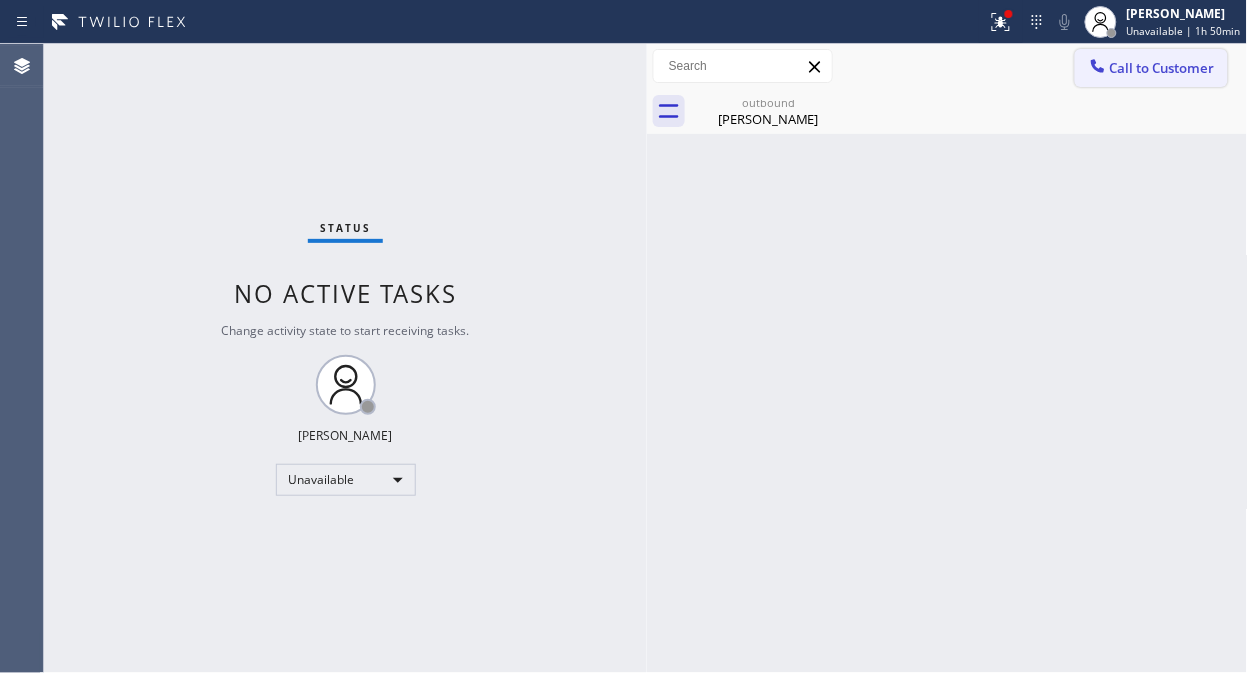 click on "Call to Customer" at bounding box center (1162, 68) 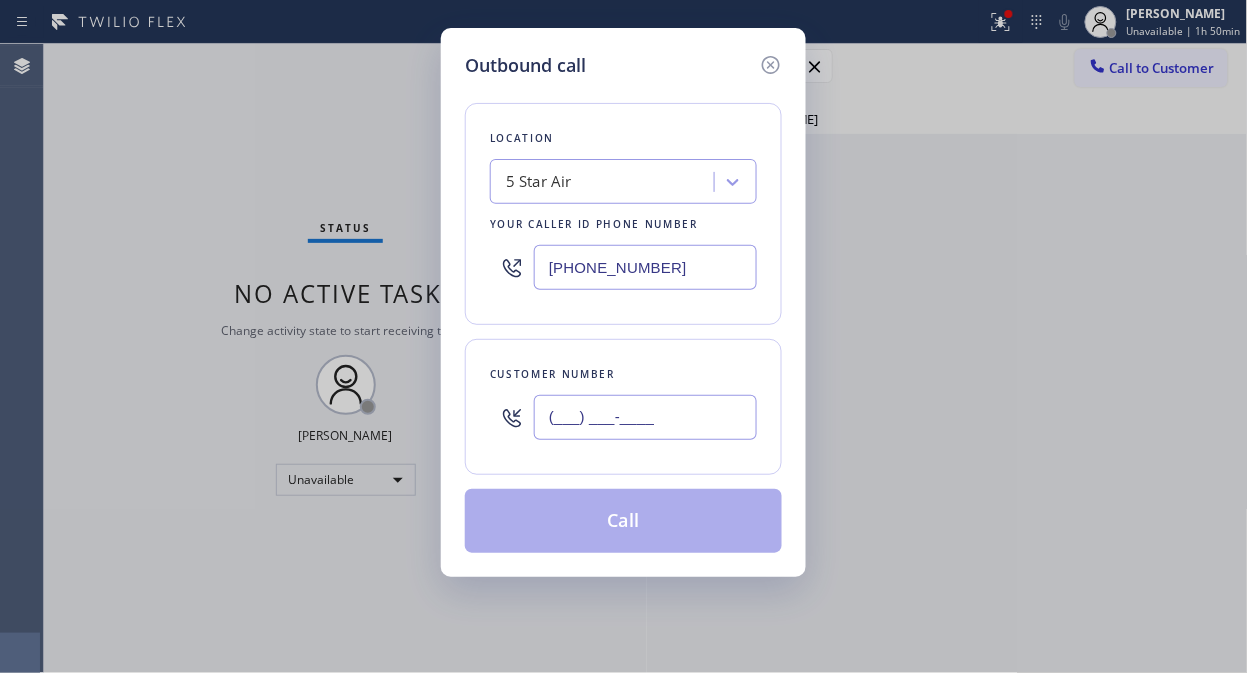 click on "(___) ___-____" at bounding box center (645, 417) 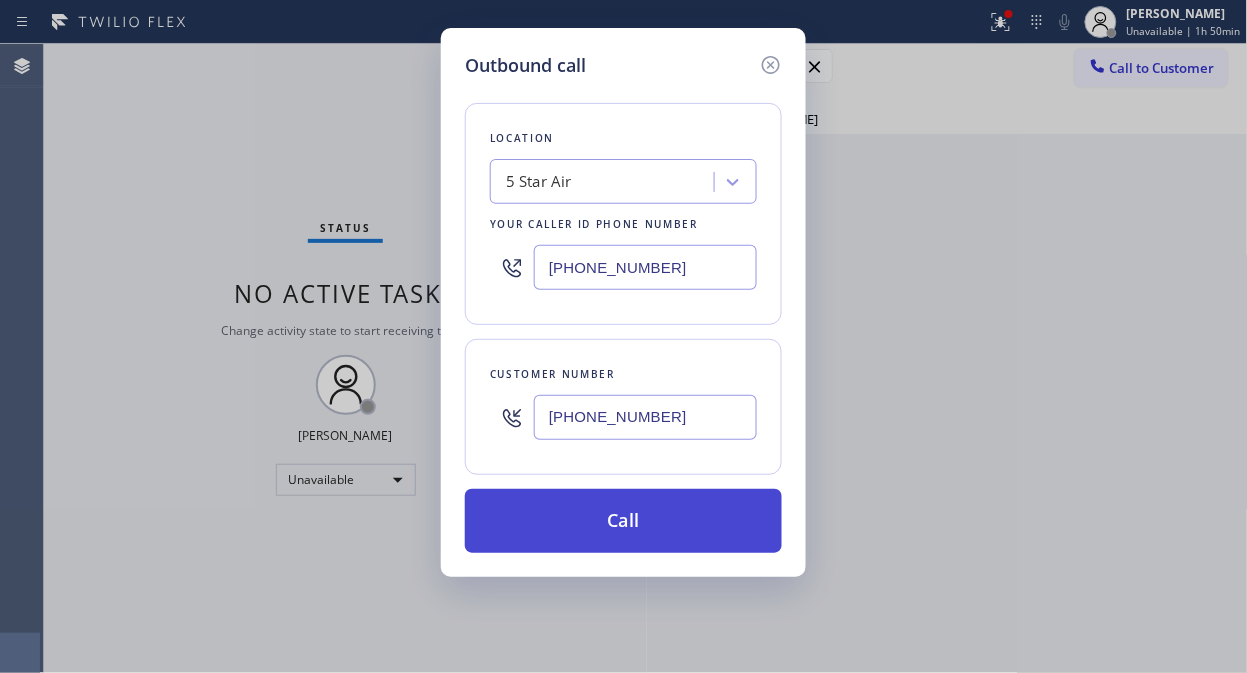 type on "[PHONE_NUMBER]" 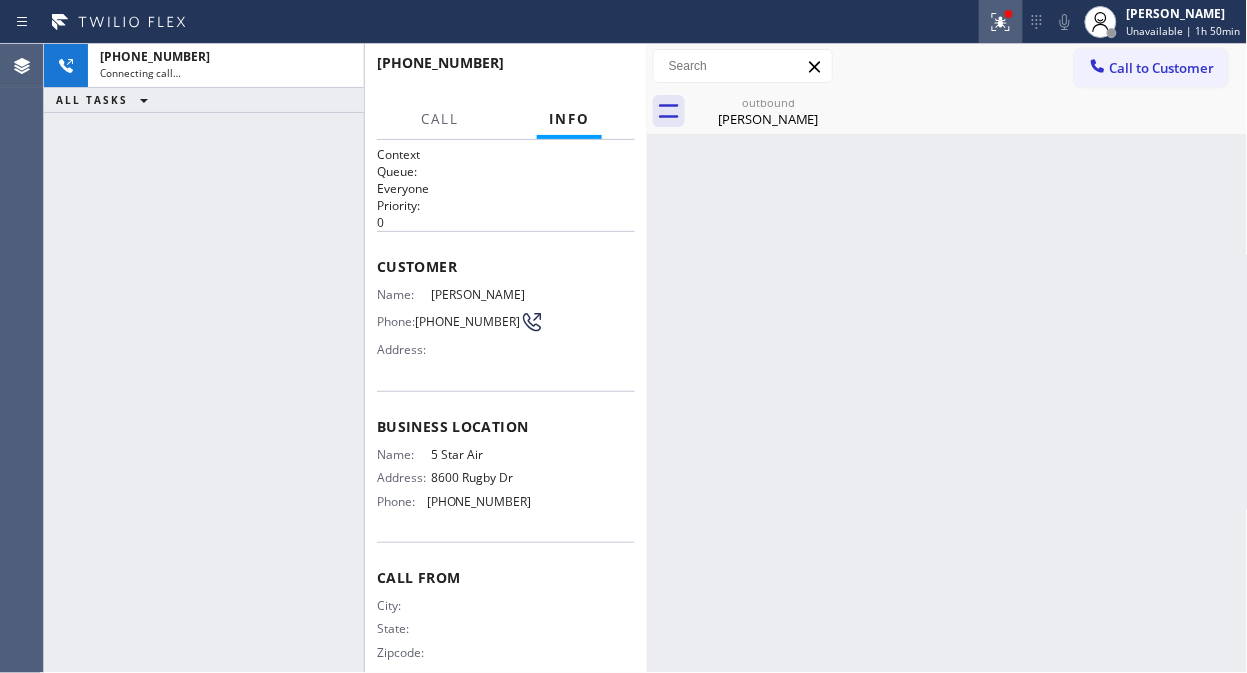 click 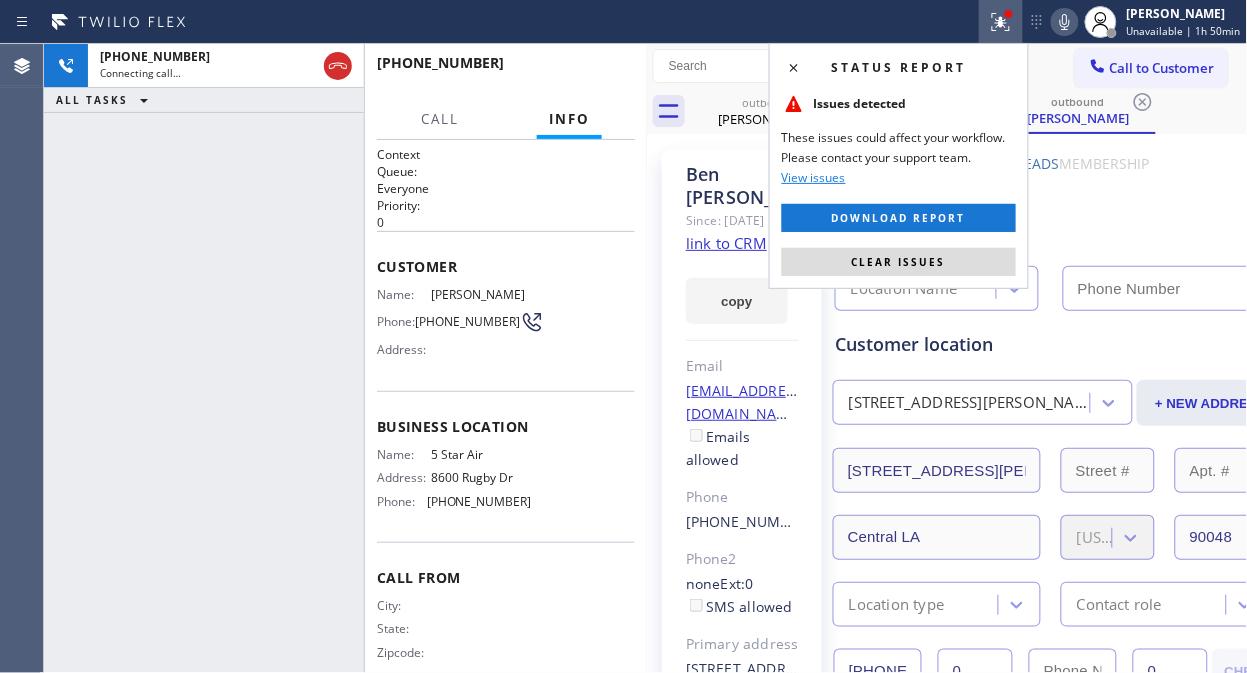 click on "Clear issues" at bounding box center [899, 262] 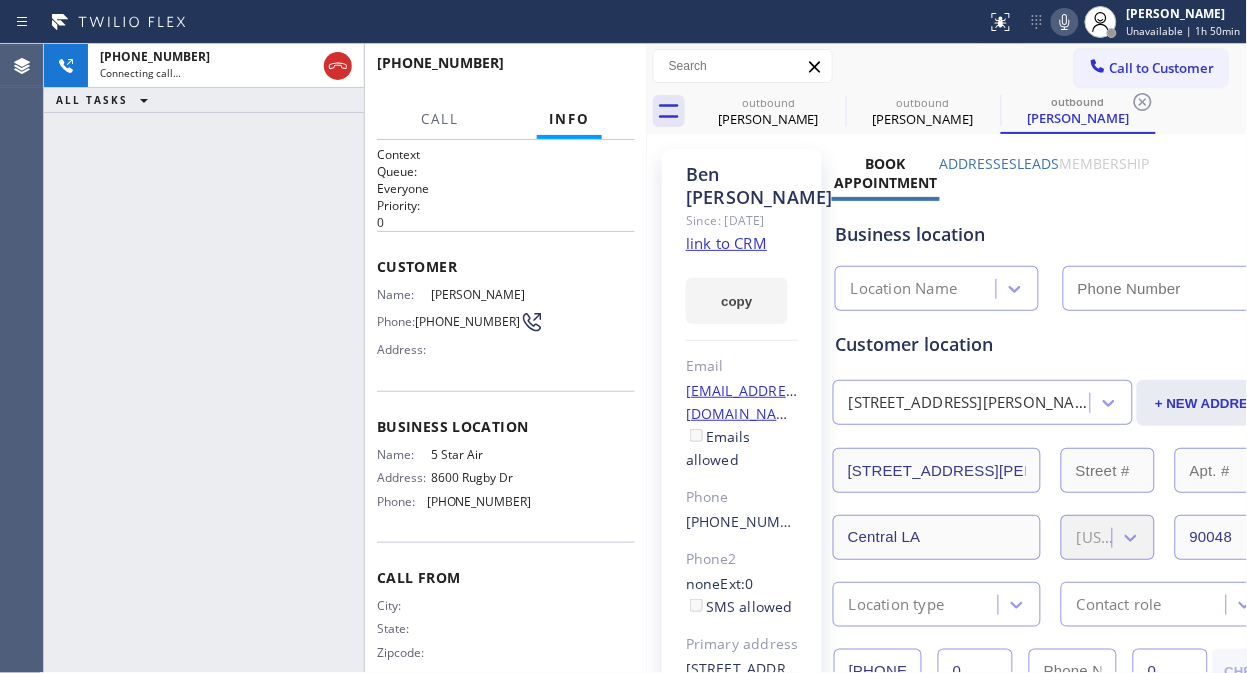 type on "[PHONE_NUMBER]" 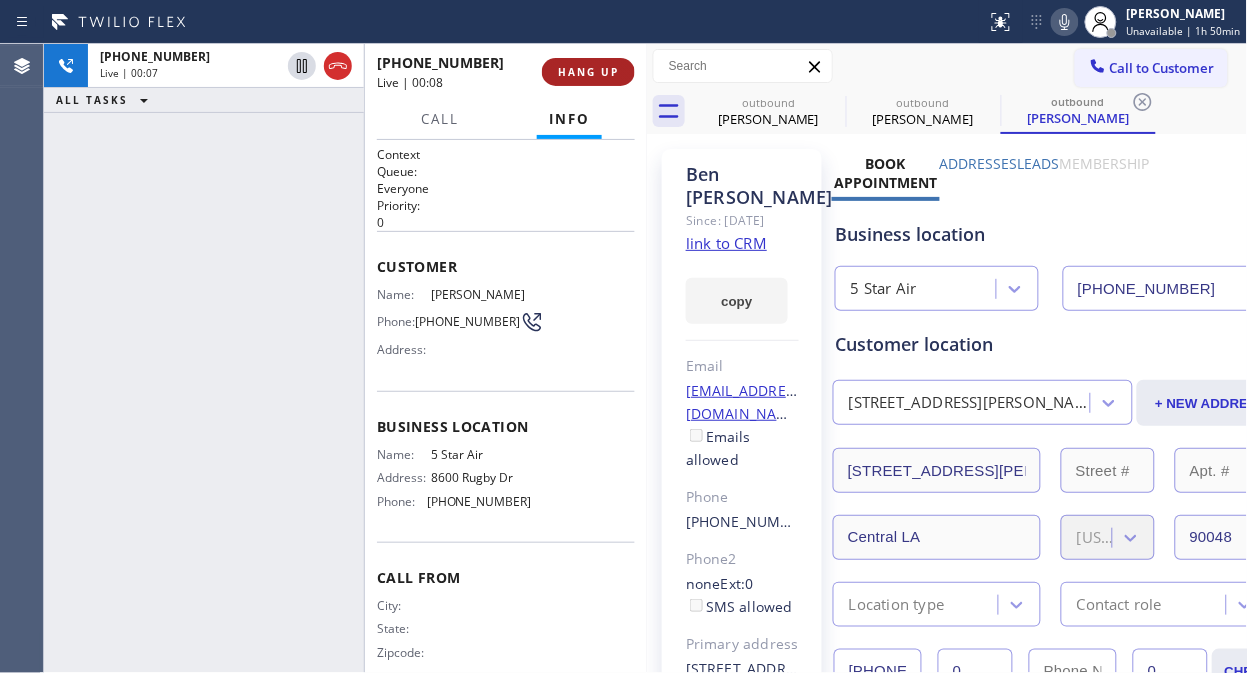 click on "HANG UP" at bounding box center [588, 72] 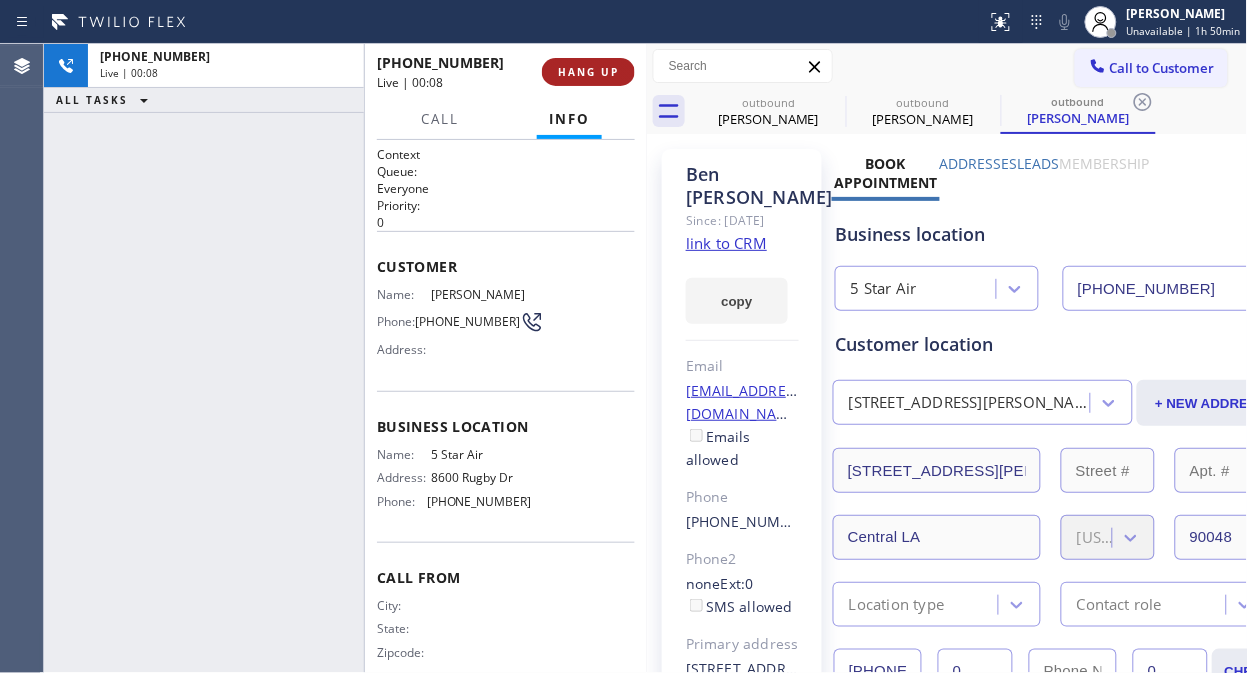 click on "HANG UP" at bounding box center [588, 72] 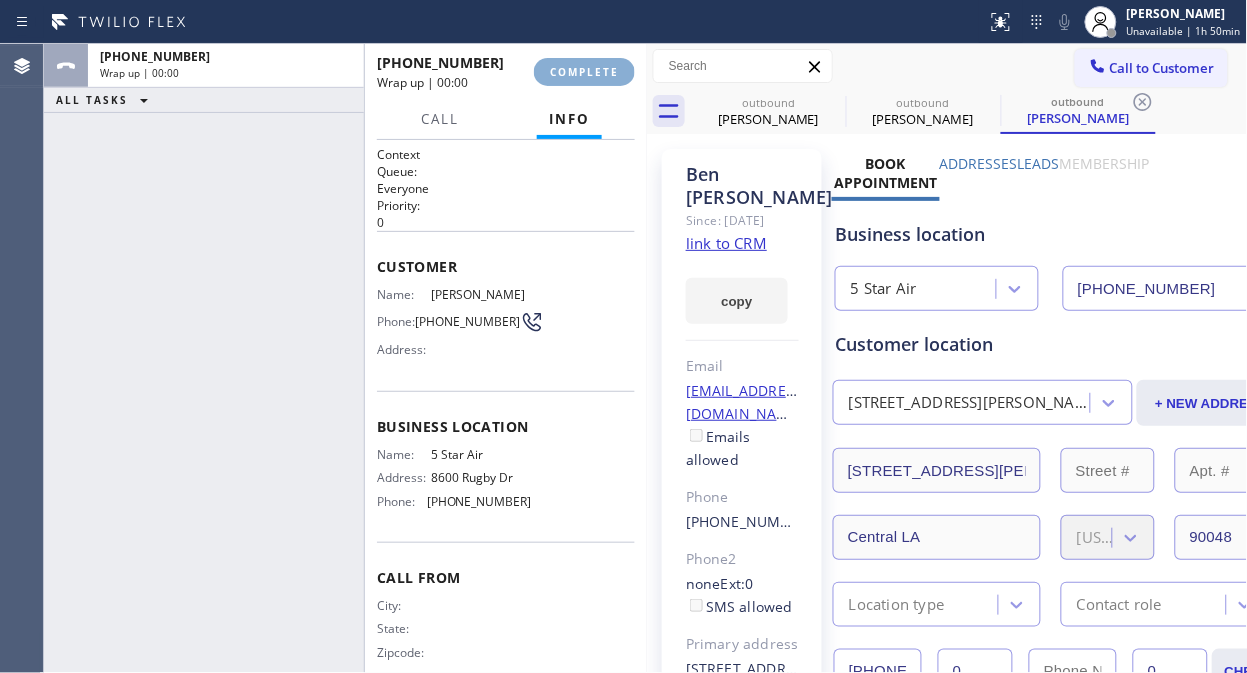 click on "COMPLETE" at bounding box center [584, 72] 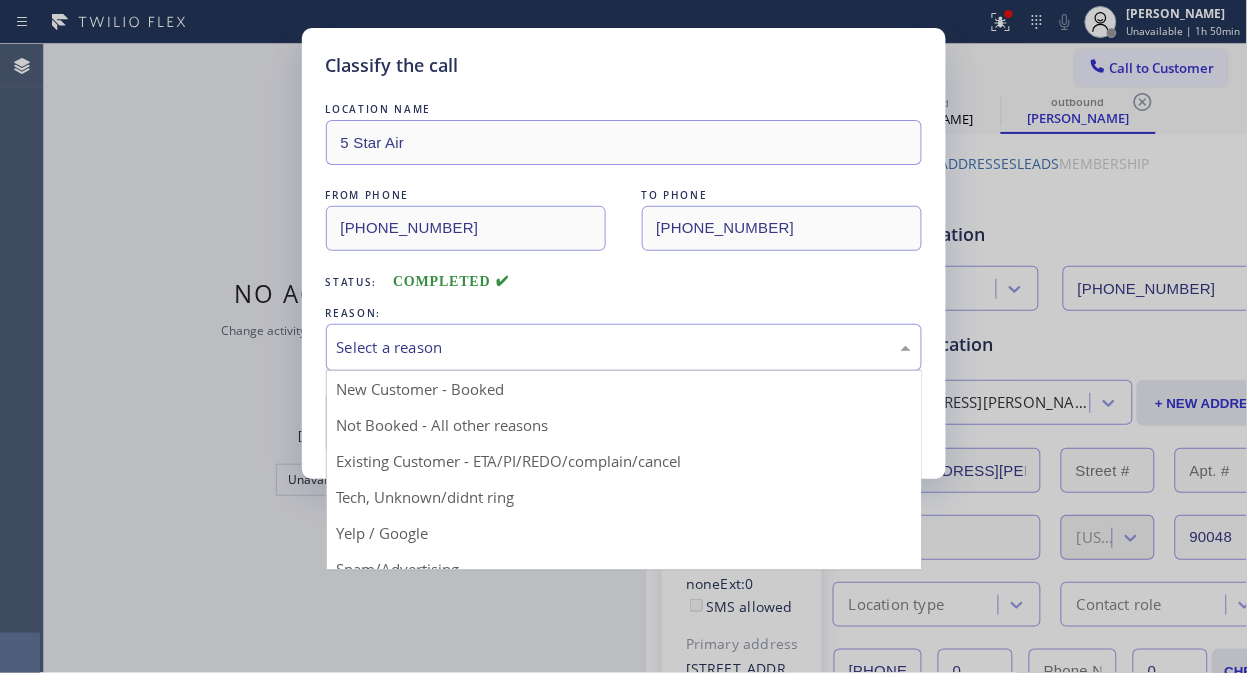 click on "Select a reason" at bounding box center [624, 347] 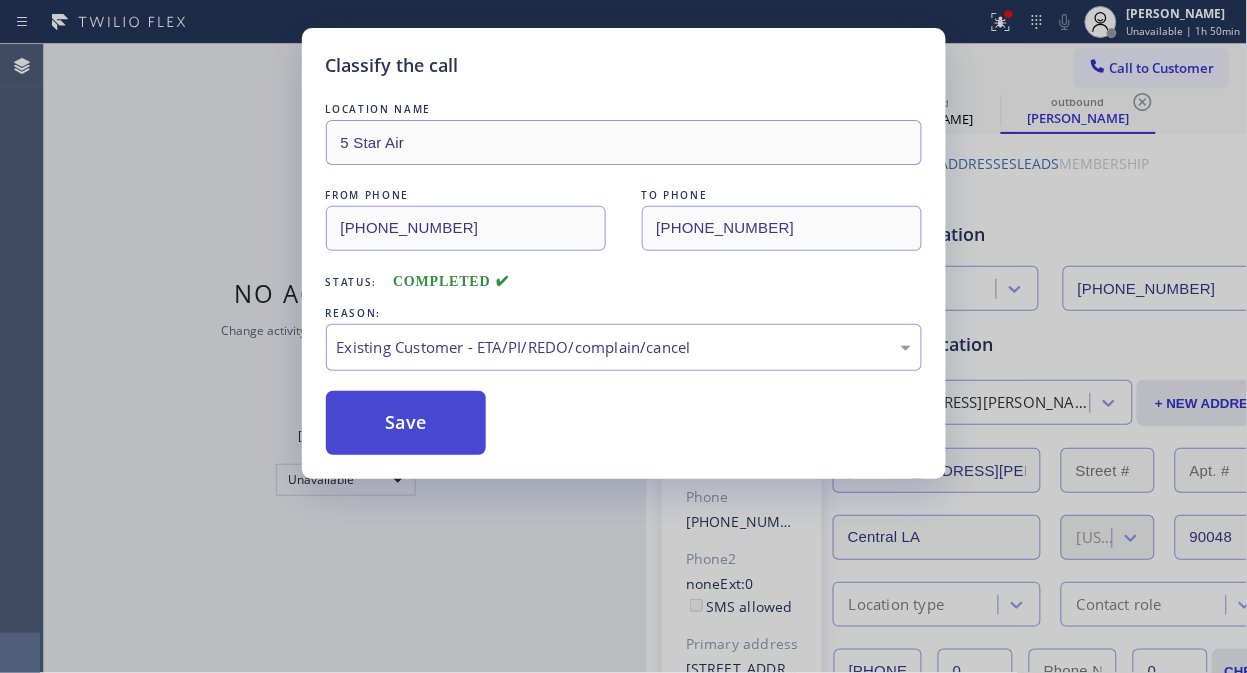 click on "Save" at bounding box center (406, 423) 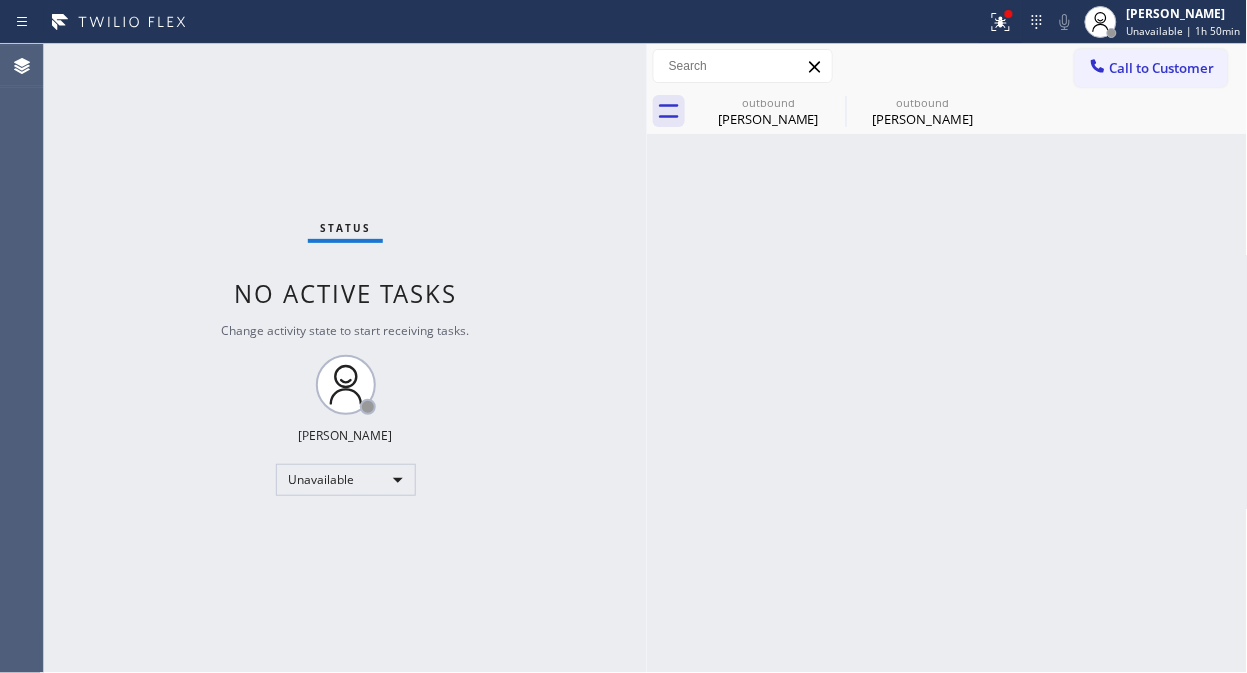 click 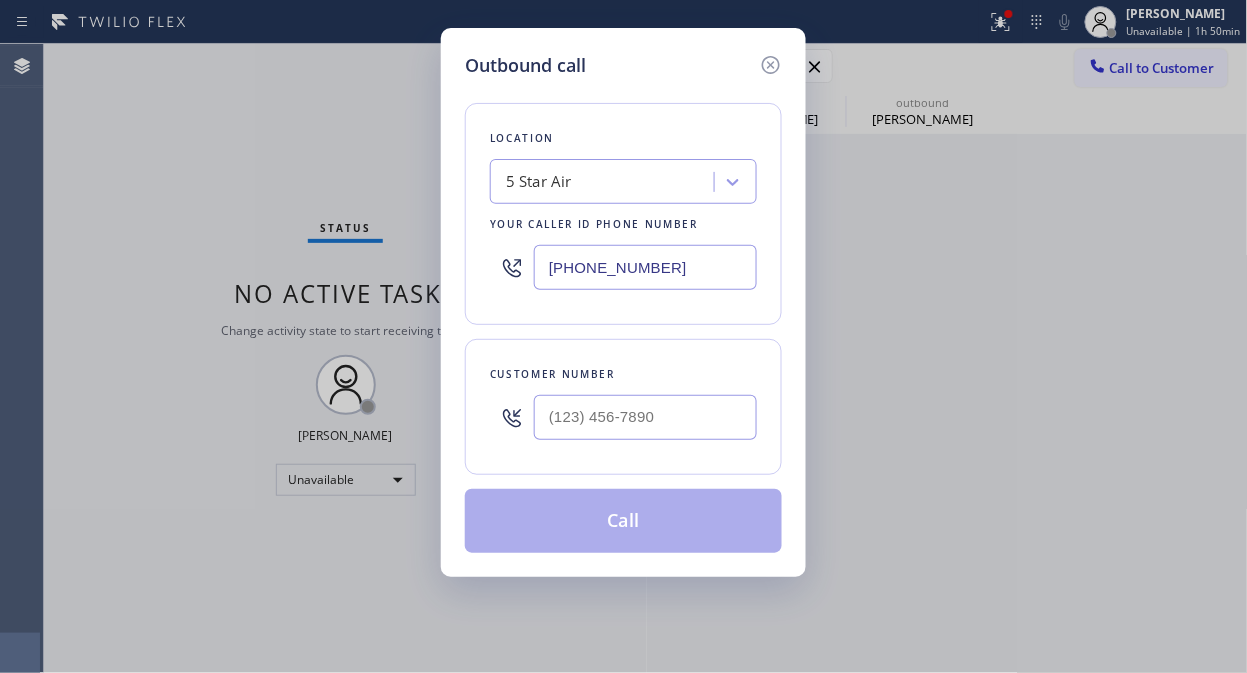 click at bounding box center (645, 417) 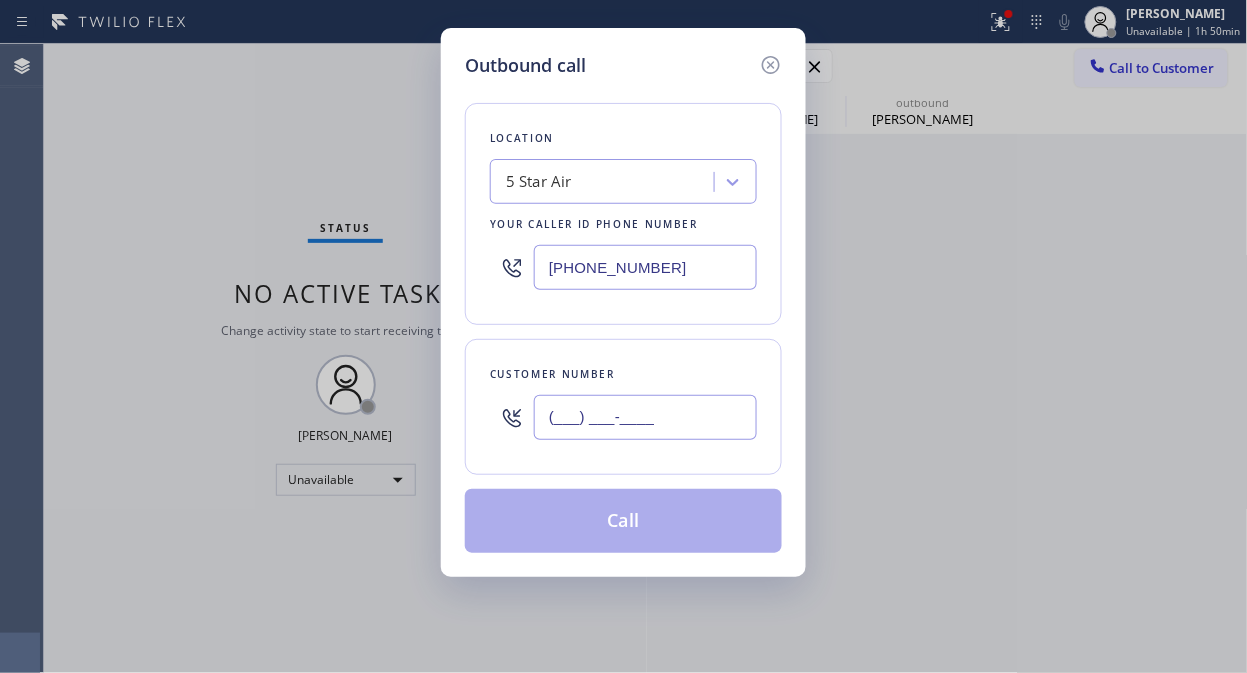 click on "(___) ___-____" at bounding box center (645, 417) 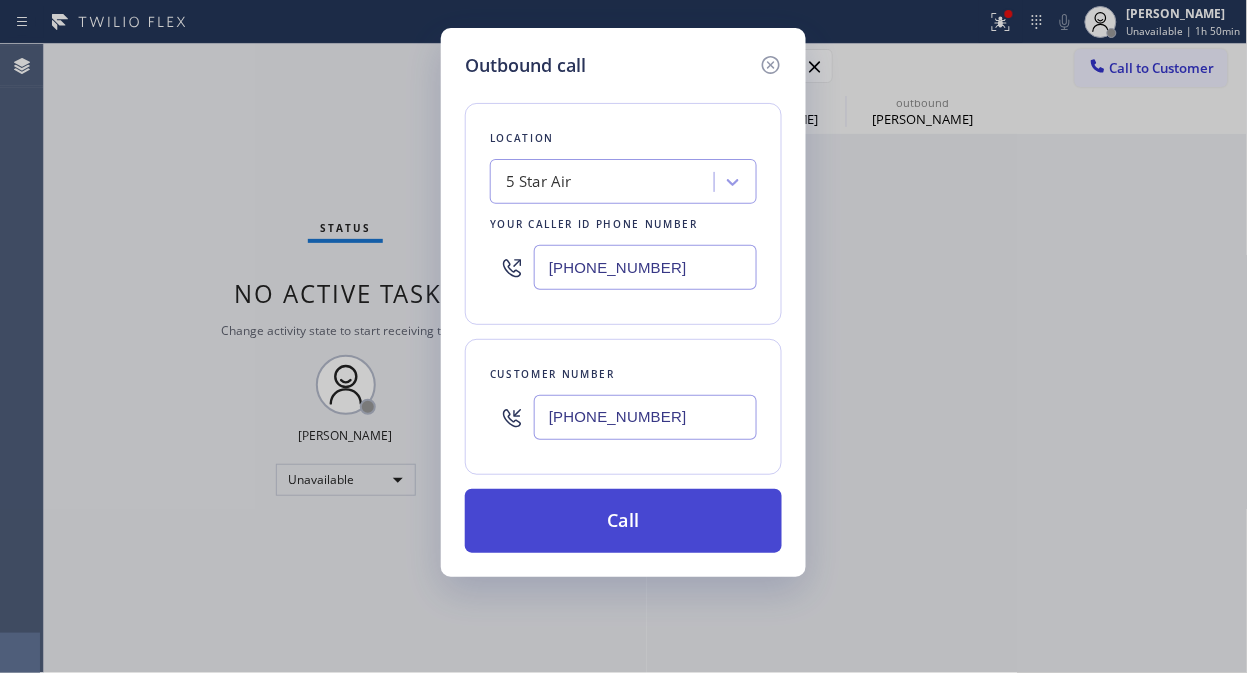 type on "[PHONE_NUMBER]" 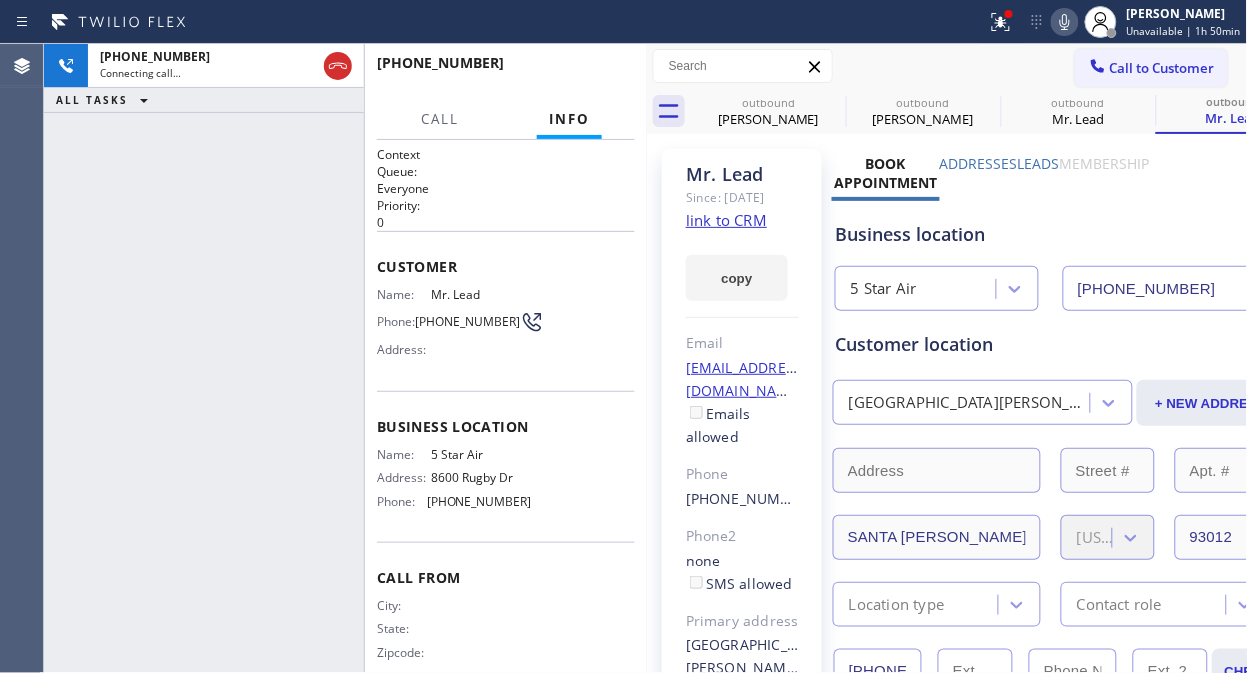 type on "[PHONE_NUMBER]" 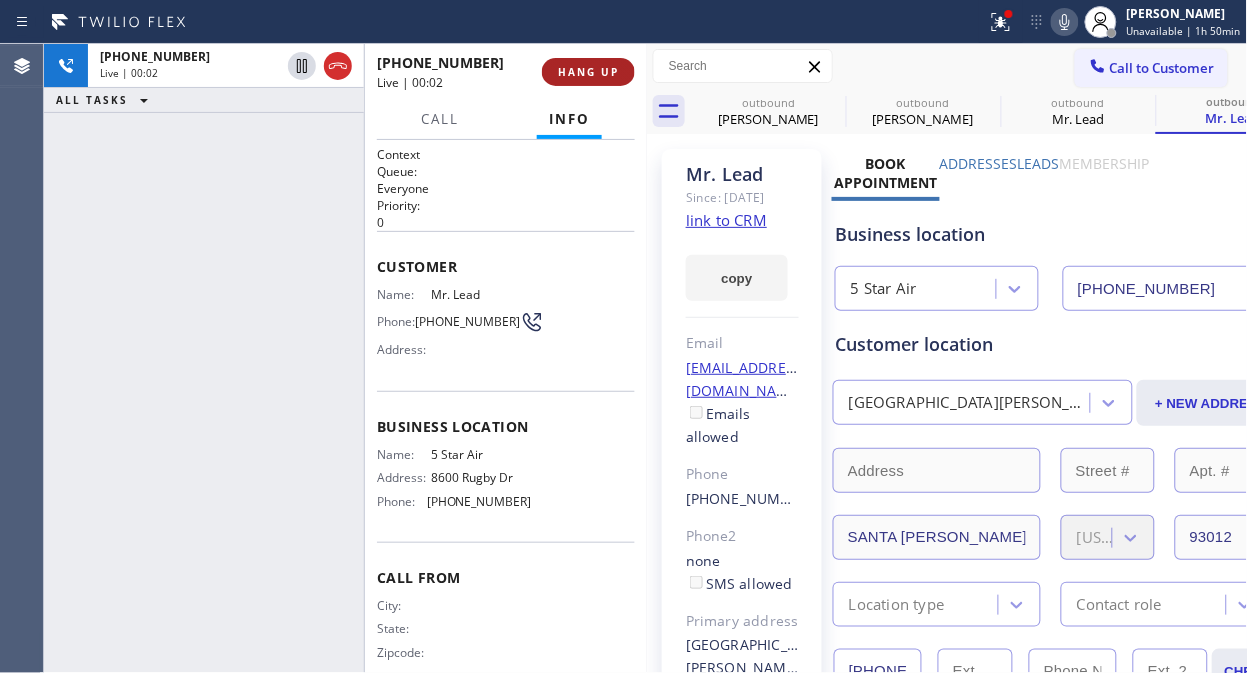 click on "HANG UP" at bounding box center [588, 72] 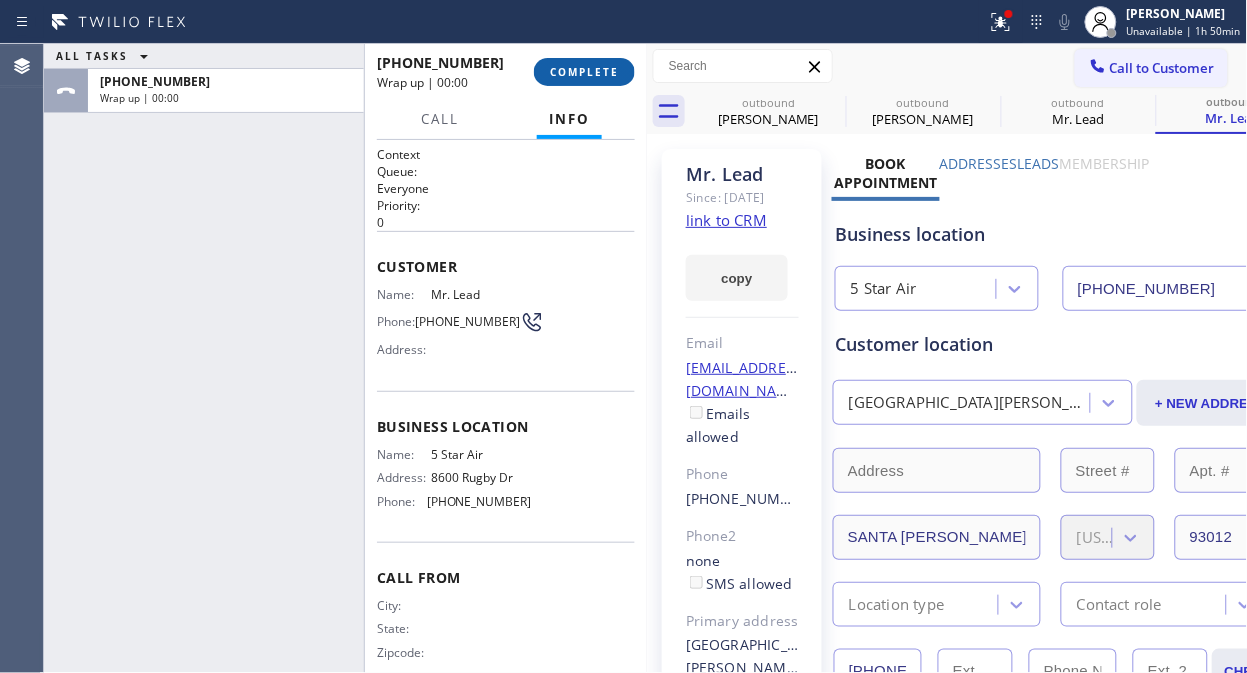 click on "COMPLETE" at bounding box center (584, 72) 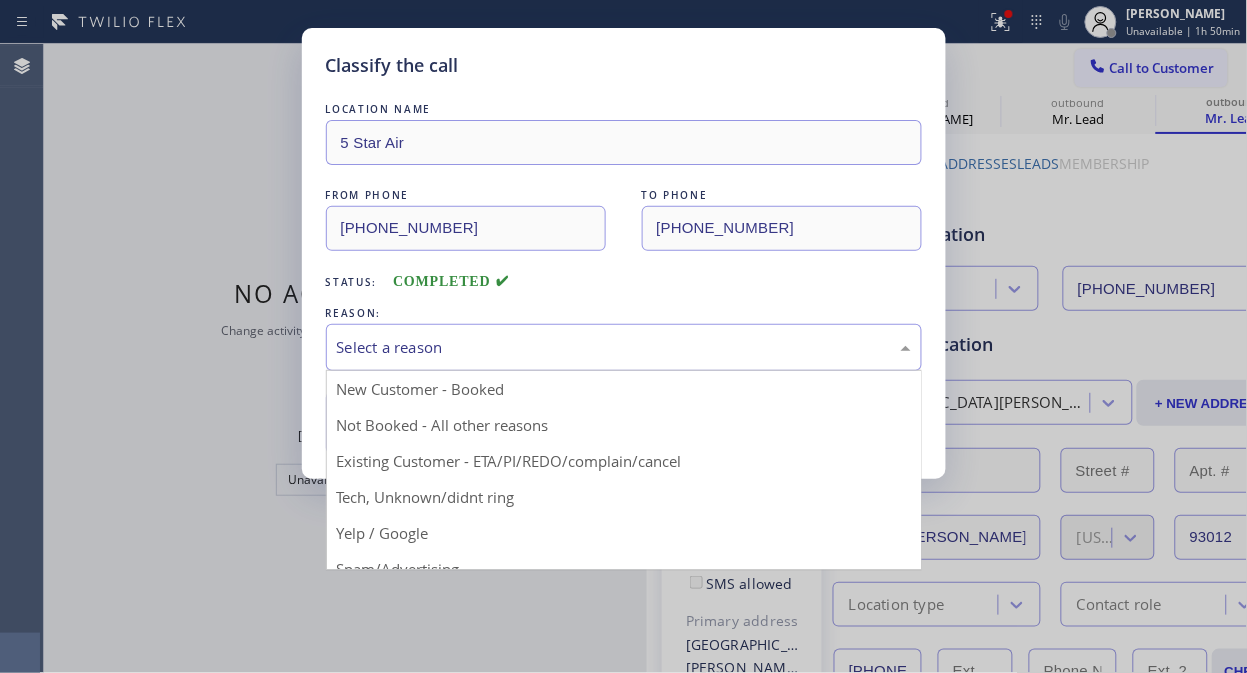 click on "Select a reason" at bounding box center (624, 347) 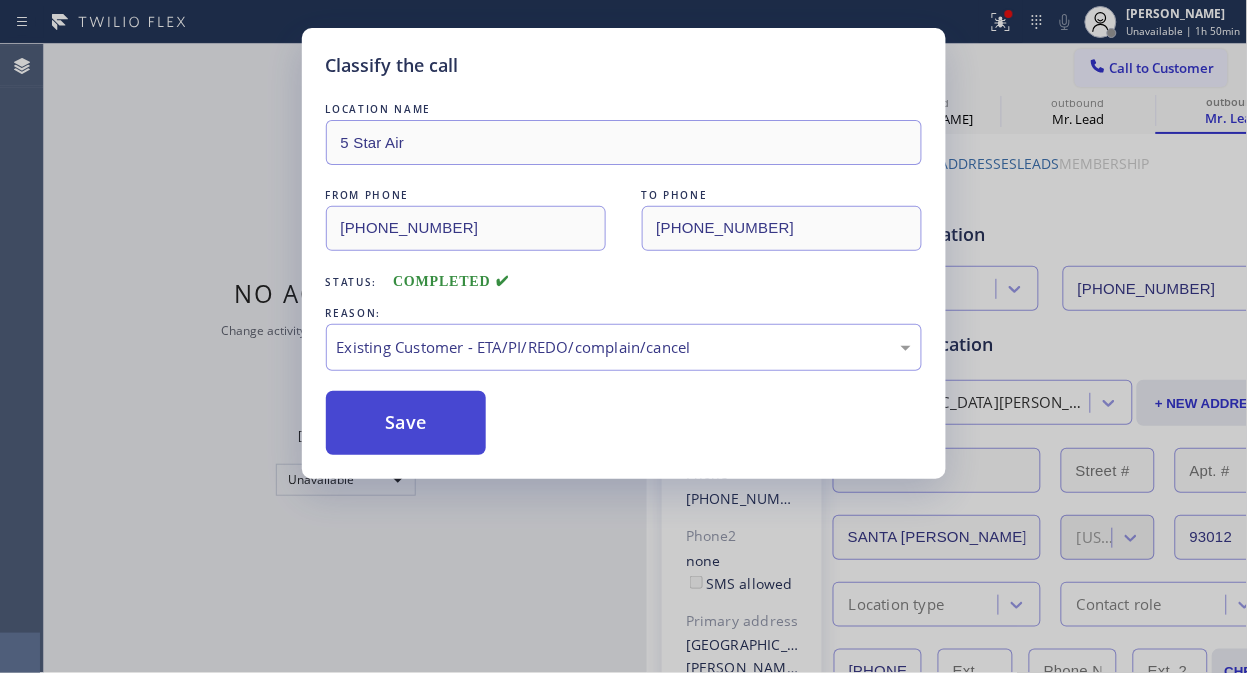 click on "Save" at bounding box center [406, 423] 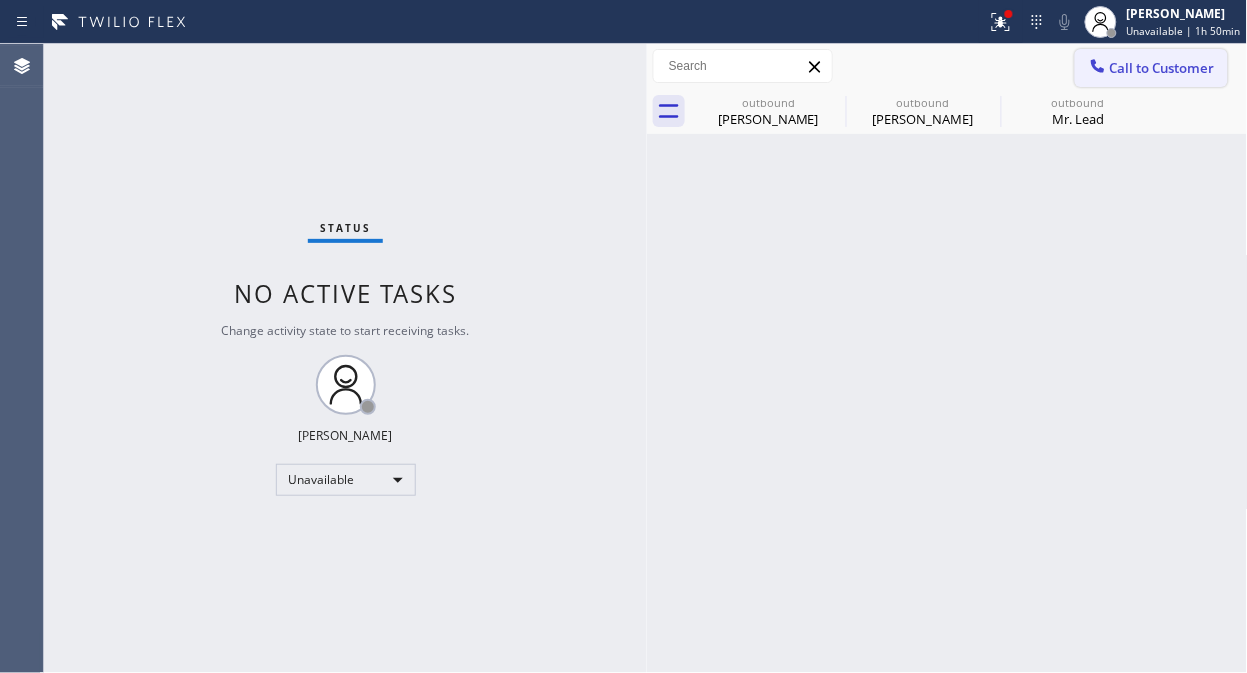click on "Call to Customer" at bounding box center (1162, 68) 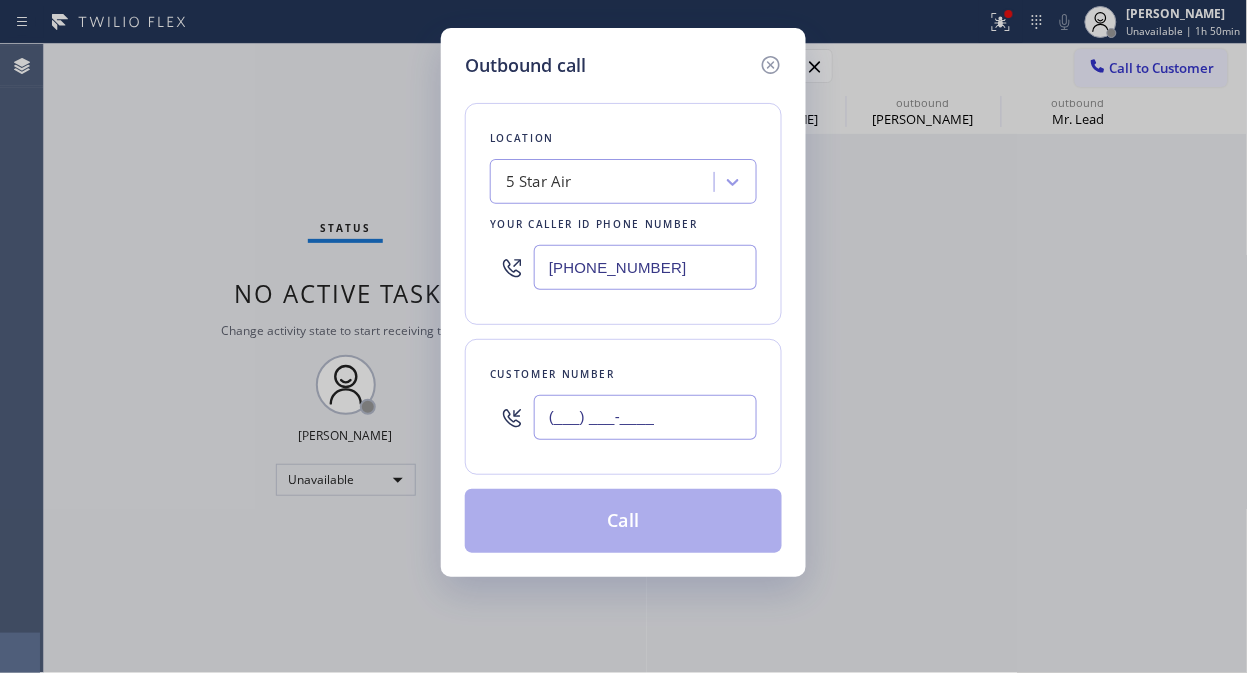 click on "(___) ___-____" at bounding box center (645, 417) 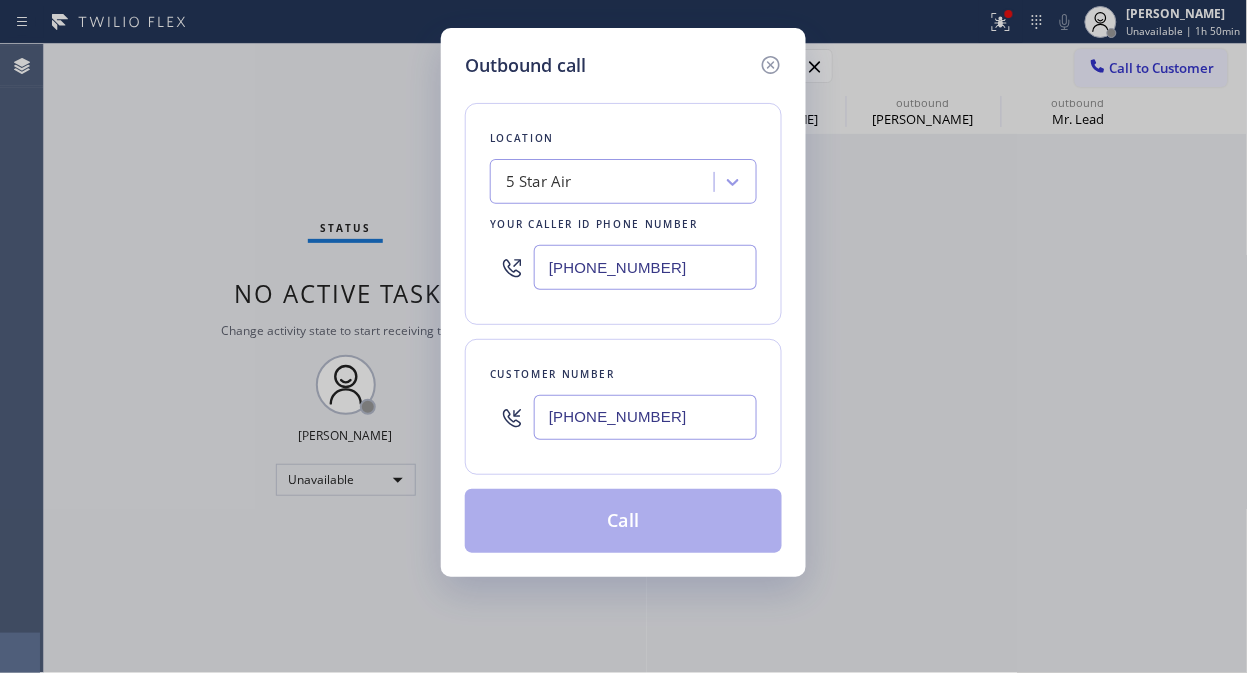 type on "[PHONE_NUMBER]" 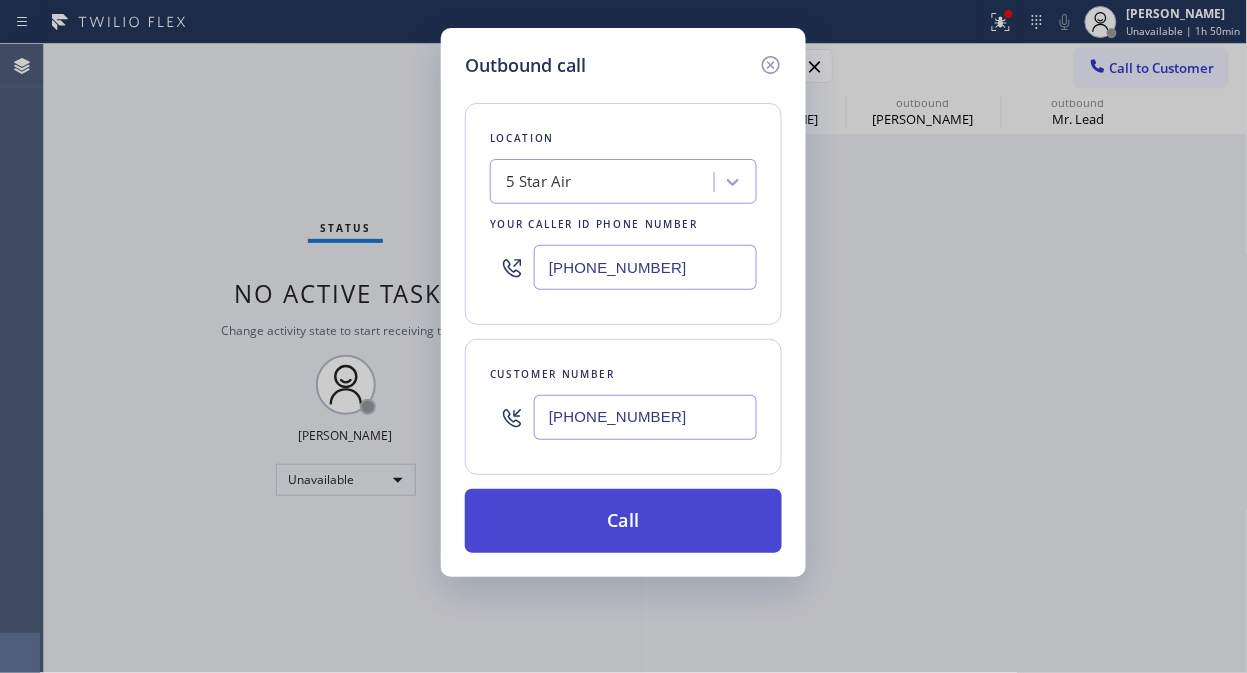 click on "Call" at bounding box center [623, 521] 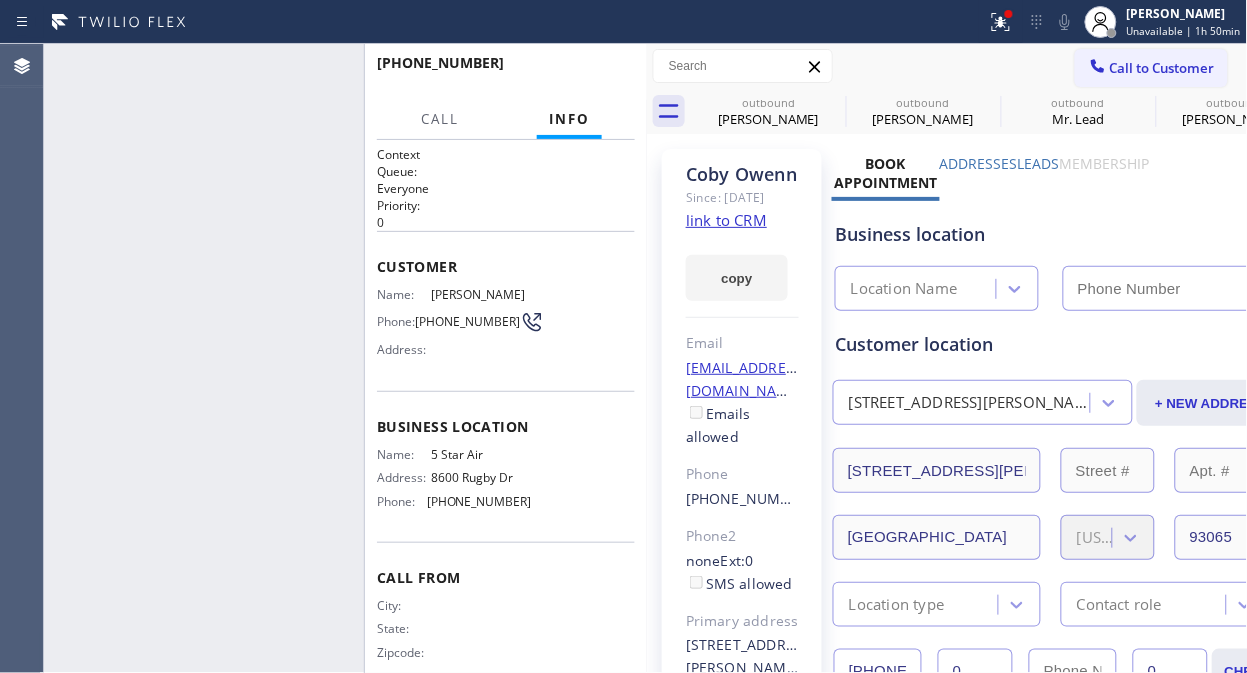 type on "[PHONE_NUMBER]" 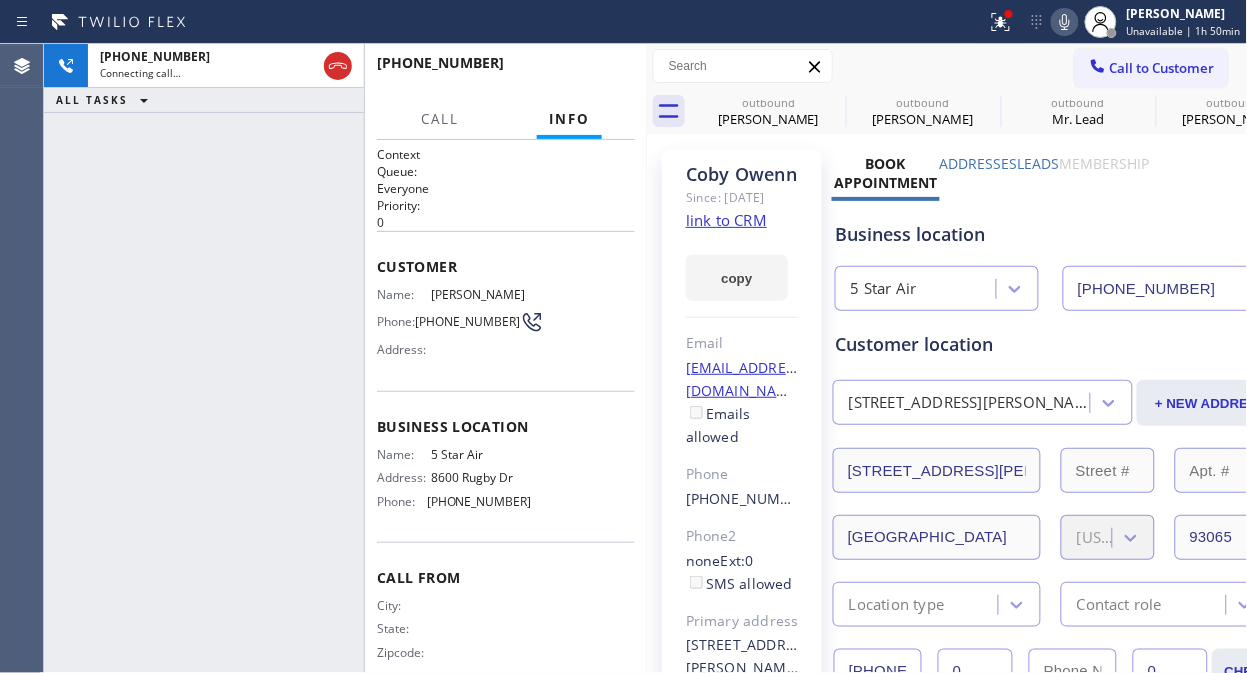click 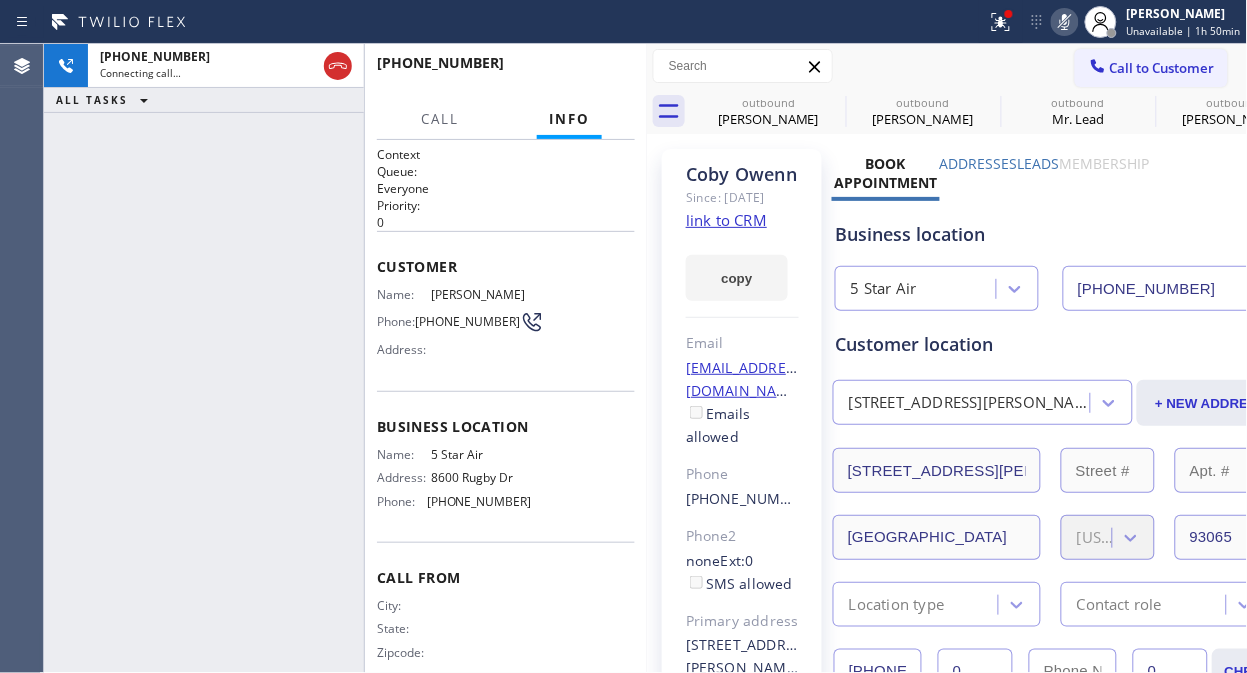 click 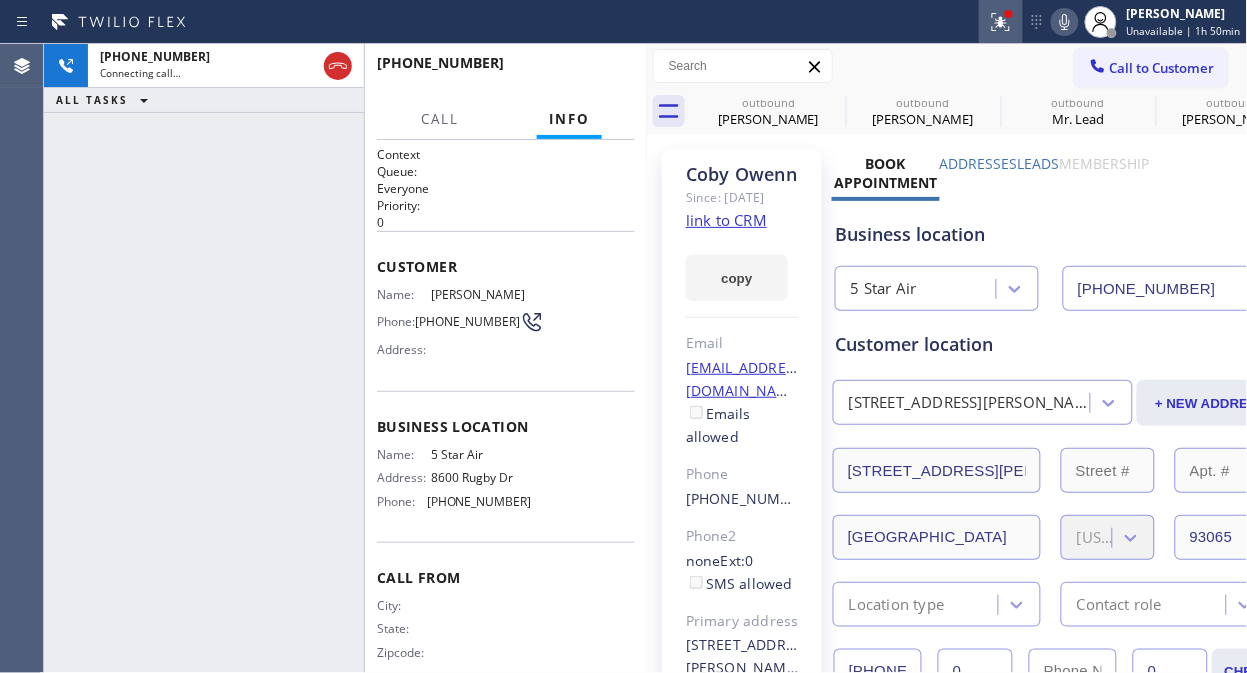 click 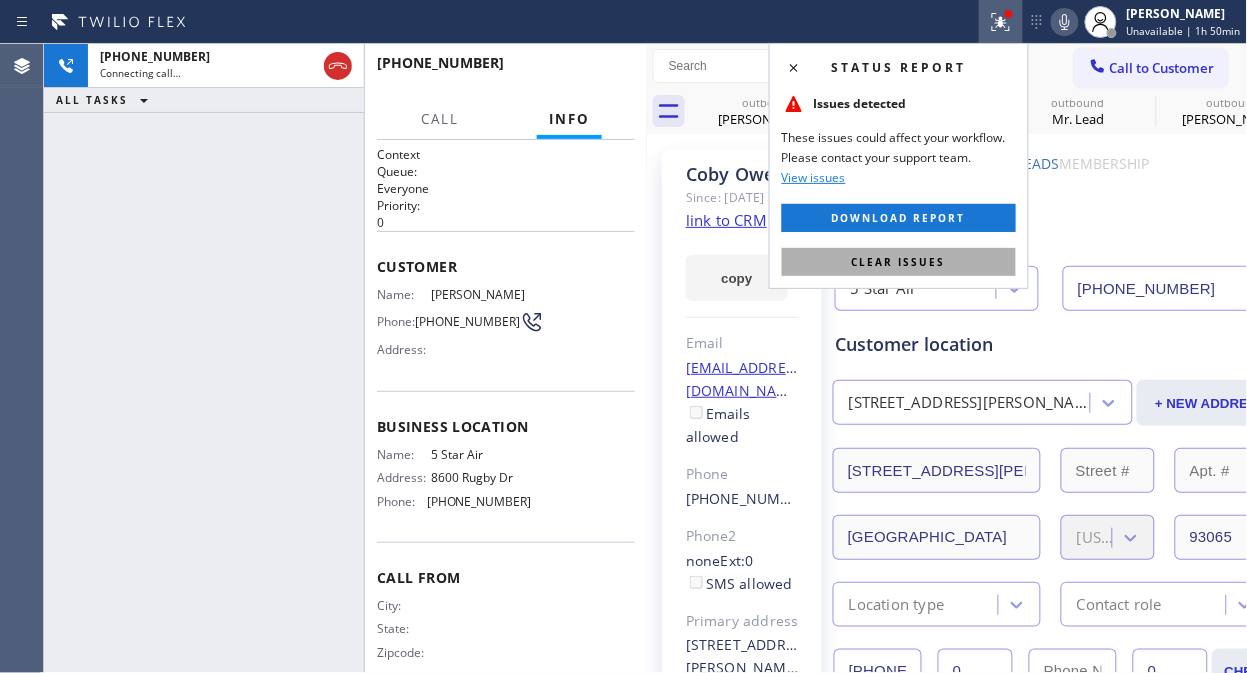 click on "Clear issues" at bounding box center [899, 262] 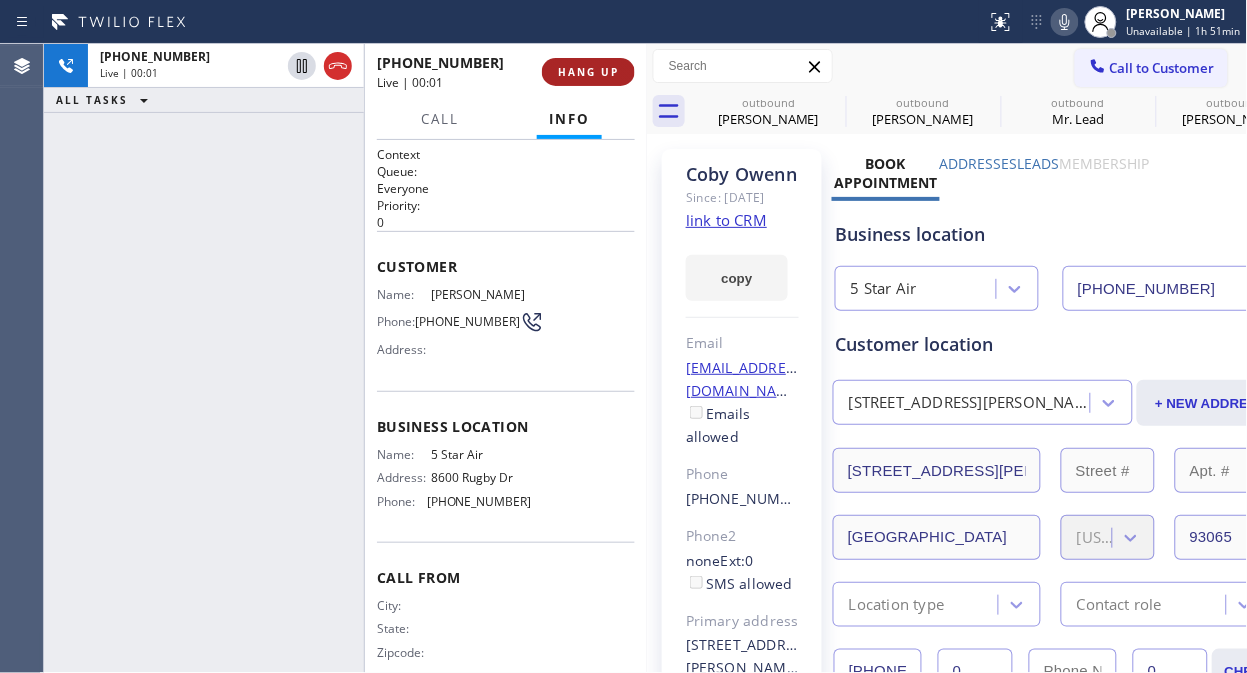 click on "HANG UP" at bounding box center [588, 72] 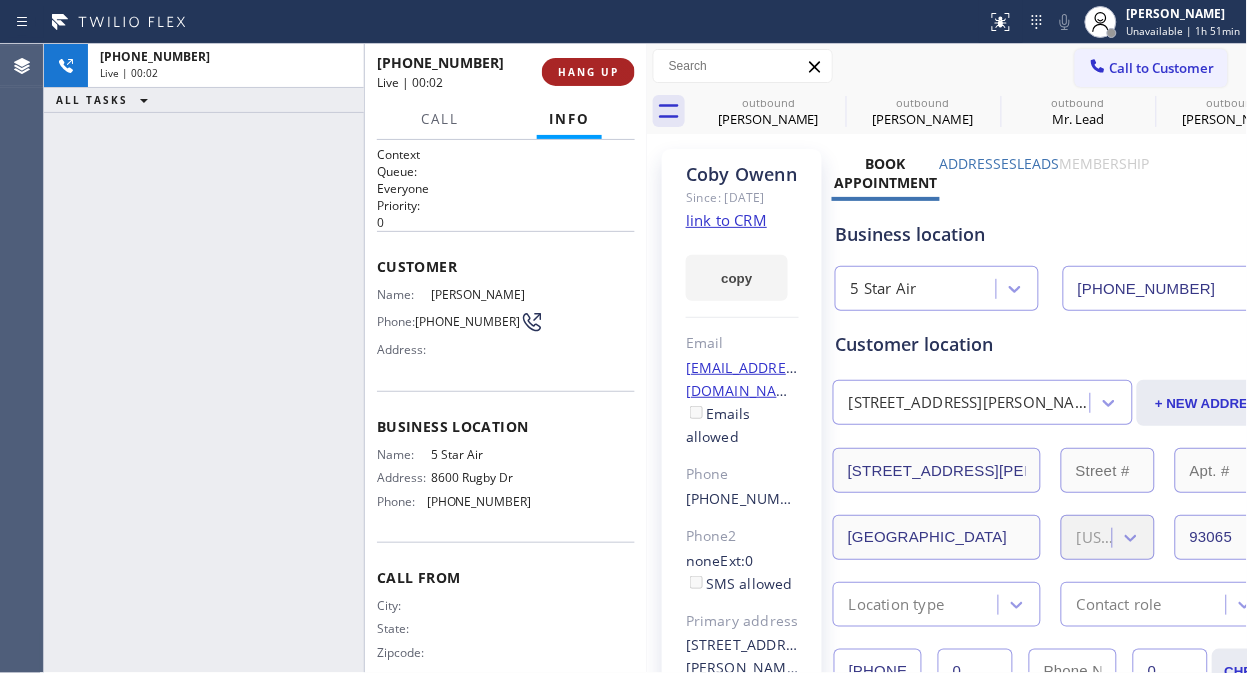 click on "HANG UP" at bounding box center [588, 72] 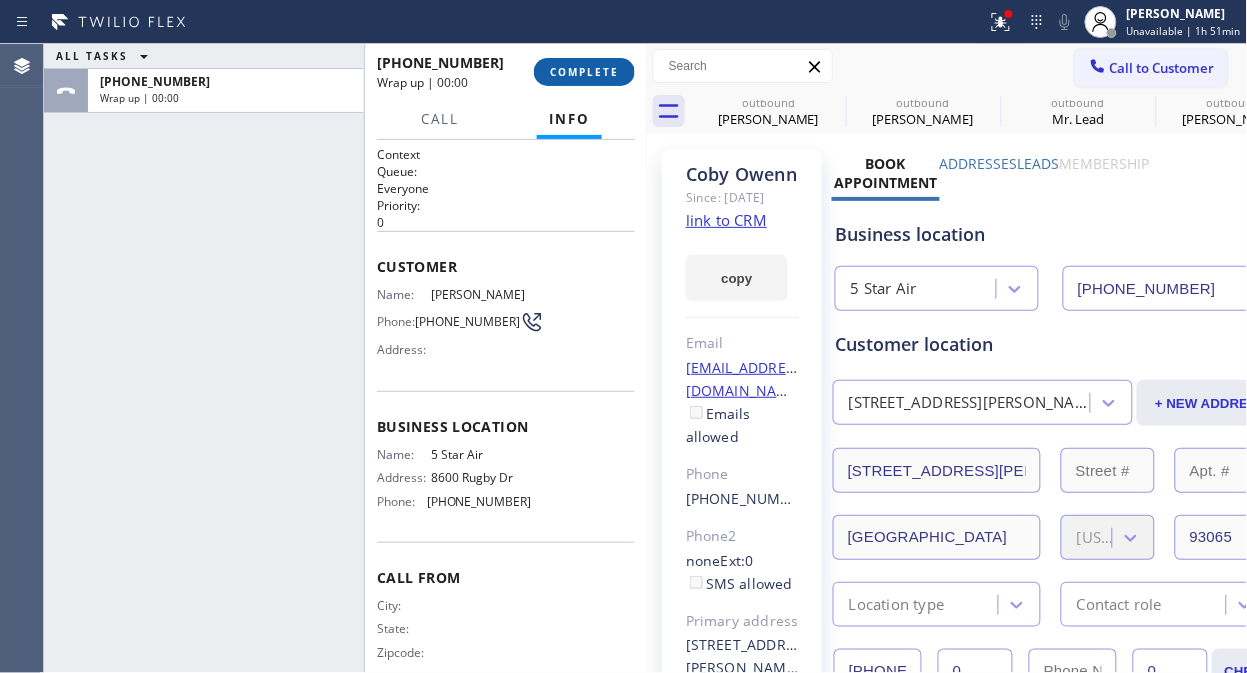 click on "COMPLETE" at bounding box center (584, 72) 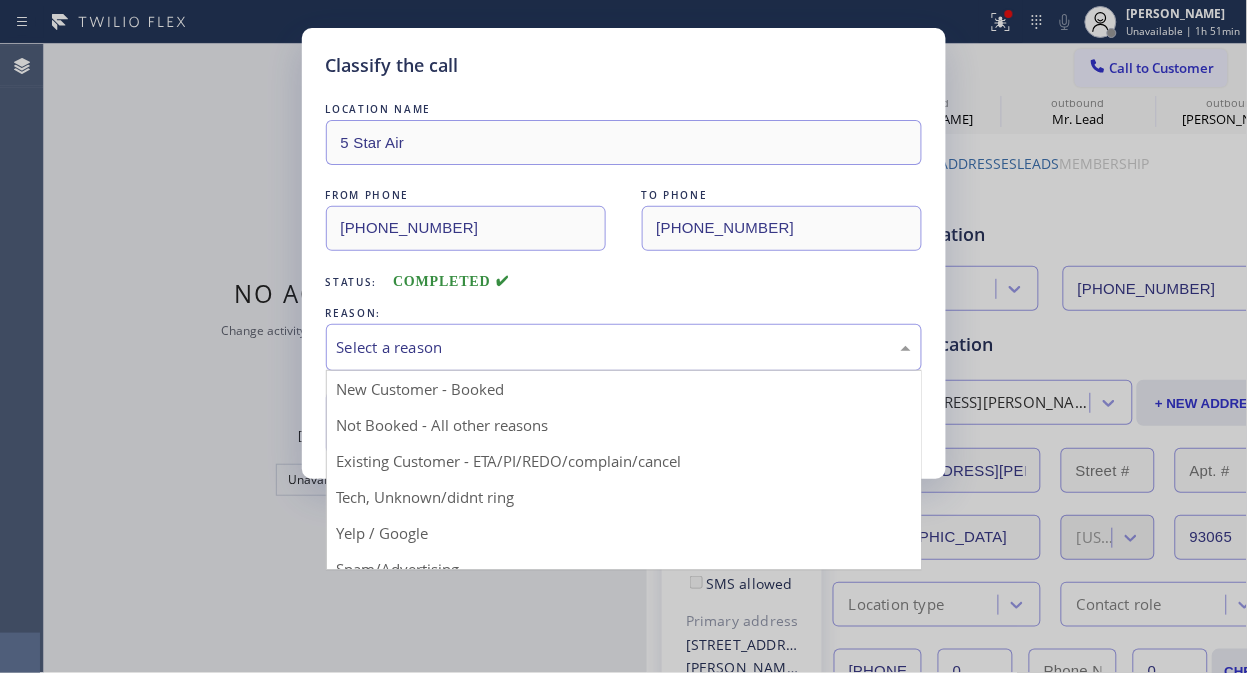 click on "Select a reason" at bounding box center [624, 347] 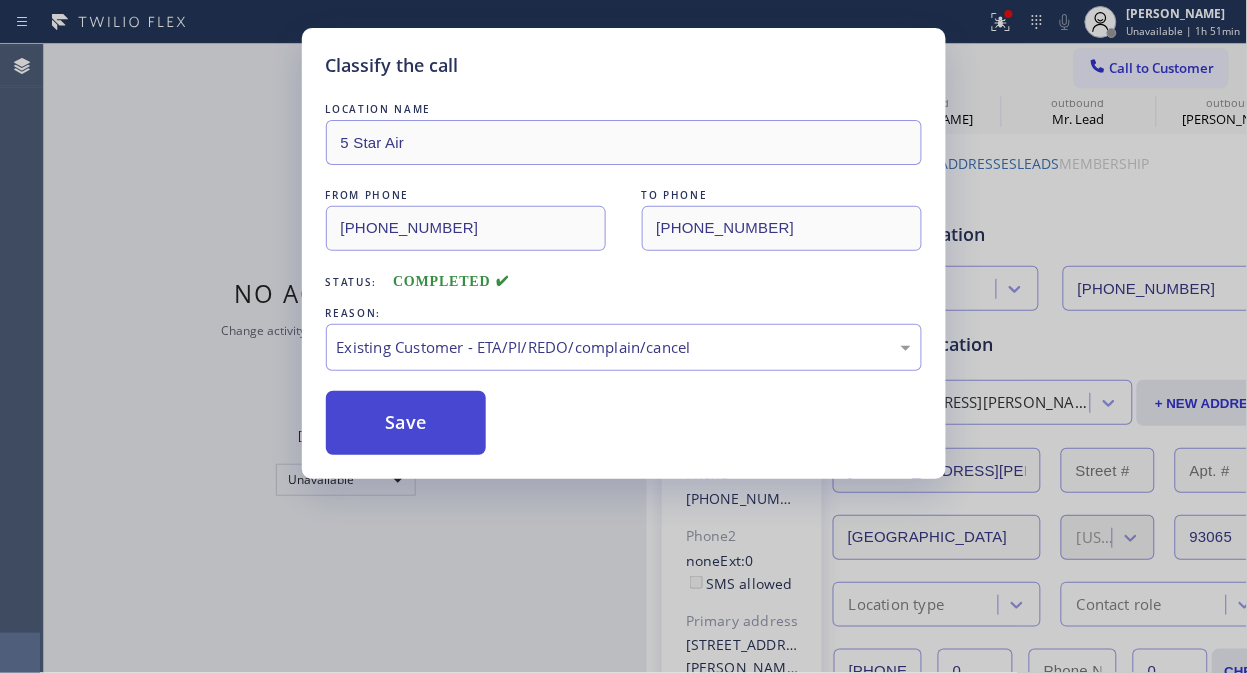 click on "Save" at bounding box center [406, 423] 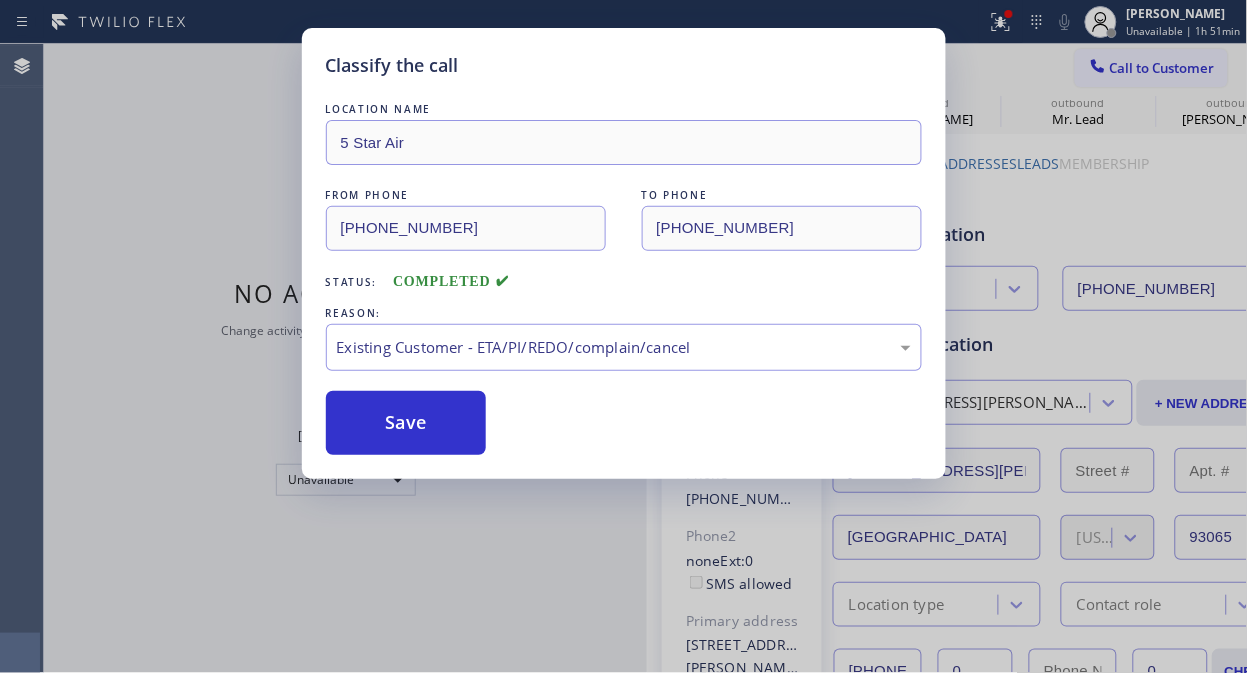 click on "Call to Customer" at bounding box center (1162, 68) 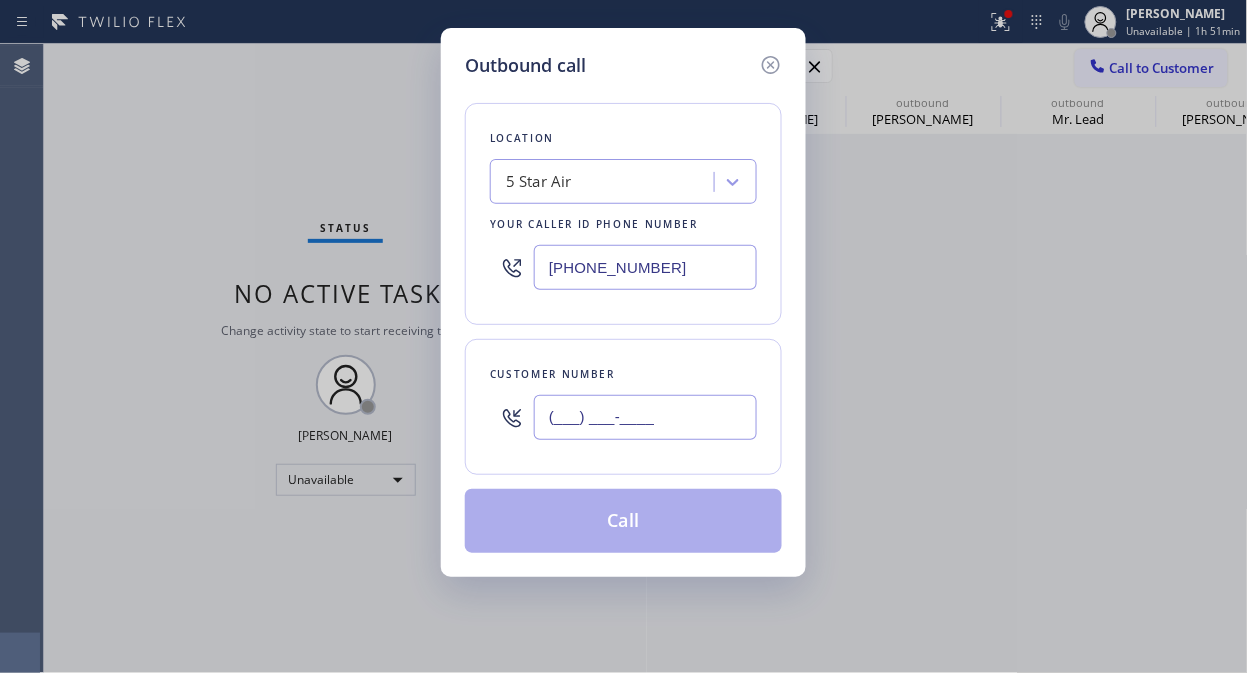 click on "(___) ___-____" at bounding box center [645, 417] 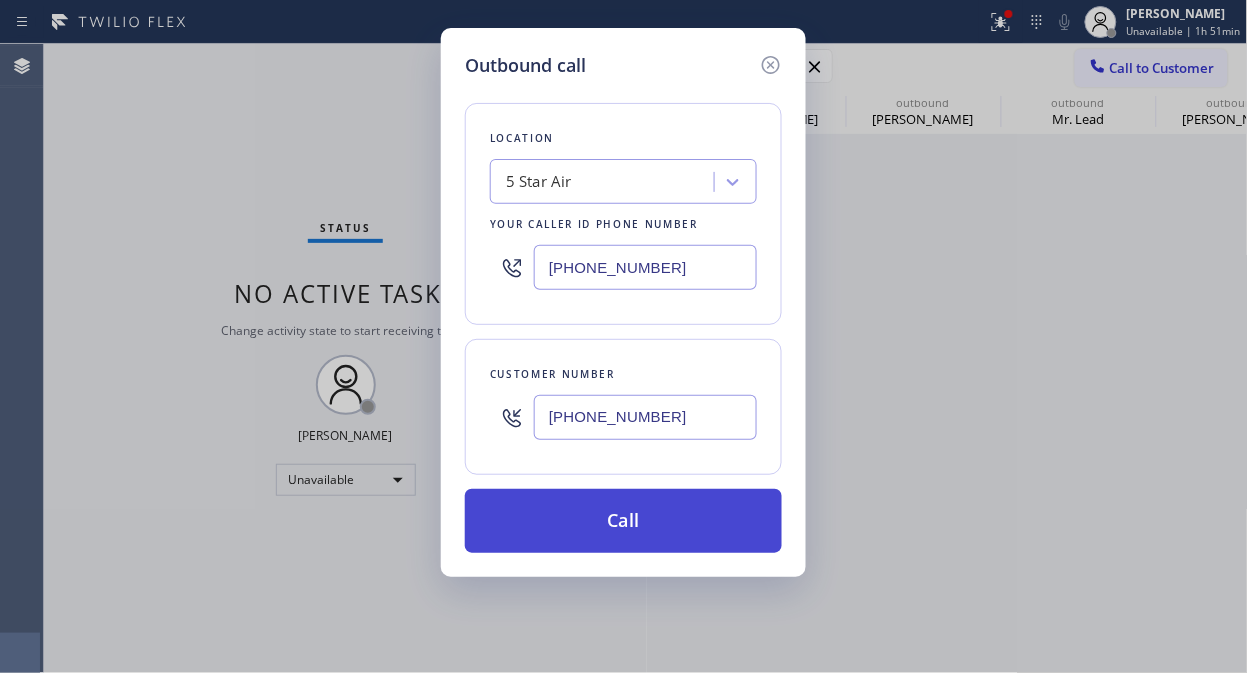 type on "[PHONE_NUMBER]" 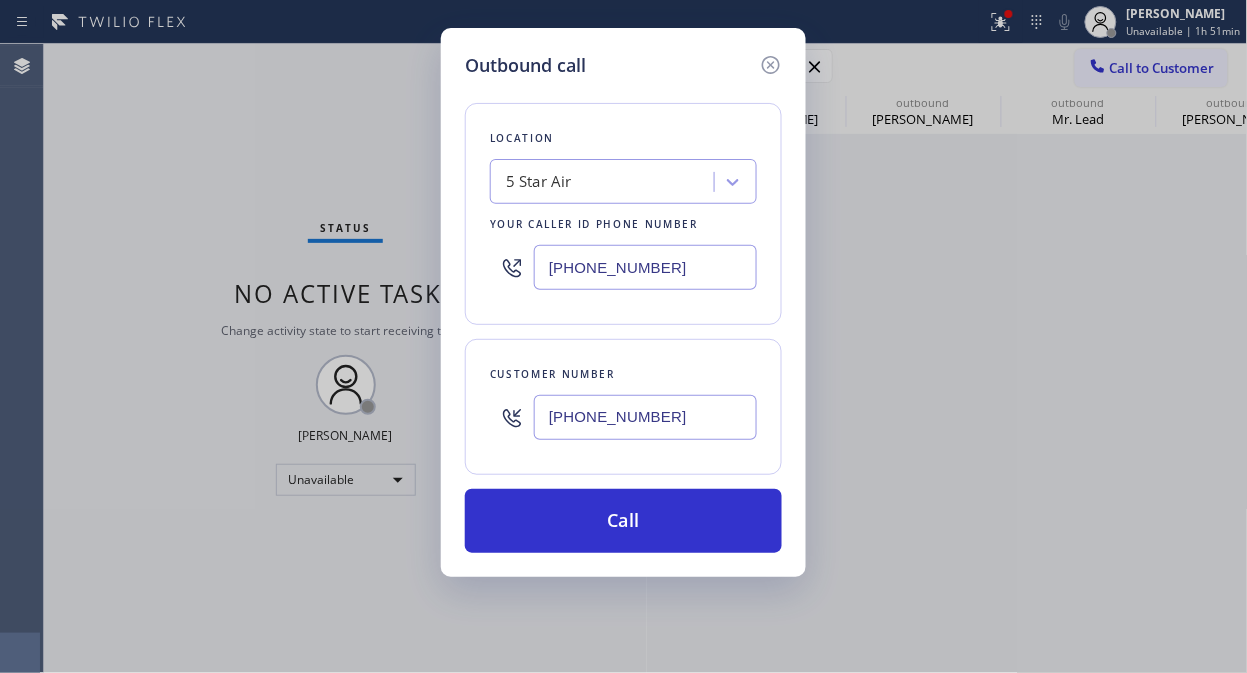 drag, startPoint x: 695, startPoint y: 517, endPoint x: 798, endPoint y: 328, distance: 215.24405 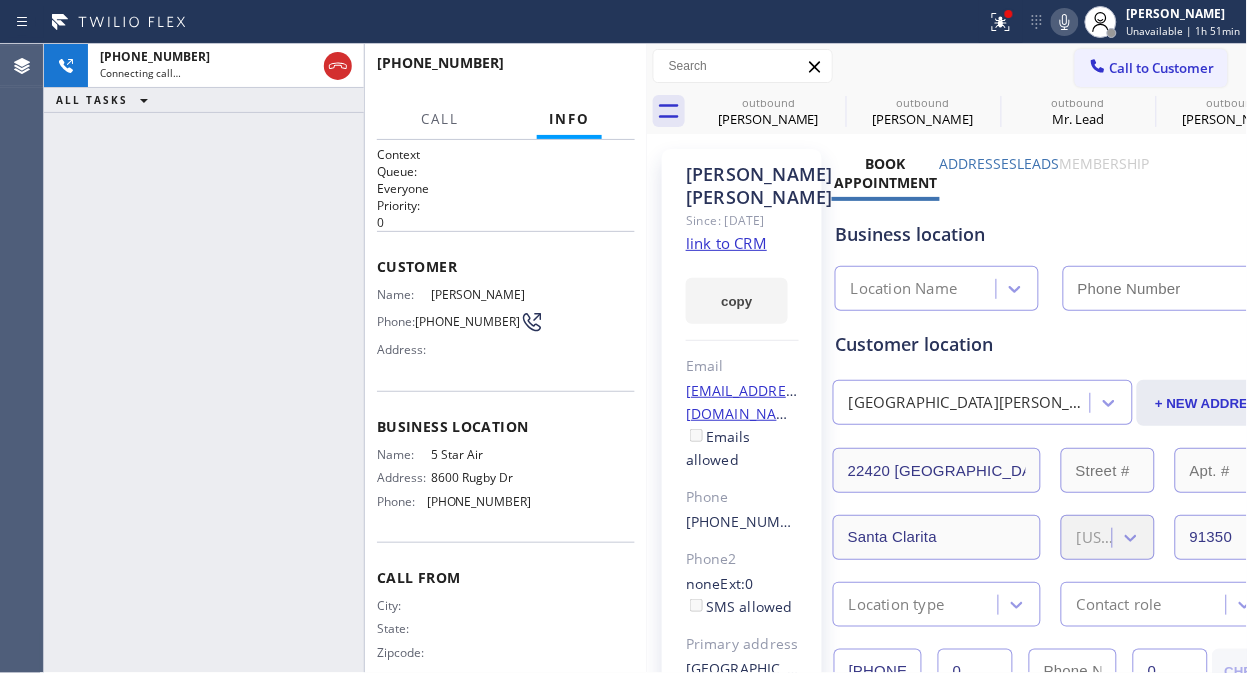 type on "[PHONE_NUMBER]" 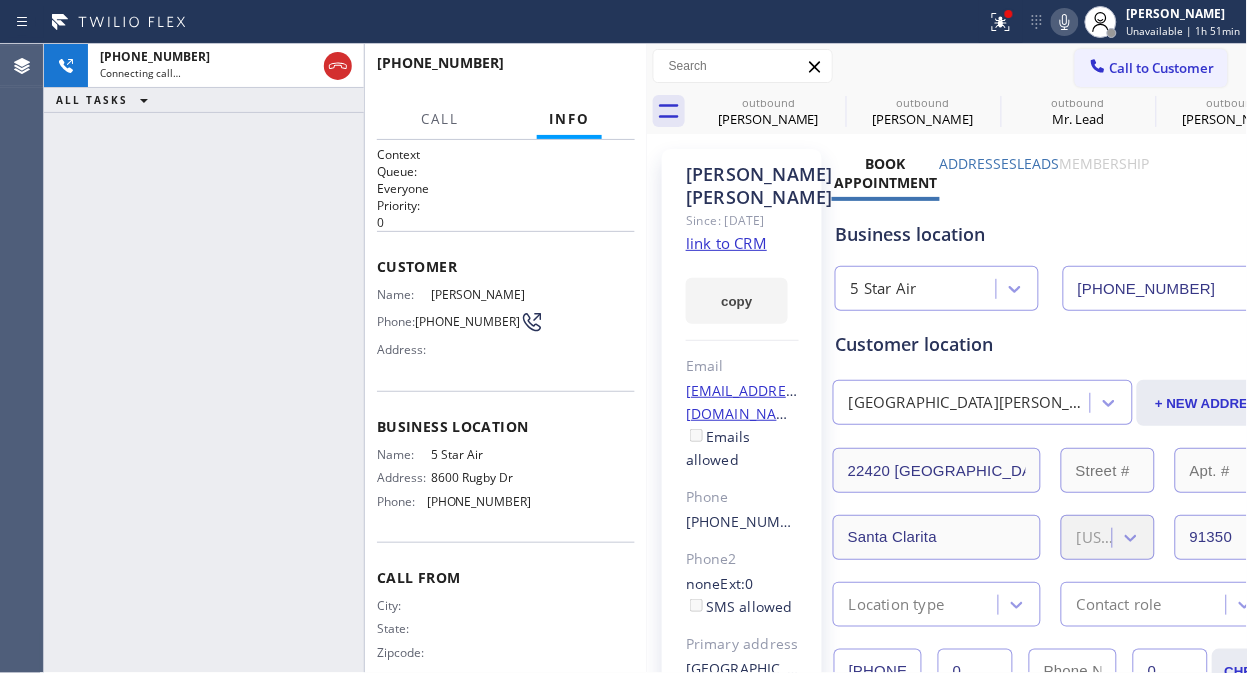 click 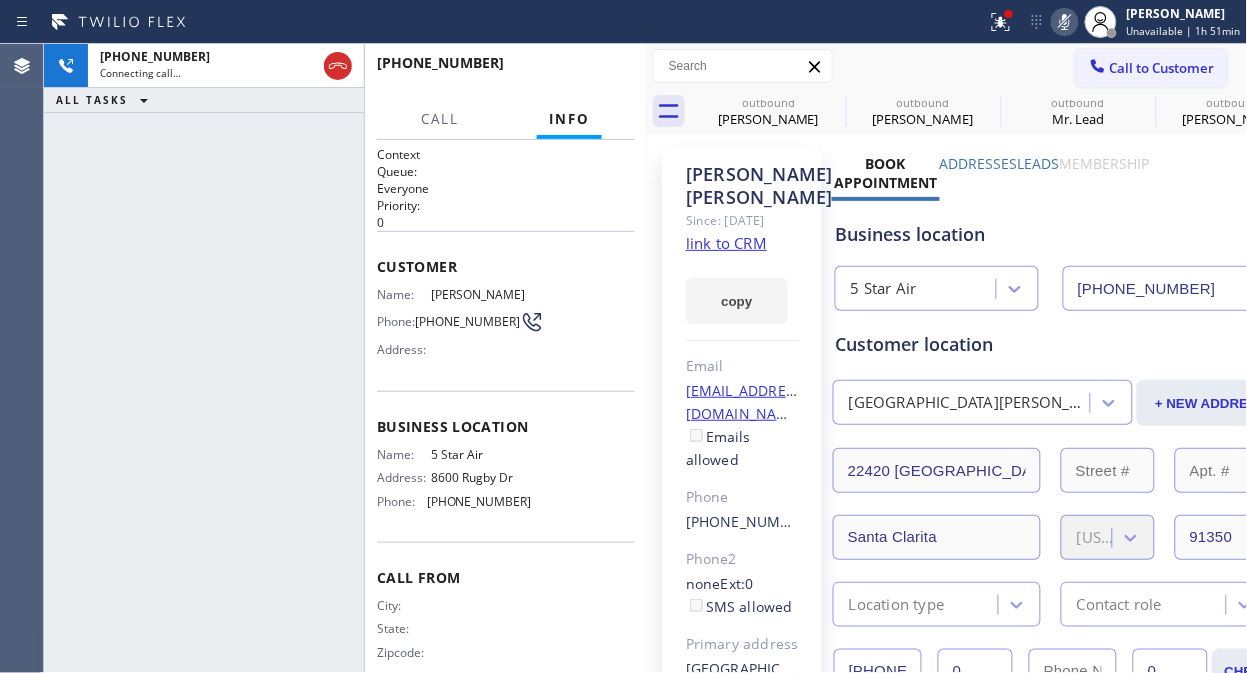 click 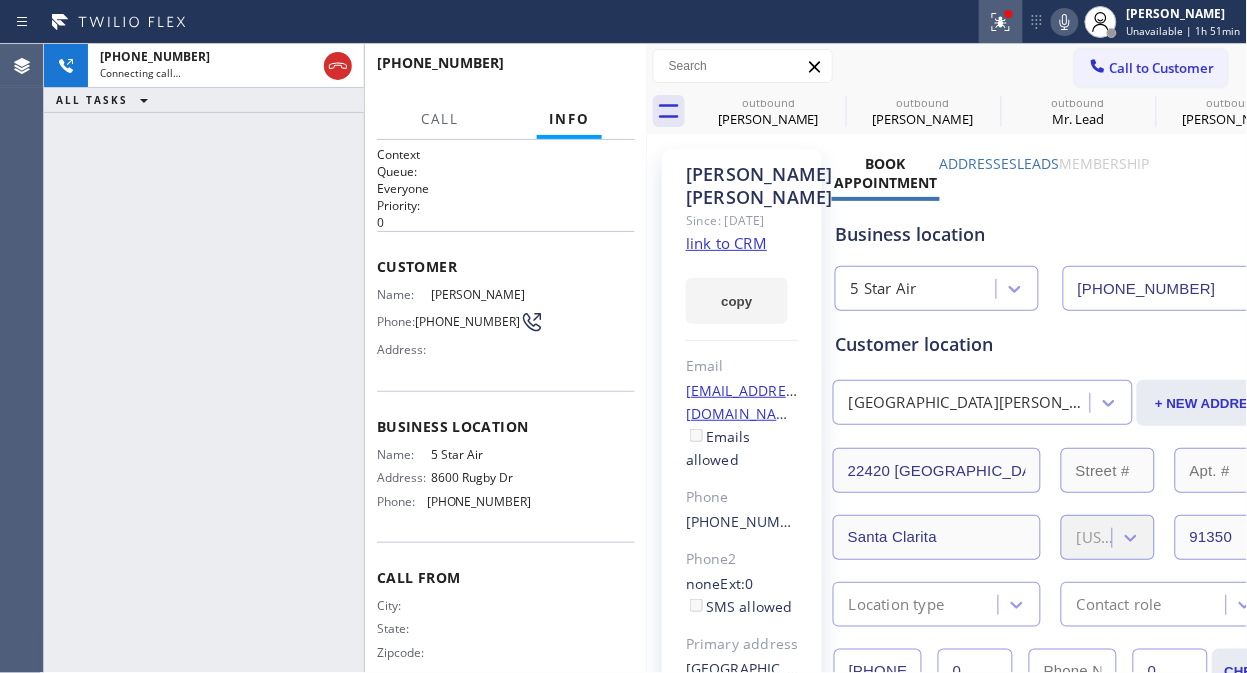 click 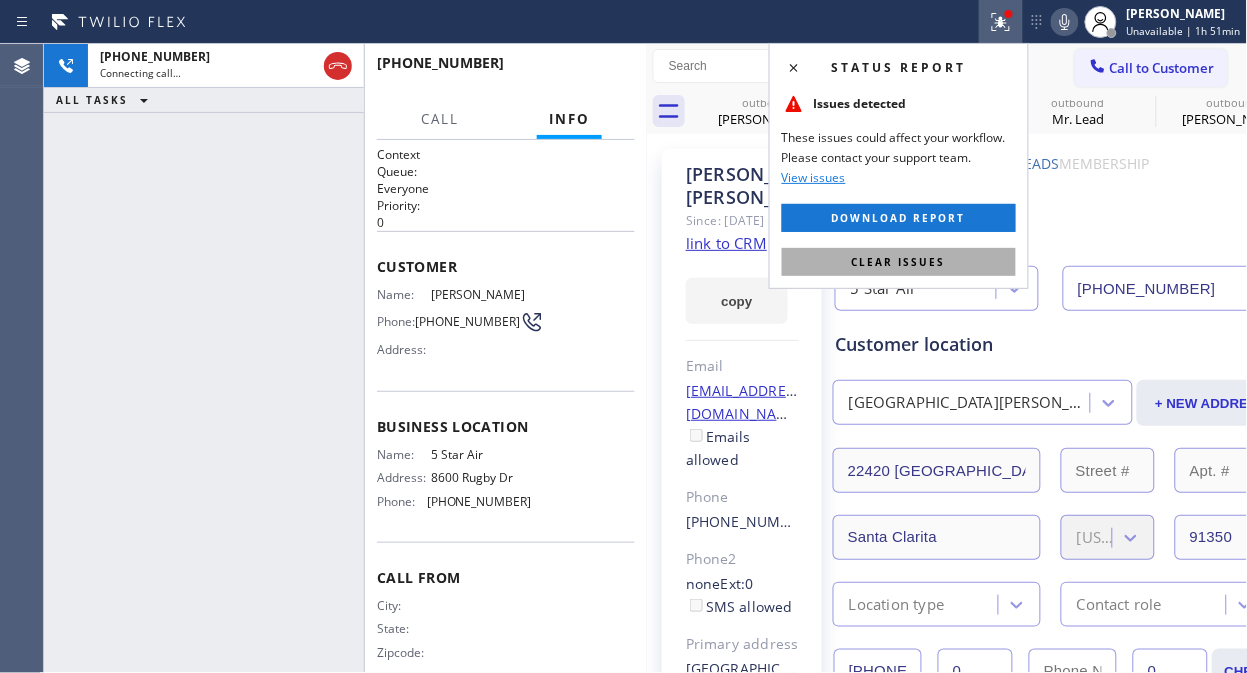 click on "Clear issues" at bounding box center (899, 262) 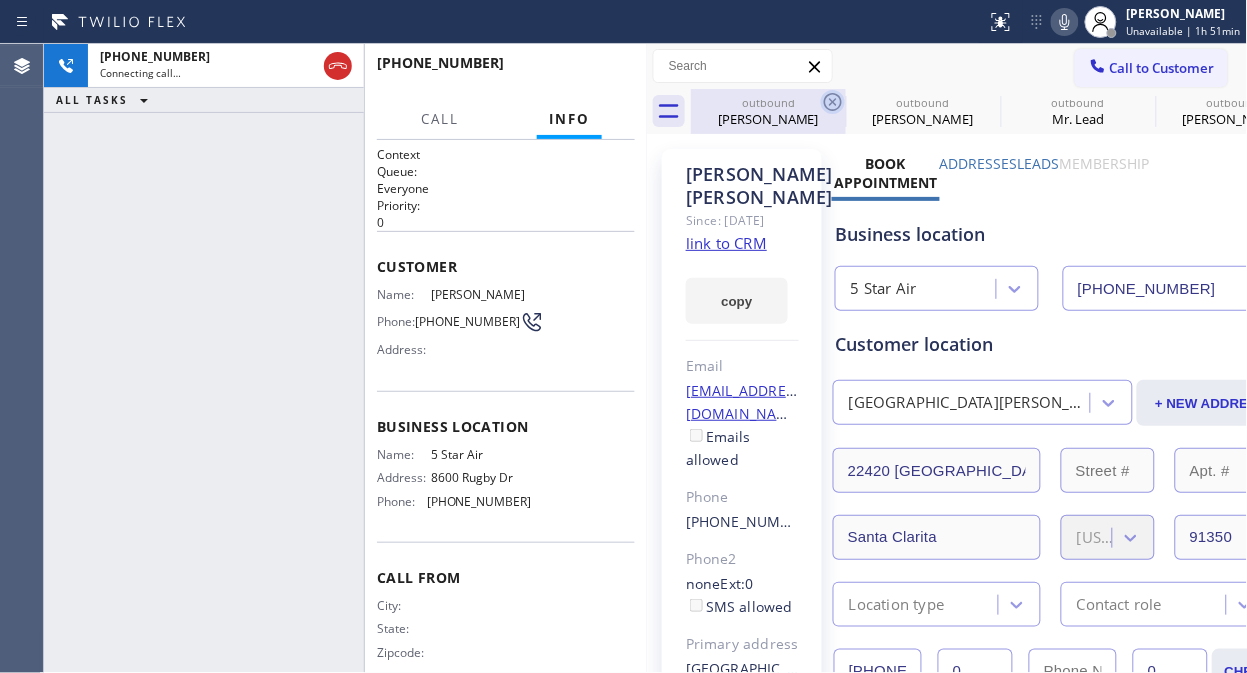 click 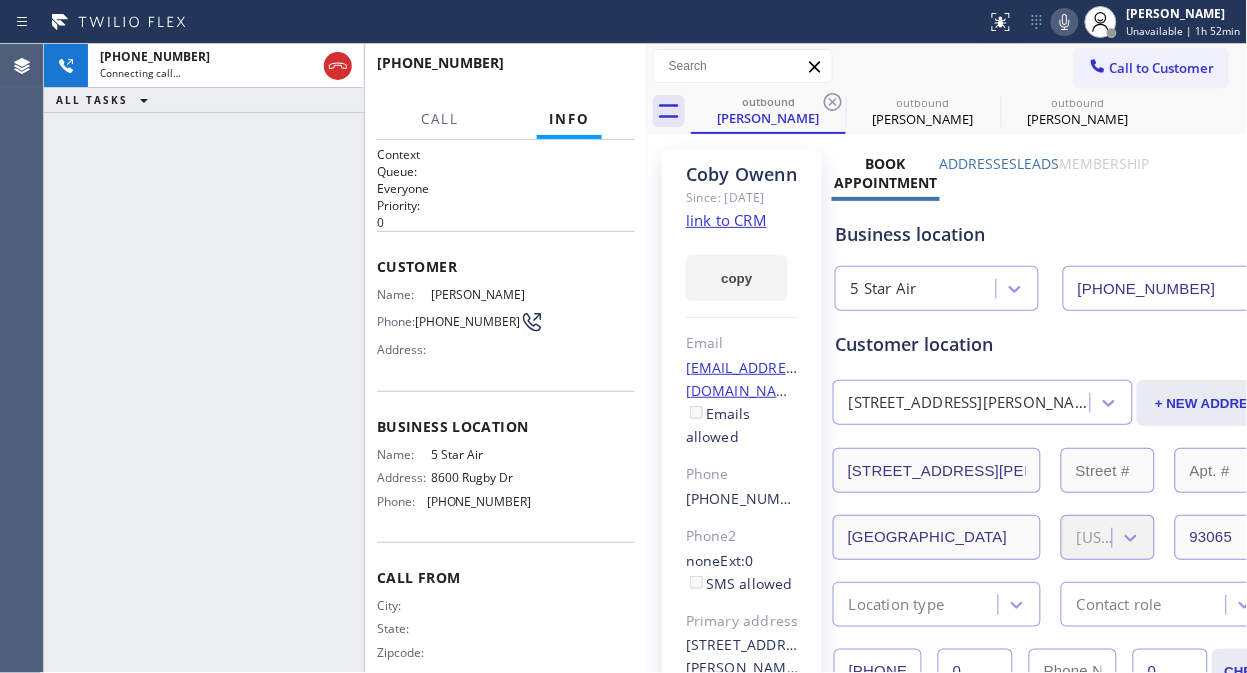 click 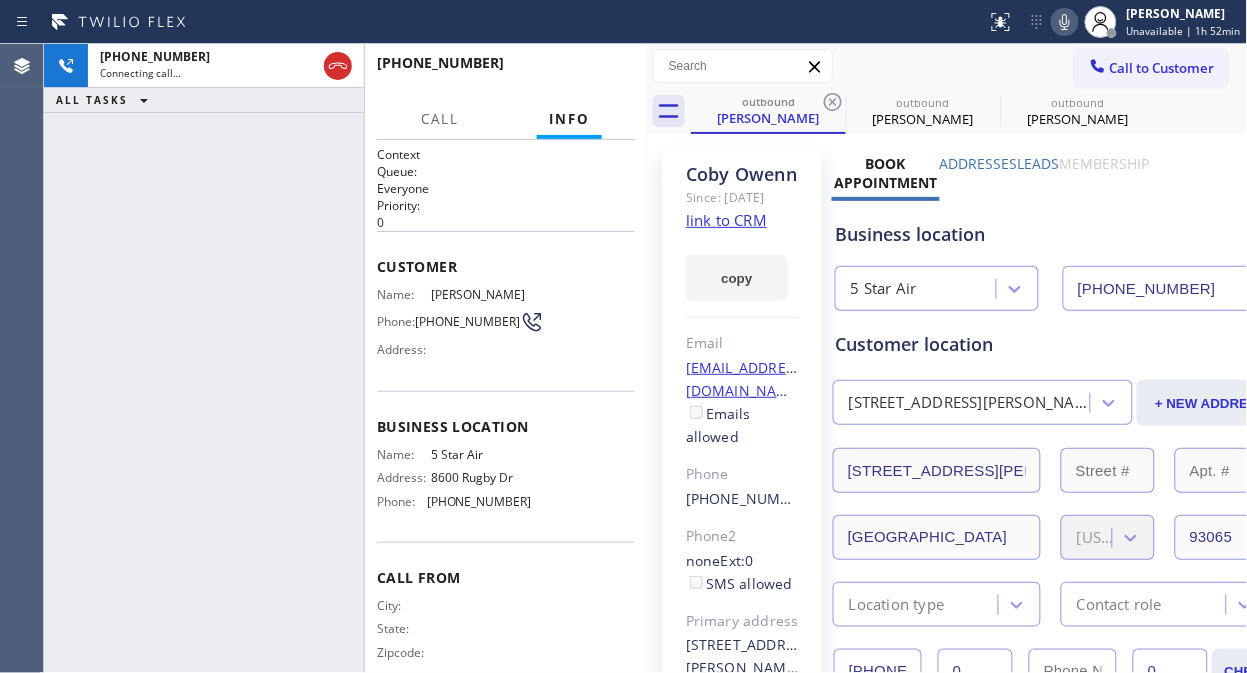 click 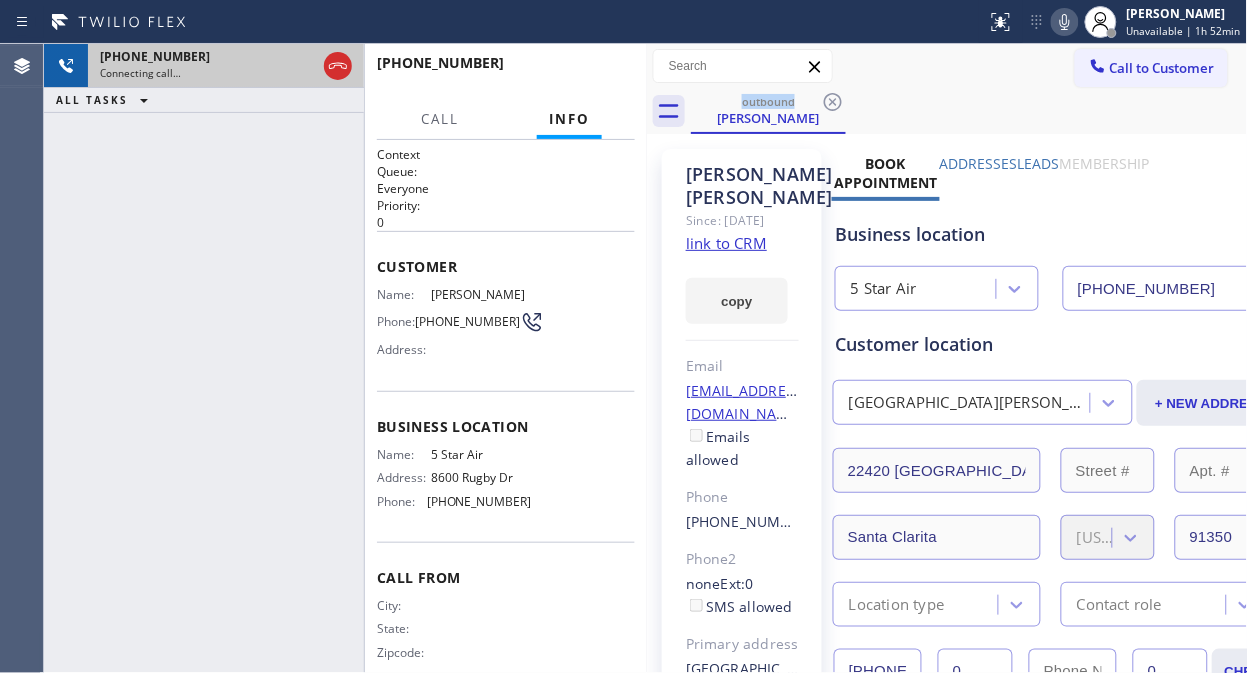 click on "[PHONE_NUMBER]" at bounding box center (208, 56) 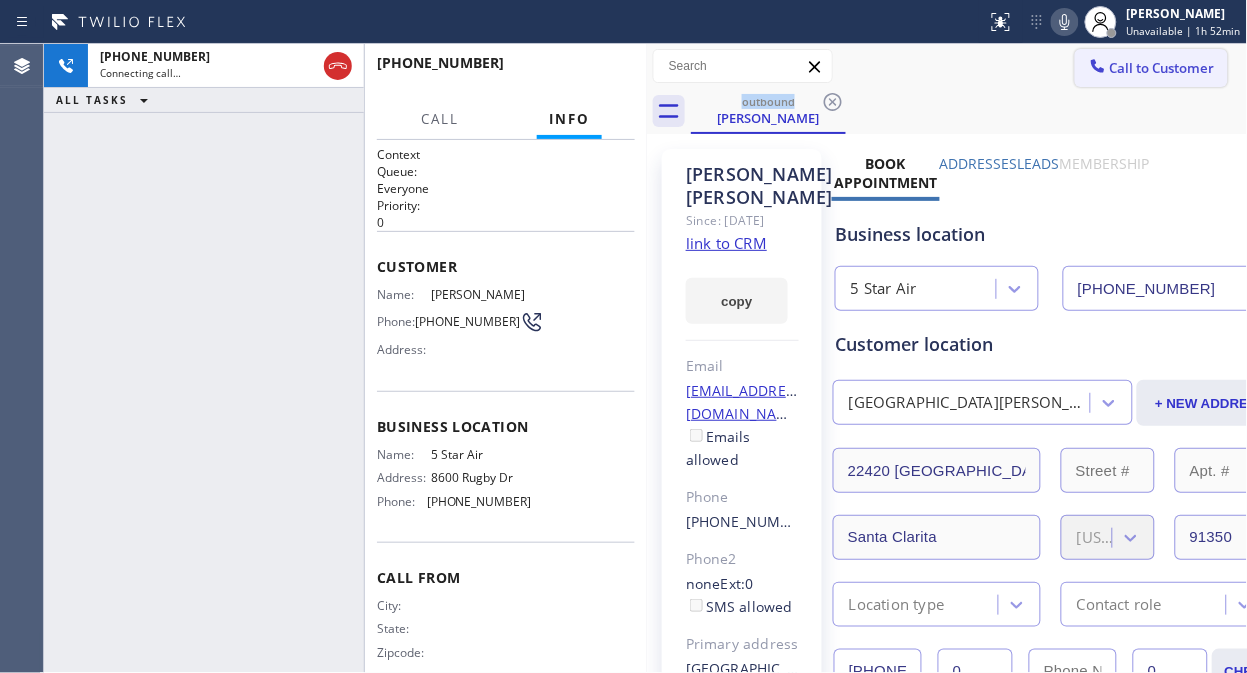 drag, startPoint x: 333, startPoint y: 66, endPoint x: 1083, endPoint y: 84, distance: 750.21594 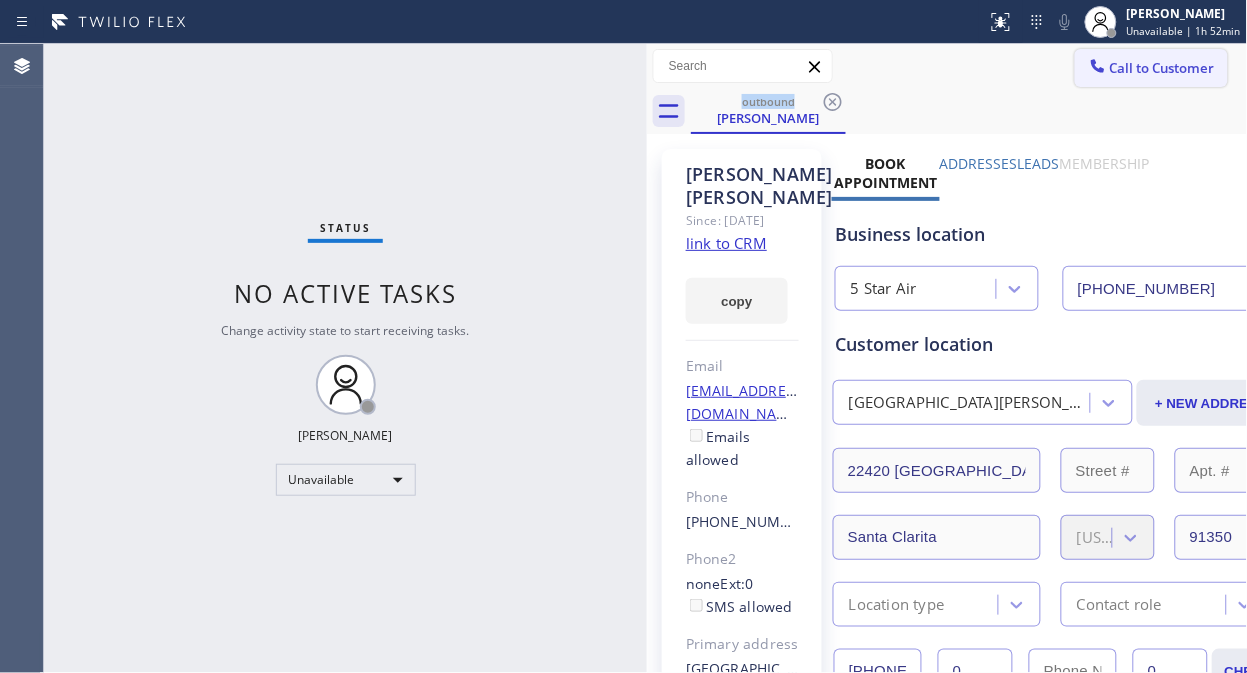 click on "Call to Customer" at bounding box center [1162, 68] 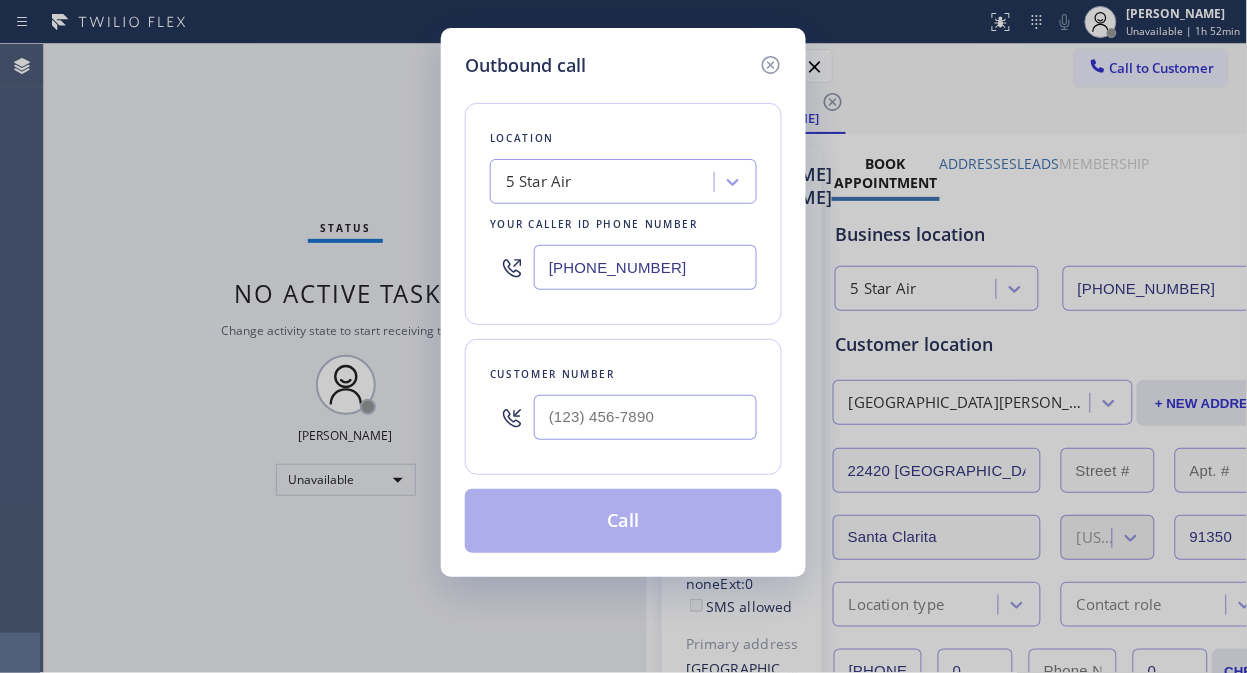 click at bounding box center (645, 417) 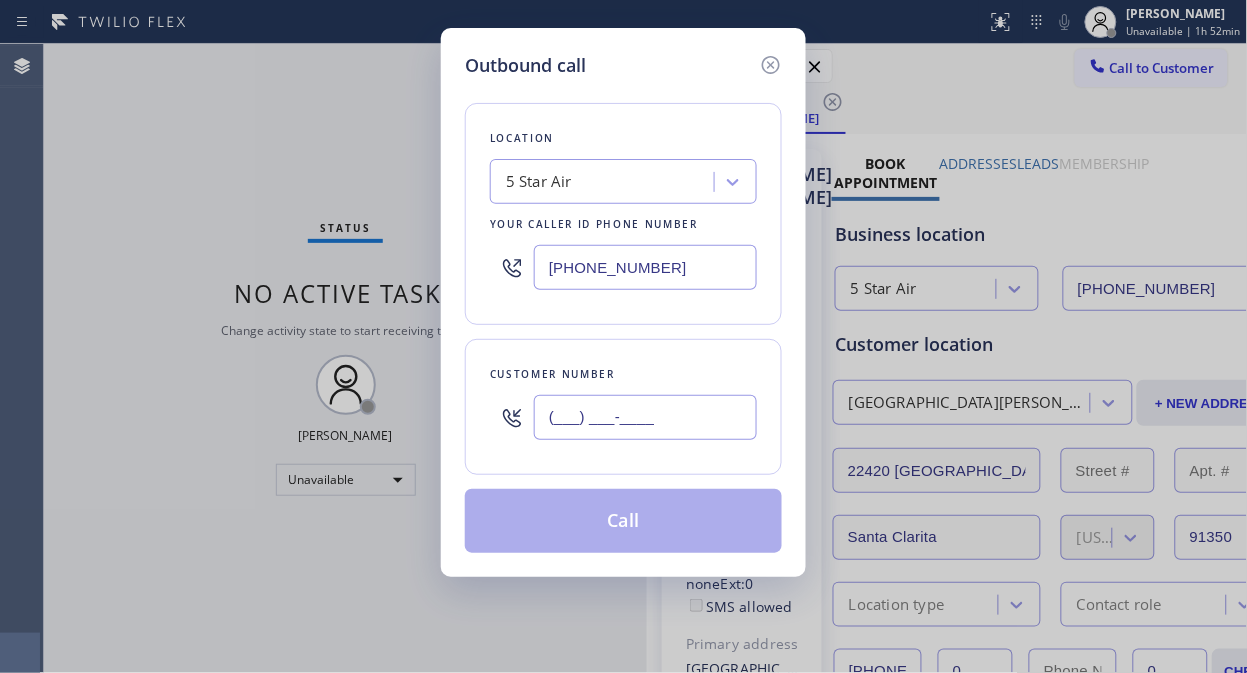 click on "(___) ___-____" at bounding box center (645, 417) 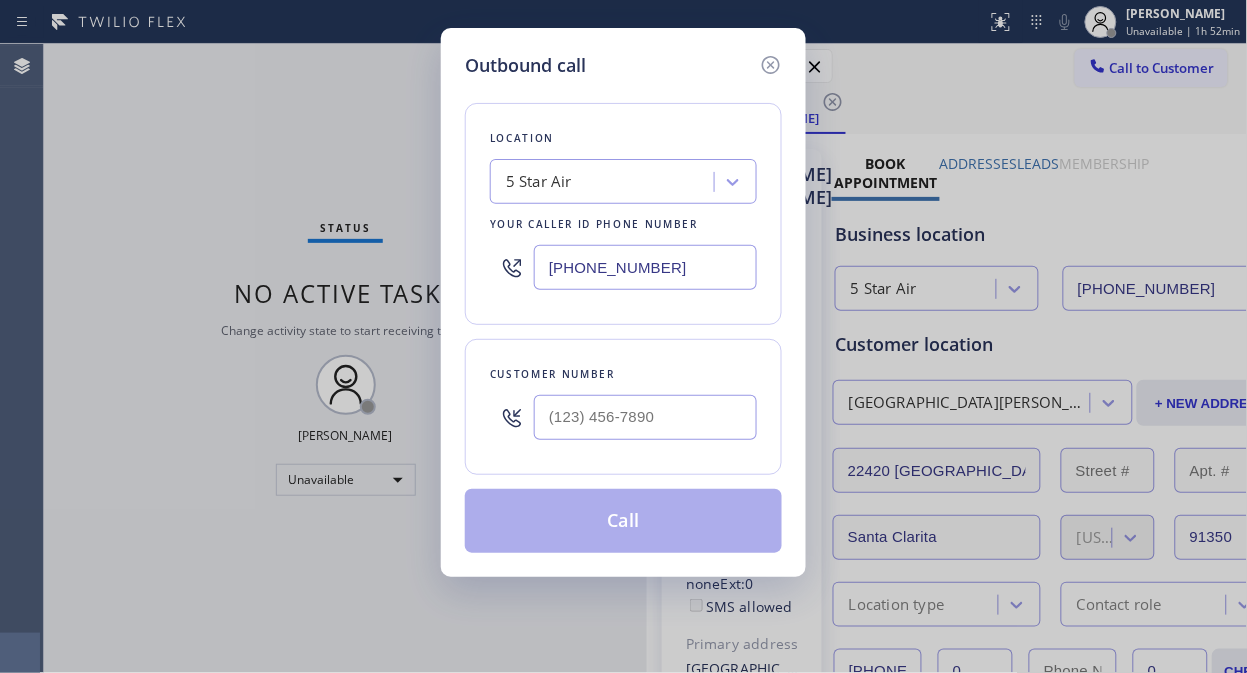 click at bounding box center (512, 417) 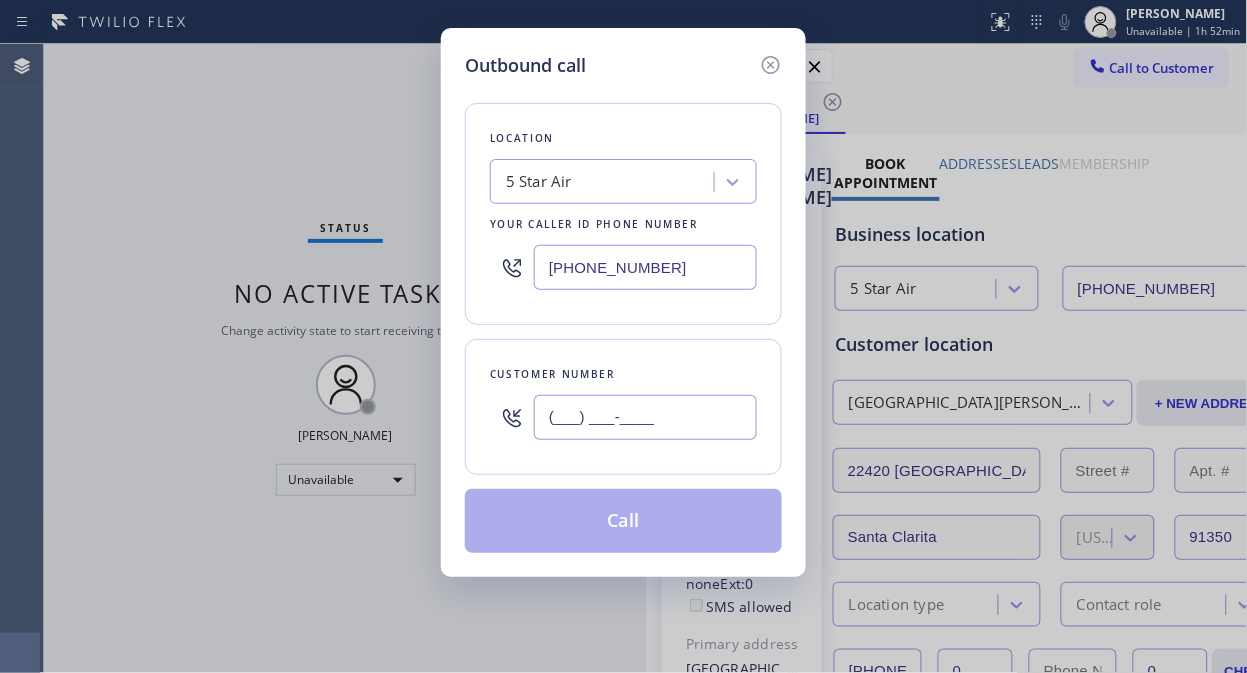 click on "(___) ___-____" at bounding box center (645, 417) 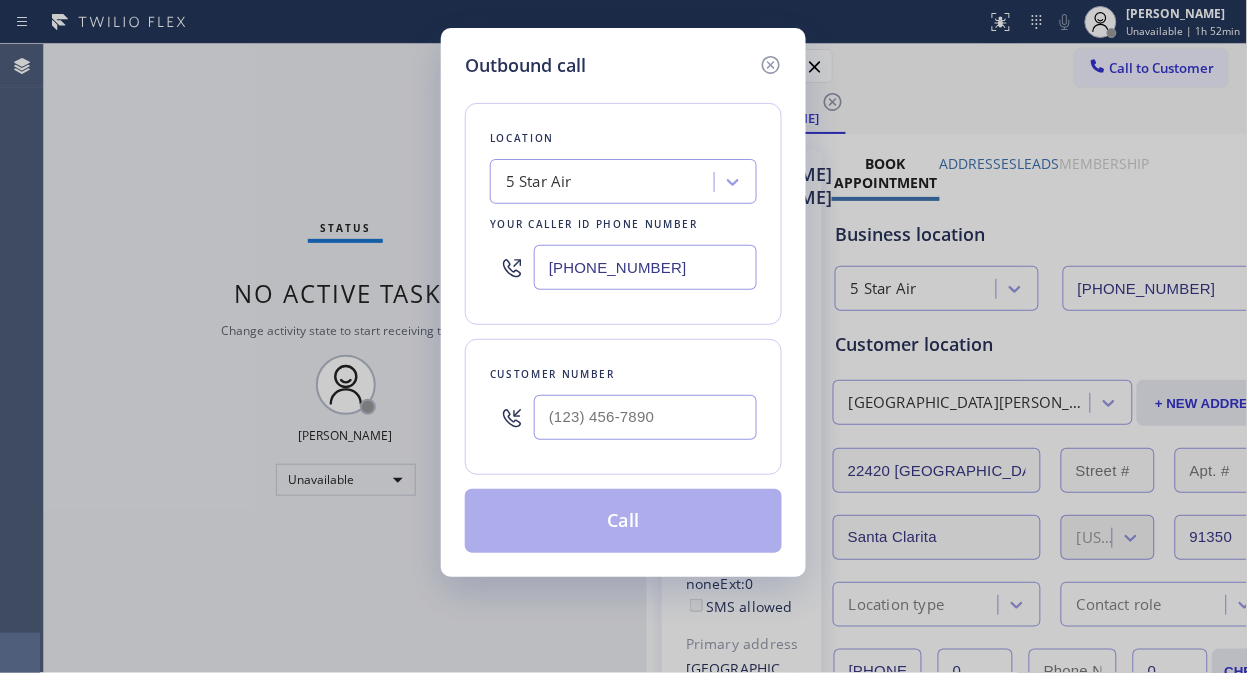 click at bounding box center (645, 417) 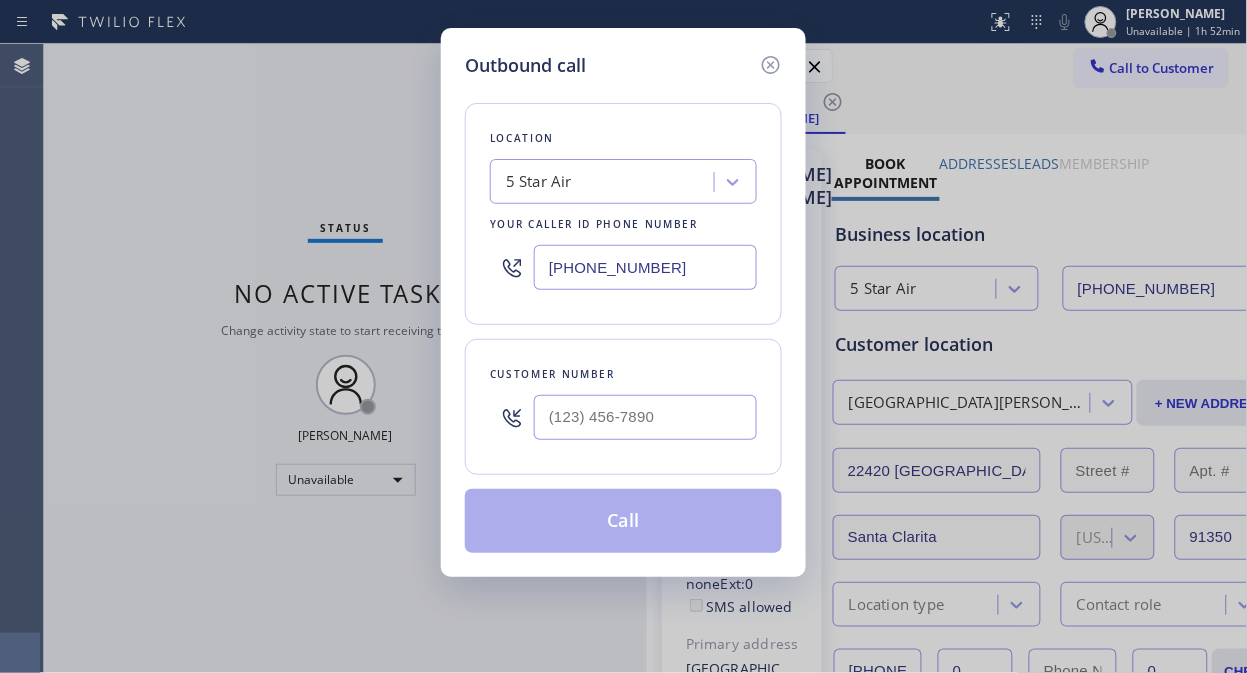 click at bounding box center [645, 417] 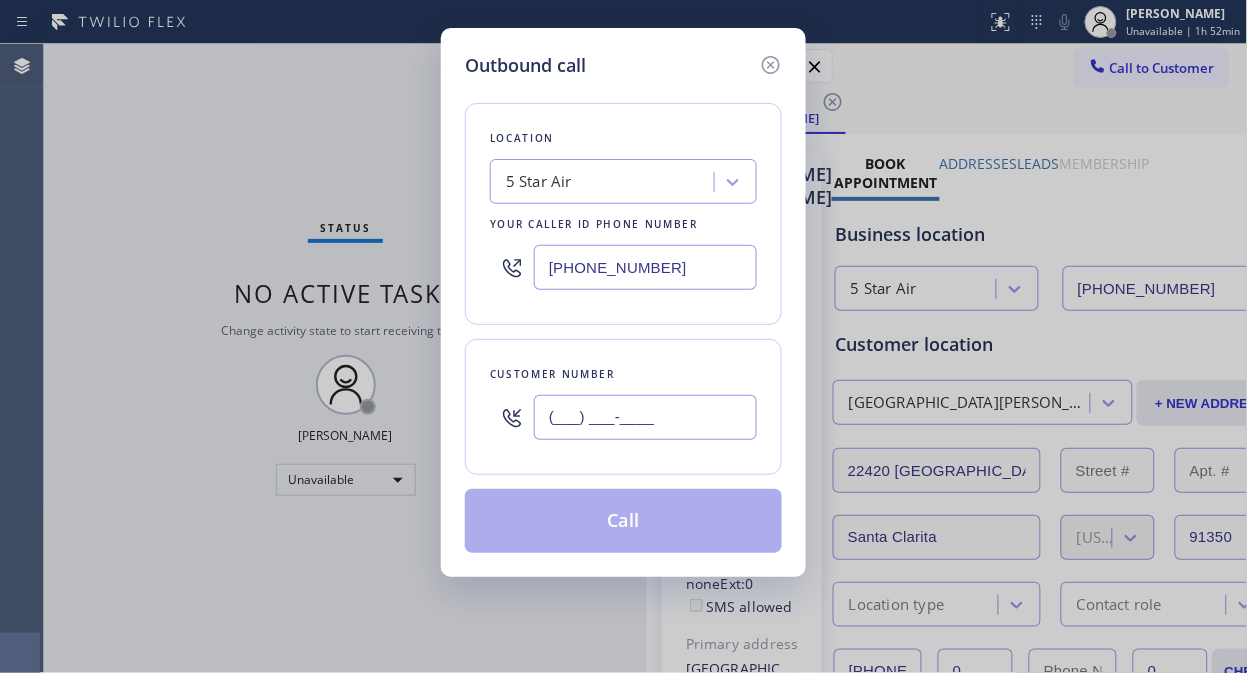 click on "(___) ___-____" at bounding box center [645, 417] 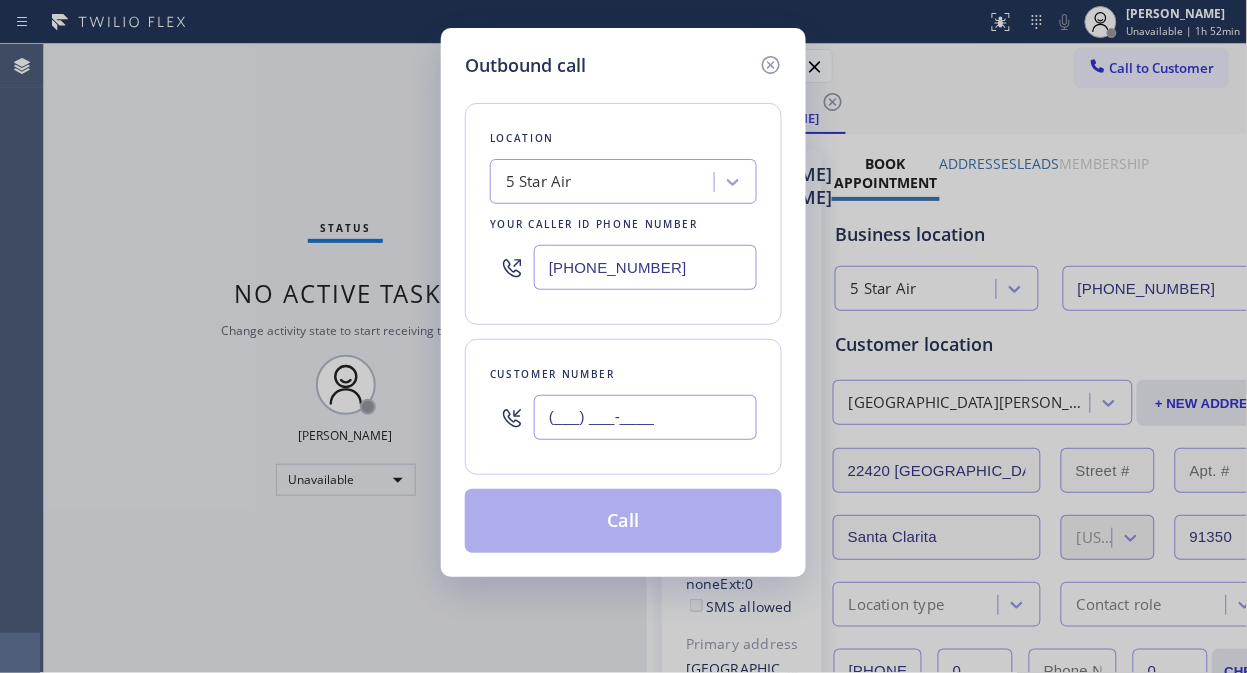 paste on "818) 822-6815" 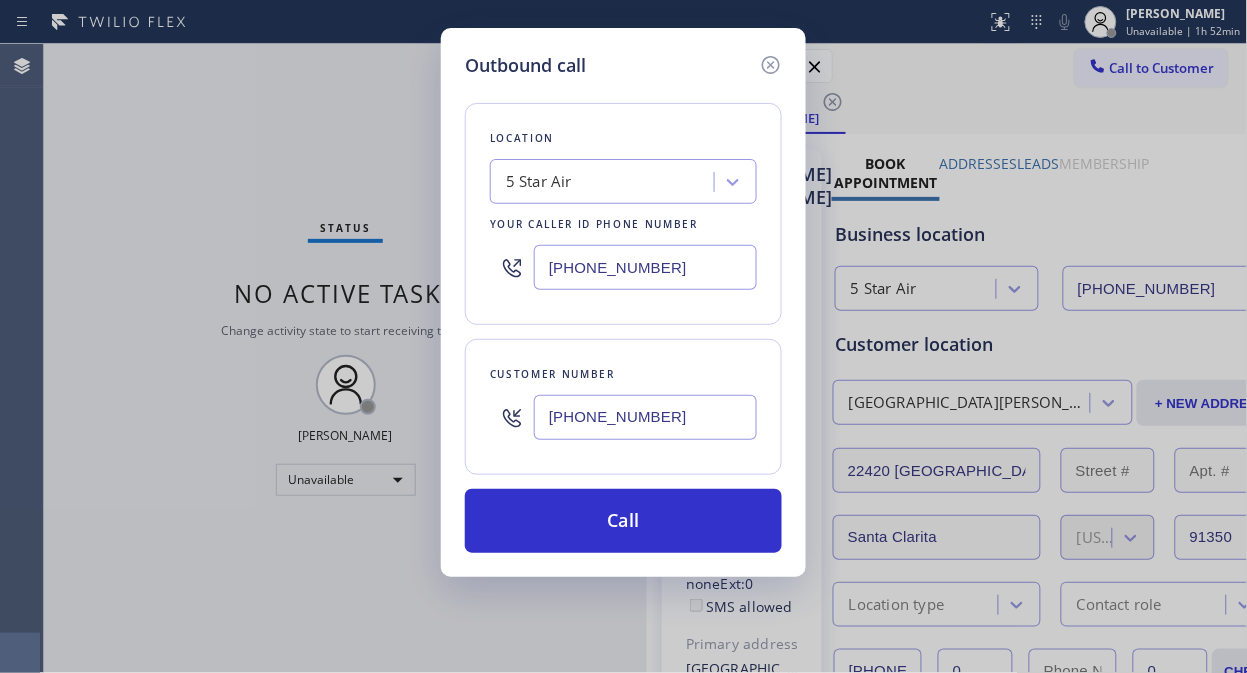 type on "[PHONE_NUMBER]" 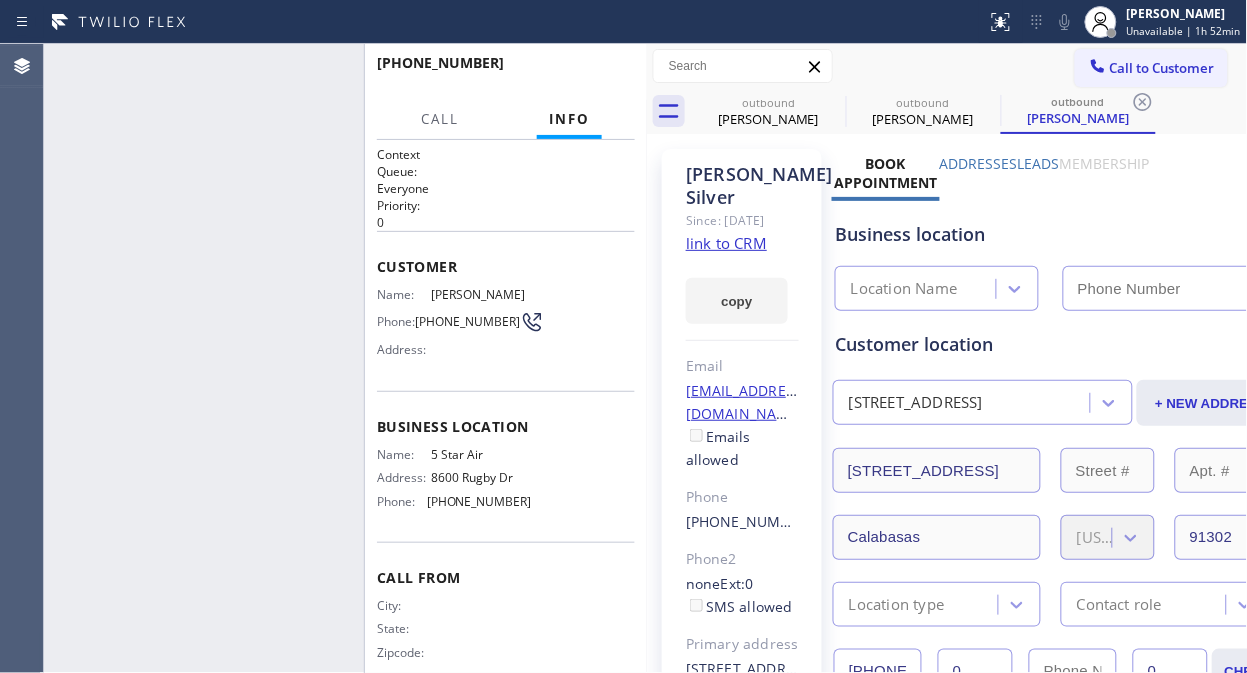 type on "[PHONE_NUMBER]" 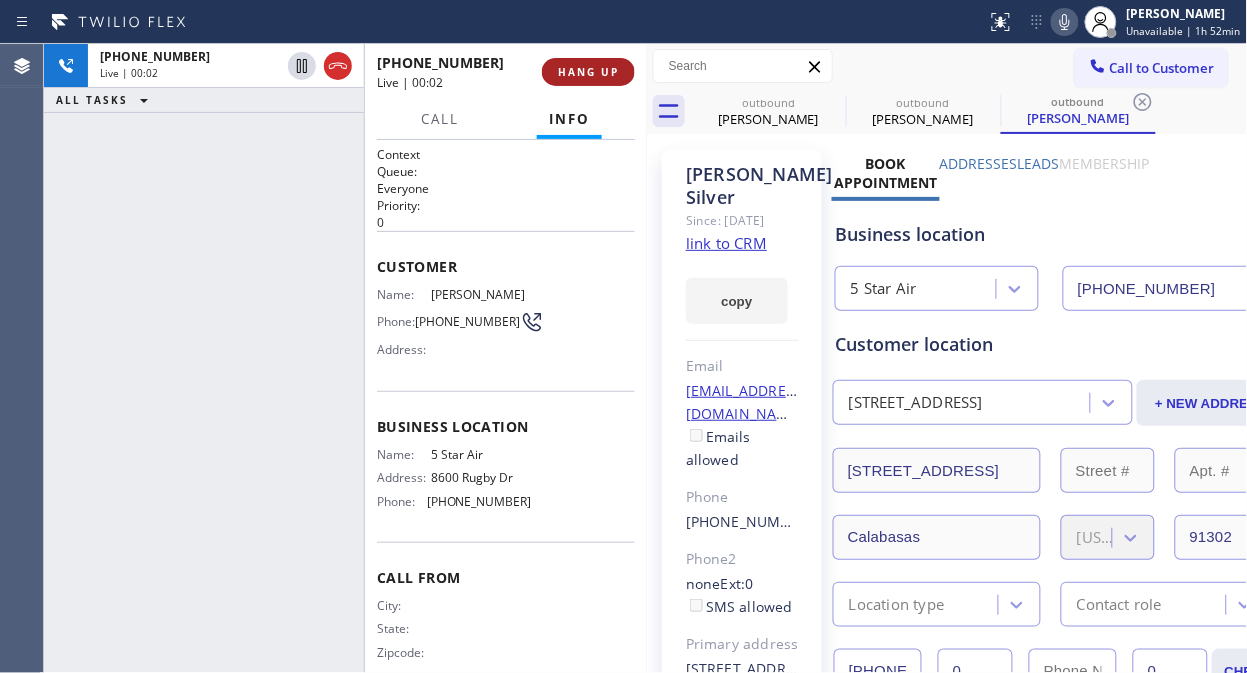 click on "HANG UP" at bounding box center [588, 72] 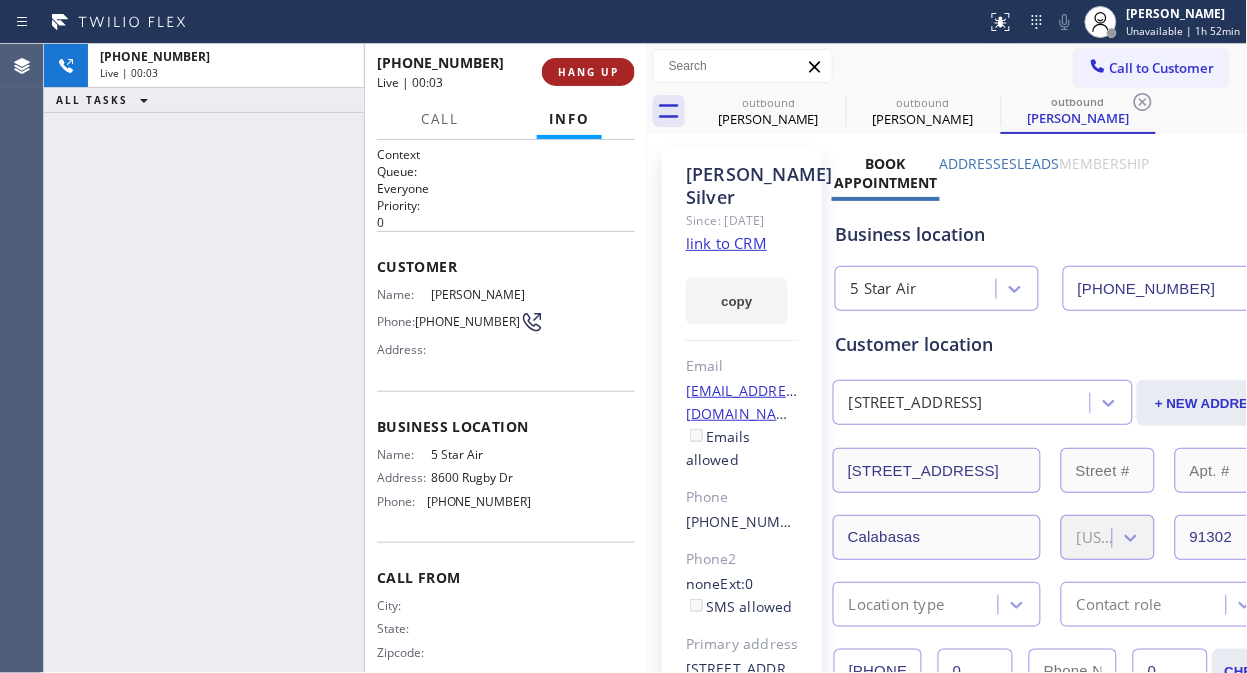 click on "HANG UP" at bounding box center (588, 72) 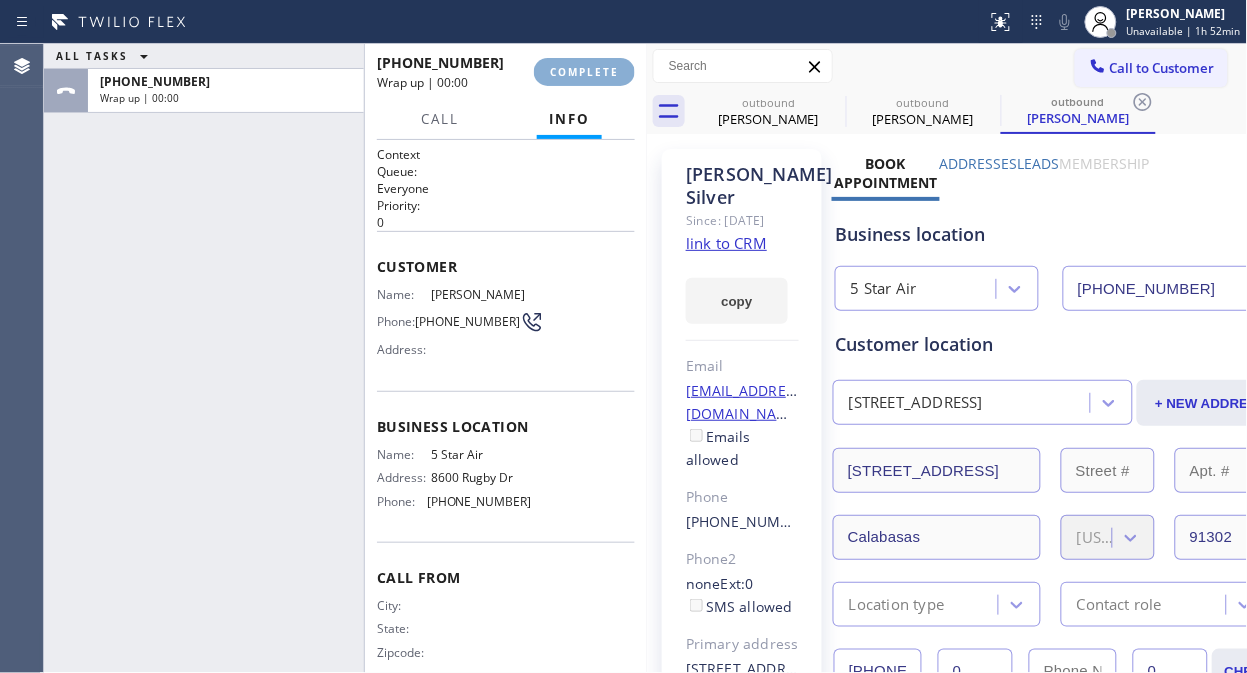 click on "COMPLETE" at bounding box center (584, 72) 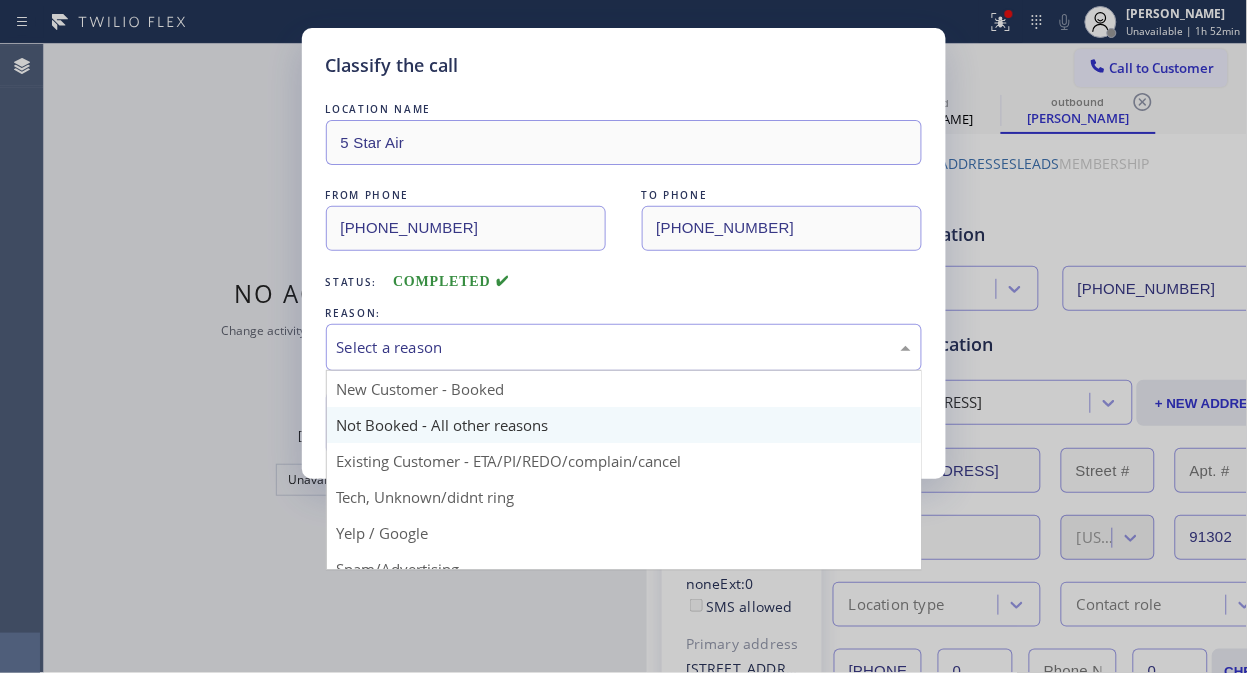 drag, startPoint x: 576, startPoint y: 345, endPoint x: 585, endPoint y: 437, distance: 92.43917 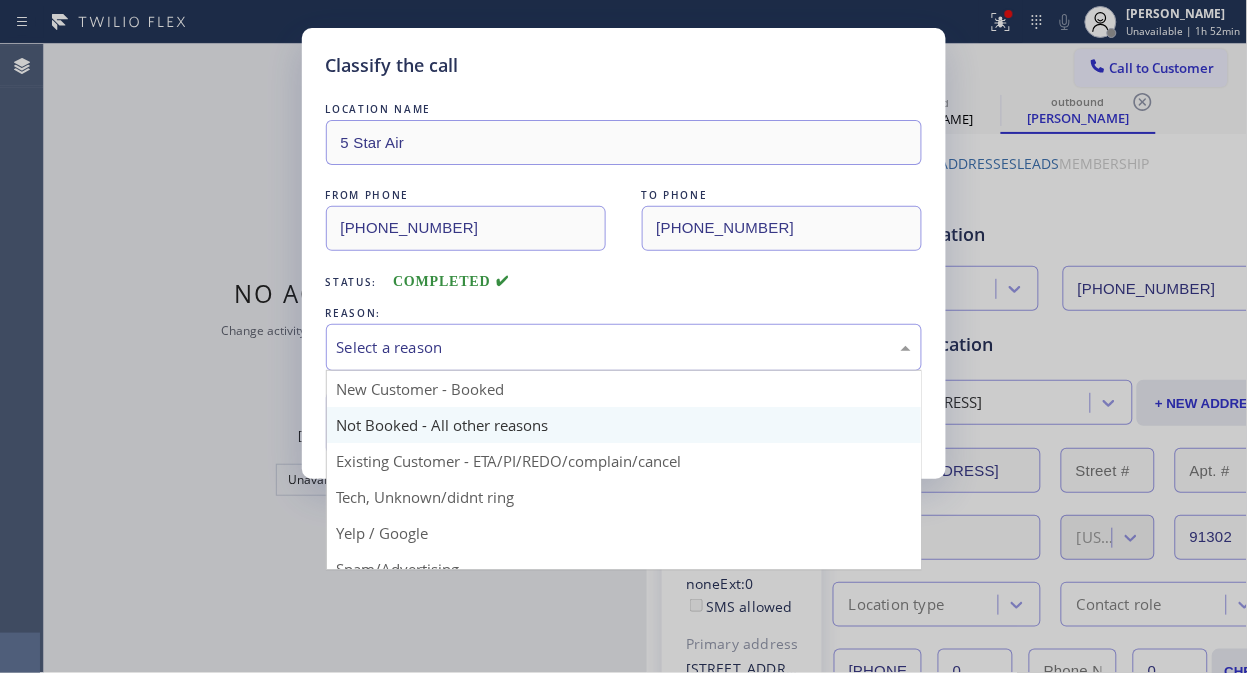click on "Select a reason" at bounding box center (624, 347) 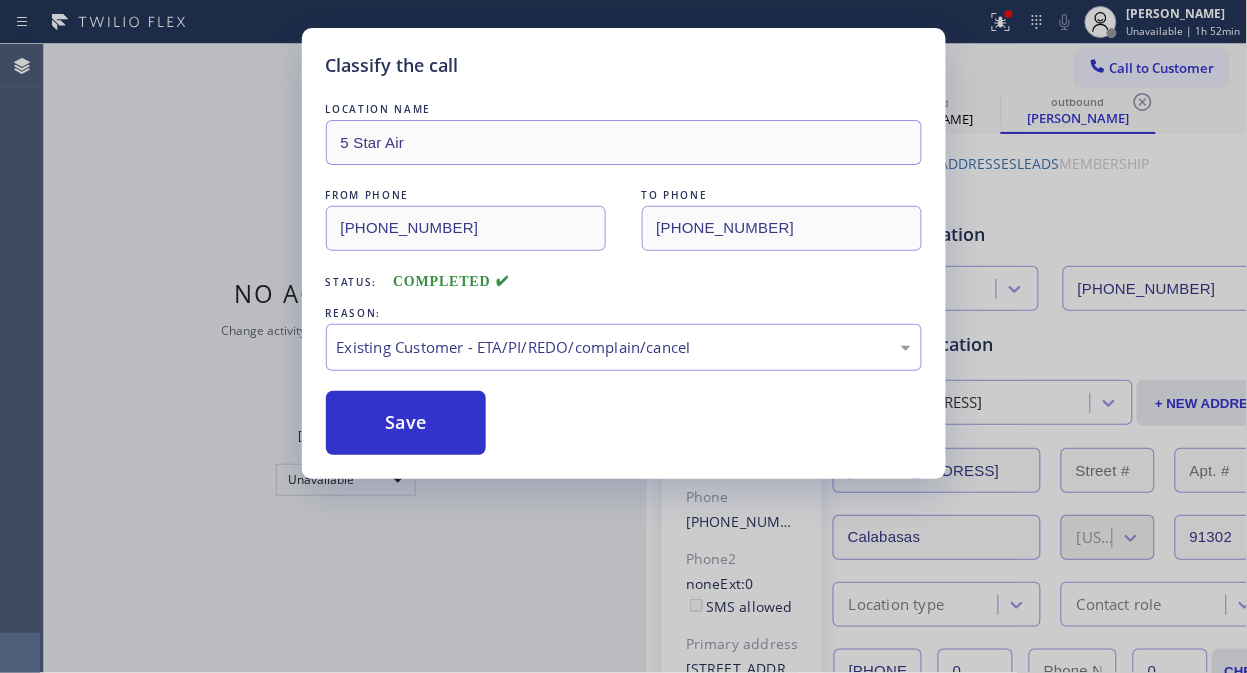 drag, startPoint x: 424, startPoint y: 422, endPoint x: 1177, endPoint y: 161, distance: 796.95044 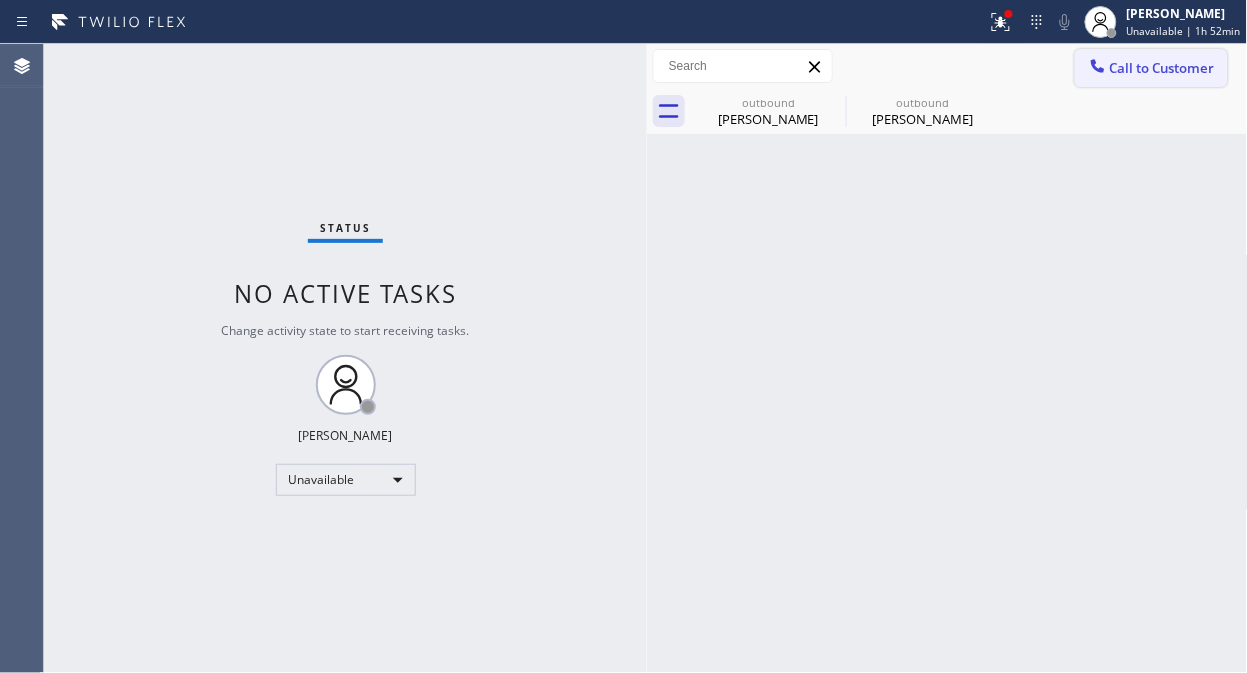 click on "Call to Customer" at bounding box center (1162, 68) 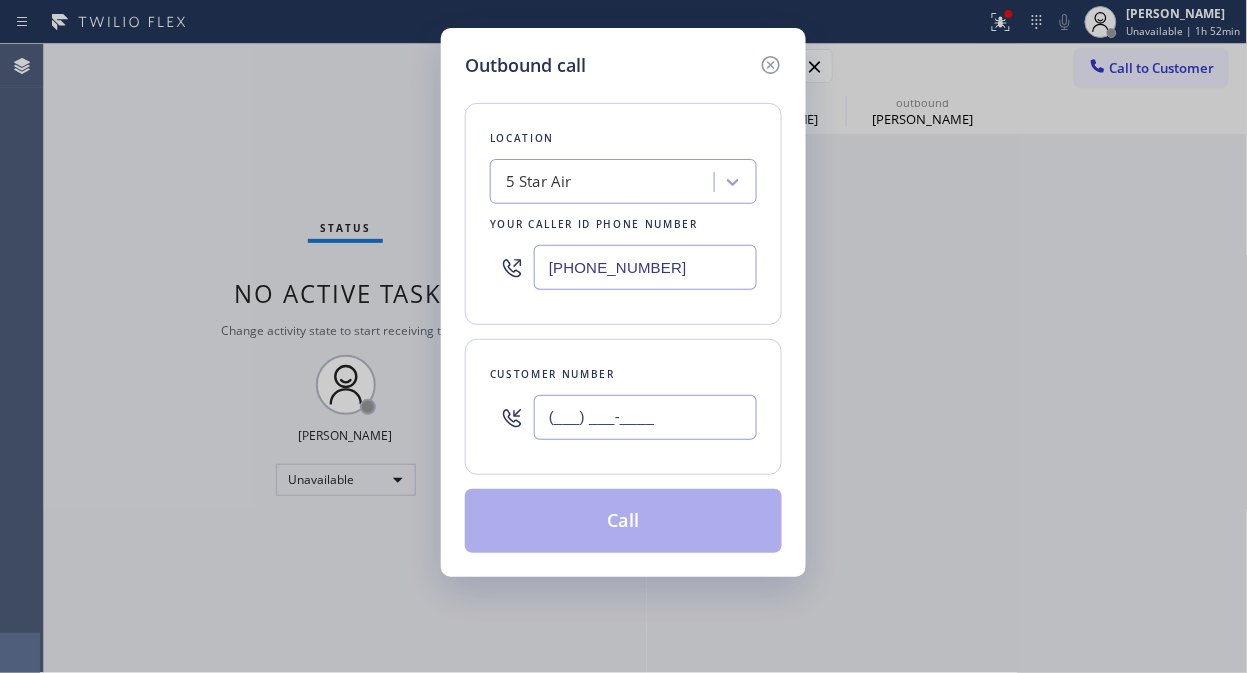 click on "(___) ___-____" at bounding box center (645, 417) 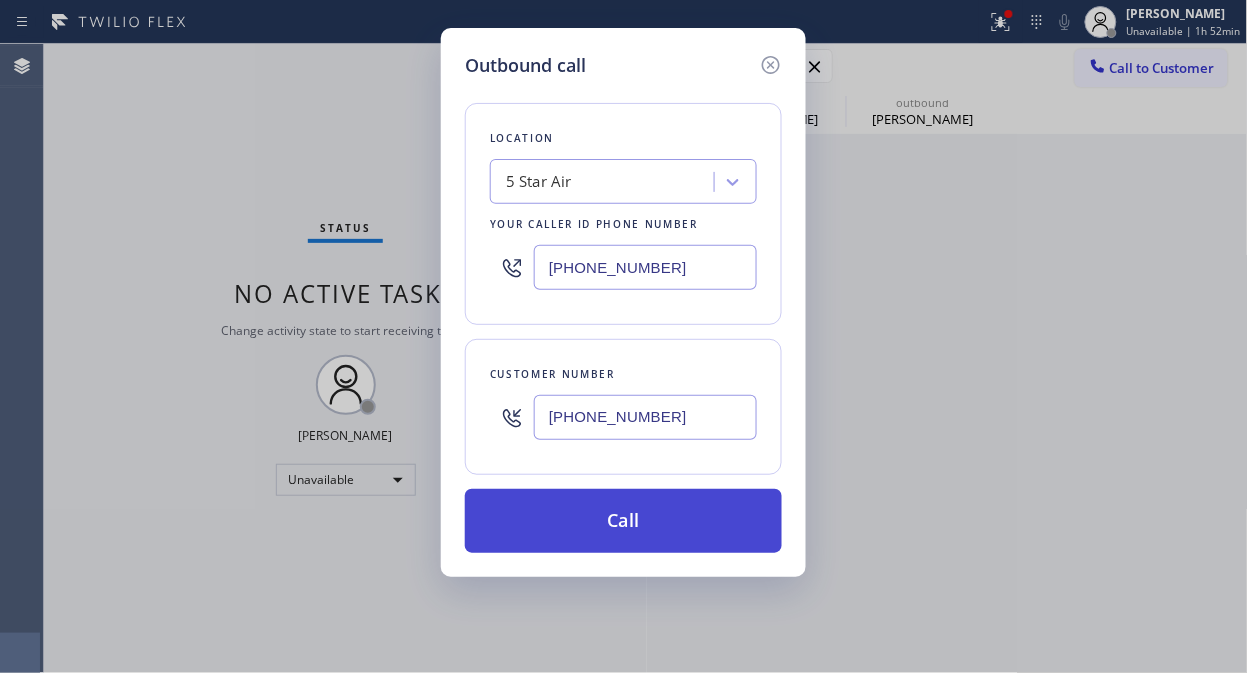 type on "[PHONE_NUMBER]" 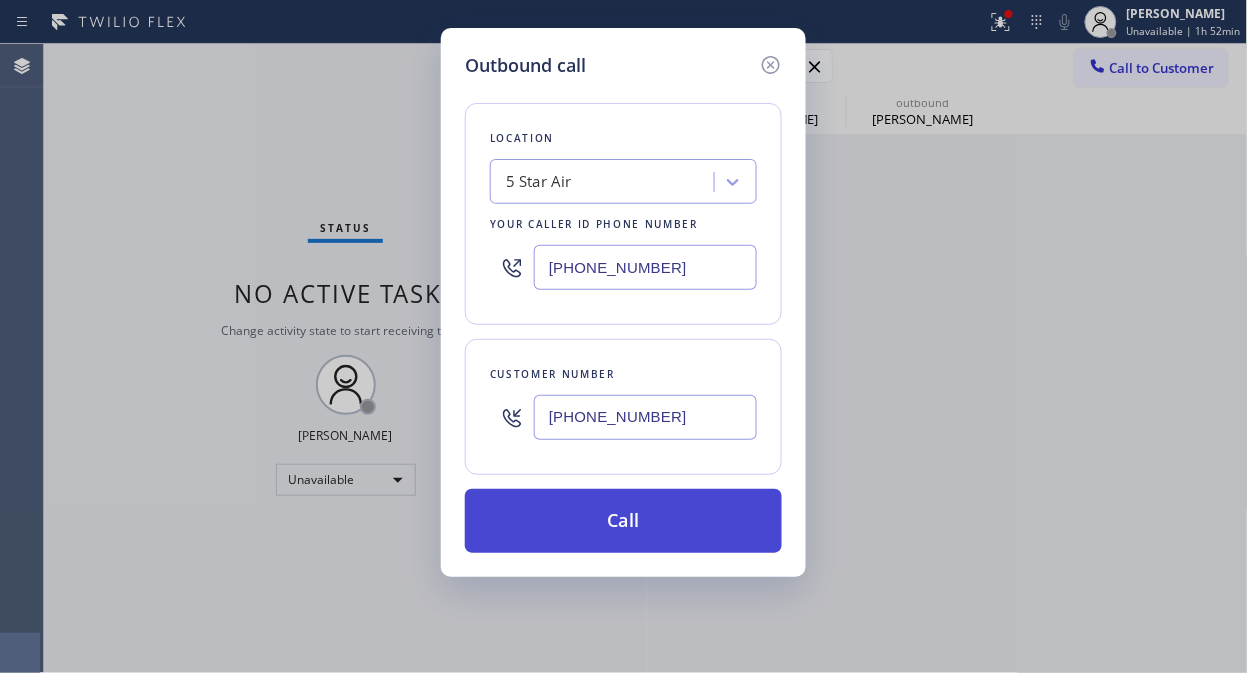 click on "Call" at bounding box center (623, 521) 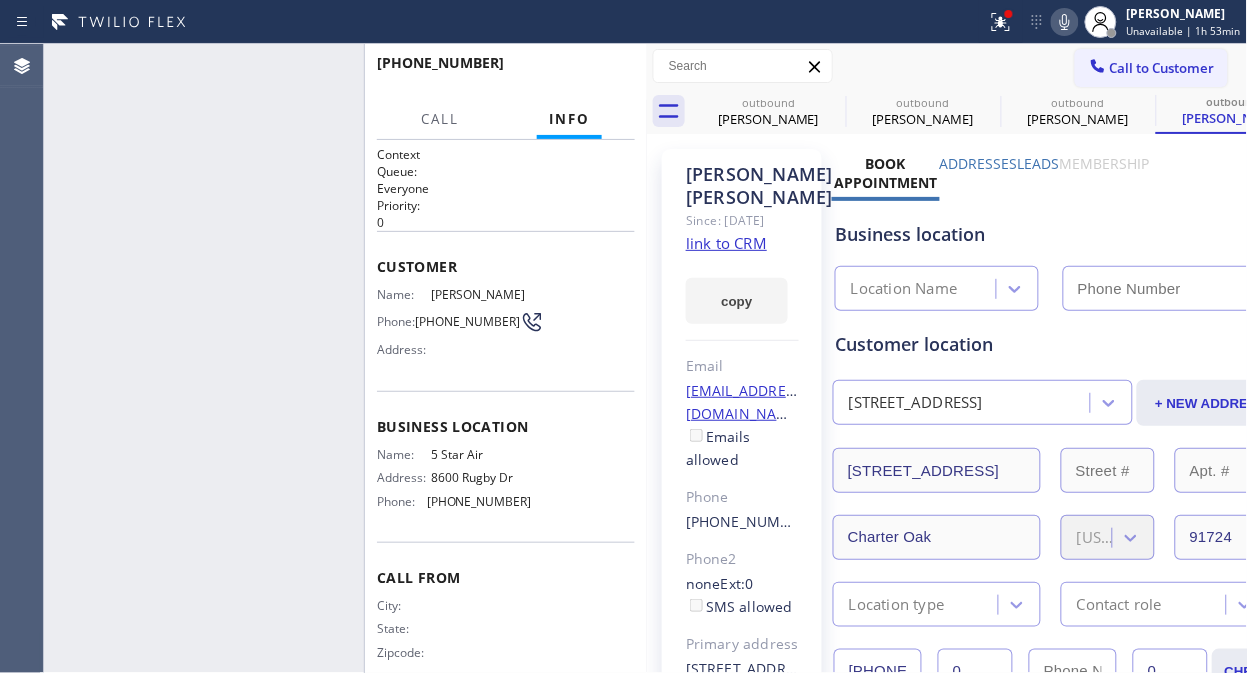 type on "[PHONE_NUMBER]" 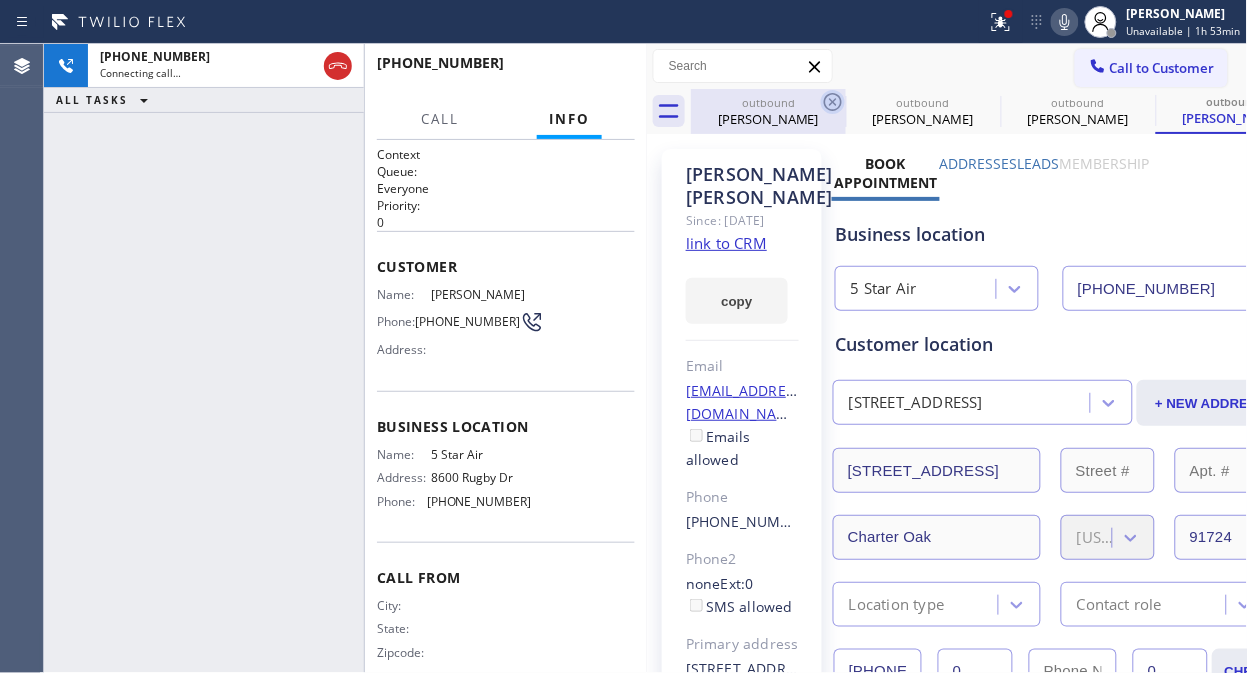 drag, startPoint x: 837, startPoint y: 102, endPoint x: 944, endPoint y: 0, distance: 147.8276 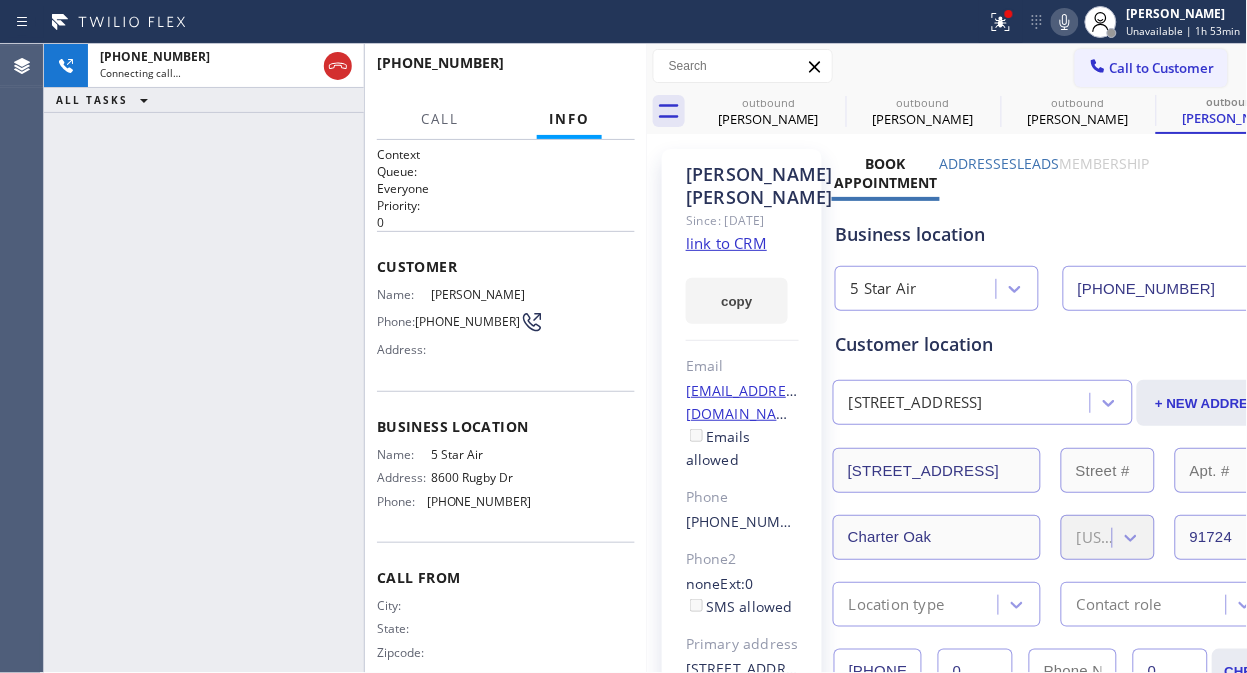 click 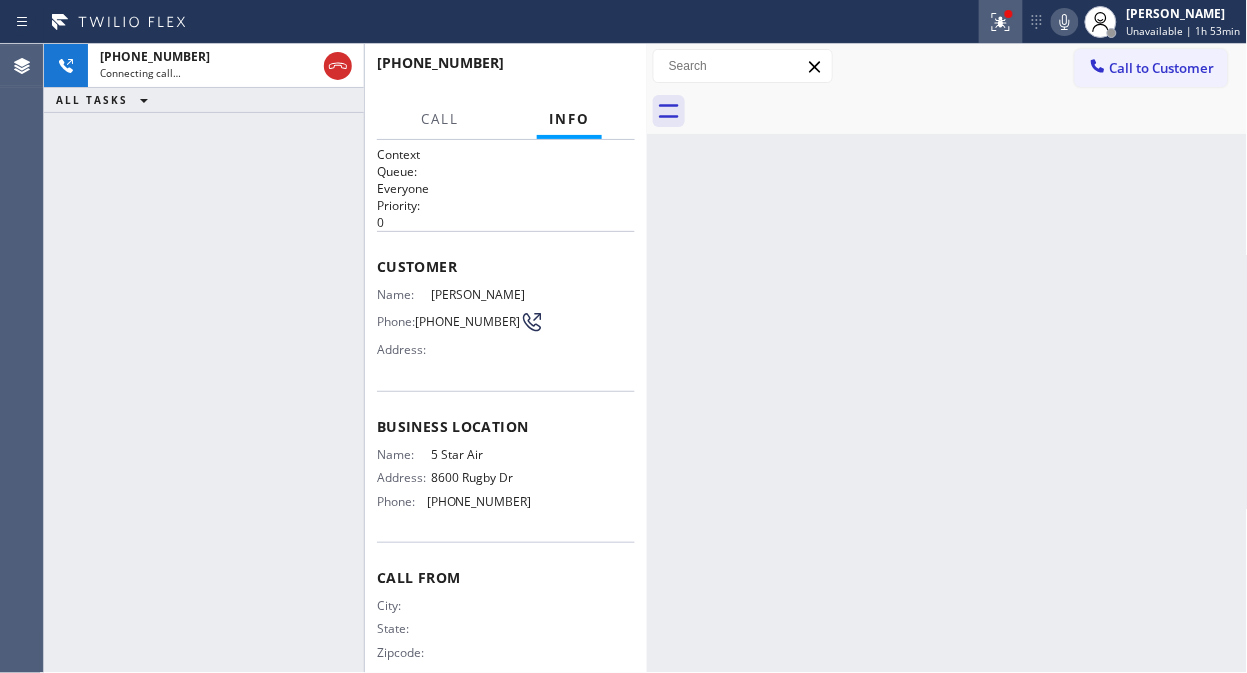 click 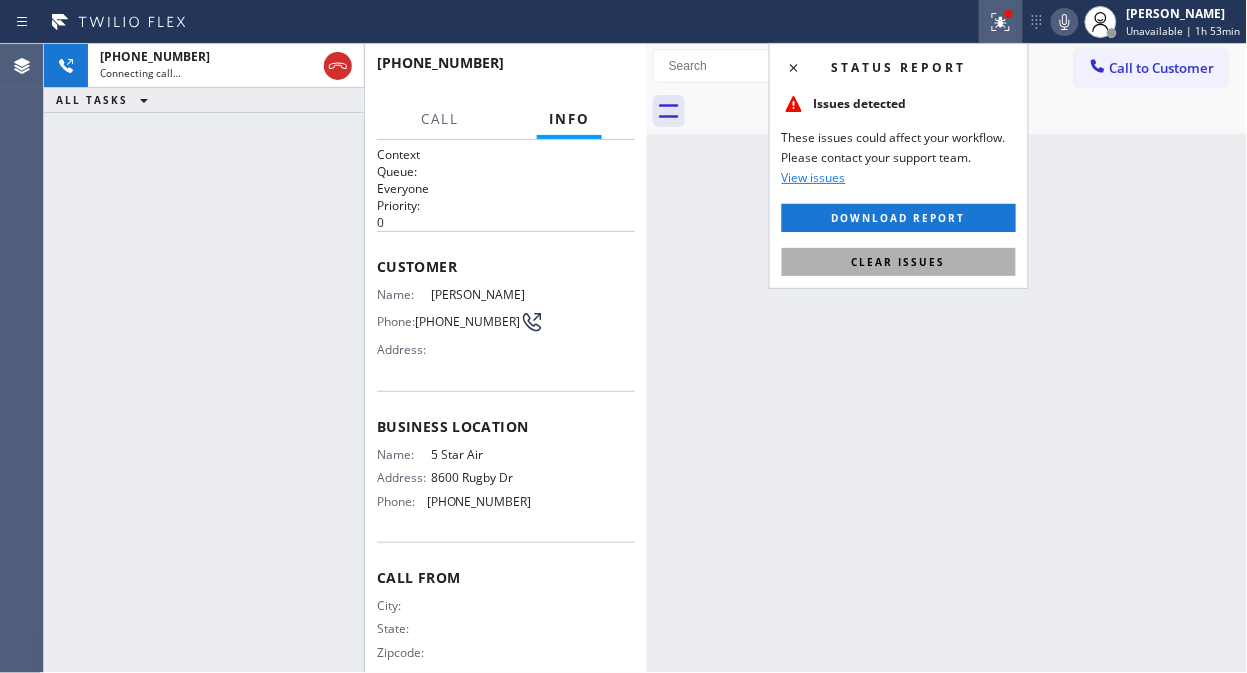 click on "Clear issues" at bounding box center (899, 262) 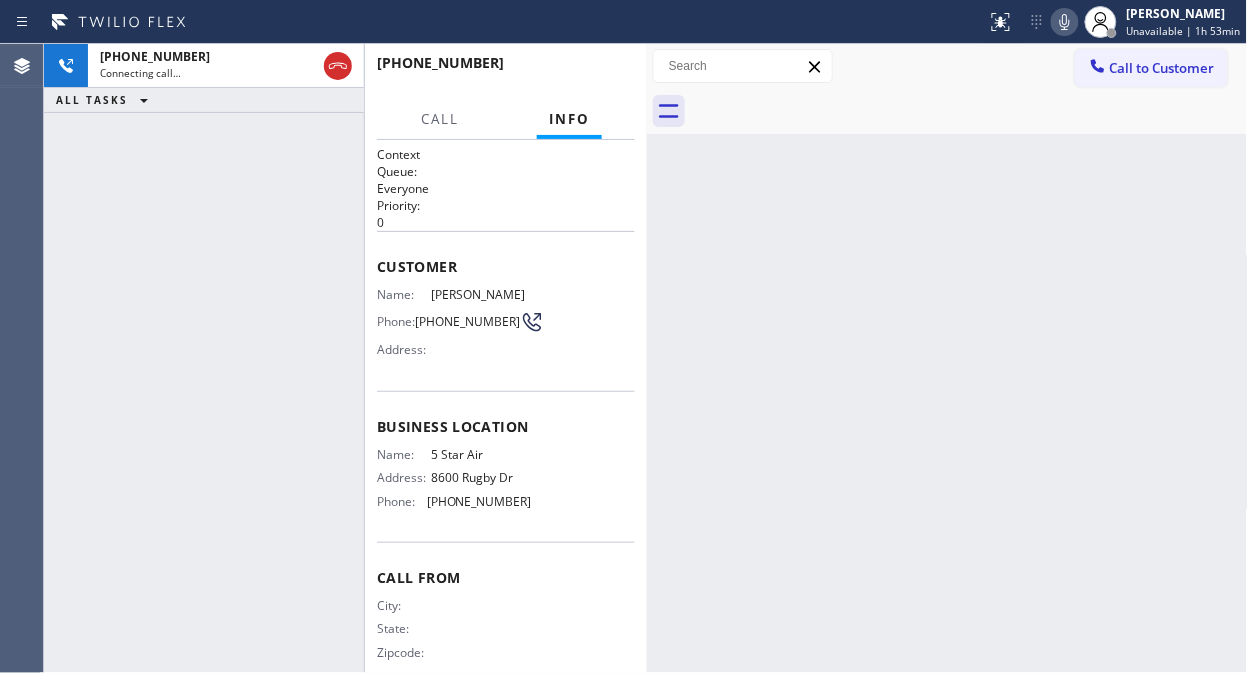 click 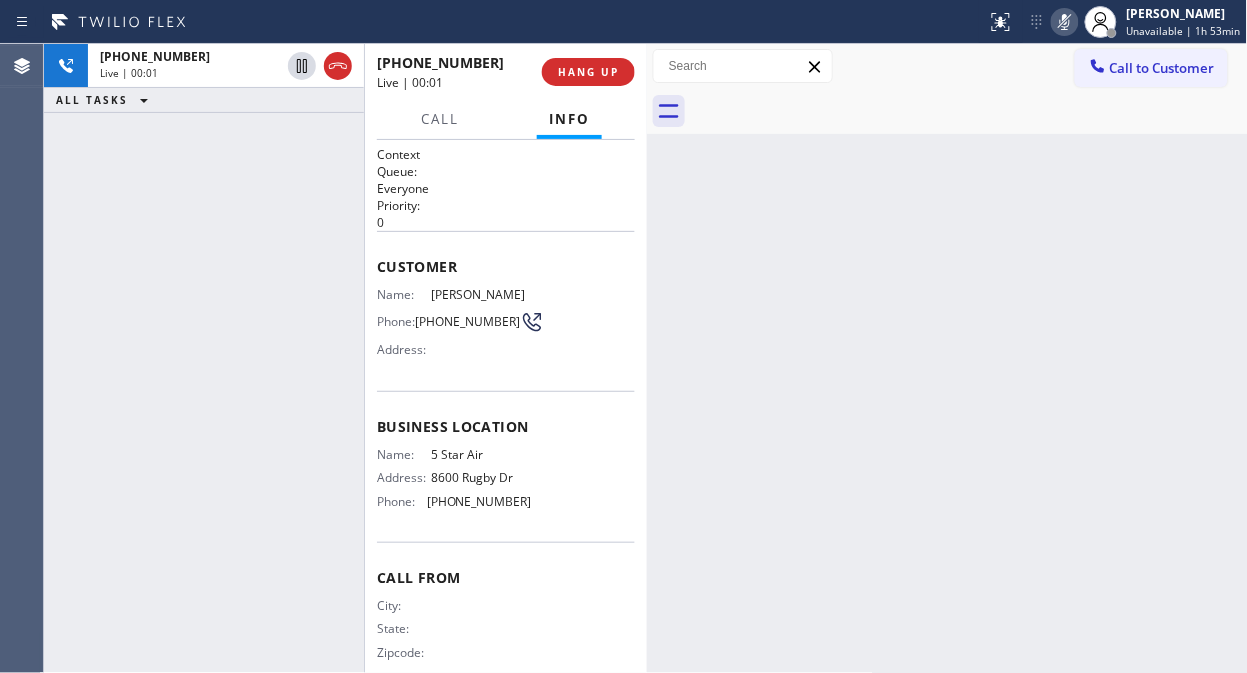 drag, startPoint x: 1076, startPoint y: 24, endPoint x: 1056, endPoint y: 34, distance: 22.36068 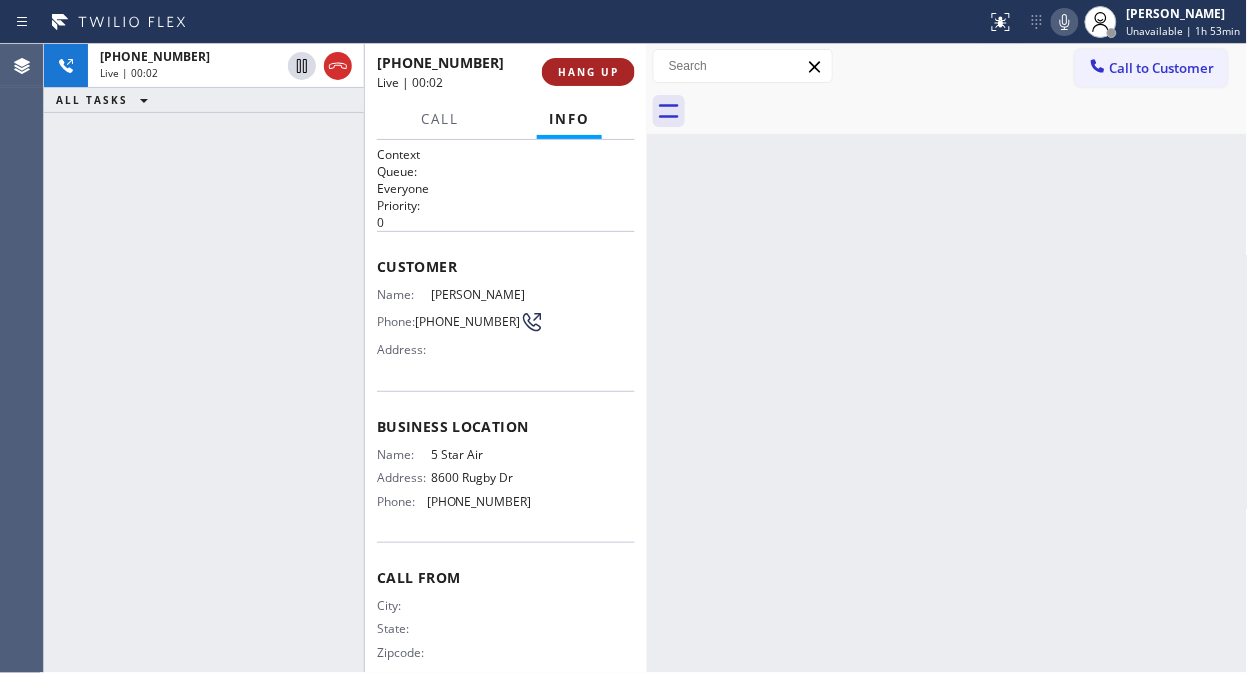 click on "HANG UP" at bounding box center [588, 72] 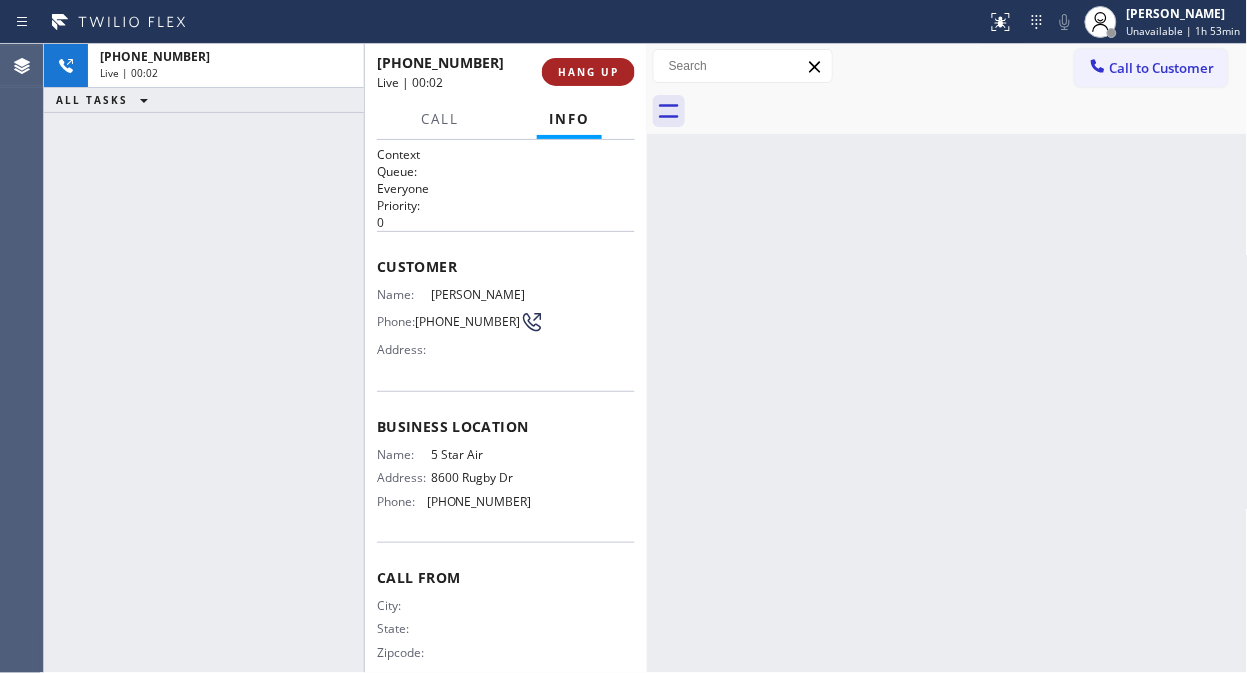 click on "HANG UP" at bounding box center (588, 72) 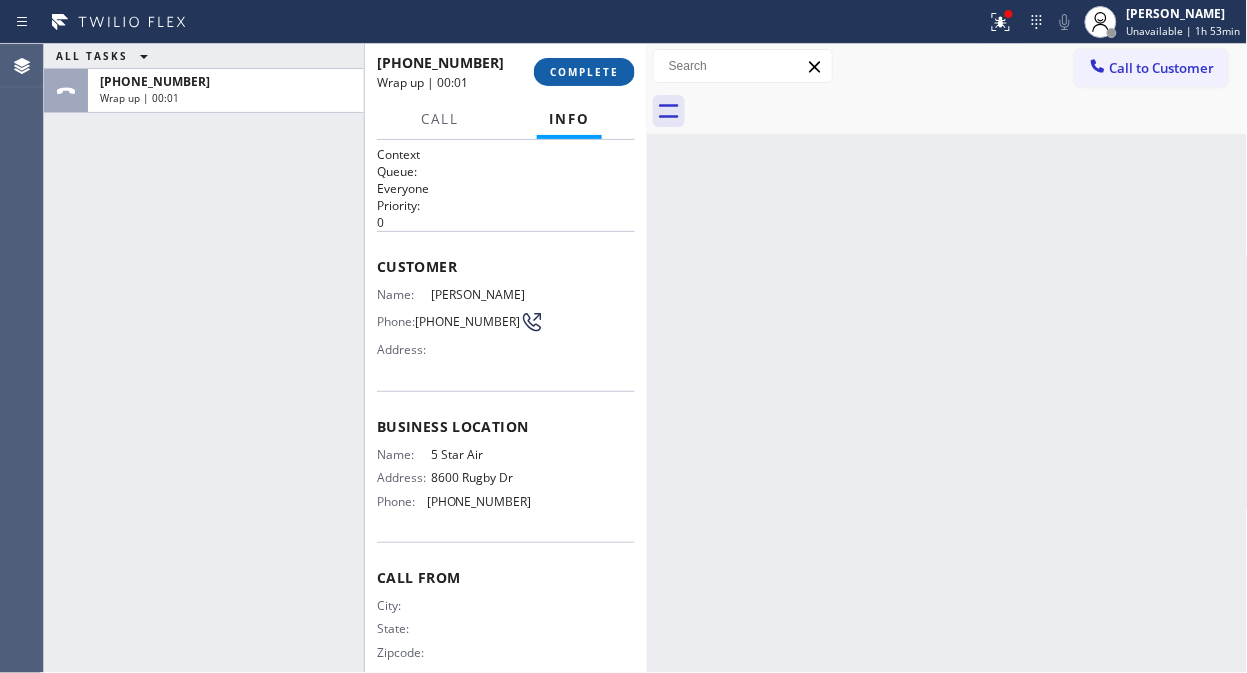 click on "COMPLETE" at bounding box center (584, 72) 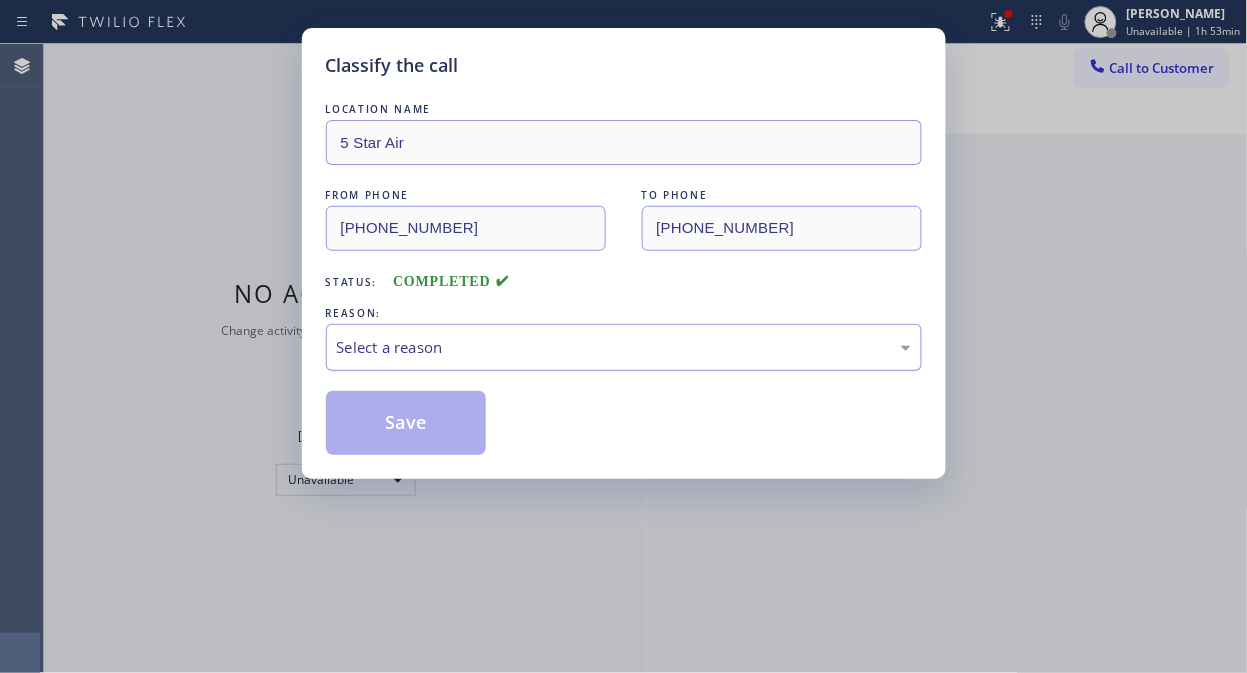 click on "Select a reason" at bounding box center (624, 347) 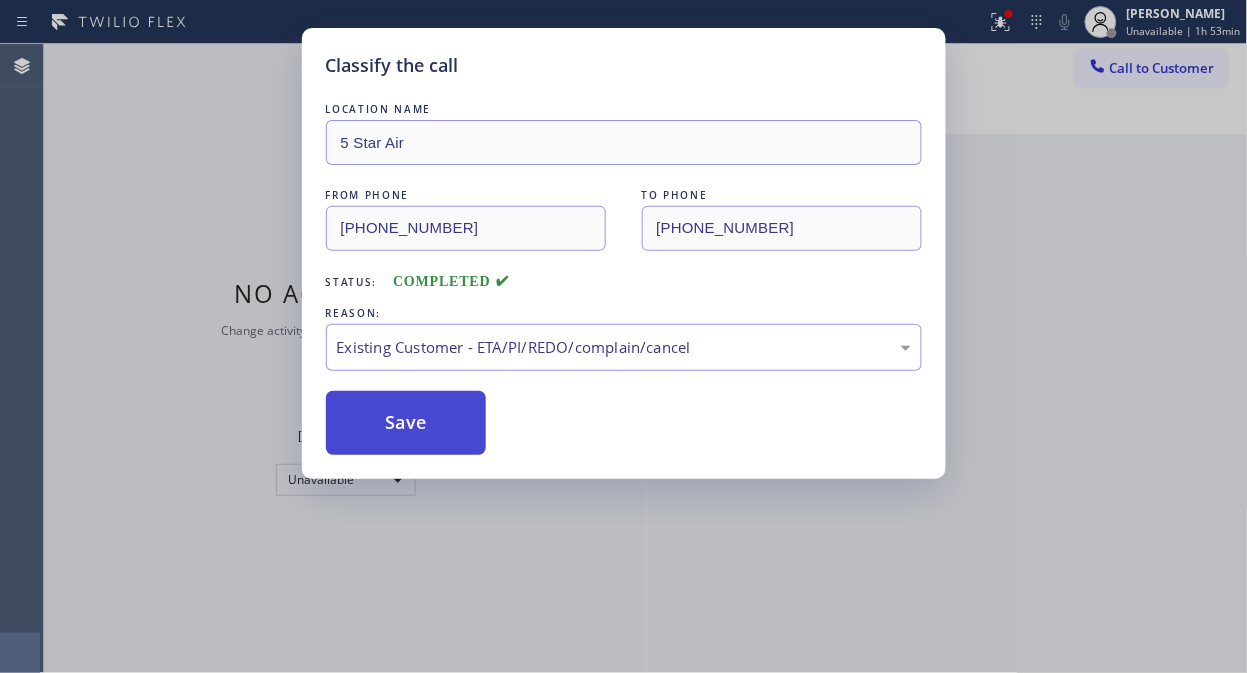 drag, startPoint x: 582, startPoint y: 461, endPoint x: 436, endPoint y: 435, distance: 148.297 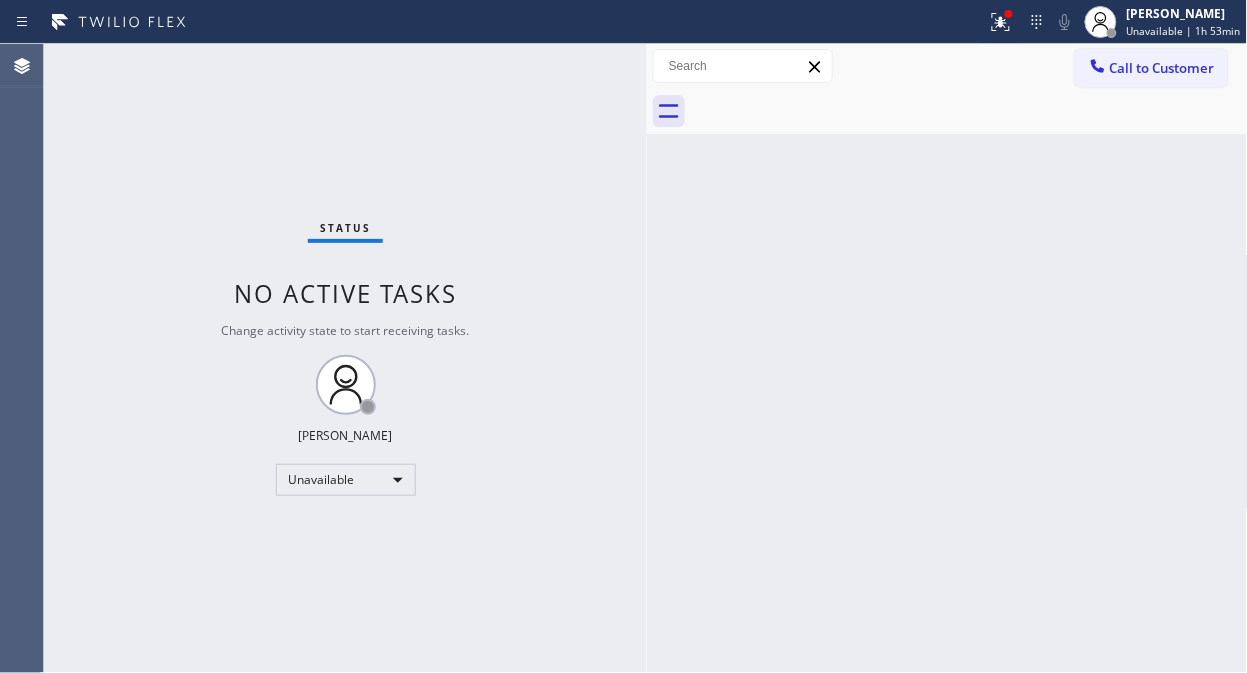 click 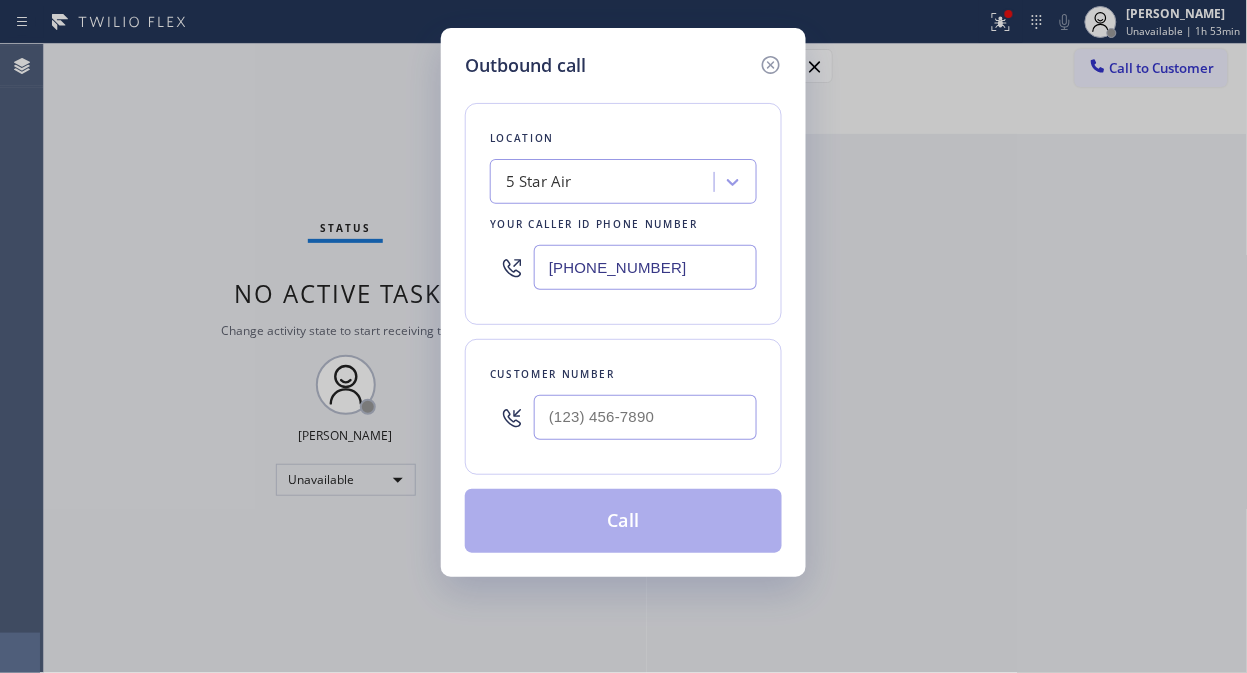 drag, startPoint x: 694, startPoint y: 394, endPoint x: 682, endPoint y: 412, distance: 21.633308 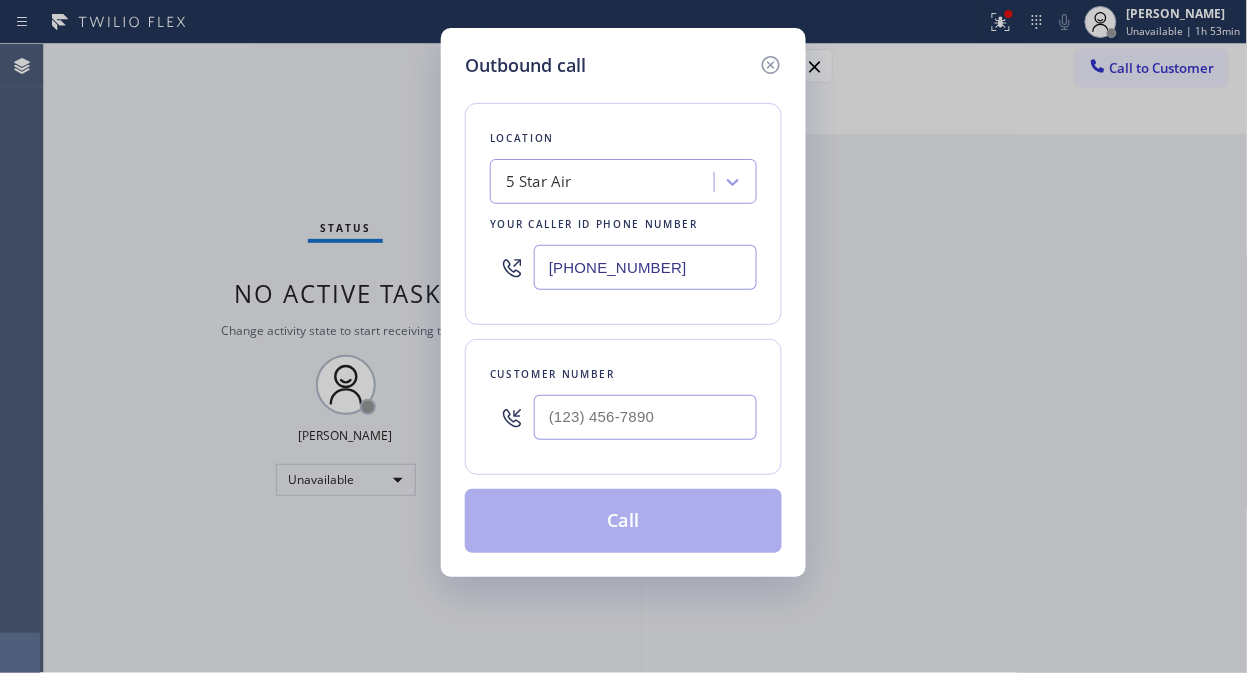 click at bounding box center (645, 417) 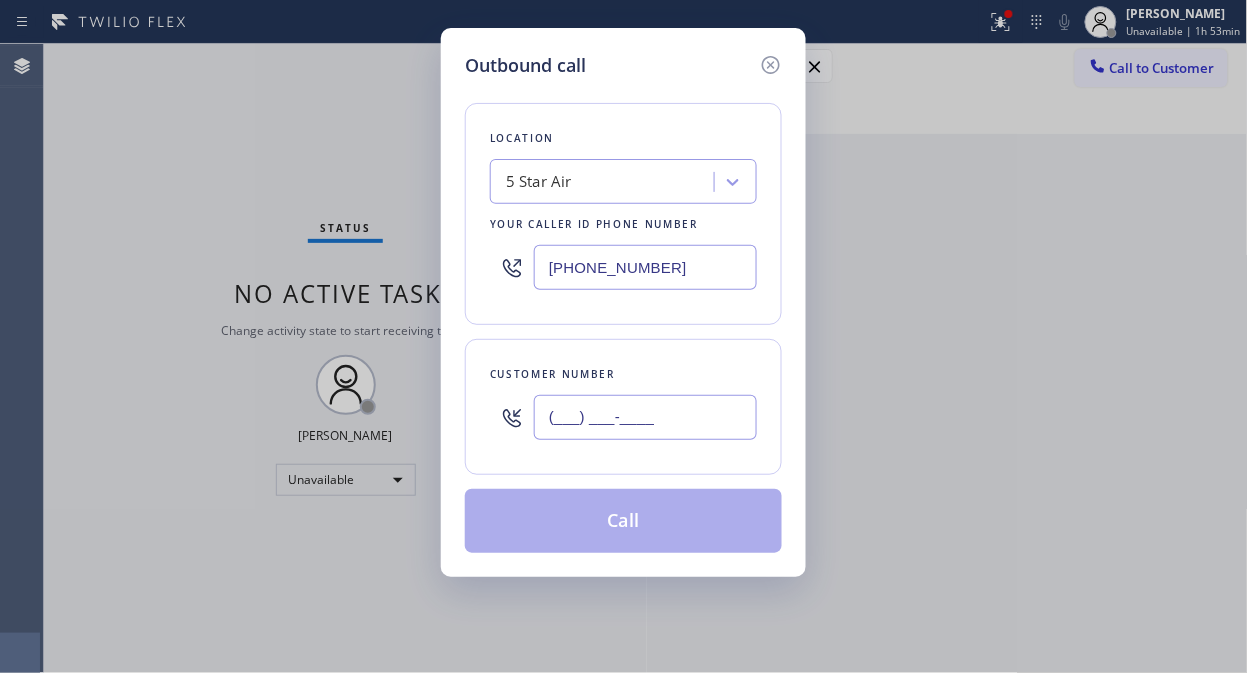 click on "(___) ___-____" at bounding box center (645, 417) 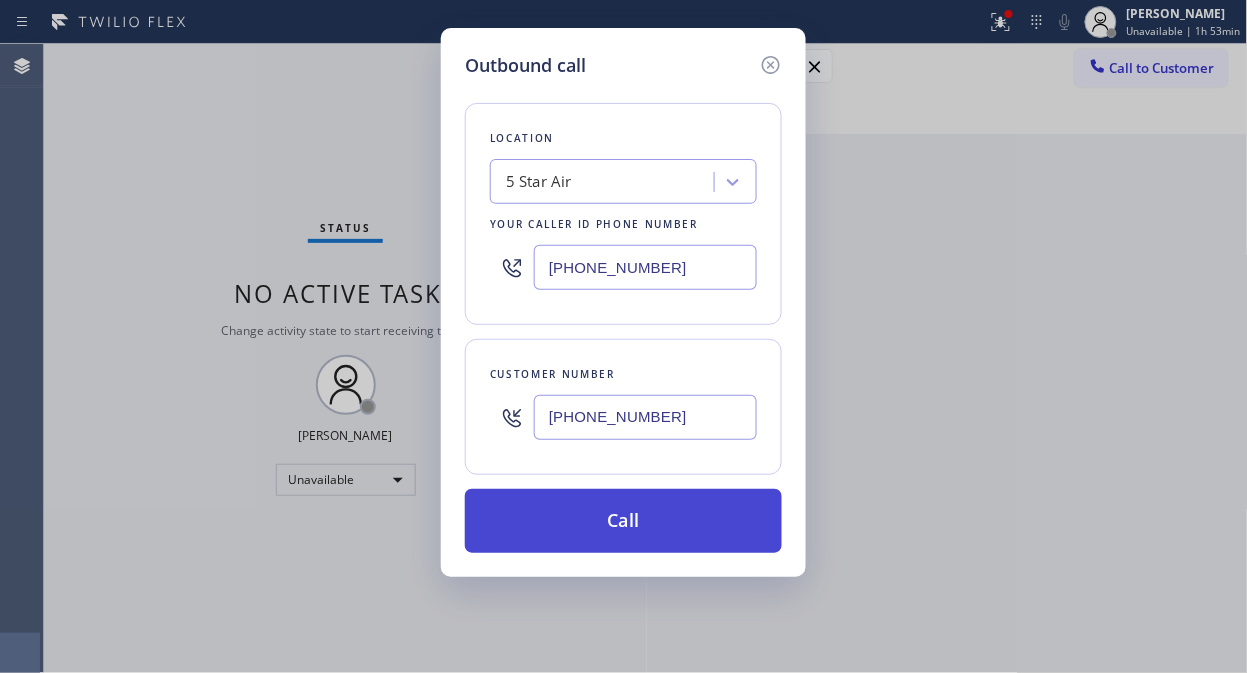 type on "[PHONE_NUMBER]" 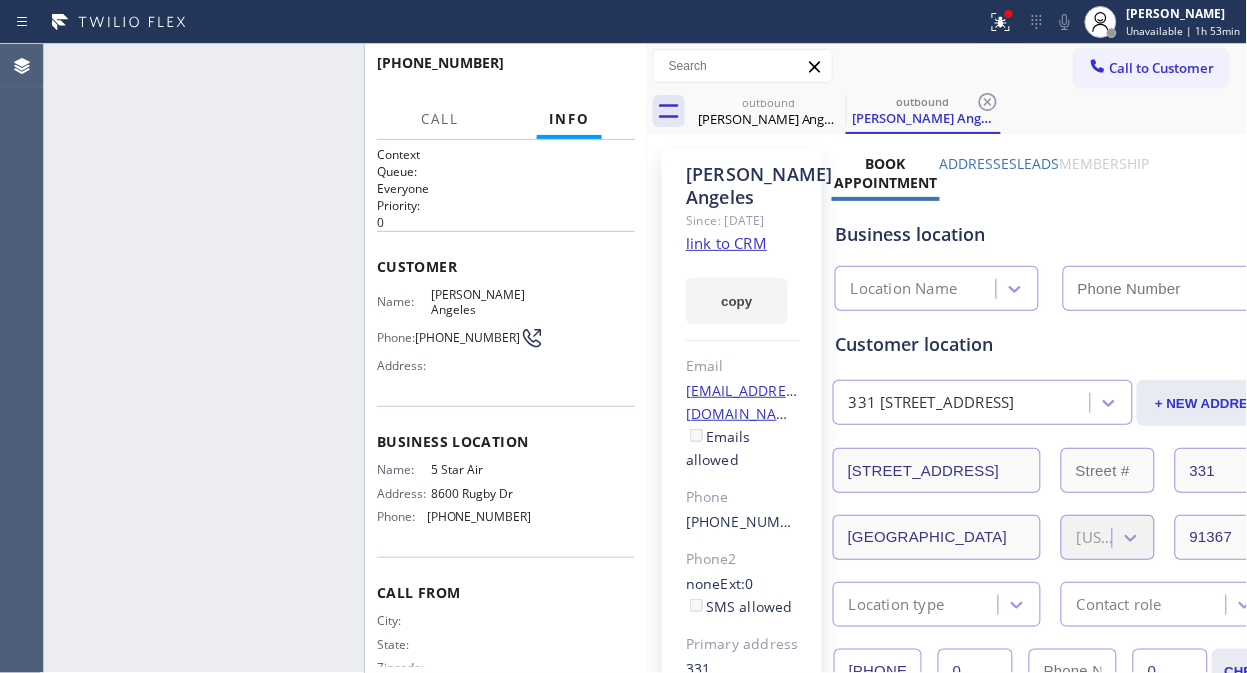 type on "[PHONE_NUMBER]" 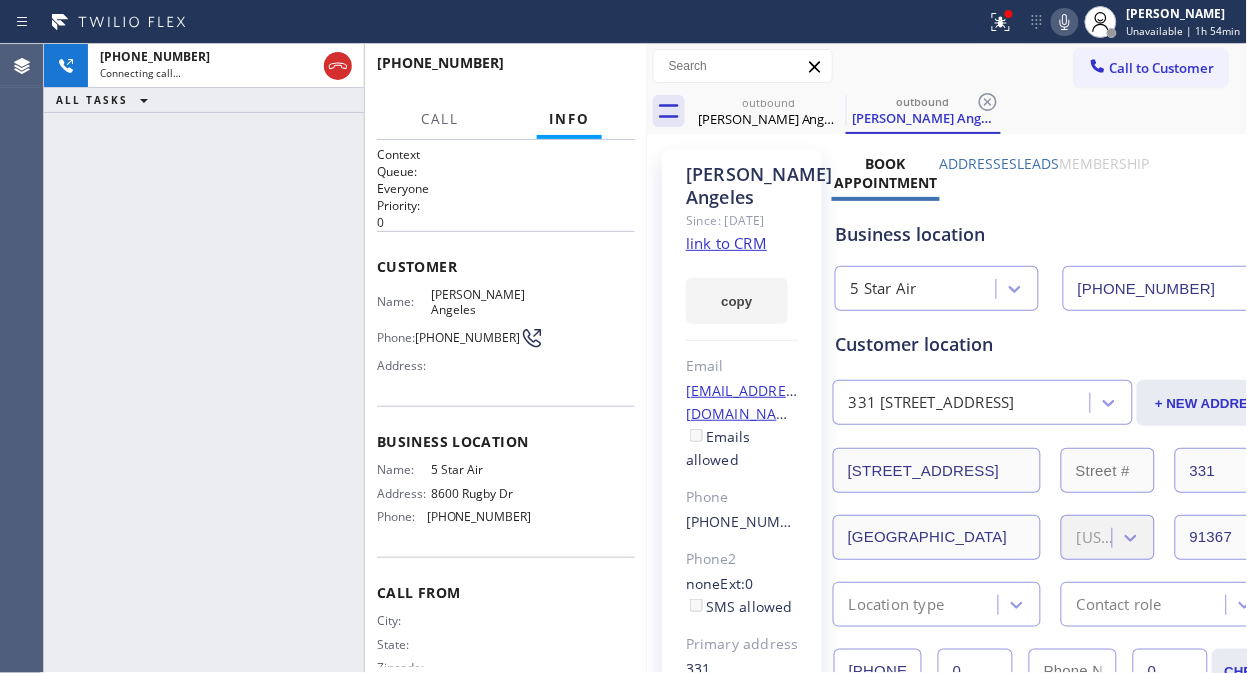 drag, startPoint x: 1006, startPoint y: 23, endPoint x: 1034, endPoint y: 176, distance: 155.54099 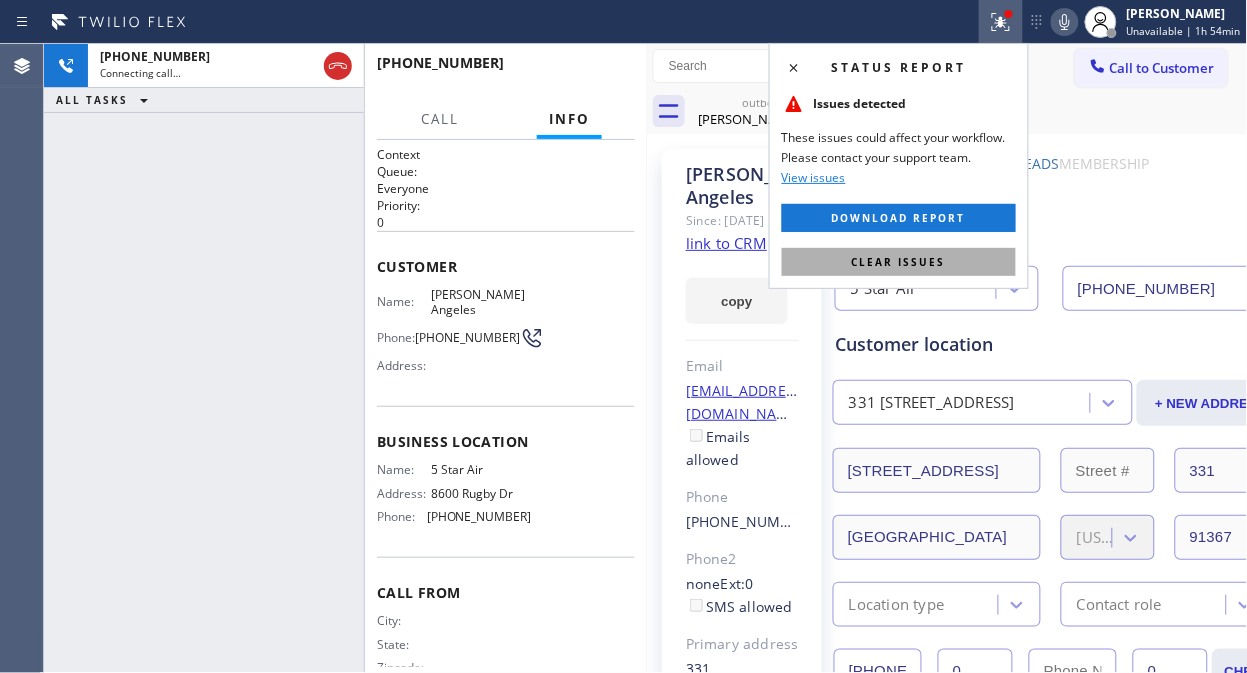 drag, startPoint x: 958, startPoint y: 260, endPoint x: 1030, endPoint y: 46, distance: 225.7875 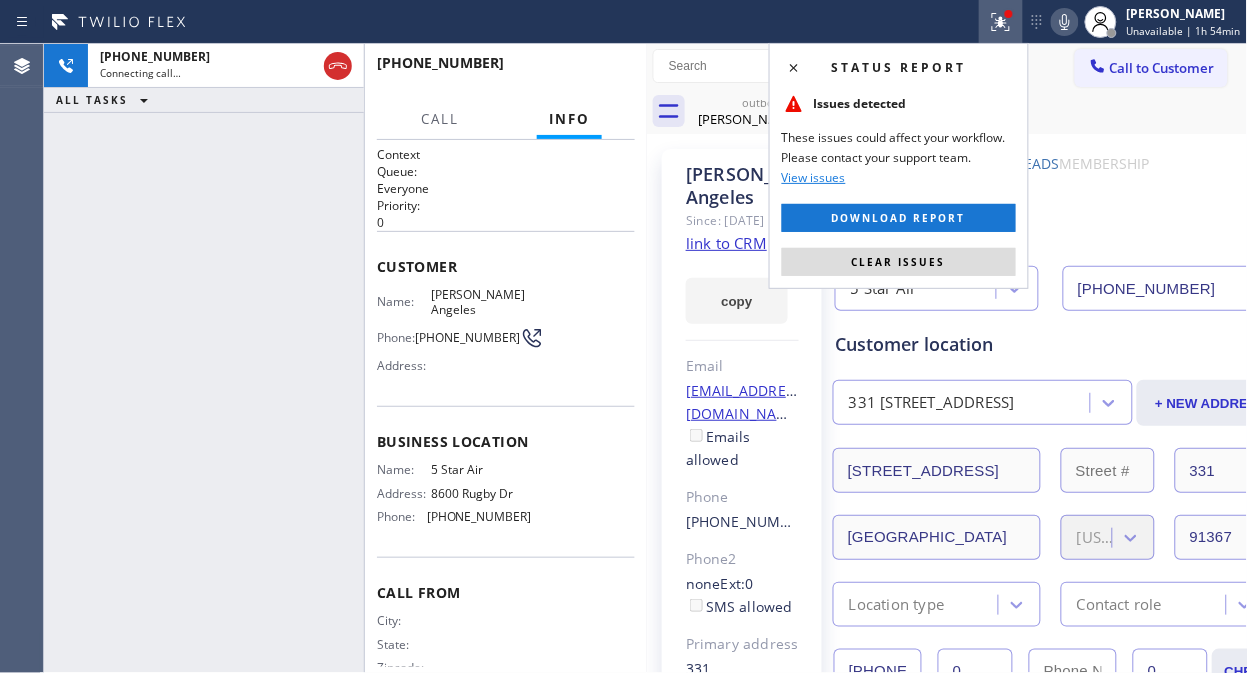 click on "Clear issues" at bounding box center (899, 262) 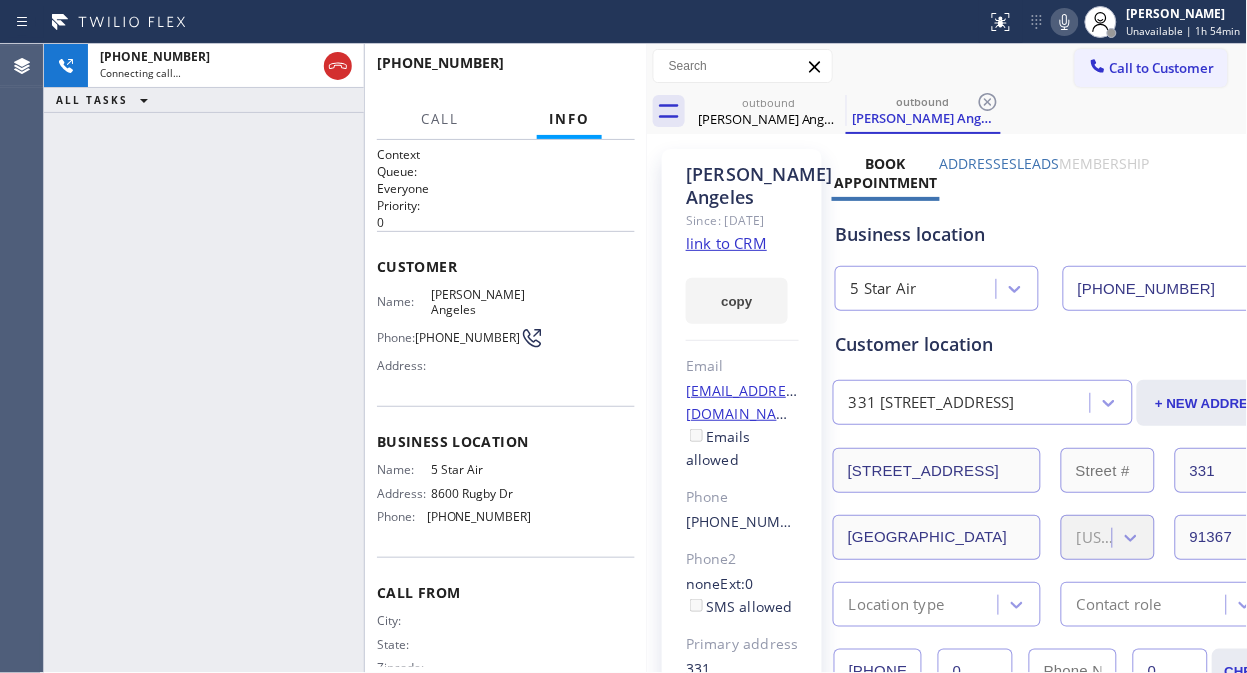 click 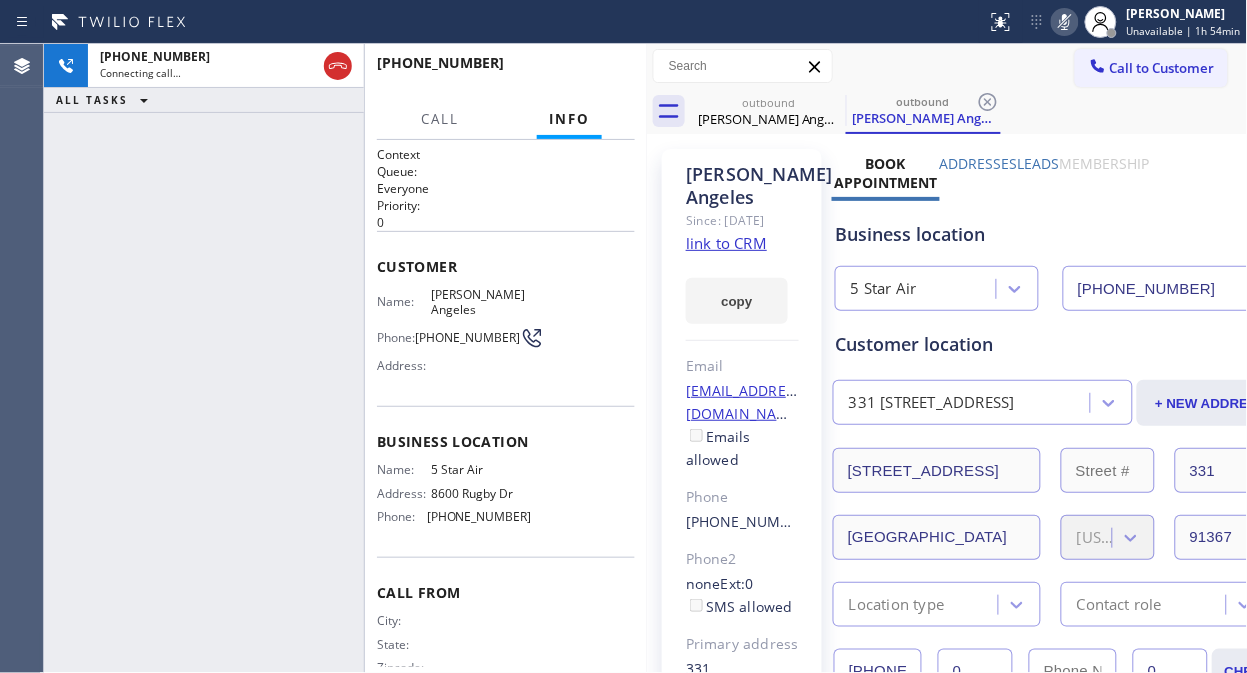 click 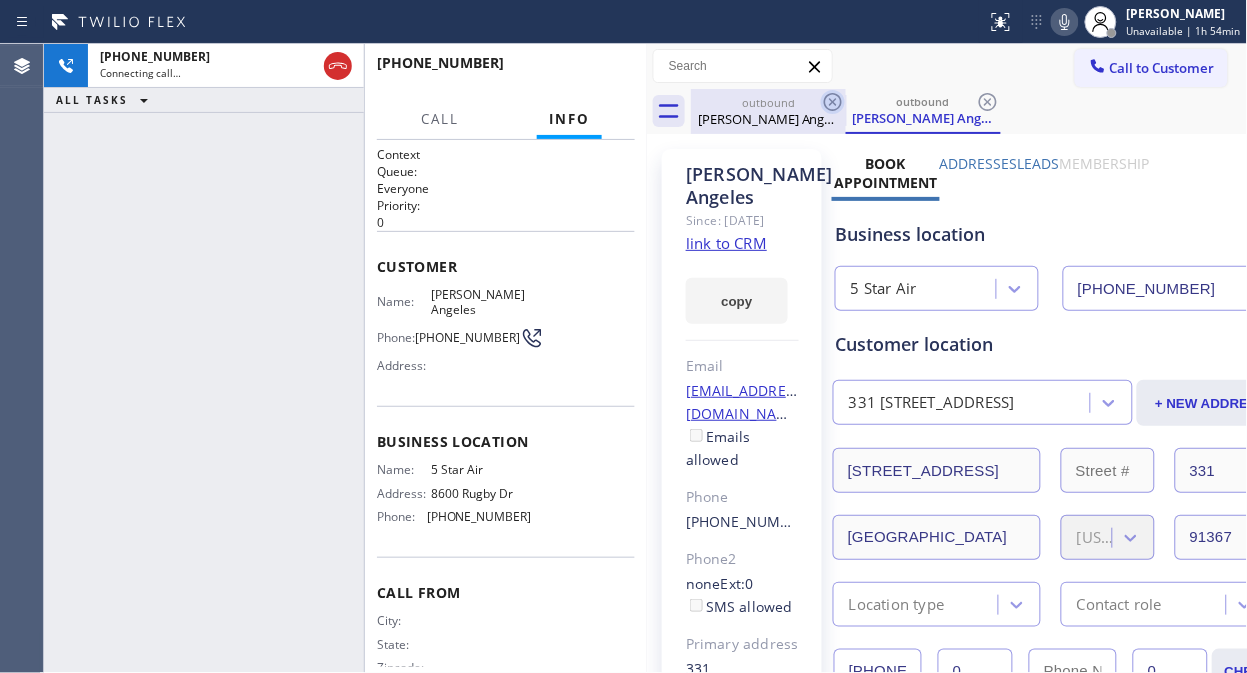 click 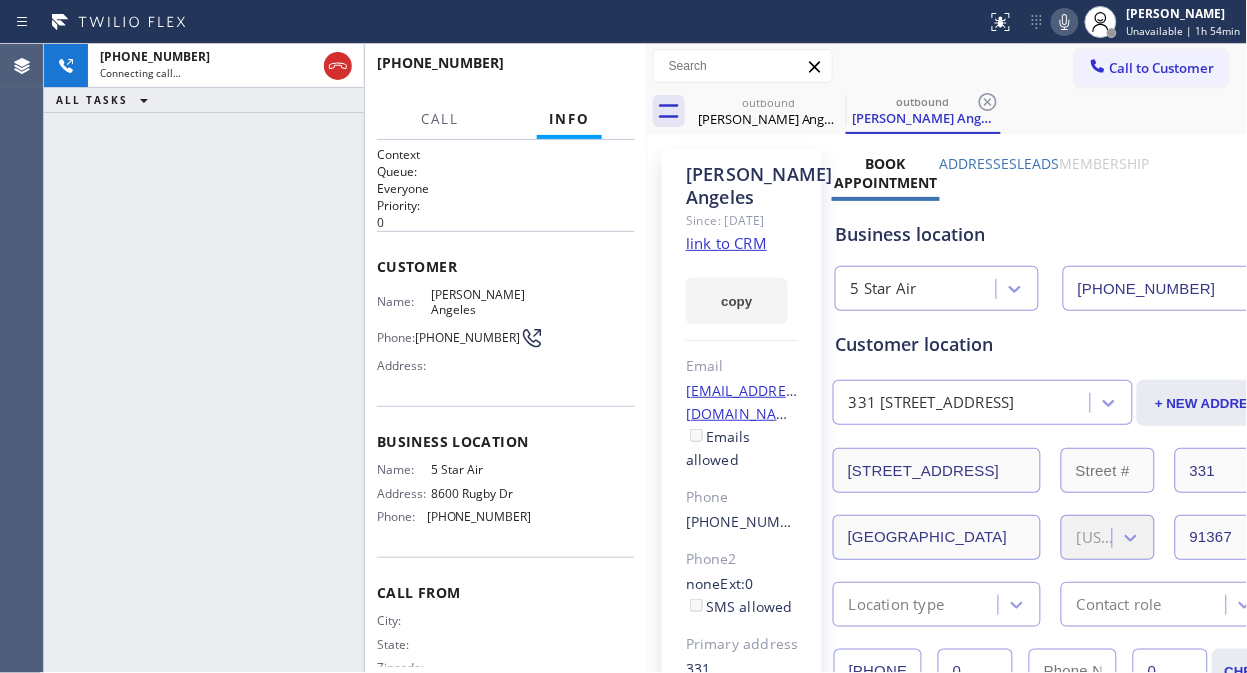 click on "[PHONE_NUMBER] Connecting call… ALL TASKS ALL TASKS ACTIVE TASKS TASKS IN WRAP UP" at bounding box center (204, 358) 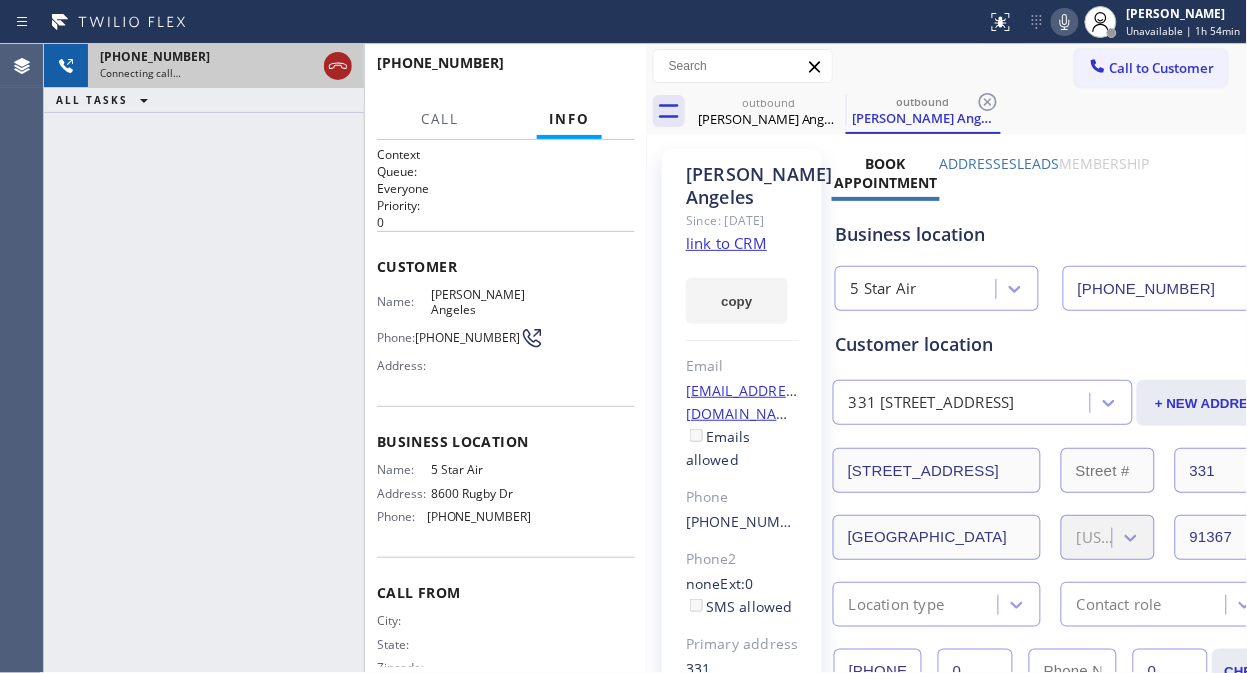click 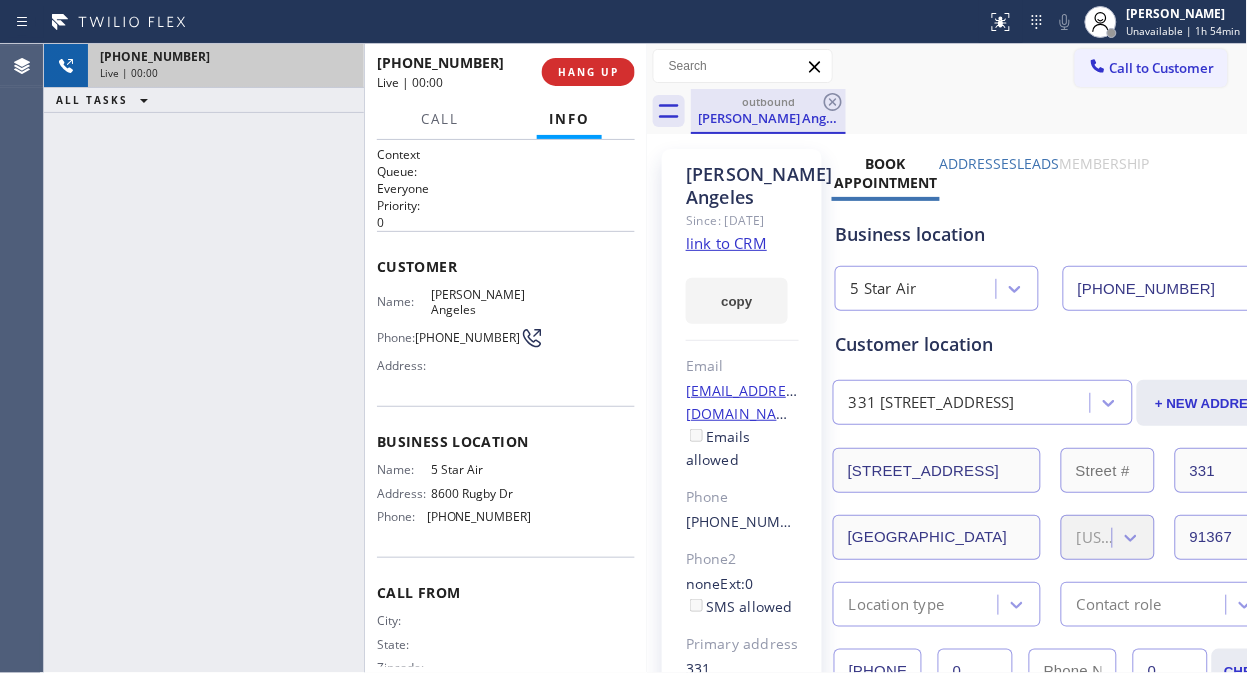 drag, startPoint x: 767, startPoint y: 122, endPoint x: 790, endPoint y: 121, distance: 23.021729 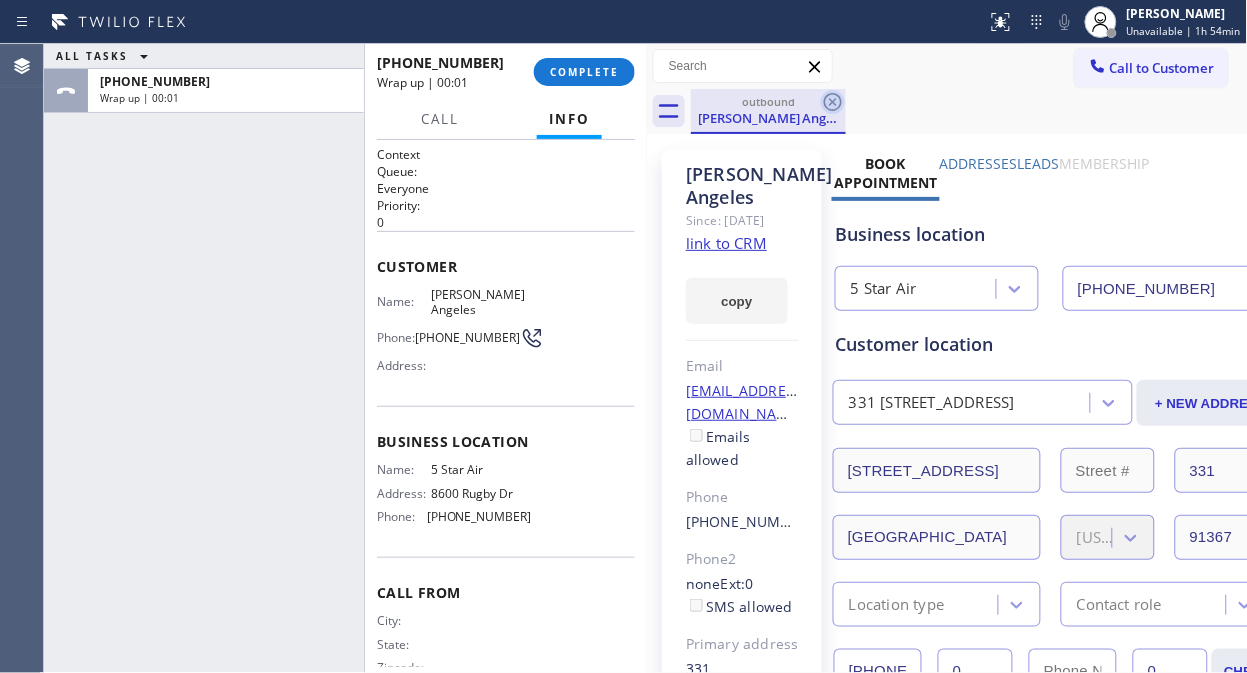 click 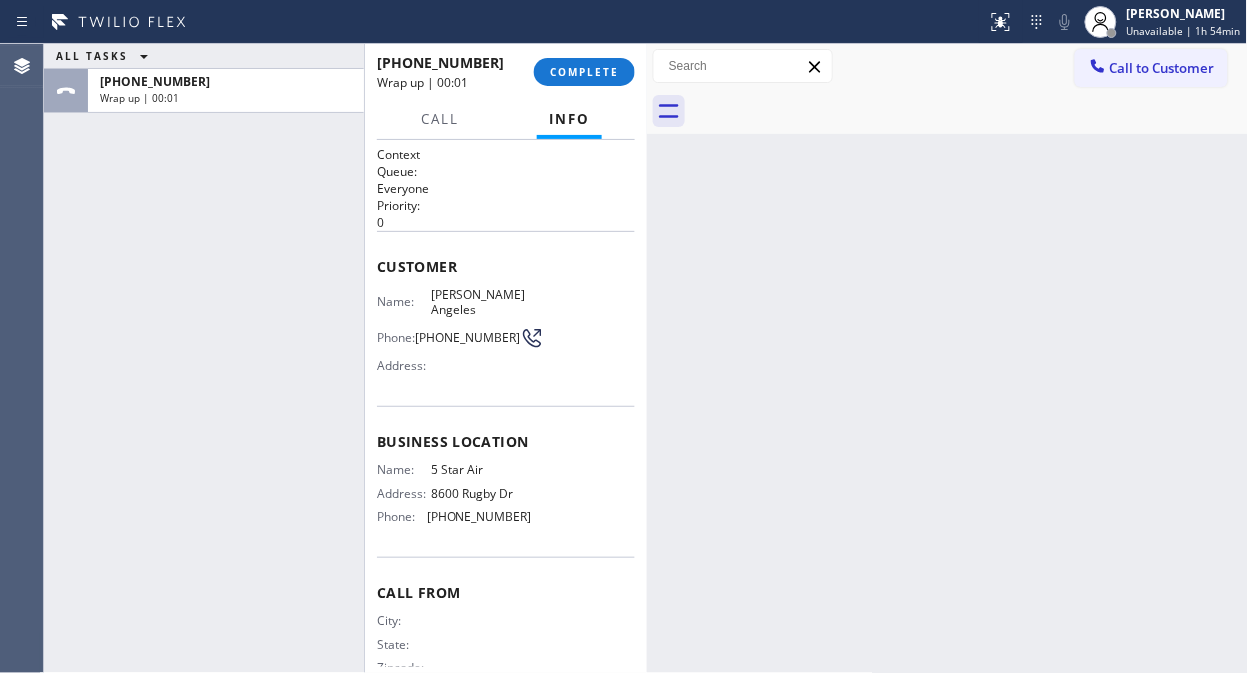 click at bounding box center (969, 111) 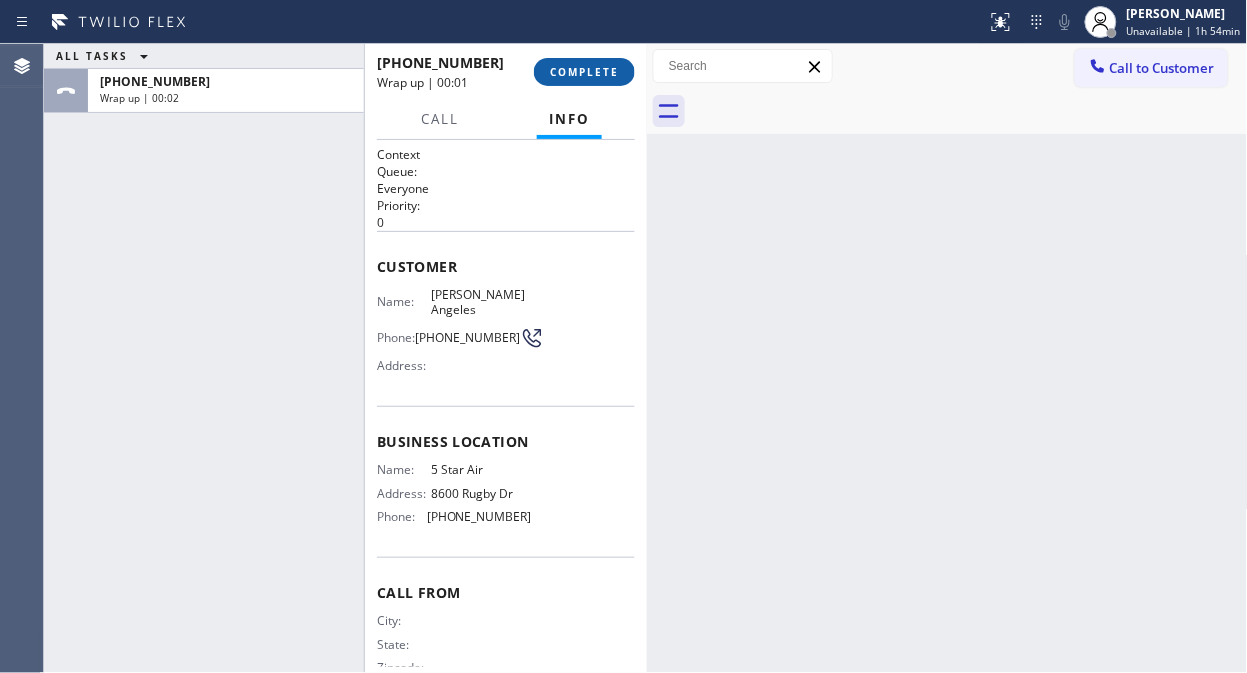 click on "COMPLETE" at bounding box center (584, 72) 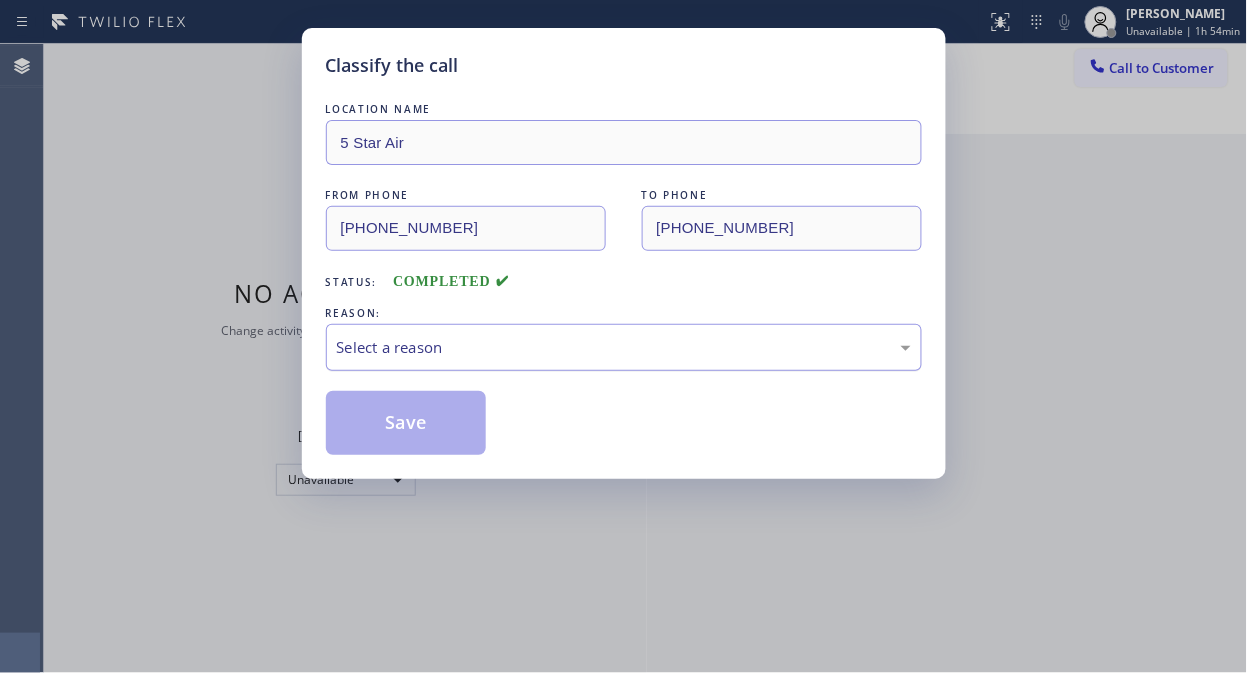 click on "Select a reason" at bounding box center [624, 347] 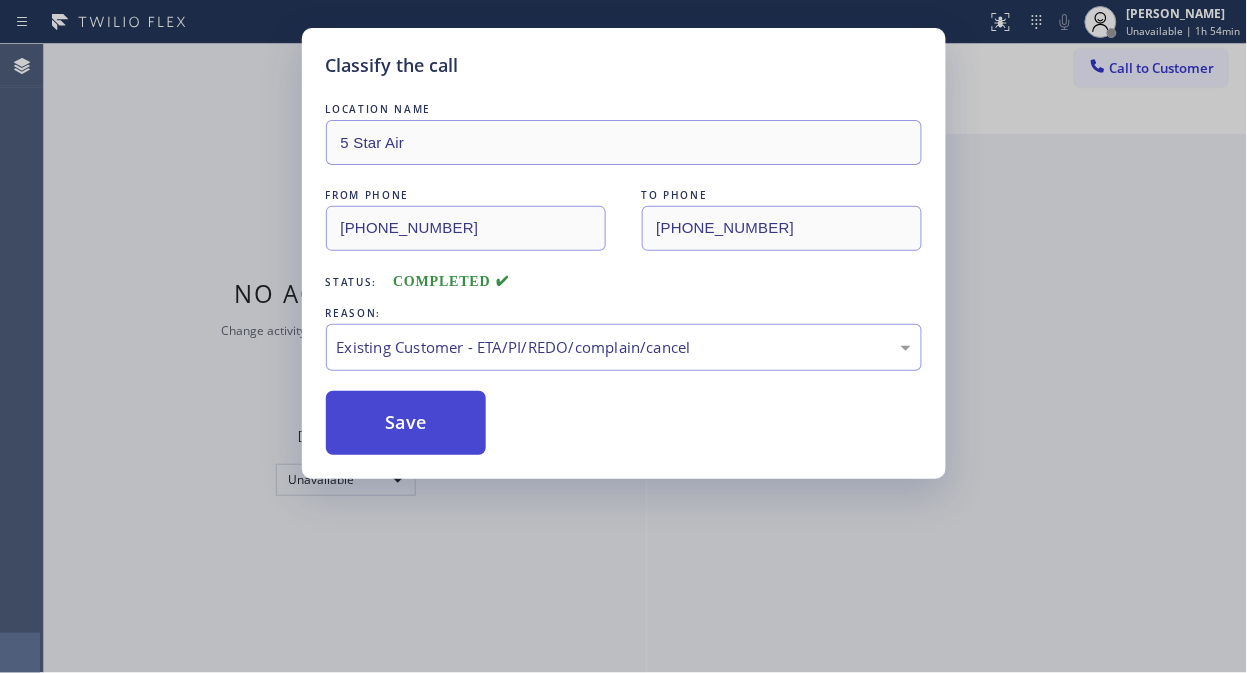 drag, startPoint x: 485, startPoint y: 431, endPoint x: 466, endPoint y: 431, distance: 19 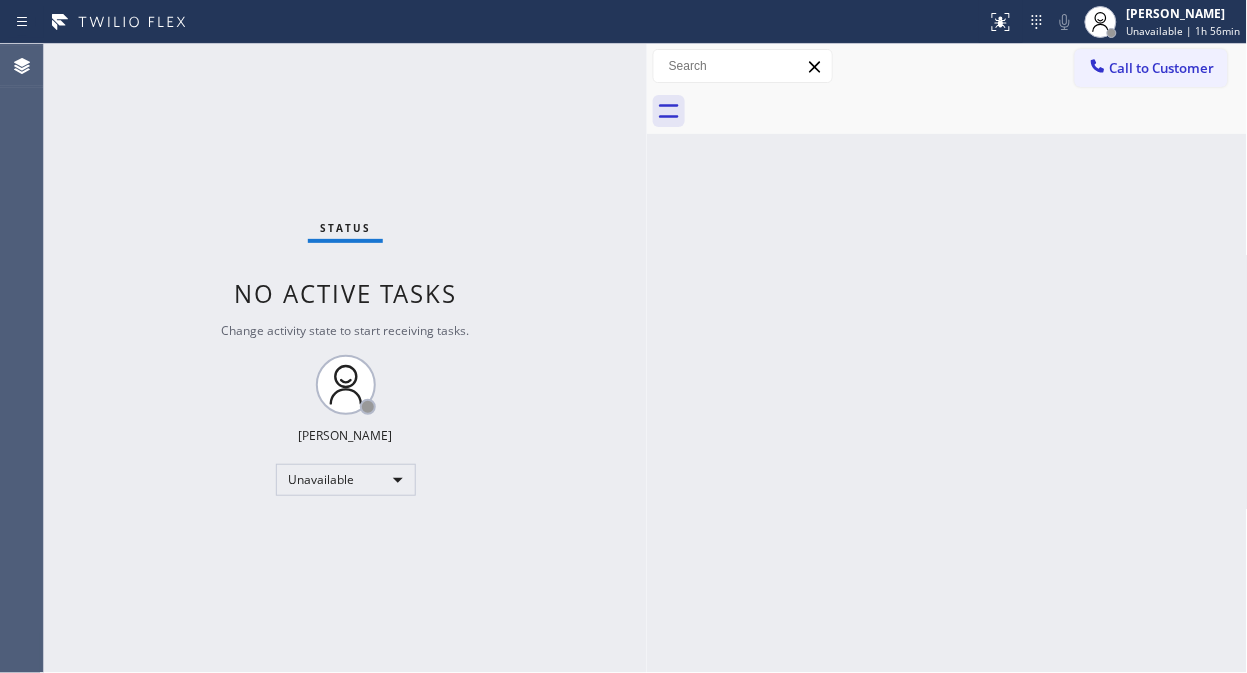 drag, startPoint x: 1092, startPoint y: 57, endPoint x: 967, endPoint y: 152, distance: 157.00319 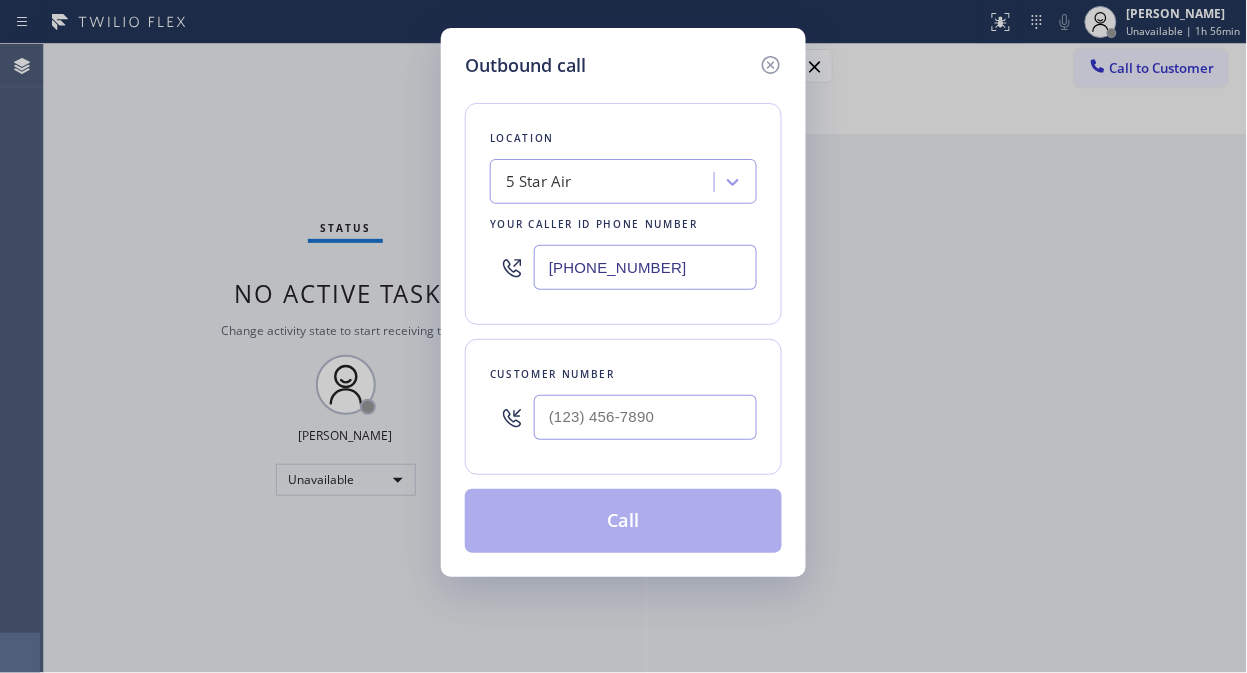 click on "[PHONE_NUMBER]" at bounding box center (645, 267) 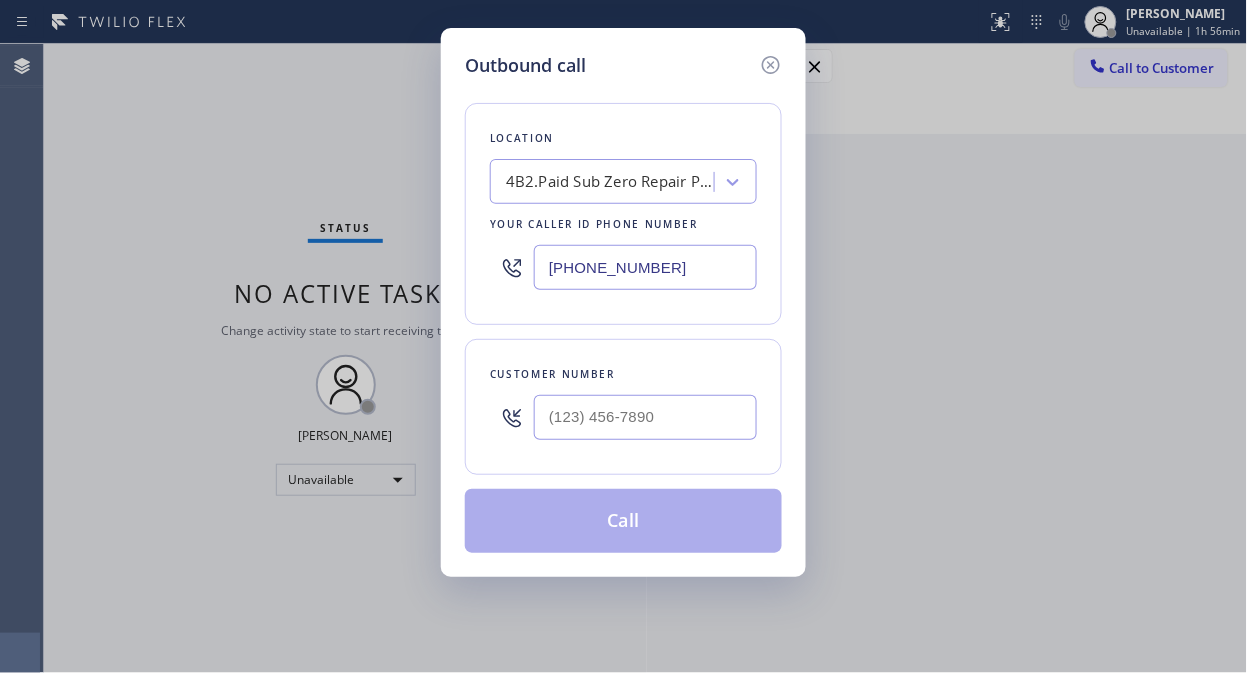 type on "[PHONE_NUMBER]" 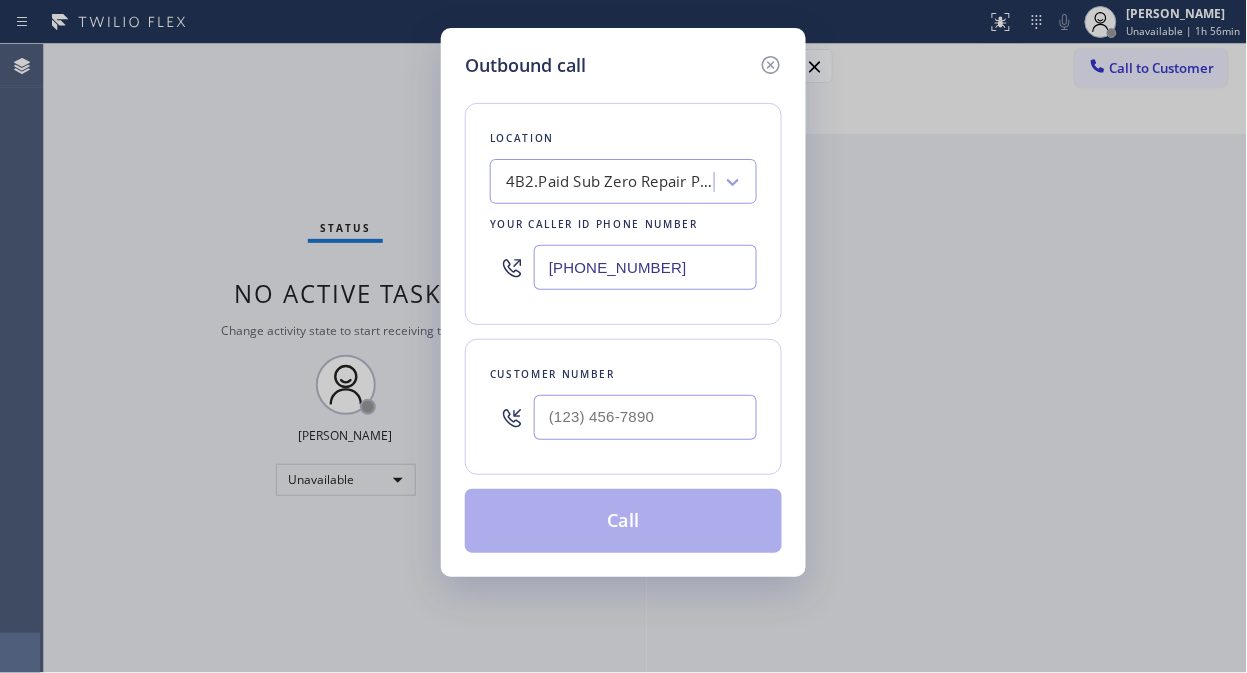 click on "Outbound call Location 4B2.Paid Sub Zero Repair  Professionals Your caller id phone number [PHONE_NUMBER] Customer number Call" at bounding box center (623, 336) 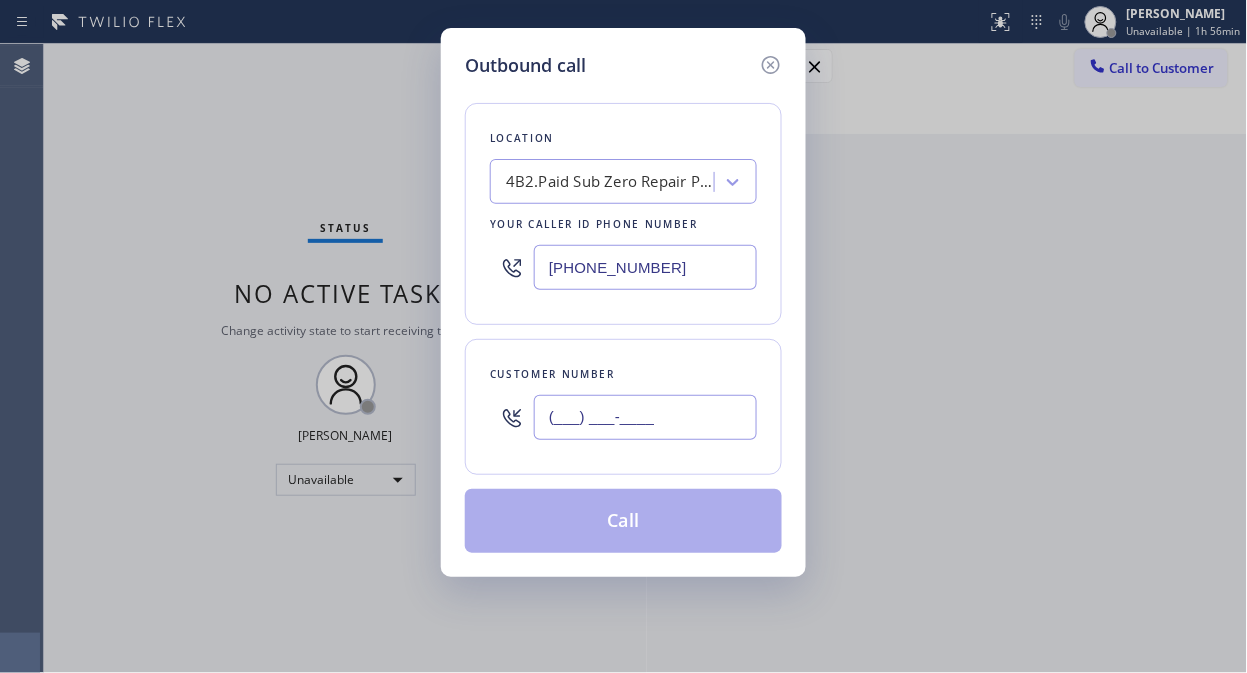 click on "(___) ___-____" at bounding box center (645, 417) 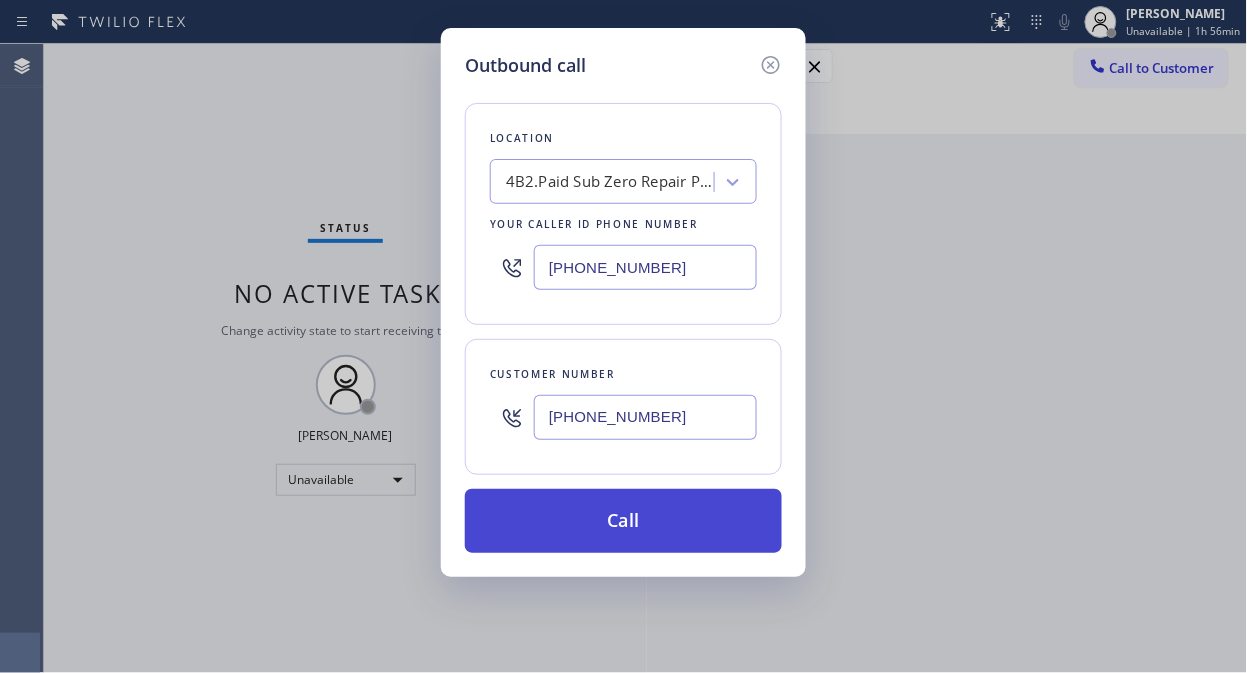 type on "[PHONE_NUMBER]" 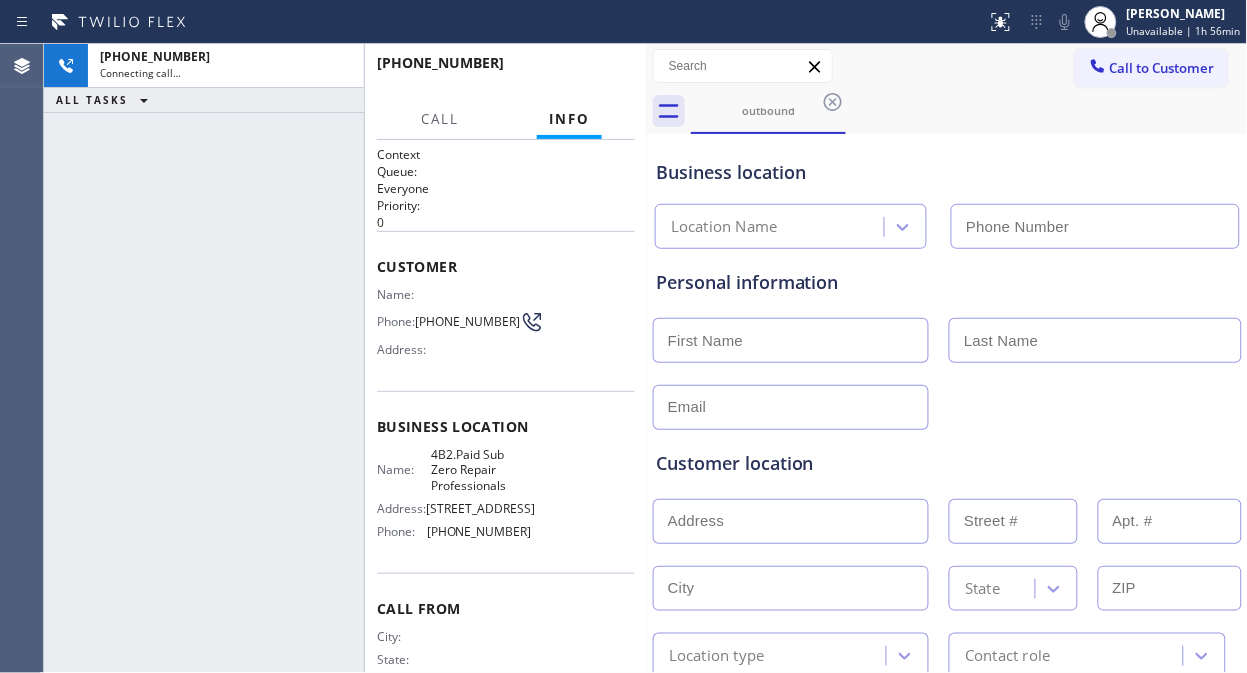 type on "[PHONE_NUMBER]" 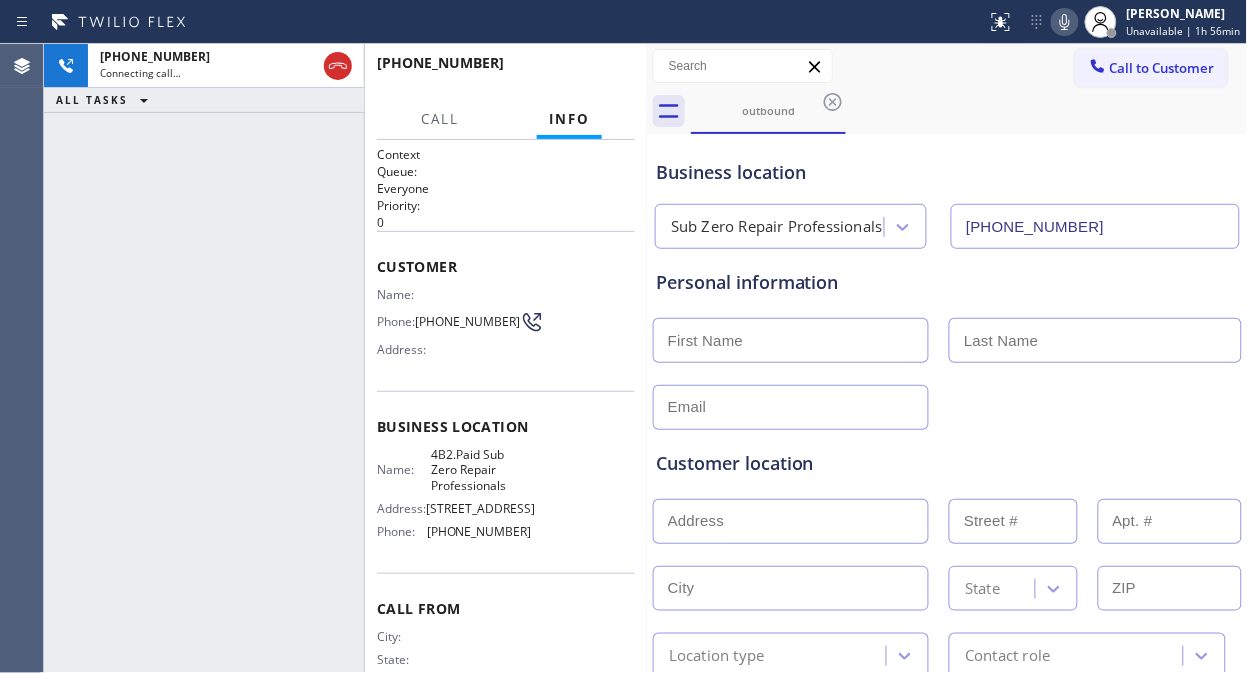 click 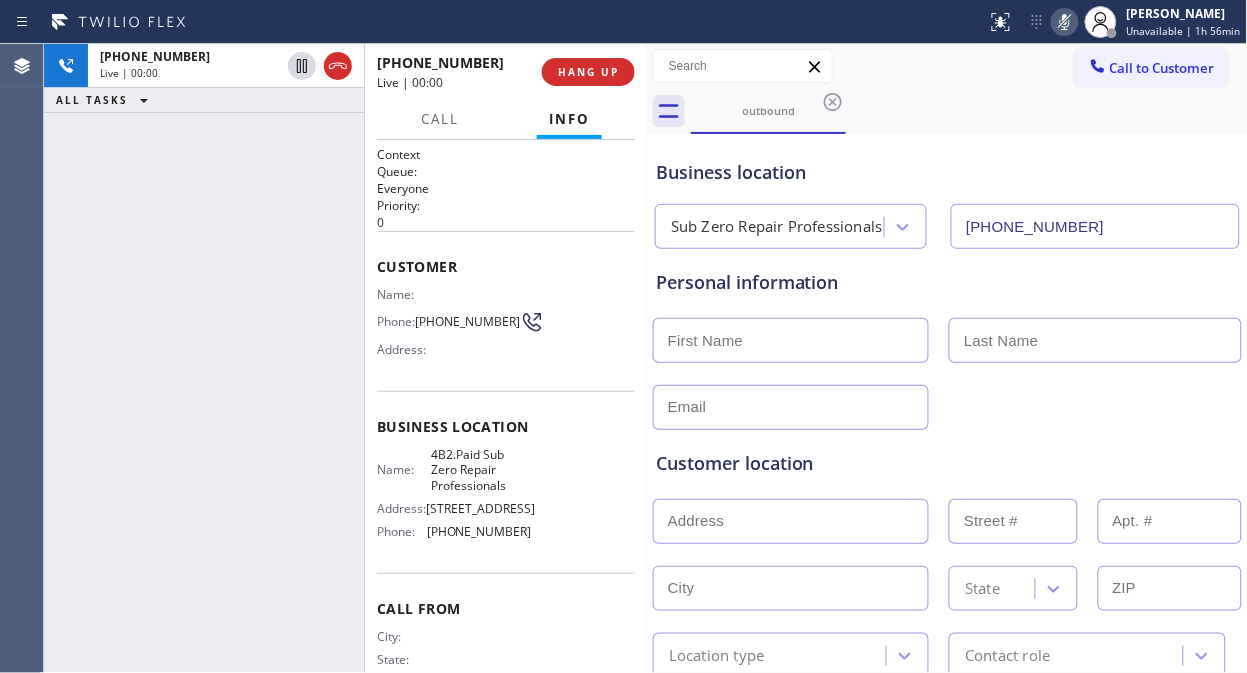 click 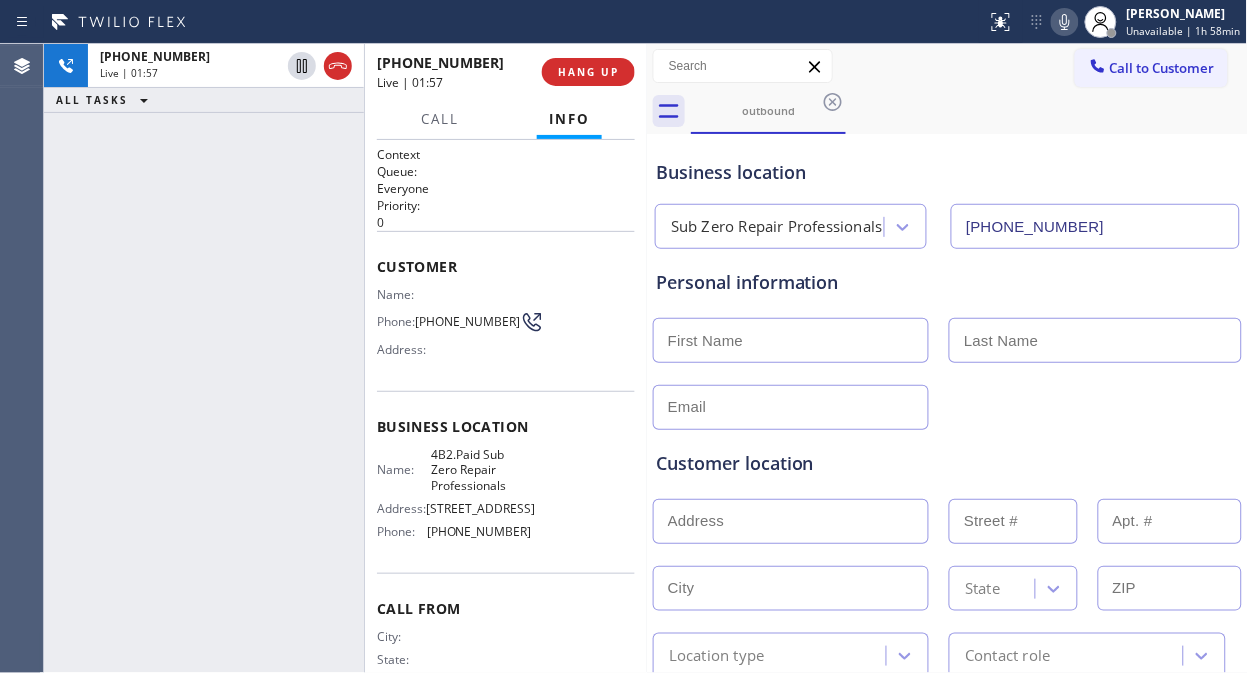 click 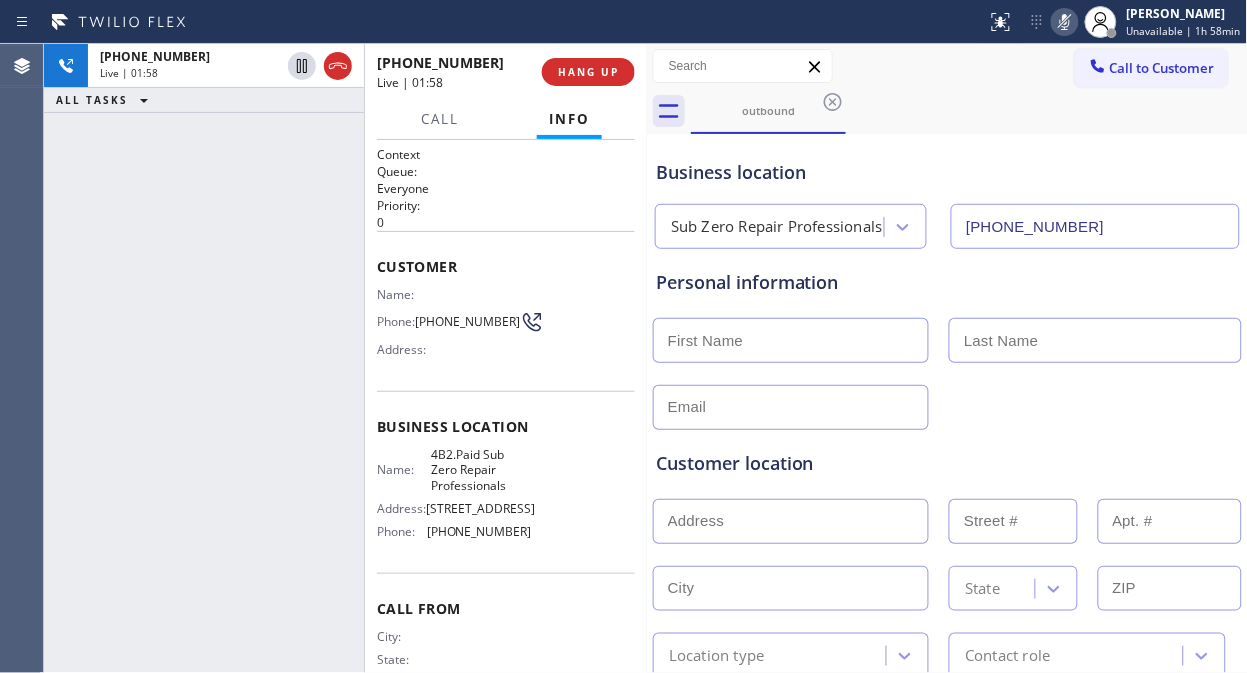 click 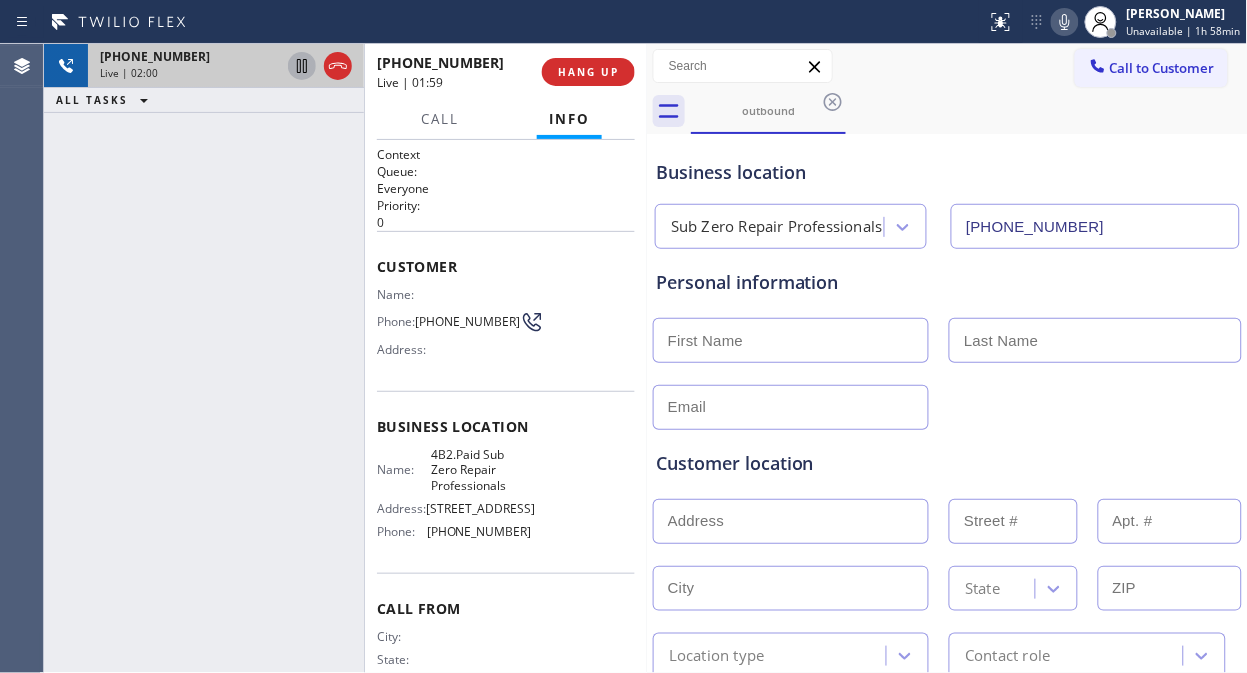 click 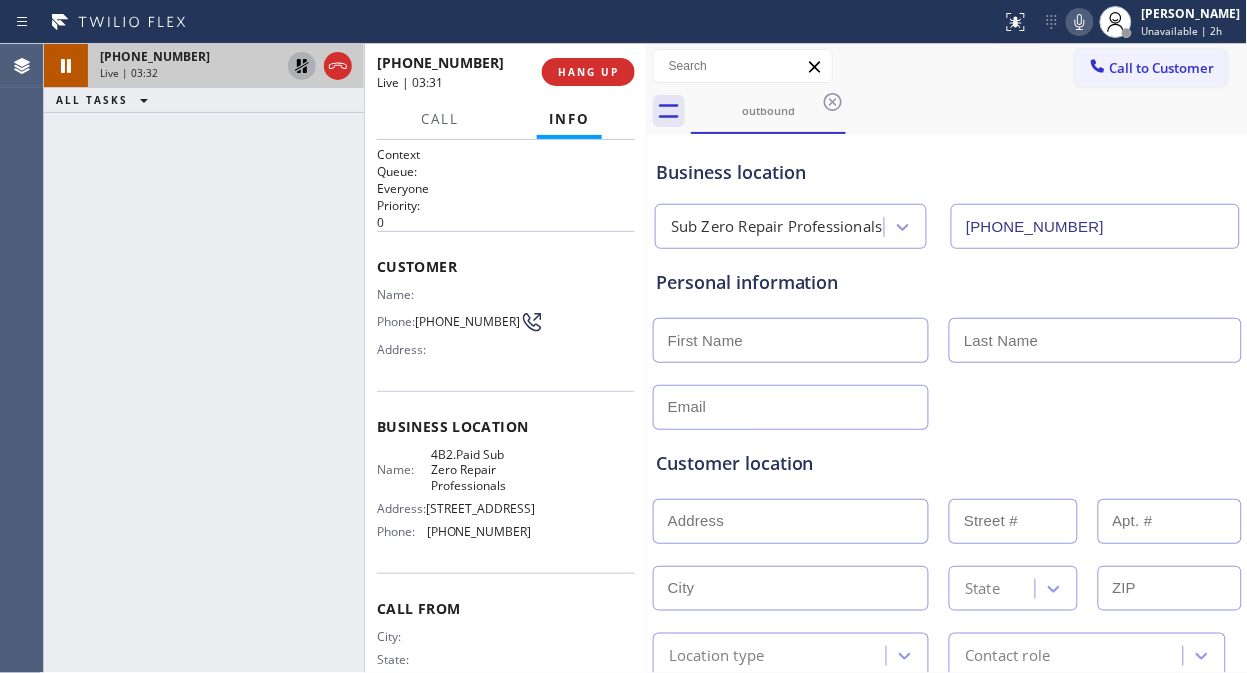 click 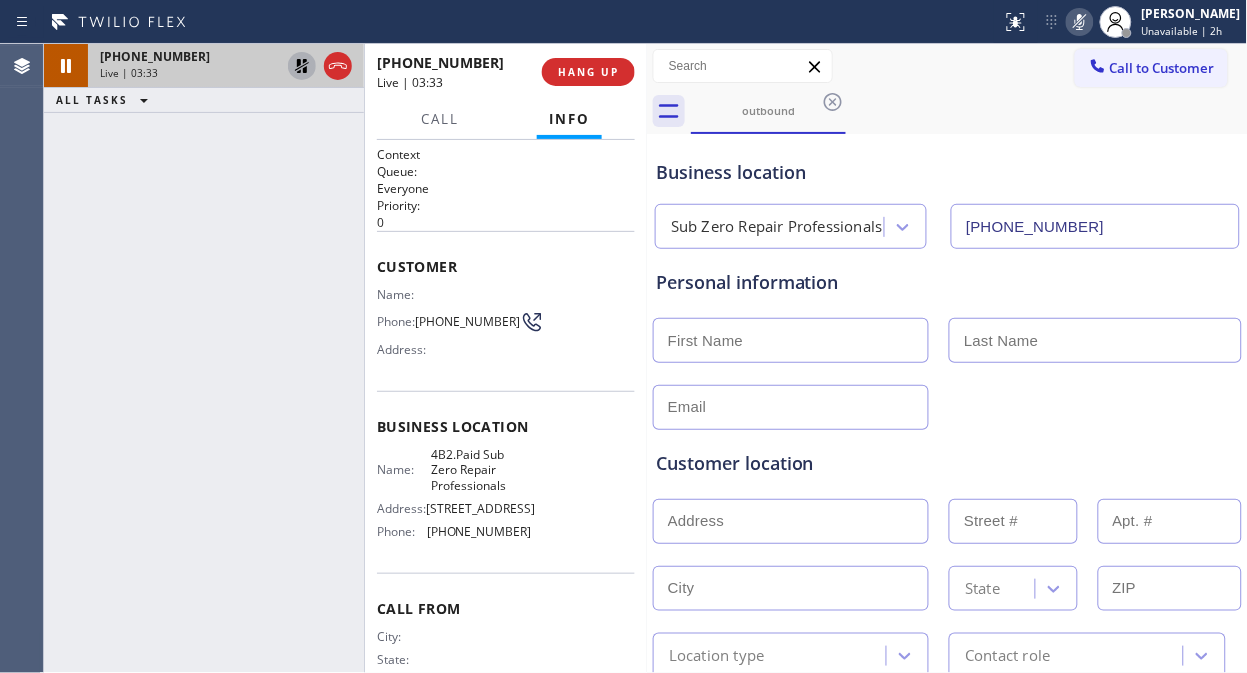 click 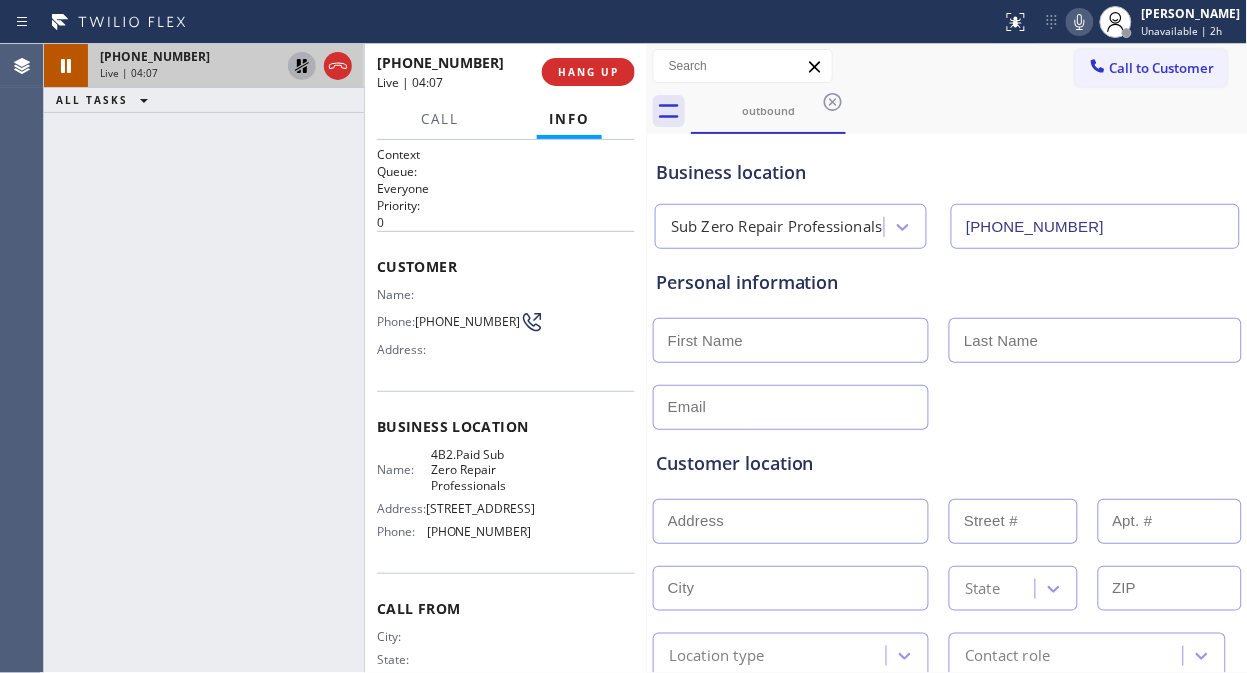 click 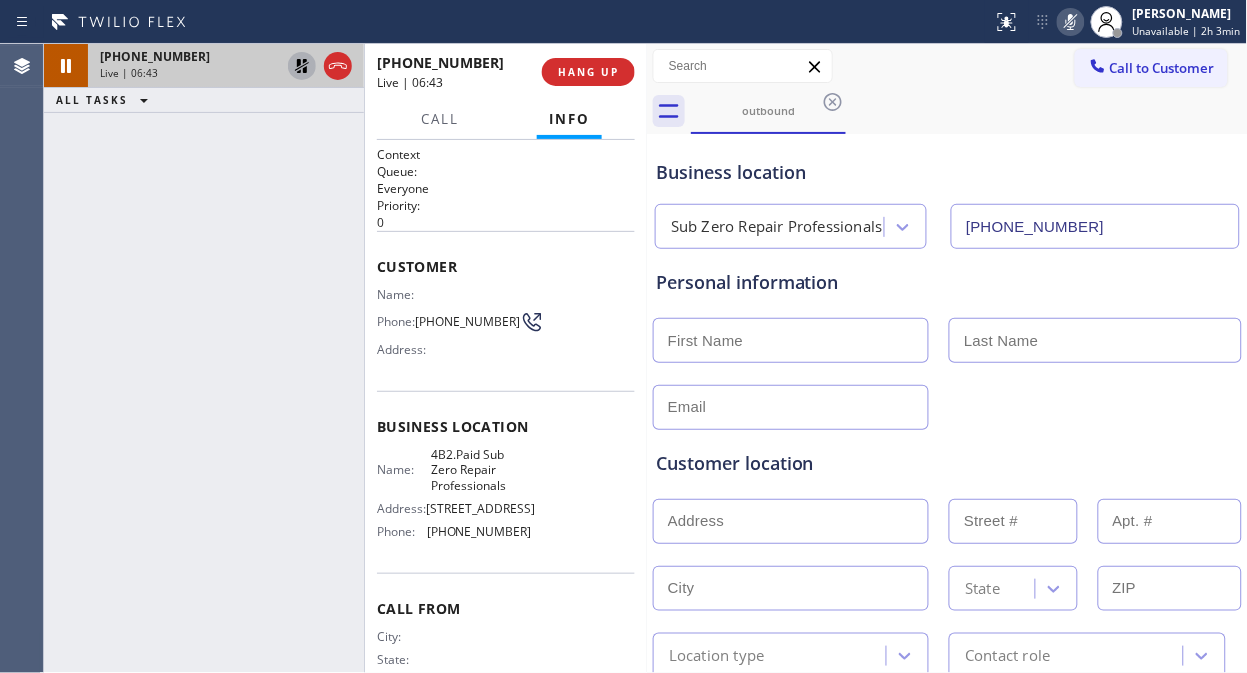 click 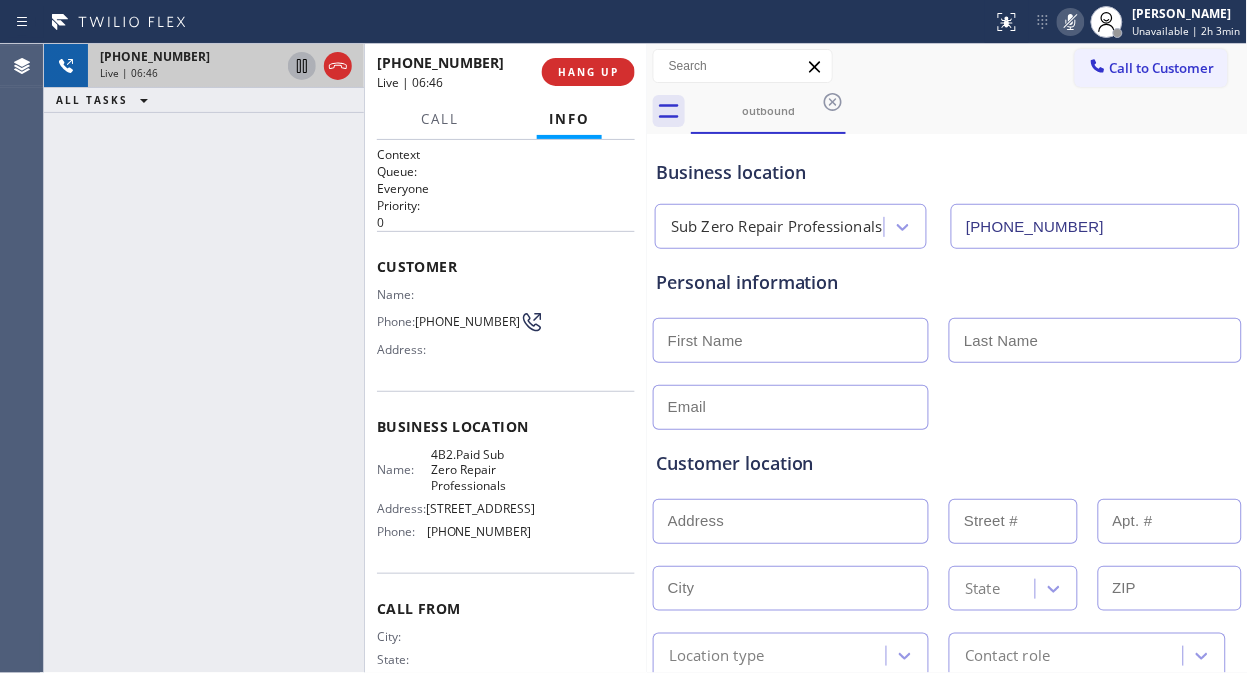 click 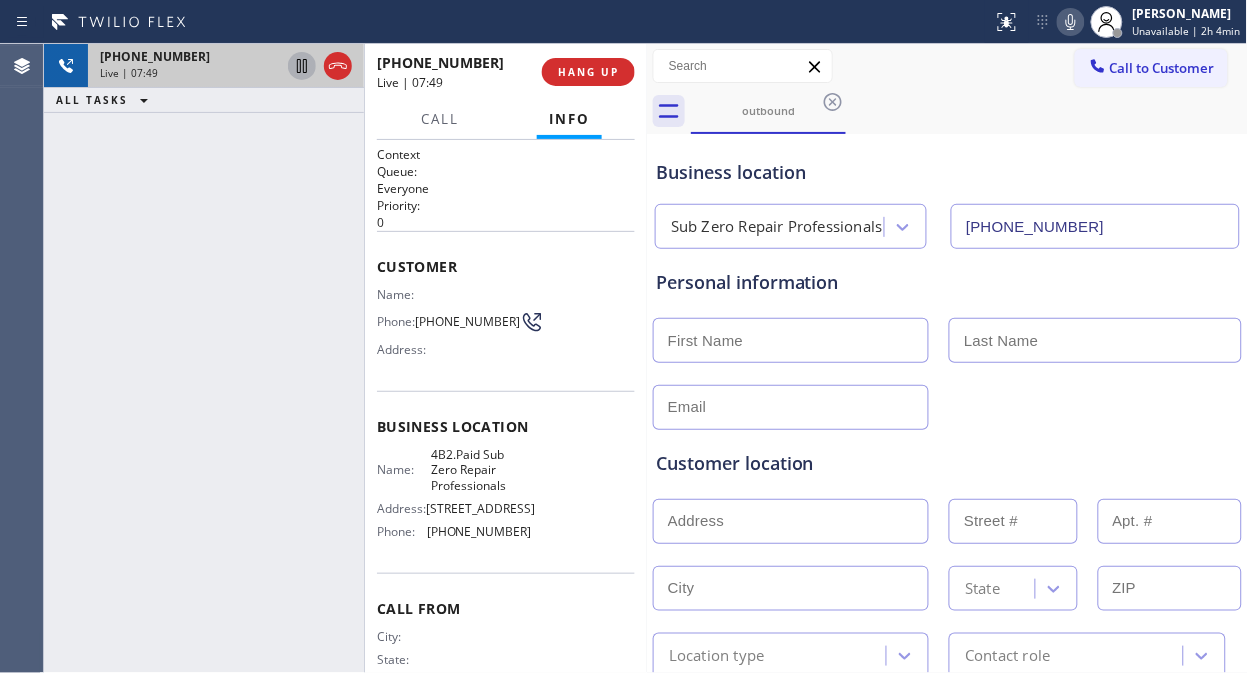 click on "[PHONE_NUMBER] Live | 07:49 ALL TASKS ALL TASKS ACTIVE TASKS TASKS IN WRAP UP" at bounding box center (204, 358) 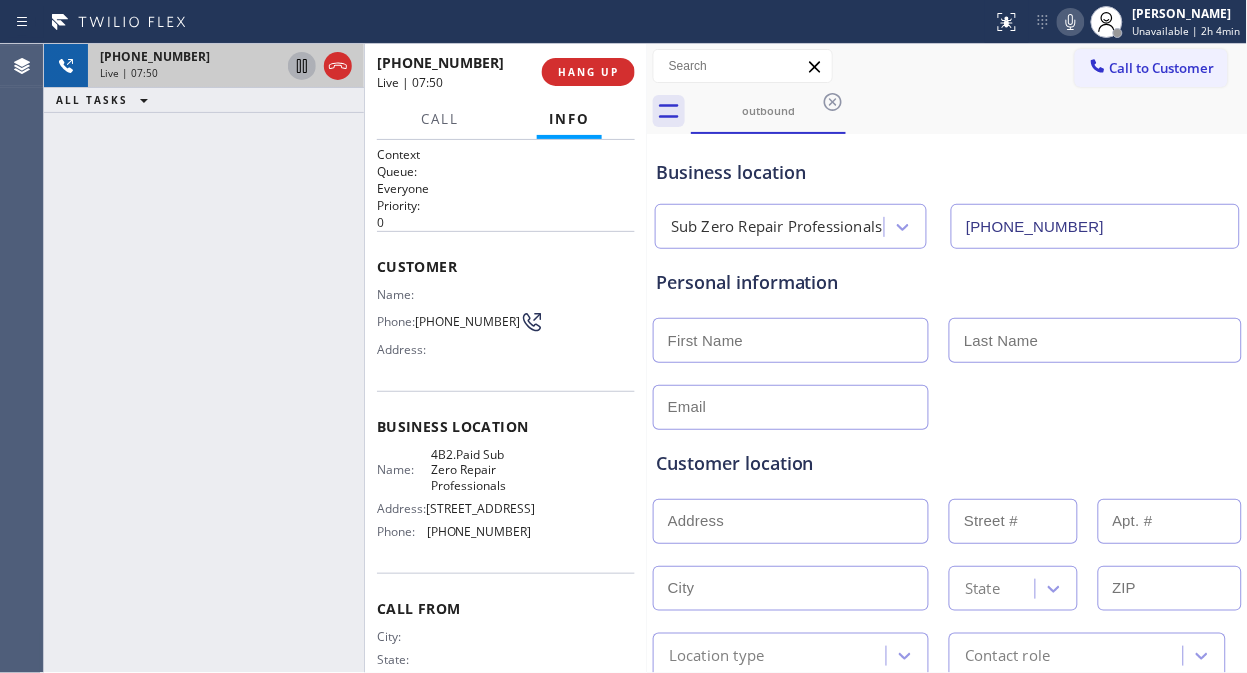 click on "outbound" at bounding box center [969, 111] 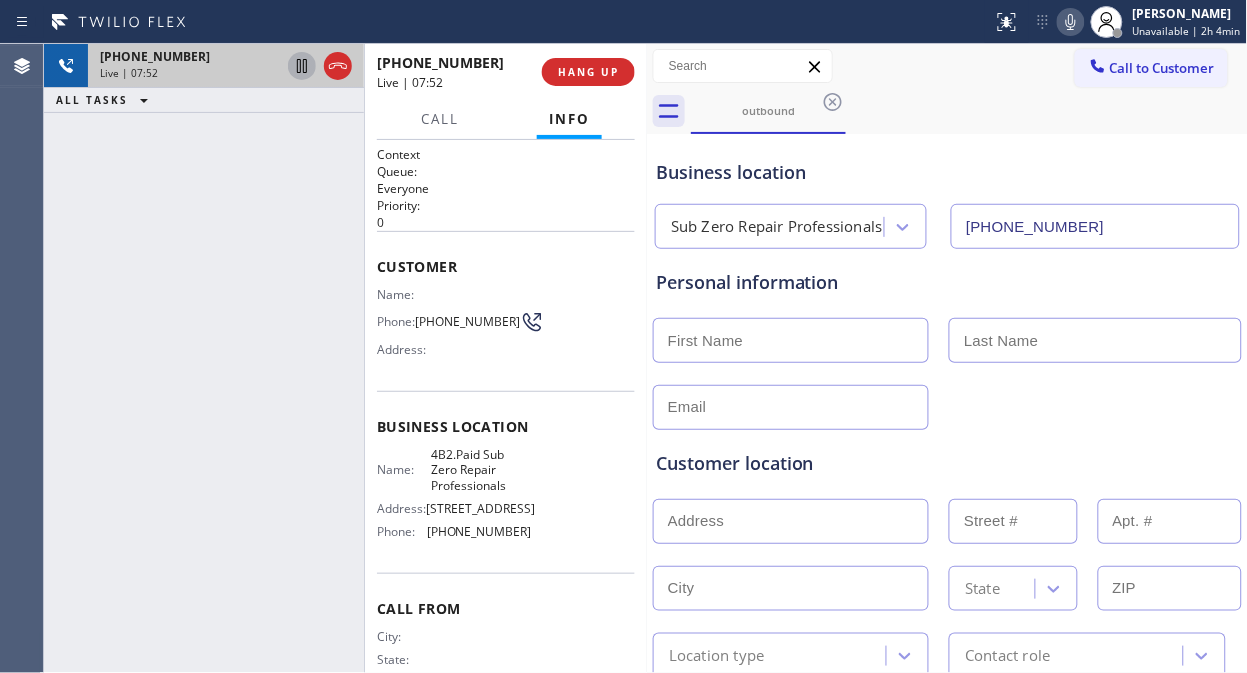 click 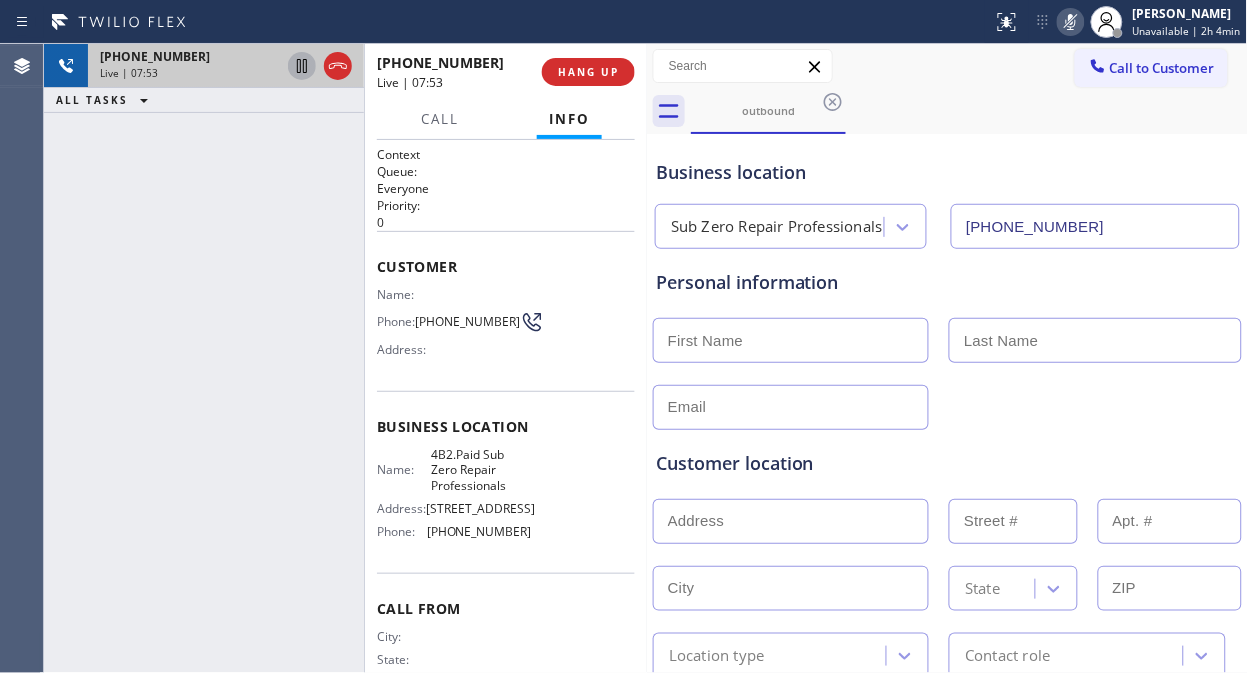 click 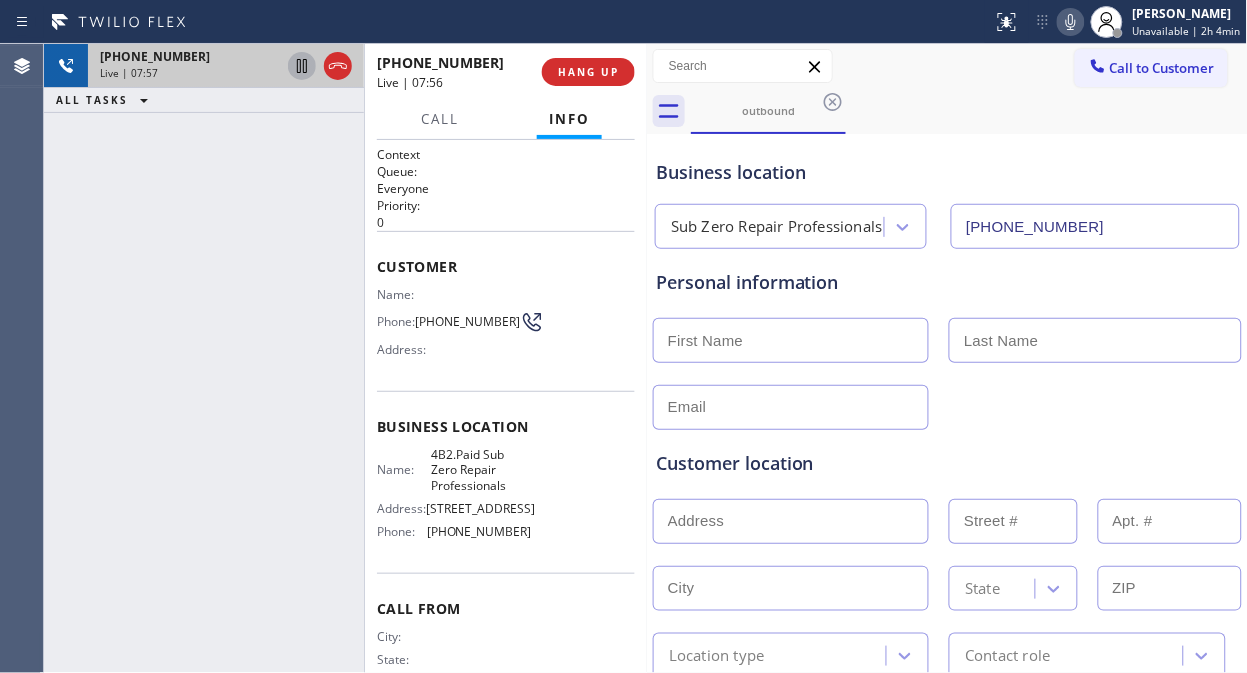 click 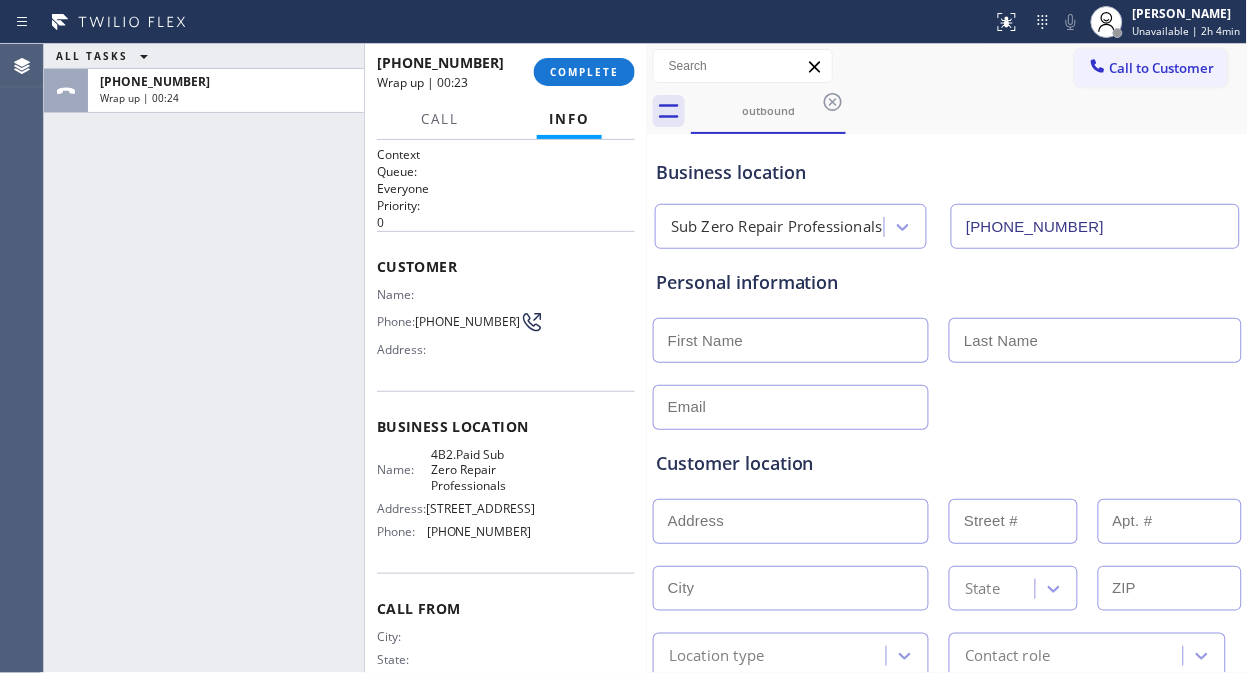 drag, startPoint x: 206, startPoint y: 195, endPoint x: 753, endPoint y: 247, distance: 549.4661 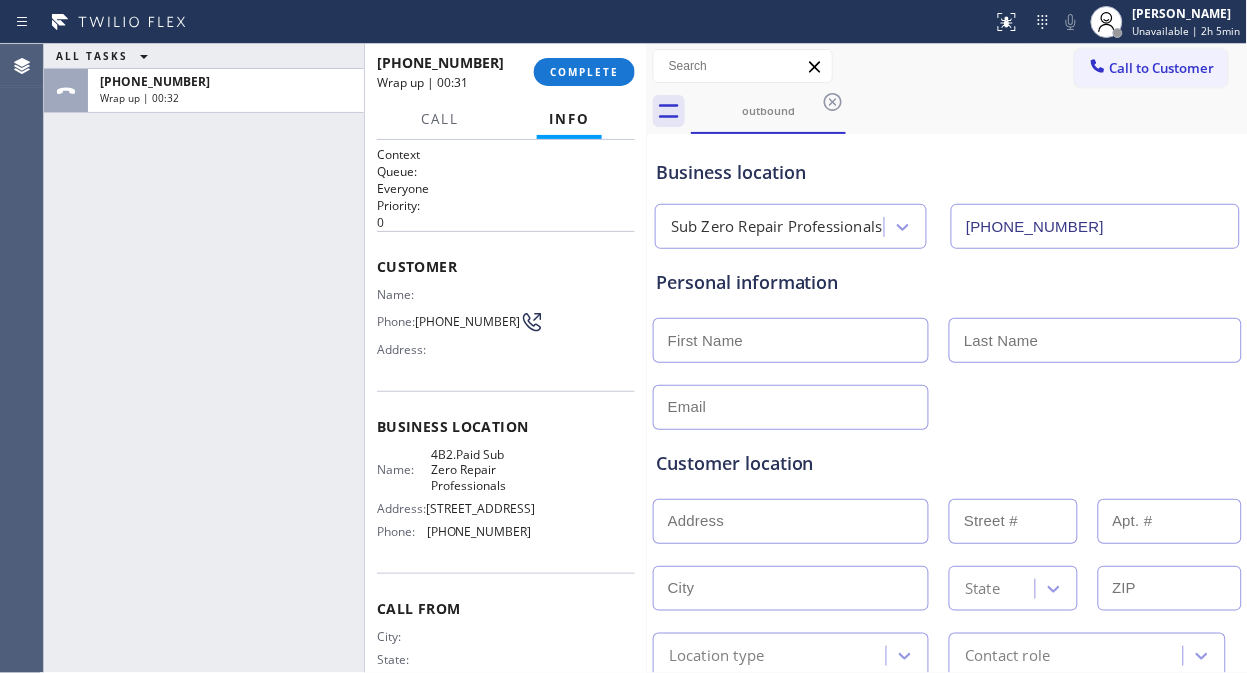 click on "ALL TASKS ALL TASKS ACTIVE TASKS TASKS IN WRAP UP [PHONE_NUMBER] Wrap up | 00:32" at bounding box center [204, 358] 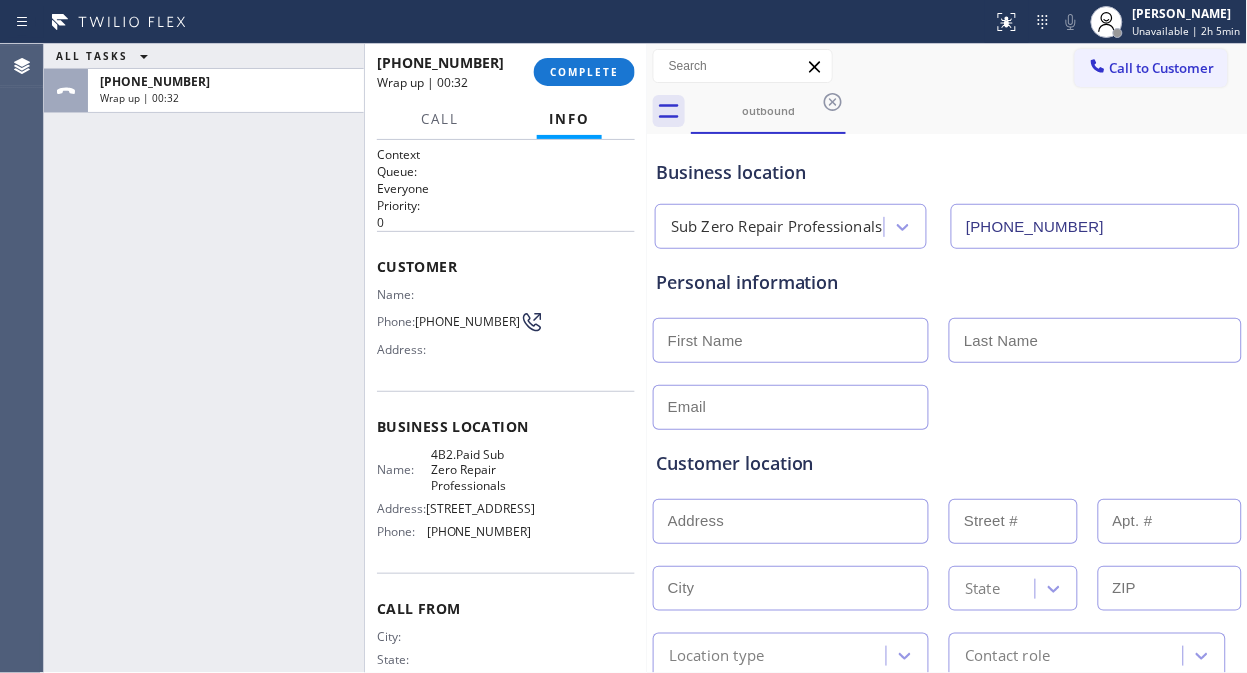 click at bounding box center [791, 340] 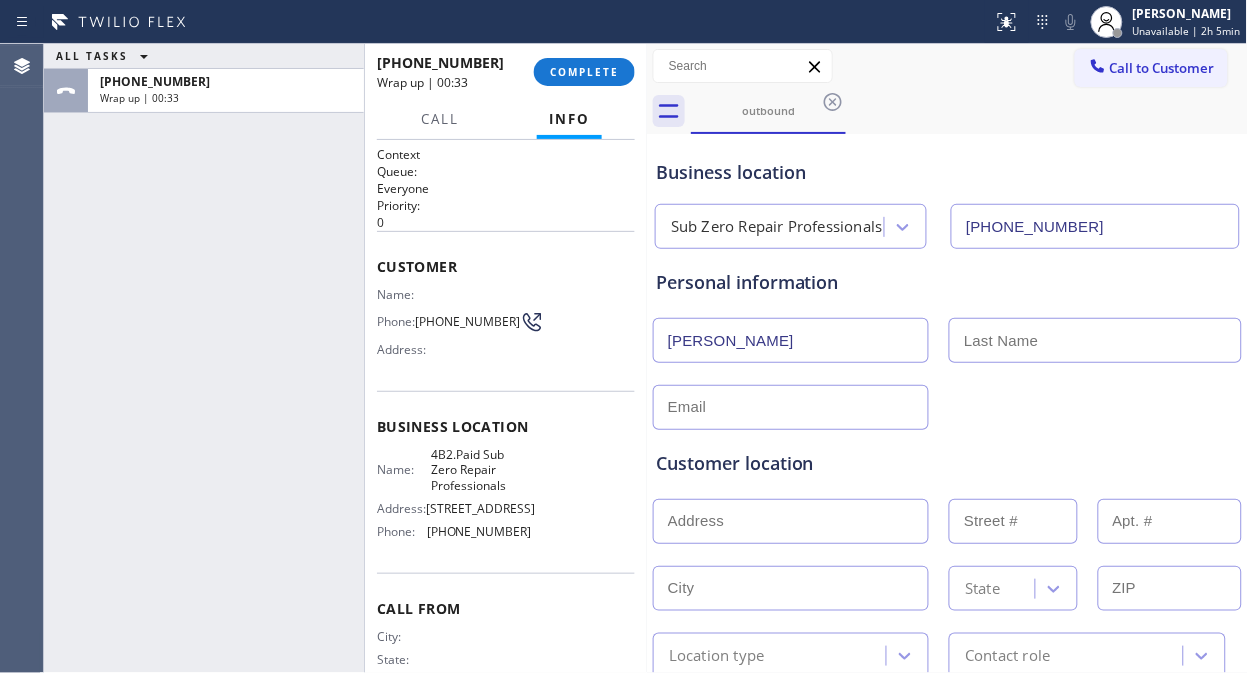 drag, startPoint x: 791, startPoint y: 338, endPoint x: 728, endPoint y: 346, distance: 63.505905 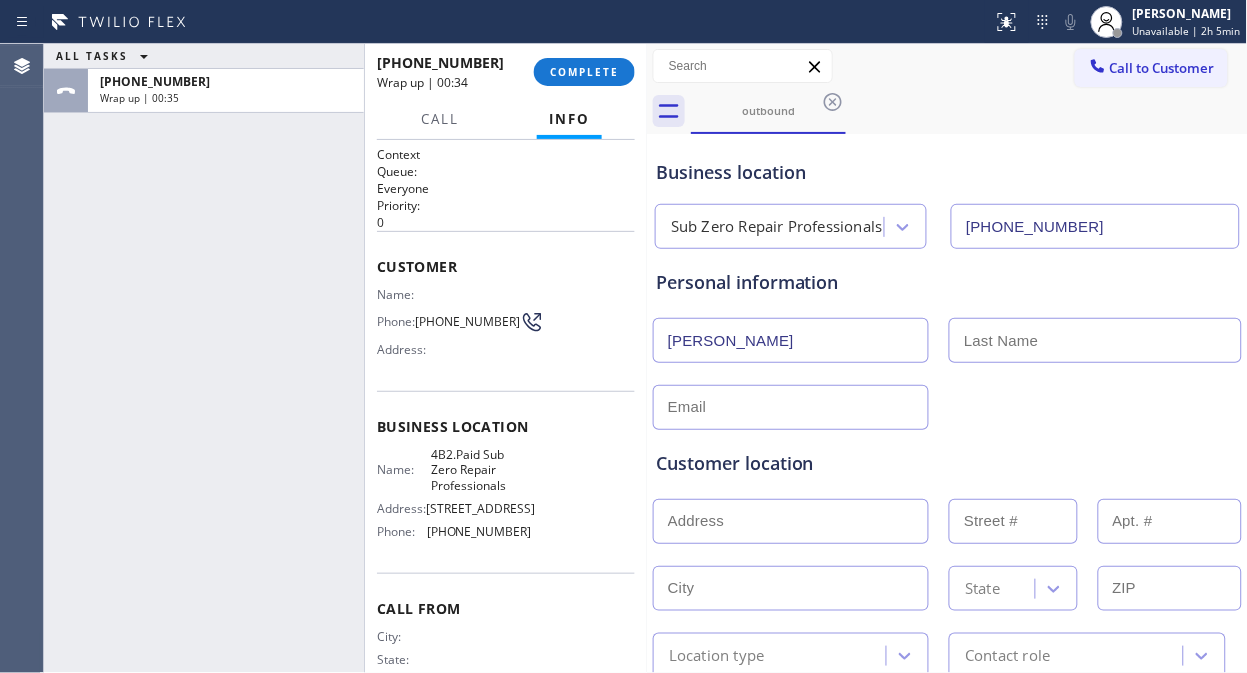 type on "[PERSON_NAME]" 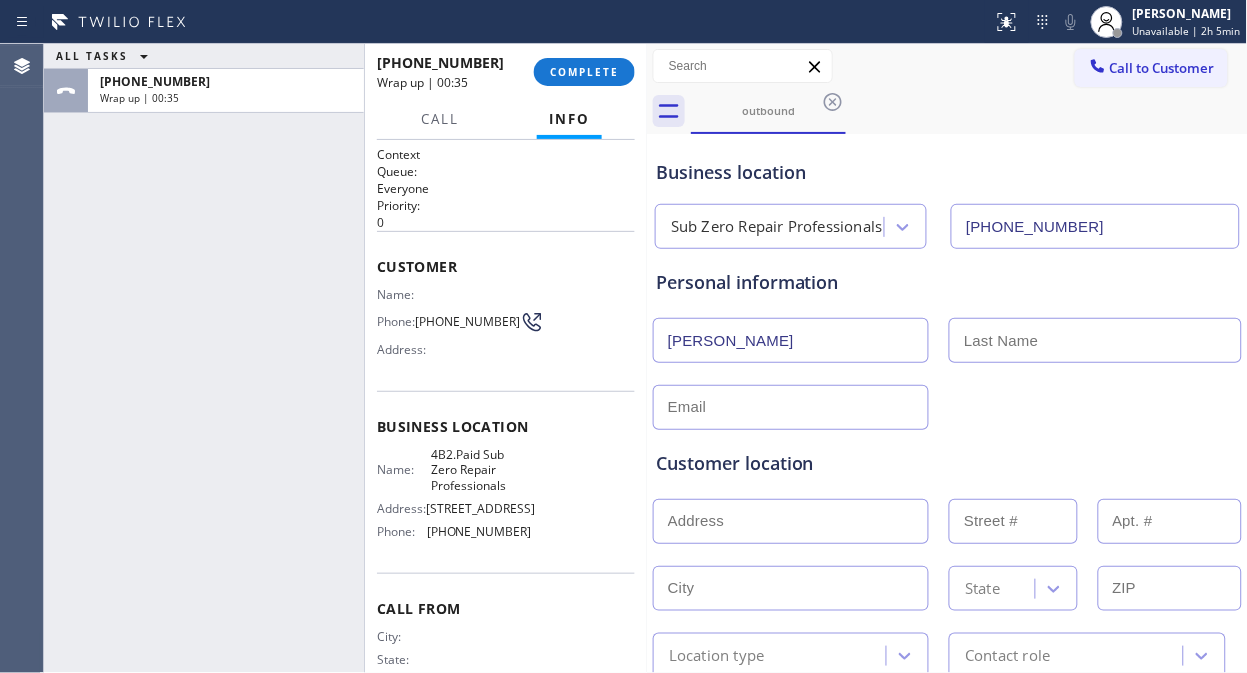 click at bounding box center (1095, 340) 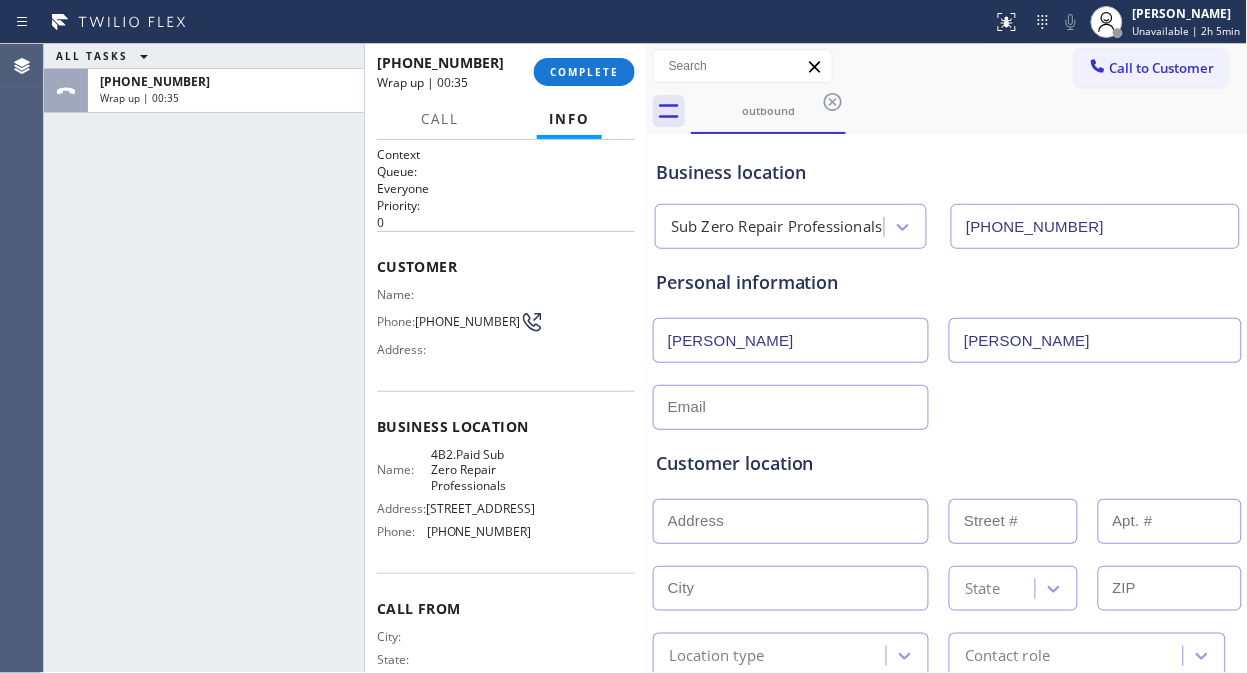 type on "[PERSON_NAME]" 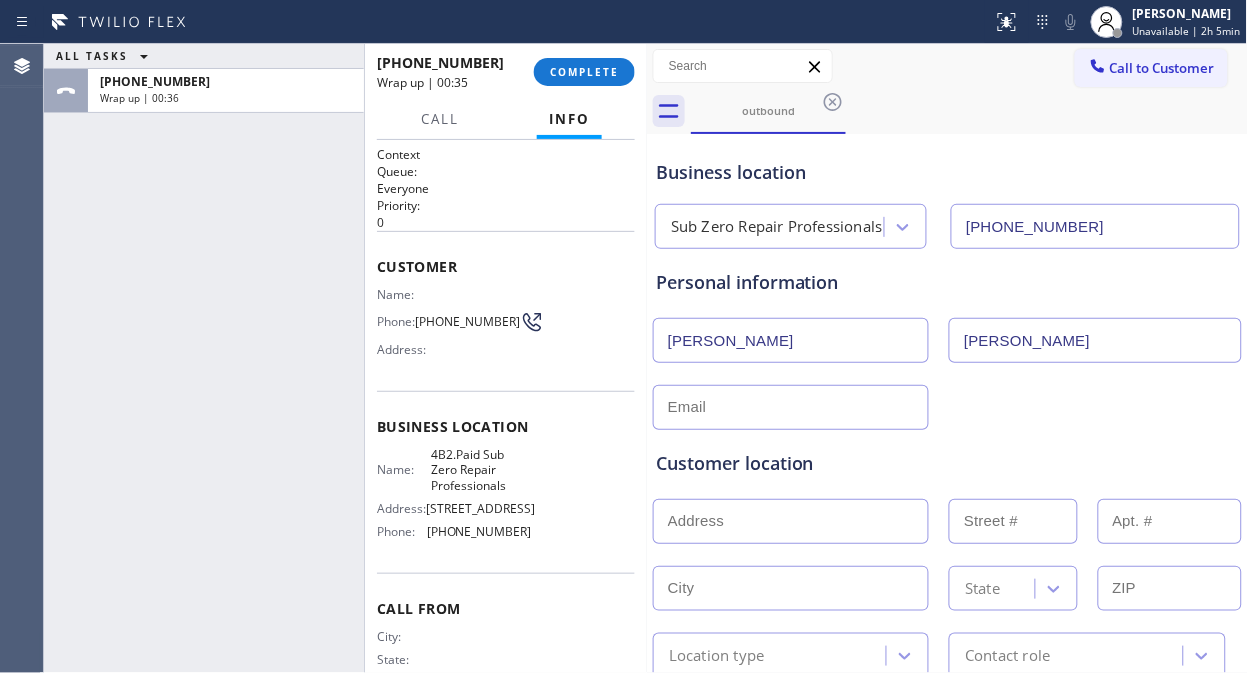 click on "[PERSON_NAME]" at bounding box center [791, 340] 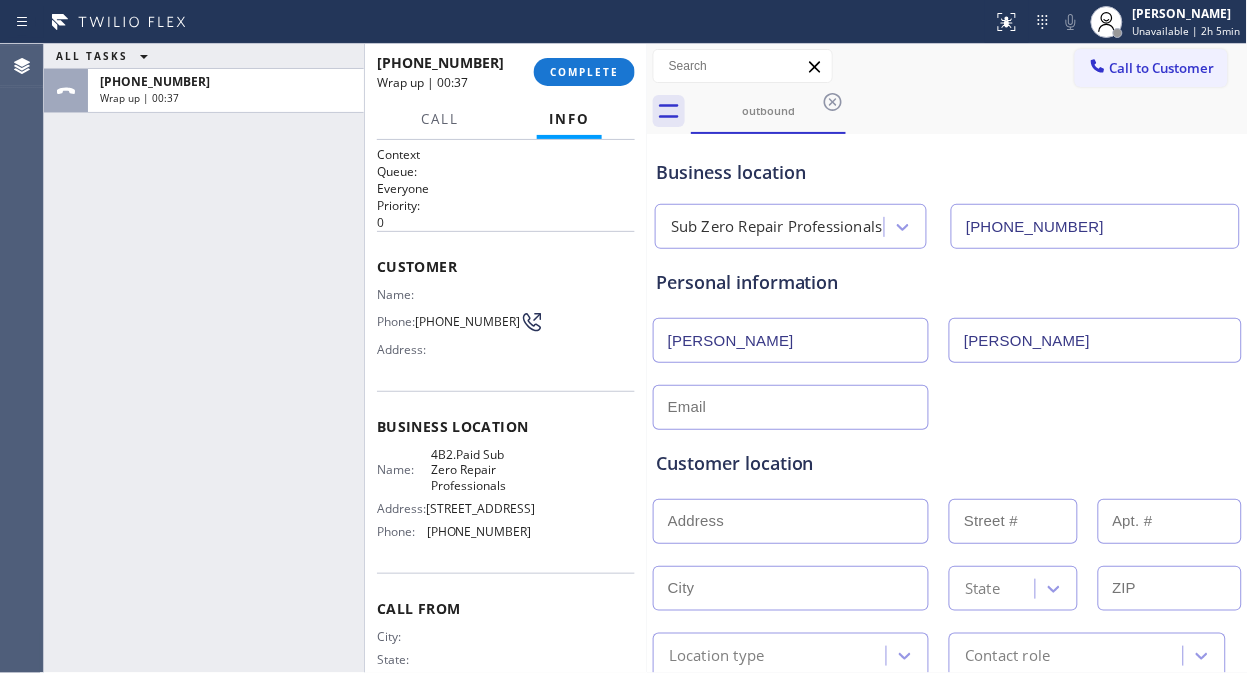 type on "[PERSON_NAME]" 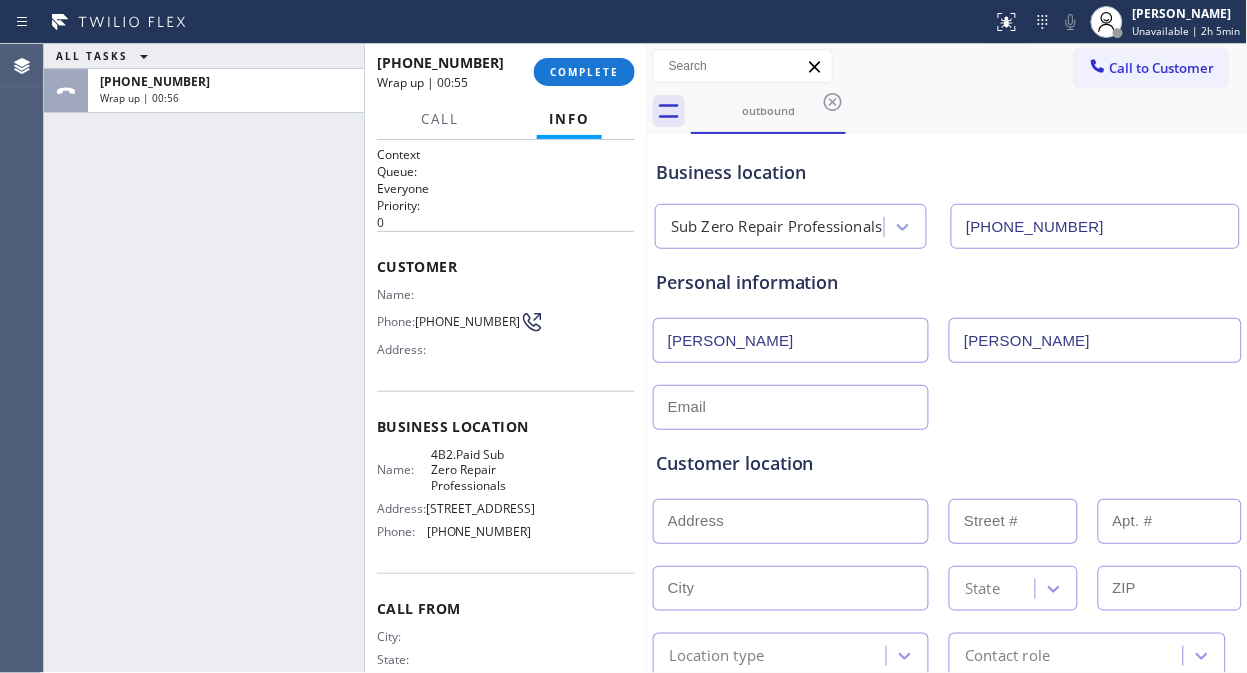 click at bounding box center [791, 521] 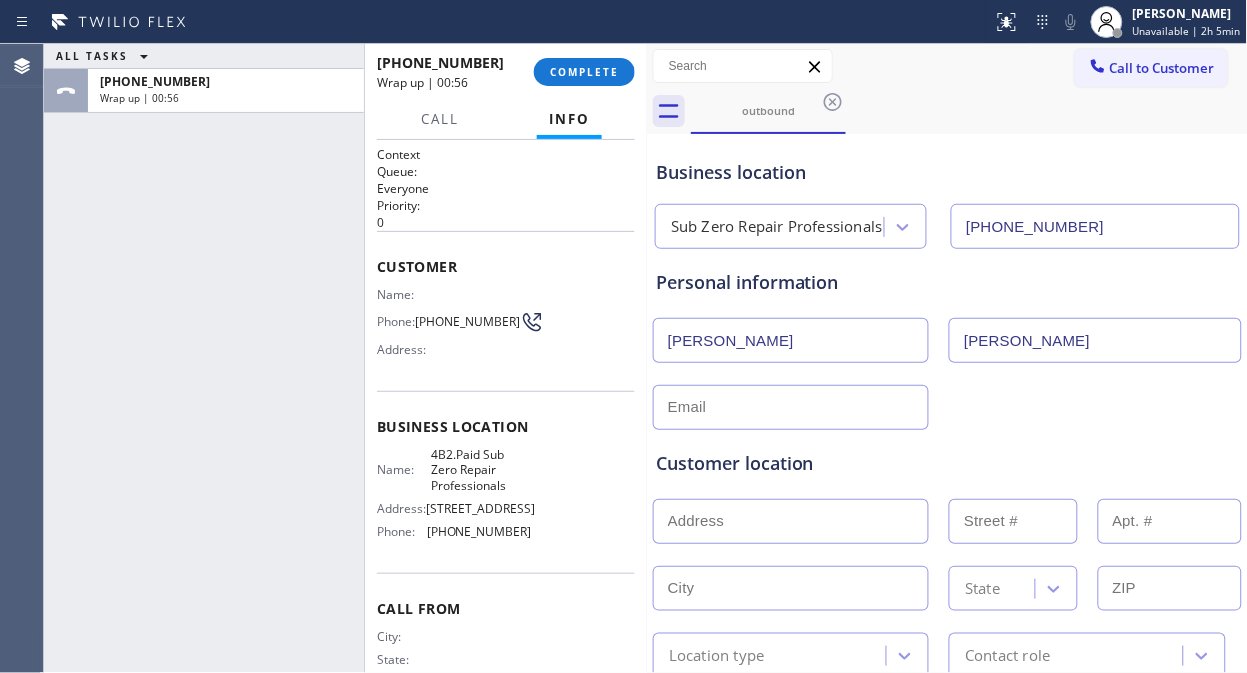 paste on "[STREET_ADDRESS]" 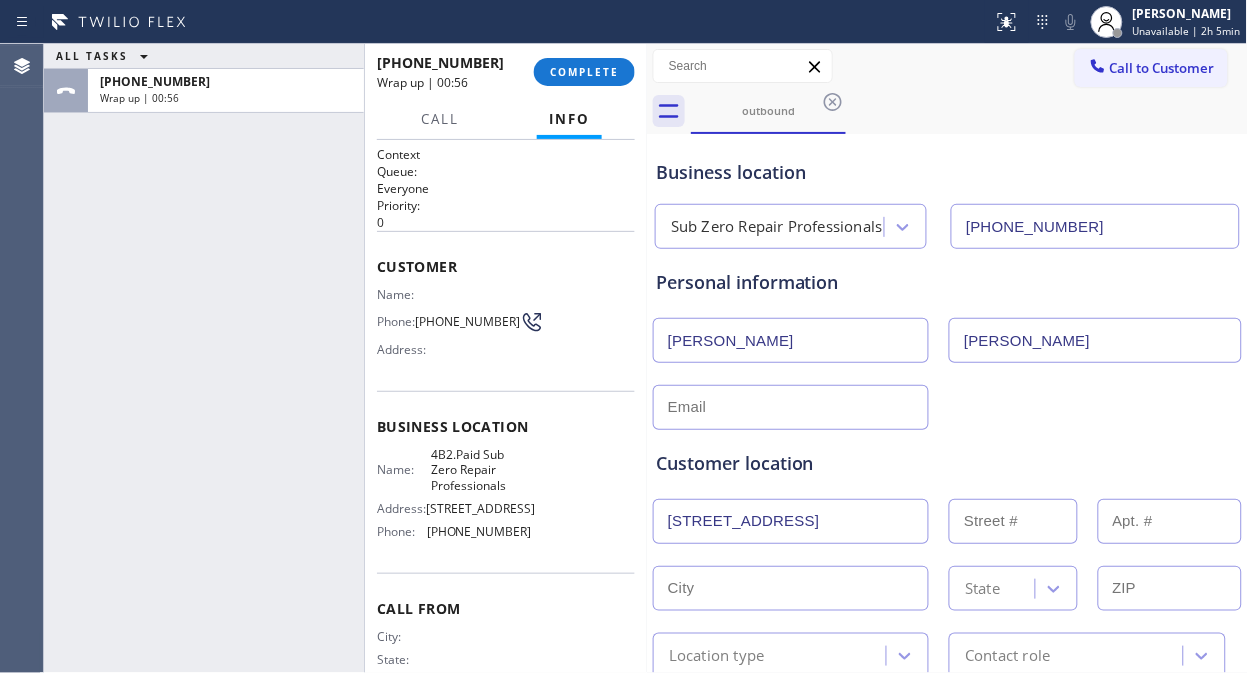 scroll, scrollTop: 0, scrollLeft: 116, axis: horizontal 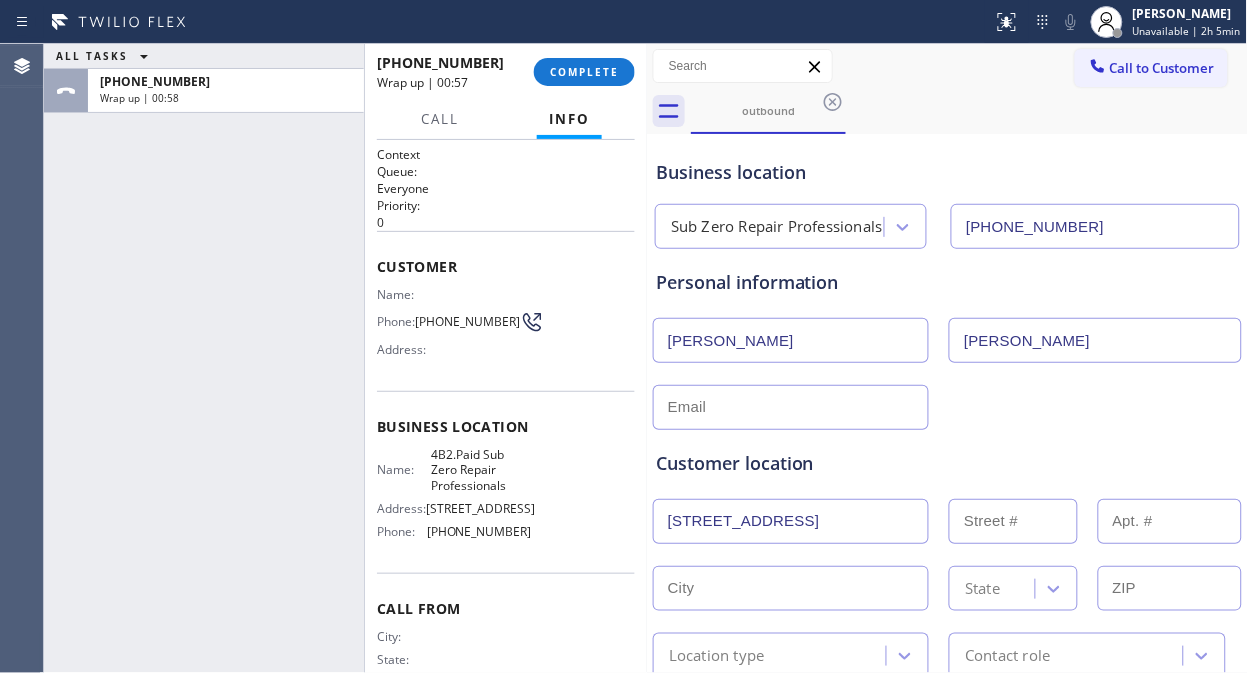 type on "350 Richmond Ter" 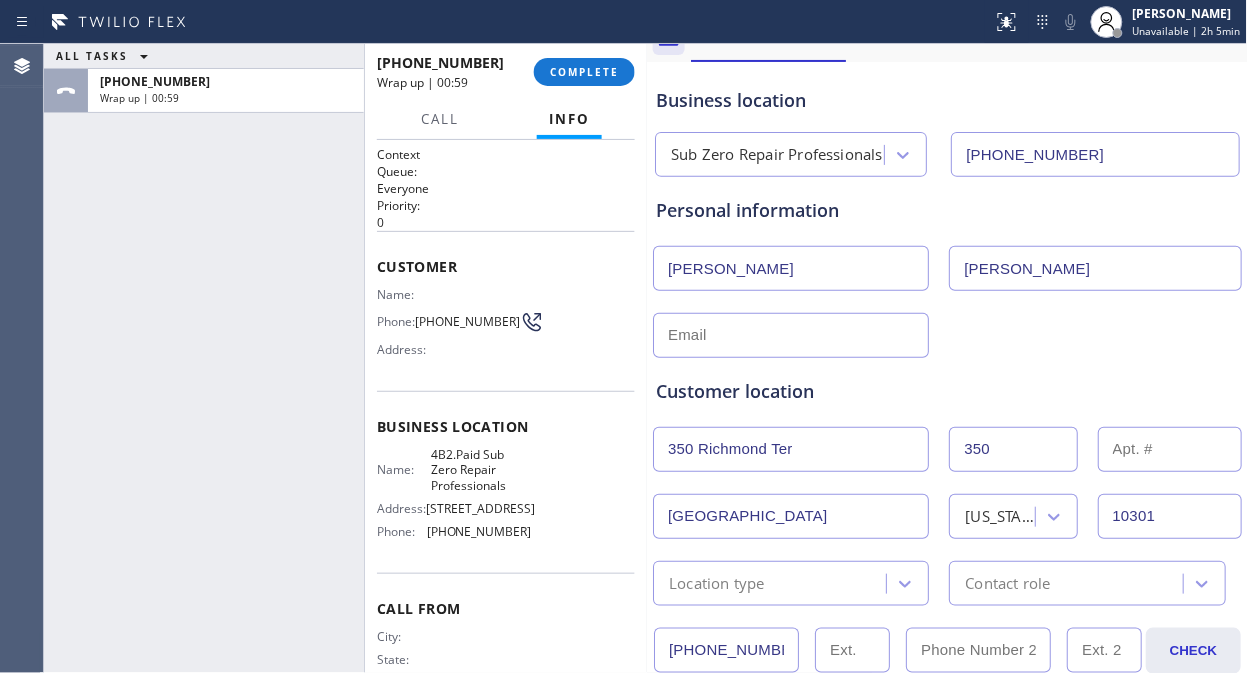 scroll, scrollTop: 111, scrollLeft: 0, axis: vertical 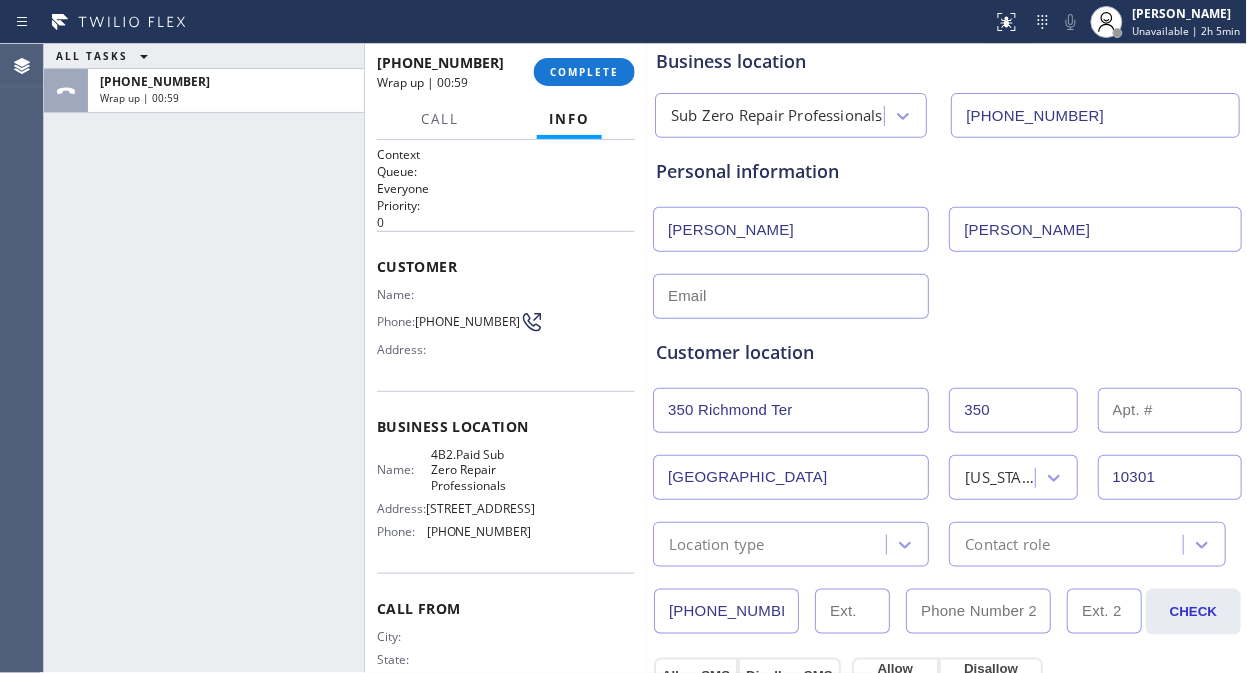 click on "Location type" at bounding box center [772, 544] 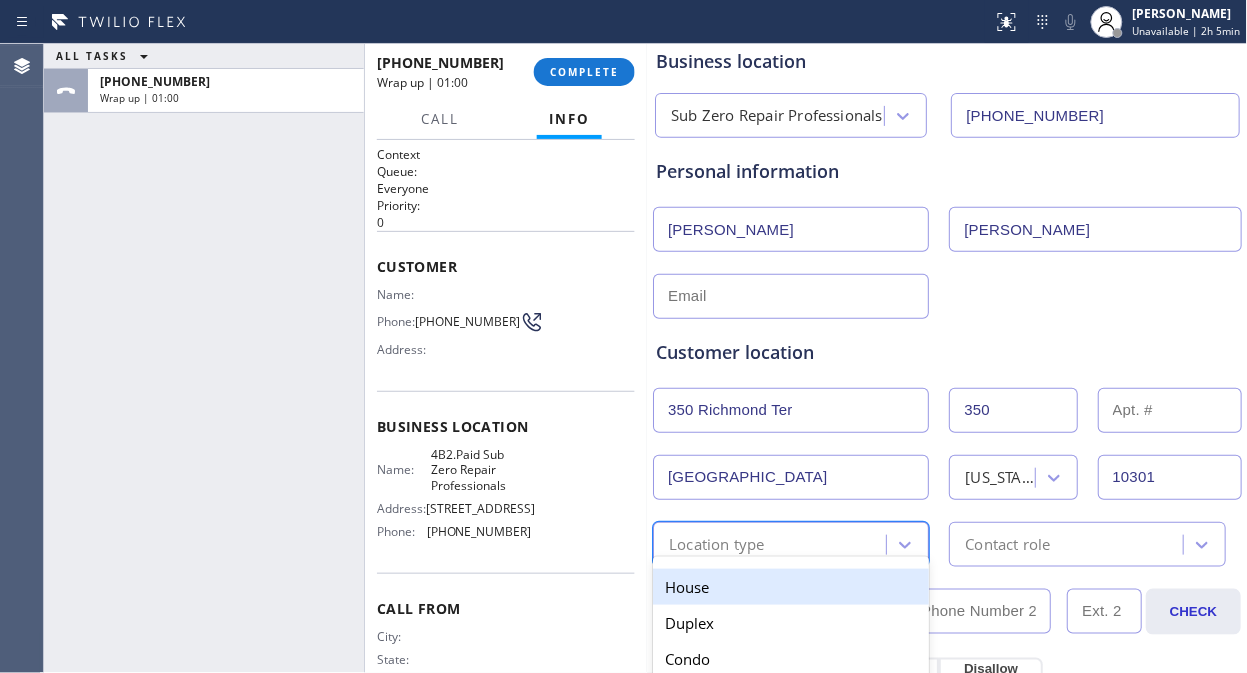 click on "House" at bounding box center [791, 587] 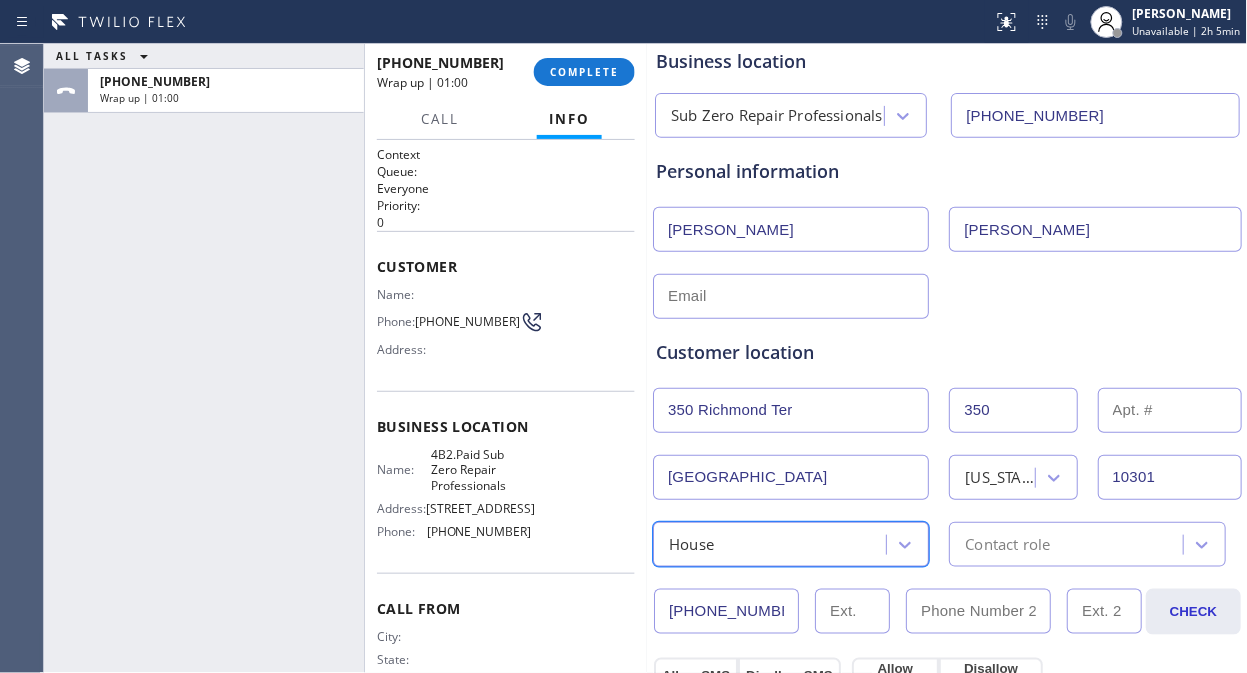 click on "Contact role" at bounding box center (1087, 544) 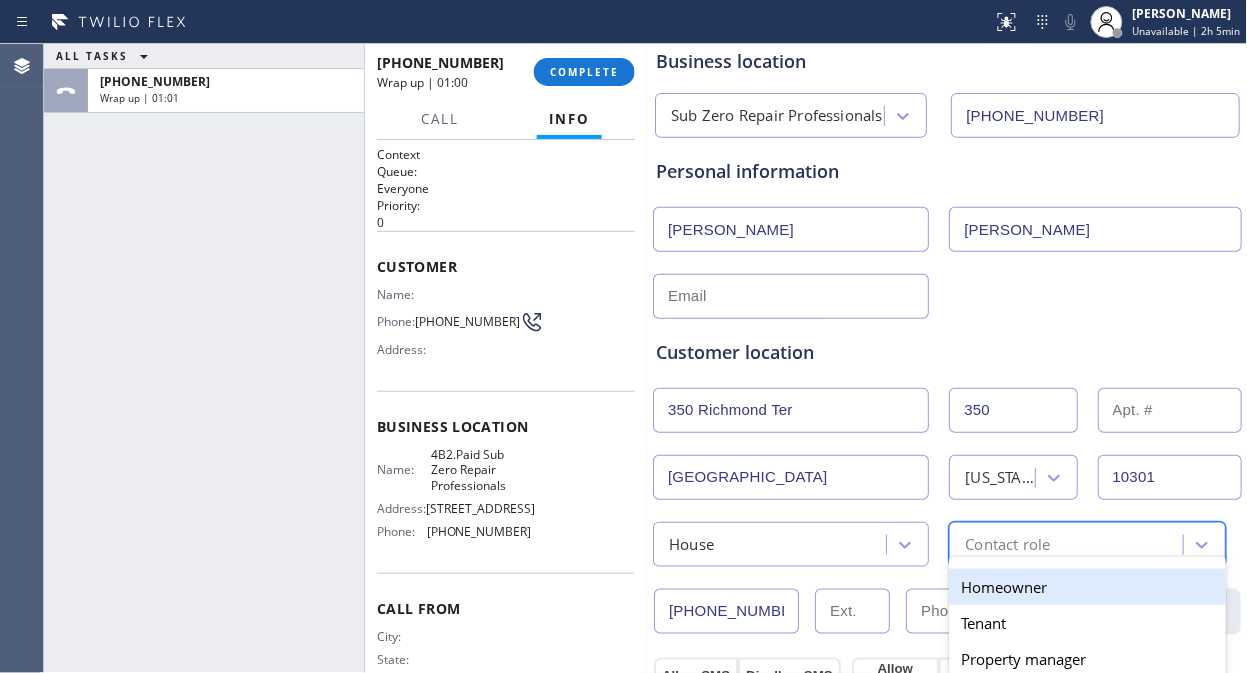 click on "Homeowner" at bounding box center (1087, 587) 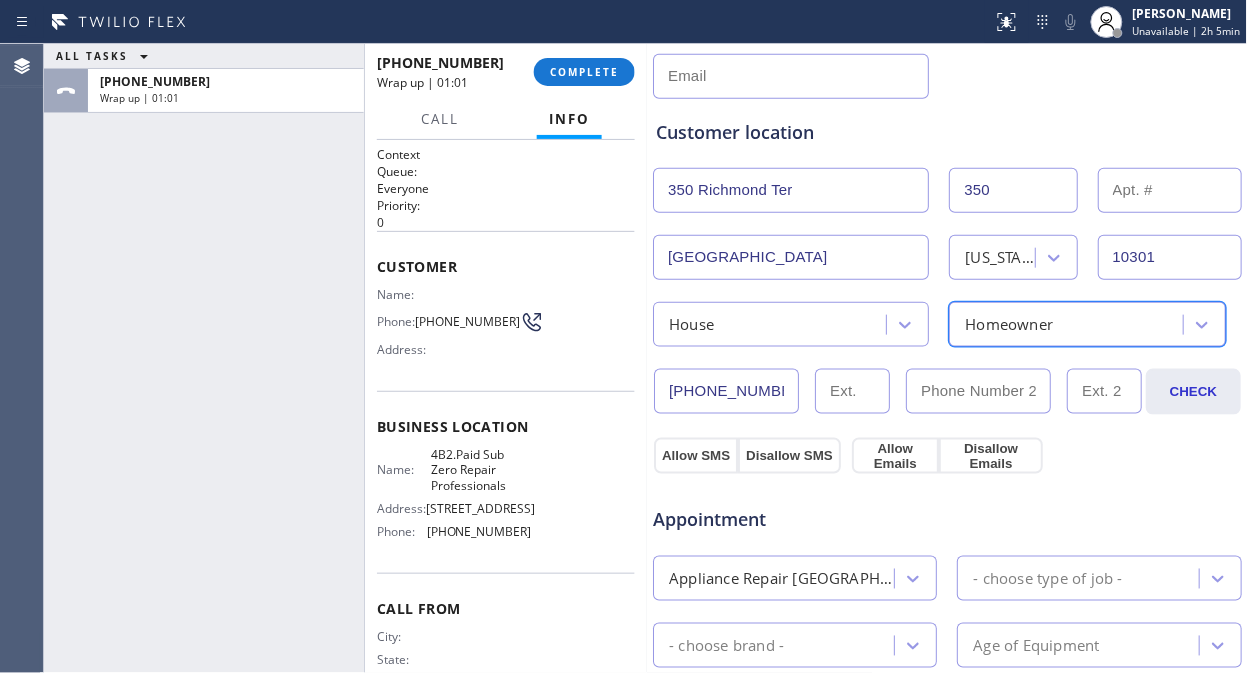 scroll, scrollTop: 333, scrollLeft: 0, axis: vertical 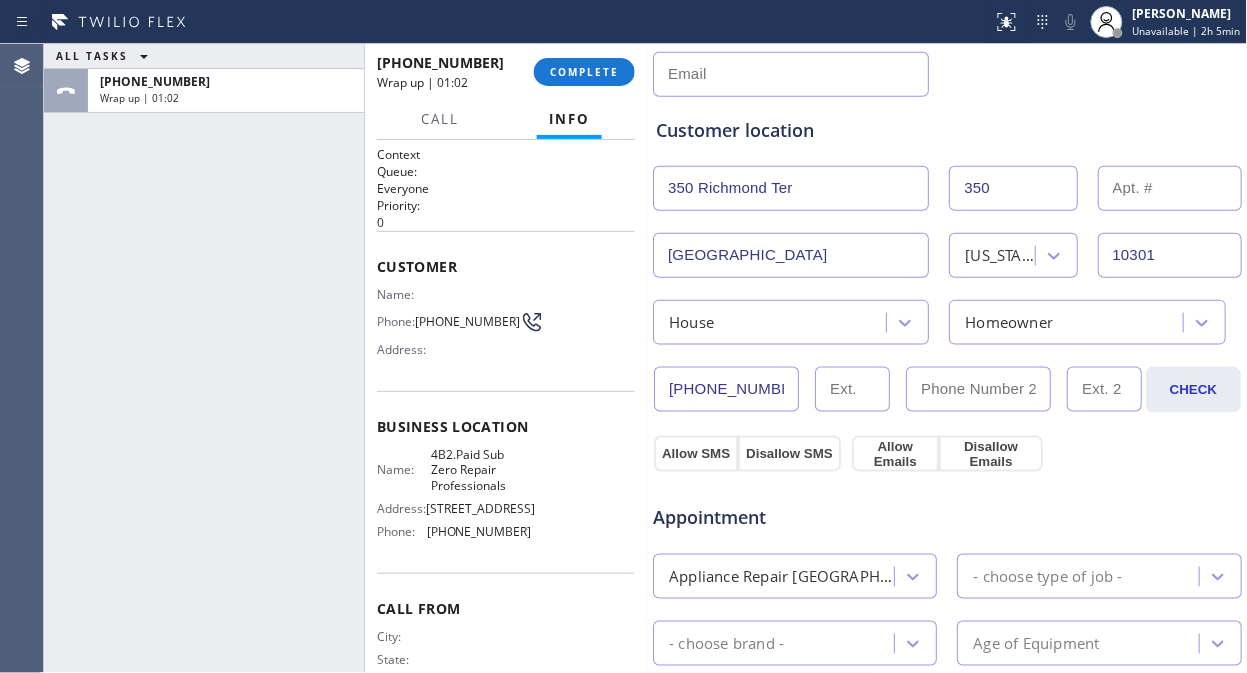drag, startPoint x: 690, startPoint y: 452, endPoint x: 856, endPoint y: 474, distance: 167.45149 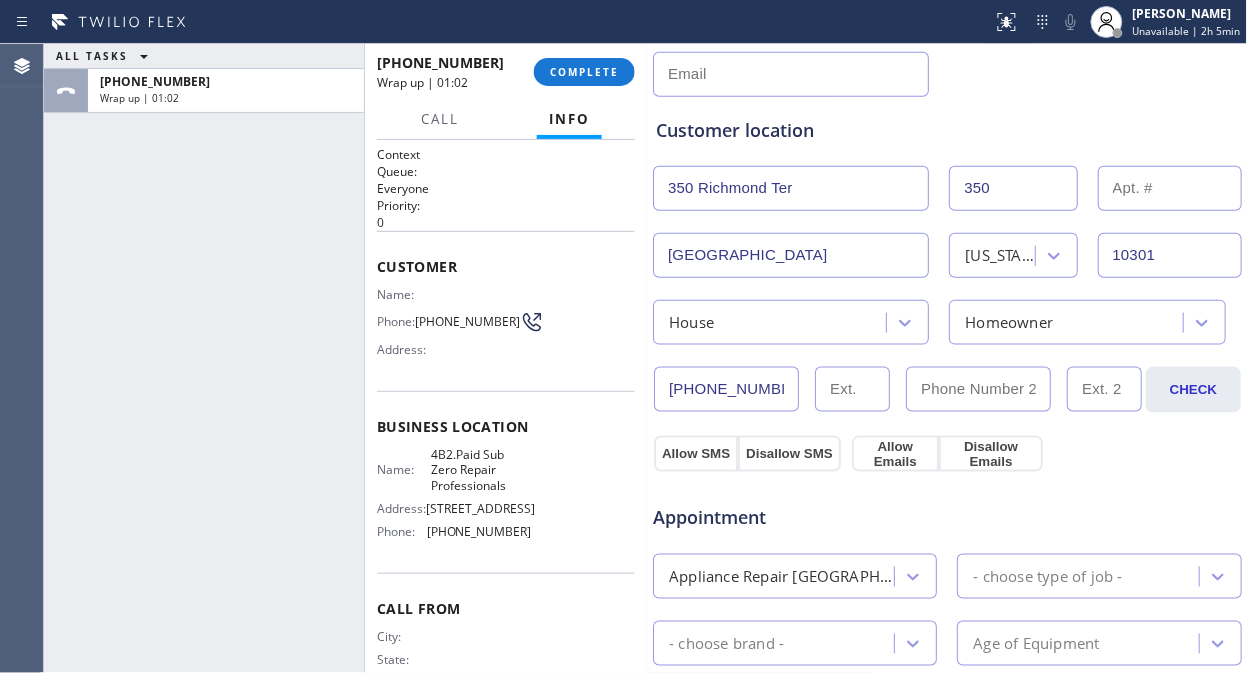 click on "Allow SMS" at bounding box center (696, 454) 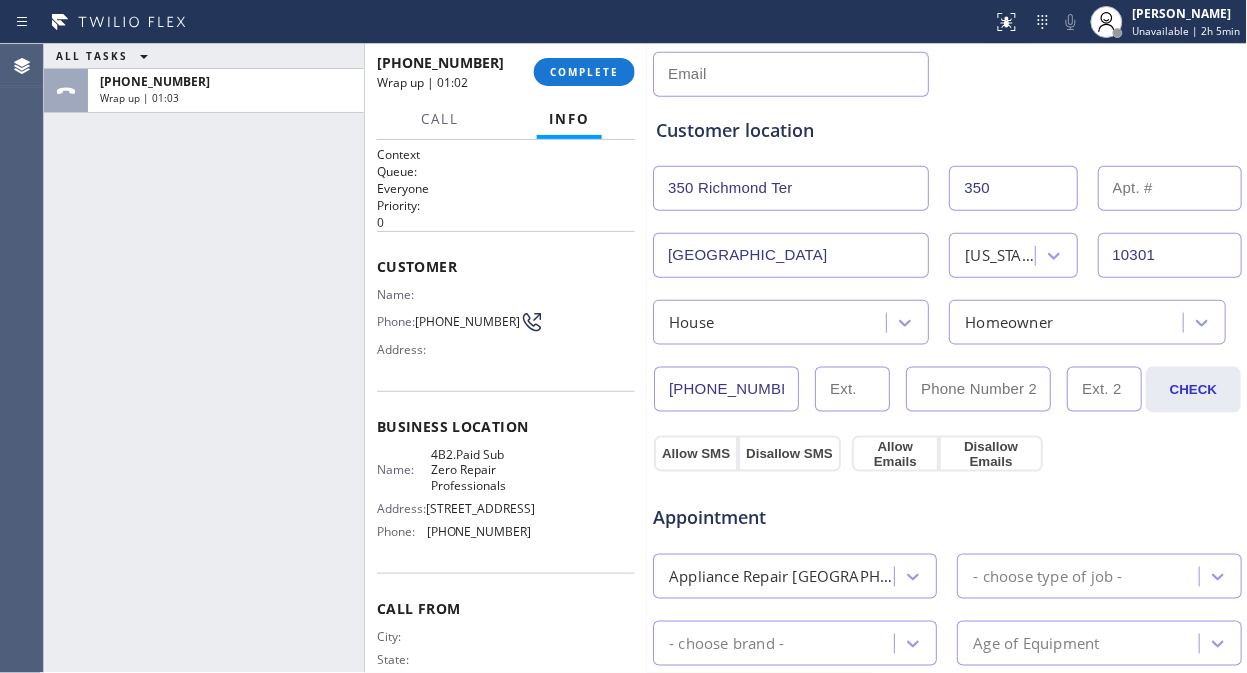click on "Appointment Appliance Repair High End - choose type of job - - choose brand - Age of Equipment - choose time -" at bounding box center [947, 659] 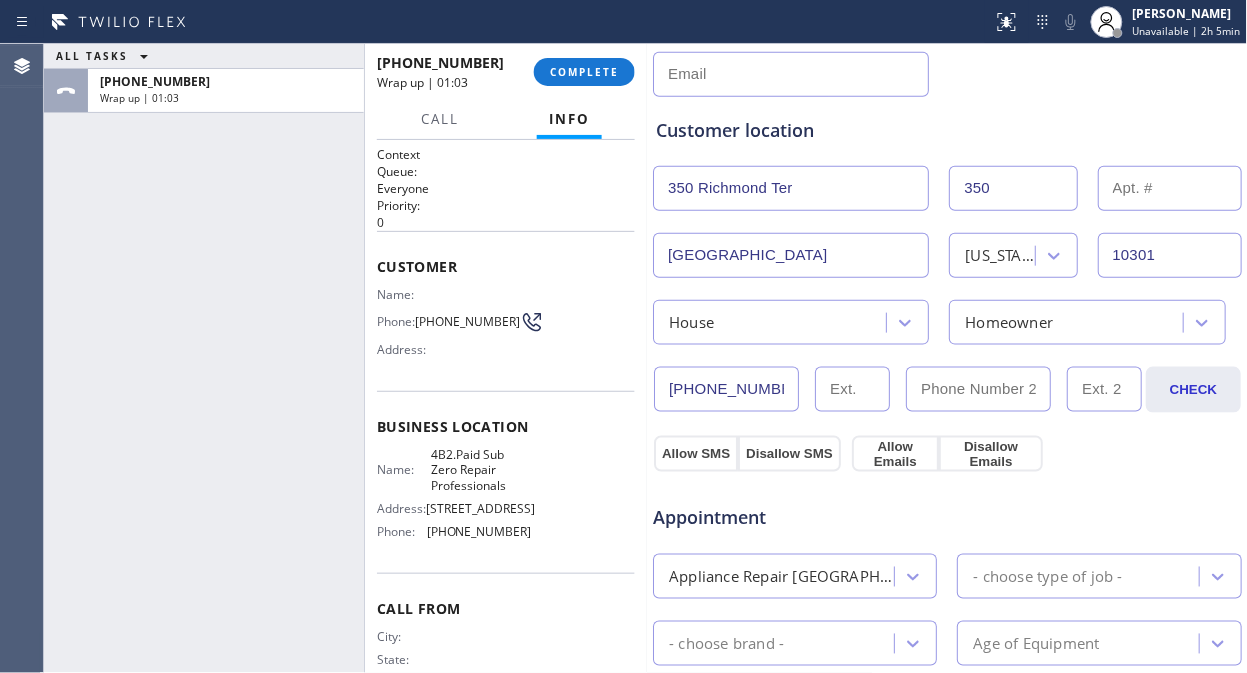 click on "Appliance Repair [GEOGRAPHIC_DATA]" at bounding box center [782, 576] 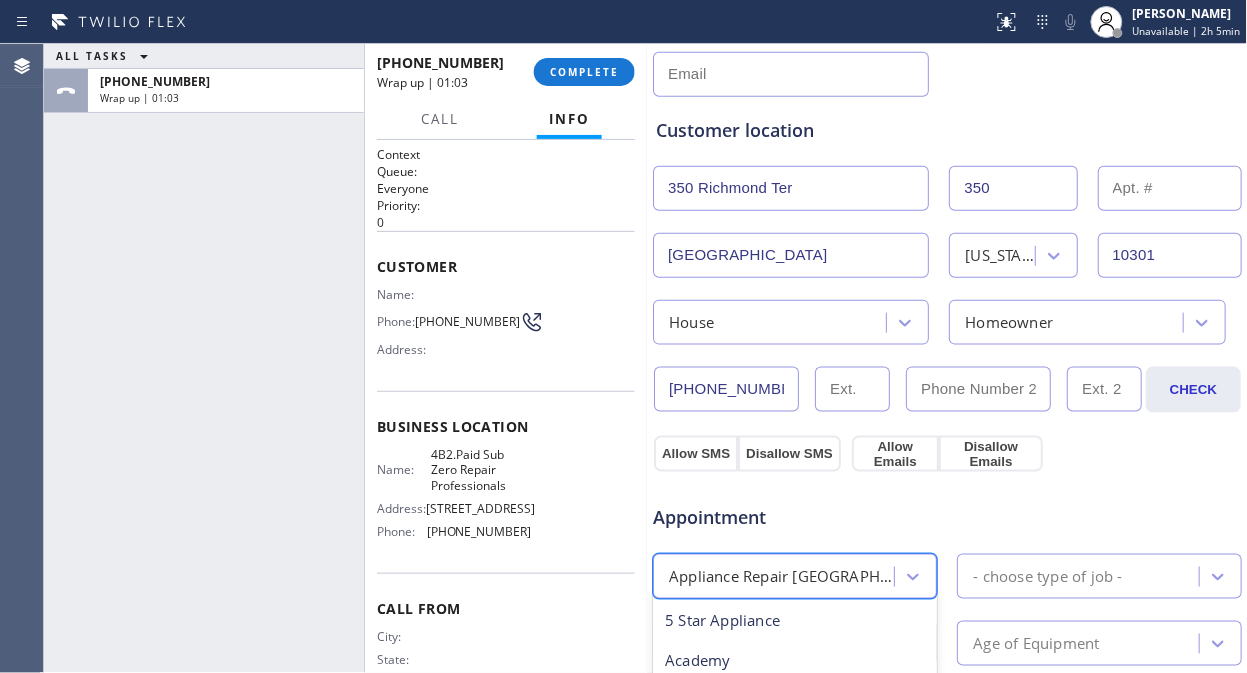 scroll, scrollTop: 1, scrollLeft: 0, axis: vertical 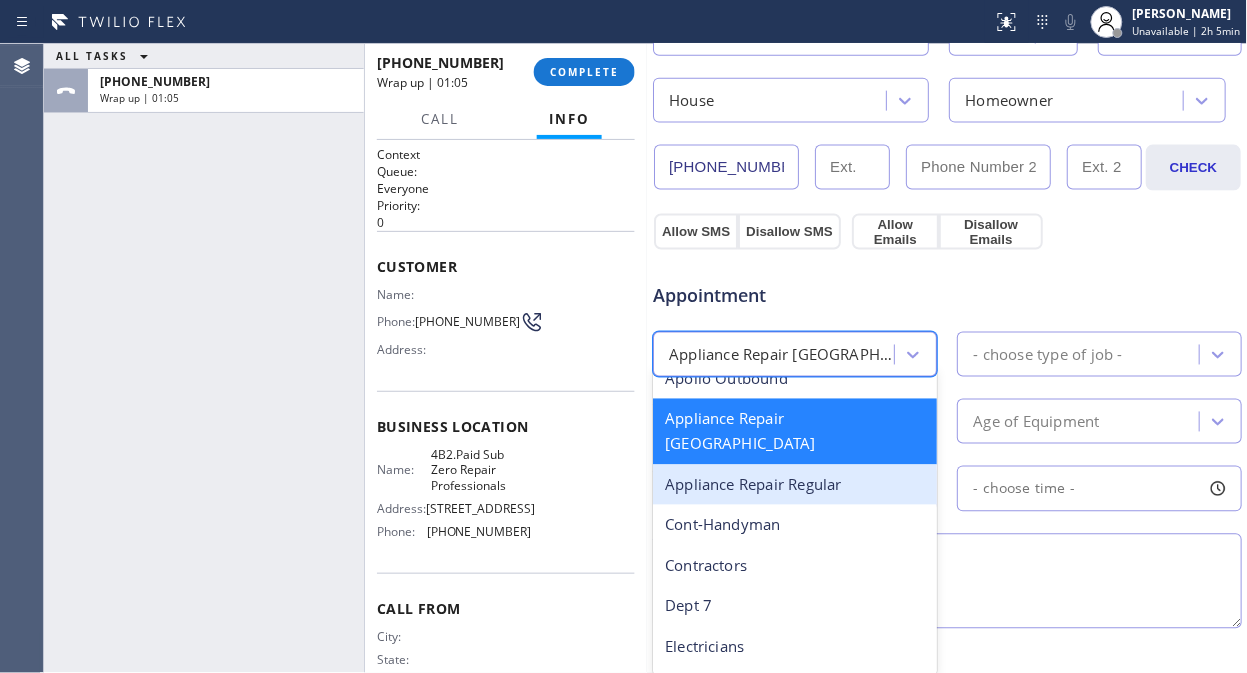 click on "Appliance Repair Regular" at bounding box center [795, 485] 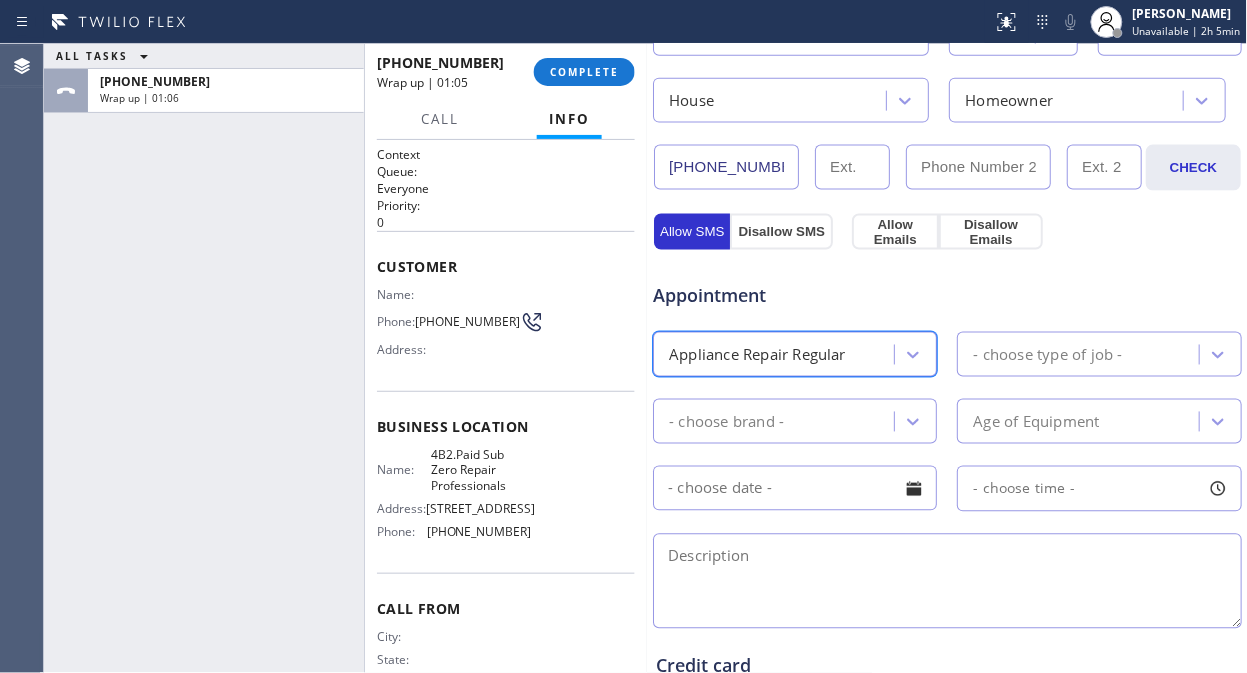 click on "- choose type of job -" at bounding box center [1047, 354] 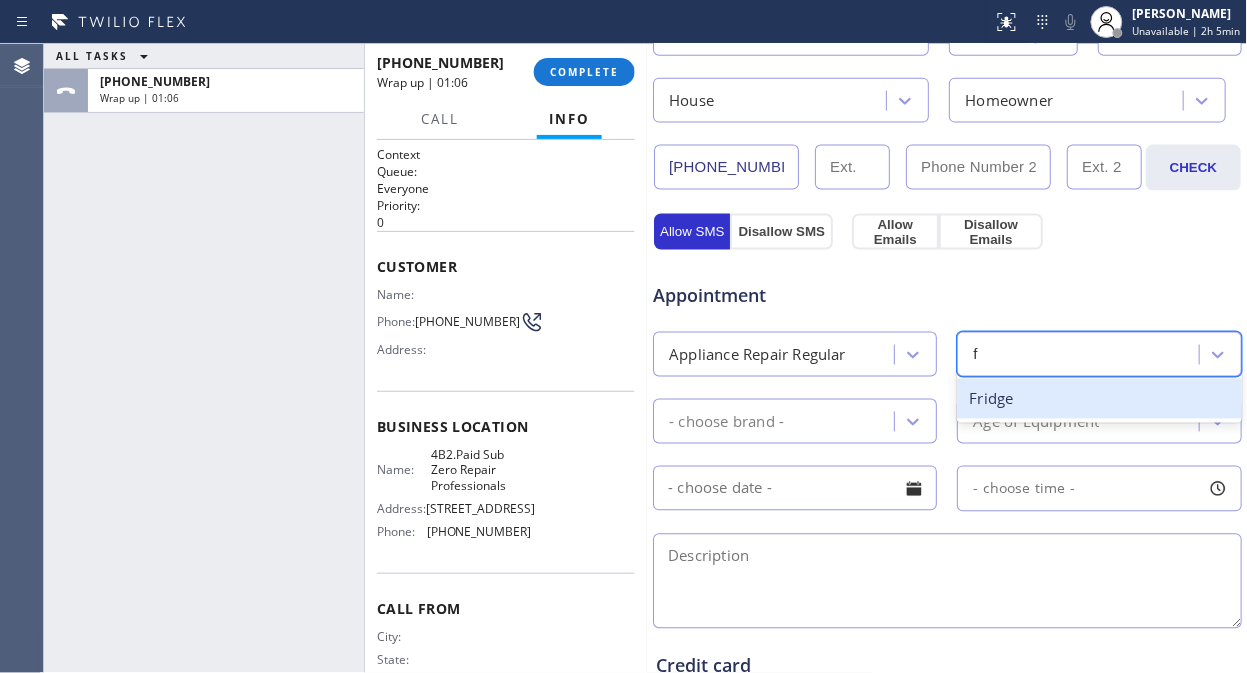 type on "fr" 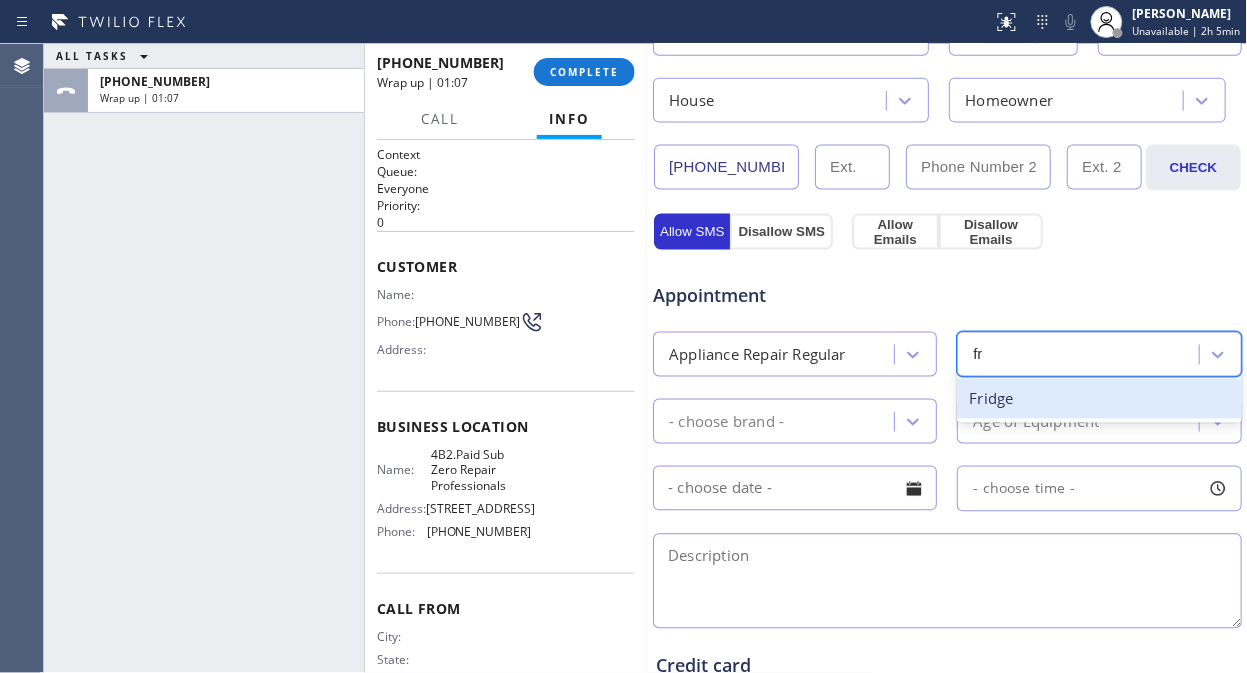 click on "Fridge" at bounding box center [1099, 399] 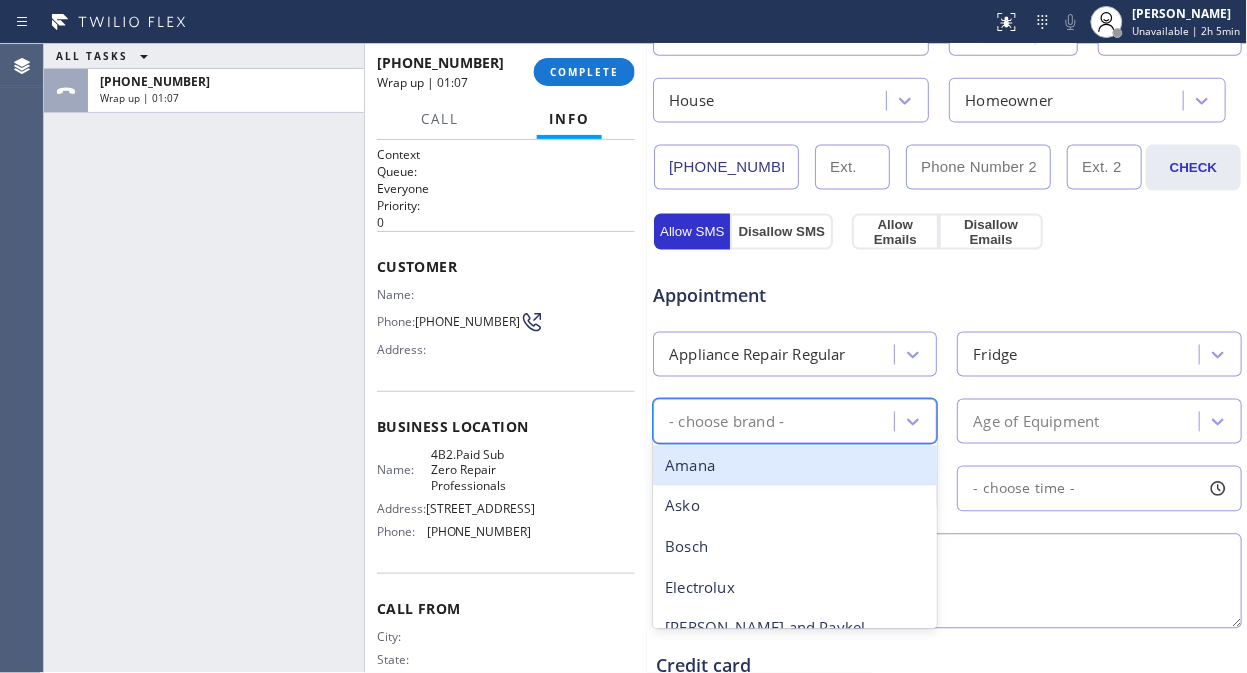 click on "- choose brand -" at bounding box center (795, 421) 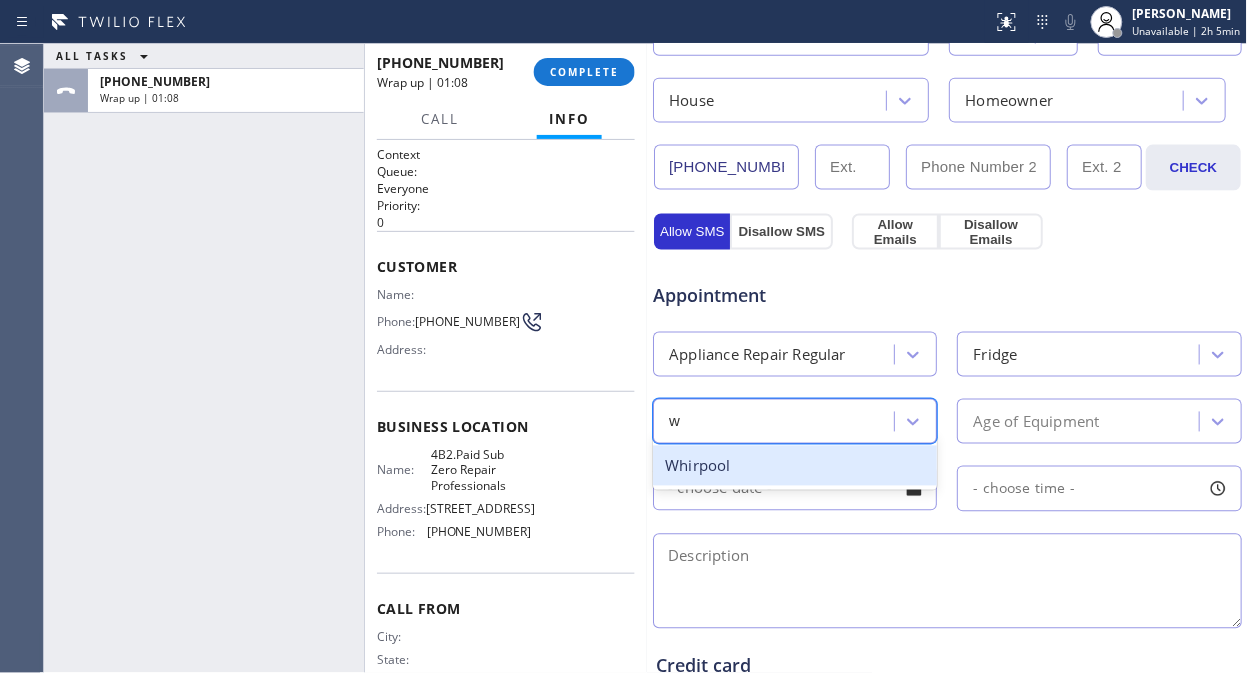type on "wh" 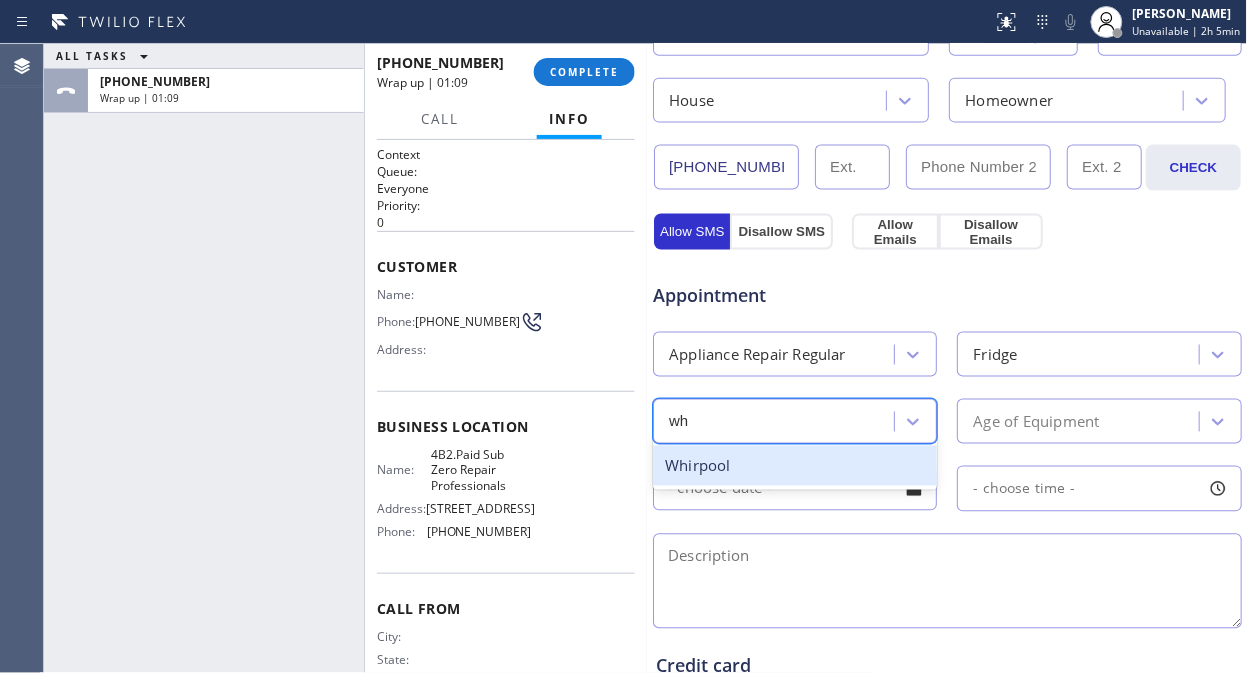 drag, startPoint x: 795, startPoint y: 482, endPoint x: 820, endPoint y: 466, distance: 29.681644 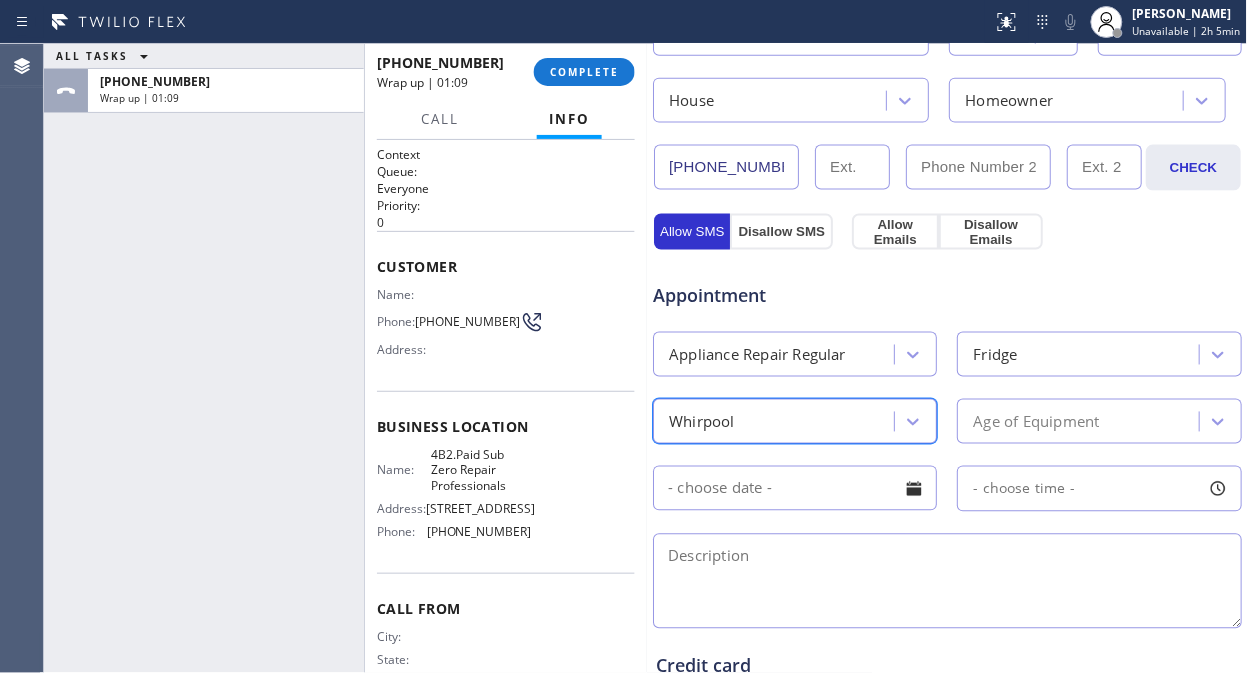 click on "Age of Equipment" at bounding box center [1036, 421] 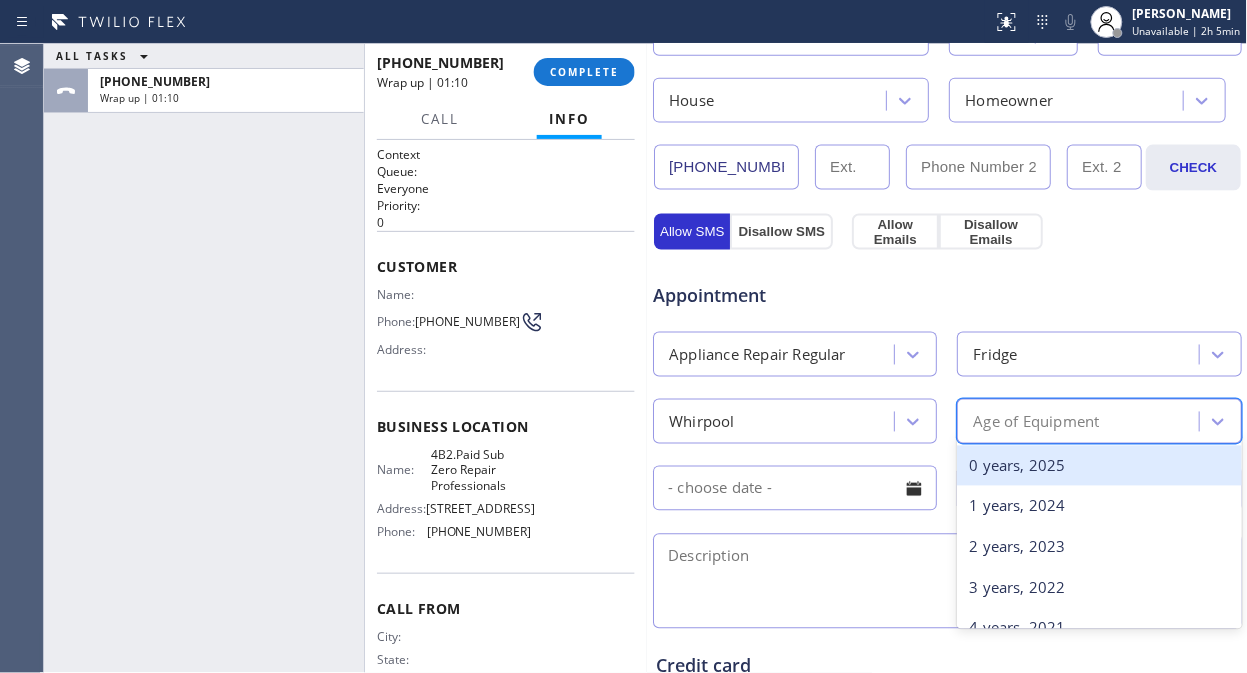 type on "3" 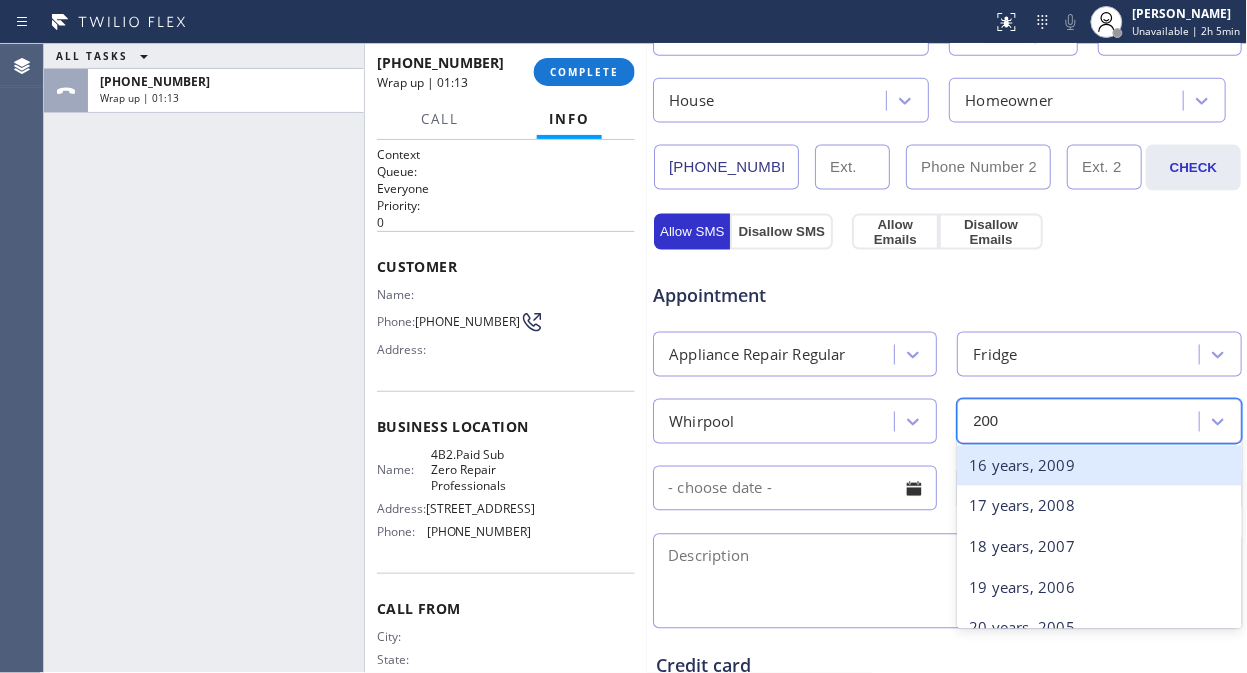 type on "2005" 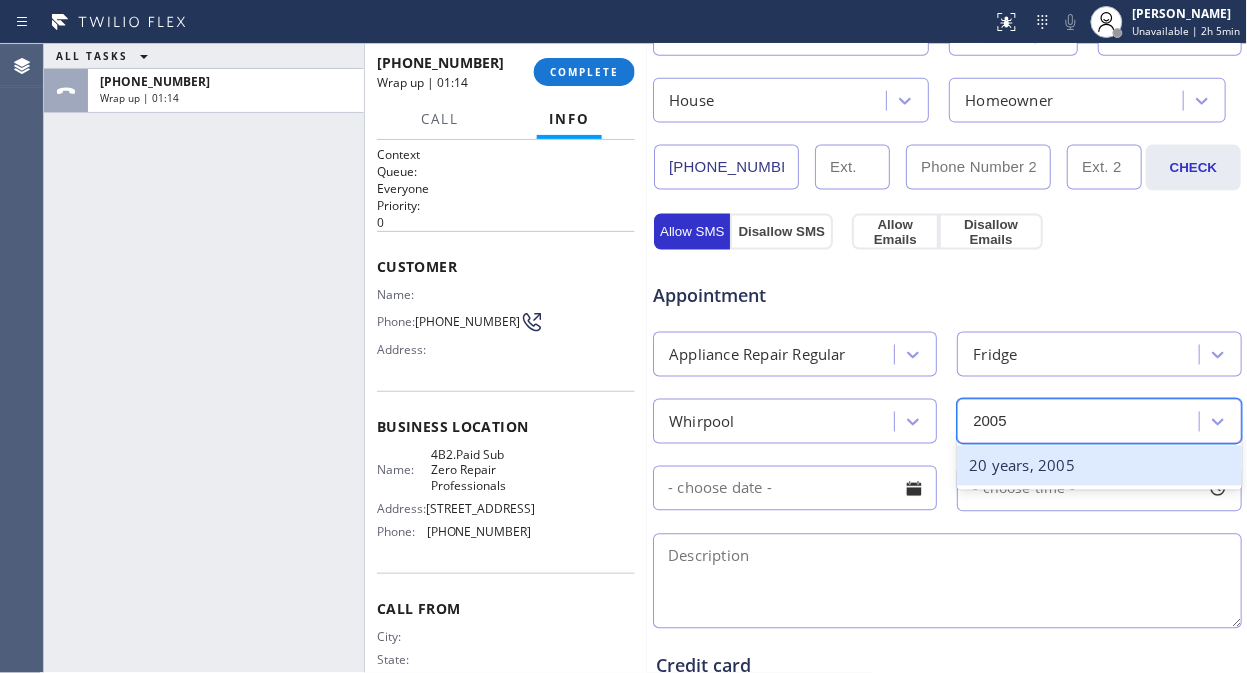 click on "20 years, 2005" at bounding box center [1099, 466] 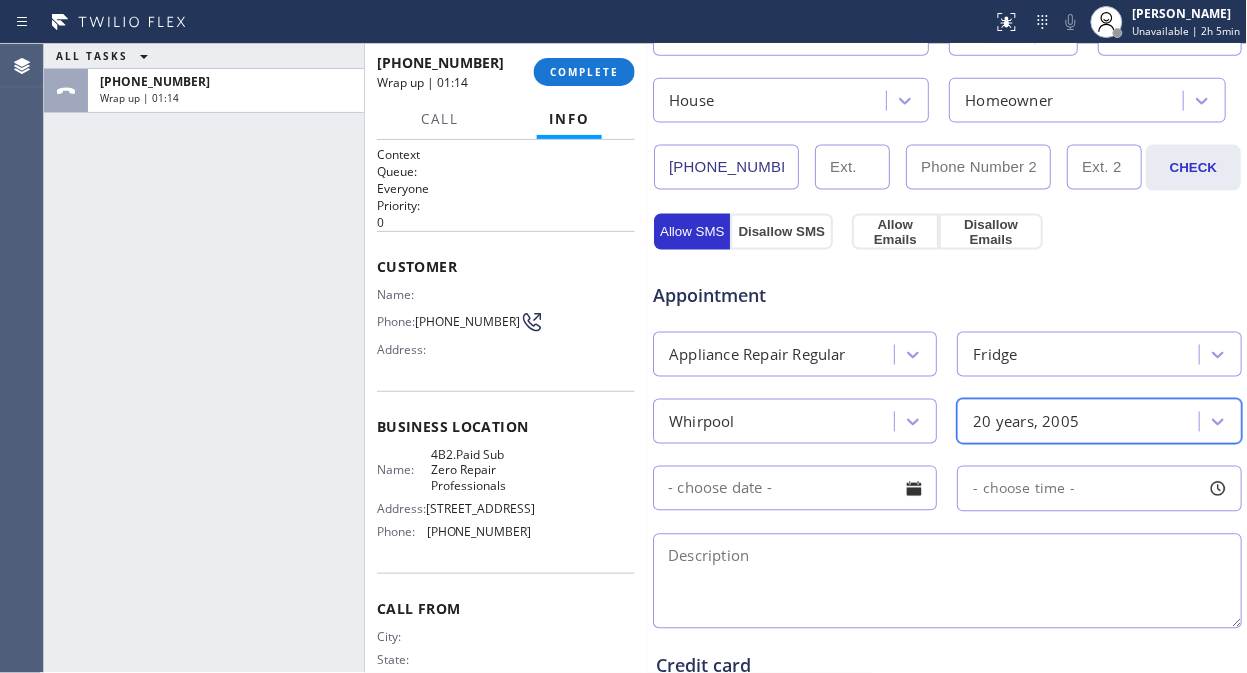 click at bounding box center [795, 488] 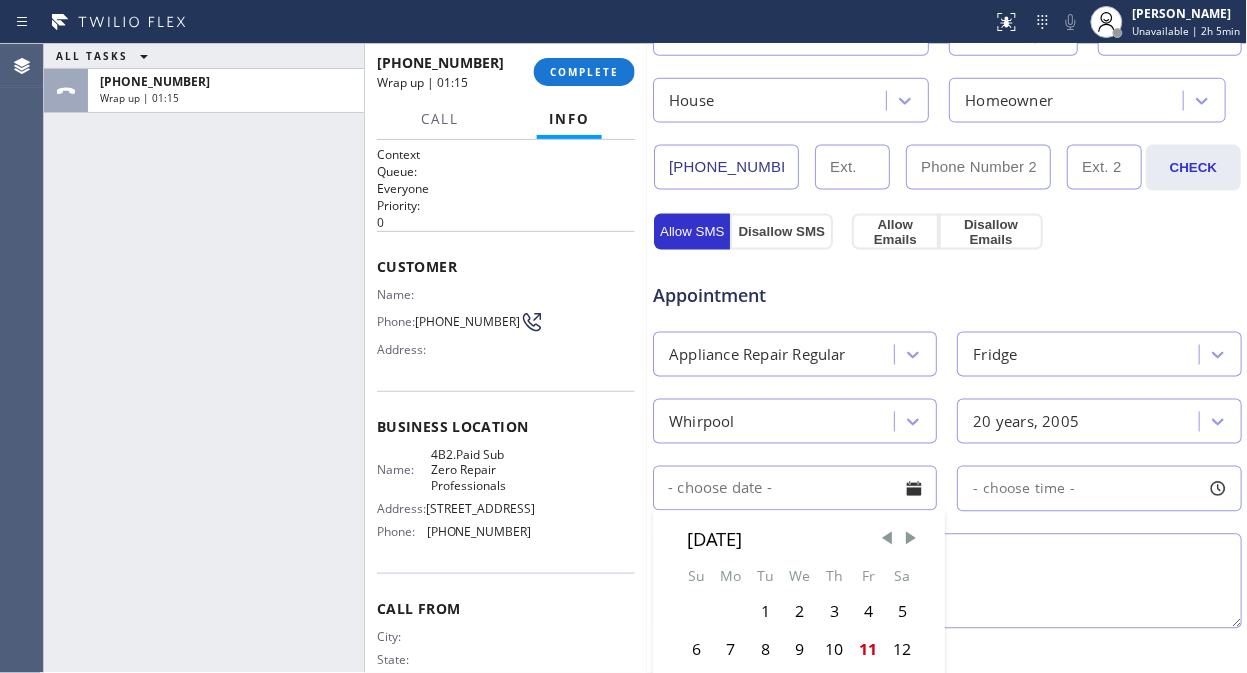 click at bounding box center [947, 581] 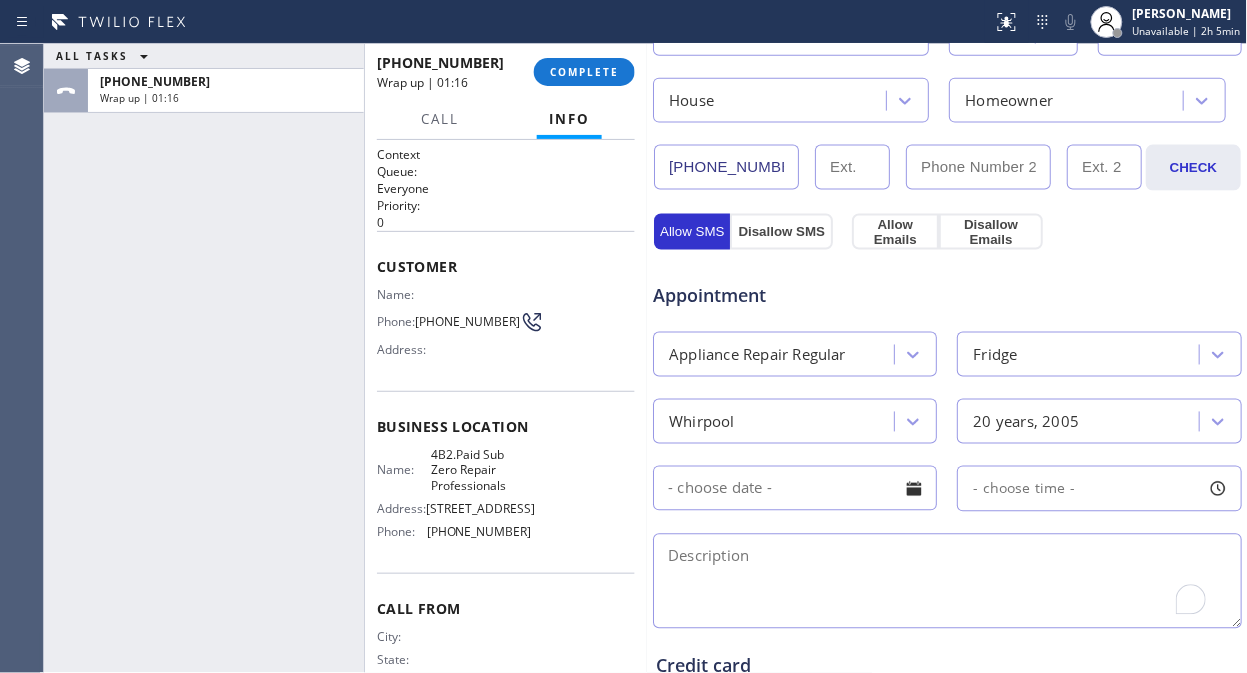 scroll, scrollTop: 222, scrollLeft: 0, axis: vertical 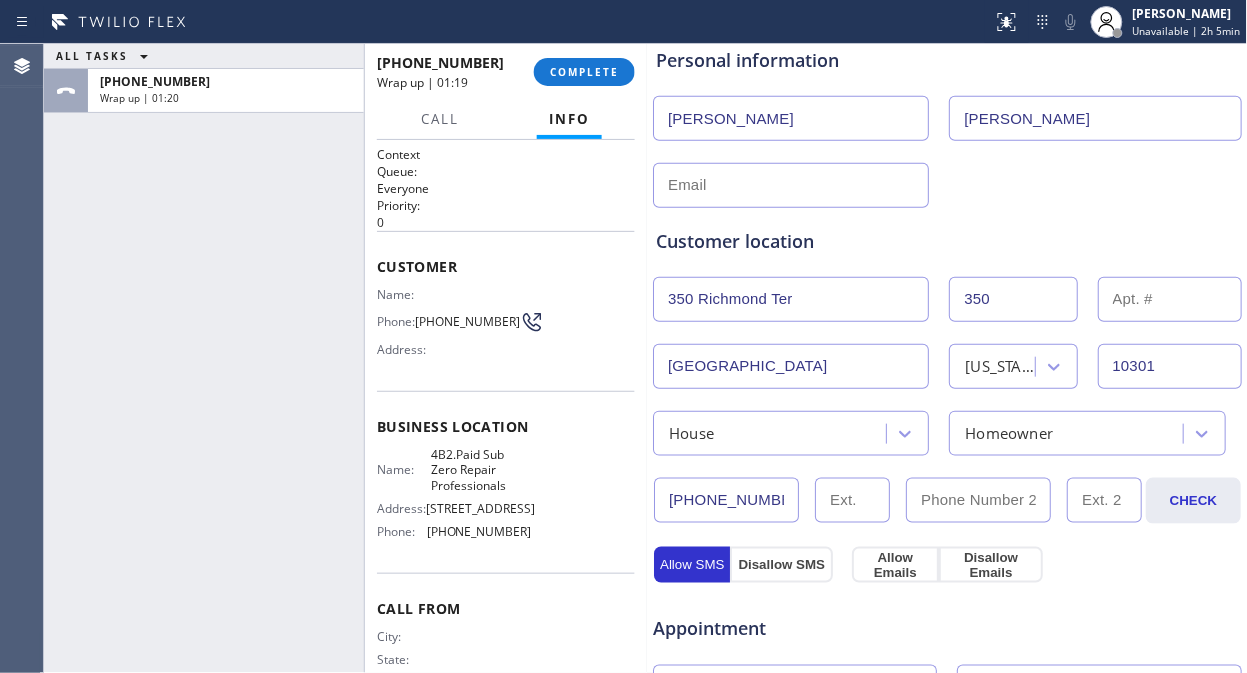 drag, startPoint x: 265, startPoint y: 328, endPoint x: 286, endPoint y: 313, distance: 25.806976 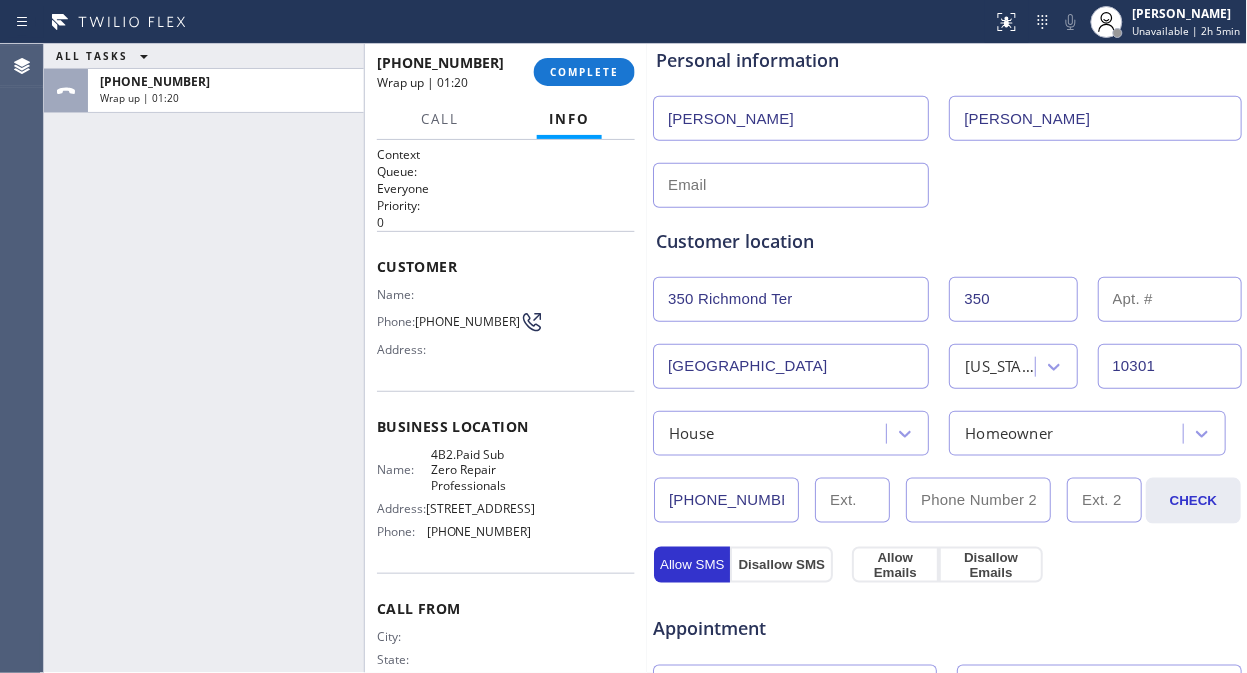 click at bounding box center [791, 185] 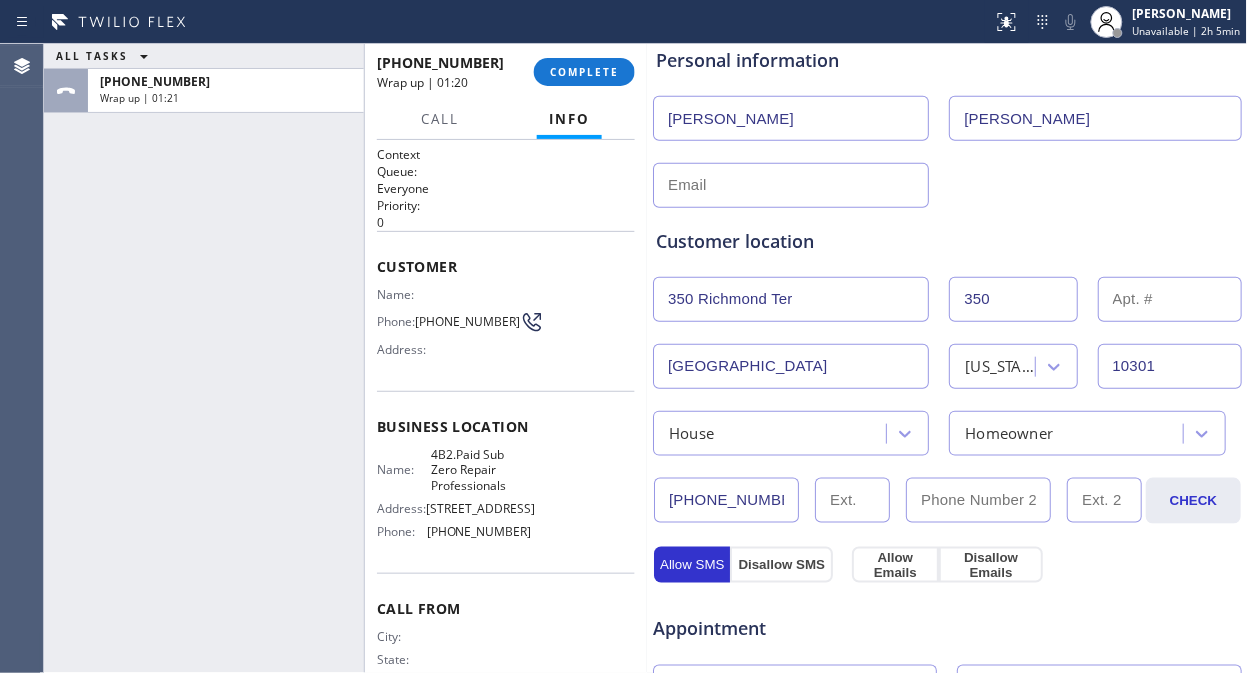 paste on "[EMAIL_ADDRESS][DOMAIN_NAME]" 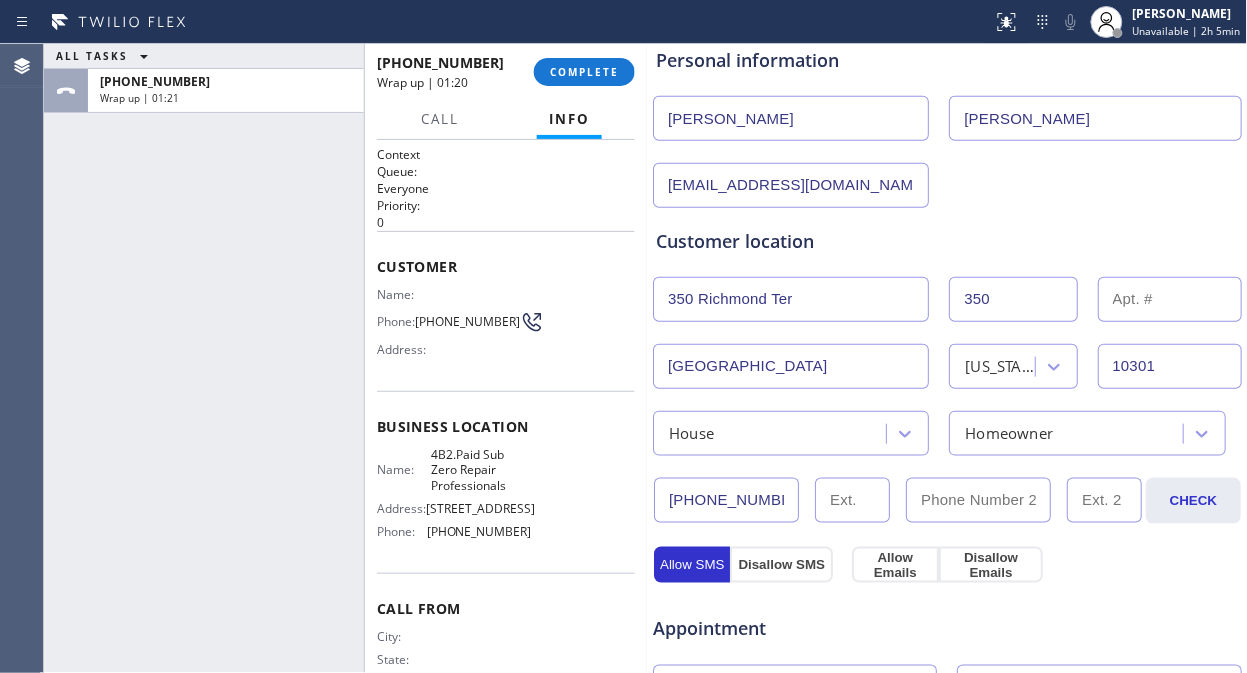 type on "[EMAIL_ADDRESS][DOMAIN_NAME]" 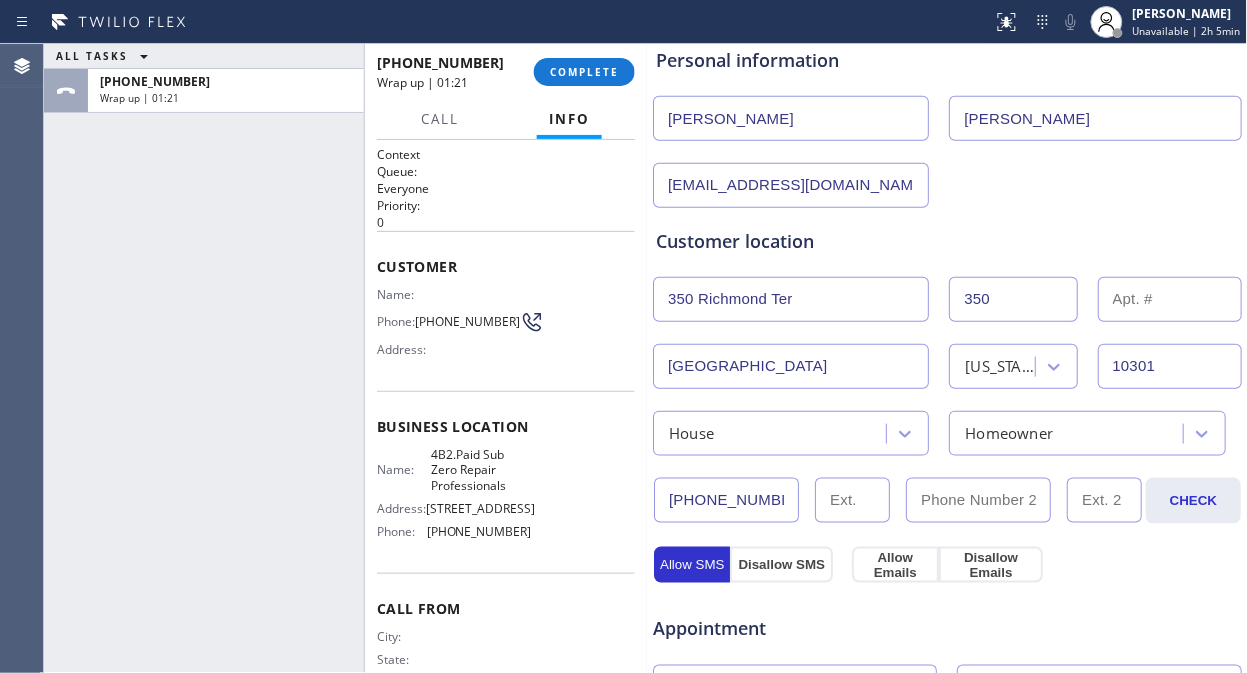 click on "Customer location >> ADD NEW ADDRESS << + NEW ADDRESS [STREET_ADDRESS][GEOGRAPHIC_DATA][US_STATE] Homeowner" at bounding box center [947, 332] 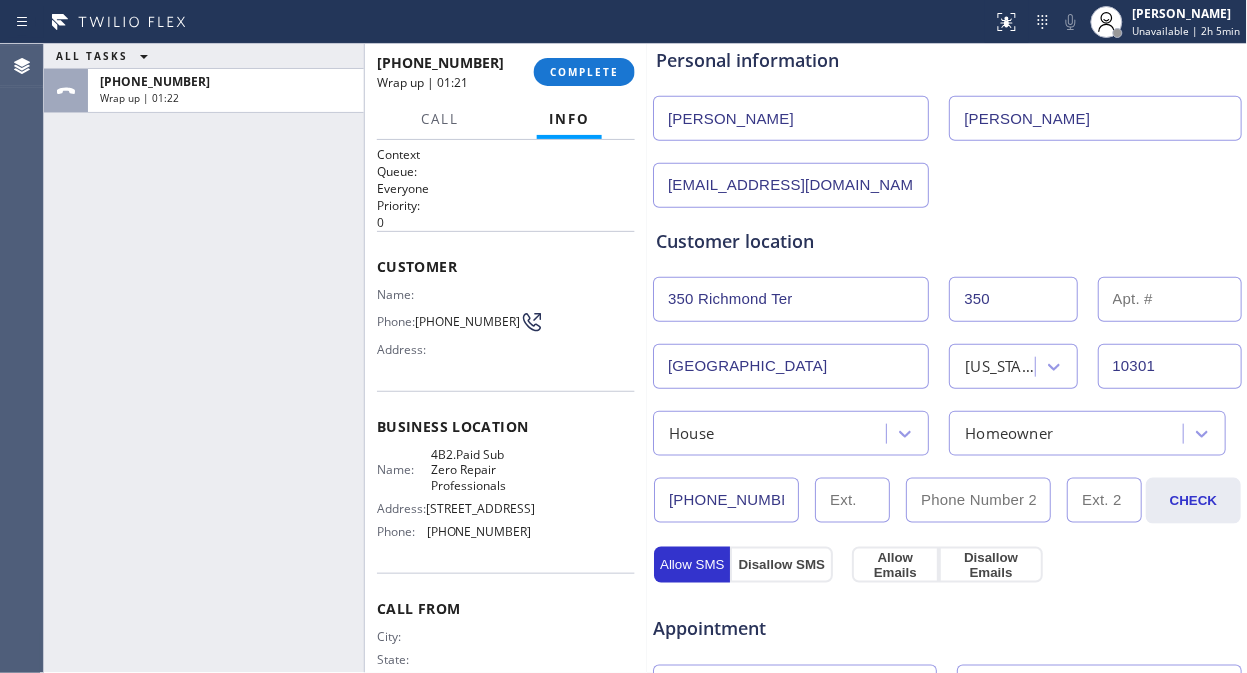 scroll, scrollTop: 355, scrollLeft: 0, axis: vertical 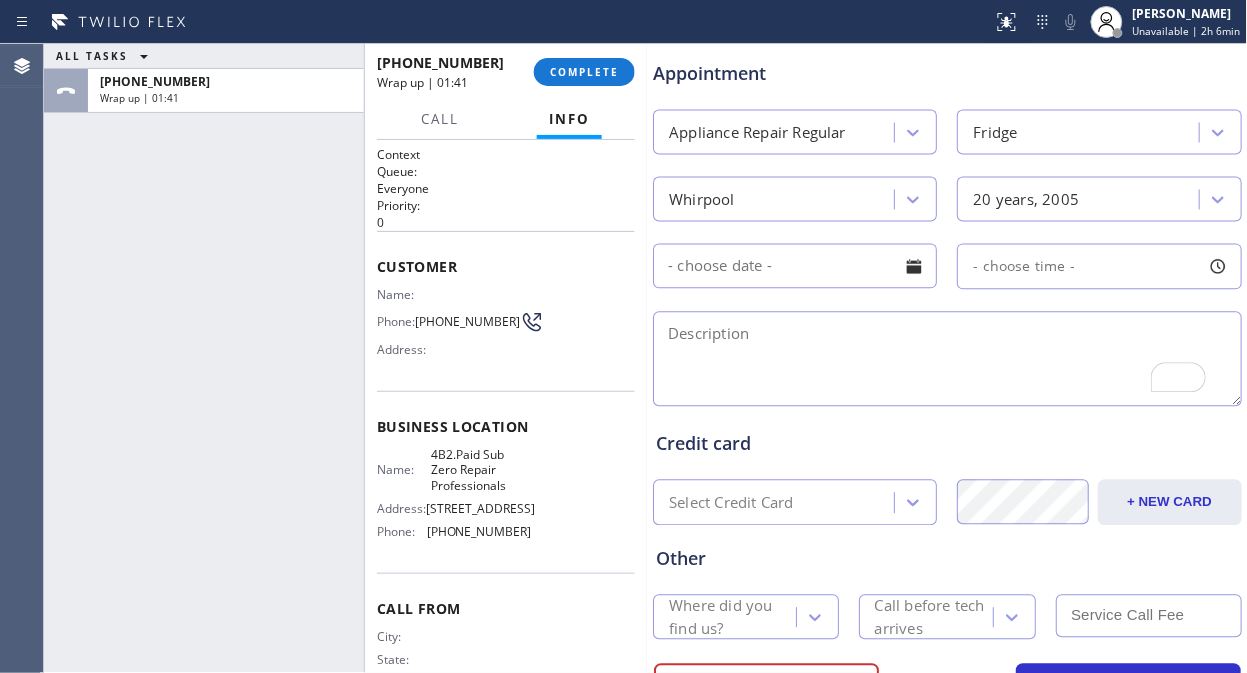 click on "ALL TASKS ALL TASKS ACTIVE TASKS TASKS IN WRAP UP [PHONE_NUMBER] Wrap up | 01:41" at bounding box center (204, 358) 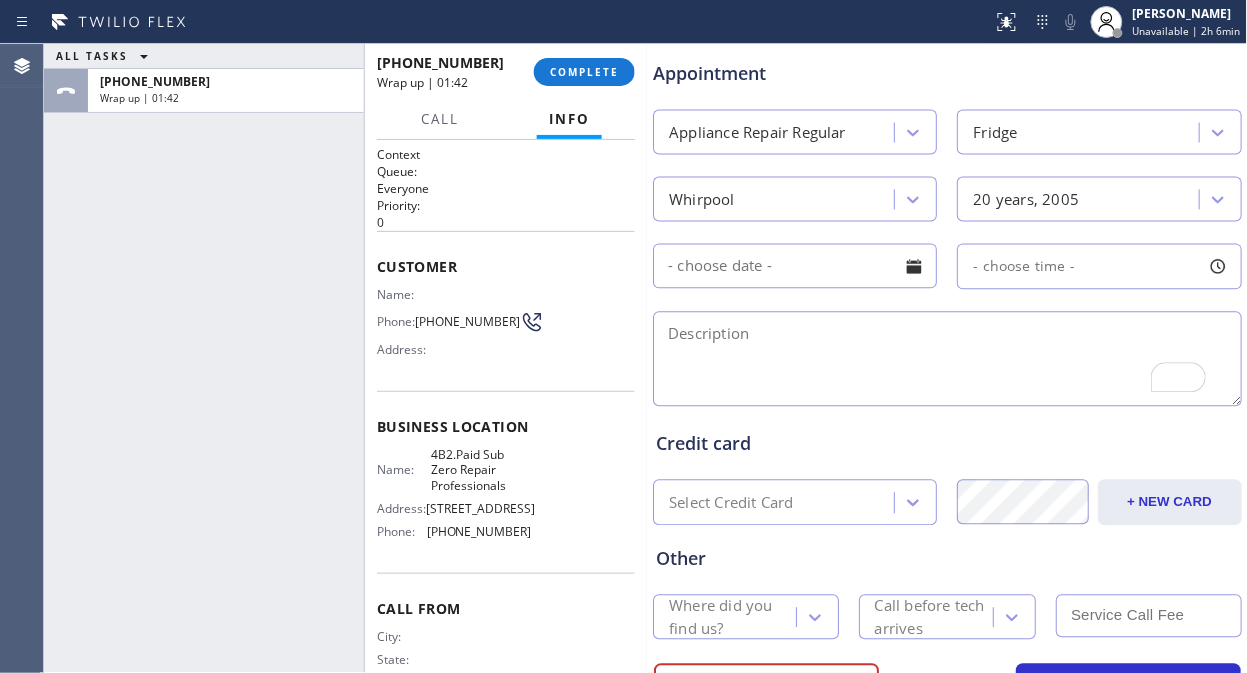 click at bounding box center (947, 359) 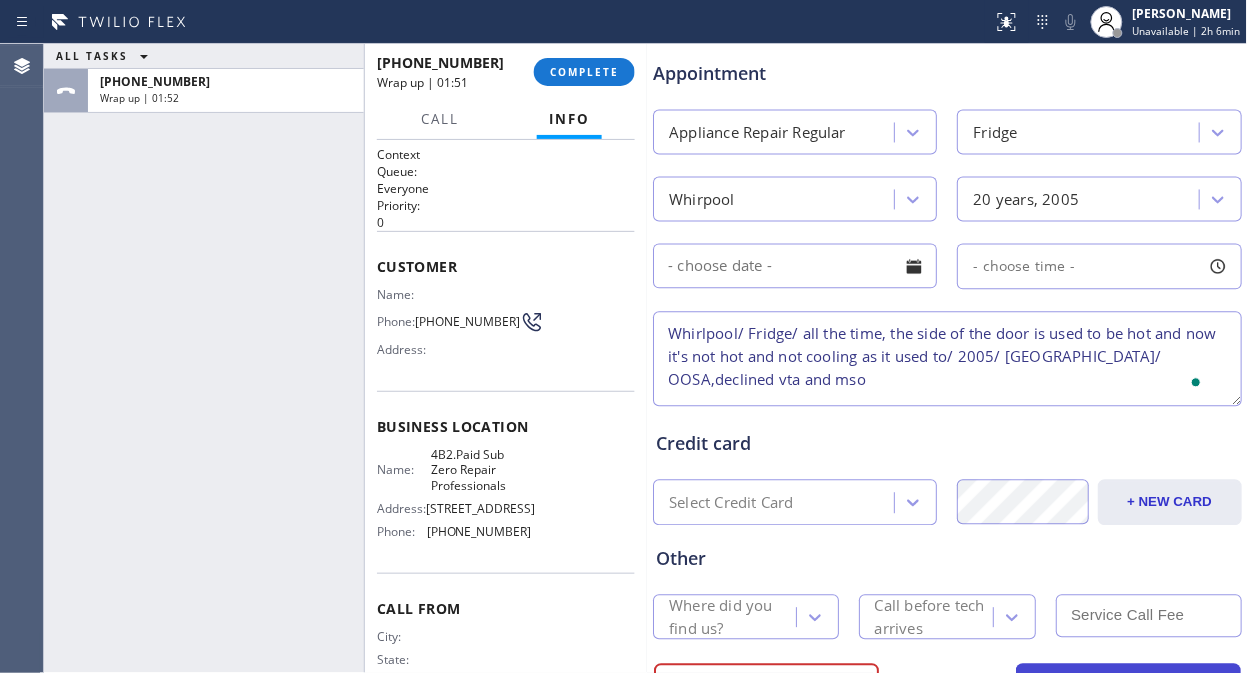 type on "Whirlpool/ Fridge/ all the time, the side of the door is used to be hot and now it's not hot and not cooling as it used to/ 2005/ [GEOGRAPHIC_DATA]/ OOSA,declined vta and mso" 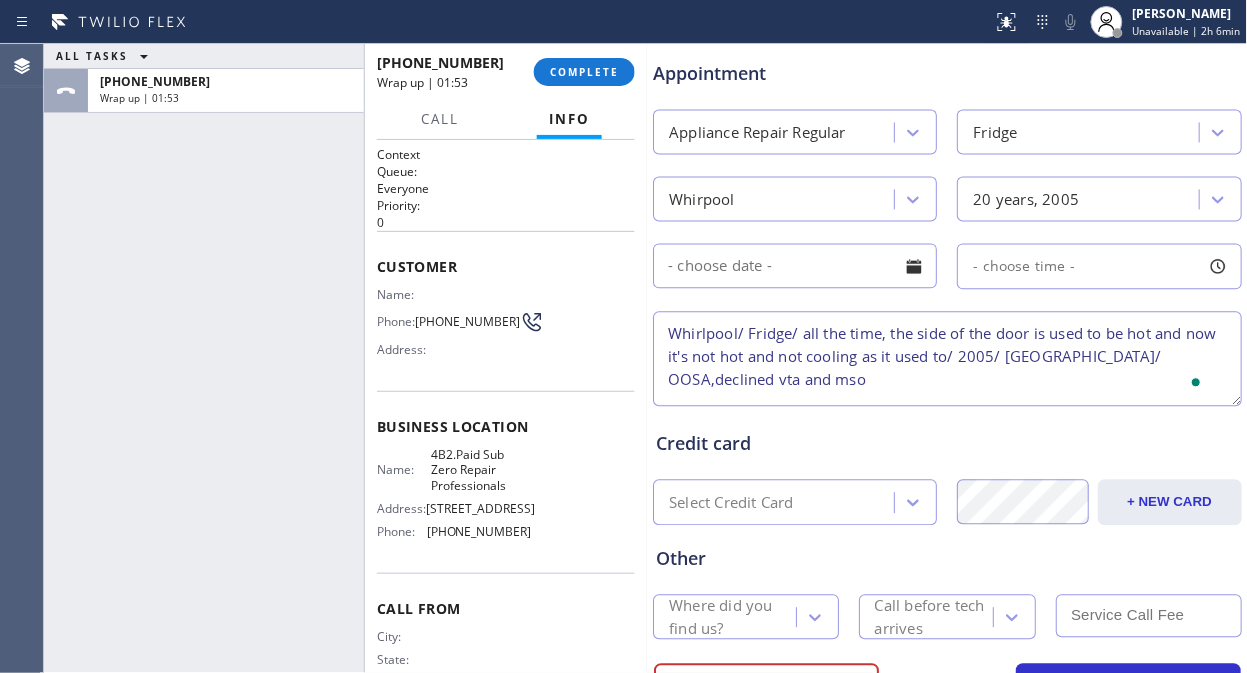 click on "ALL TASKS ALL TASKS ACTIVE TASKS TASKS IN WRAP UP [PHONE_NUMBER] Wrap up | 01:53" at bounding box center [204, 358] 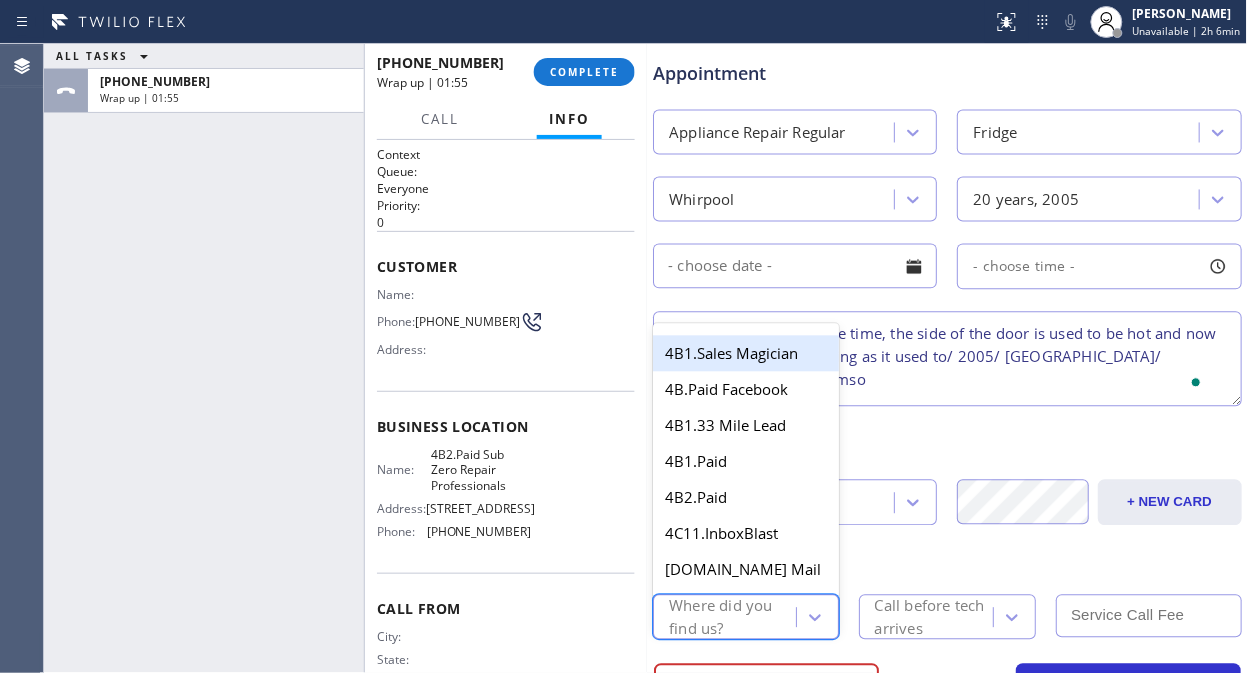 click on "Where did you find us?" at bounding box center [731, 618] 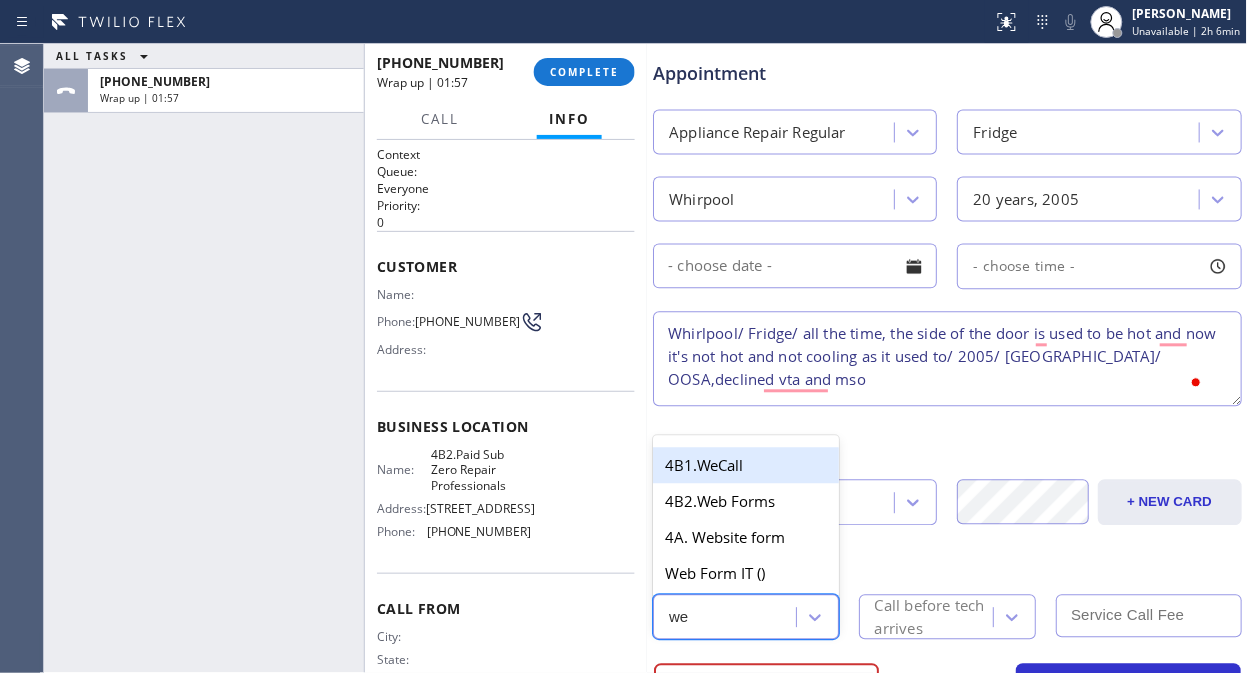 type on "web" 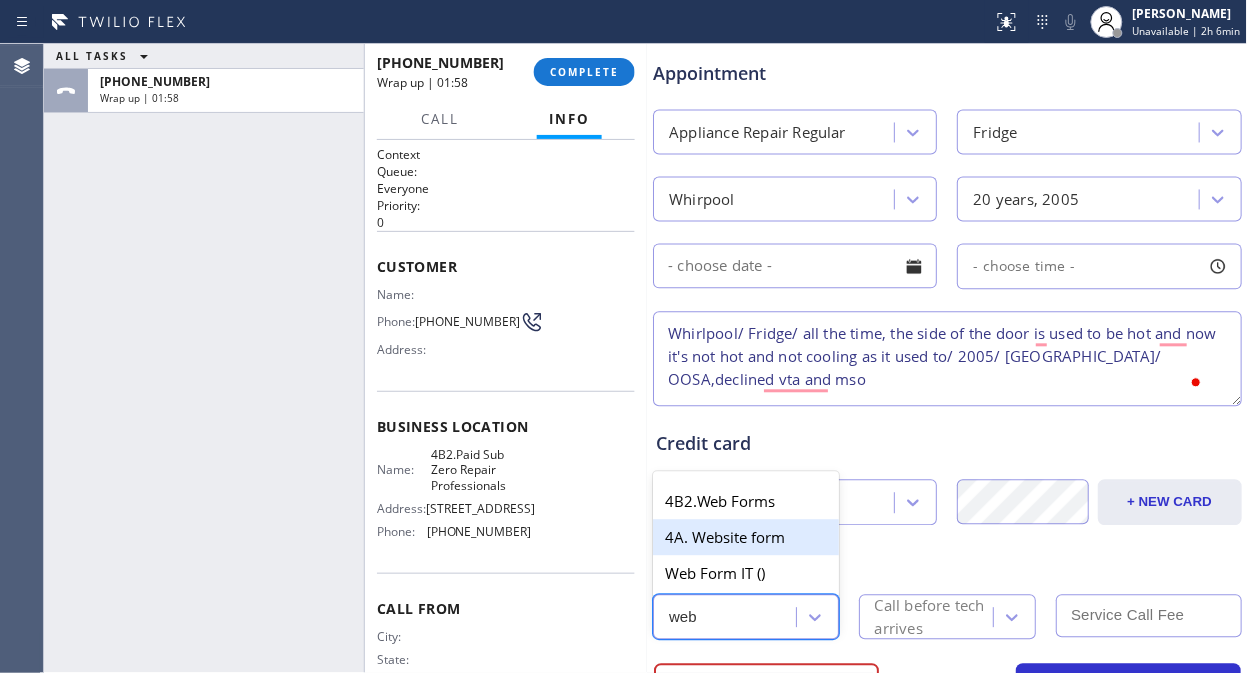 drag, startPoint x: 758, startPoint y: 537, endPoint x: 810, endPoint y: 560, distance: 56.859474 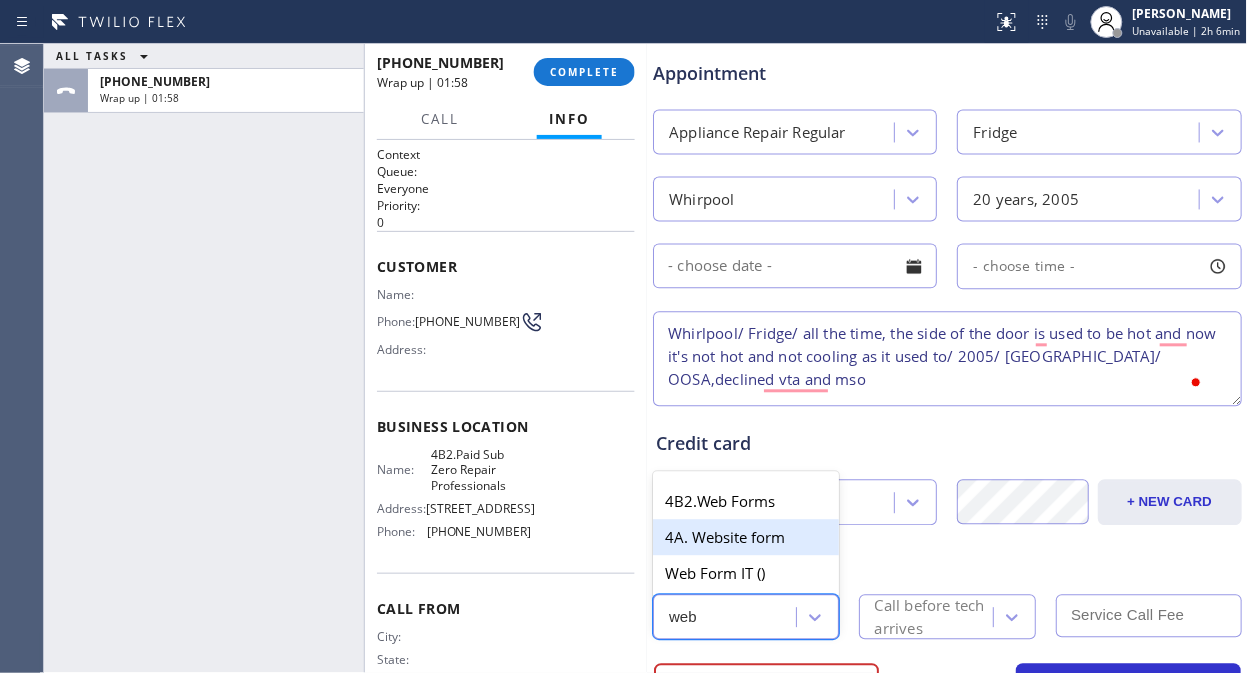 click on "4A. Website form" at bounding box center (746, 538) 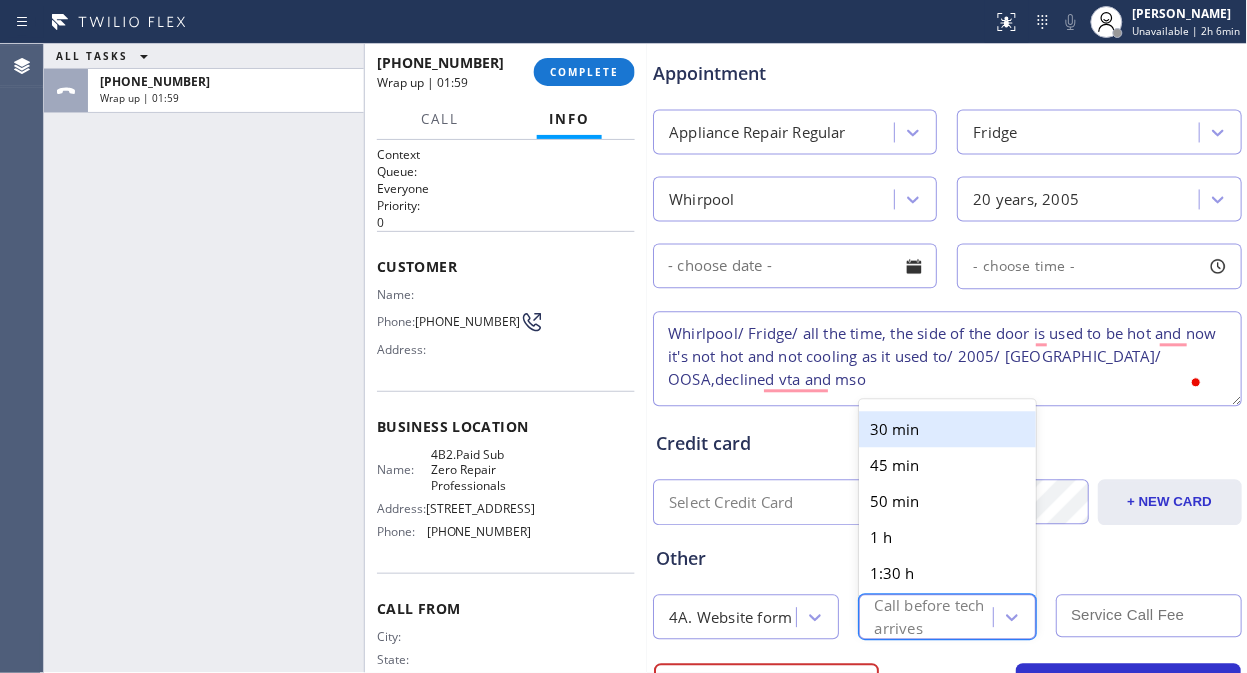 drag, startPoint x: 928, startPoint y: 626, endPoint x: 920, endPoint y: 563, distance: 63.505905 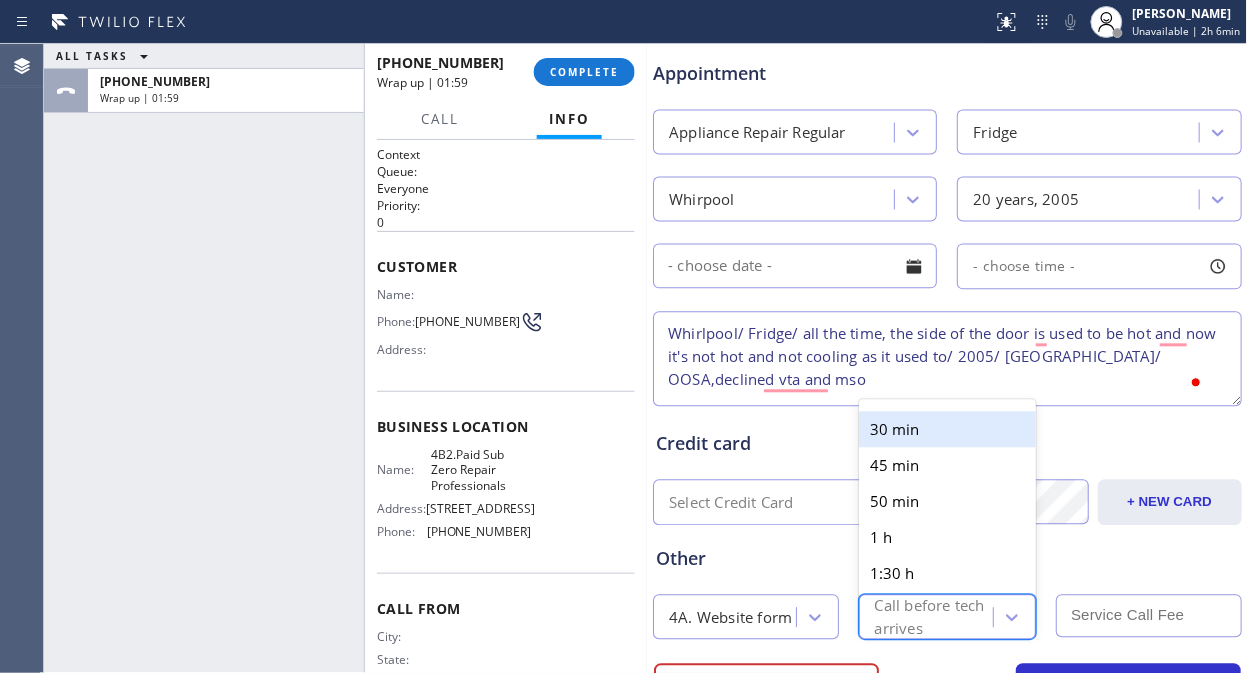 click on "Call before tech arrives" at bounding box center [933, 618] 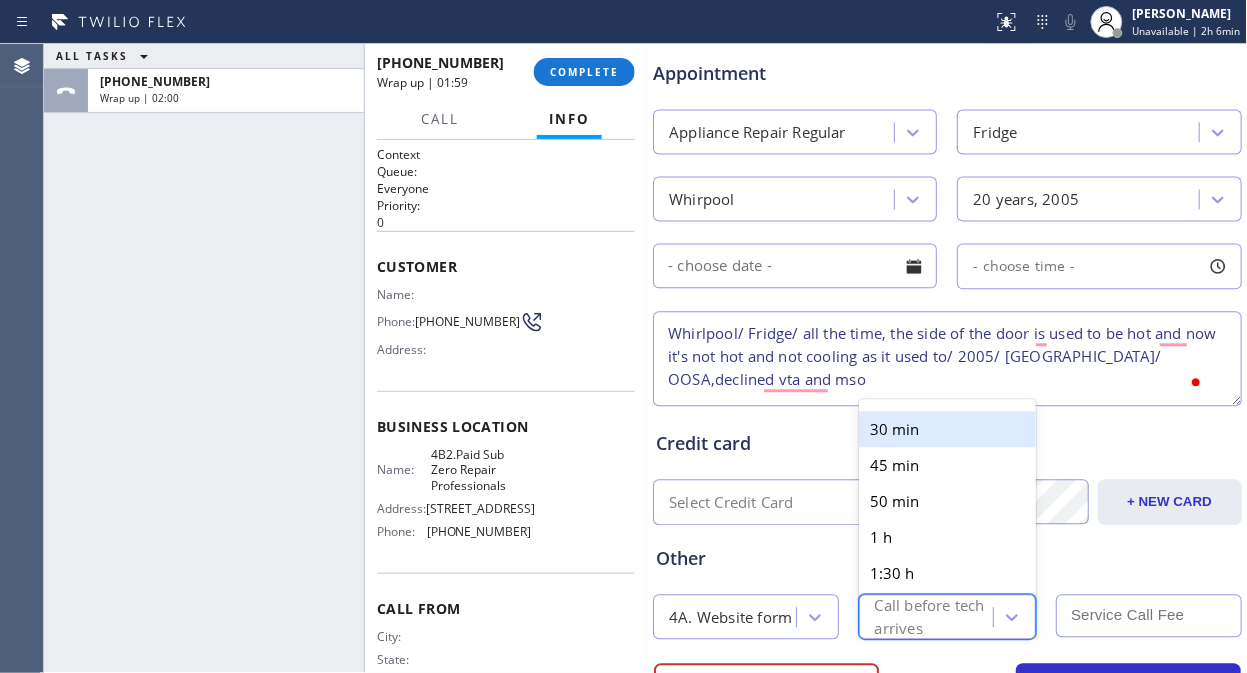 click on "30 min" at bounding box center [948, 430] 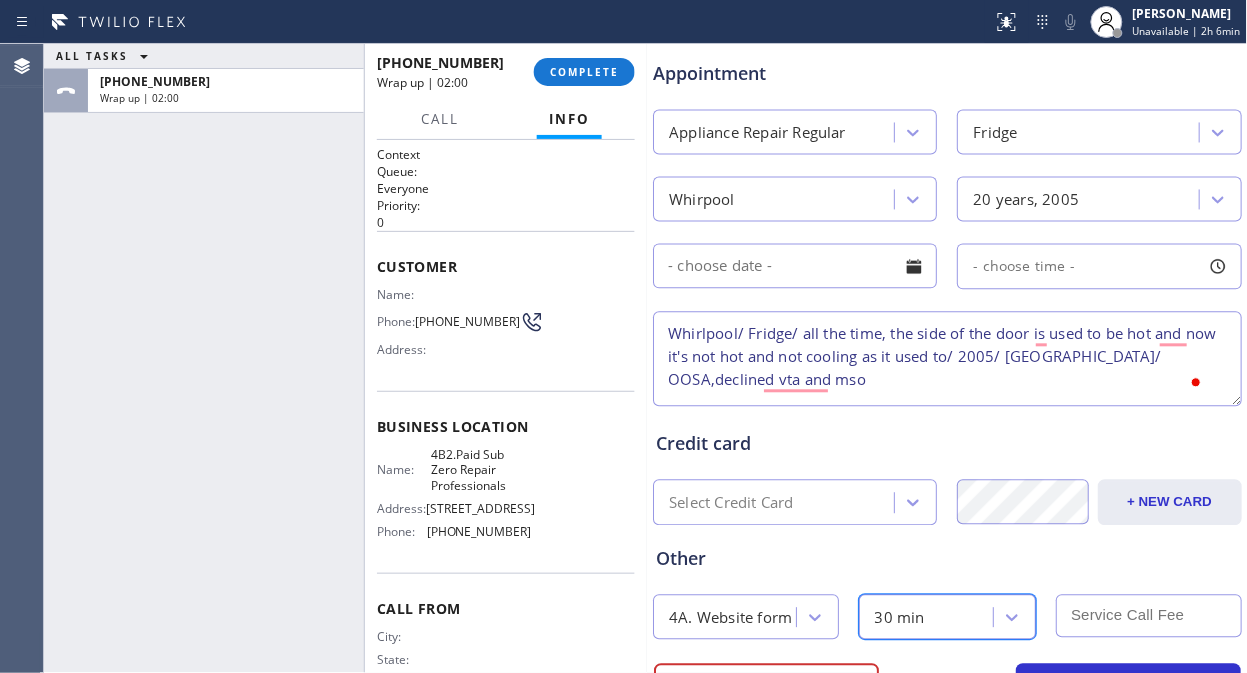 scroll, scrollTop: 803, scrollLeft: 0, axis: vertical 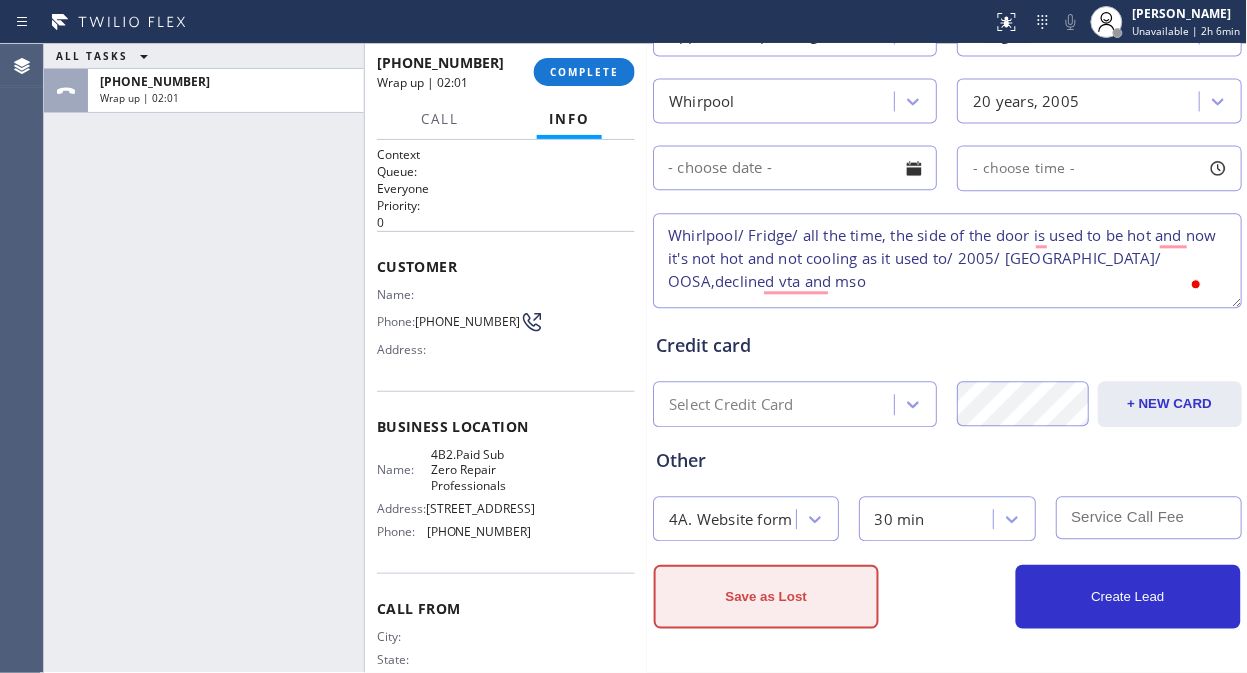 click on "Save as Lost" at bounding box center [766, 597] 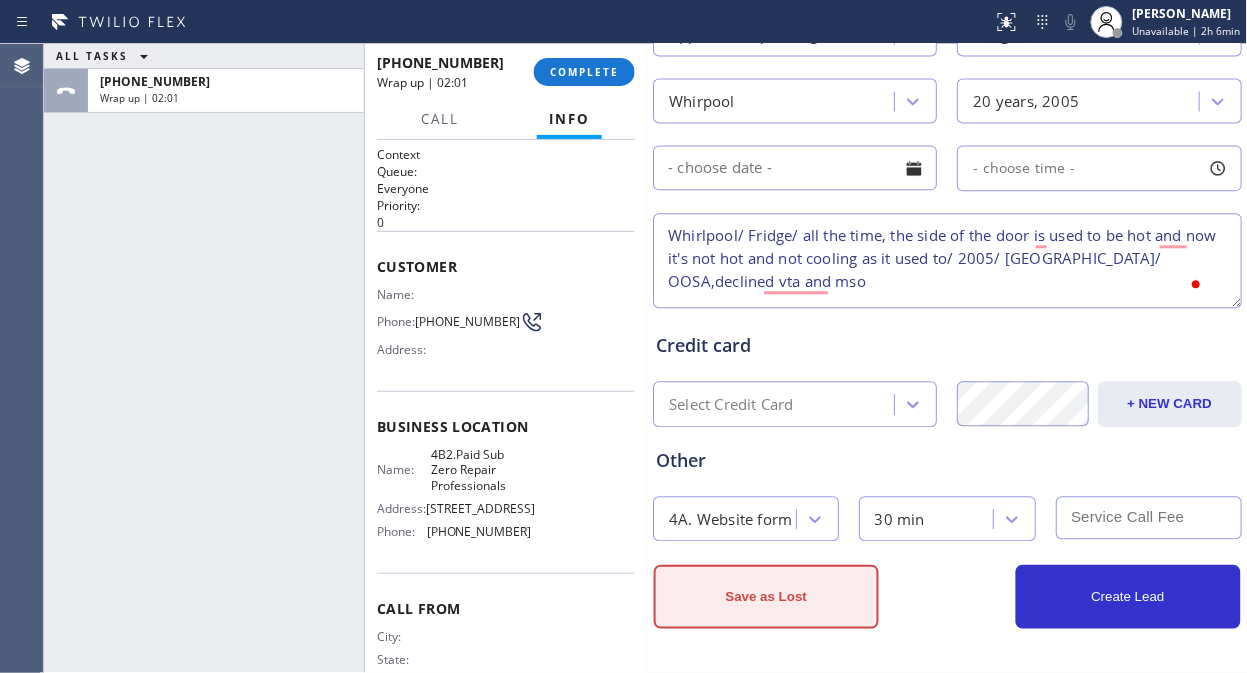 scroll, scrollTop: 944, scrollLeft: 0, axis: vertical 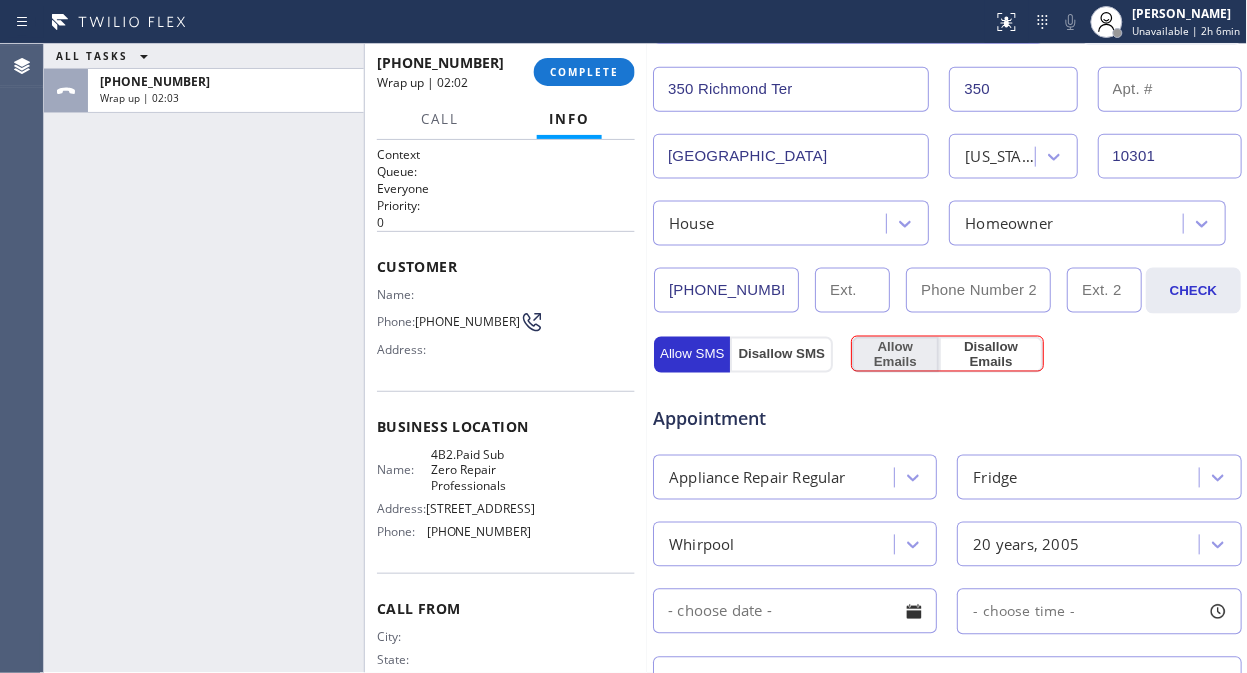 click on "Allow Emails" at bounding box center [896, 355] 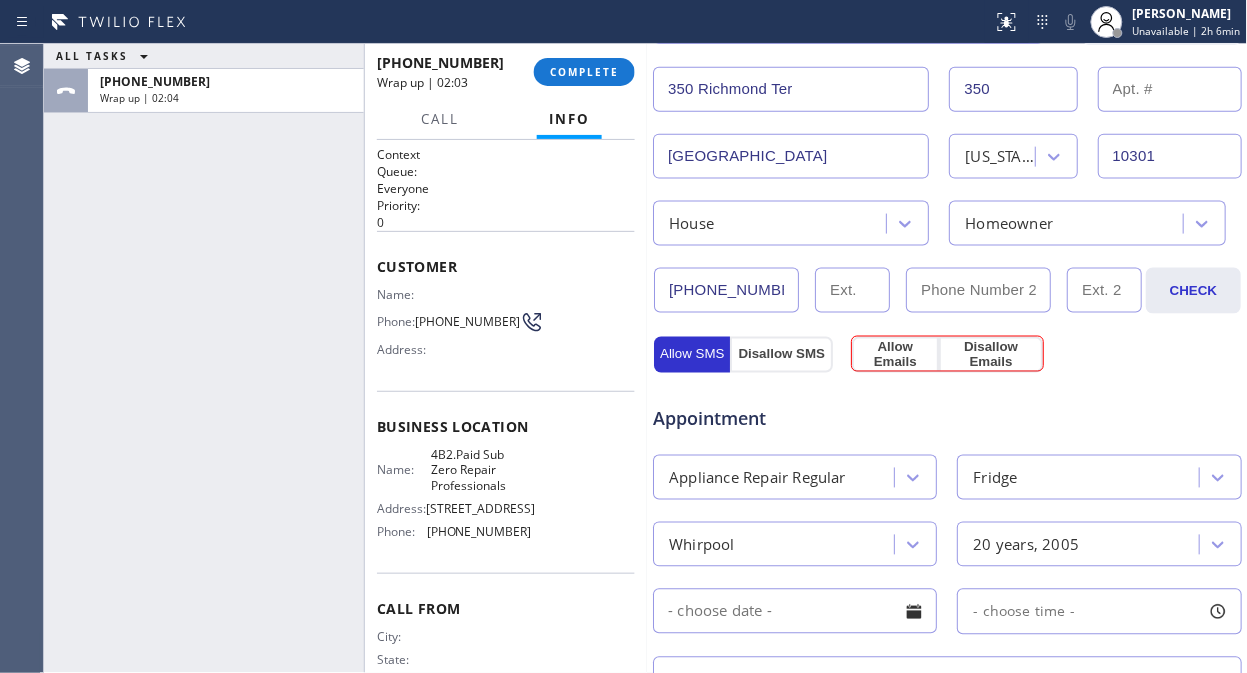 scroll, scrollTop: 764, scrollLeft: 0, axis: vertical 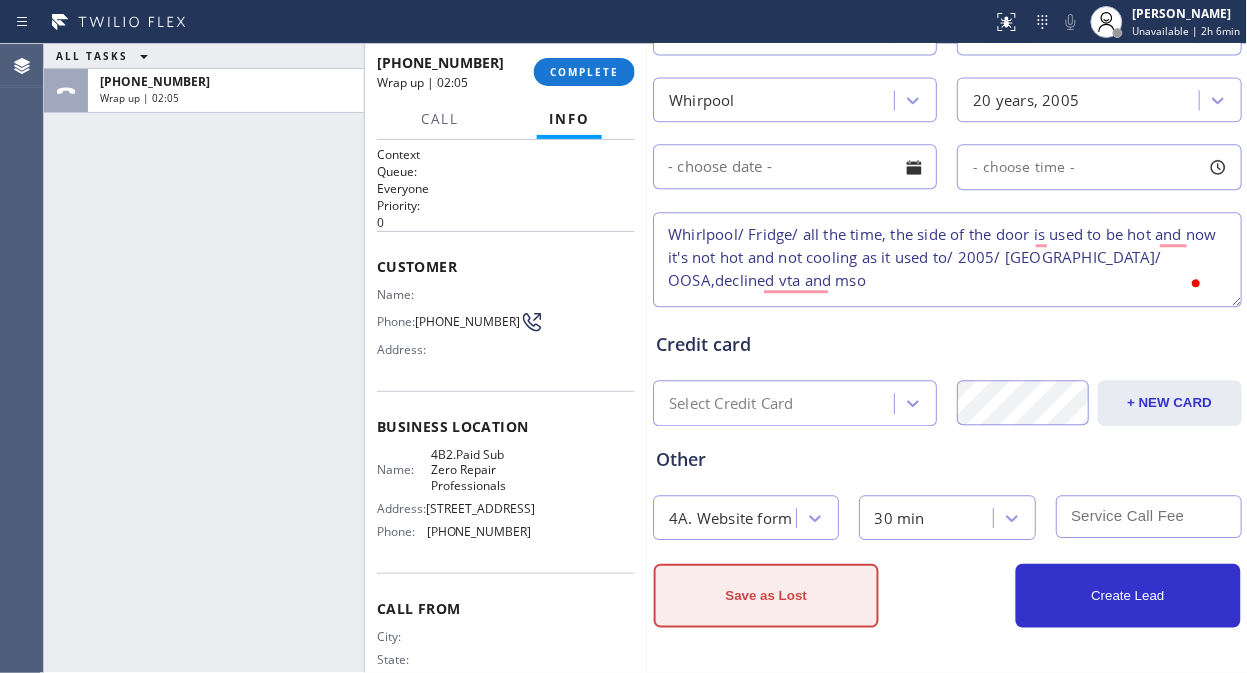 click on "Save as Lost" at bounding box center [766, 596] 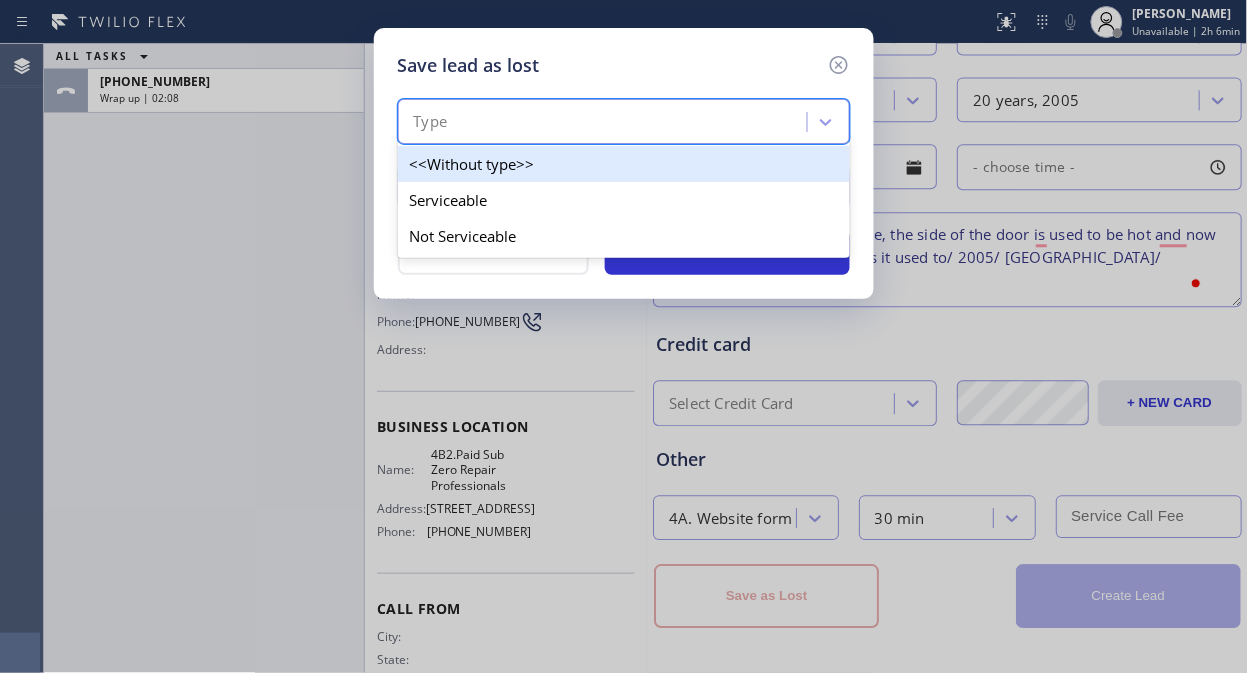 click on "Type" at bounding box center (605, 122) 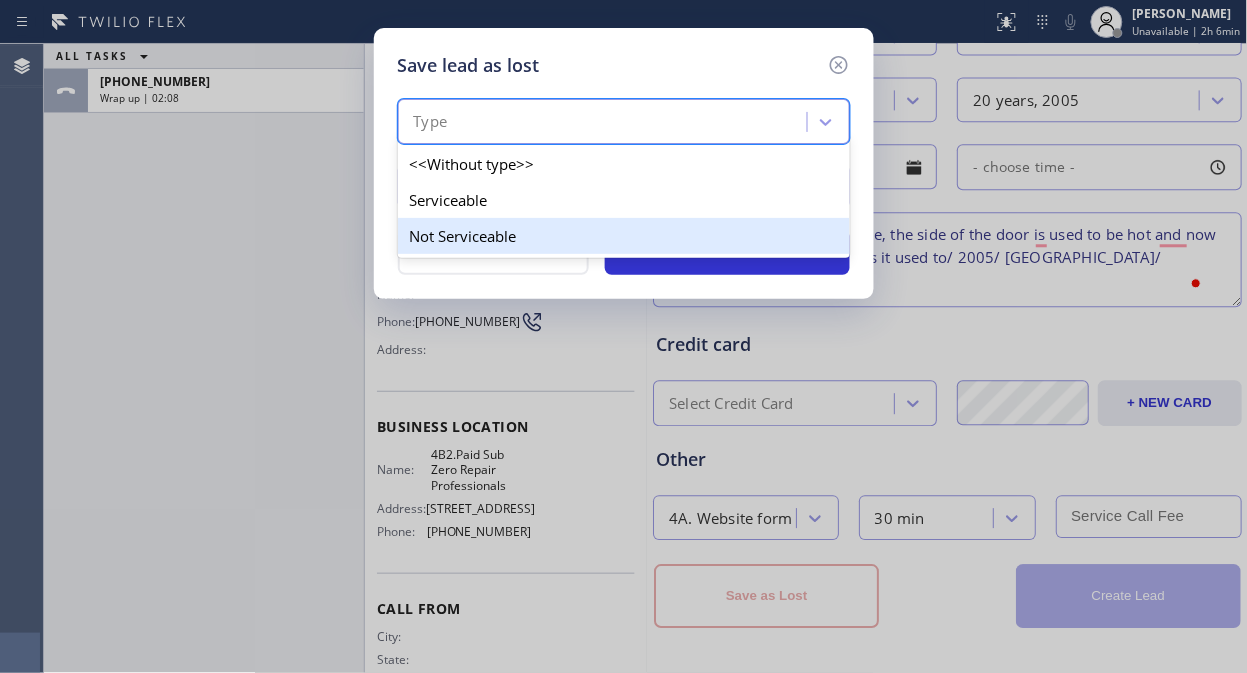 click on "Not Serviceable" at bounding box center [624, 236] 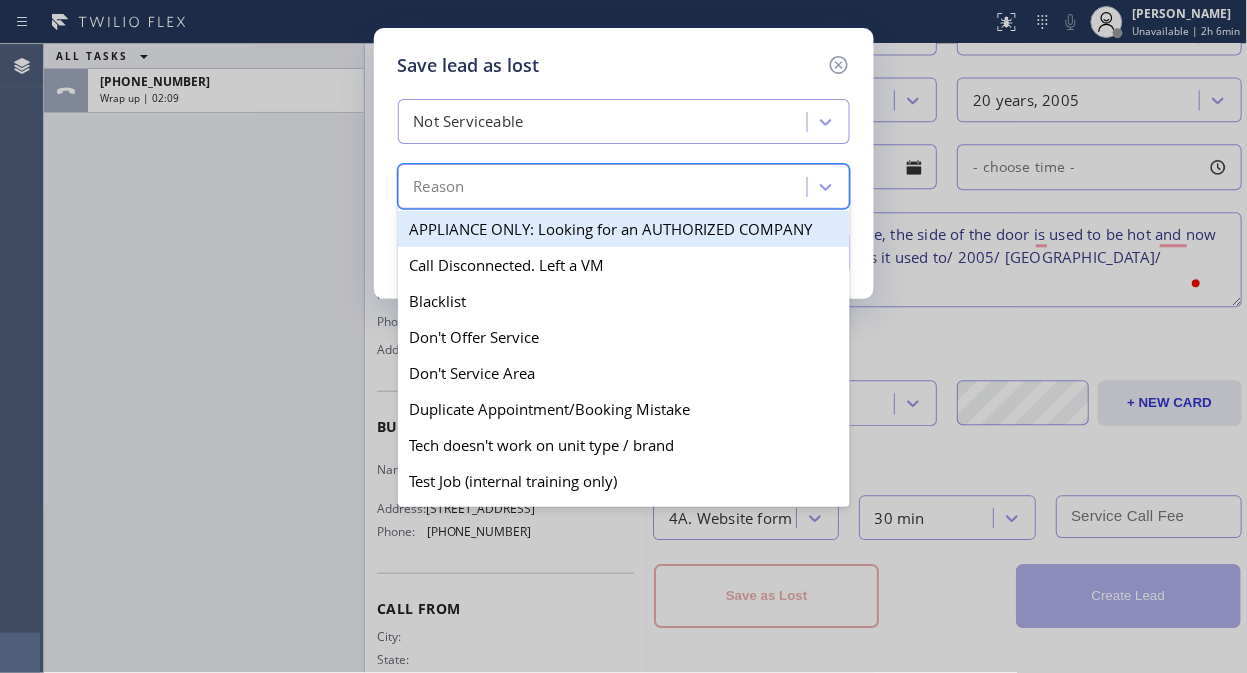 click on "Reason" at bounding box center [605, 187] 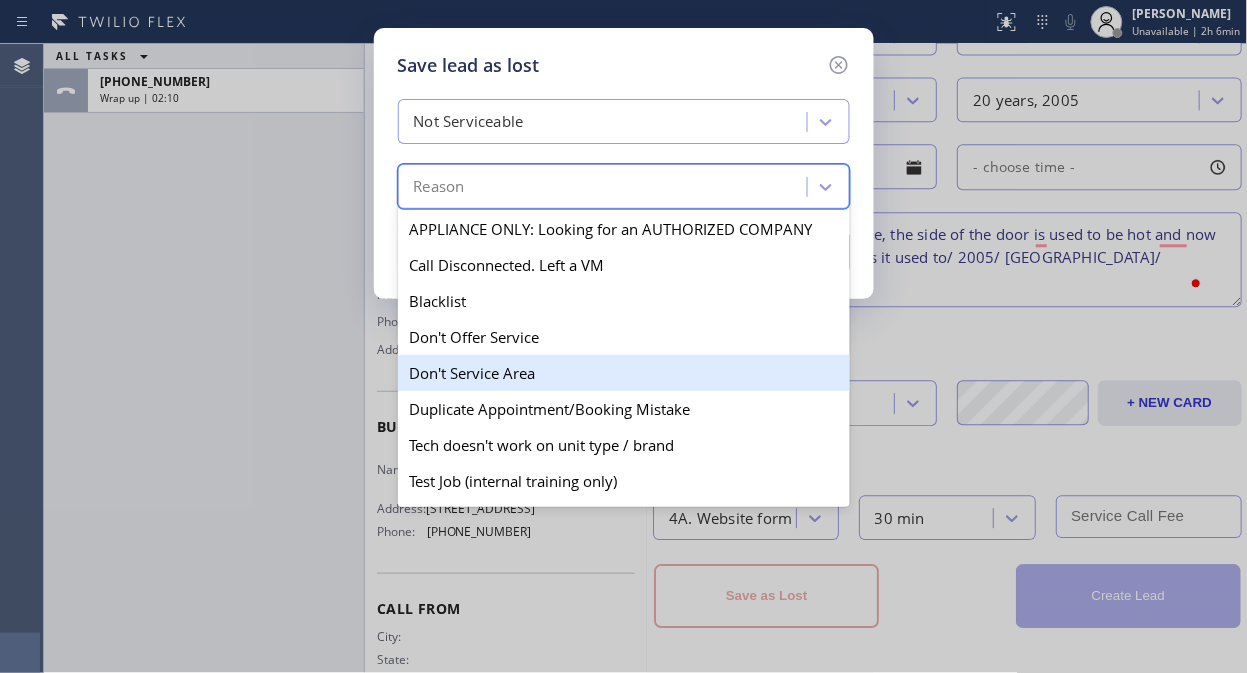 click on "Don't Service Area" at bounding box center (624, 373) 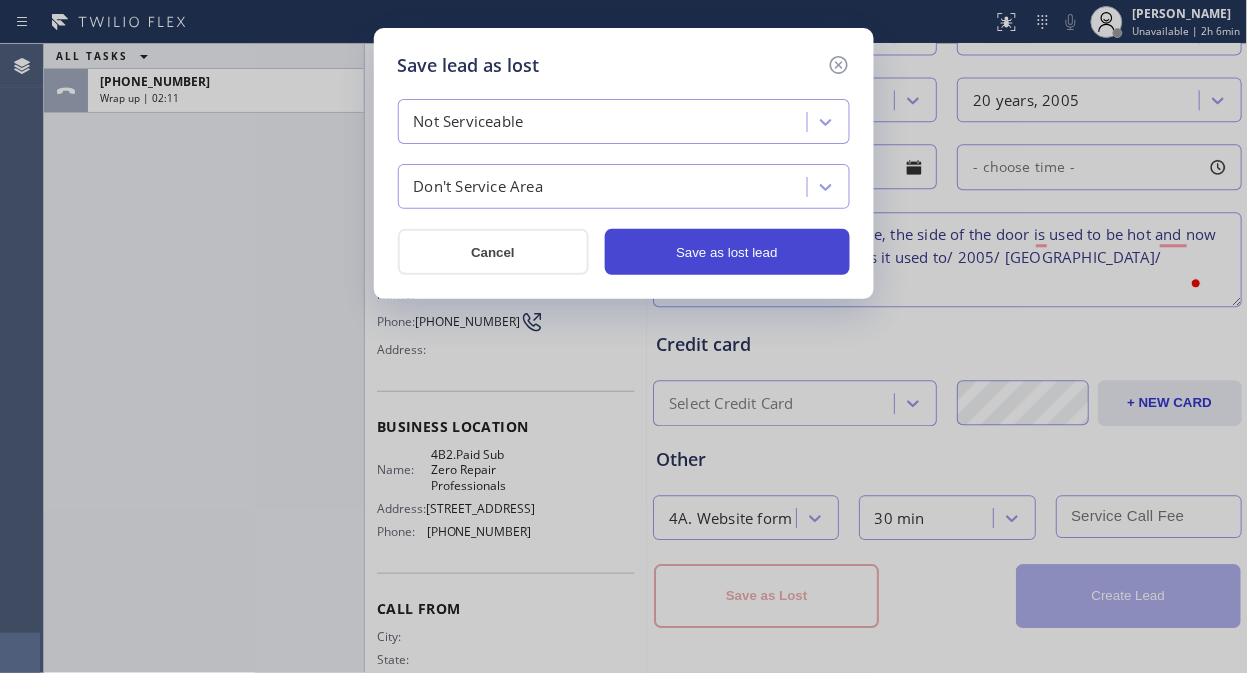 click on "Save as lost lead" at bounding box center [727, 252] 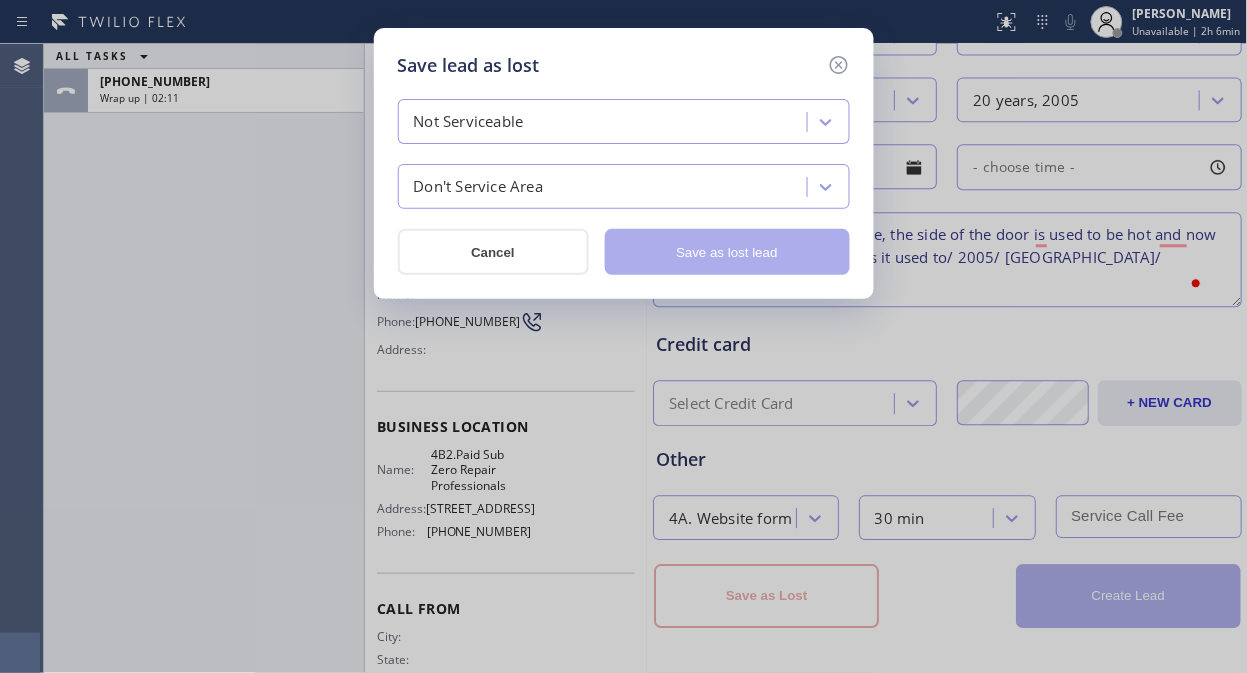 type 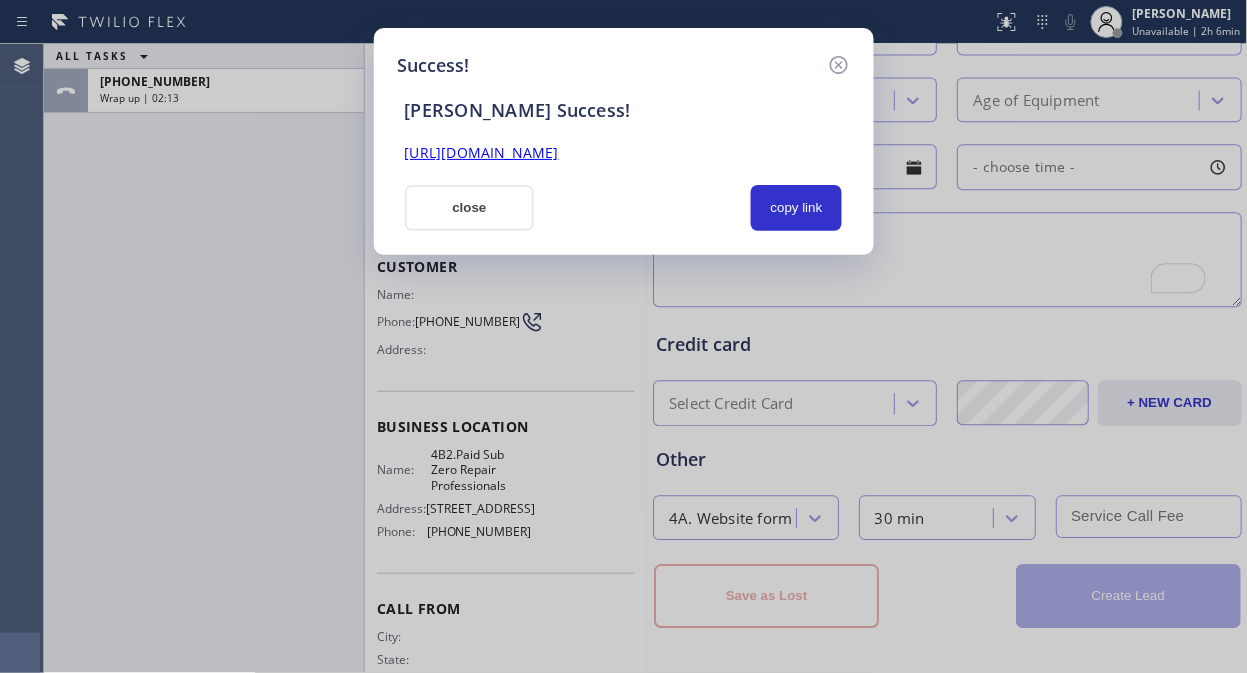 click on "[URL][DOMAIN_NAME]" at bounding box center [624, 153] 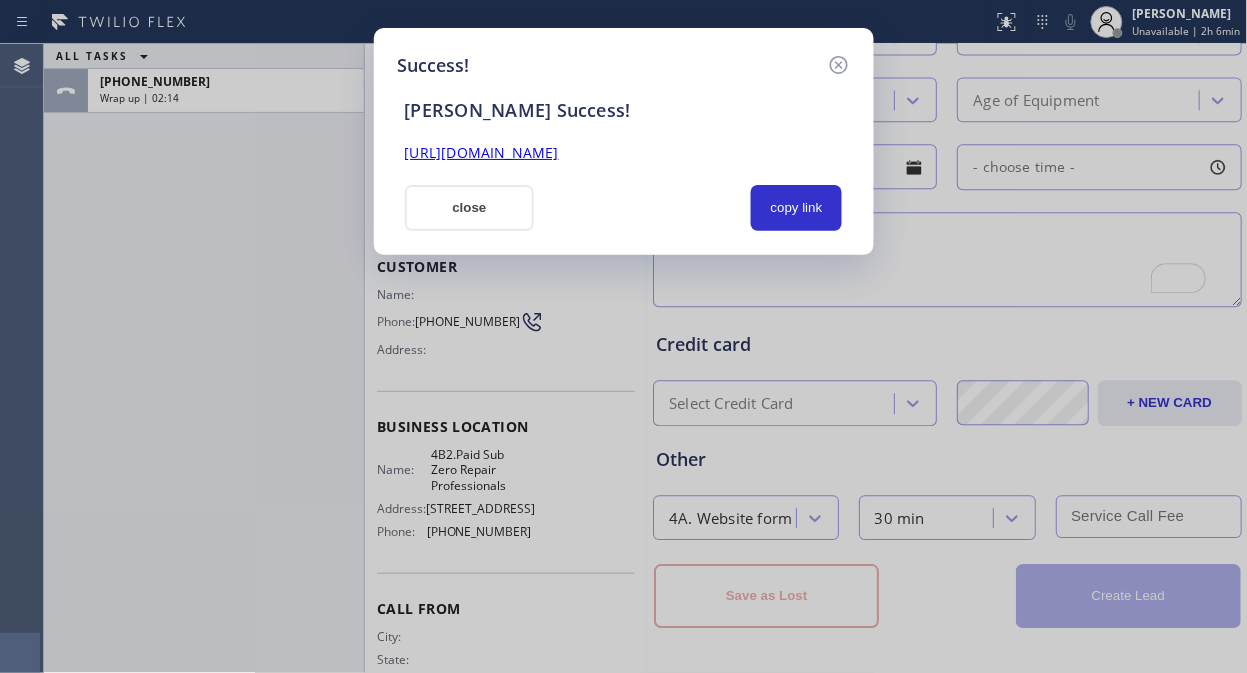 click on "[URL][DOMAIN_NAME]" at bounding box center [482, 152] 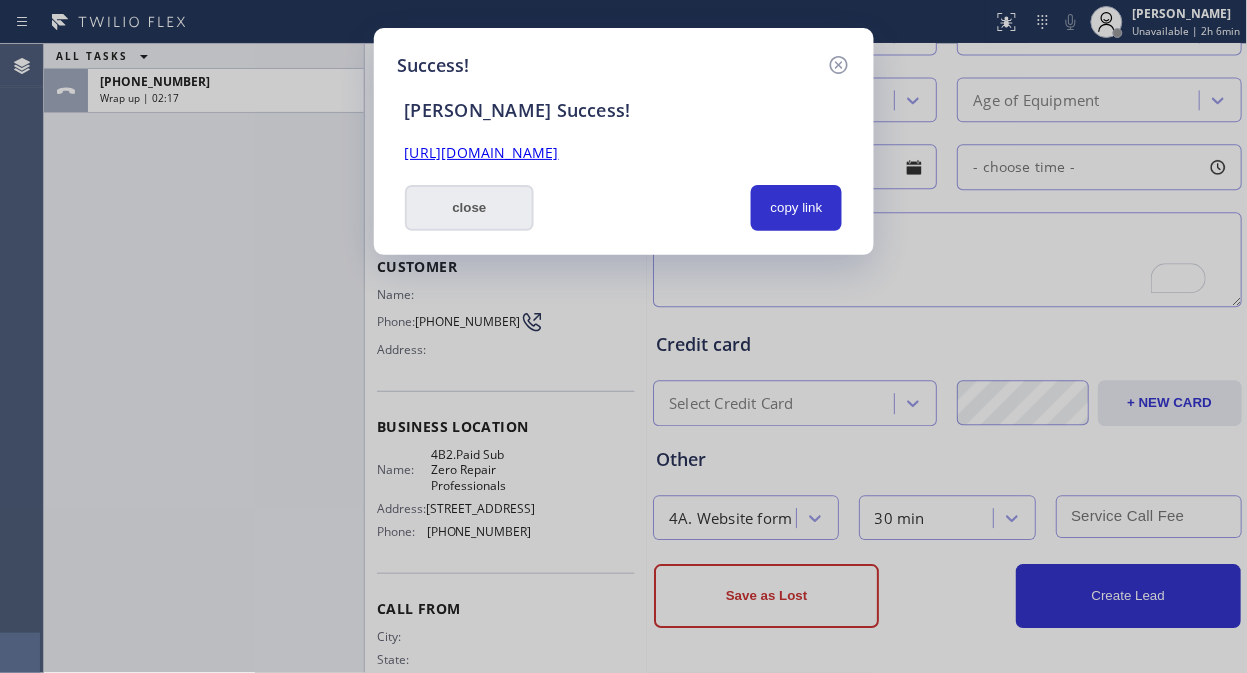 click on "close" at bounding box center [470, 208] 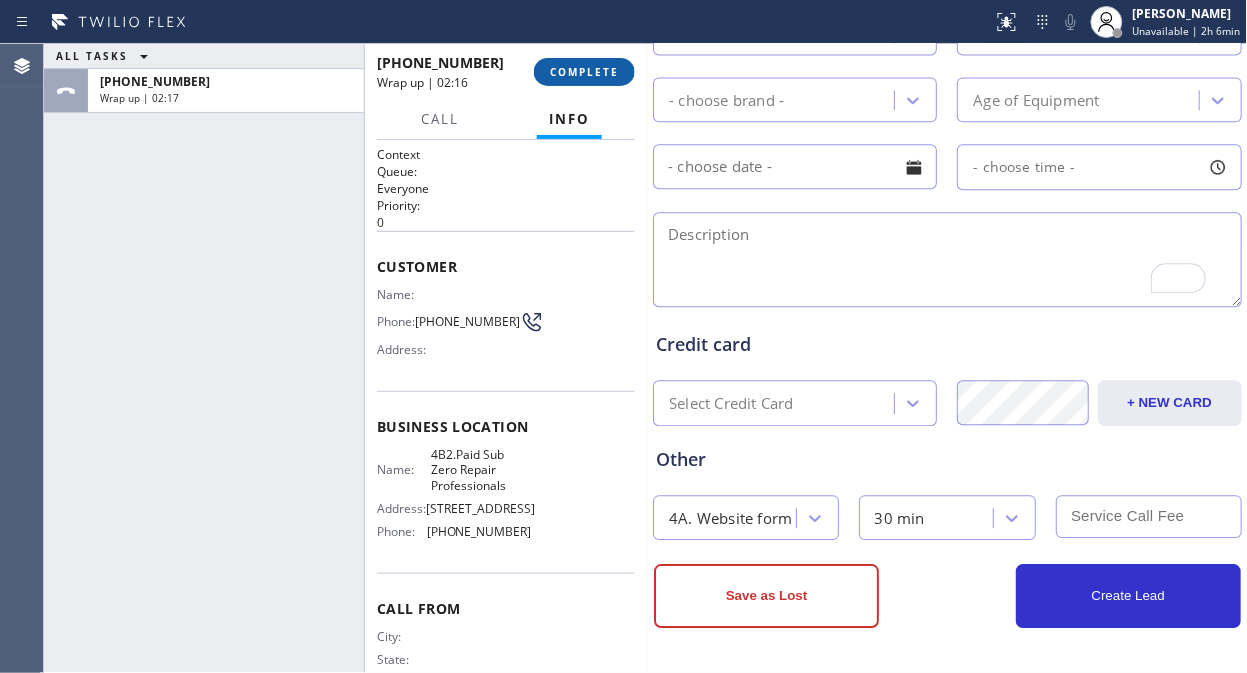 click on "COMPLETE" at bounding box center [584, 72] 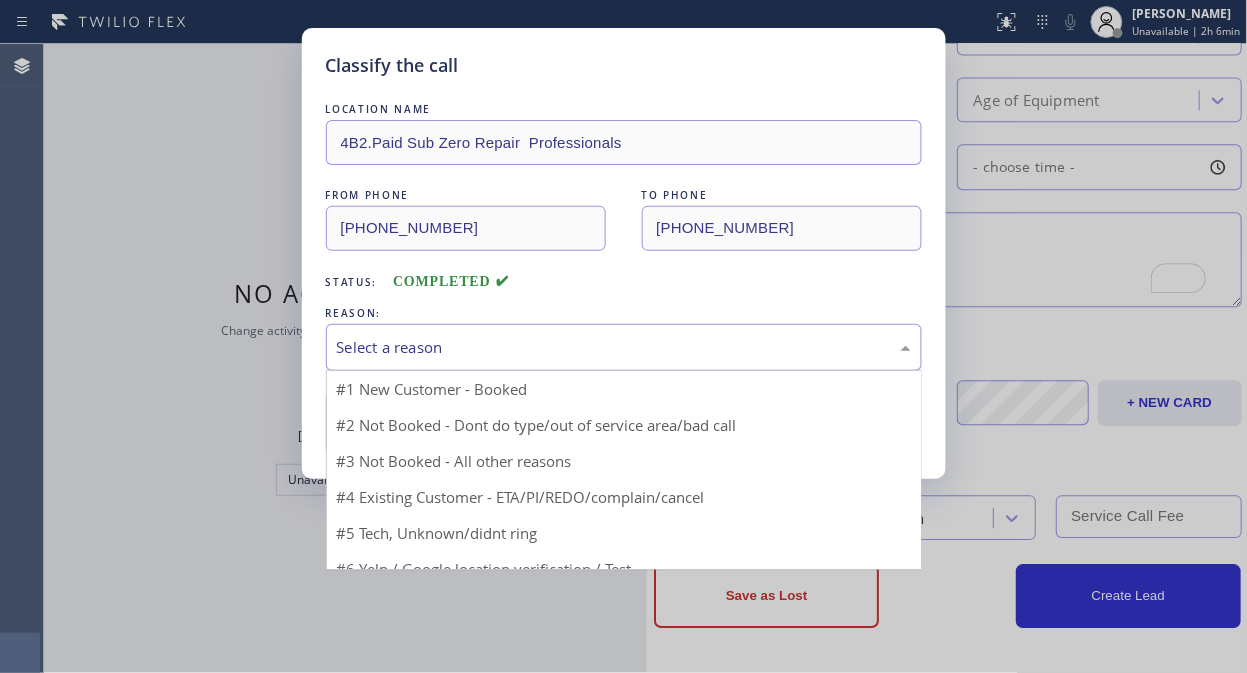 click on "Select a reason" at bounding box center (624, 347) 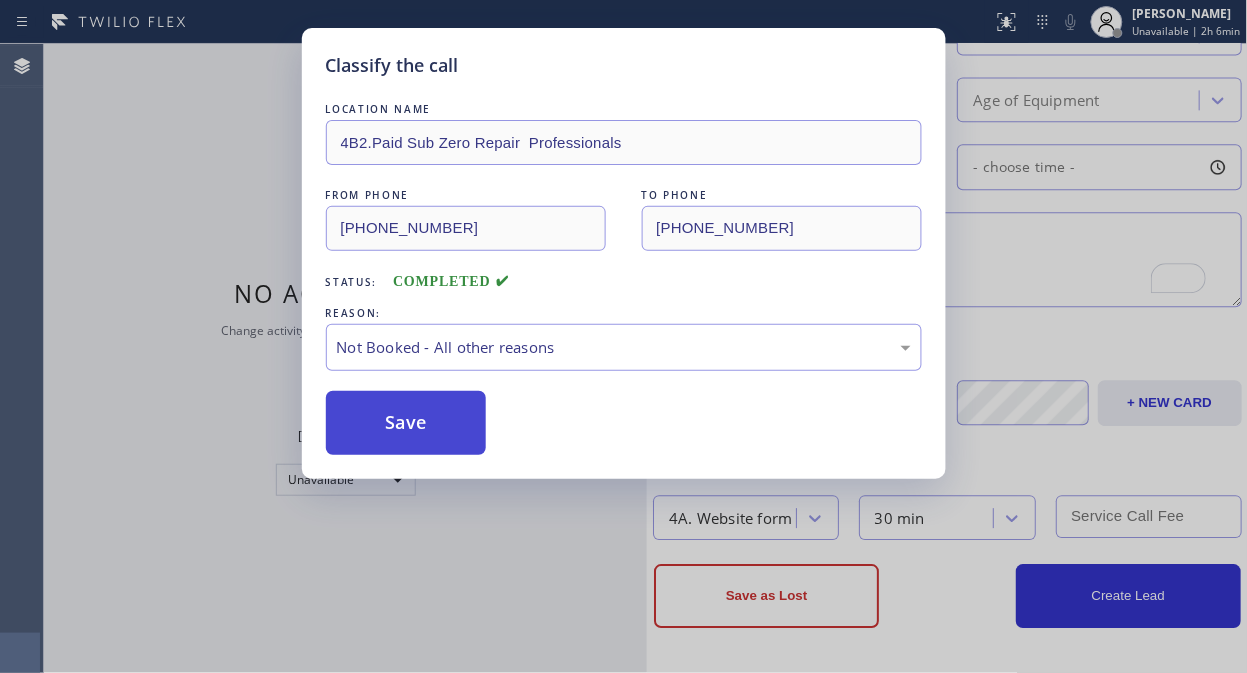 click on "Save" at bounding box center (406, 423) 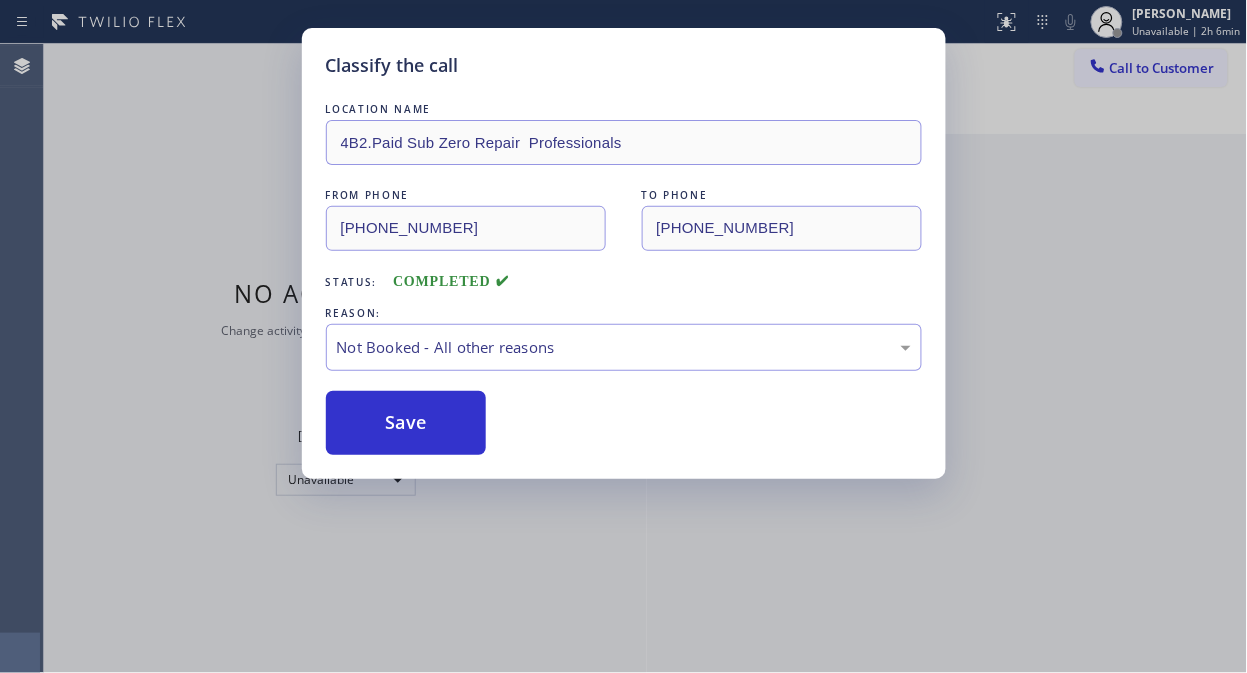 scroll, scrollTop: 0, scrollLeft: 0, axis: both 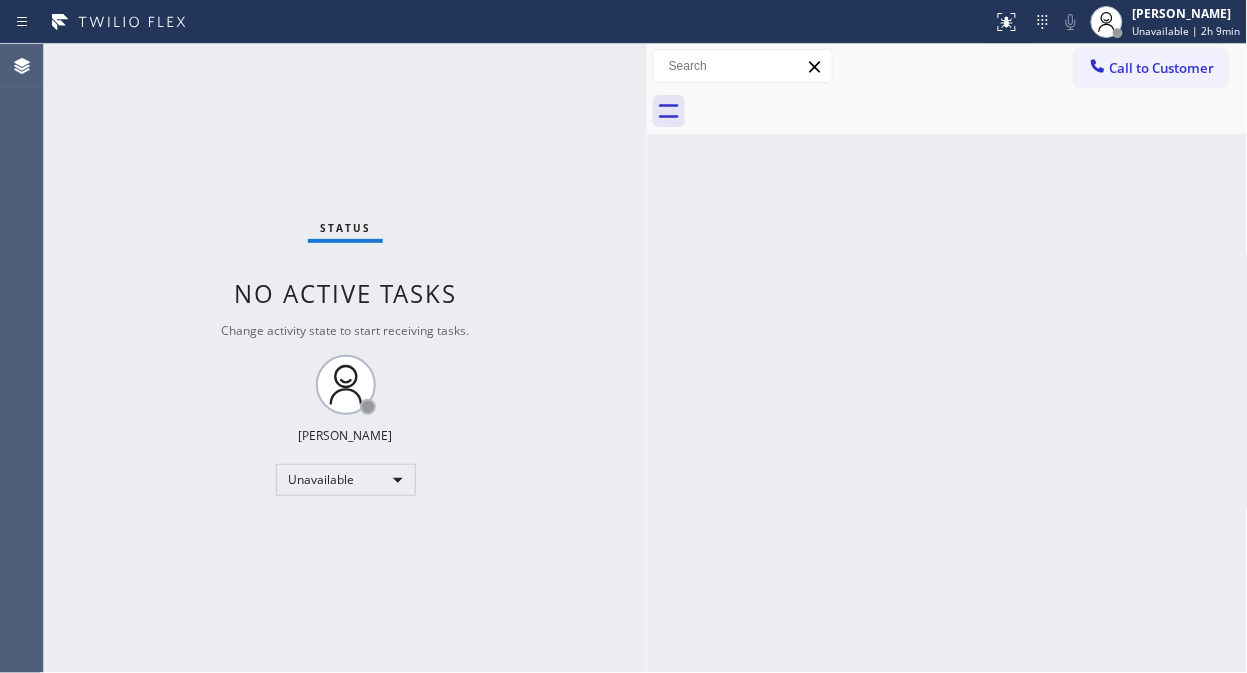 drag, startPoint x: 220, startPoint y: 446, endPoint x: 416, endPoint y: 437, distance: 196.20653 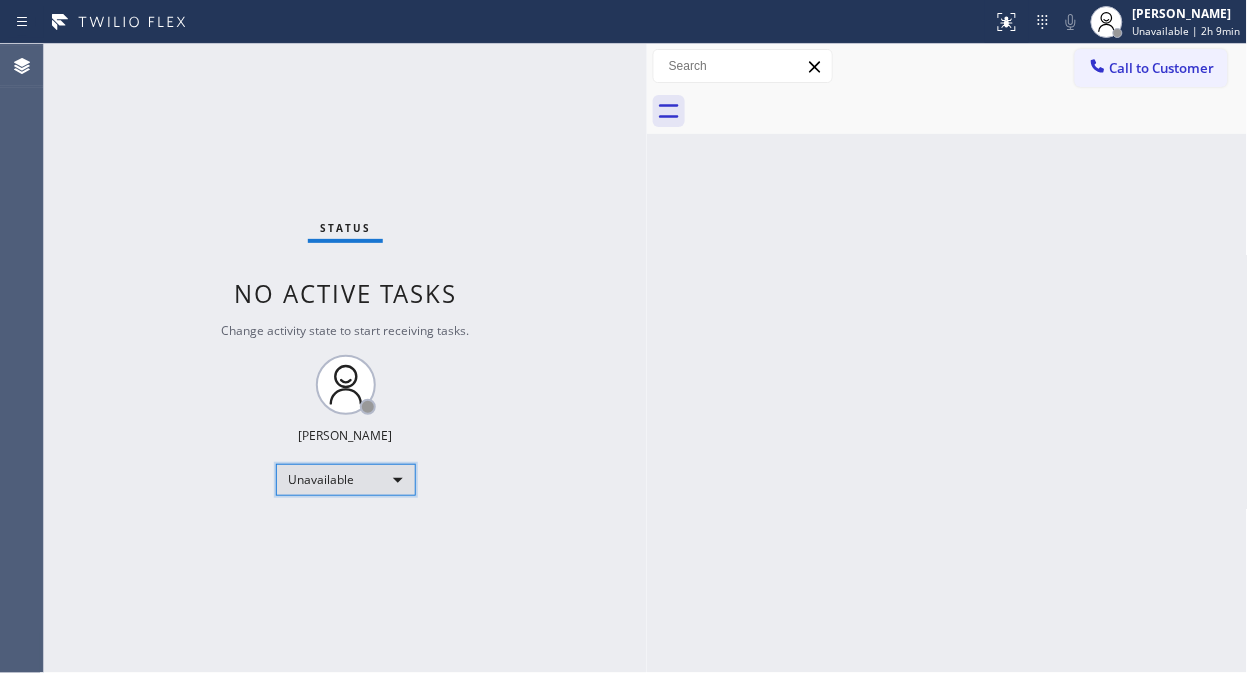click on "Unavailable" at bounding box center [346, 480] 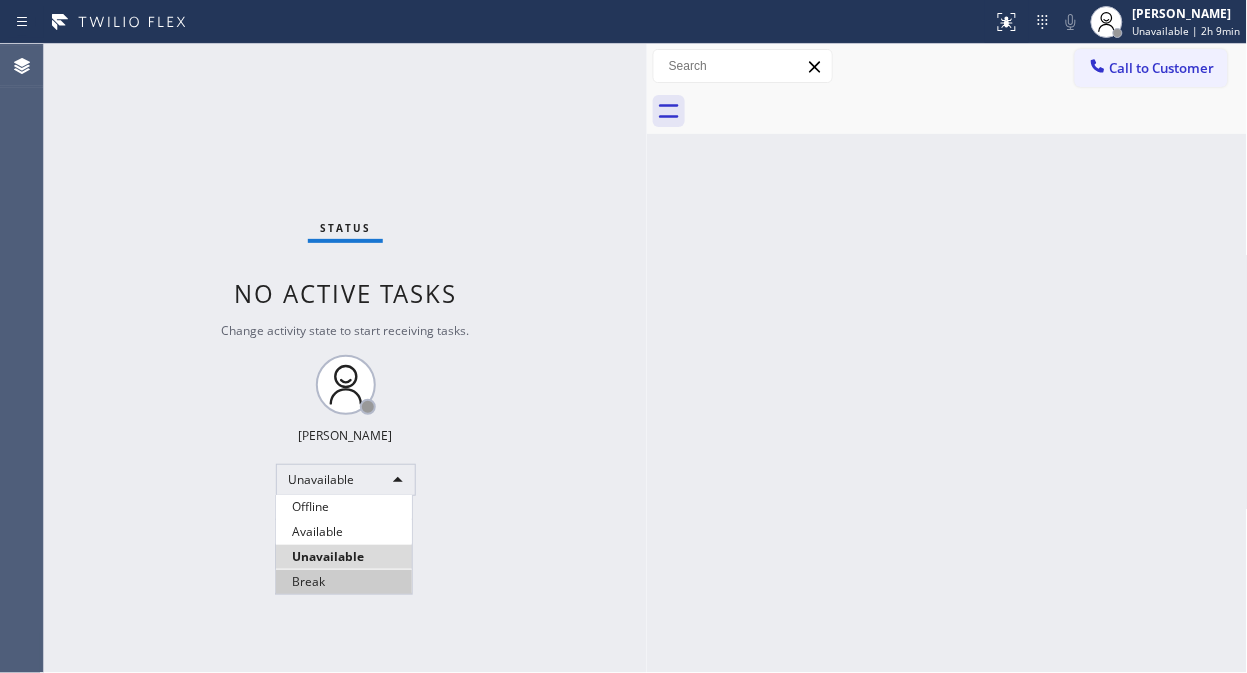 click on "Break" at bounding box center [344, 582] 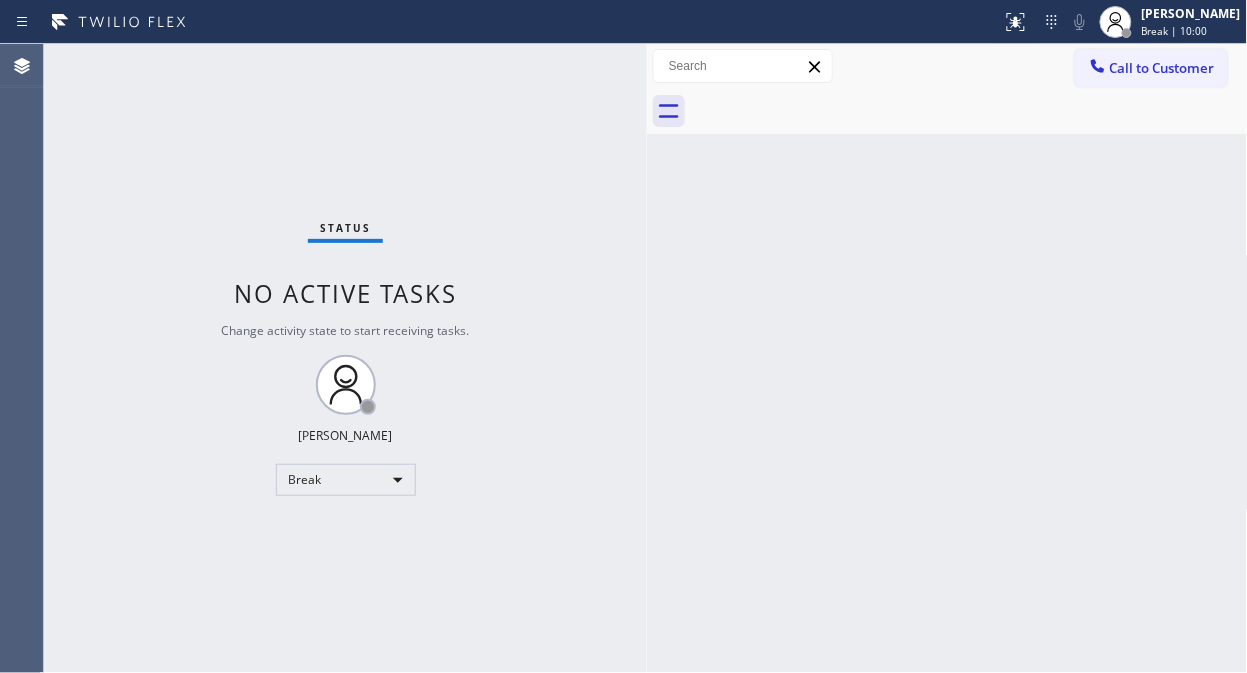 click on "Status   No active tasks     Change activity state to start receiving tasks.   Fila Garciano Break" at bounding box center (345, 358) 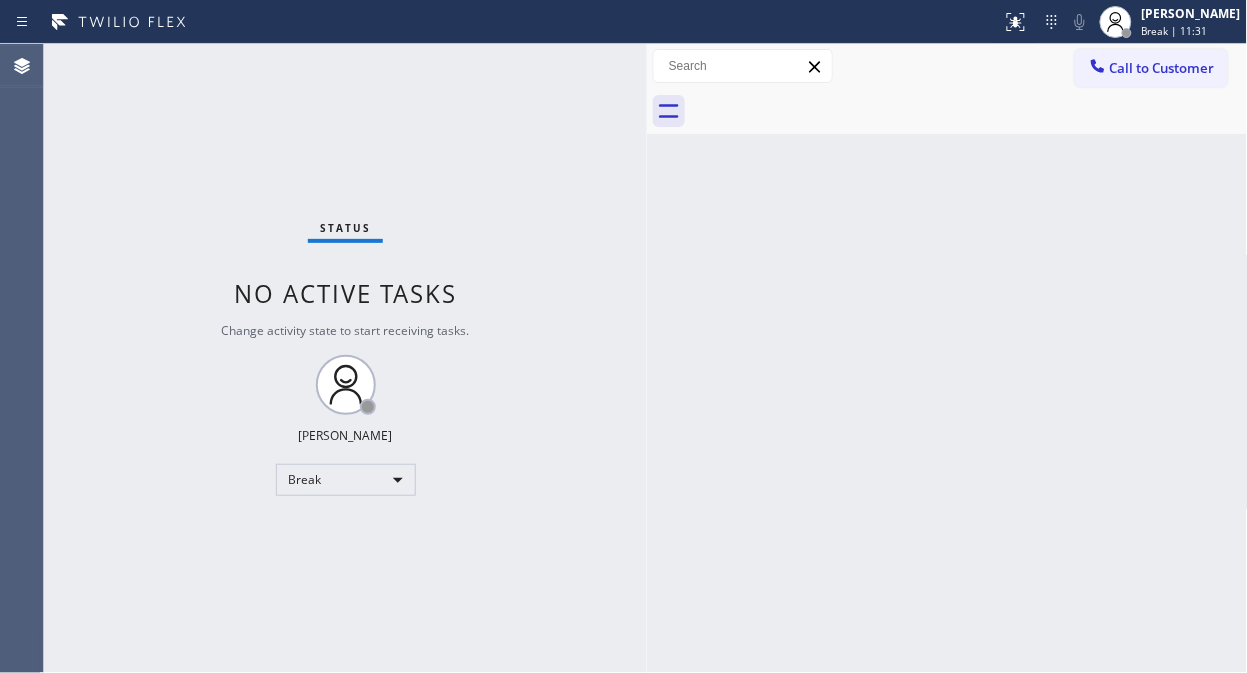 click on "Status   No active tasks     Change activity state to start receiving tasks.   Fila Garciano Break" at bounding box center (345, 358) 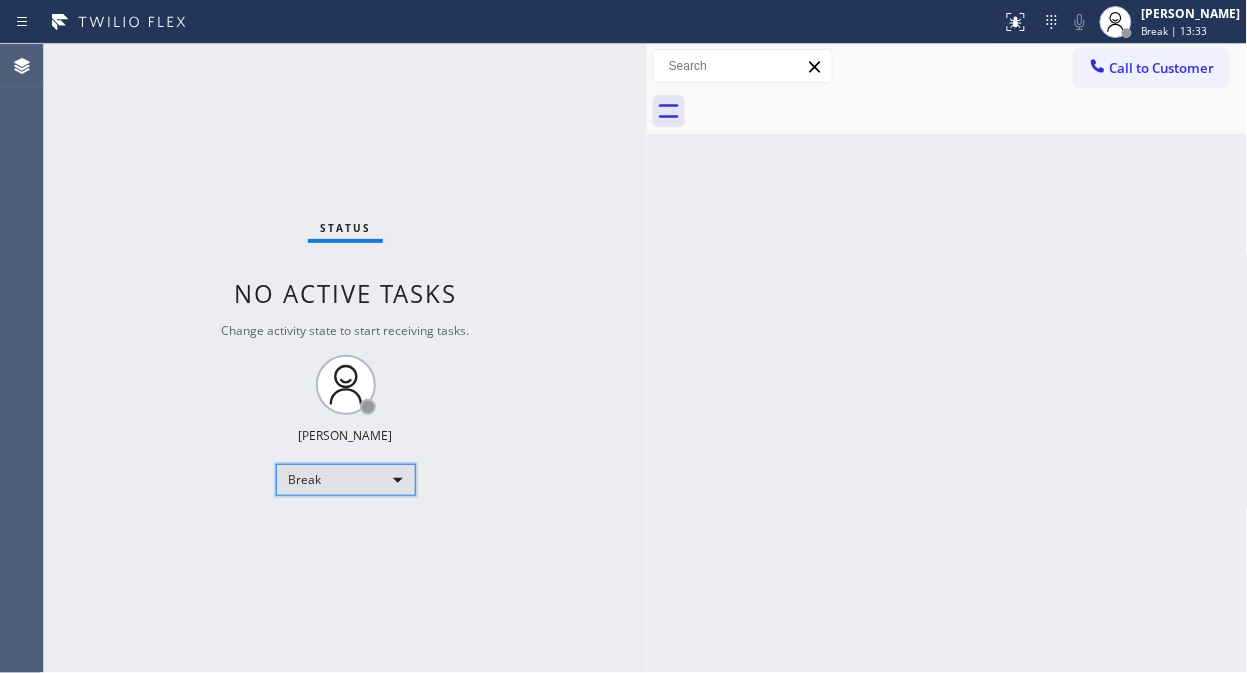 click on "Break" at bounding box center (346, 480) 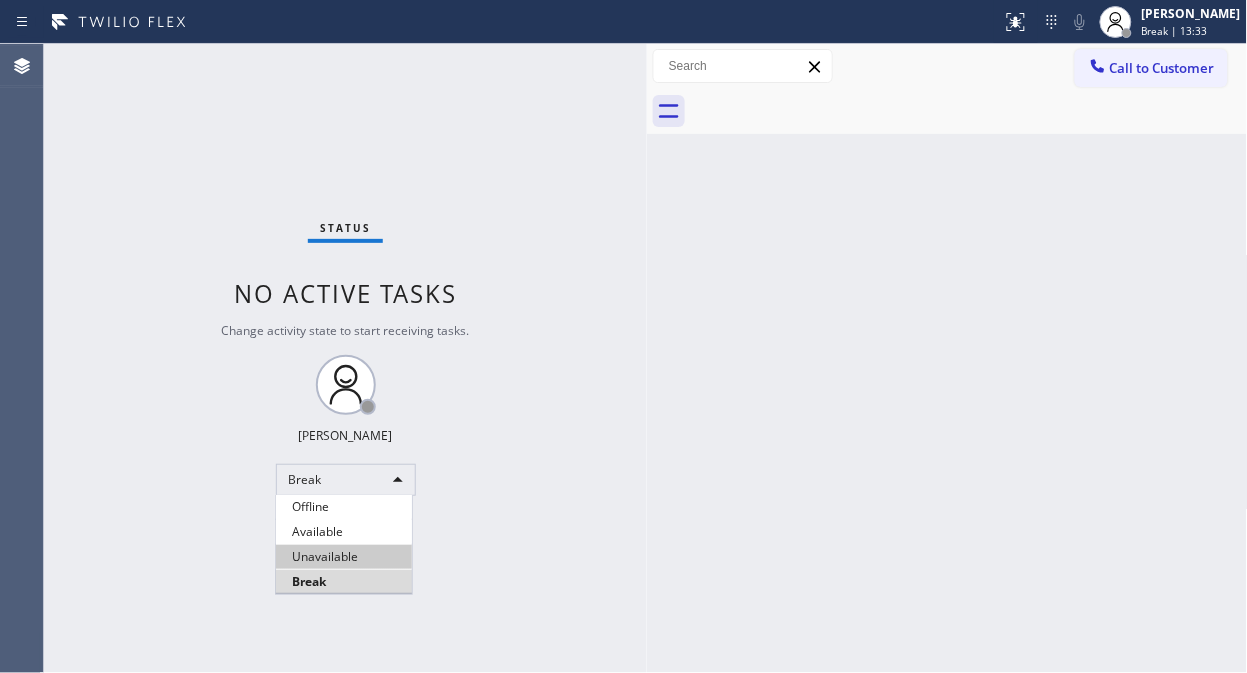 click on "Unavailable" at bounding box center [344, 557] 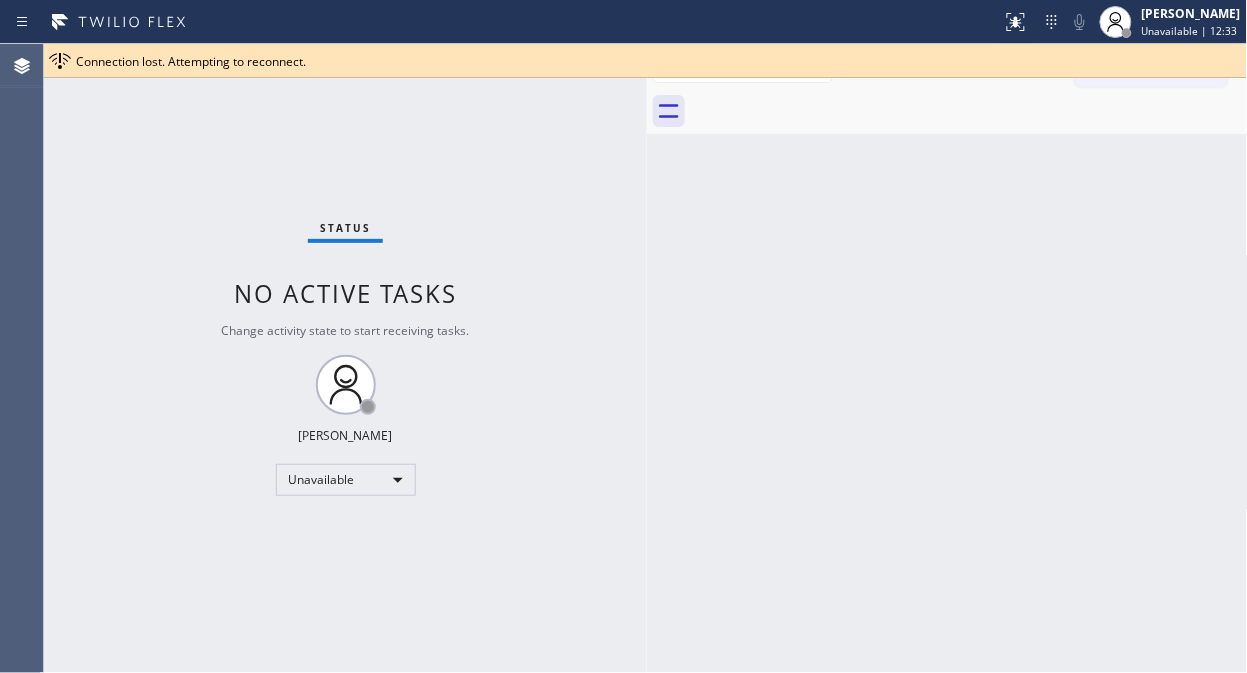 click on "Status   No active tasks     Change activity state to start receiving tasks.   [PERSON_NAME] Unavailable" at bounding box center (345, 358) 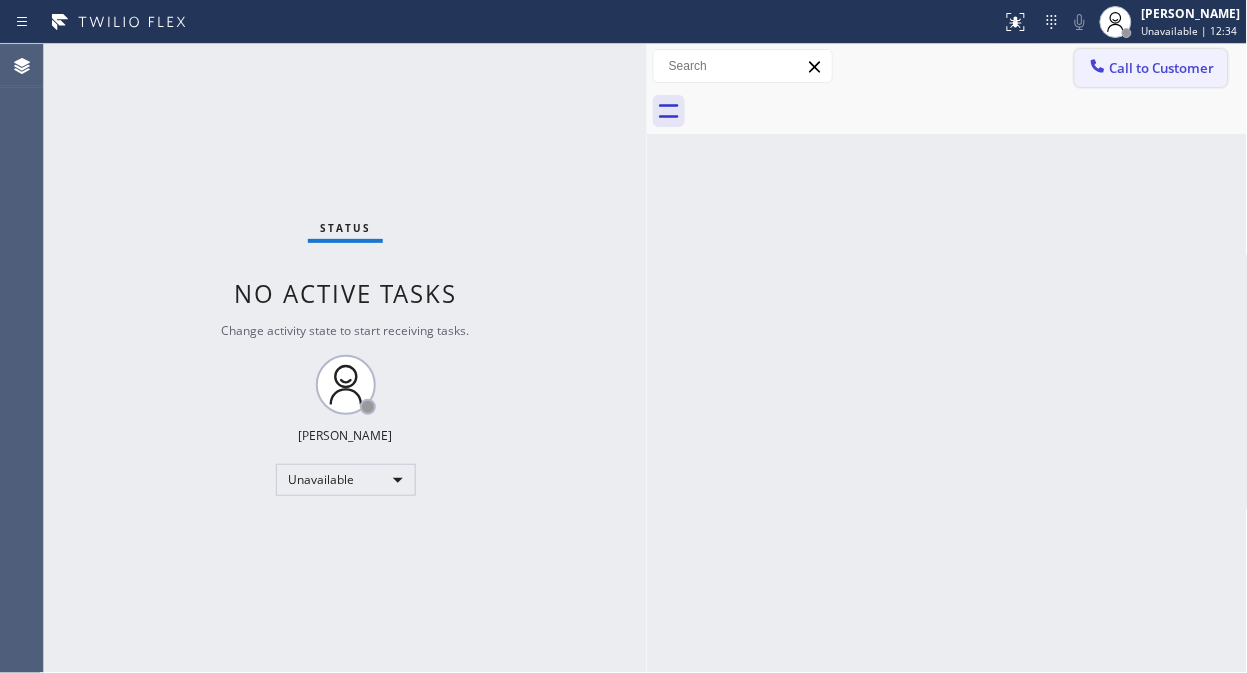 click on "Call to Customer" at bounding box center (1151, 68) 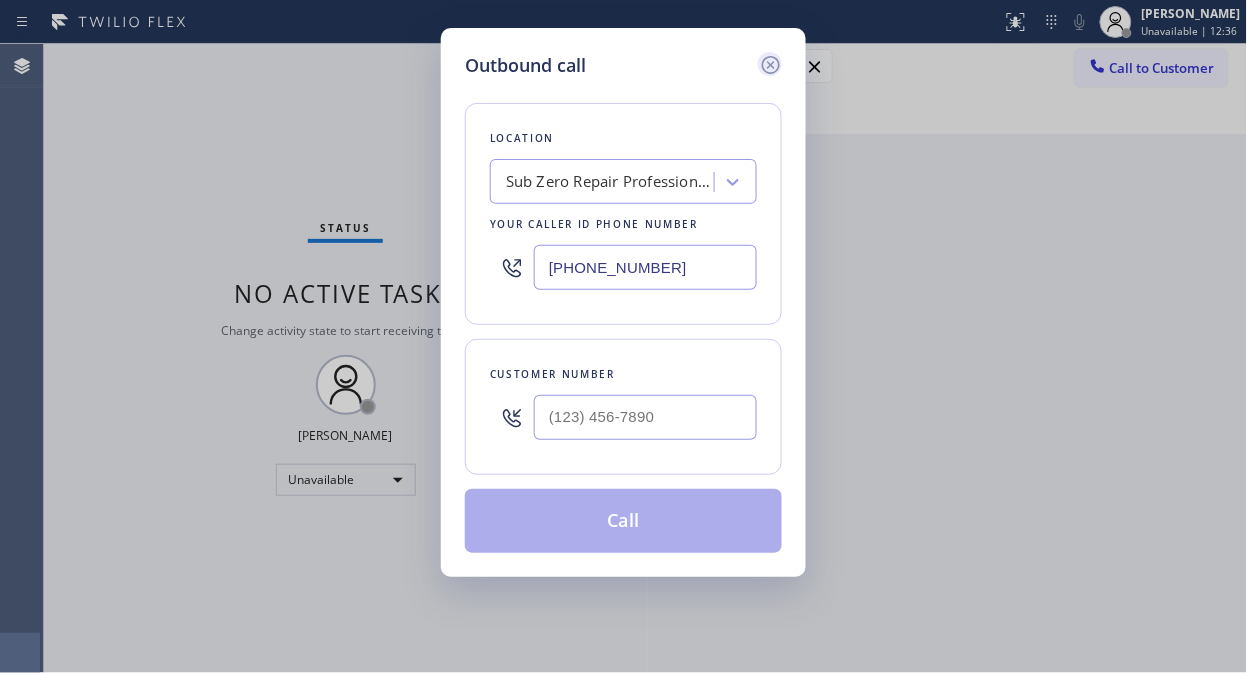 click 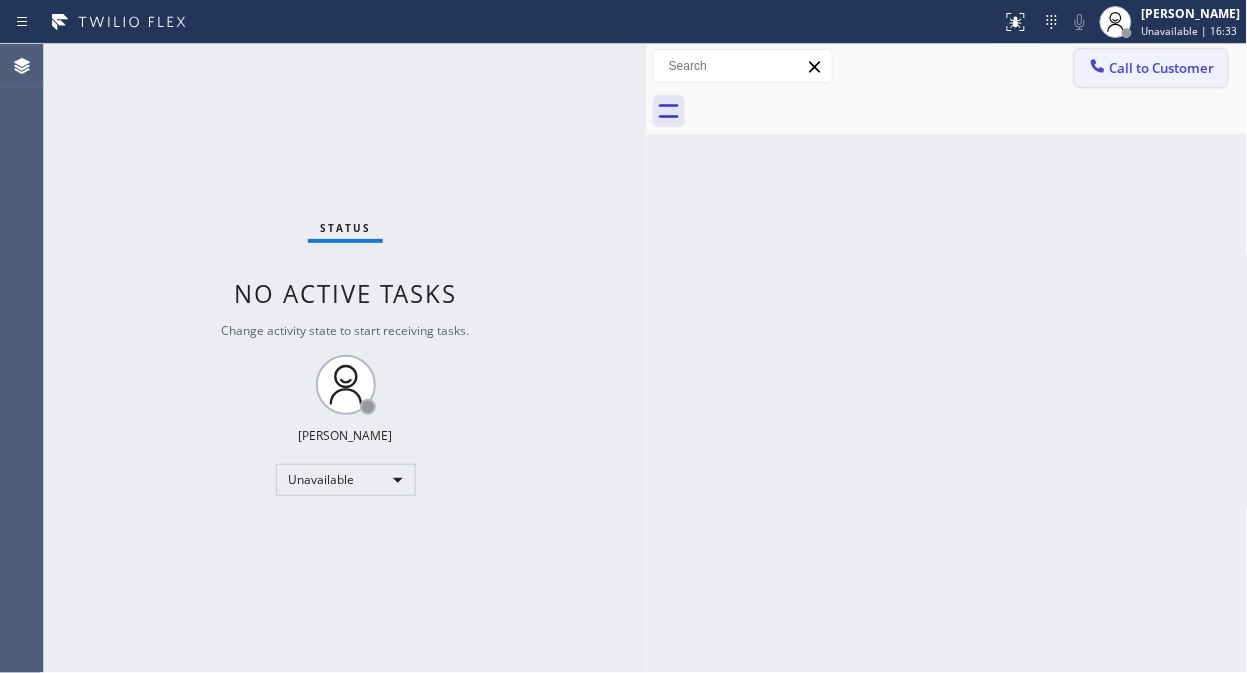 click on "Call to Customer" at bounding box center (1162, 68) 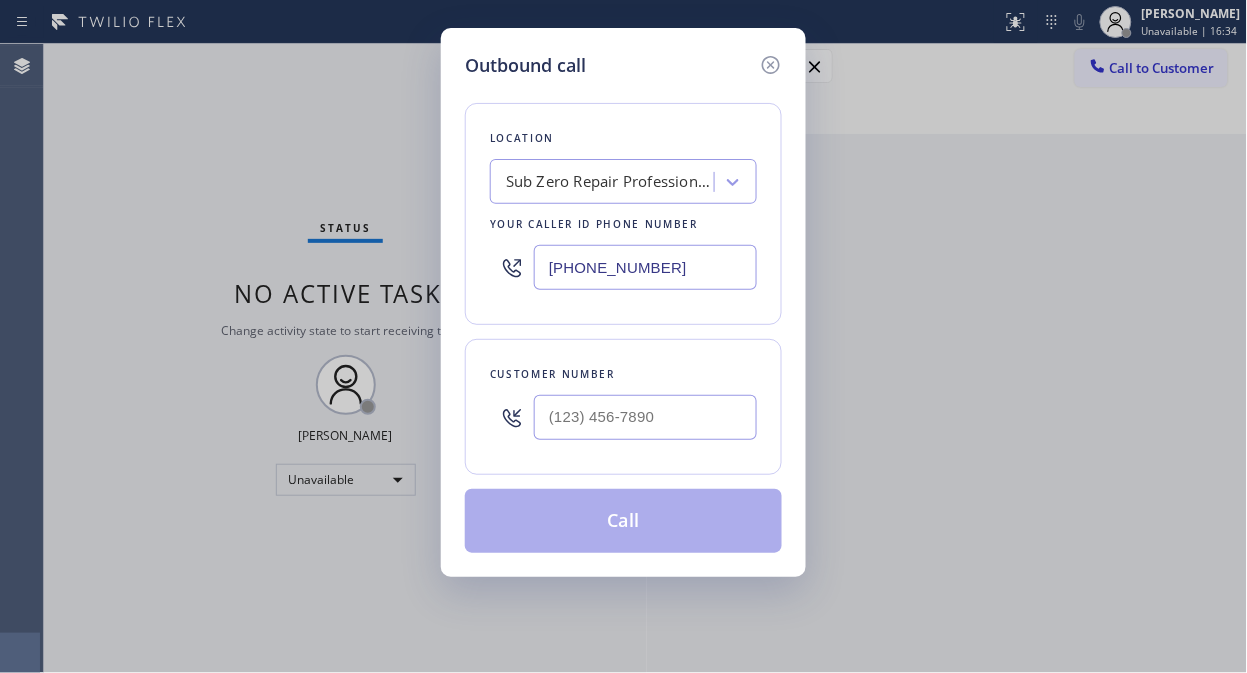 type on "(___) ___-____" 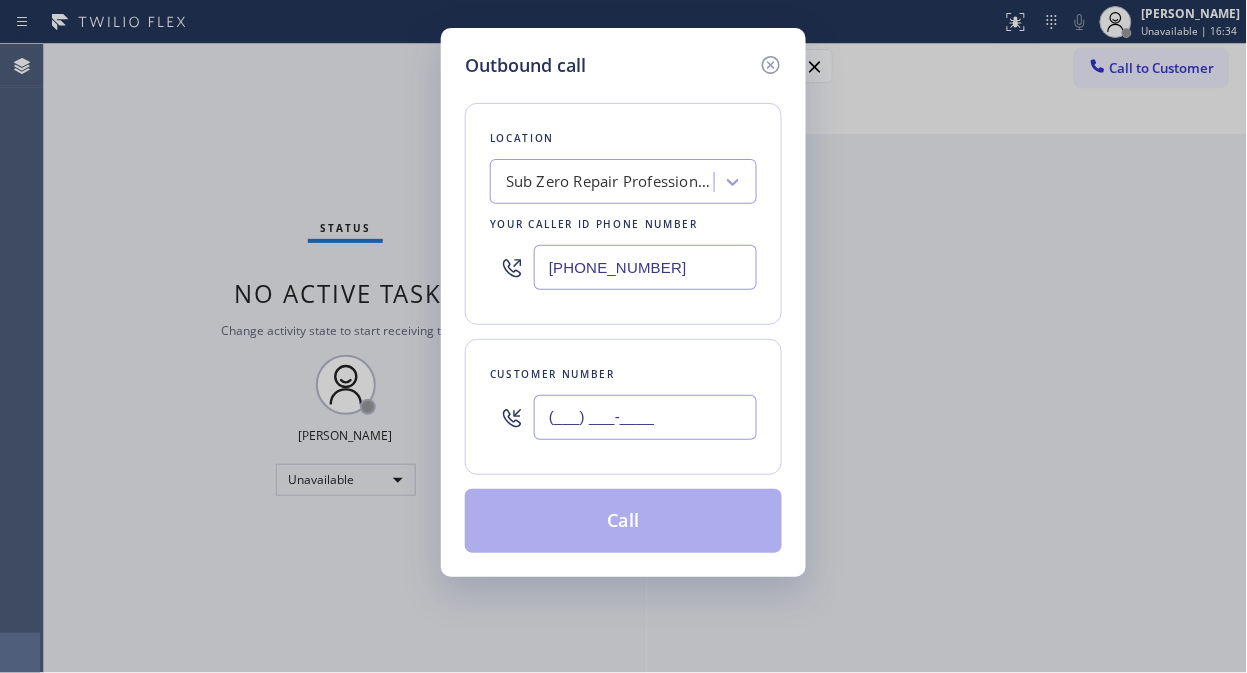 click on "(___) ___-____" at bounding box center (645, 417) 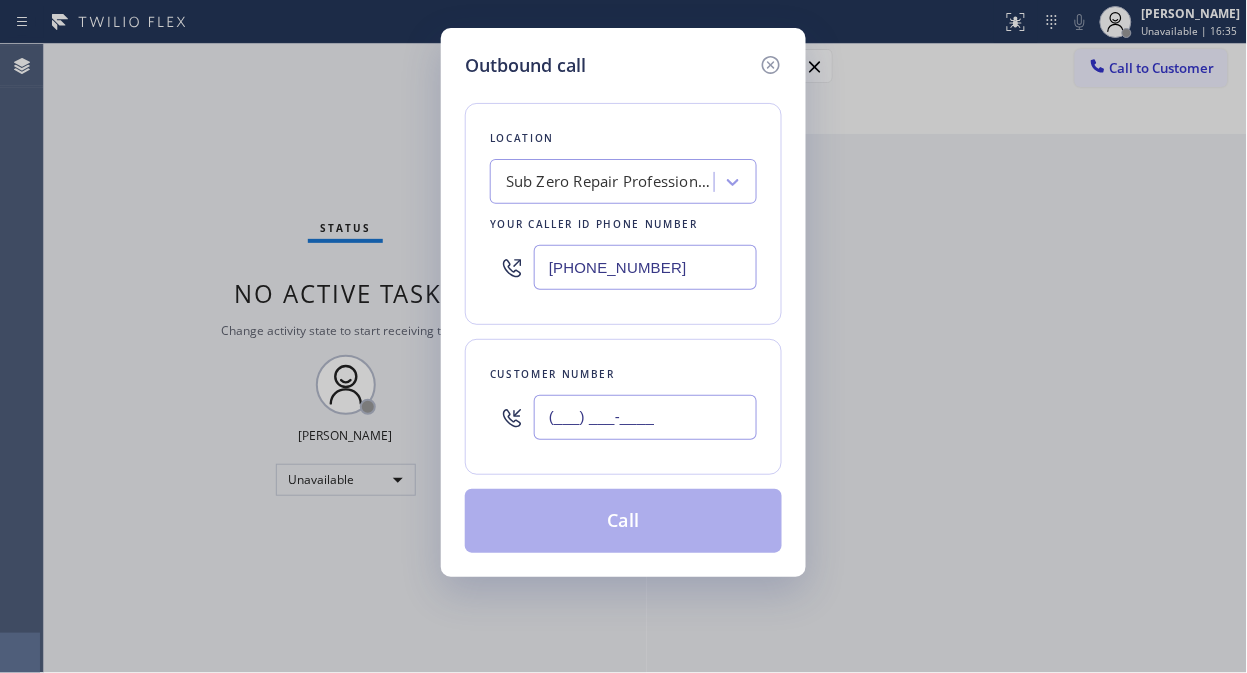 type 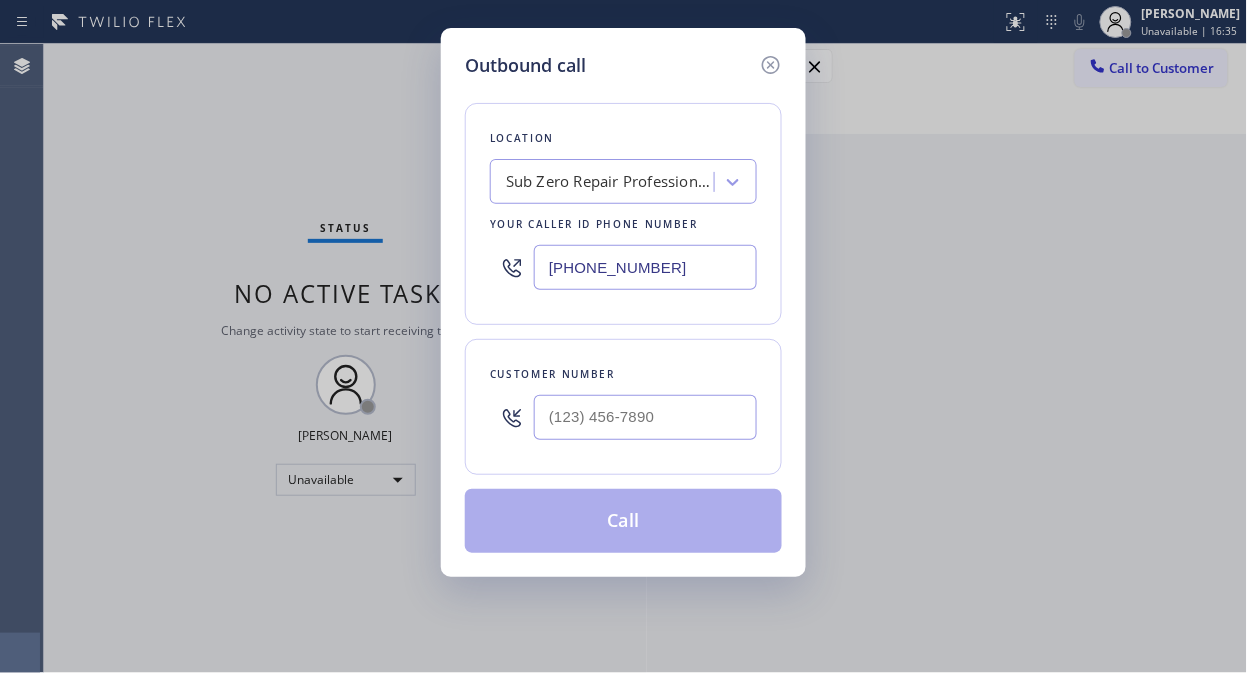 click on "Sub Zero Repair  Professionals" at bounding box center (611, 182) 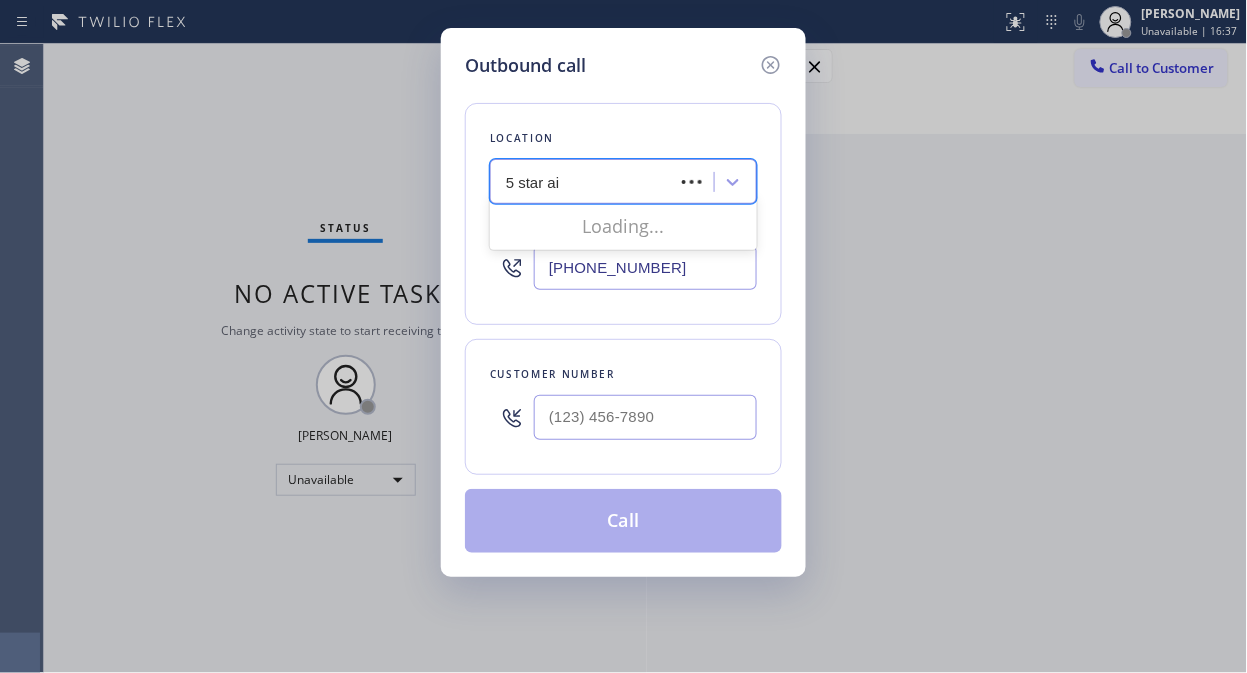 type on "5 star air" 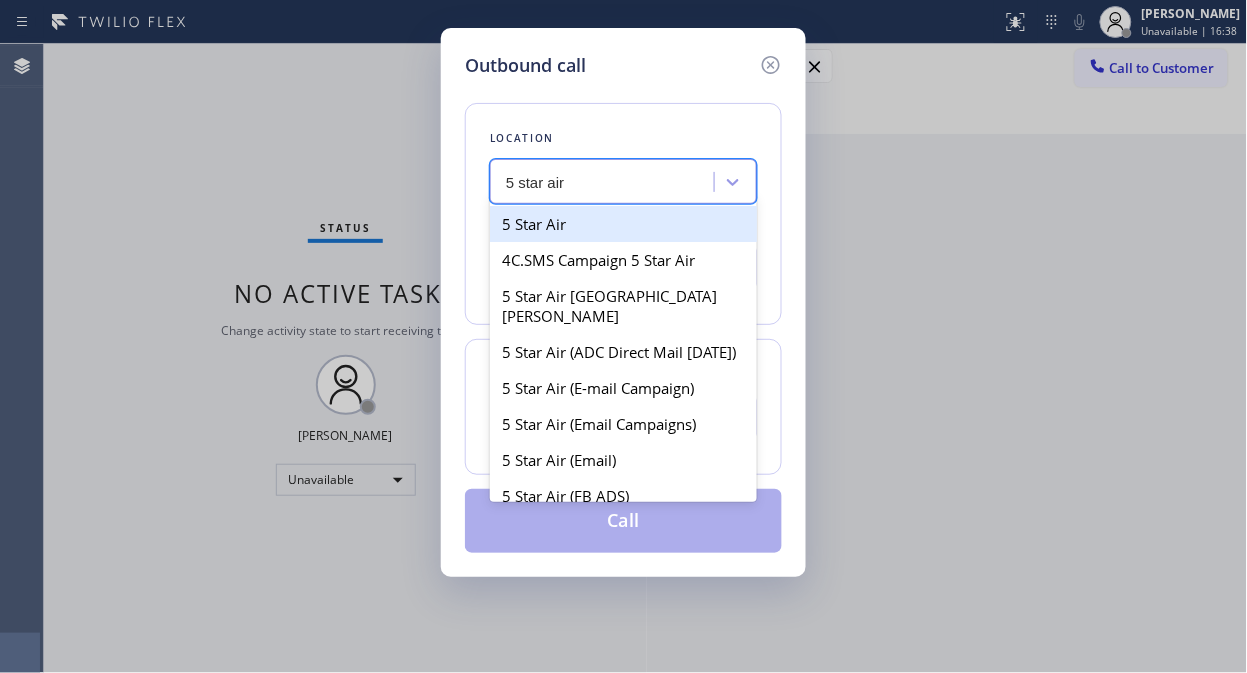click on "5 Star Air" at bounding box center [623, 224] 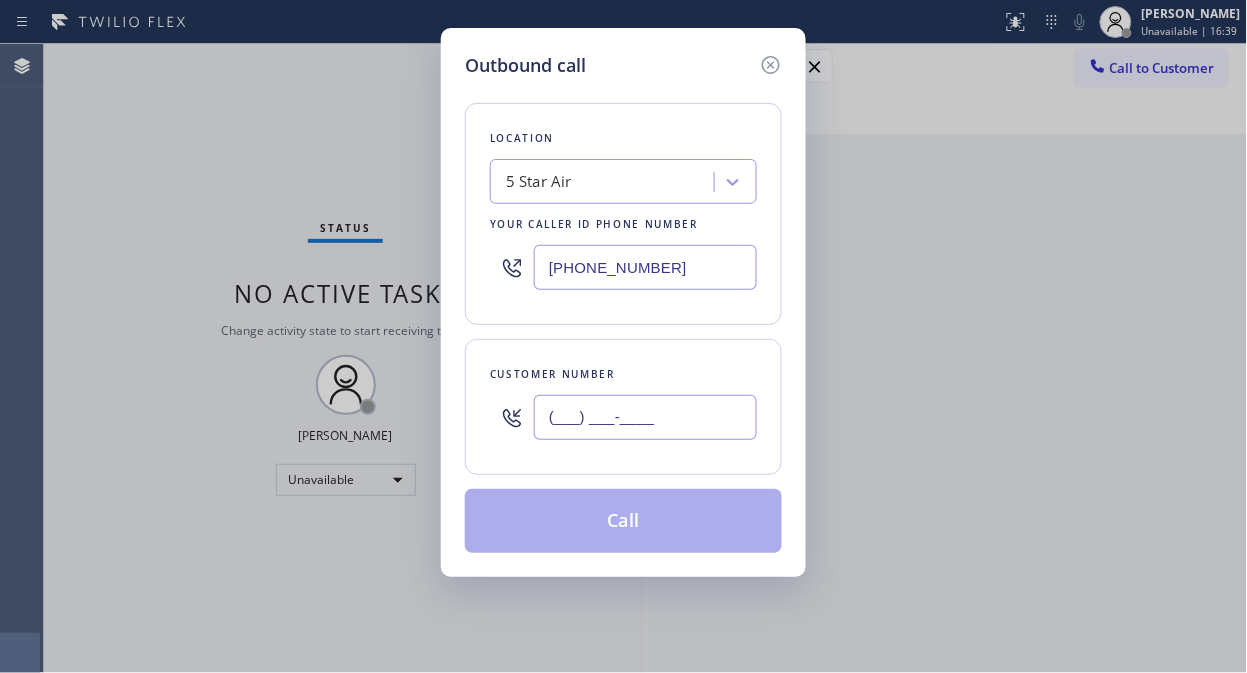 click on "(___) ___-____" at bounding box center (645, 417) 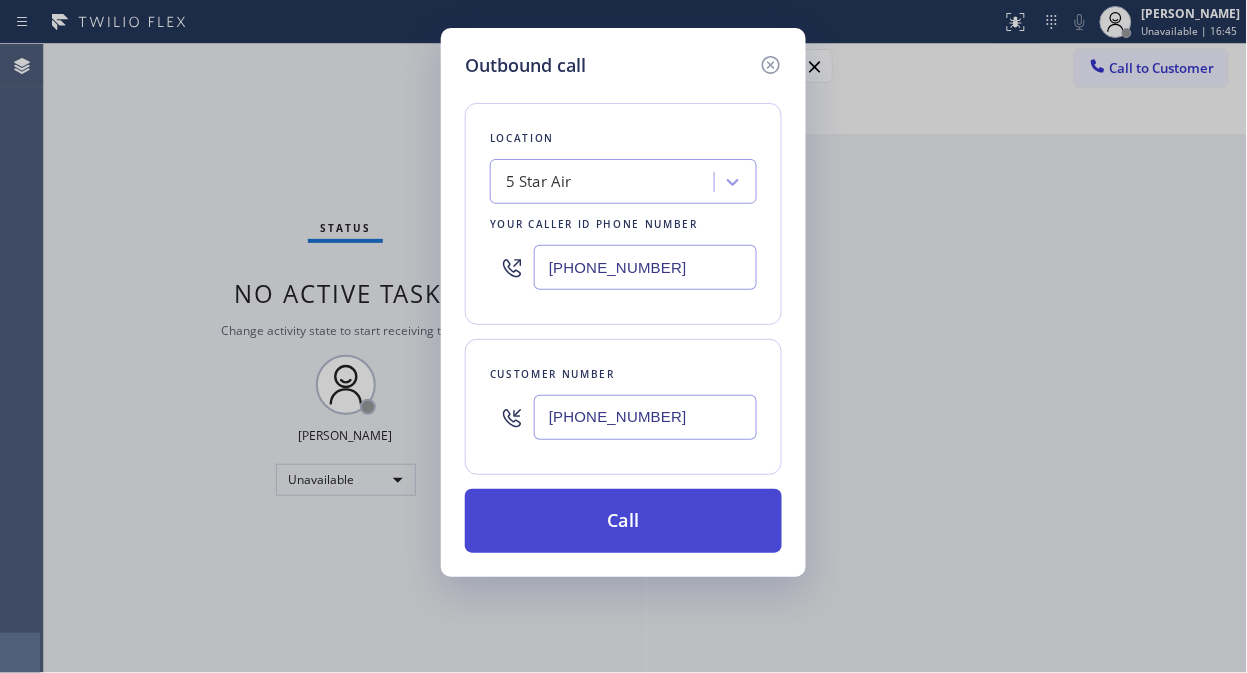type on "[PHONE_NUMBER]" 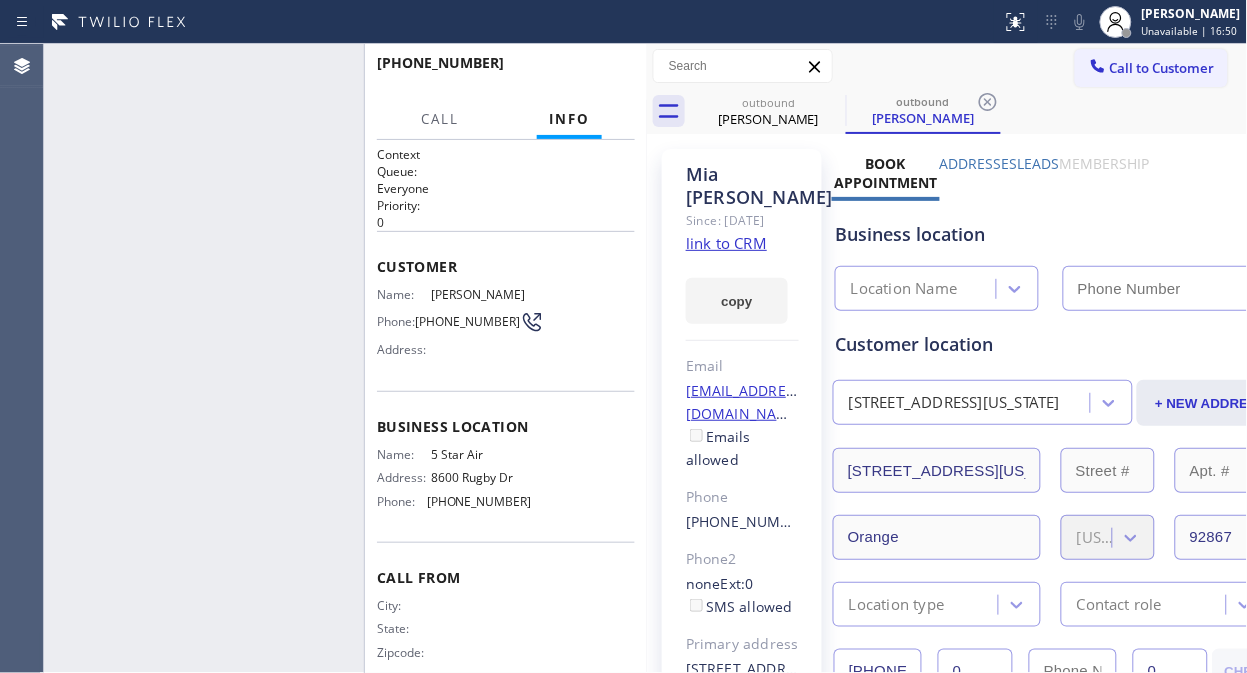type on "[PHONE_NUMBER]" 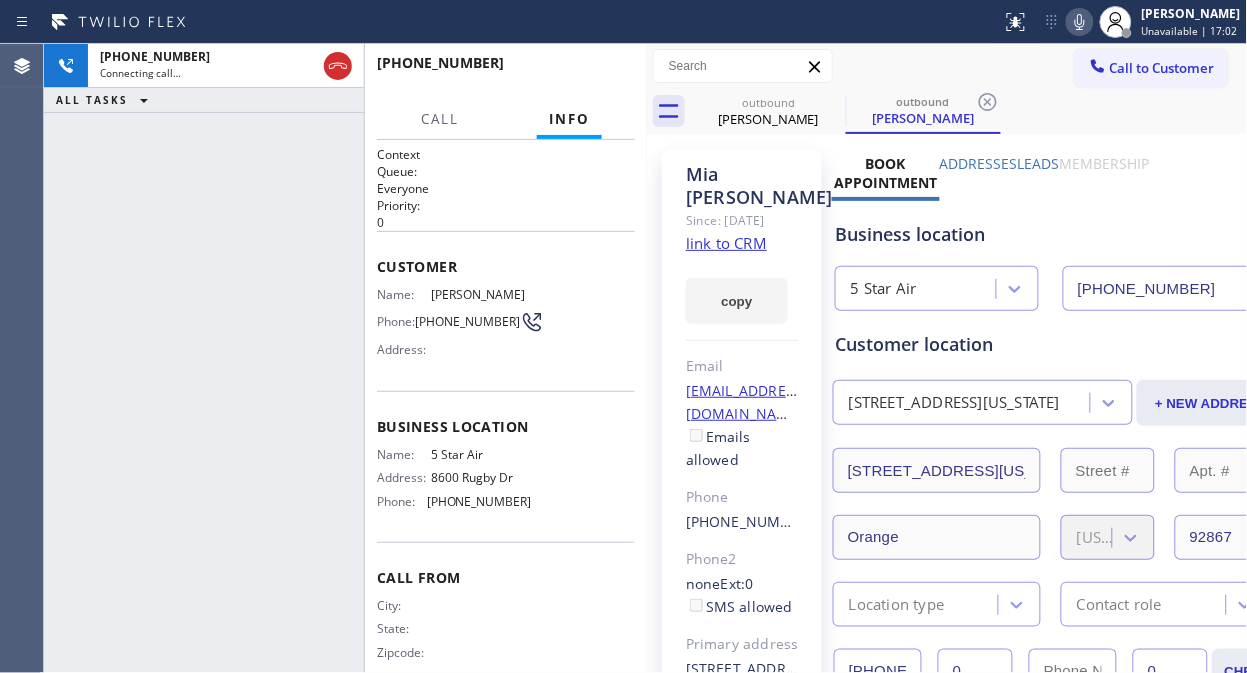 click on "link to CRM" 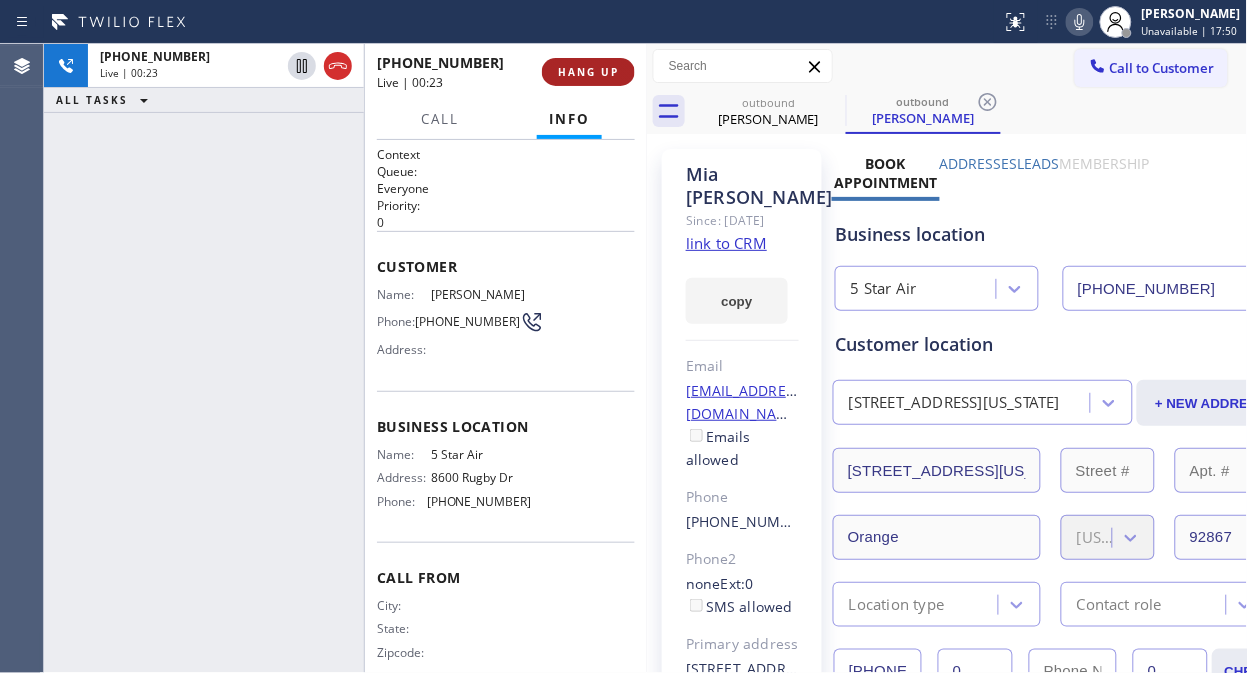 click on "HANG UP" at bounding box center (588, 72) 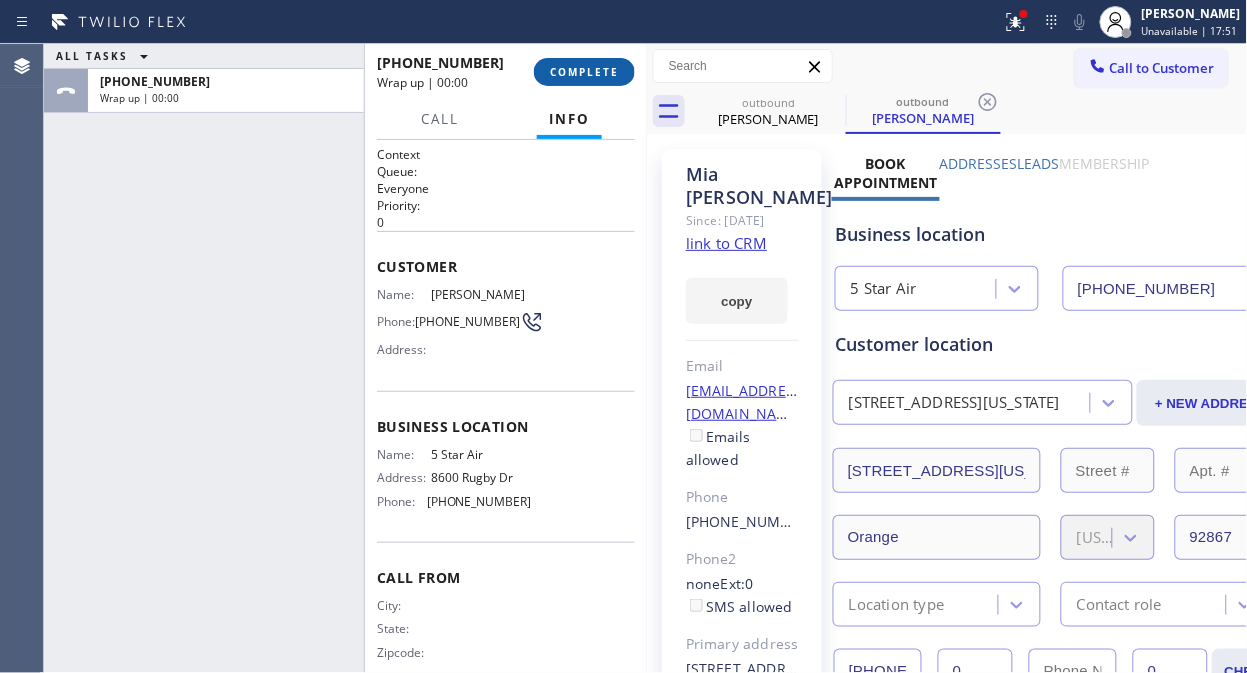 click on "COMPLETE" at bounding box center (584, 72) 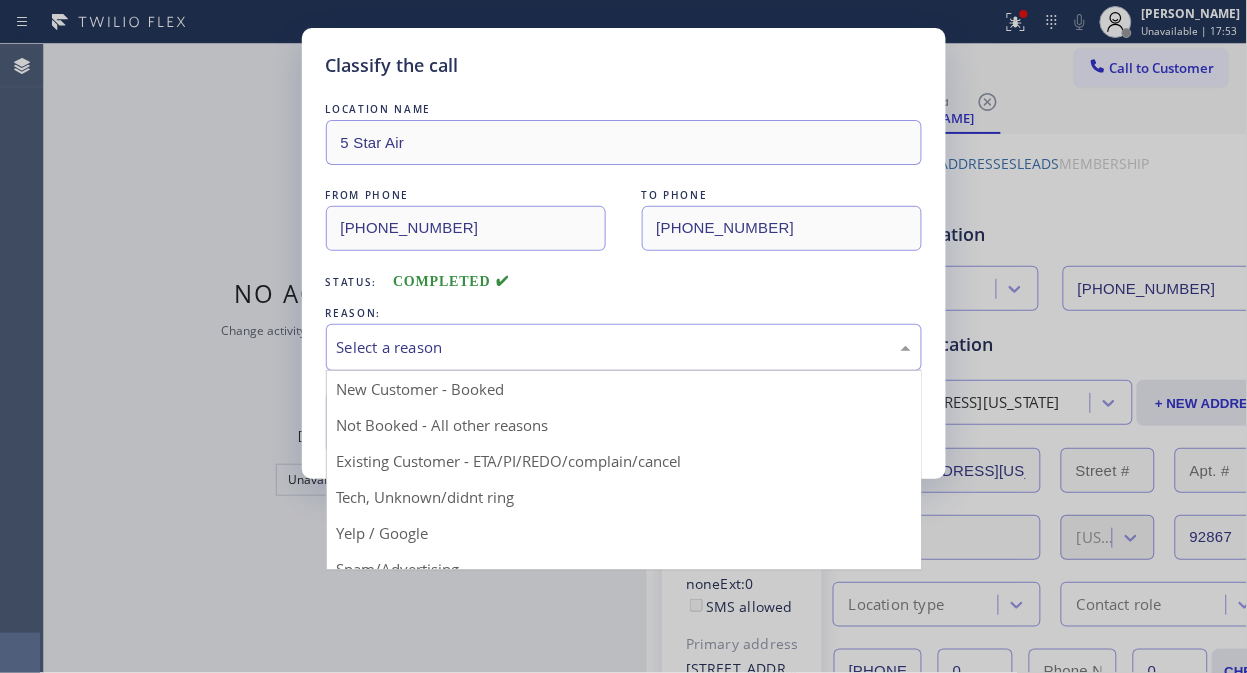 click on "Select a reason" at bounding box center (624, 347) 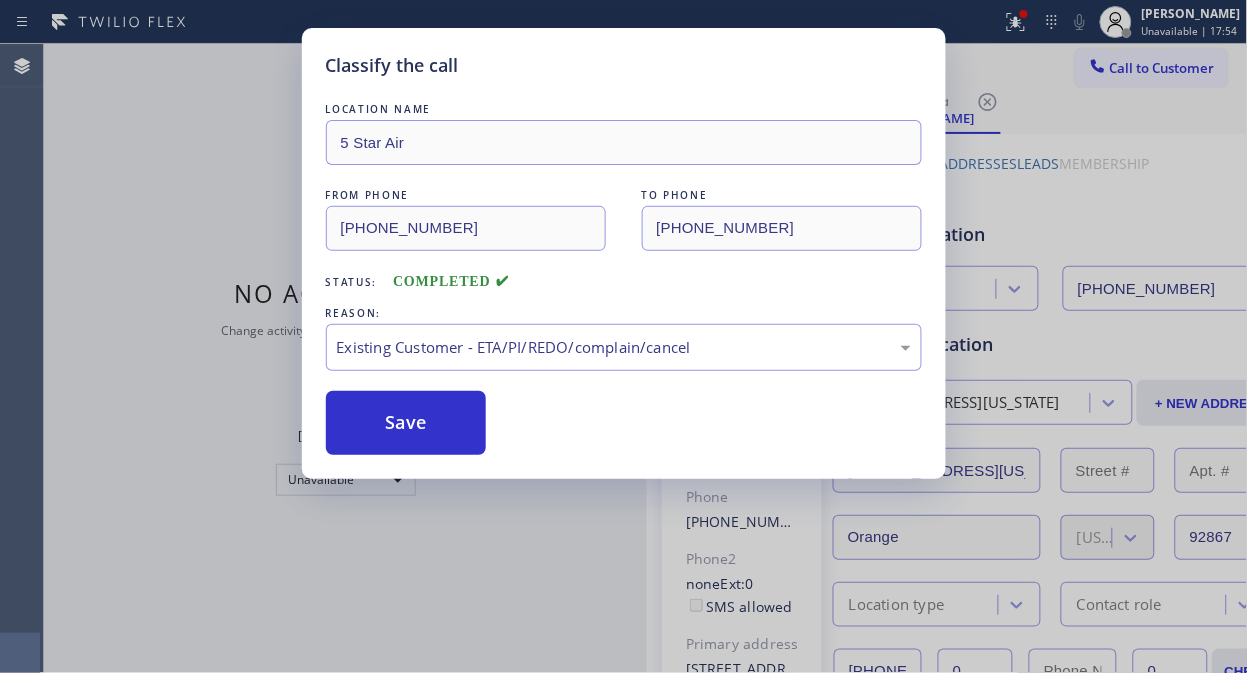 drag, startPoint x: 427, startPoint y: 438, endPoint x: 925, endPoint y: 43, distance: 635.63275 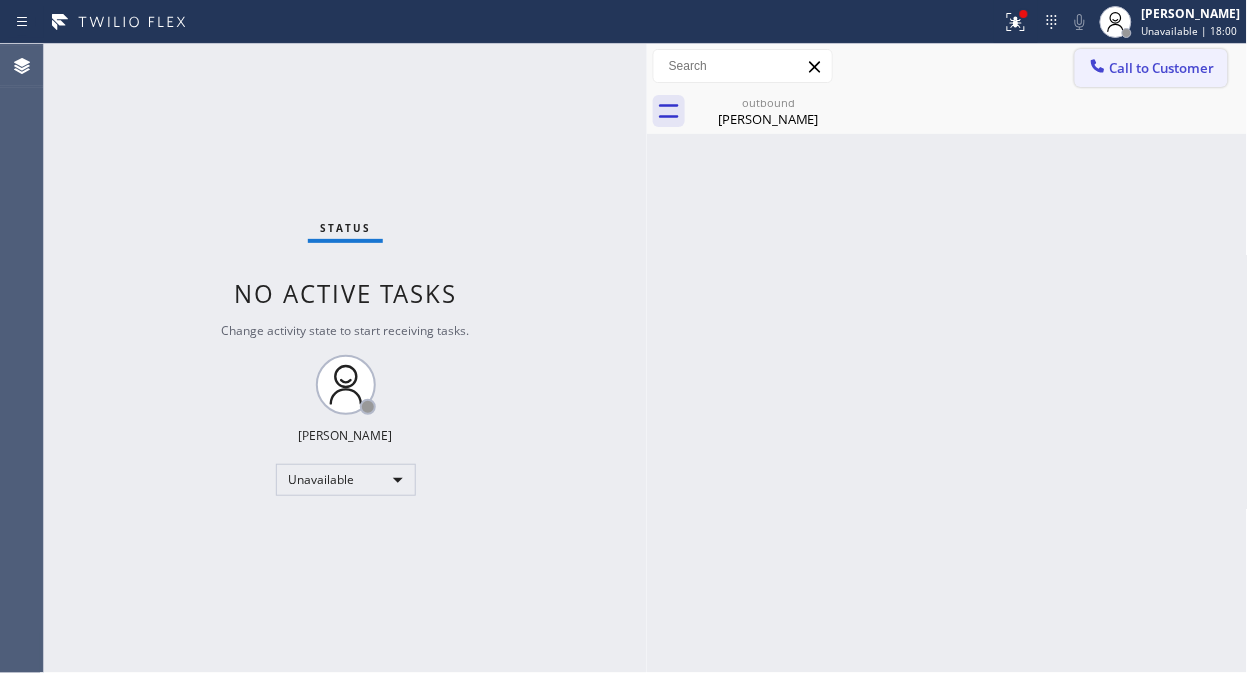 click on "Call to Customer" at bounding box center (1162, 68) 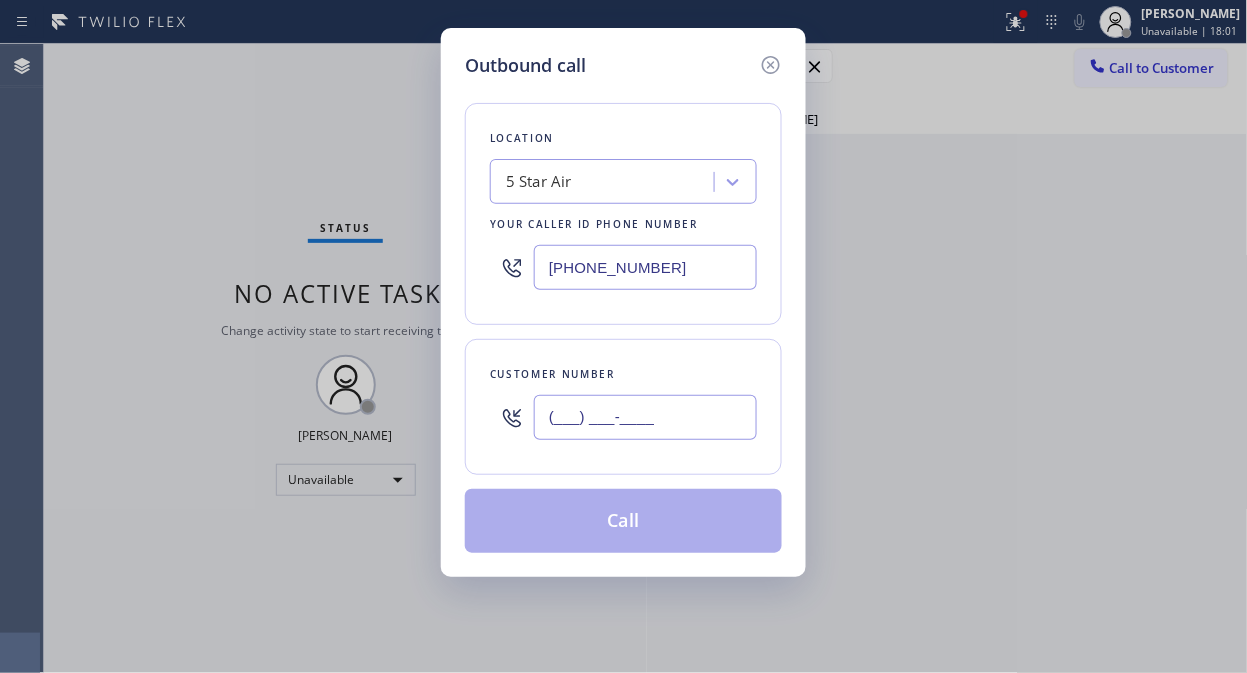 click on "(___) ___-____" at bounding box center [645, 417] 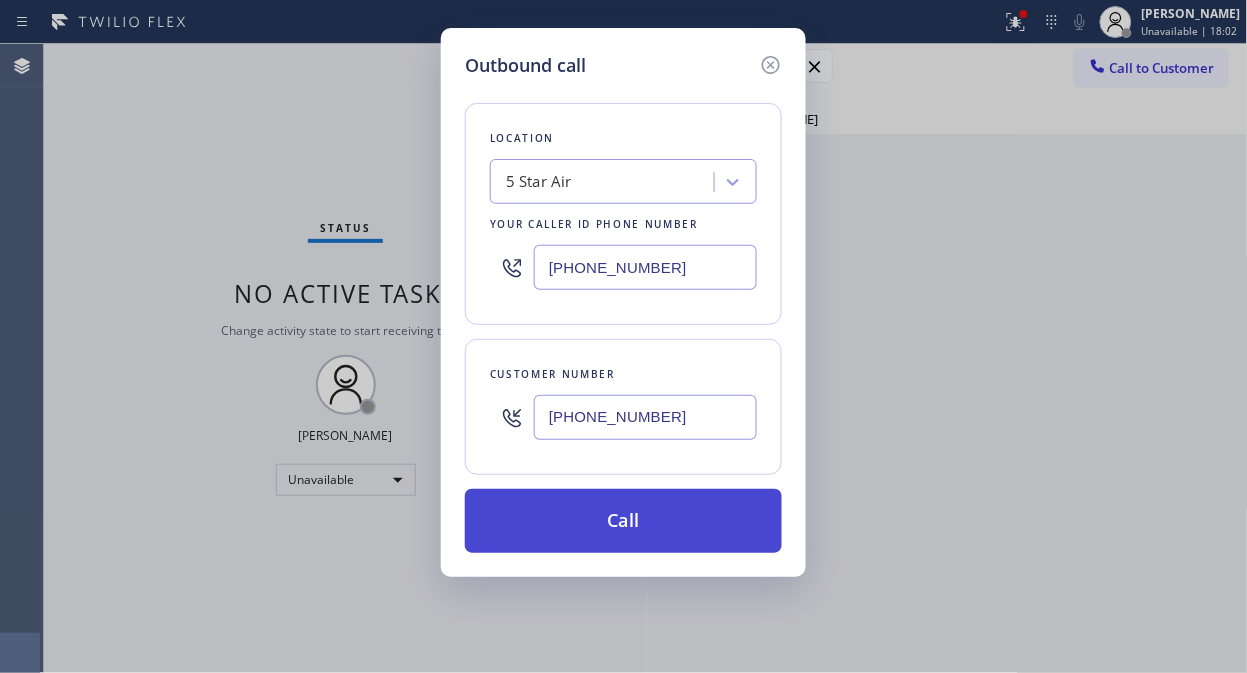 type on "[PHONE_NUMBER]" 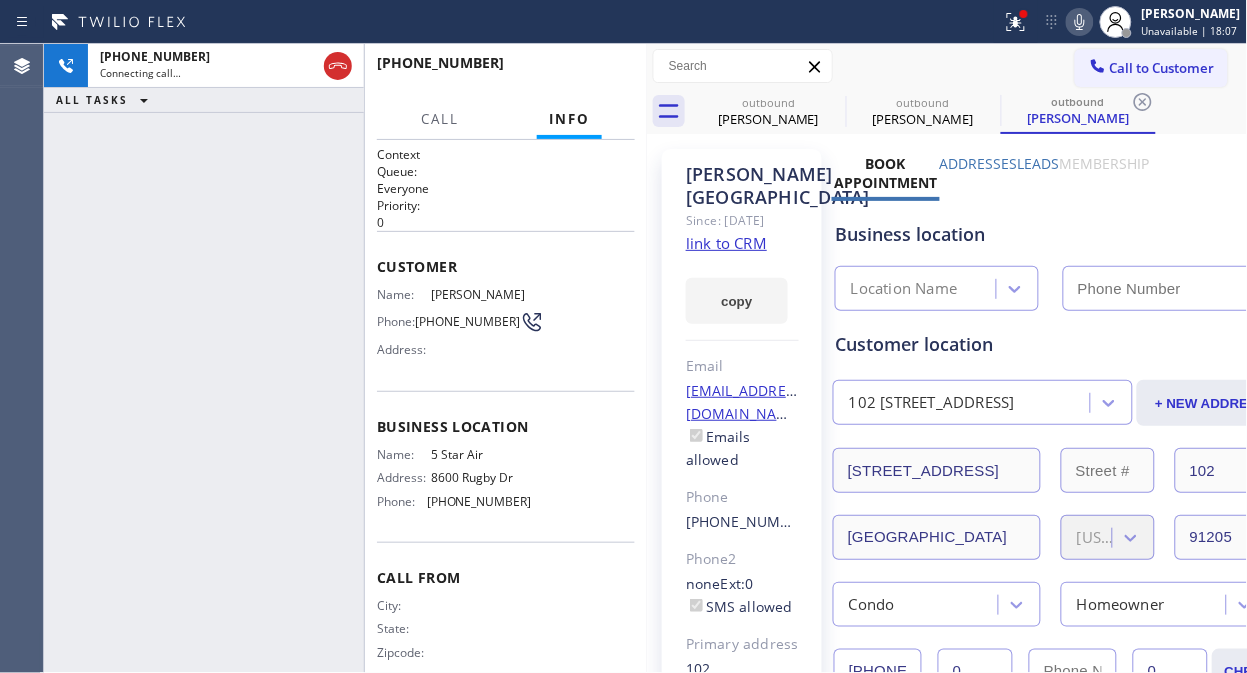 type on "[PHONE_NUMBER]" 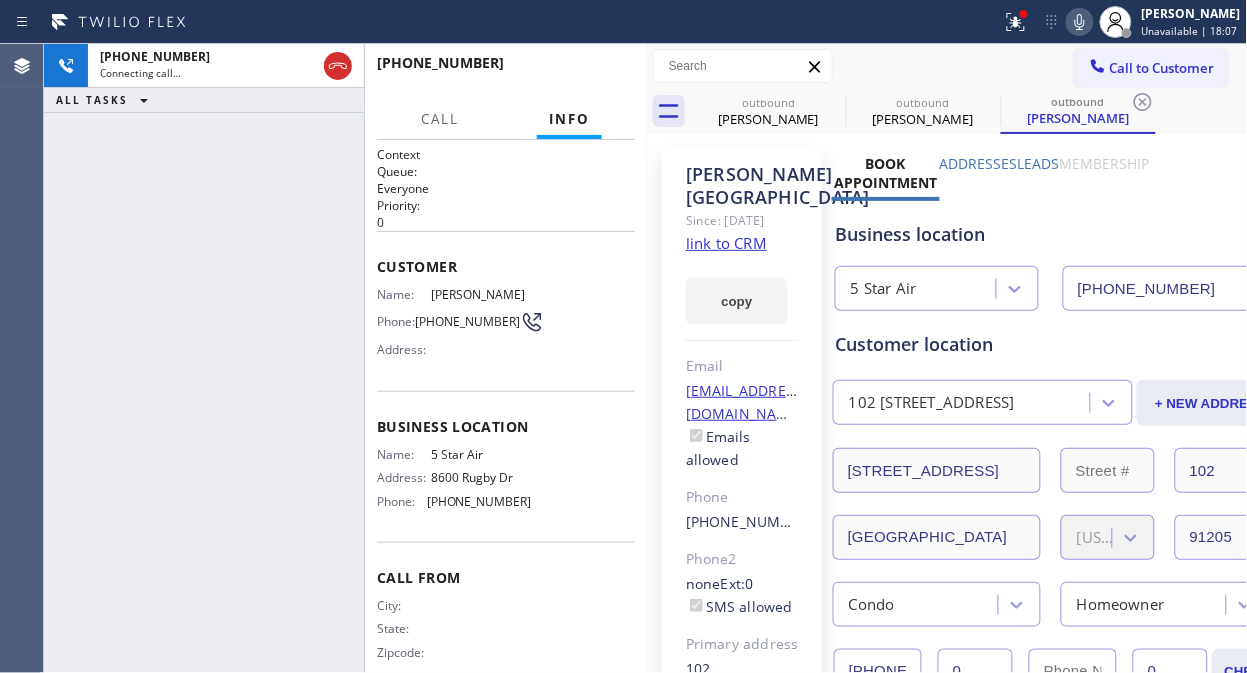 click 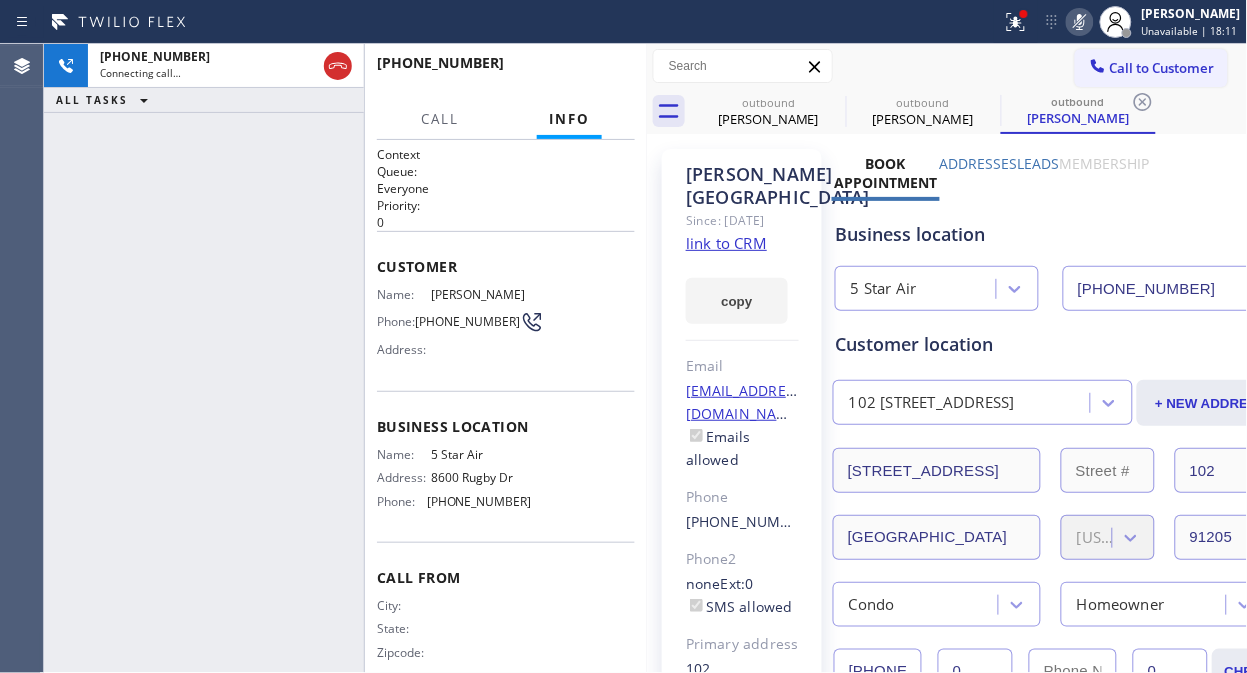 click 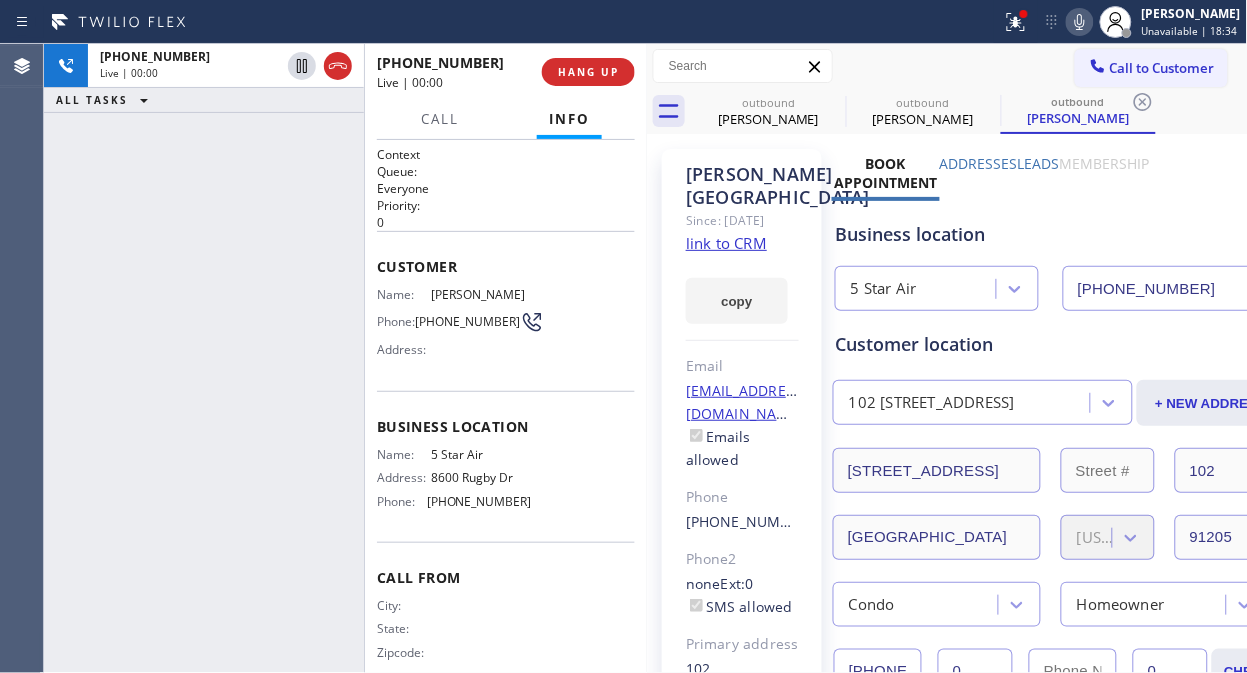 drag, startPoint x: 243, startPoint y: 198, endPoint x: 256, endPoint y: 190, distance: 15.264338 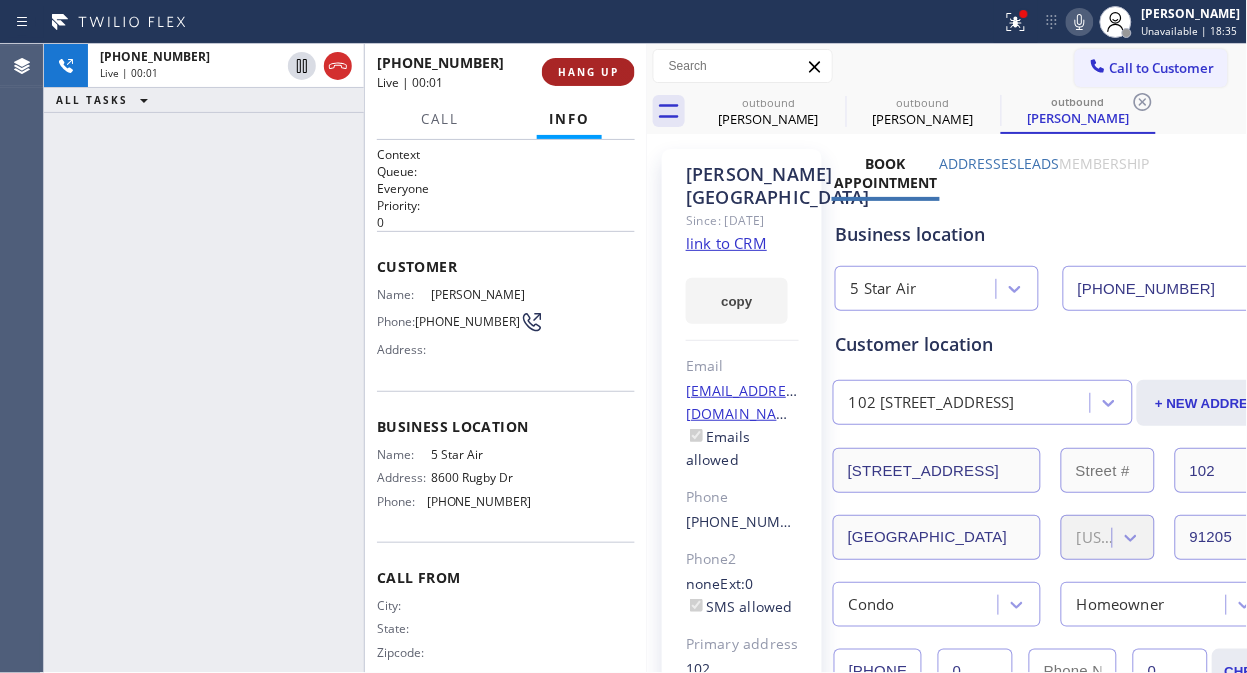 click on "HANG UP" at bounding box center [588, 72] 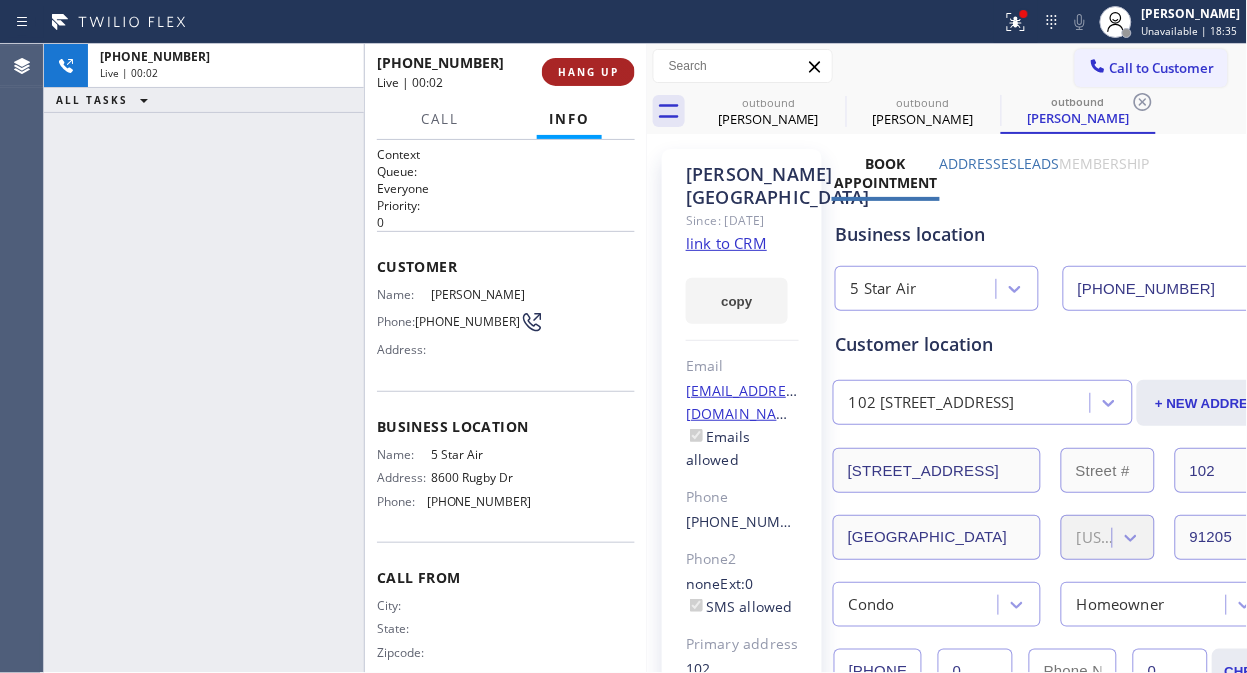click on "HANG UP" at bounding box center (588, 72) 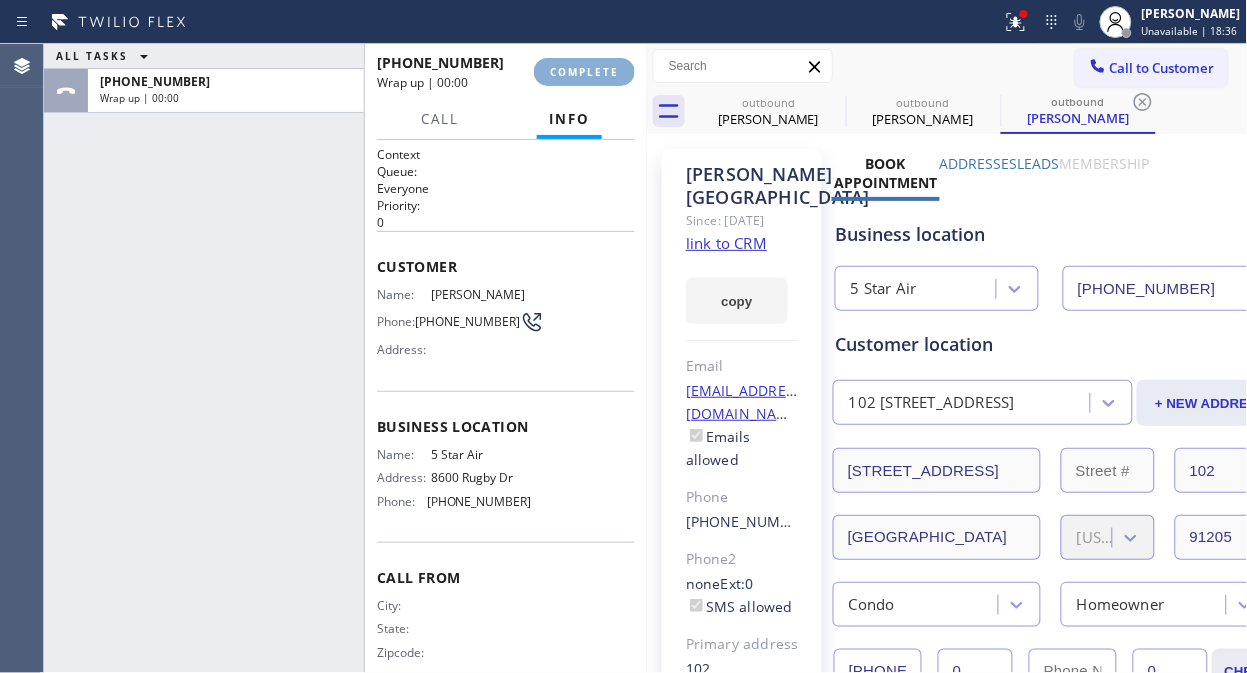click on "COMPLETE" at bounding box center (584, 72) 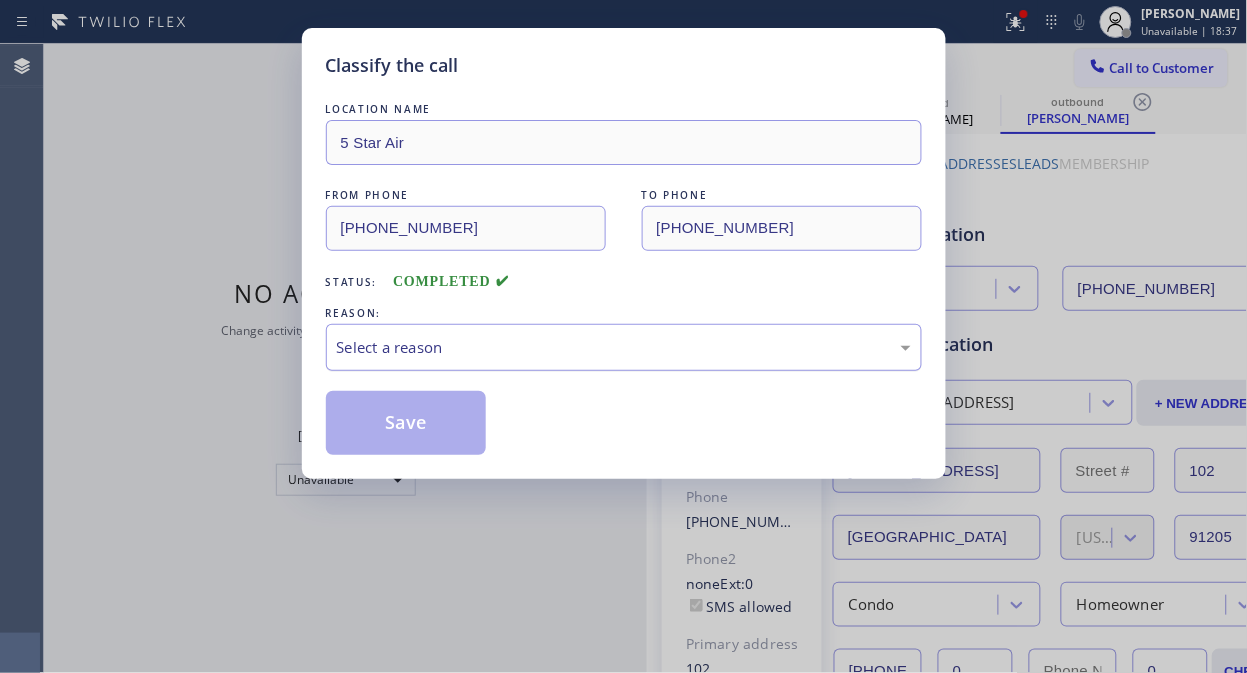 click on "Select a reason" at bounding box center (624, 347) 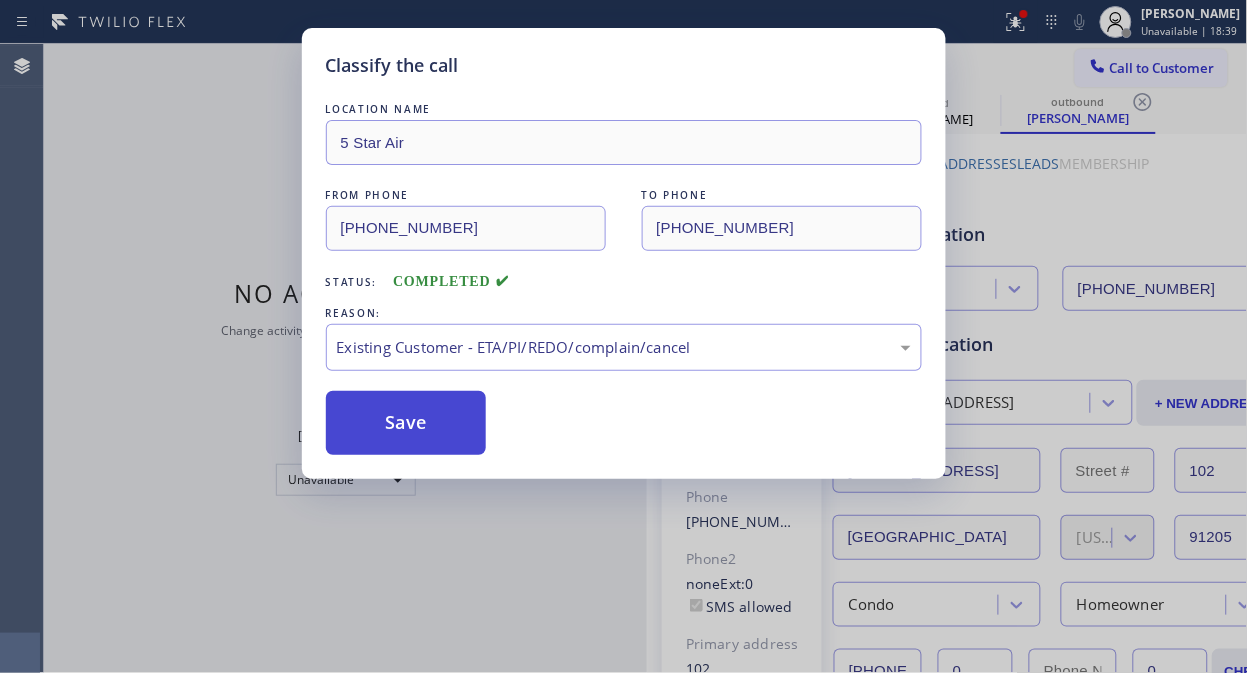click on "Save" at bounding box center (406, 423) 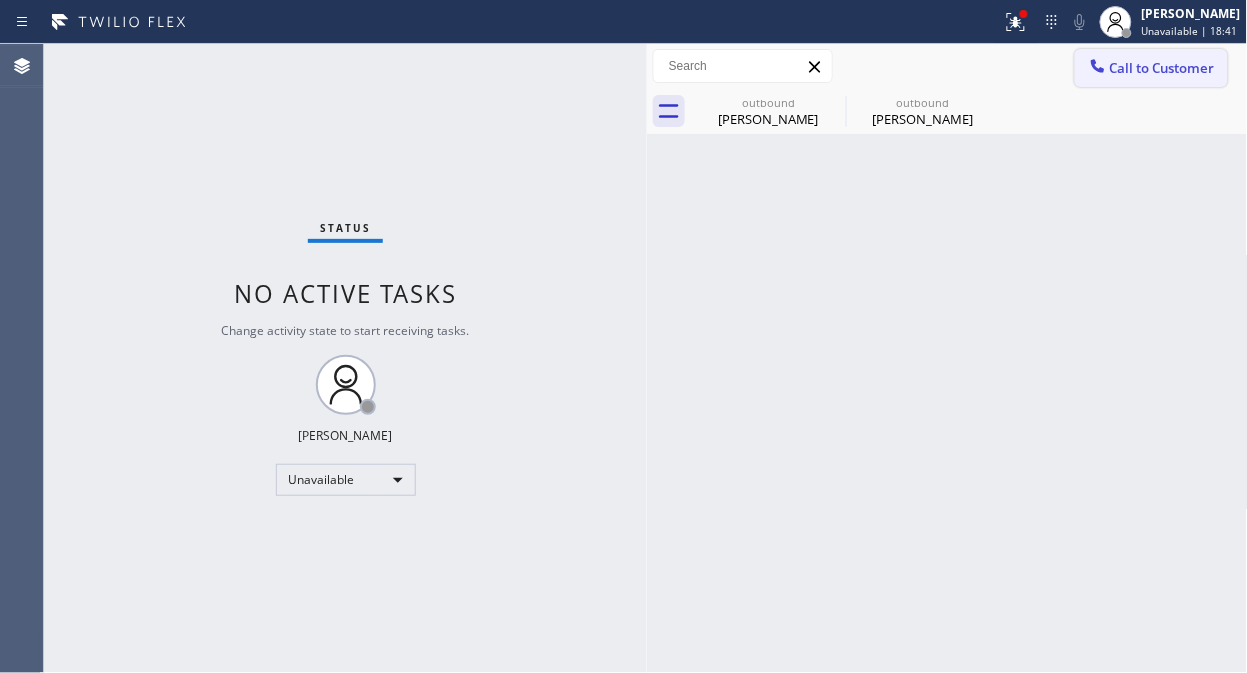 click on "Call to Customer" at bounding box center (1162, 68) 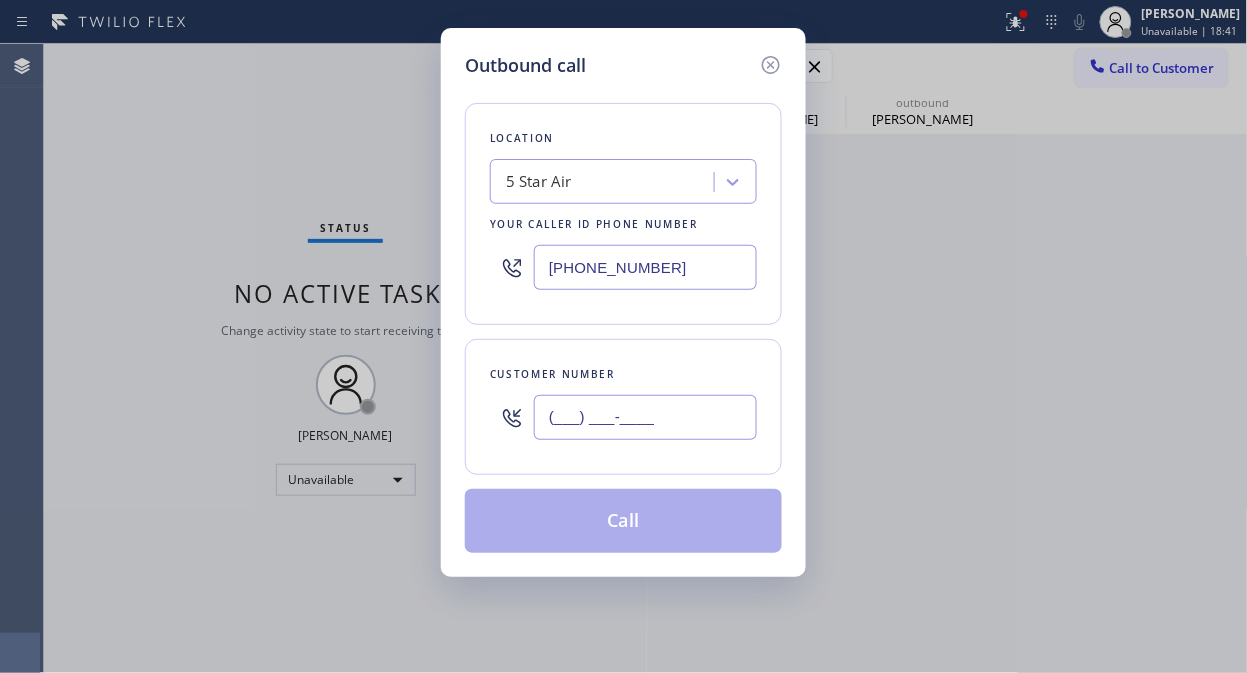 click on "(___) ___-____" at bounding box center (645, 417) 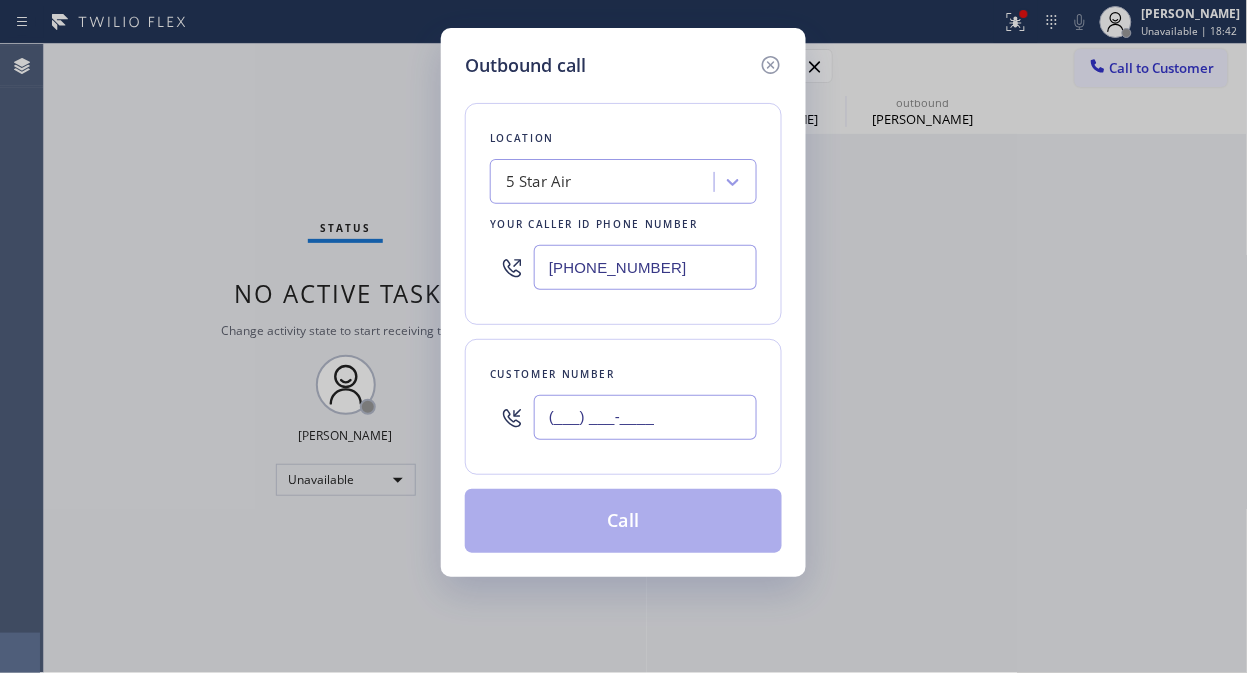 paste on "949) 370-9037" 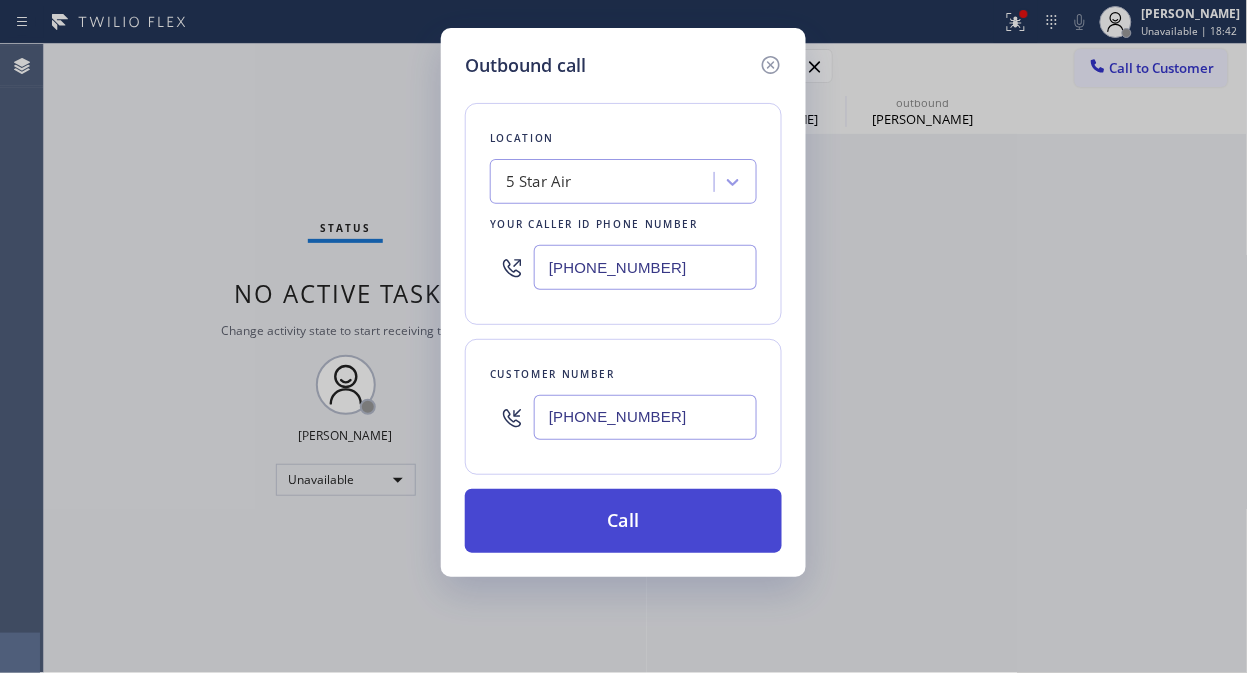 type on "[PHONE_NUMBER]" 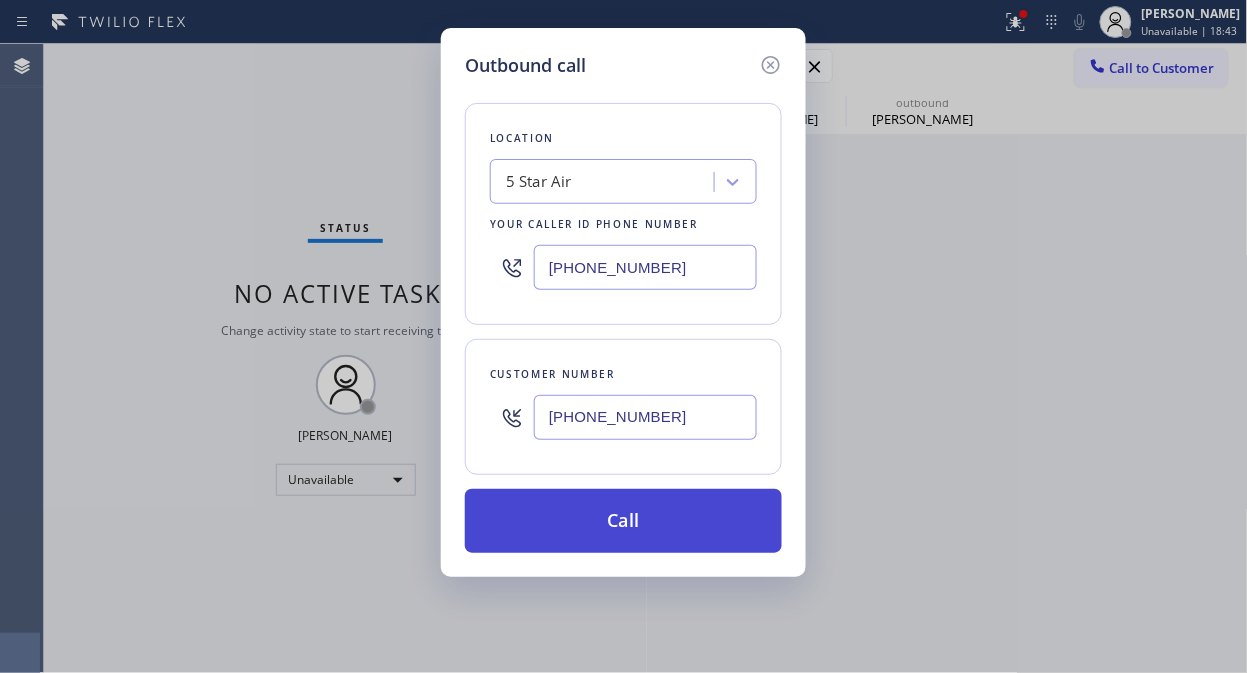 click on "Call" at bounding box center [623, 521] 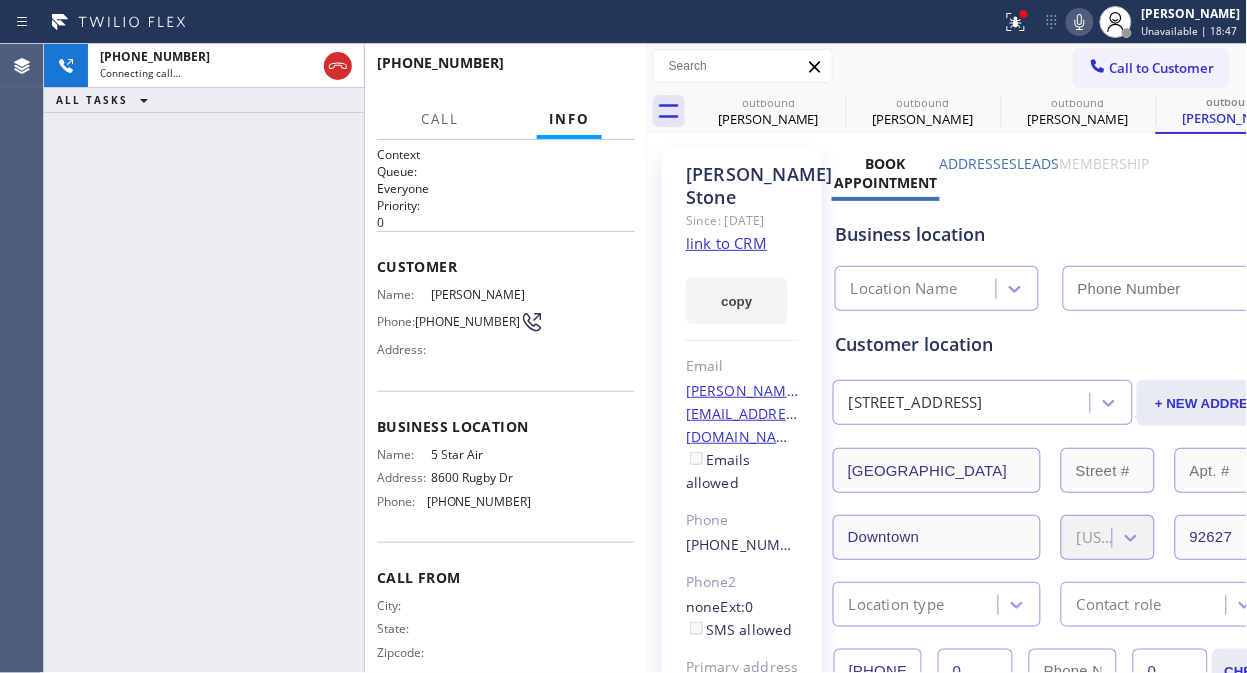 type on "[PHONE_NUMBER]" 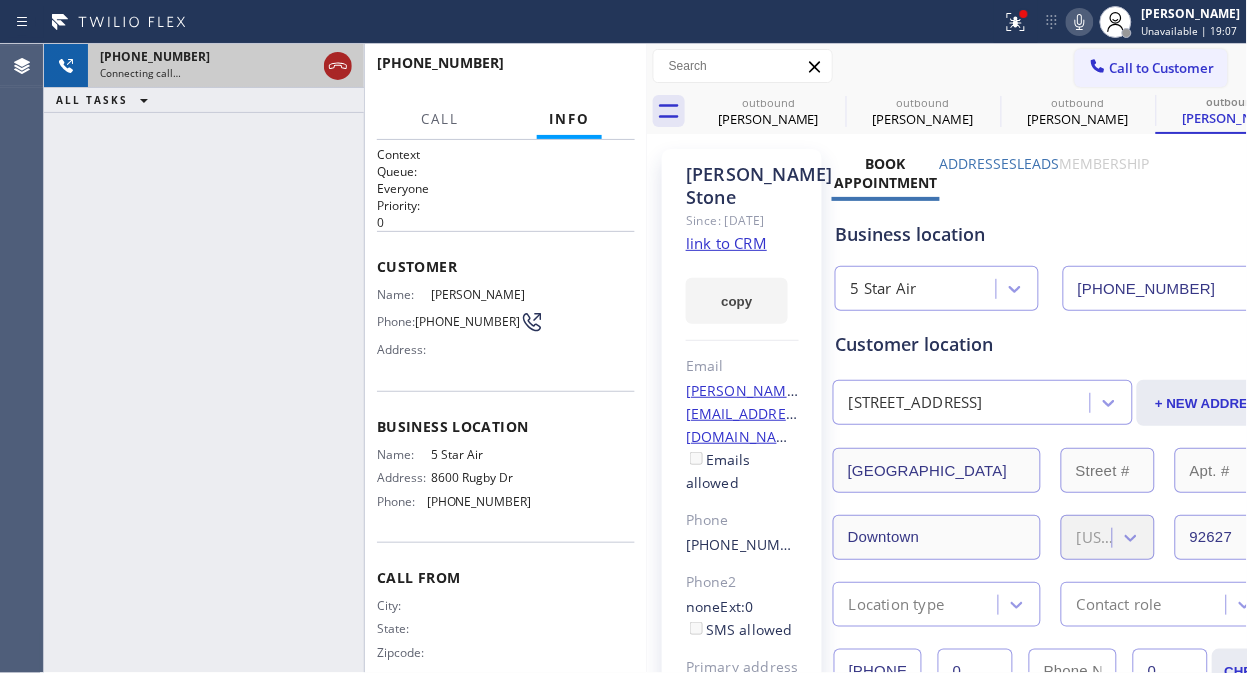 click 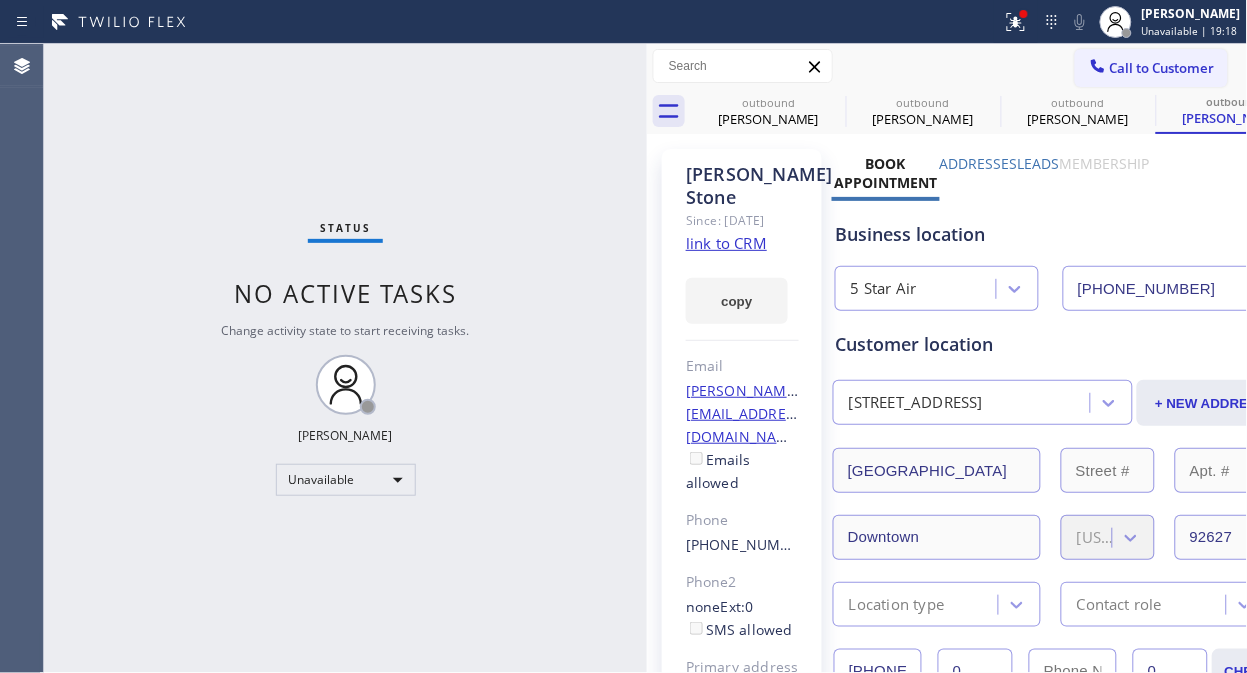 click on "Call to Customer" at bounding box center [1151, 68] 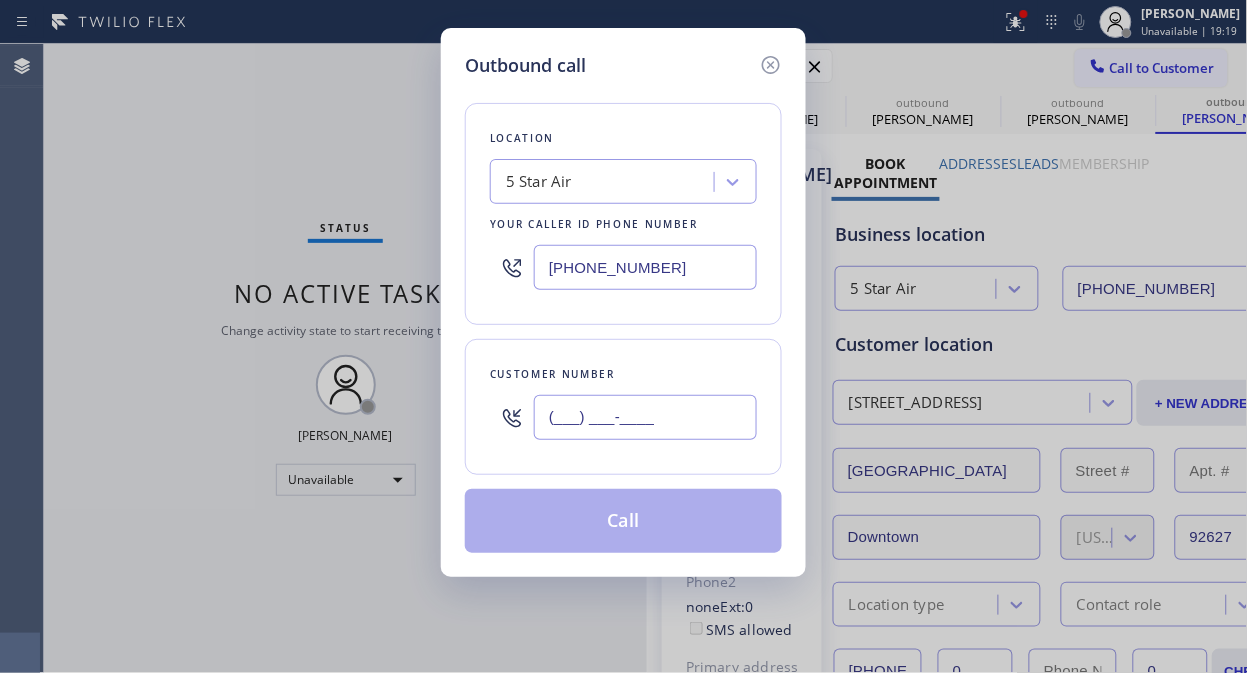 click on "(___) ___-____" at bounding box center [645, 417] 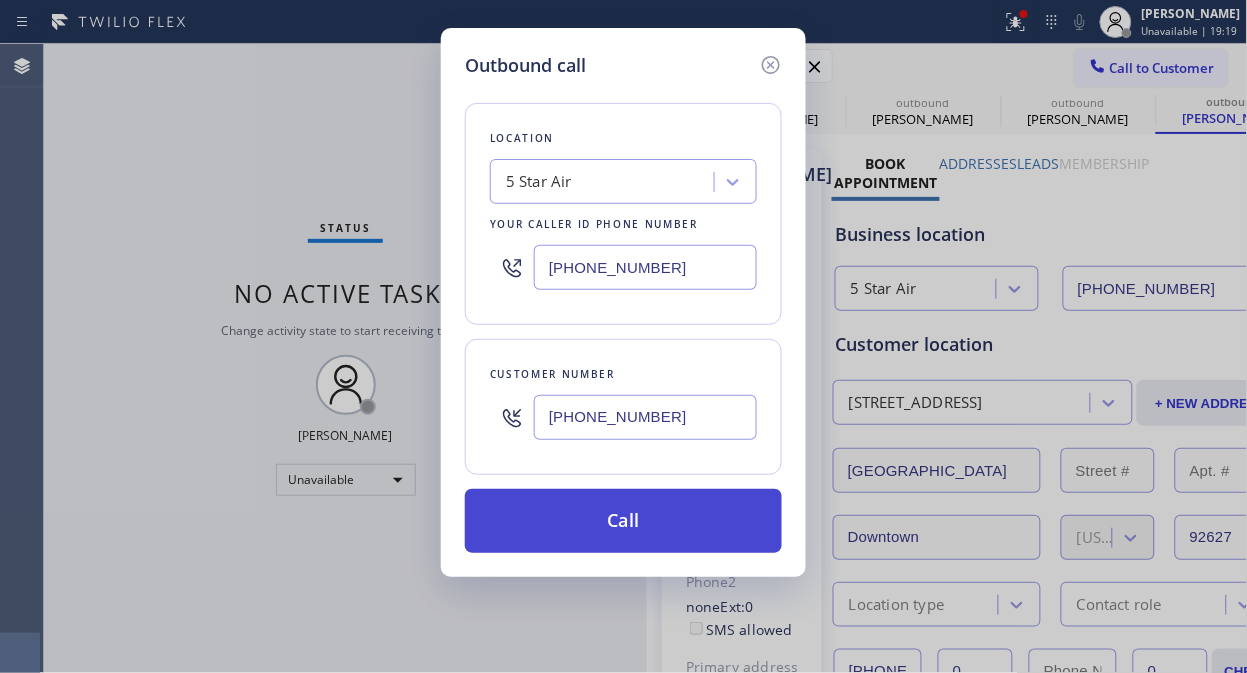 type on "[PHONE_NUMBER]" 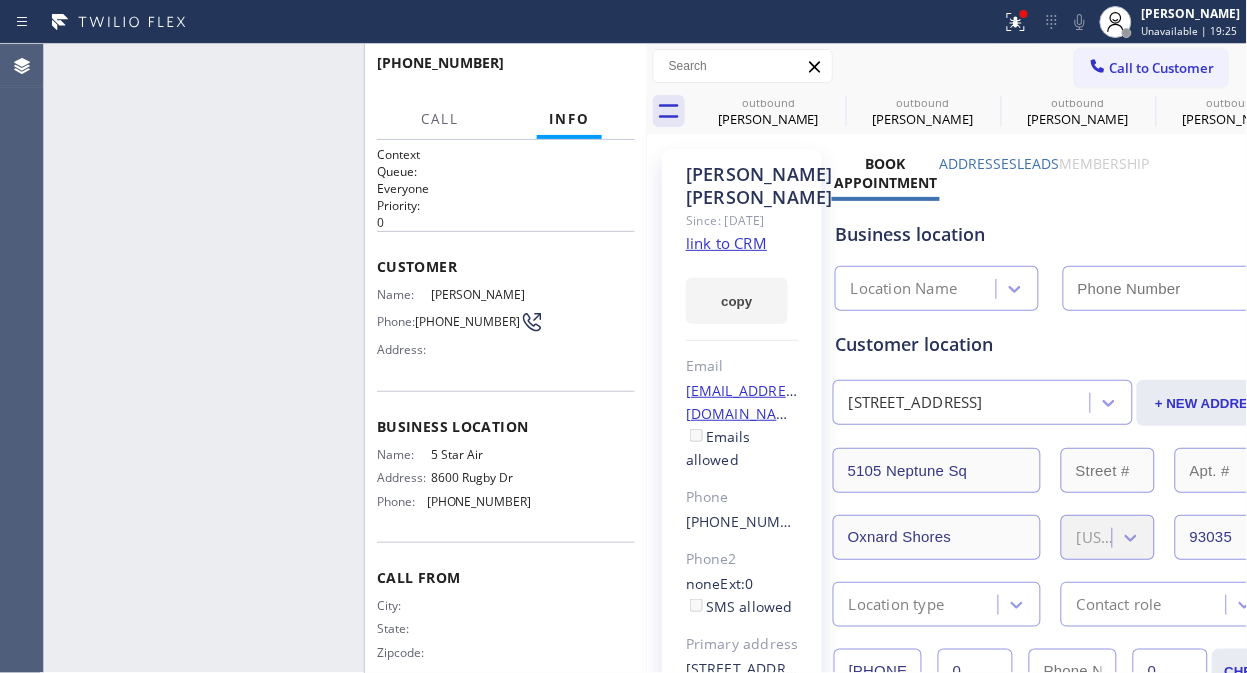 type on "[PHONE_NUMBER]" 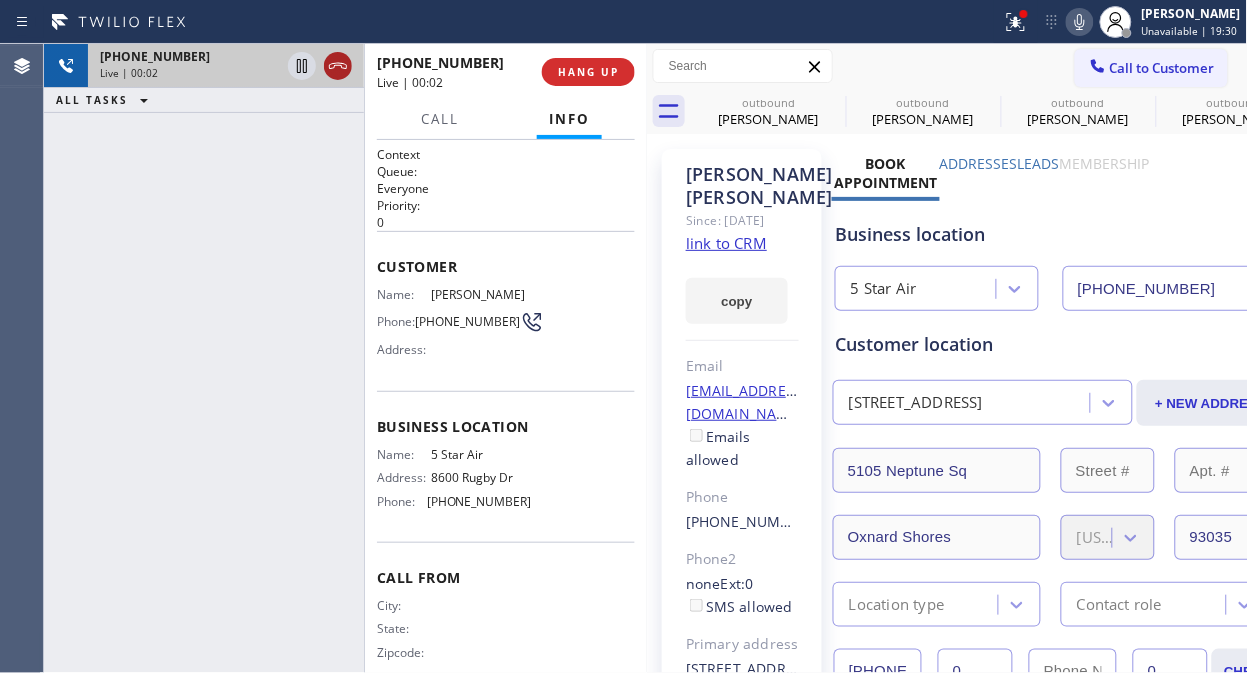 click 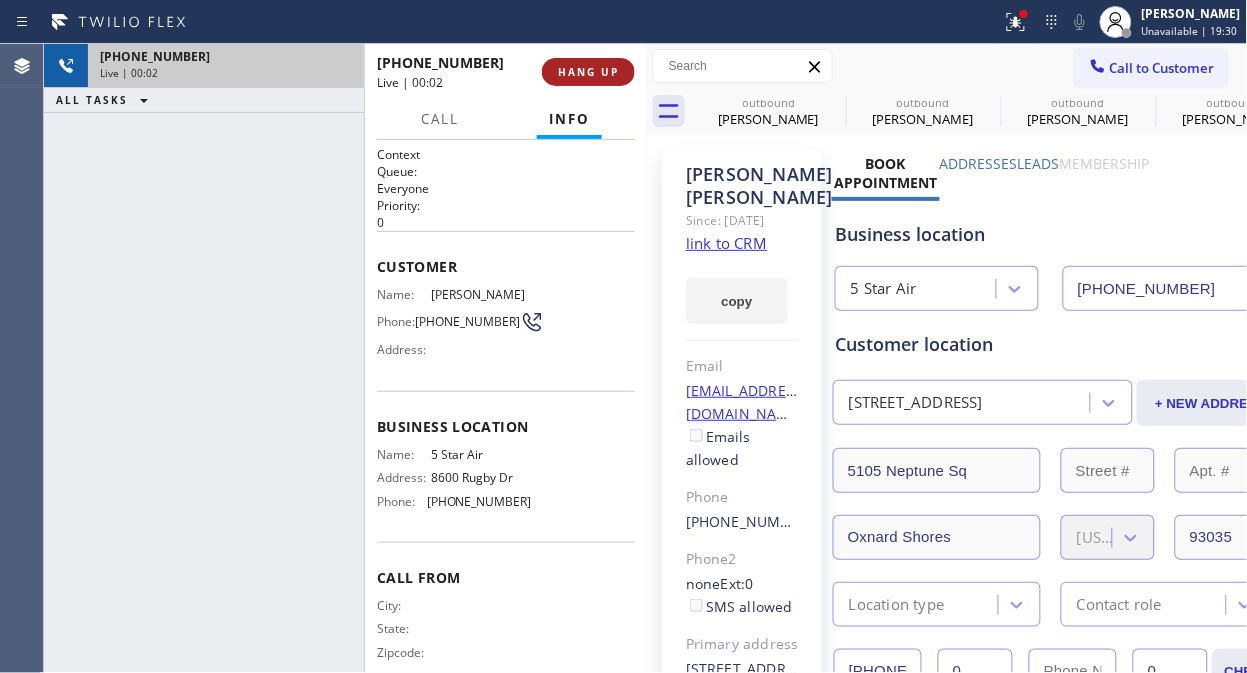 click on "HANG UP" at bounding box center (588, 72) 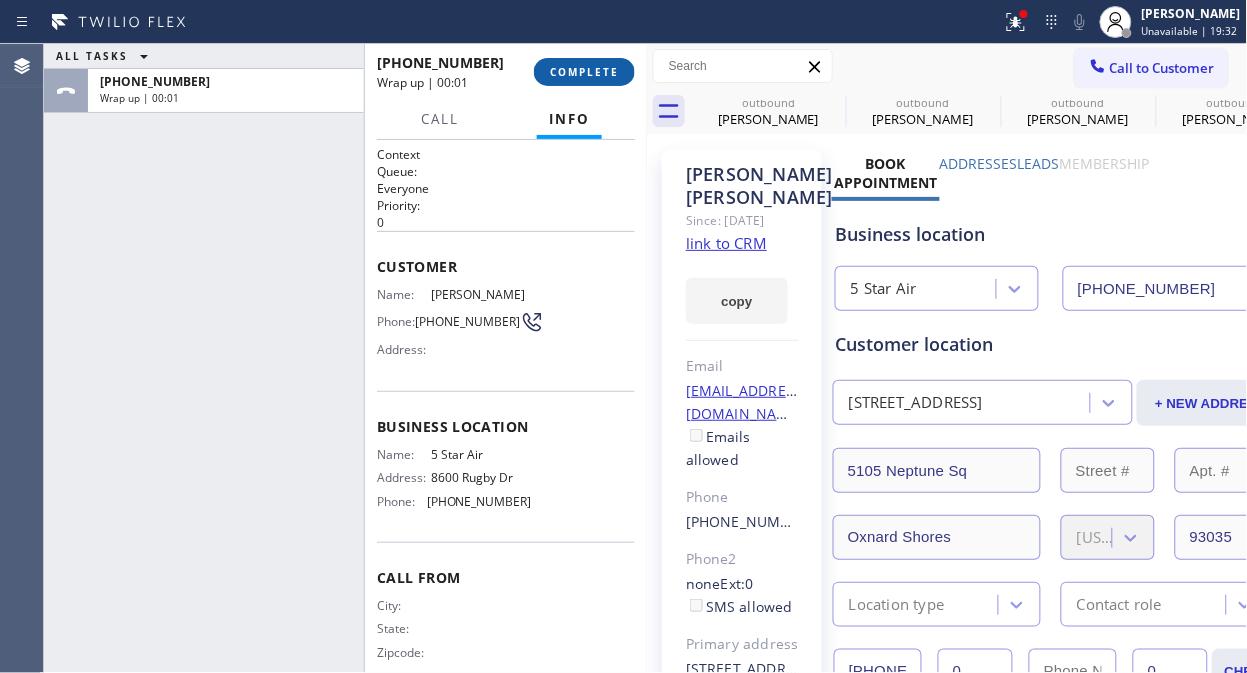 click on "COMPLETE" at bounding box center [584, 72] 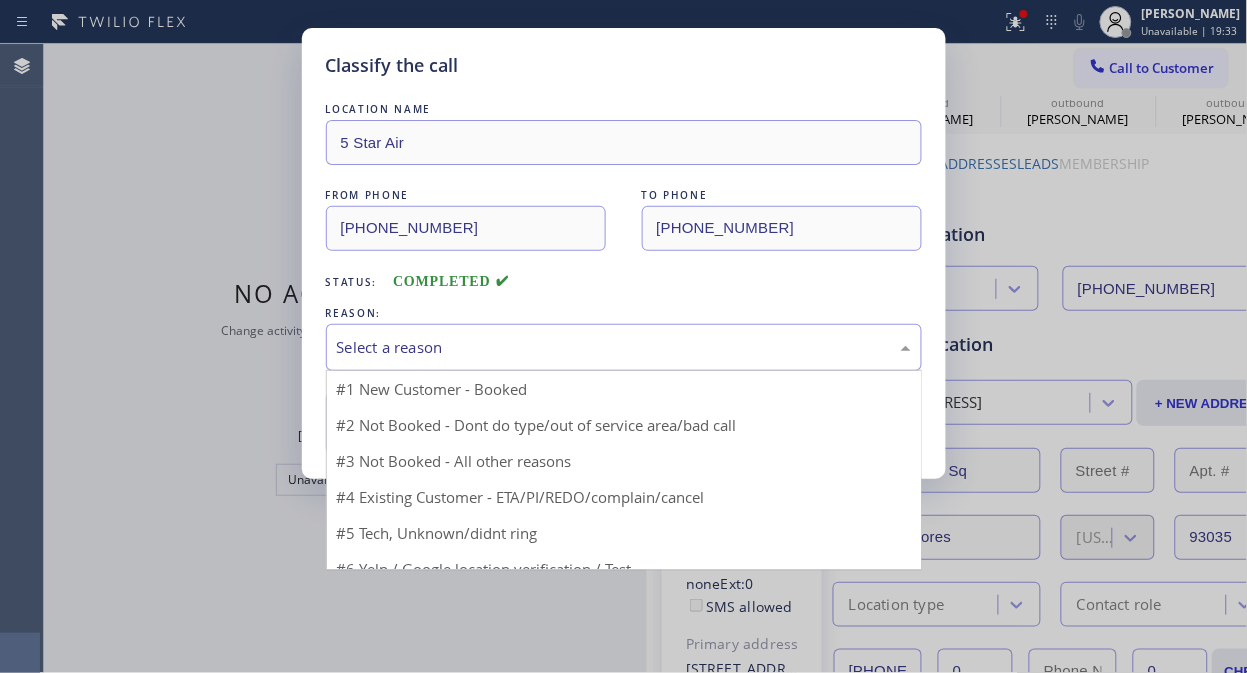 click on "Select a reason" at bounding box center (624, 347) 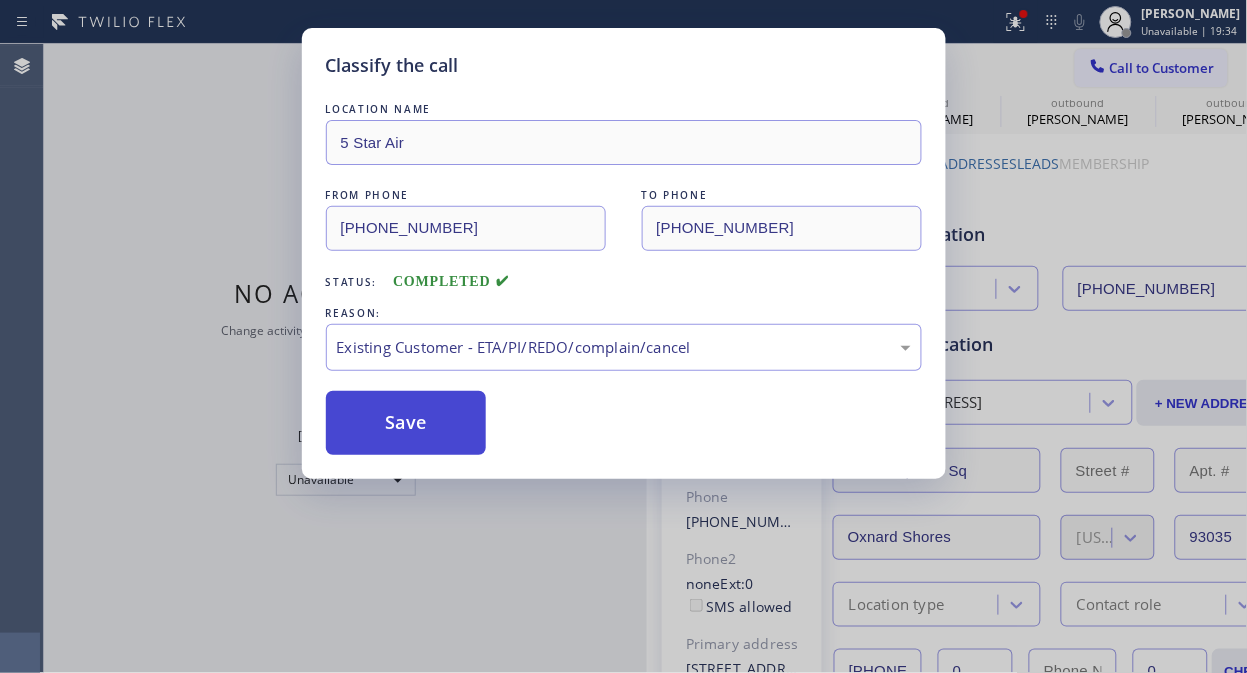 click on "Save" at bounding box center [406, 423] 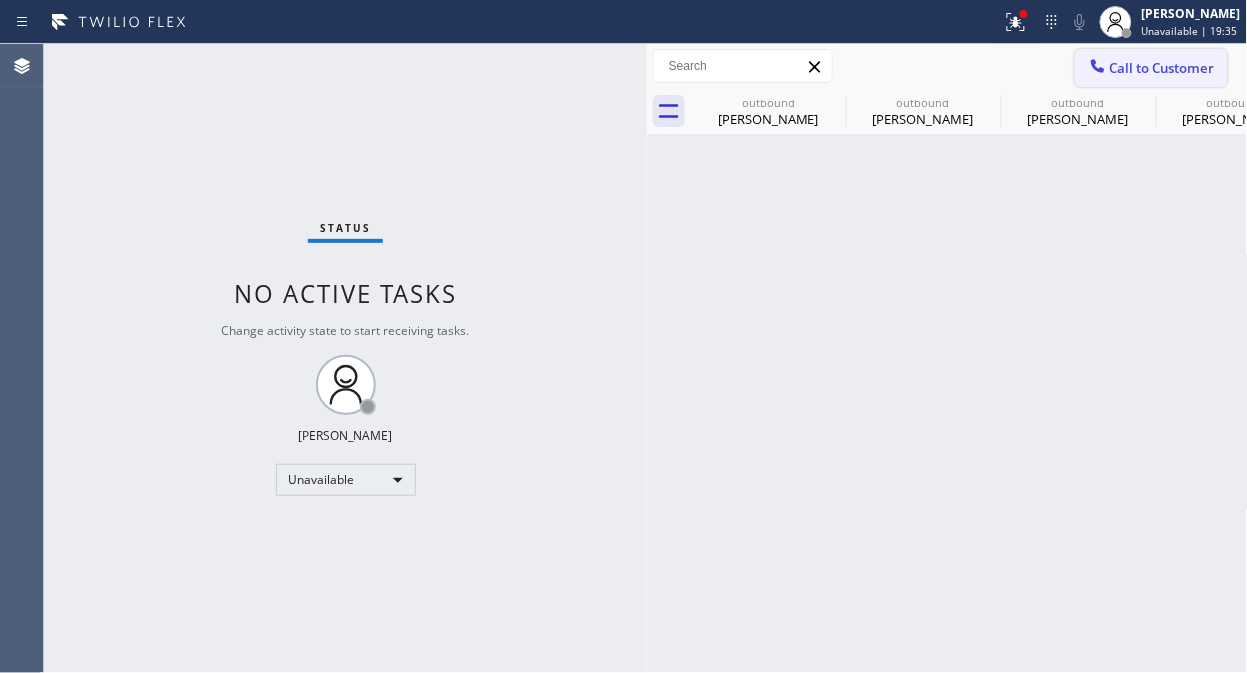click on "Call to Customer" at bounding box center (1162, 68) 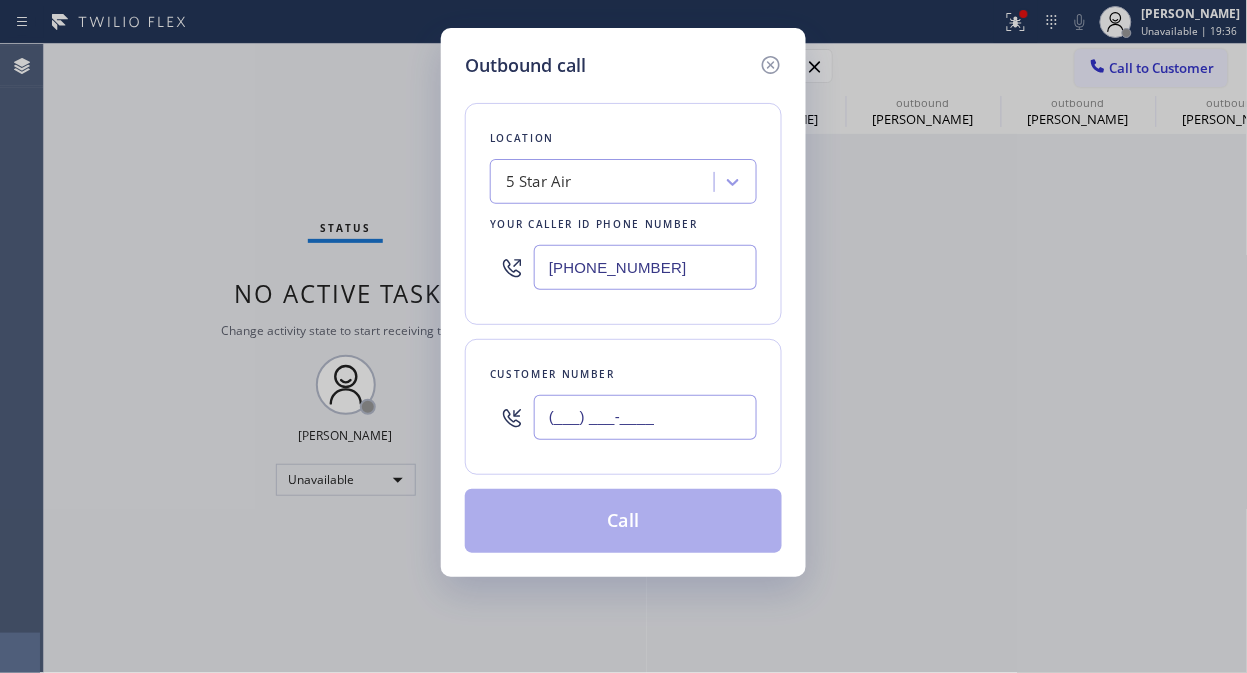 click on "(___) ___-____" at bounding box center [645, 417] 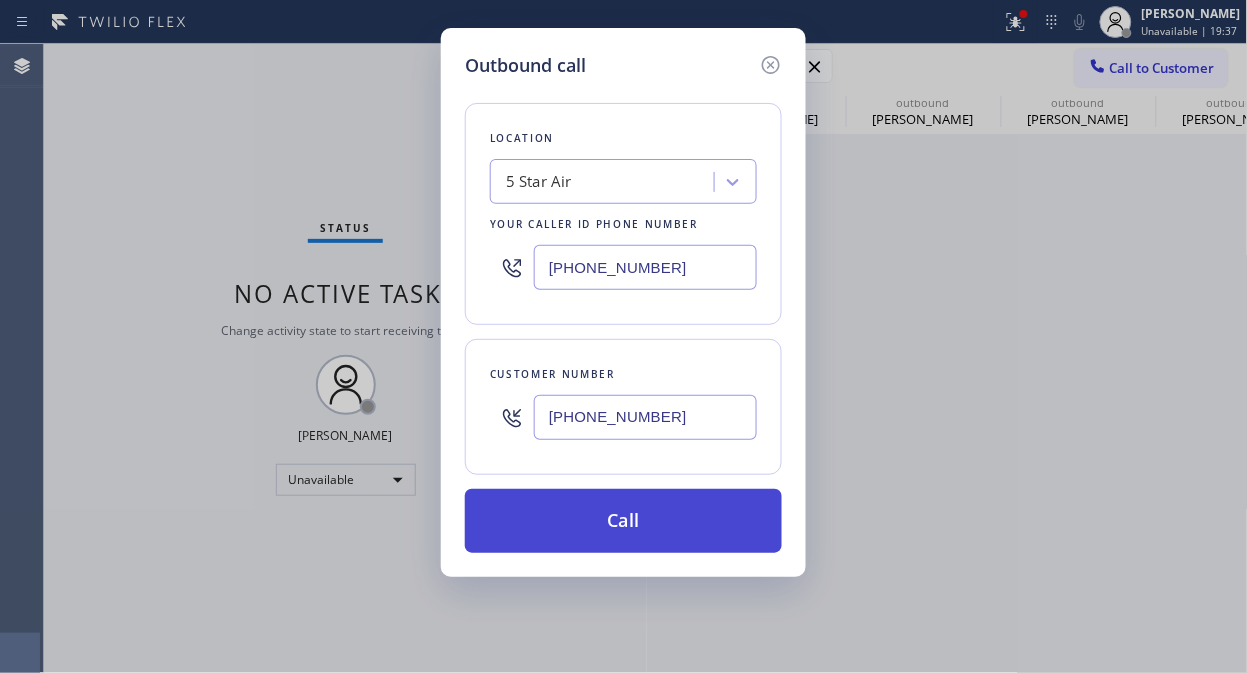 type on "[PHONE_NUMBER]" 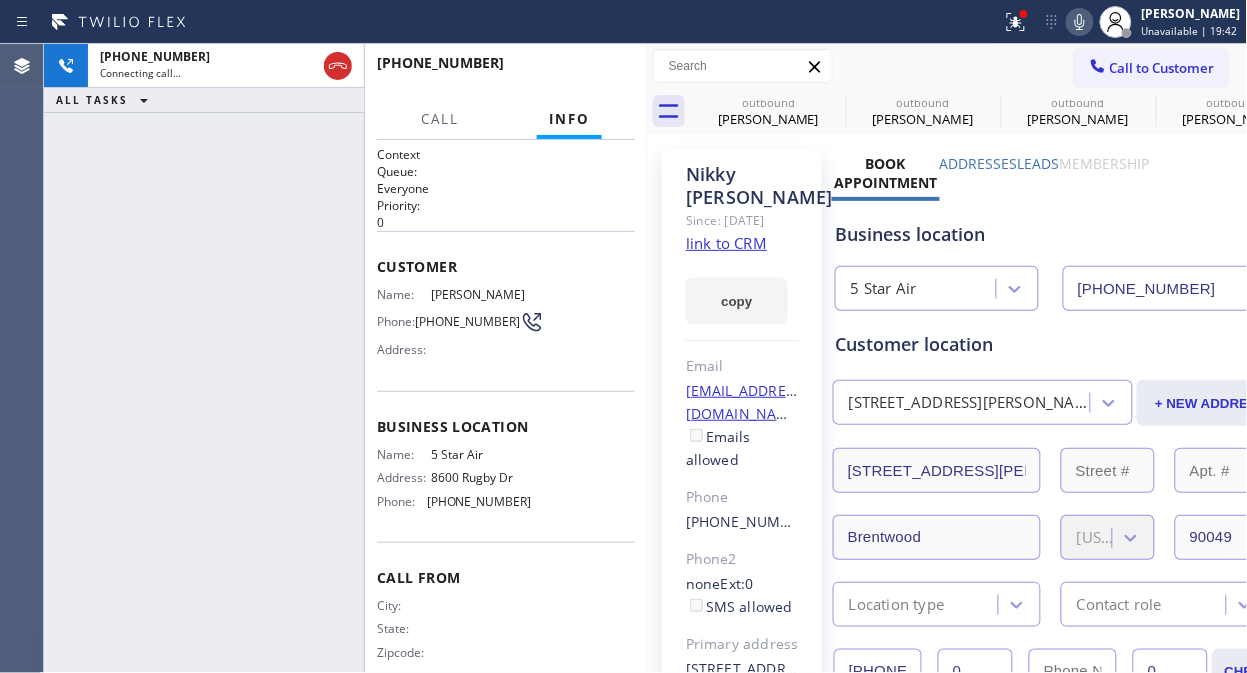 type on "[PHONE_NUMBER]" 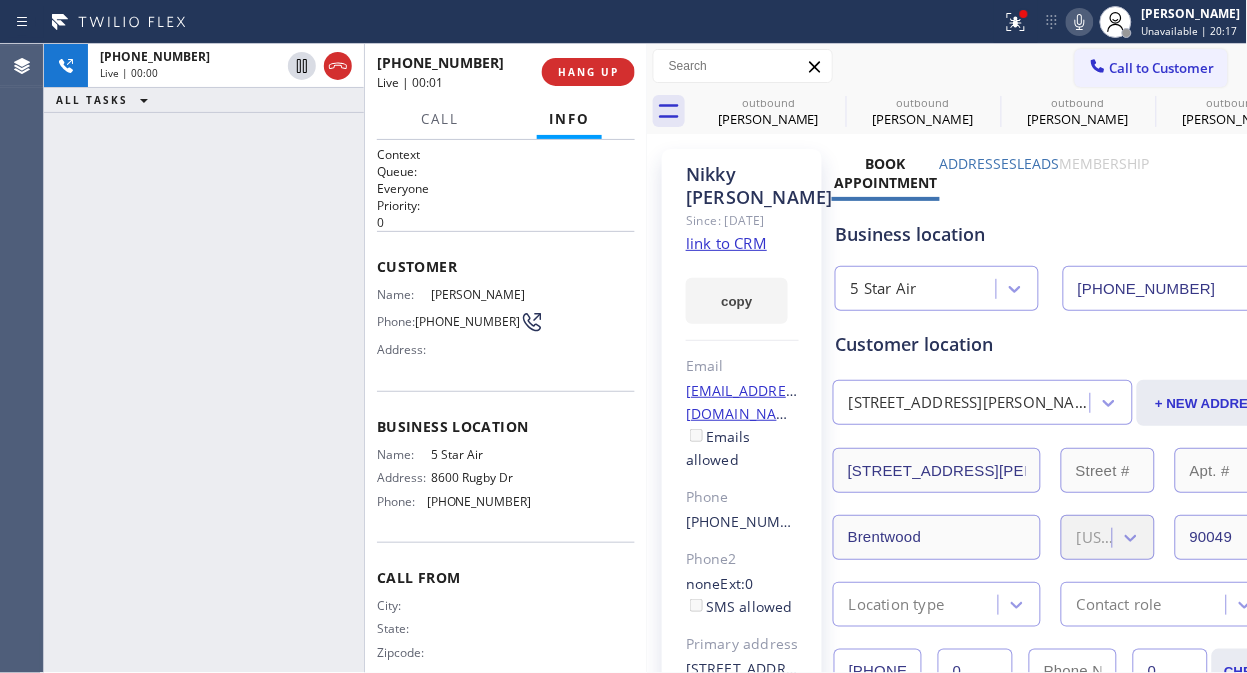 drag, startPoint x: 214, startPoint y: 193, endPoint x: 214, endPoint y: 180, distance: 13 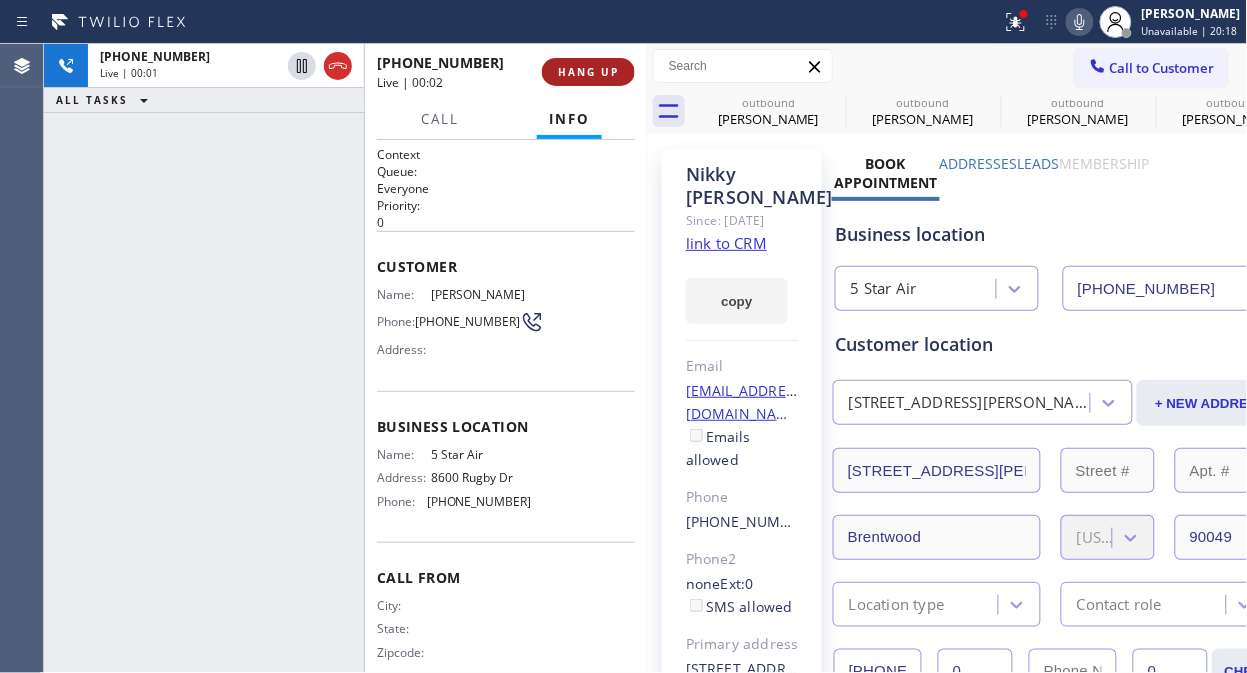 click on "HANG UP" at bounding box center (588, 72) 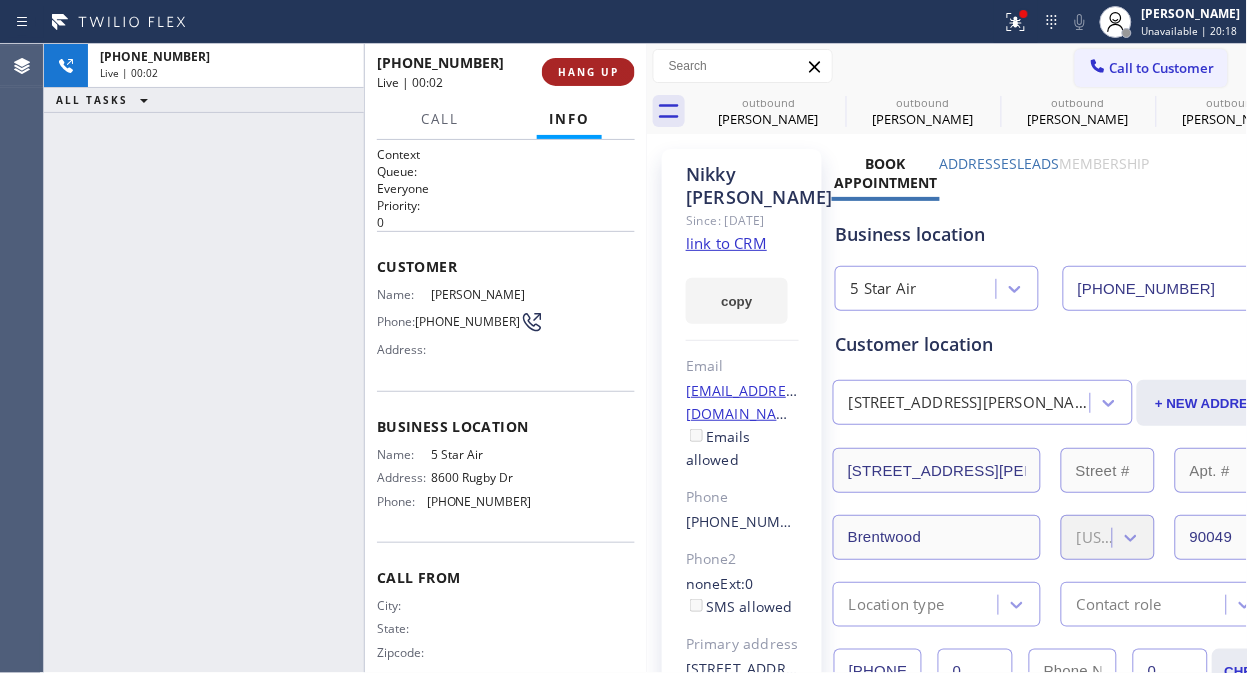 click on "HANG UP" at bounding box center (588, 72) 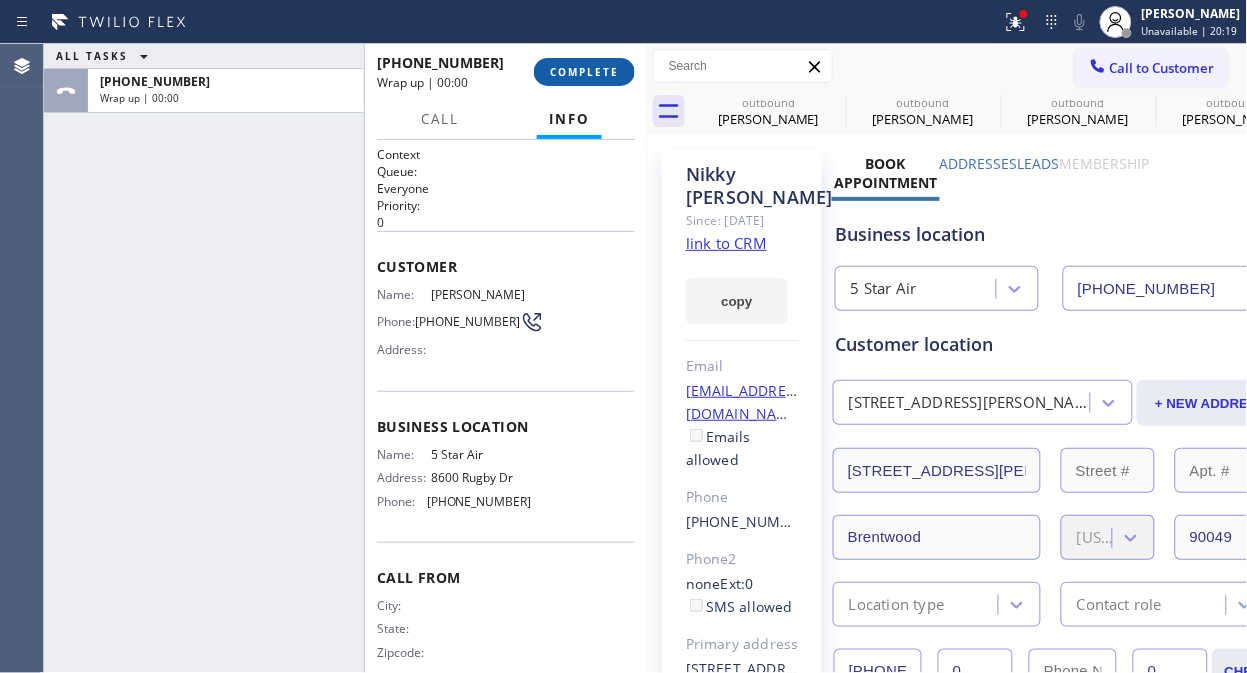 click on "COMPLETE" at bounding box center (584, 72) 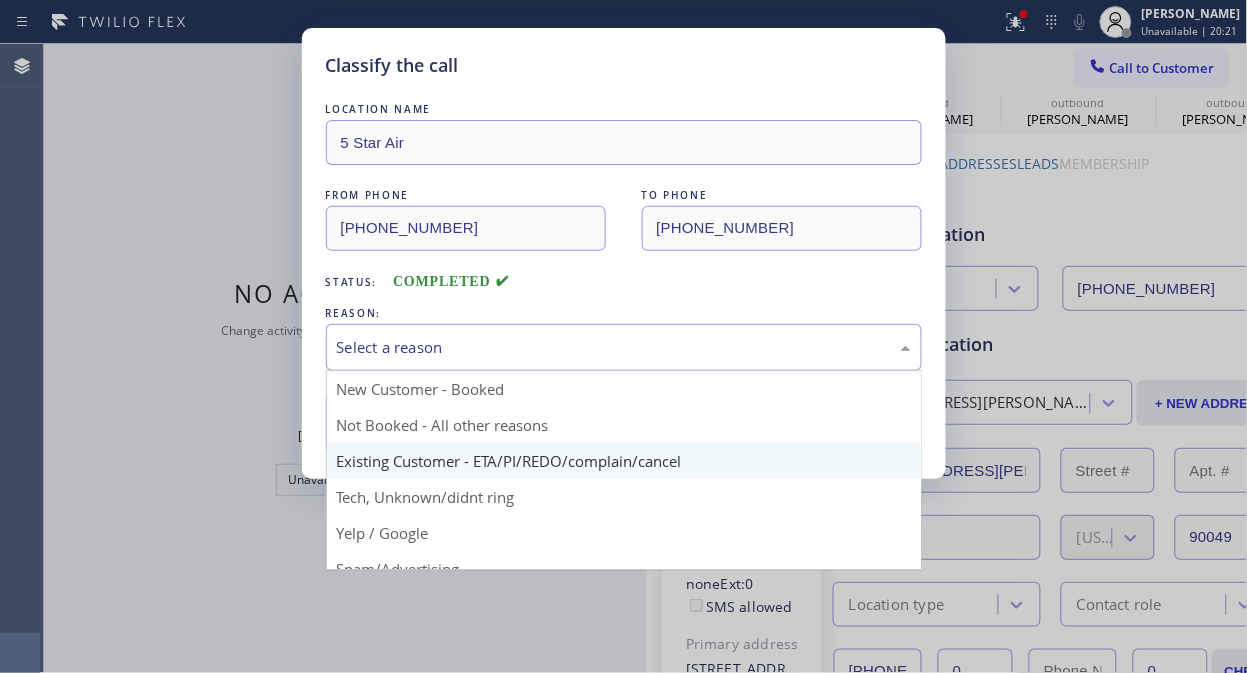 drag, startPoint x: 593, startPoint y: 331, endPoint x: 580, endPoint y: 457, distance: 126.66886 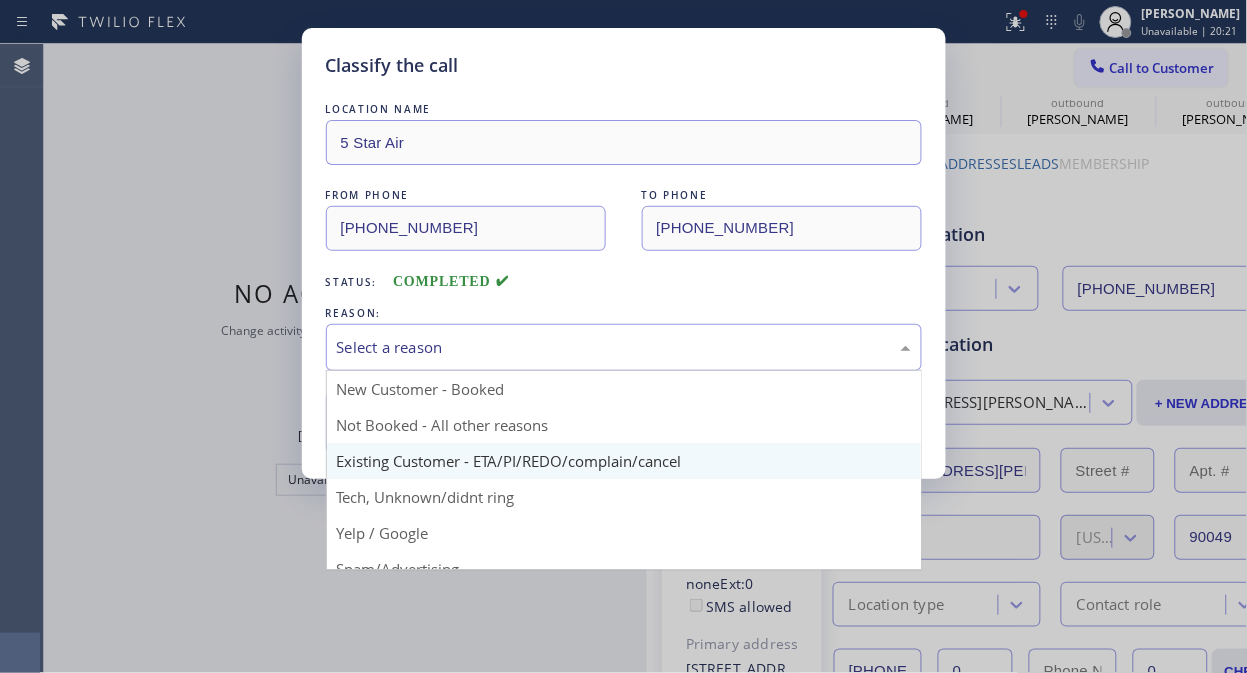 click on "Select a reason" at bounding box center [624, 347] 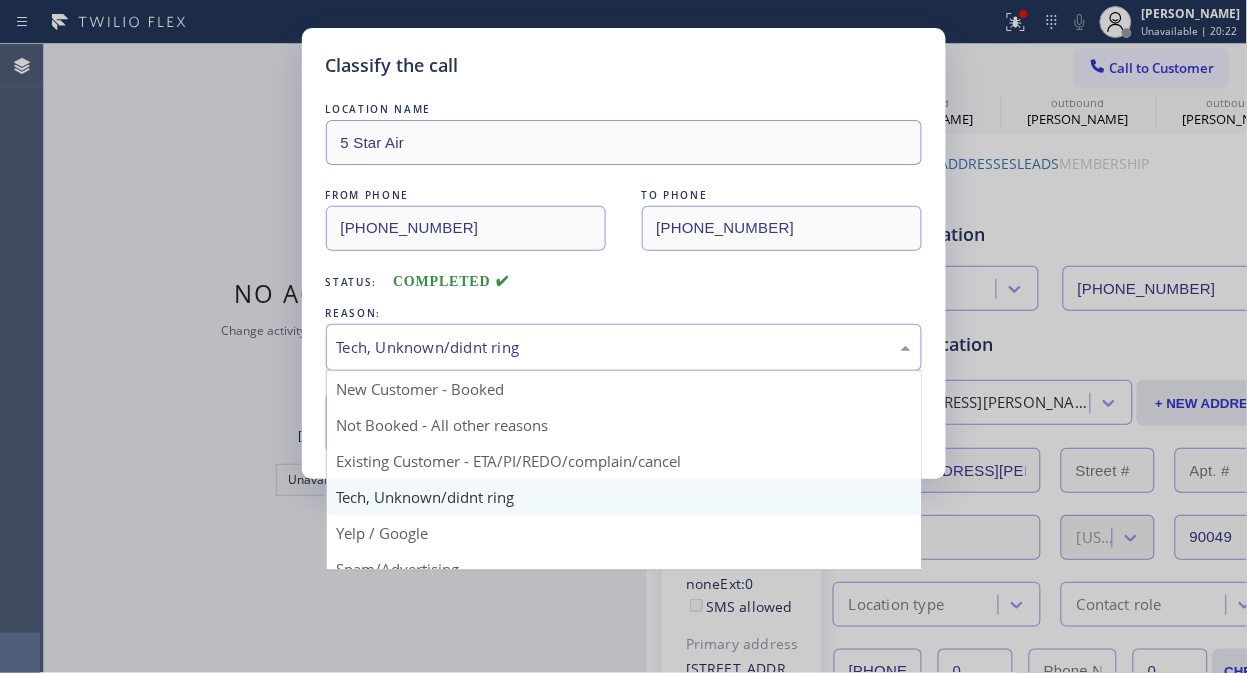click on "Tech, Unknown/didnt ring" at bounding box center [624, 347] 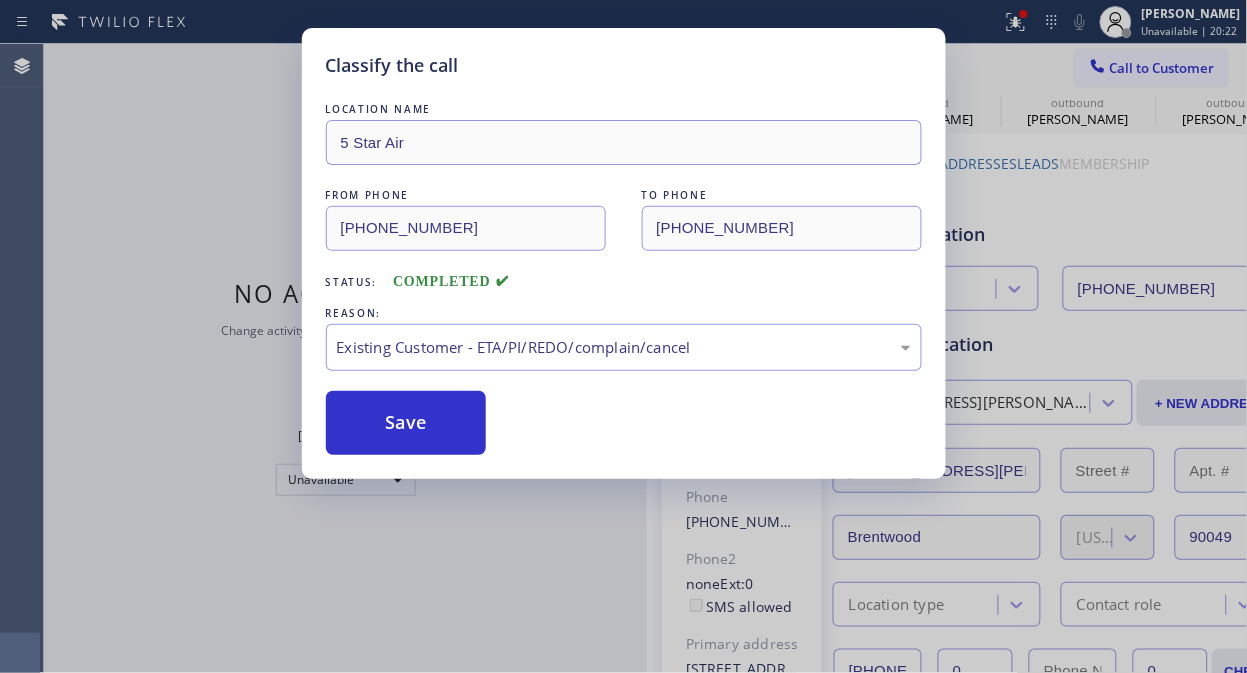 drag, startPoint x: 448, startPoint y: 441, endPoint x: 1037, endPoint y: 124, distance: 668.88715 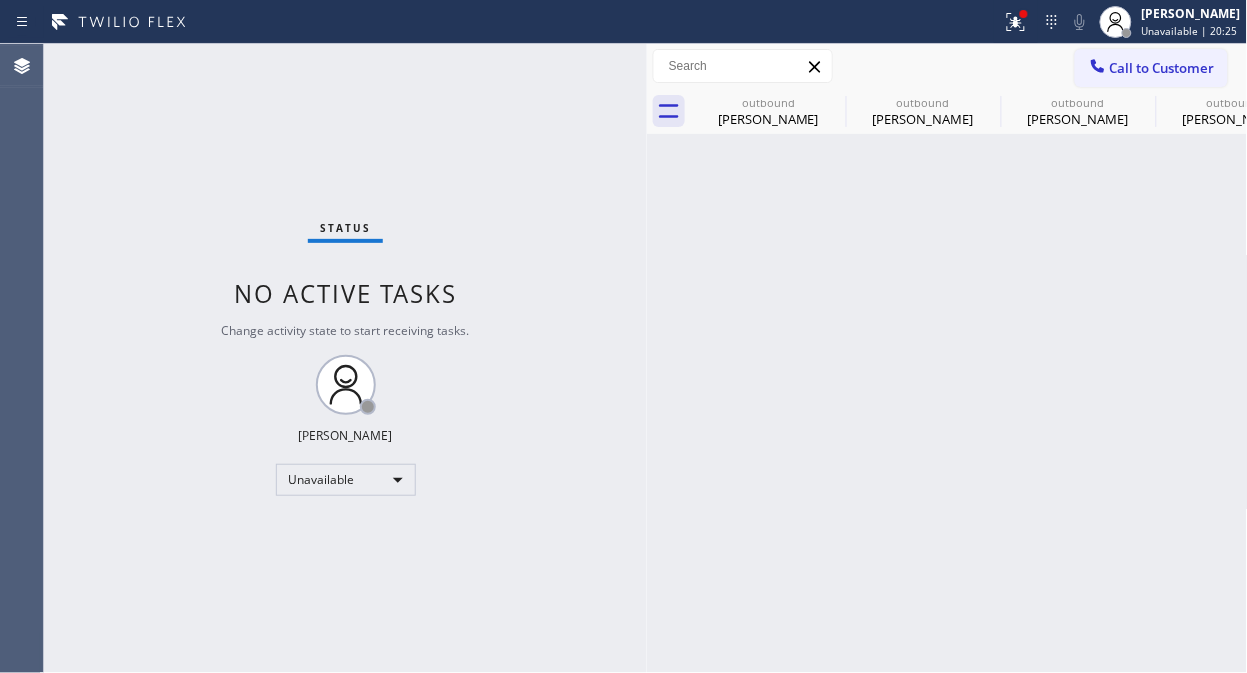 click on "Call to Customer" at bounding box center [1162, 68] 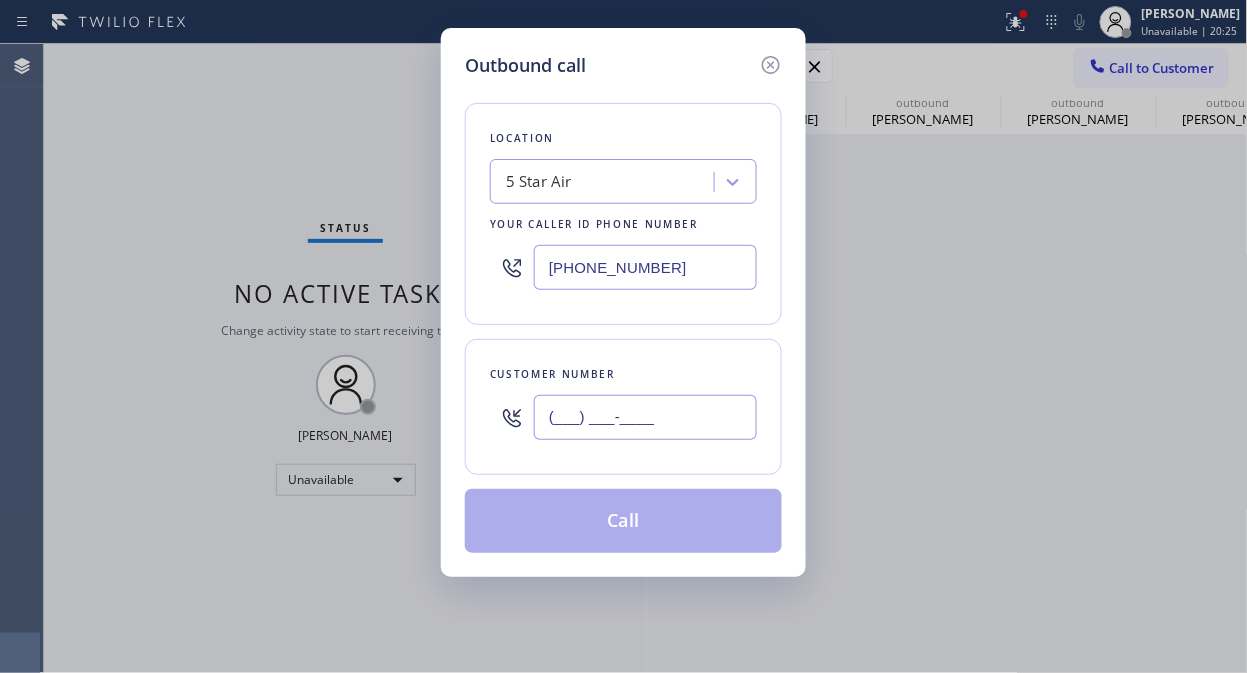 click on "(___) ___-____" at bounding box center (645, 417) 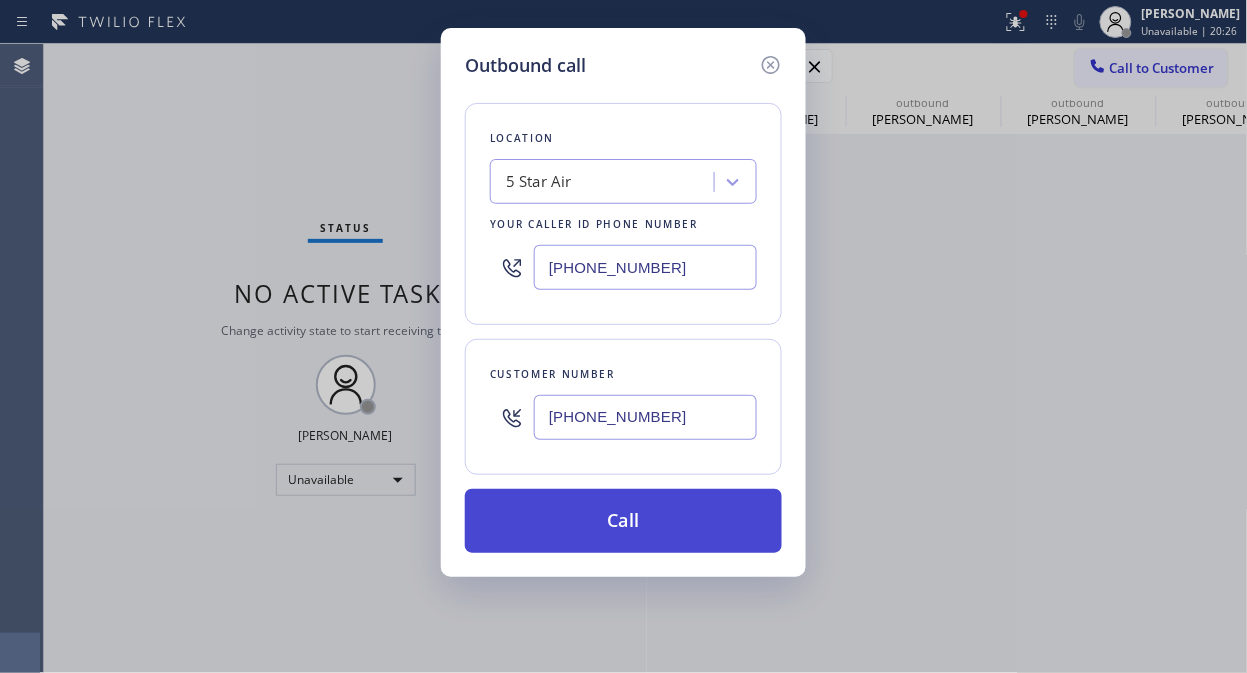 type on "[PHONE_NUMBER]" 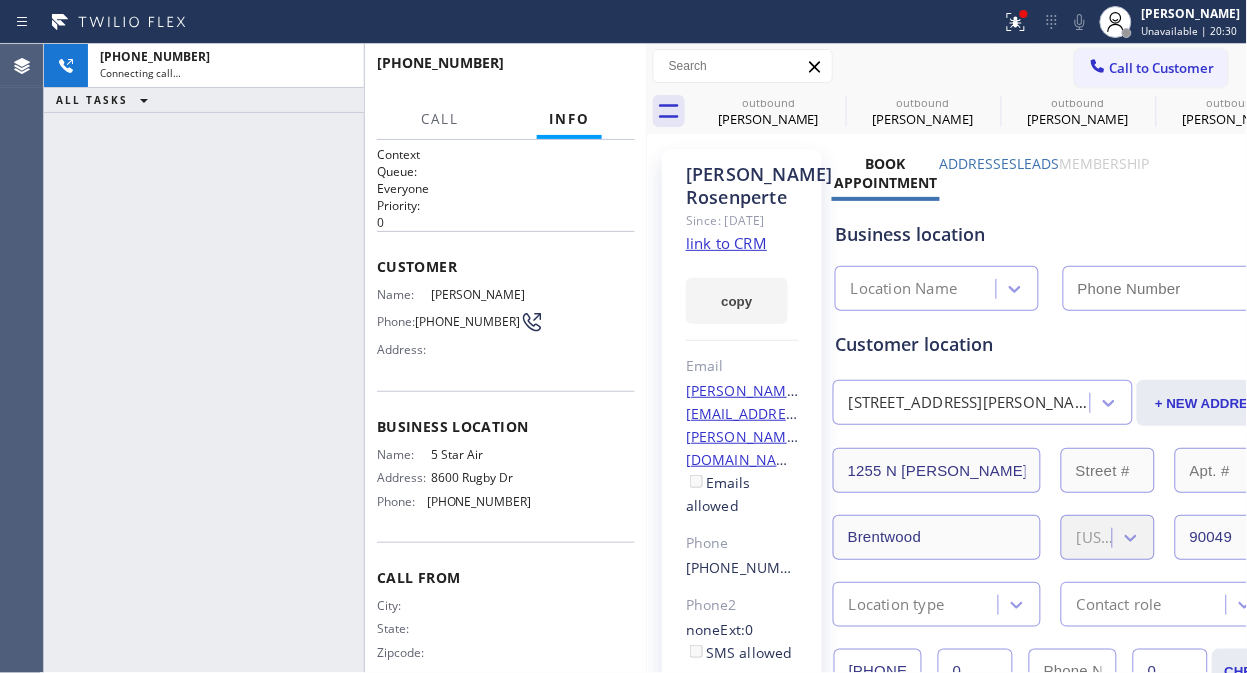 type on "[PHONE_NUMBER]" 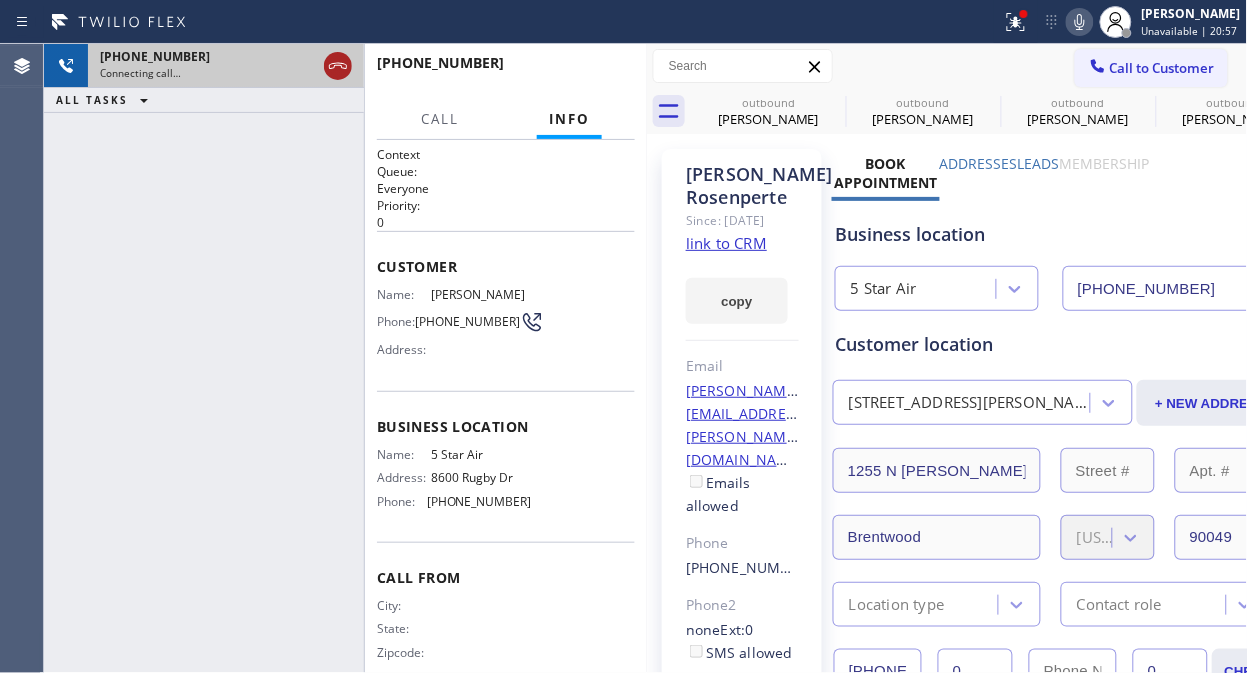 click 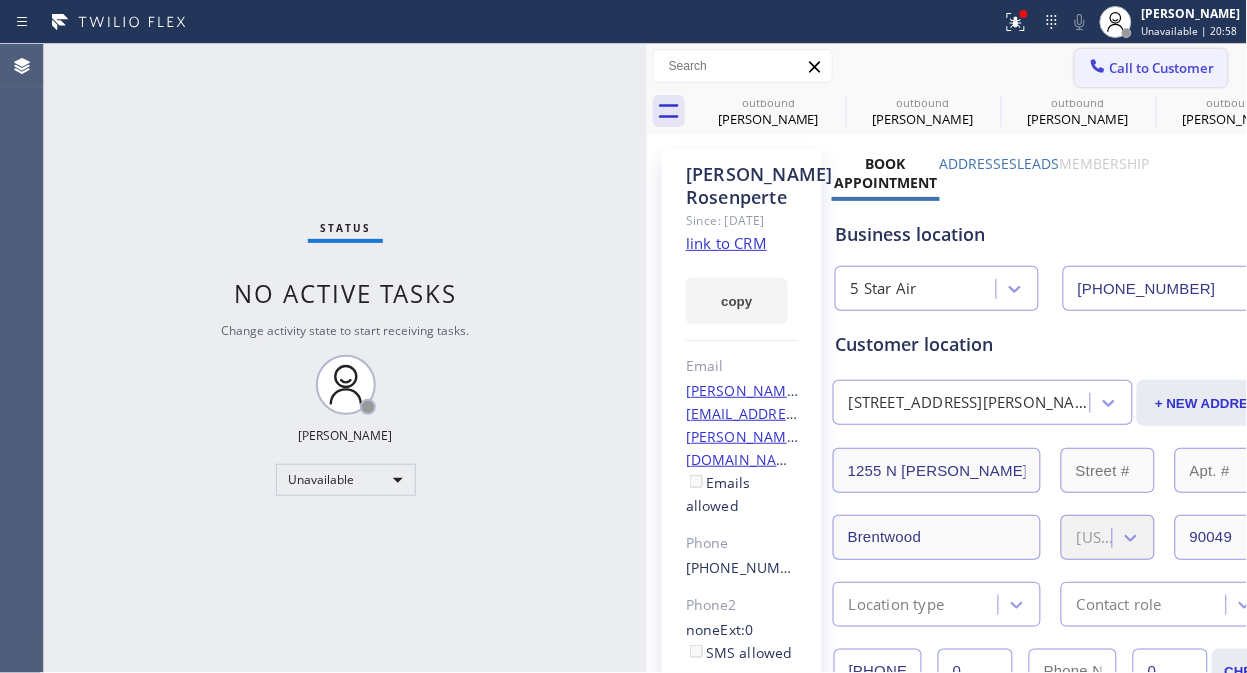 click on "Call to Customer" at bounding box center (1162, 68) 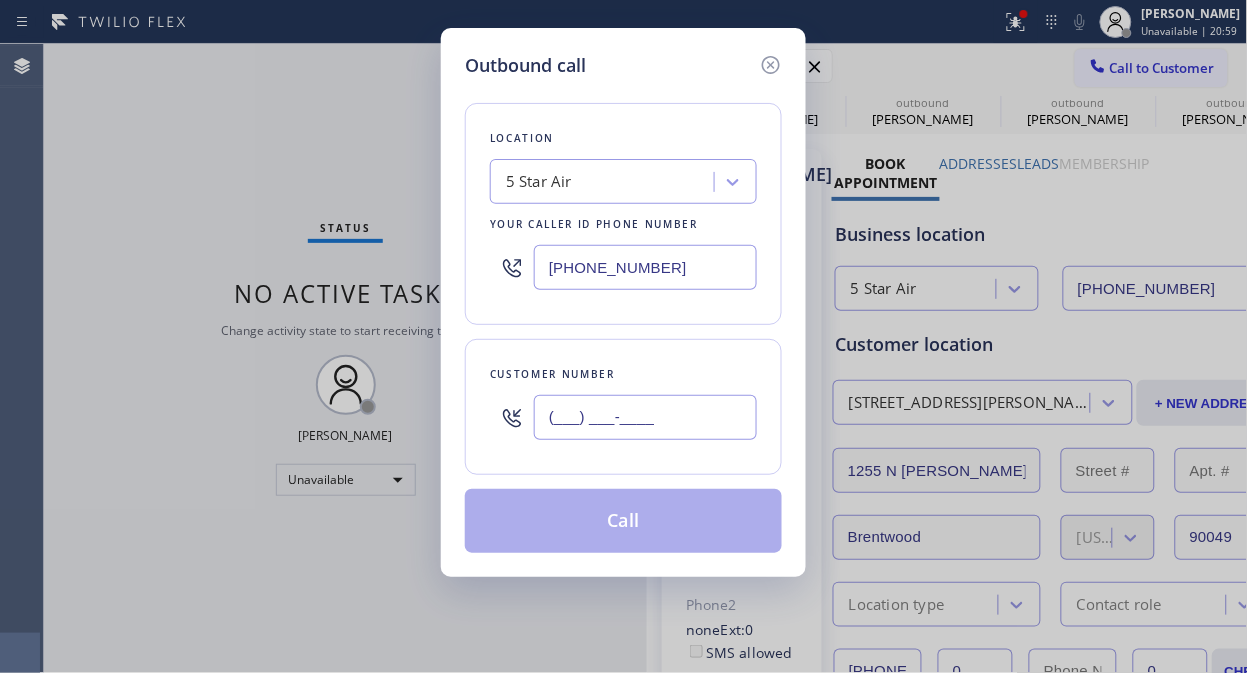 click on "(___) ___-____" at bounding box center [645, 417] 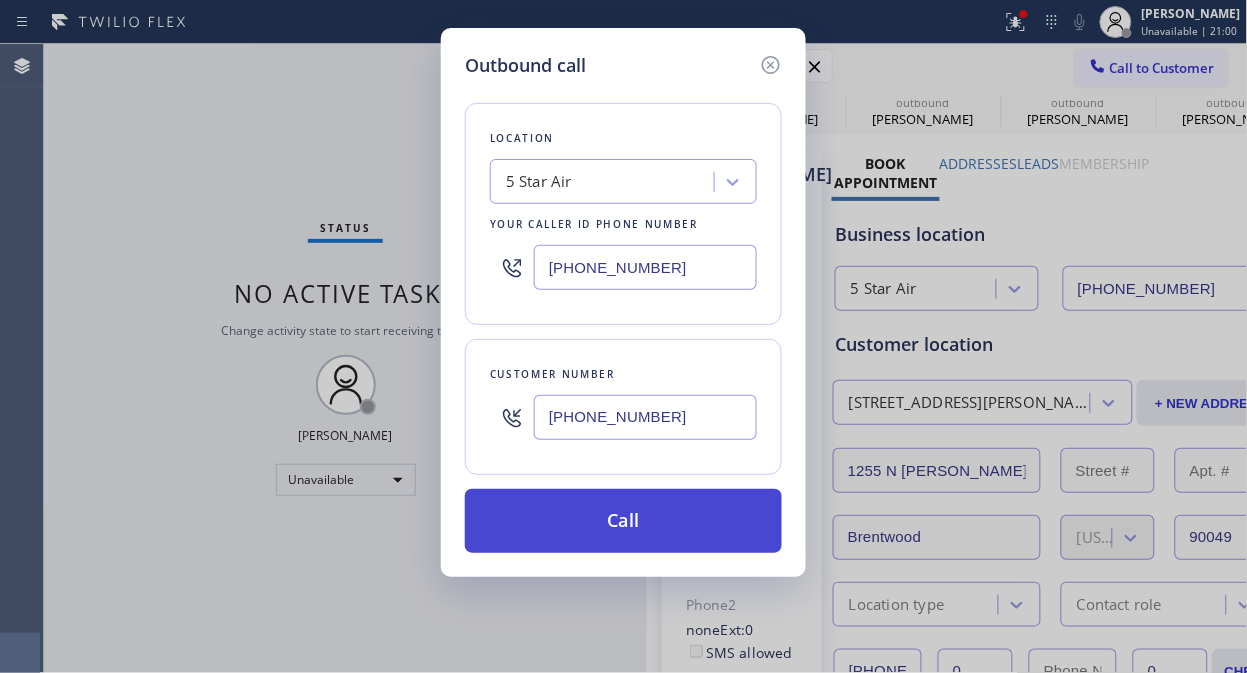 type on "[PHONE_NUMBER]" 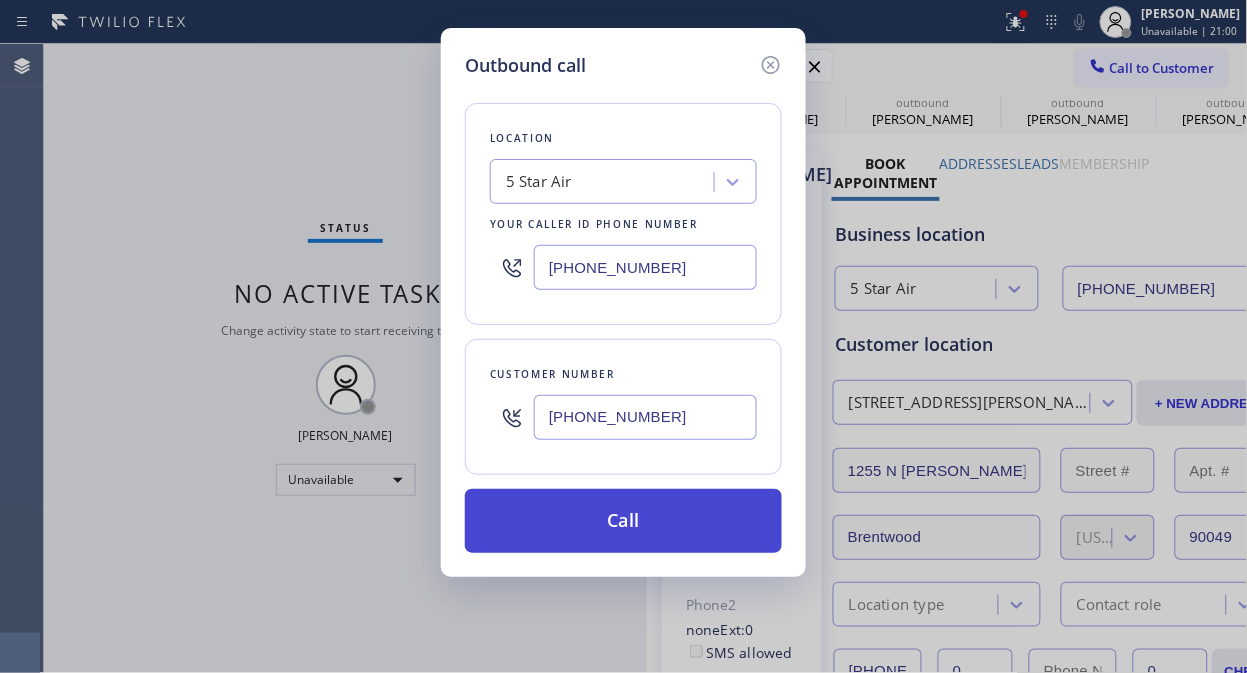 click on "Call" at bounding box center (623, 521) 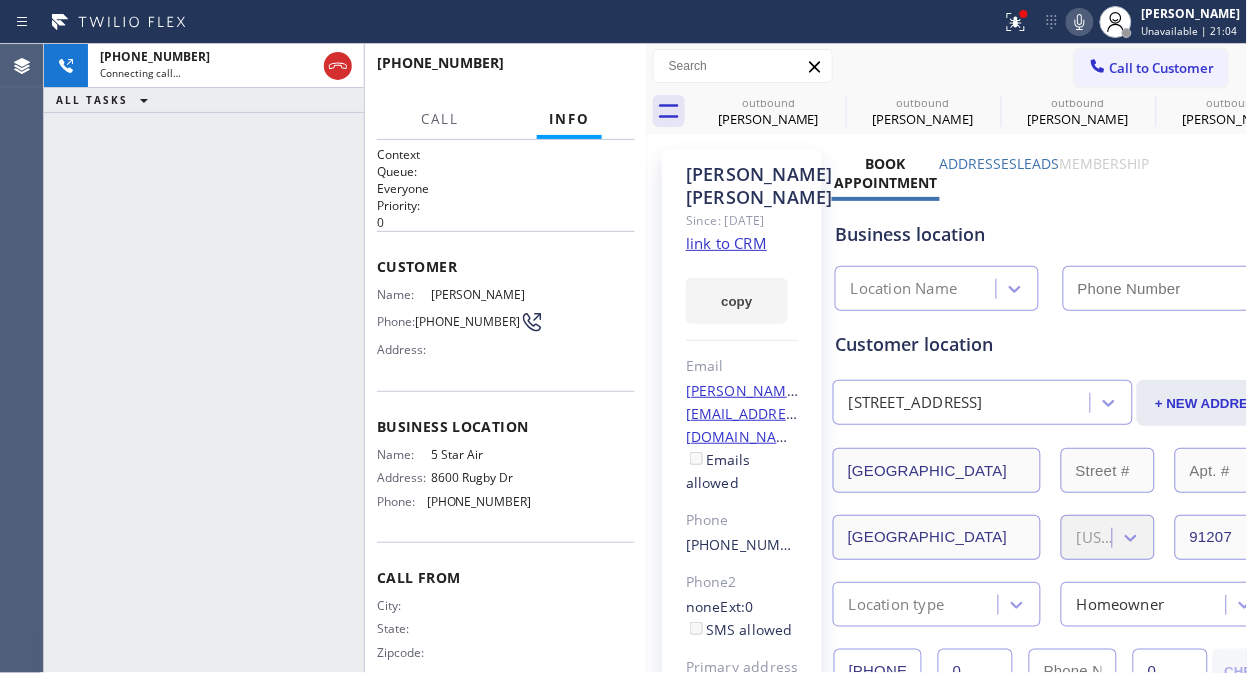 click 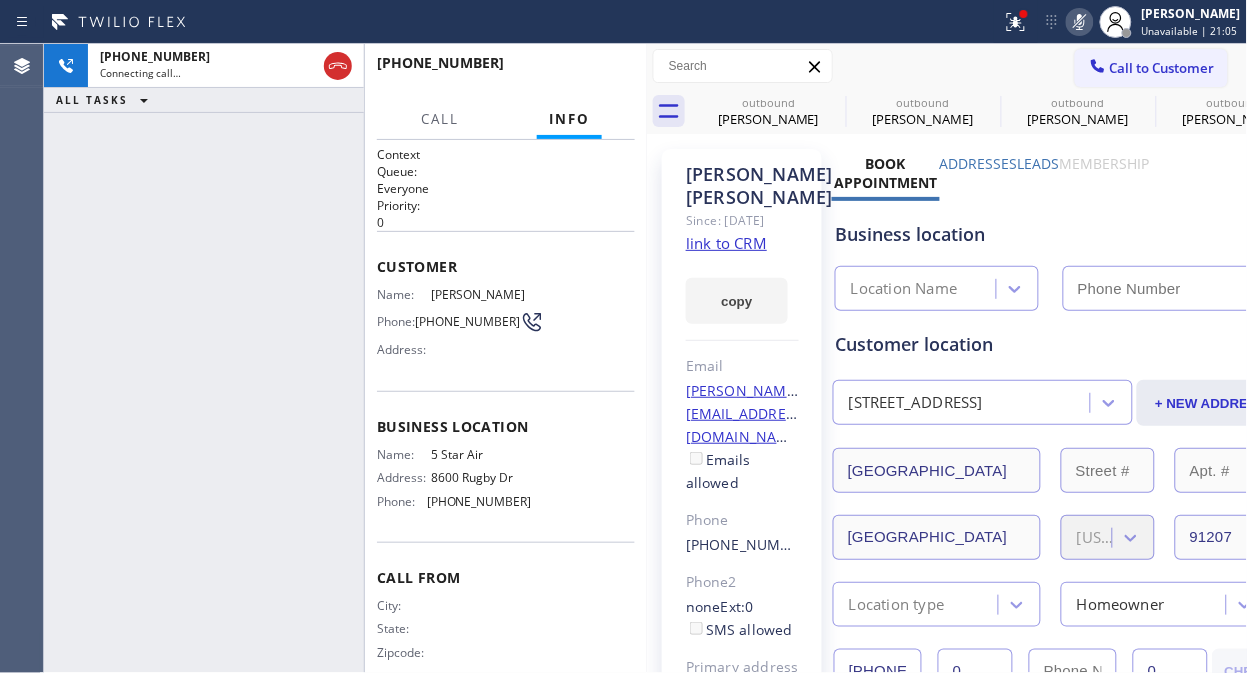 type on "[PHONE_NUMBER]" 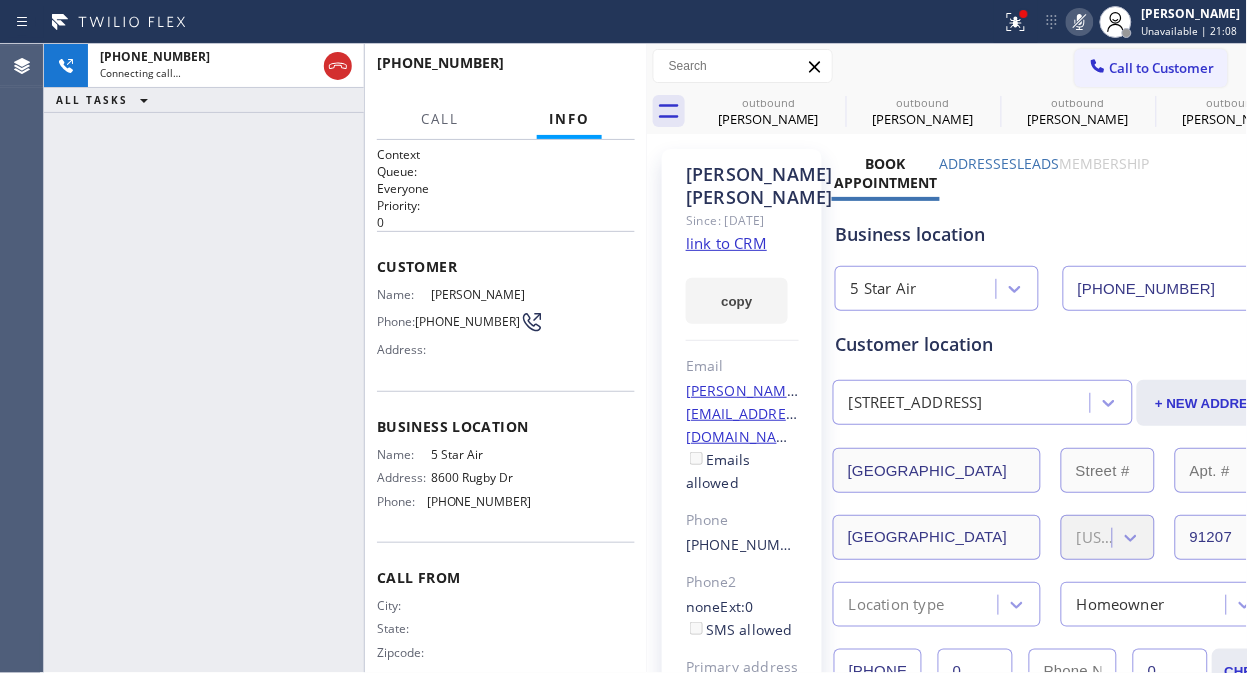 click 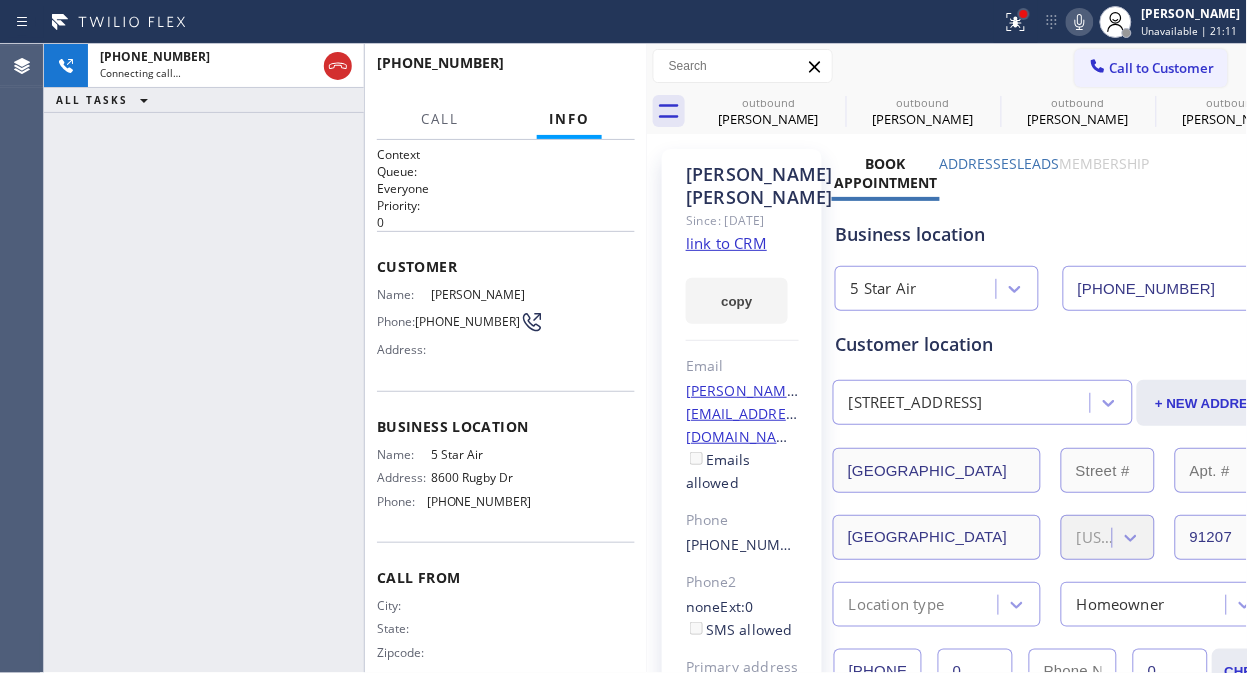 click at bounding box center (1024, 14) 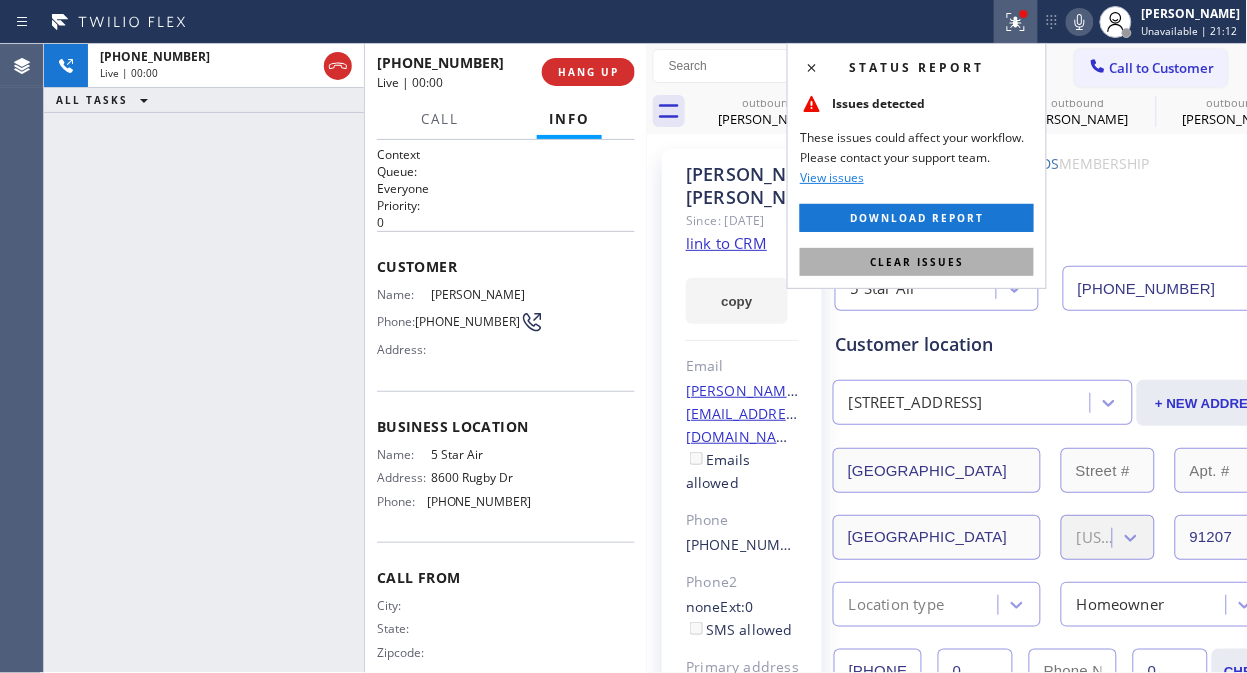 click on "Clear issues" at bounding box center (917, 262) 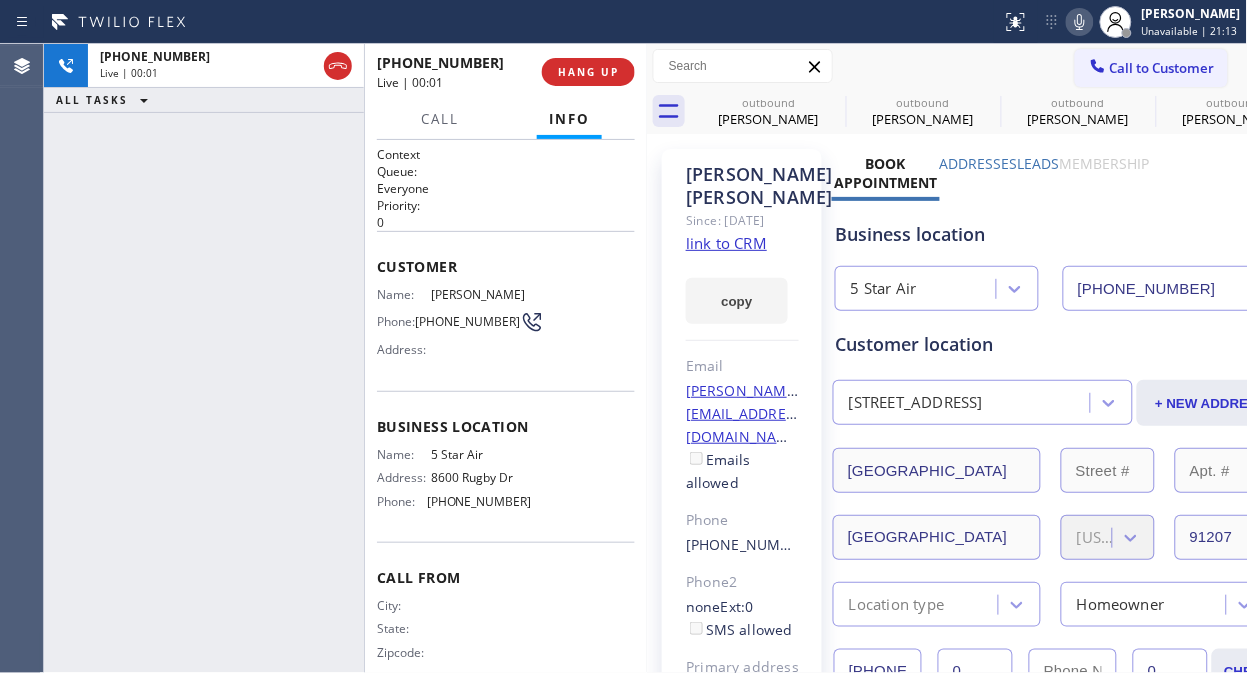 click 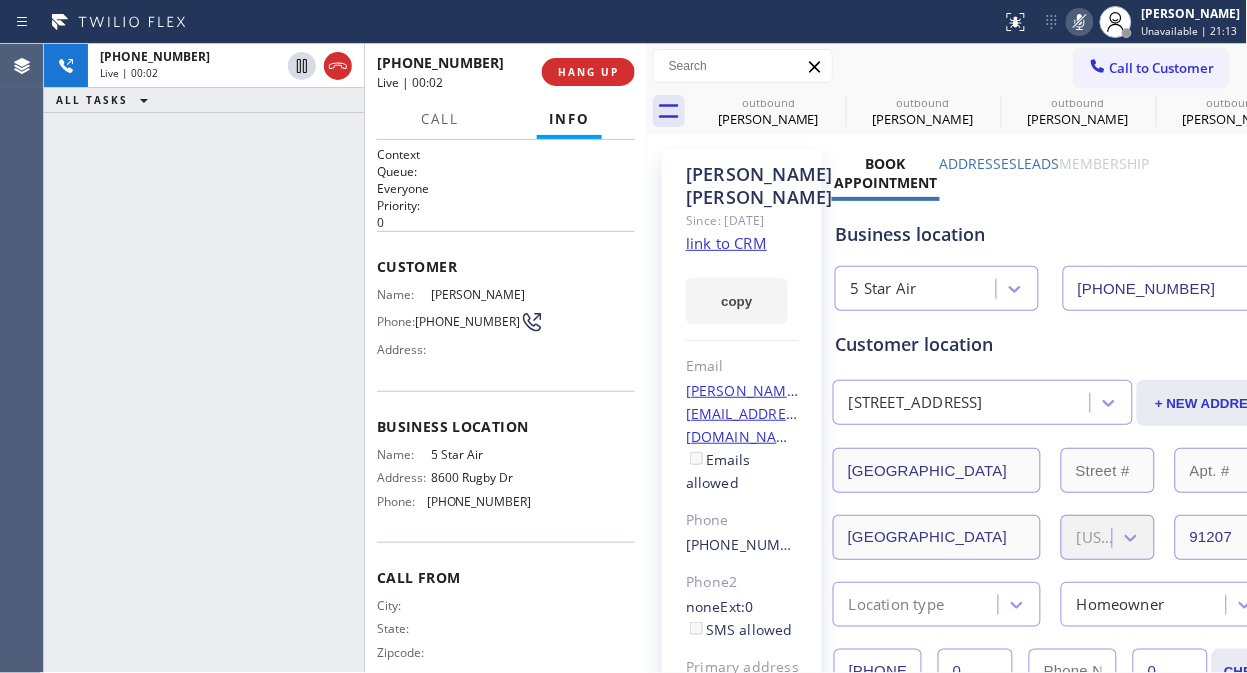 click 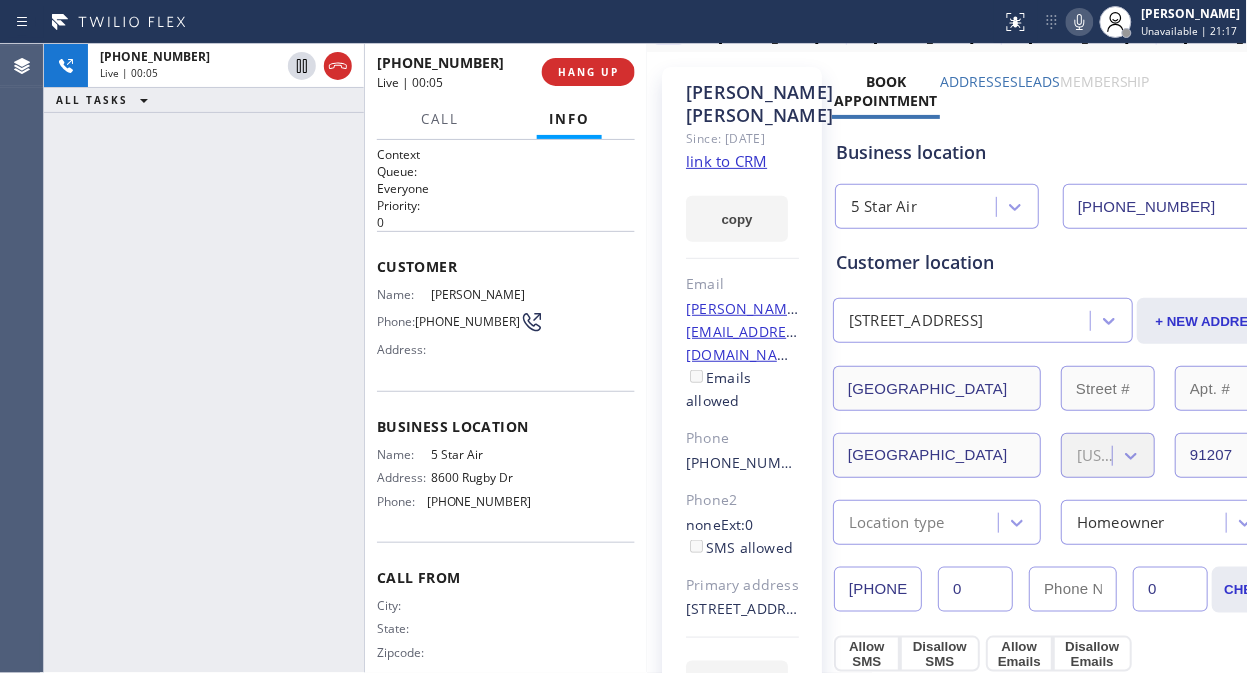 scroll, scrollTop: 222, scrollLeft: 0, axis: vertical 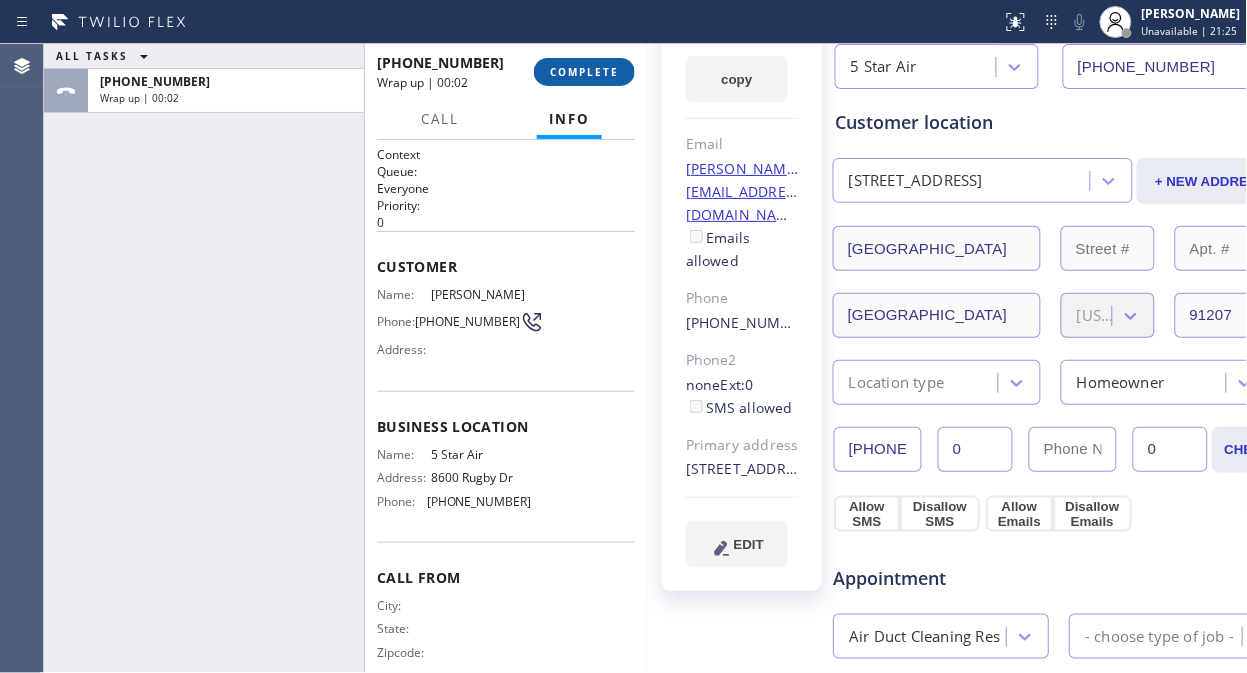 click on "COMPLETE" at bounding box center [584, 72] 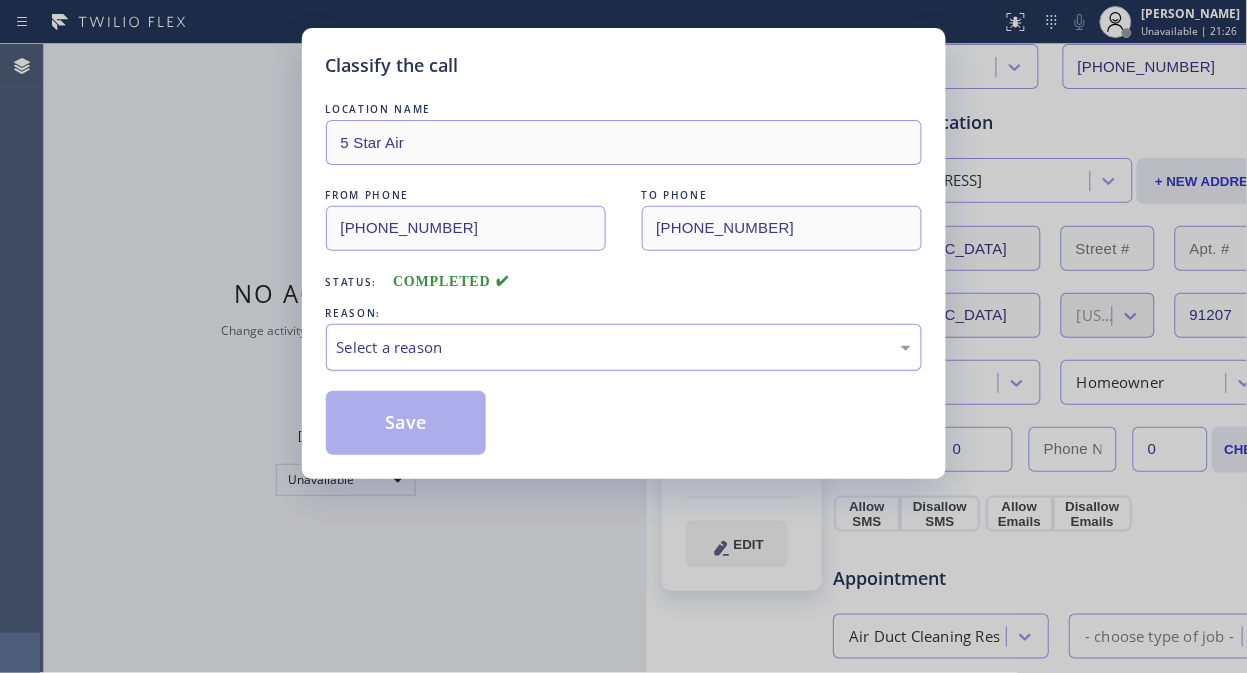 click on "Select a reason" at bounding box center (624, 347) 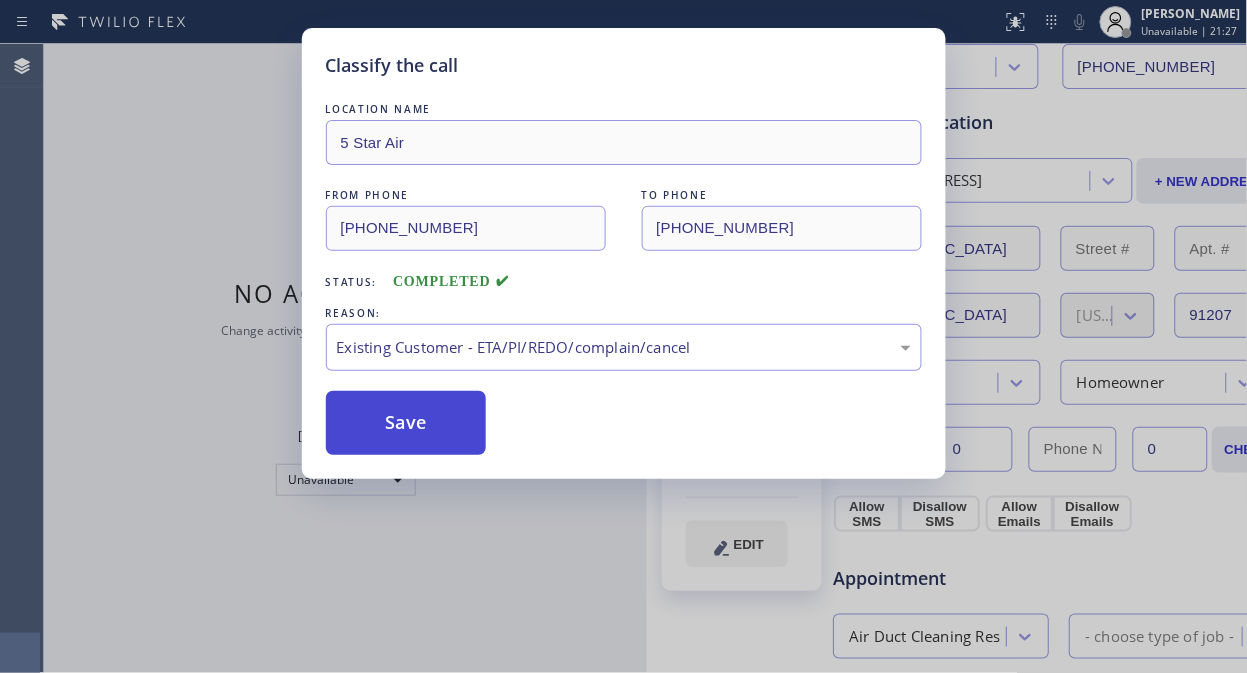 click on "Save" at bounding box center [406, 423] 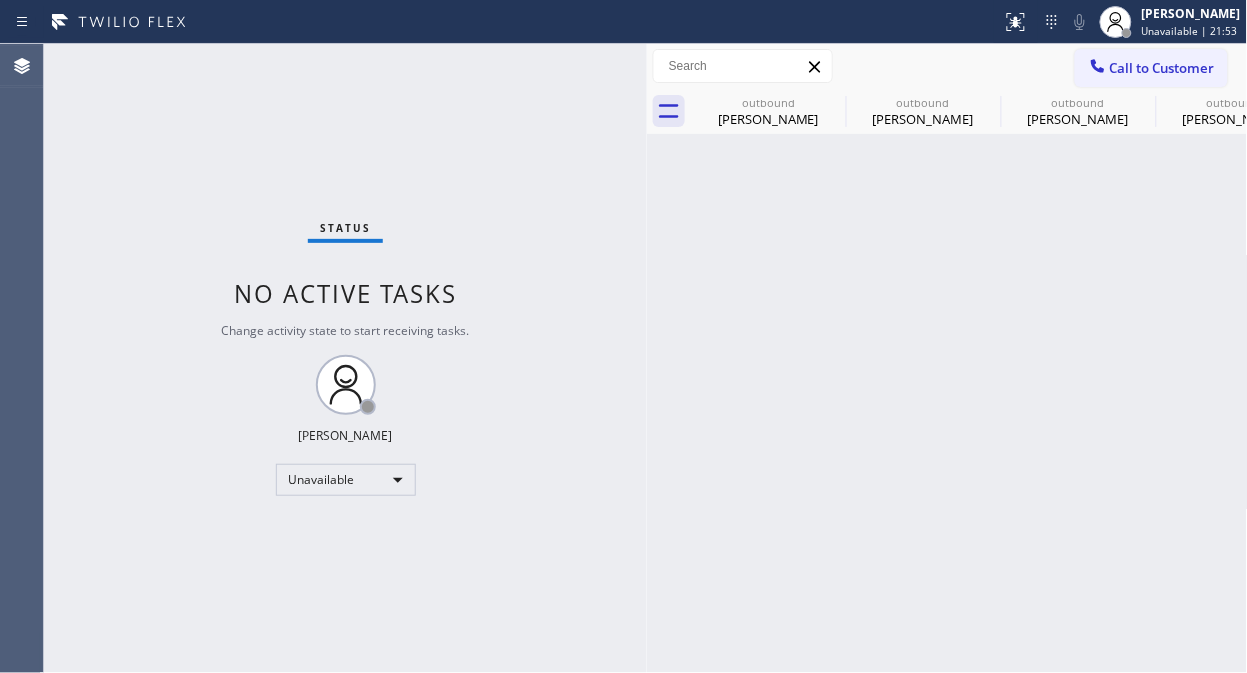scroll, scrollTop: 0, scrollLeft: 0, axis: both 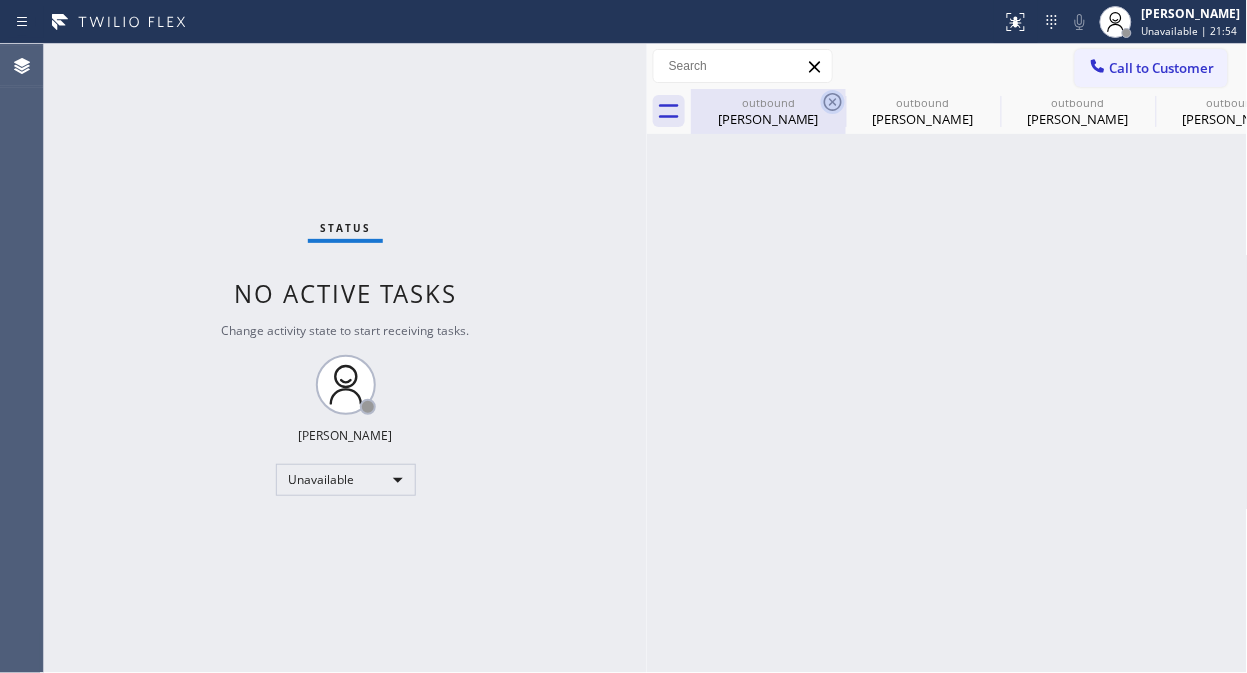 click 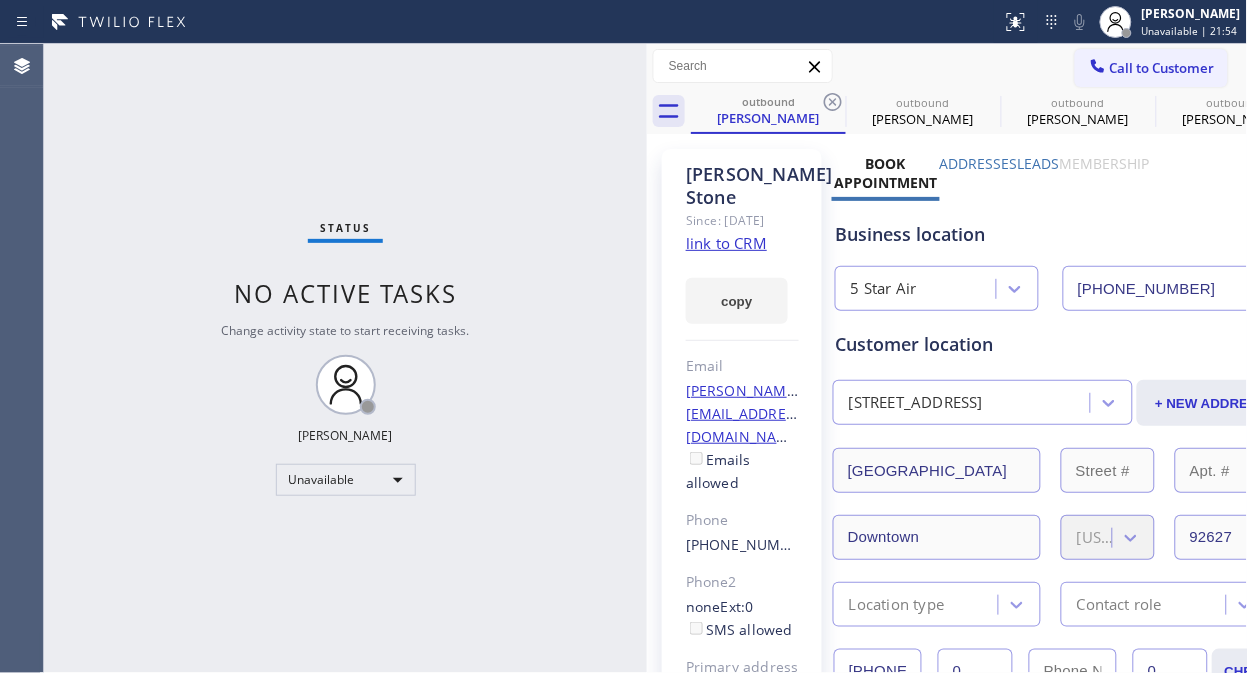 click 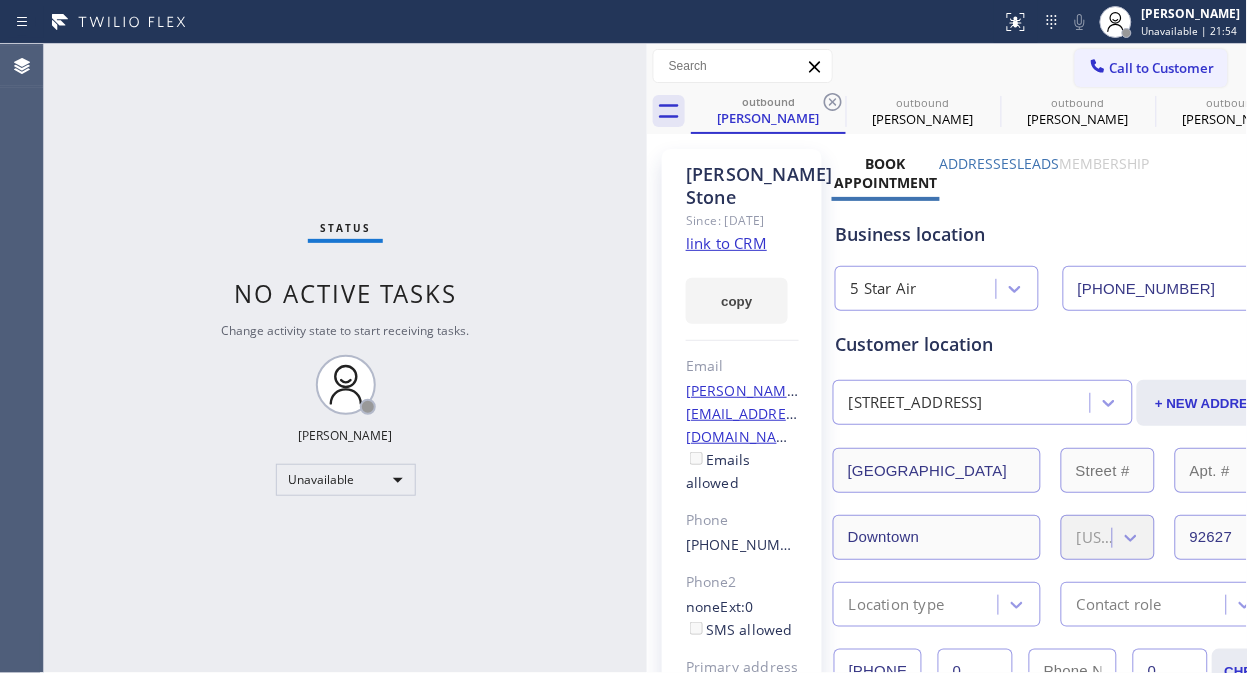 click 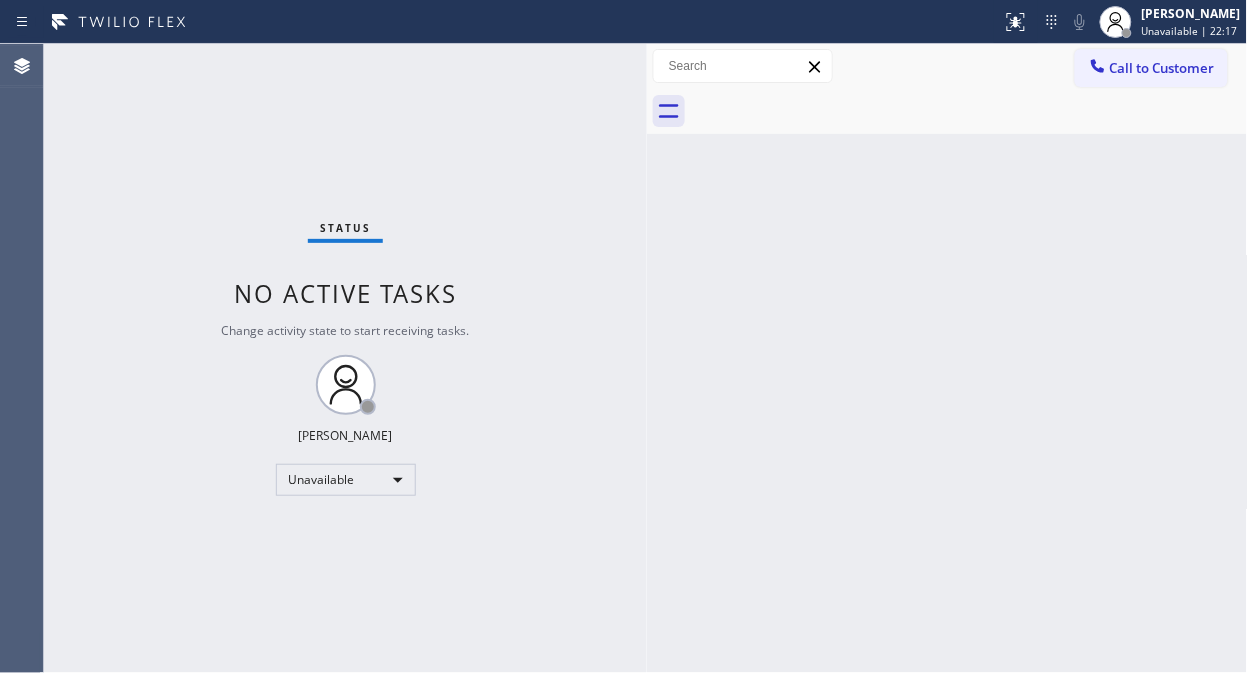 click on "Status   No active tasks     Change activity state to start receiving tasks.   [PERSON_NAME] Unavailable" at bounding box center (345, 358) 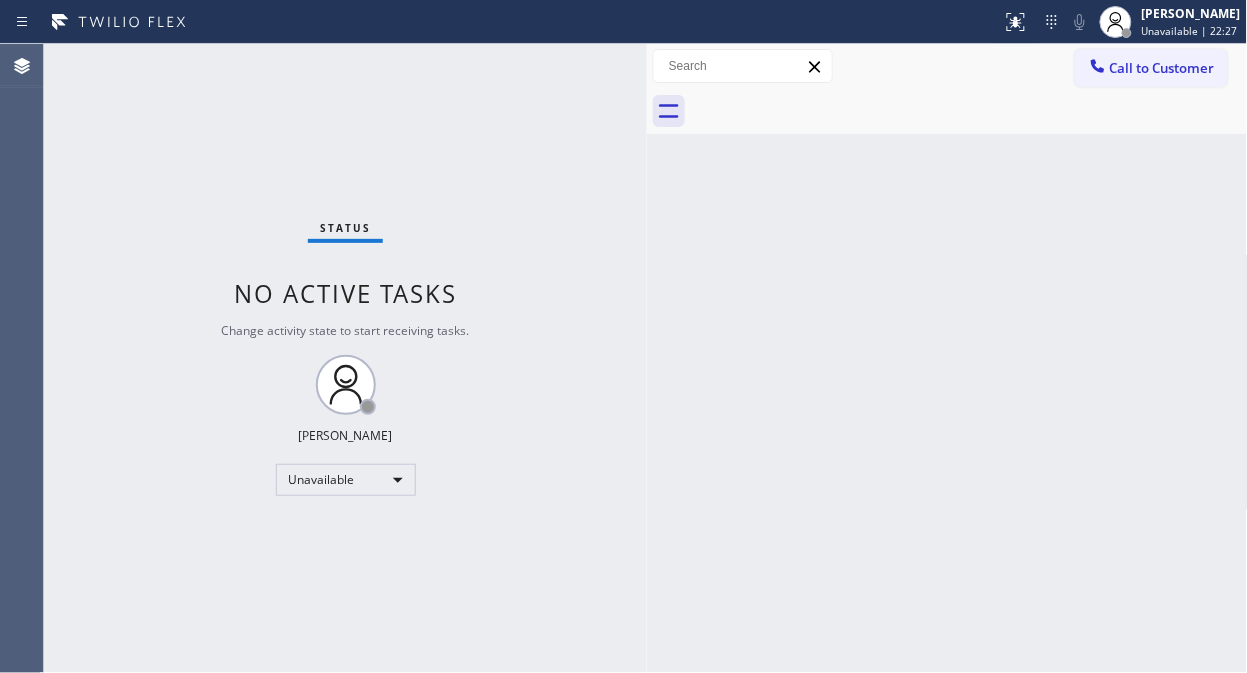drag, startPoint x: 276, startPoint y: 116, endPoint x: 594, endPoint y: 31, distance: 329.1641 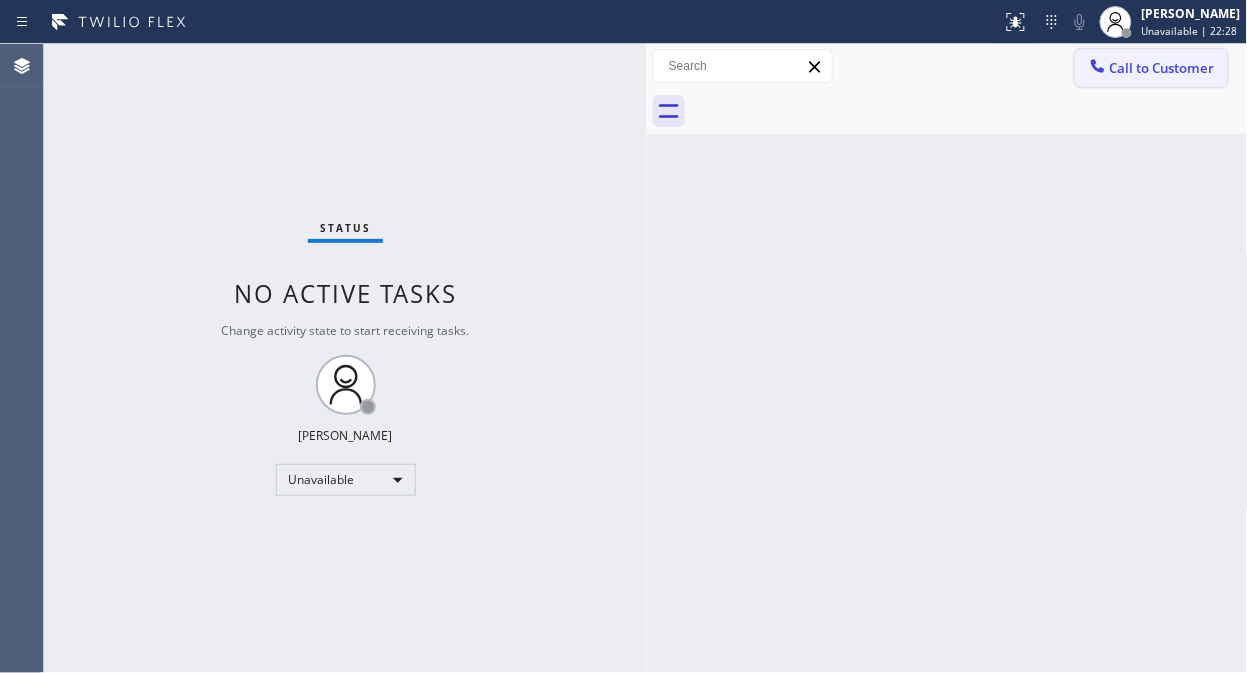click on "Call to Customer" at bounding box center [1162, 68] 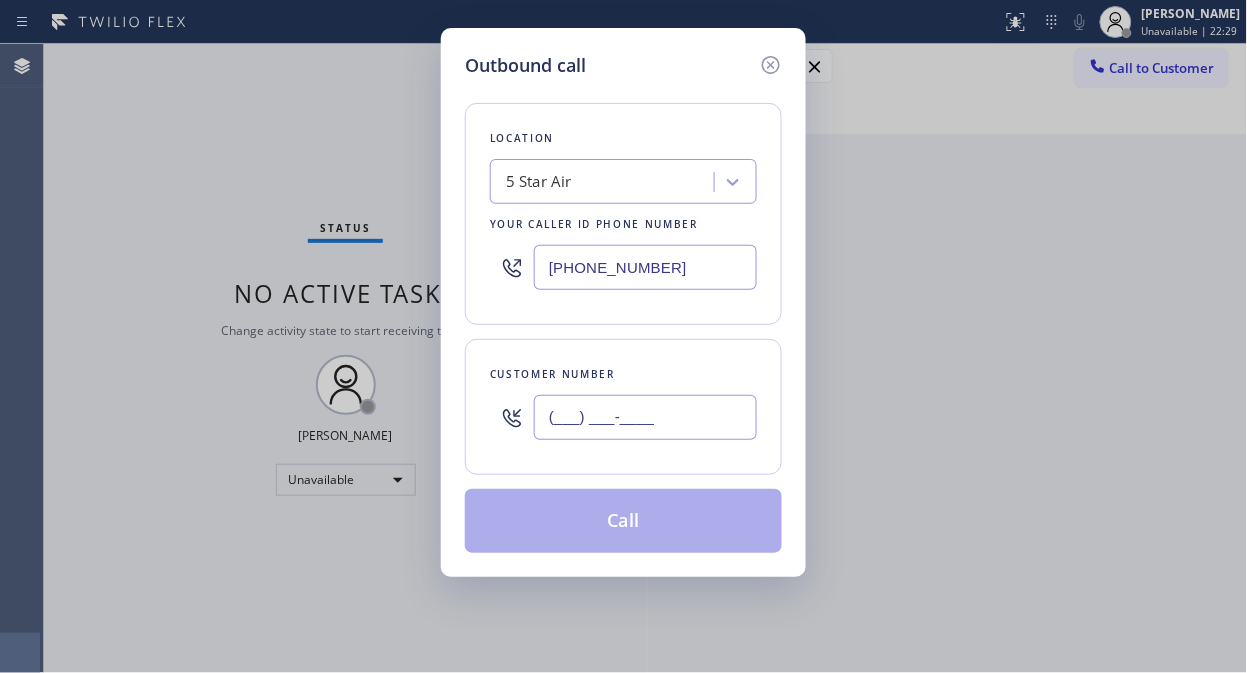 click on "(___) ___-____" at bounding box center (645, 417) 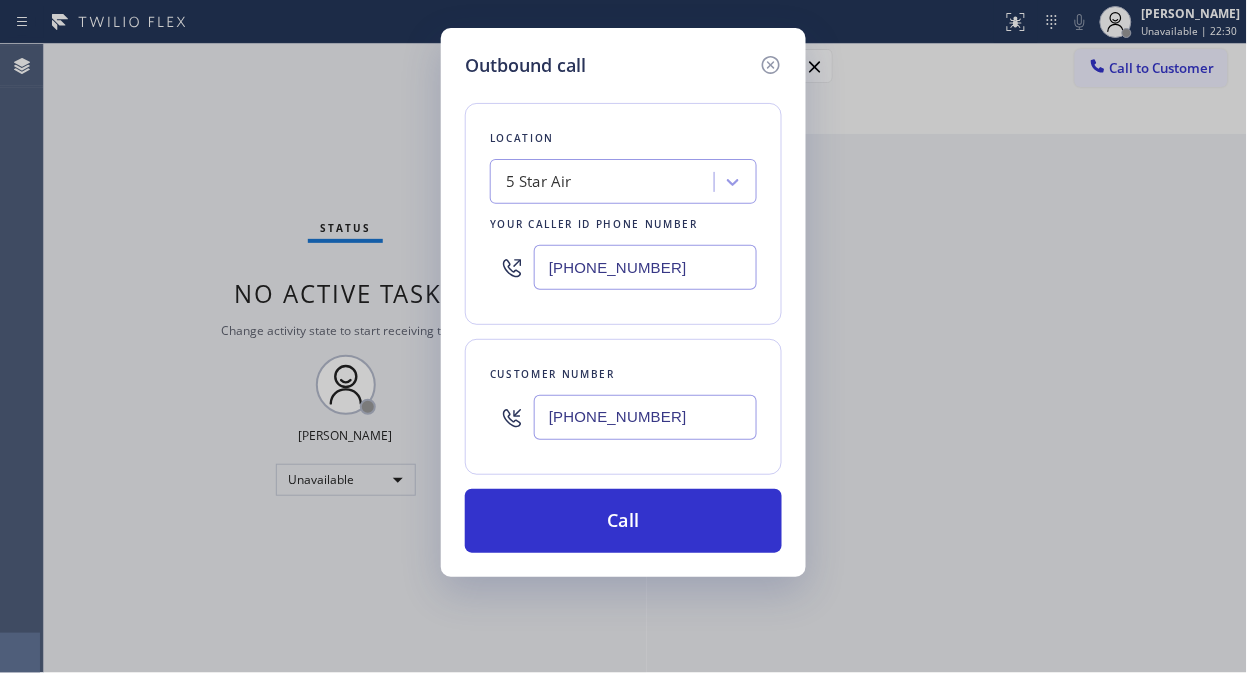type on "[PHONE_NUMBER]" 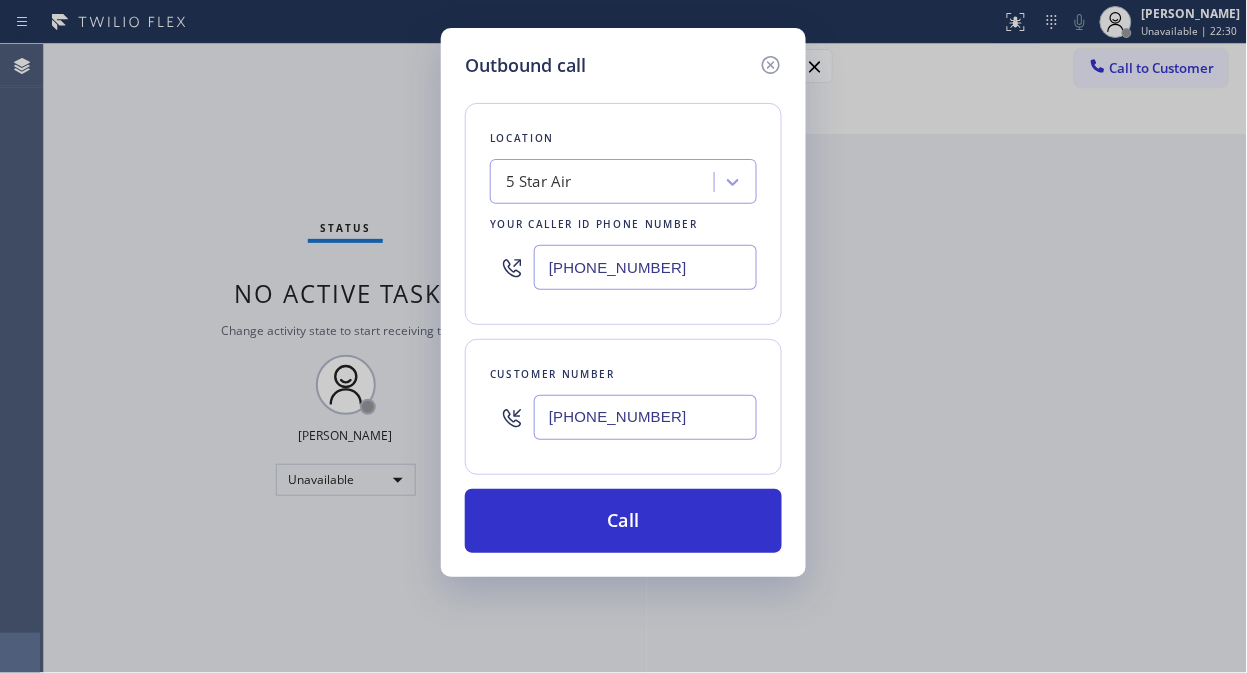 click on "5 Star Air" at bounding box center (605, 182) 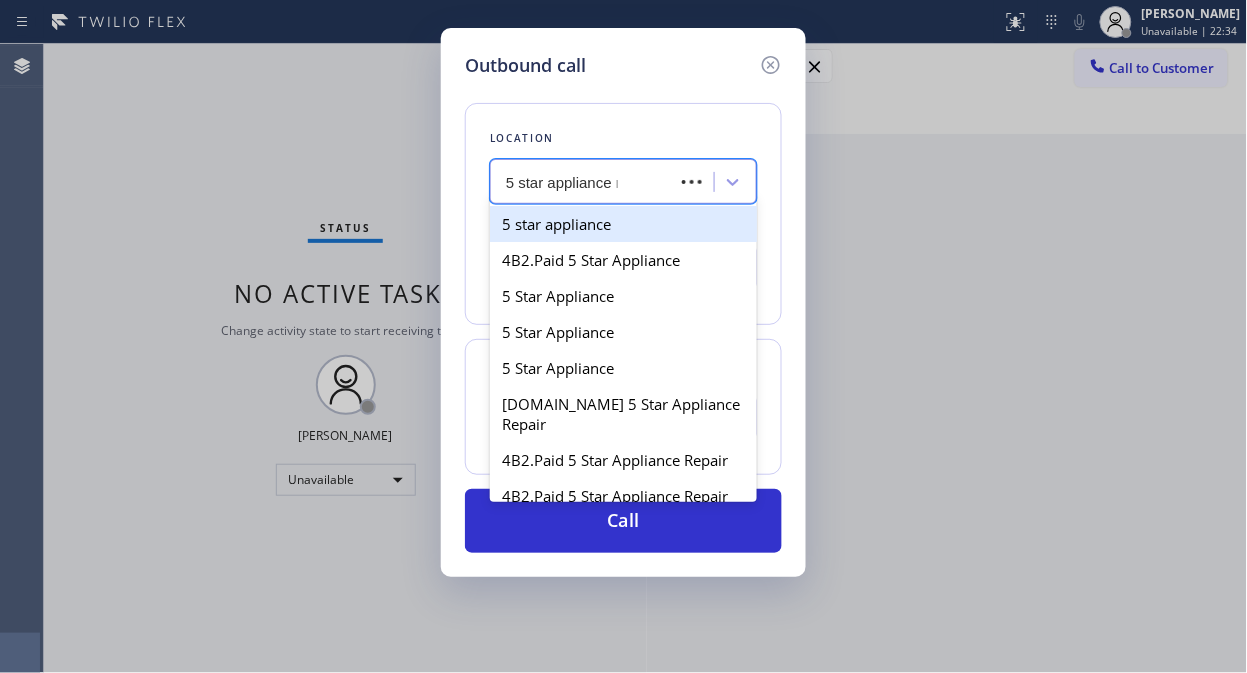 type on "5 star appliance re" 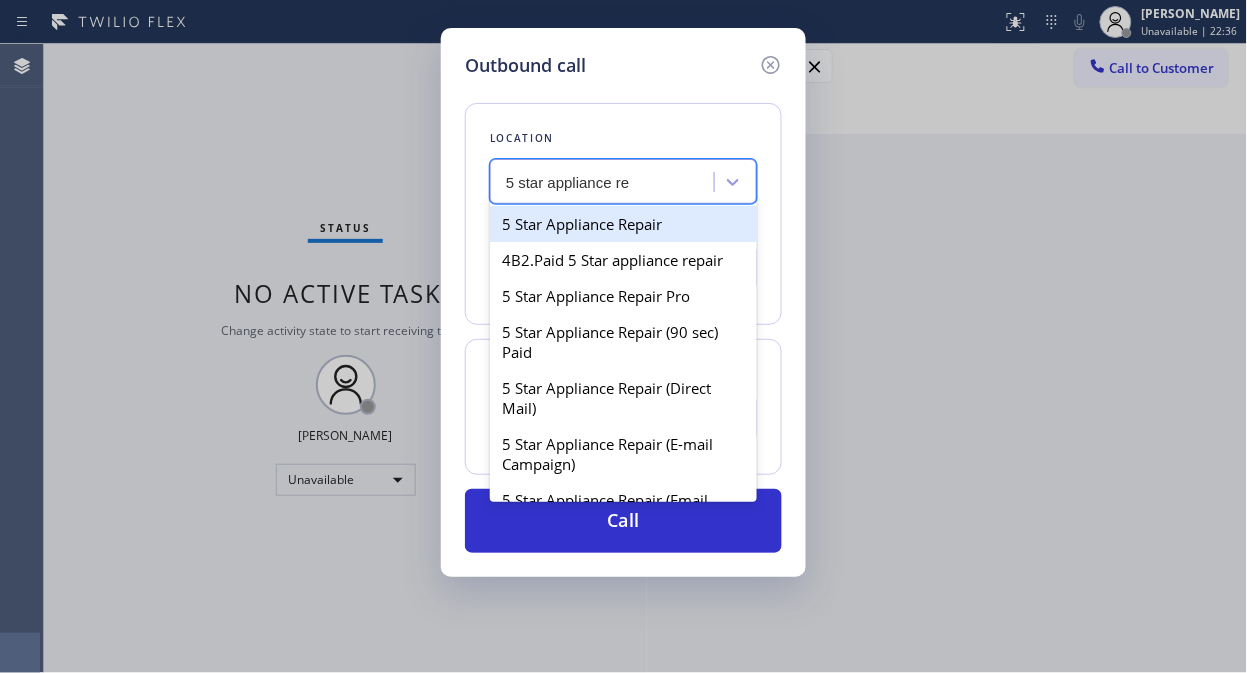 click on "5 Star Appliance Repair" at bounding box center (623, 224) 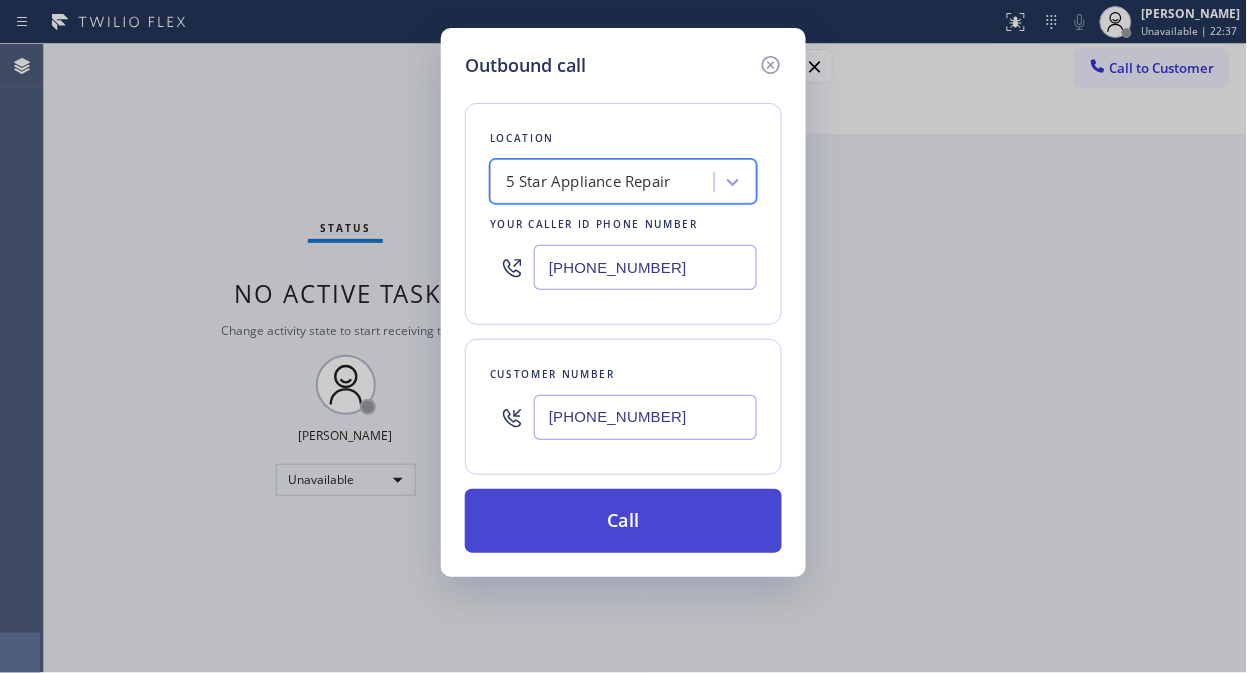 click on "Call" at bounding box center (623, 521) 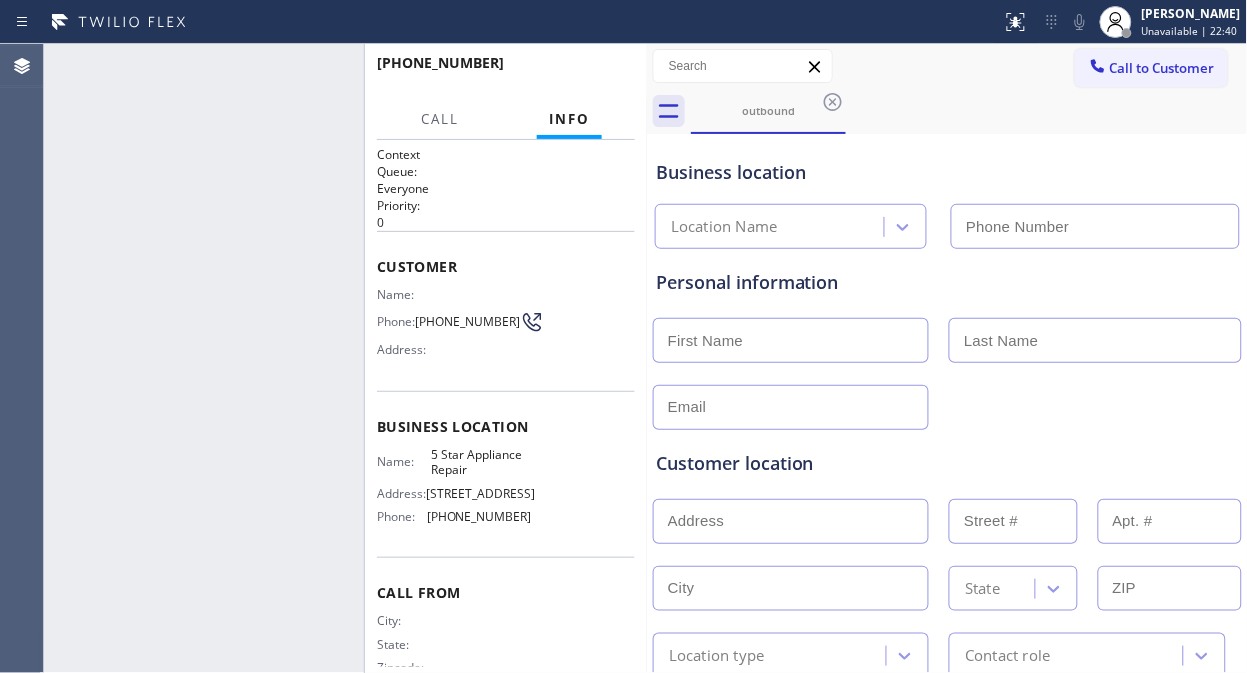 type on "[PHONE_NUMBER]" 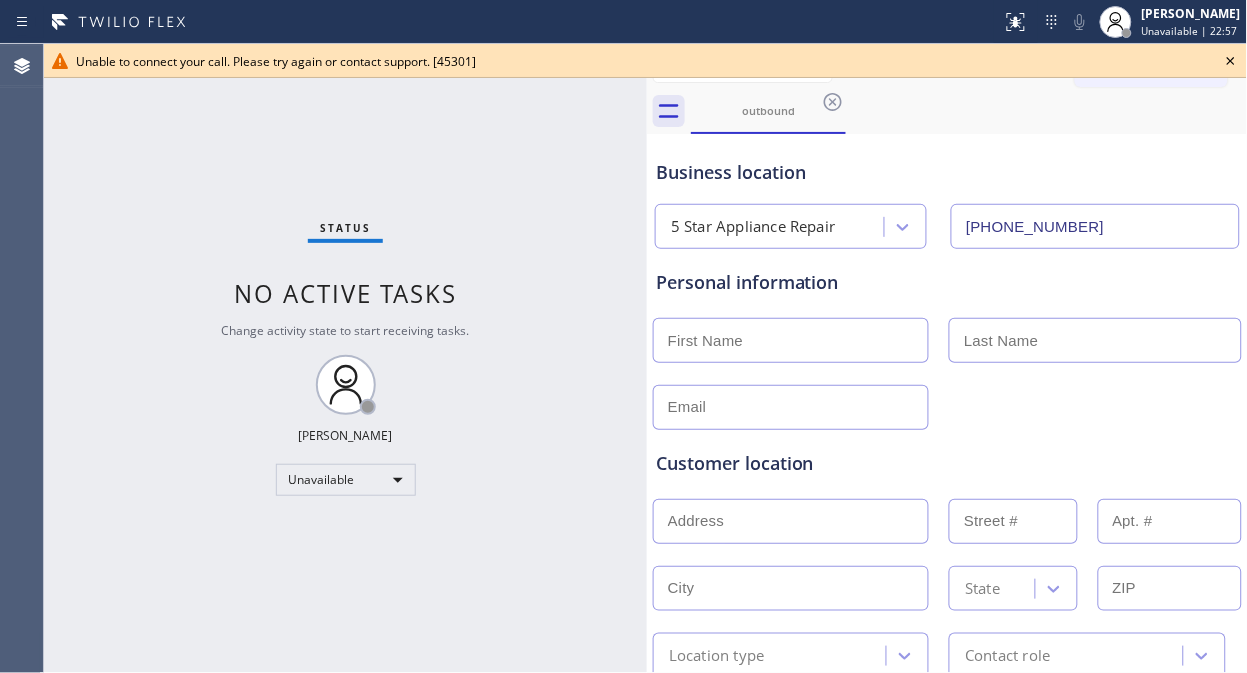 drag, startPoint x: 334, startPoint y: 72, endPoint x: 322, endPoint y: 337, distance: 265.27155 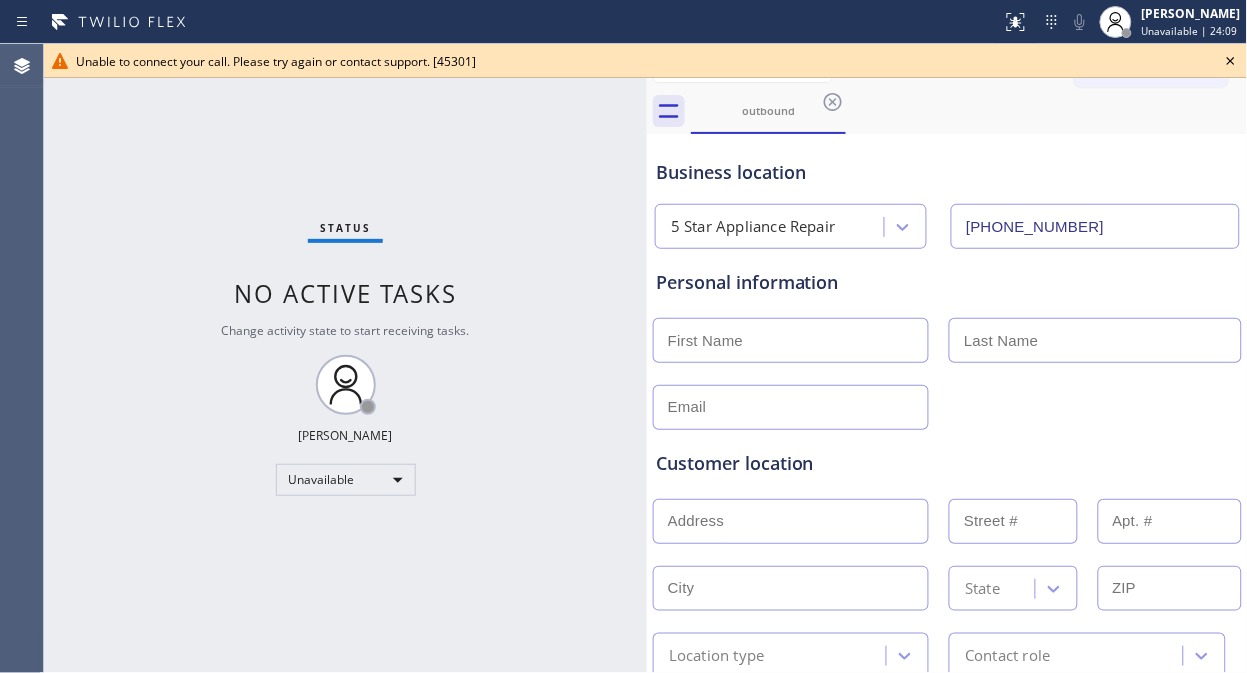 click 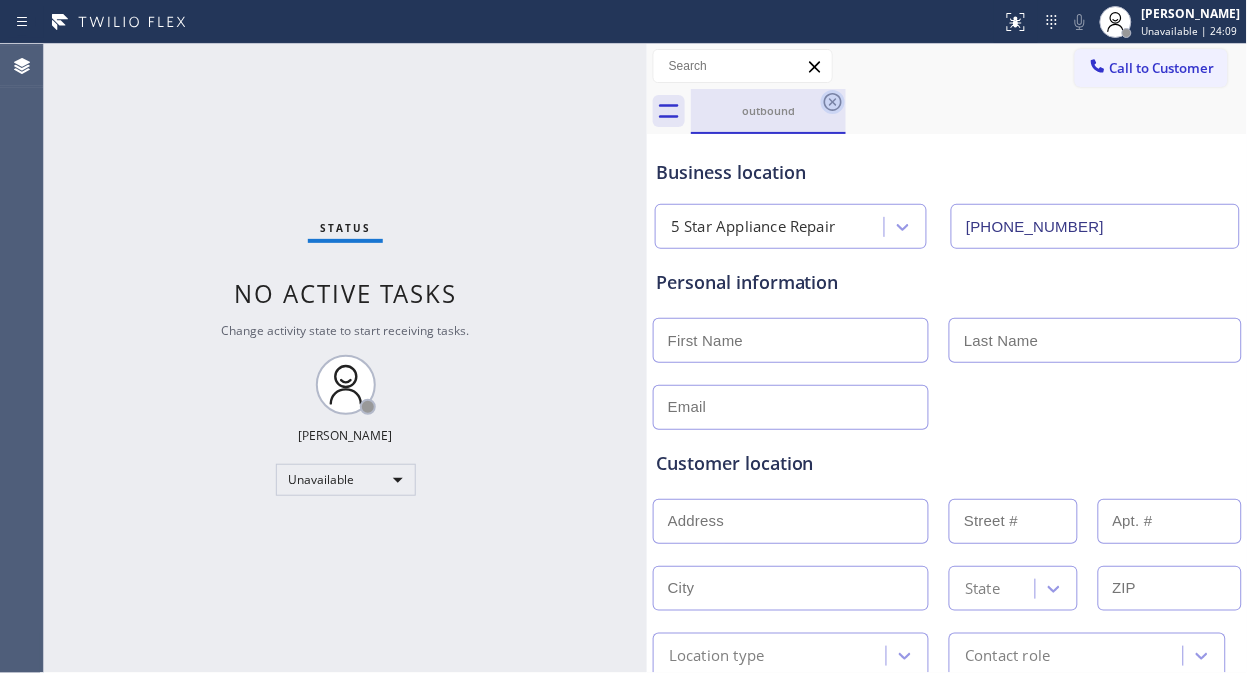 click 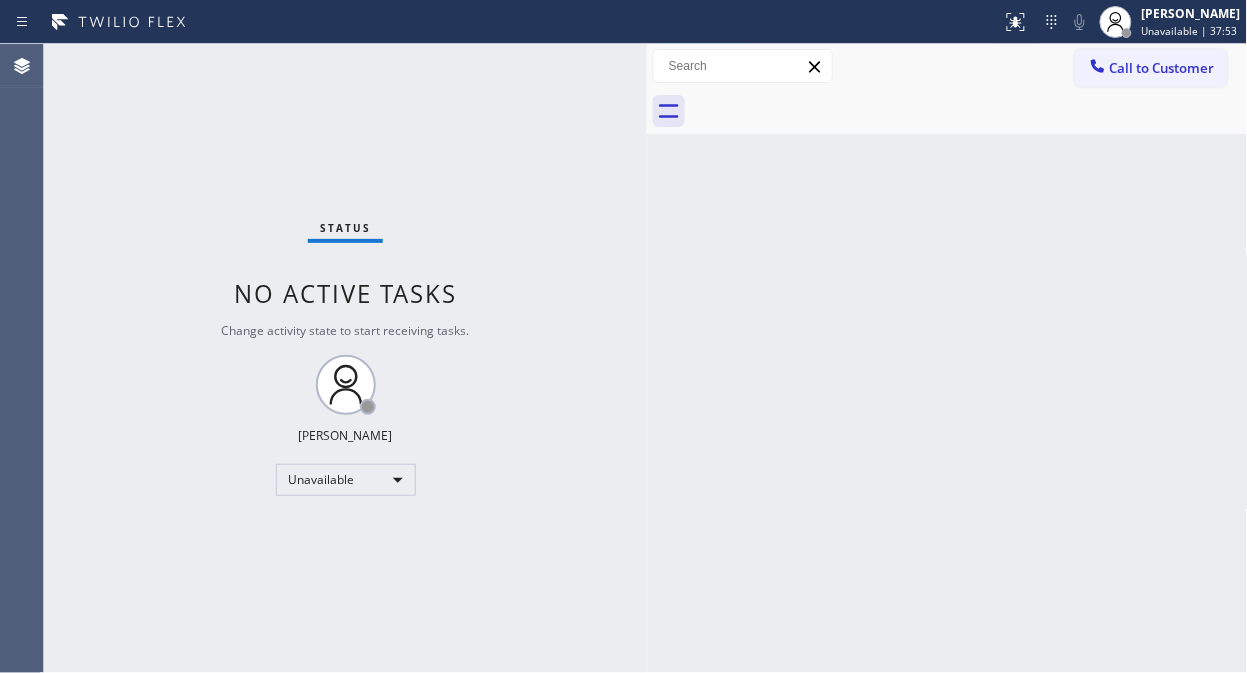 drag, startPoint x: 1126, startPoint y: 74, endPoint x: 846, endPoint y: 180, distance: 299.39273 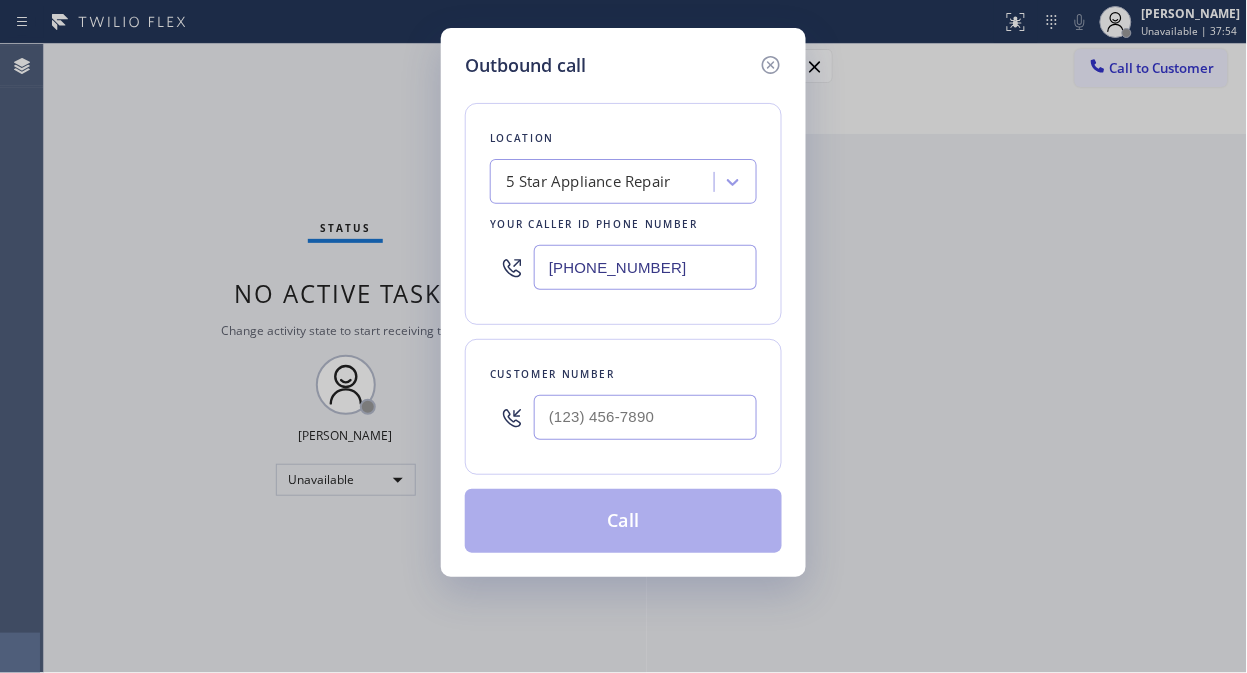 click on "5 Star Appliance Repair" at bounding box center [605, 182] 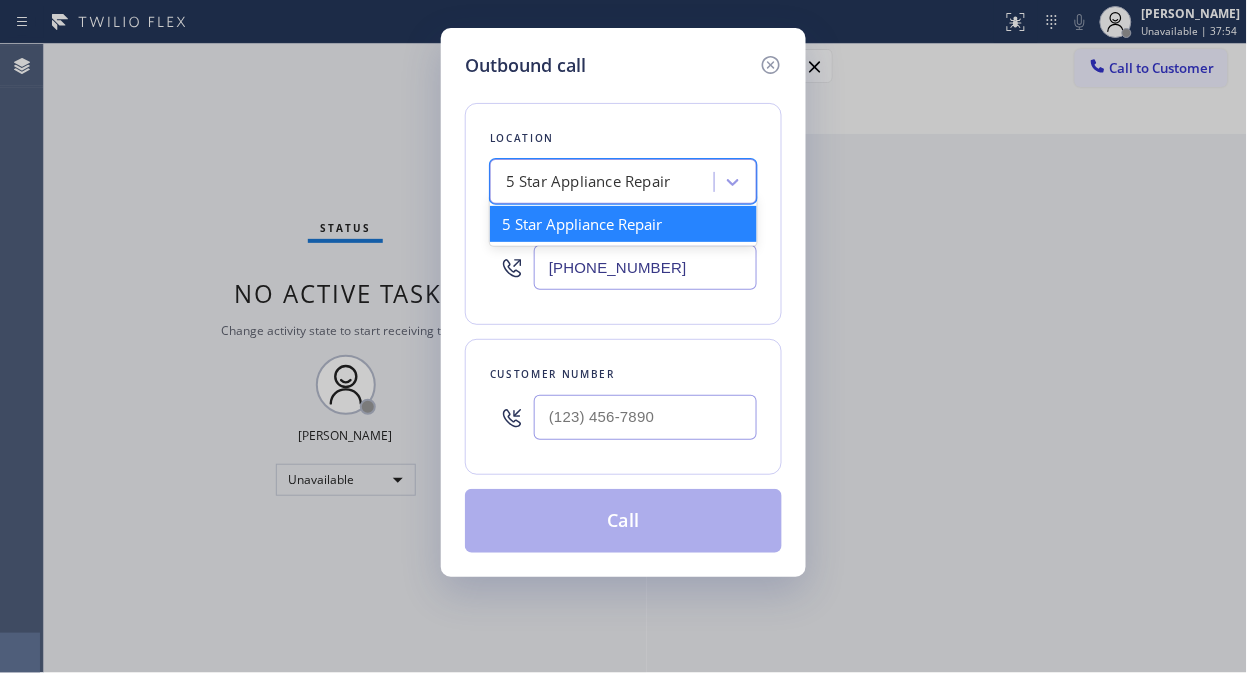paste on "San Francisco Progressive Repair" 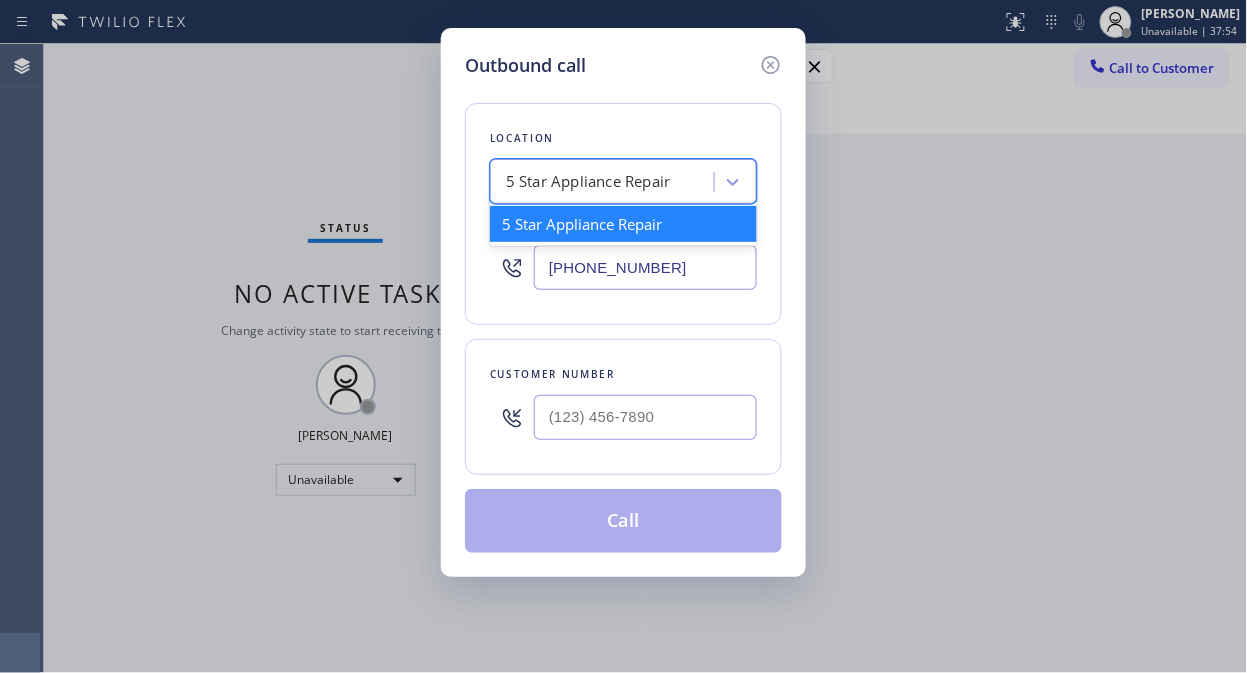type on "San Francisco Progressive Repair" 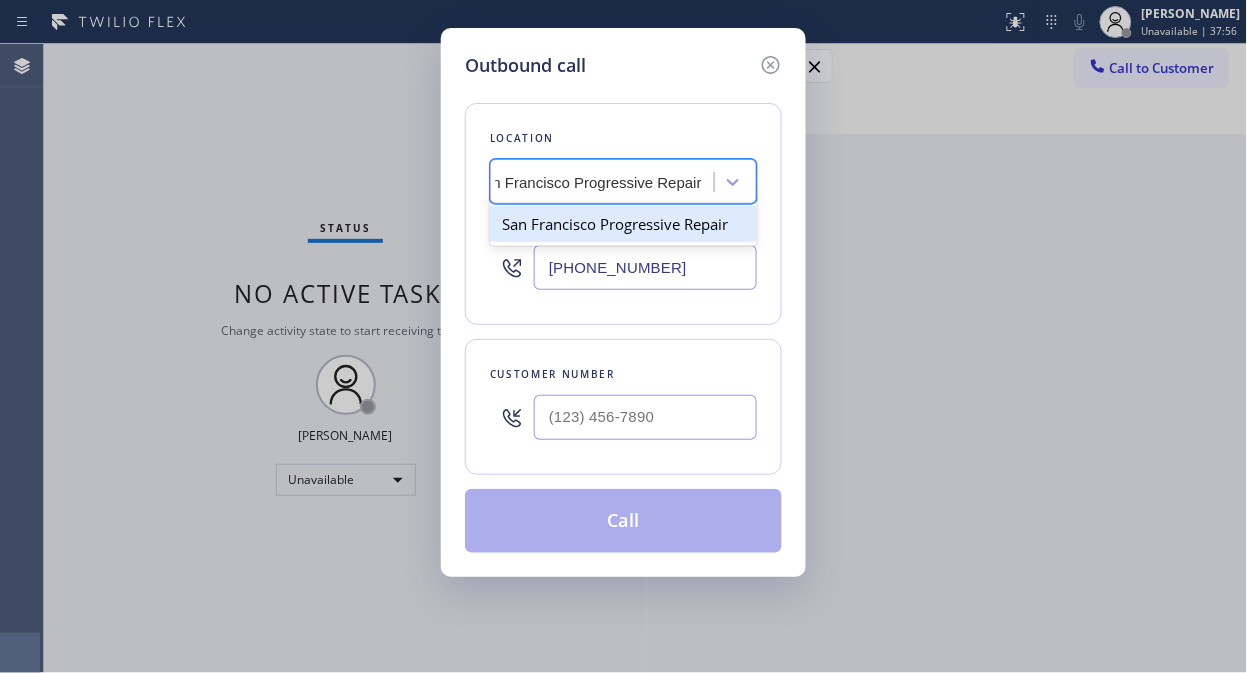 click on "San Francisco Progressive Repair" at bounding box center (623, 224) 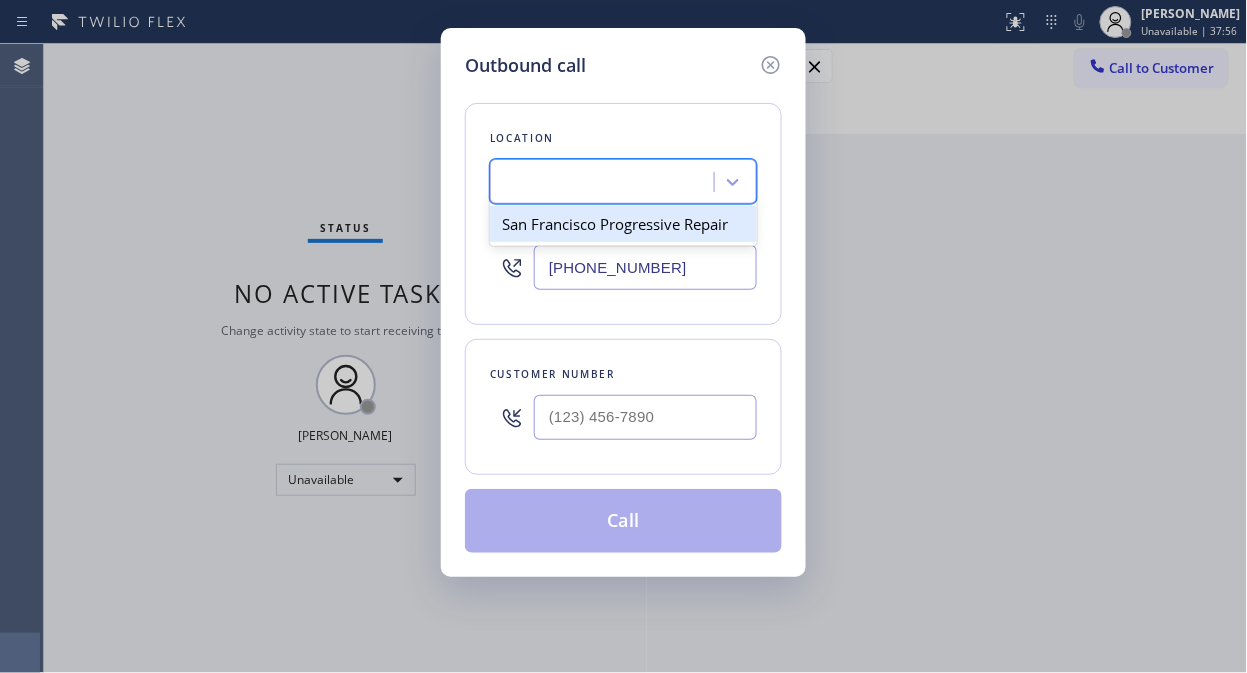 scroll, scrollTop: 0, scrollLeft: 2, axis: horizontal 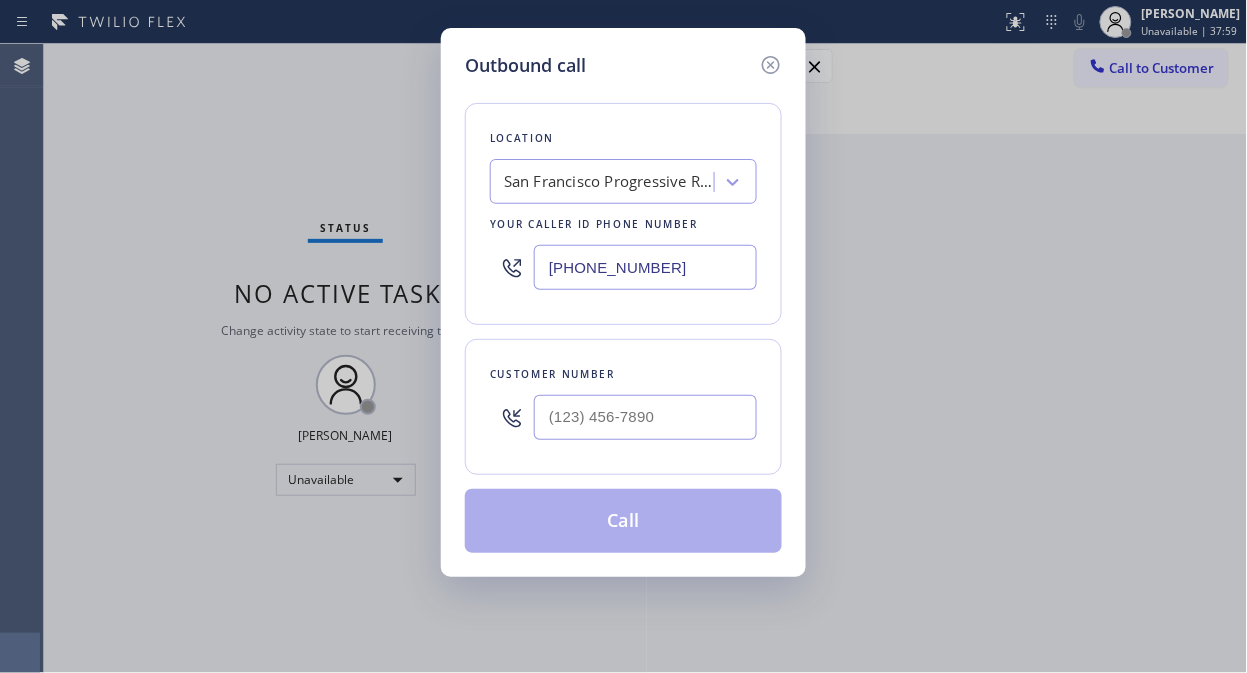 drag, startPoint x: 185, startPoint y: 162, endPoint x: 210, endPoint y: 181, distance: 31.400637 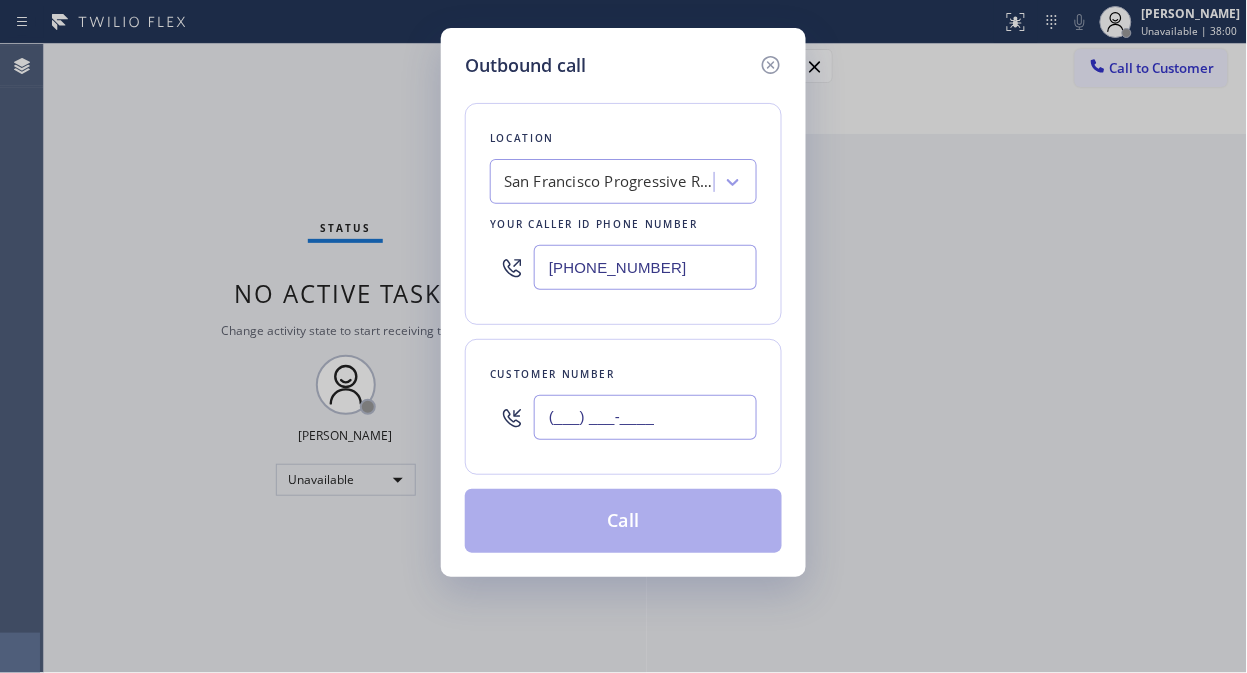 click on "(___) ___-____" at bounding box center (645, 417) 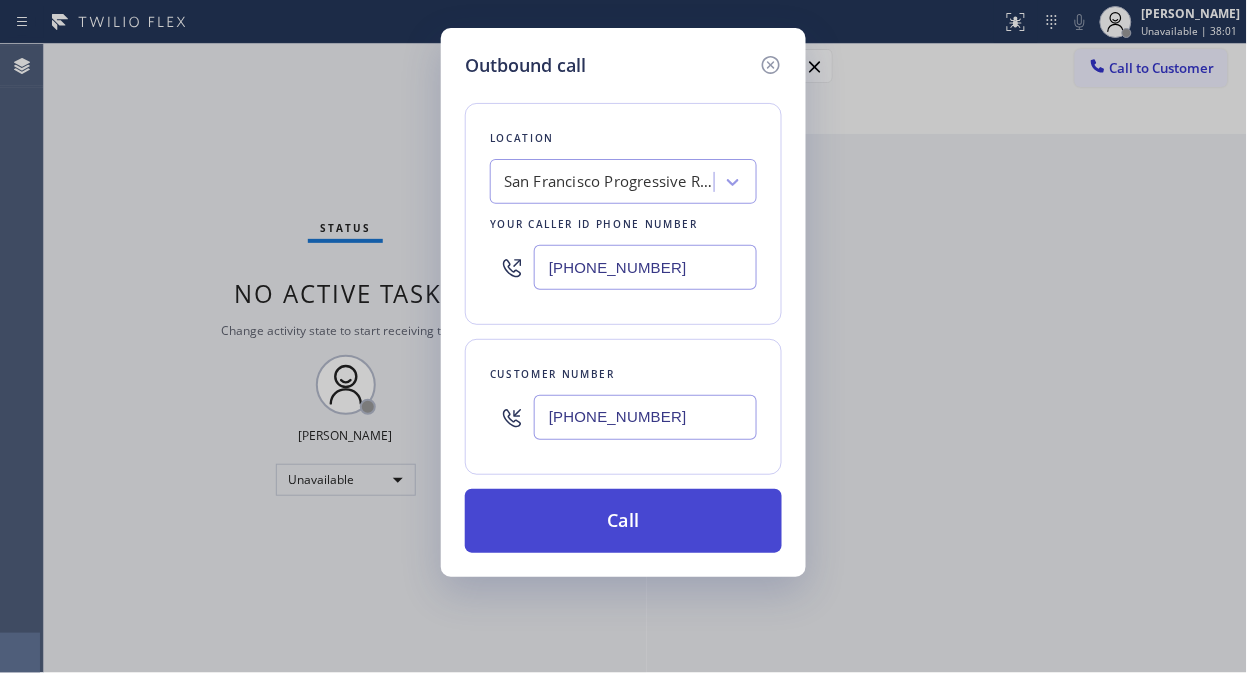 type on "[PHONE_NUMBER]" 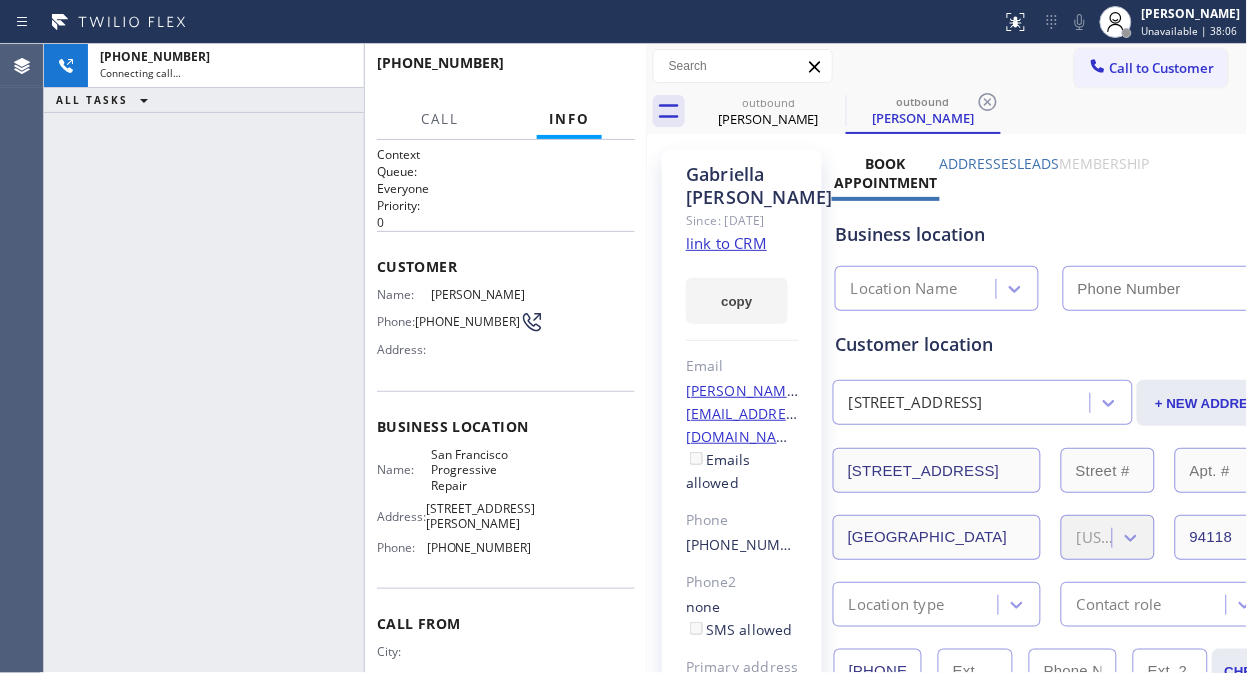 type on "[PHONE_NUMBER]" 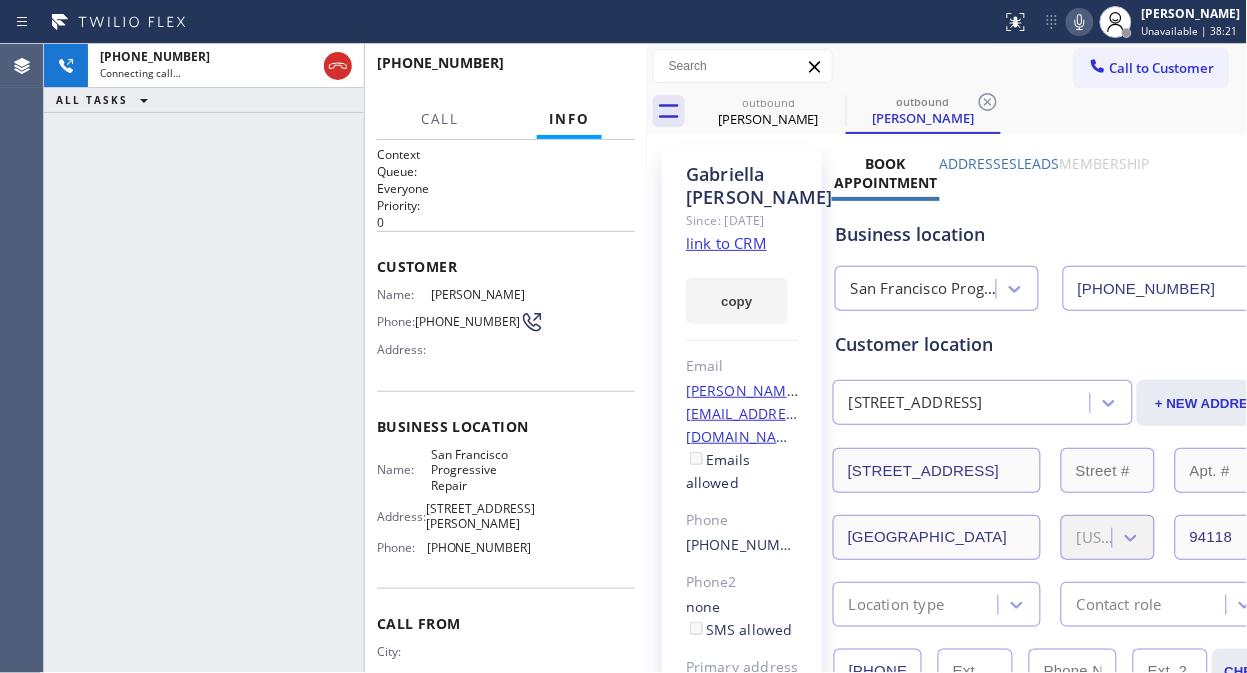 click 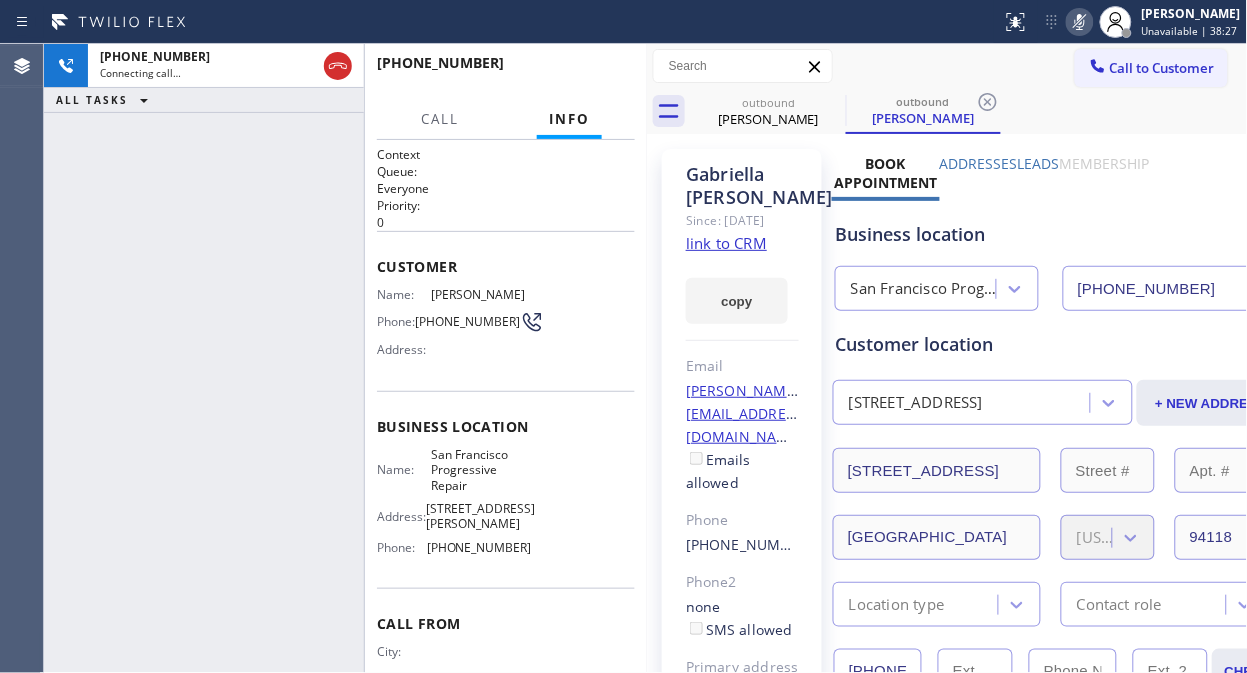 click 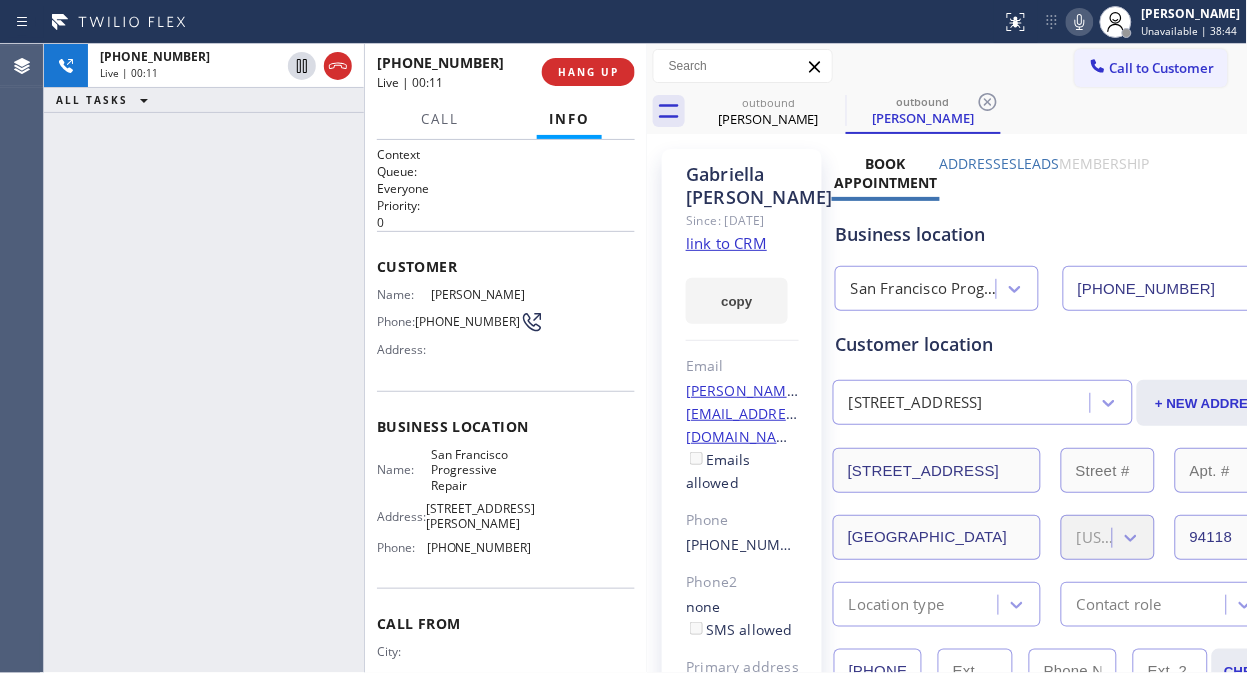 drag, startPoint x: 91, startPoint y: 224, endPoint x: 622, endPoint y: 148, distance: 536.4112 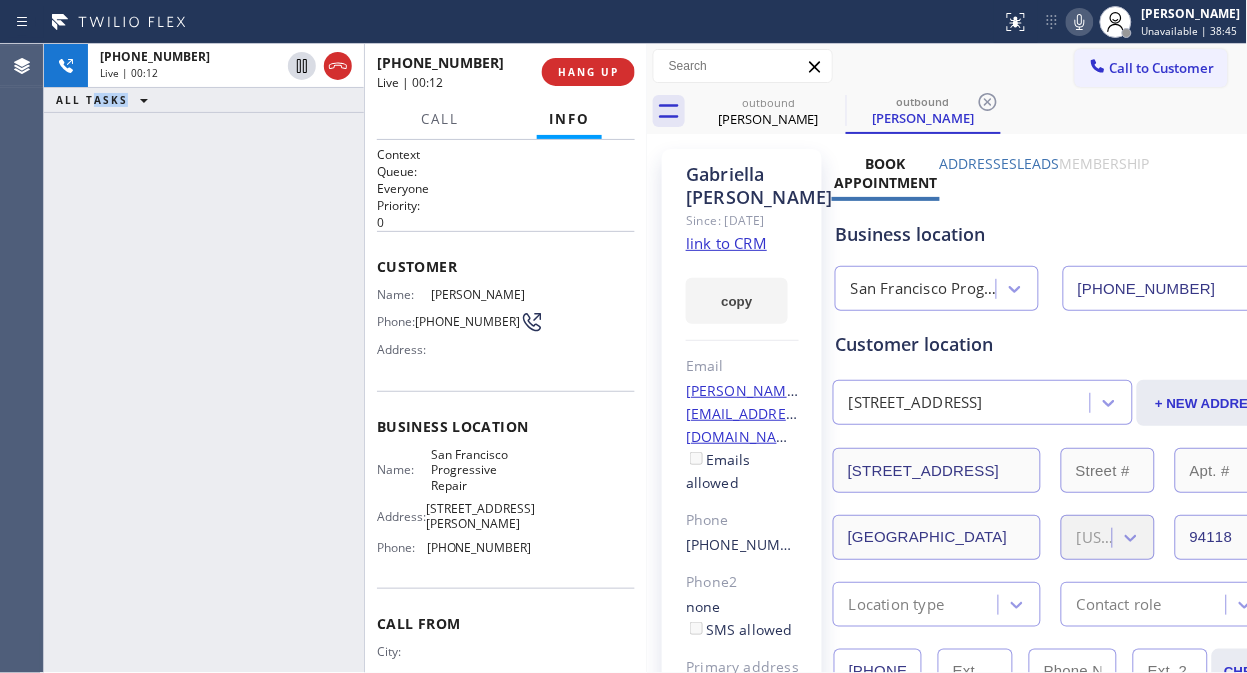 click 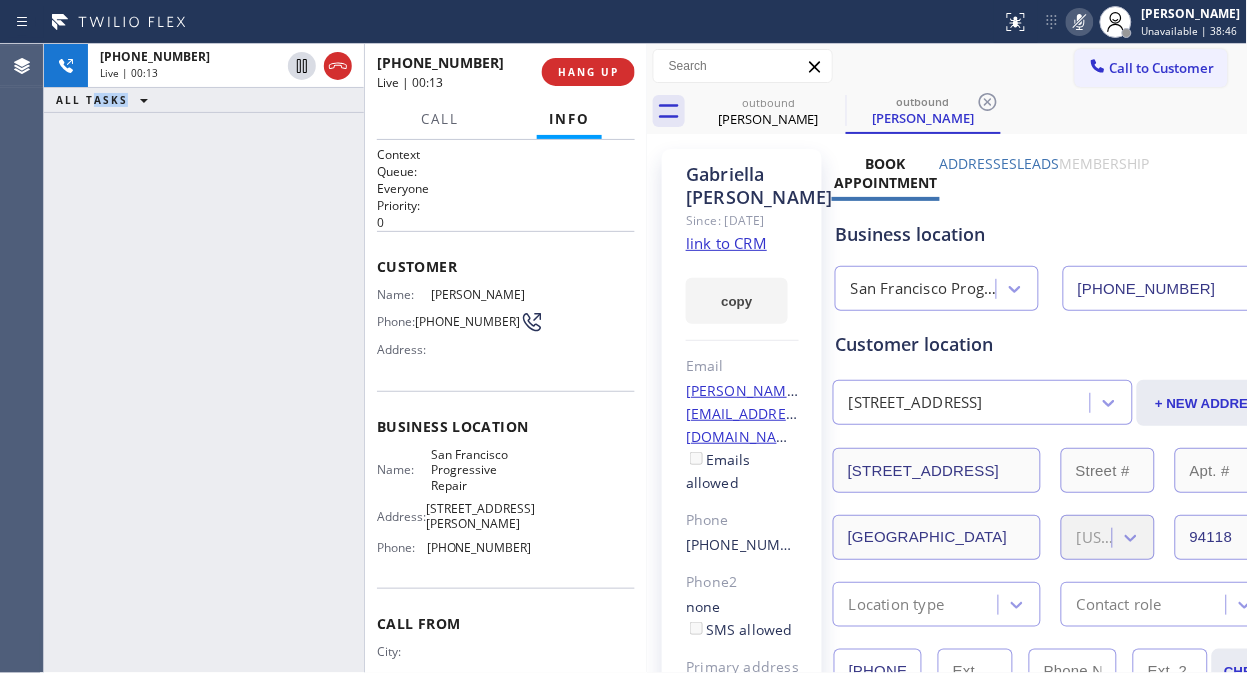 click 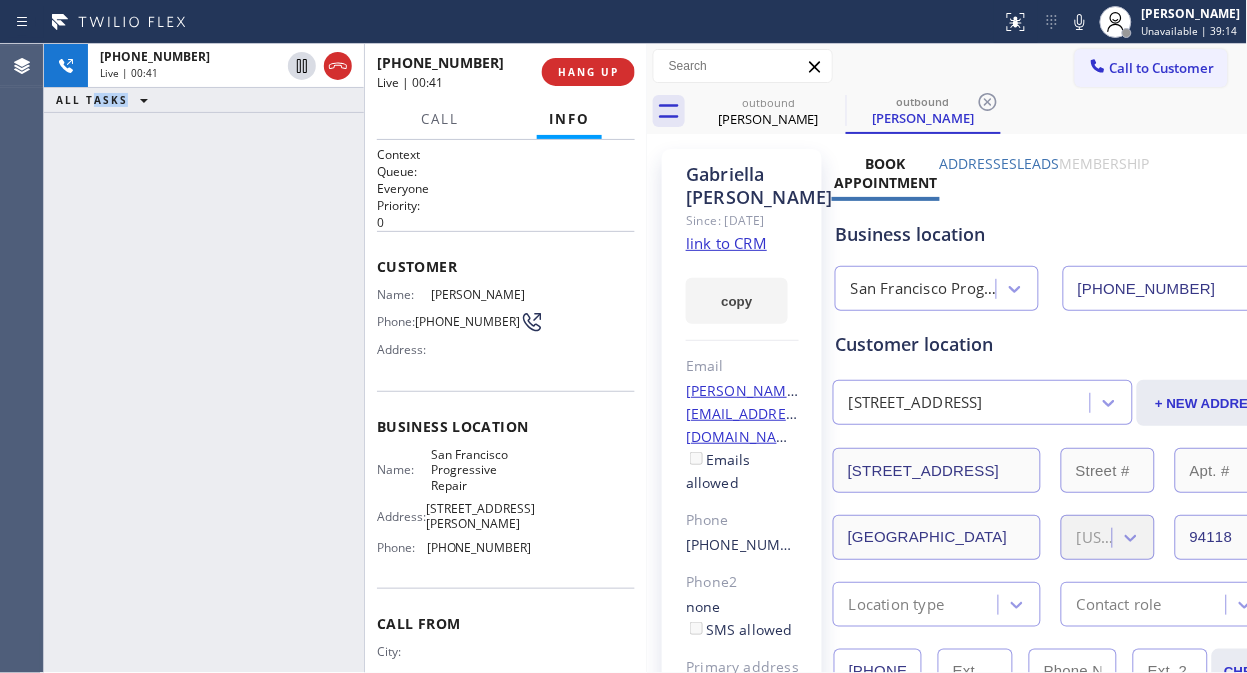 drag, startPoint x: 1083, startPoint y: 8, endPoint x: 1226, endPoint y: 136, distance: 191.91925 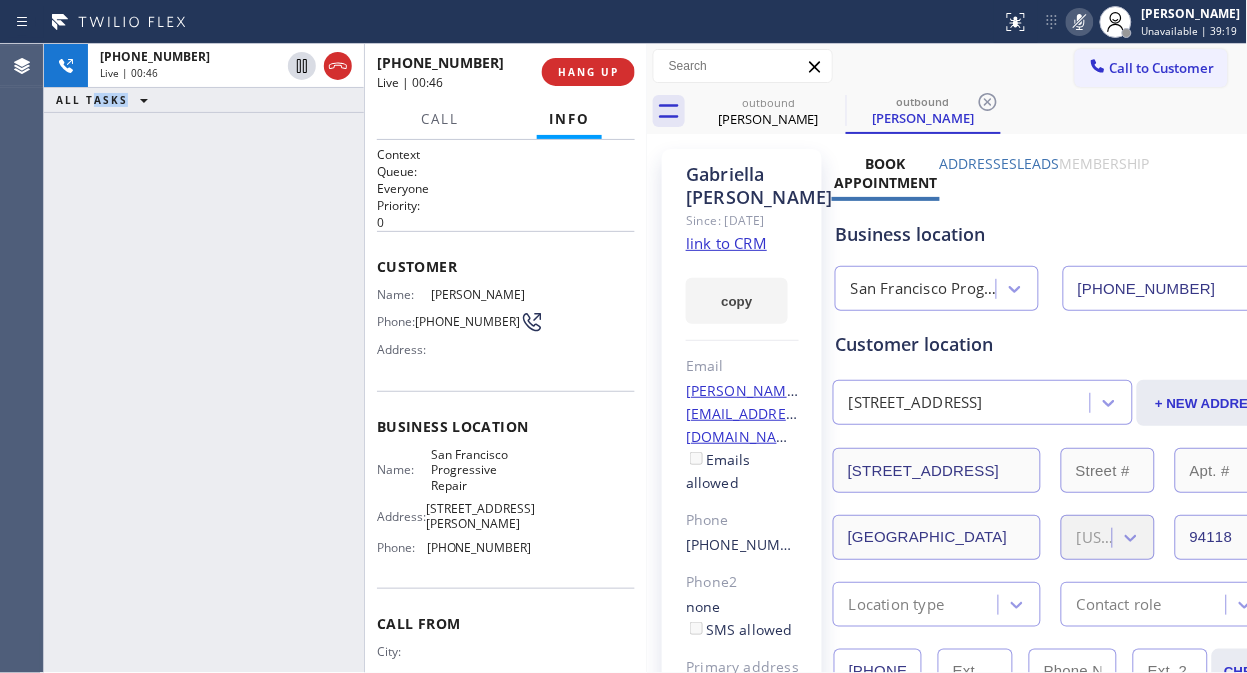 click 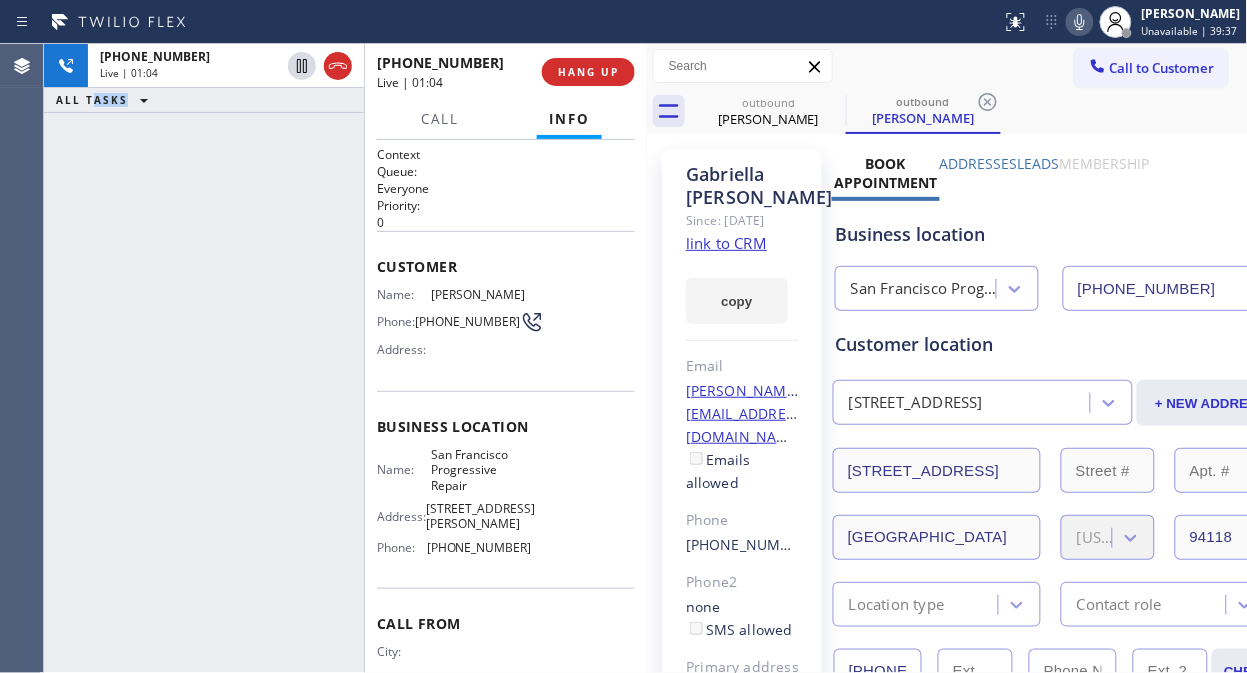 click 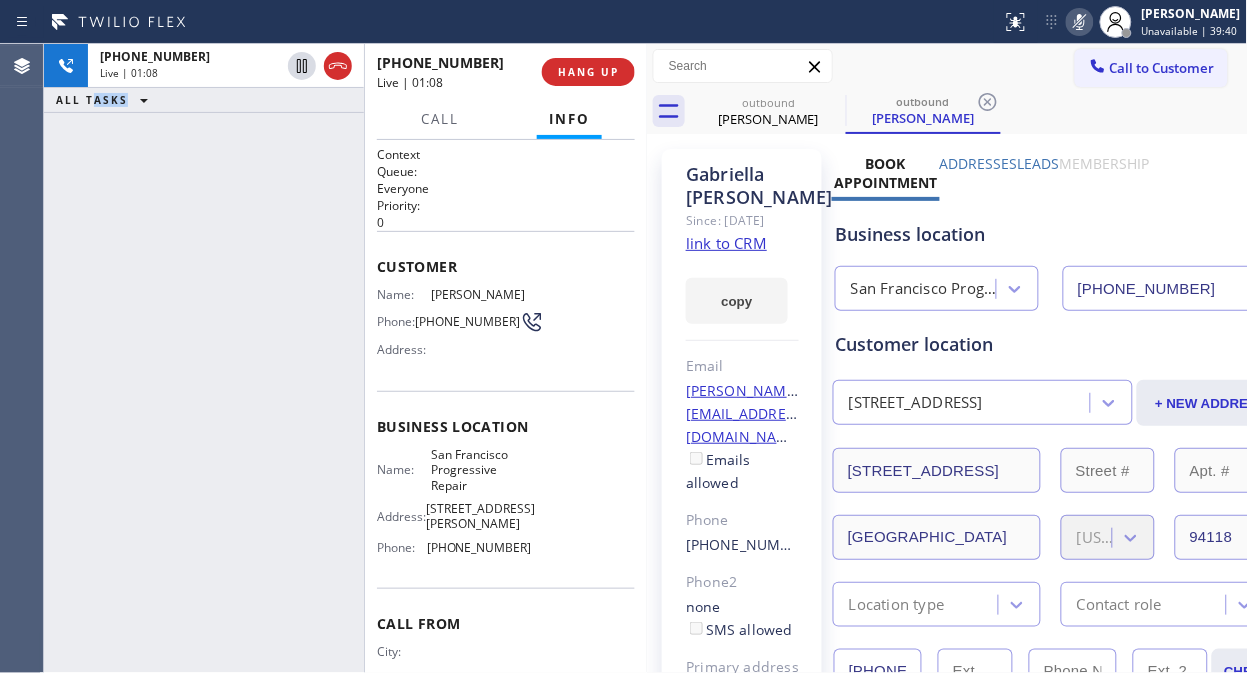 click 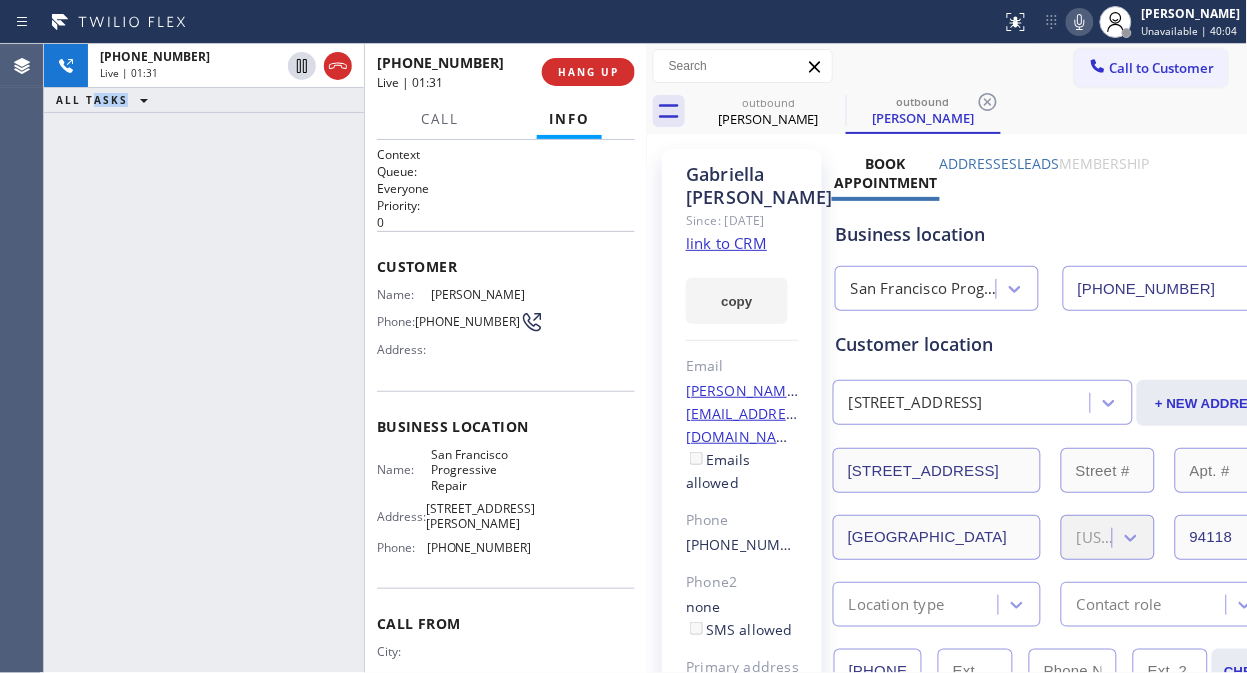 click 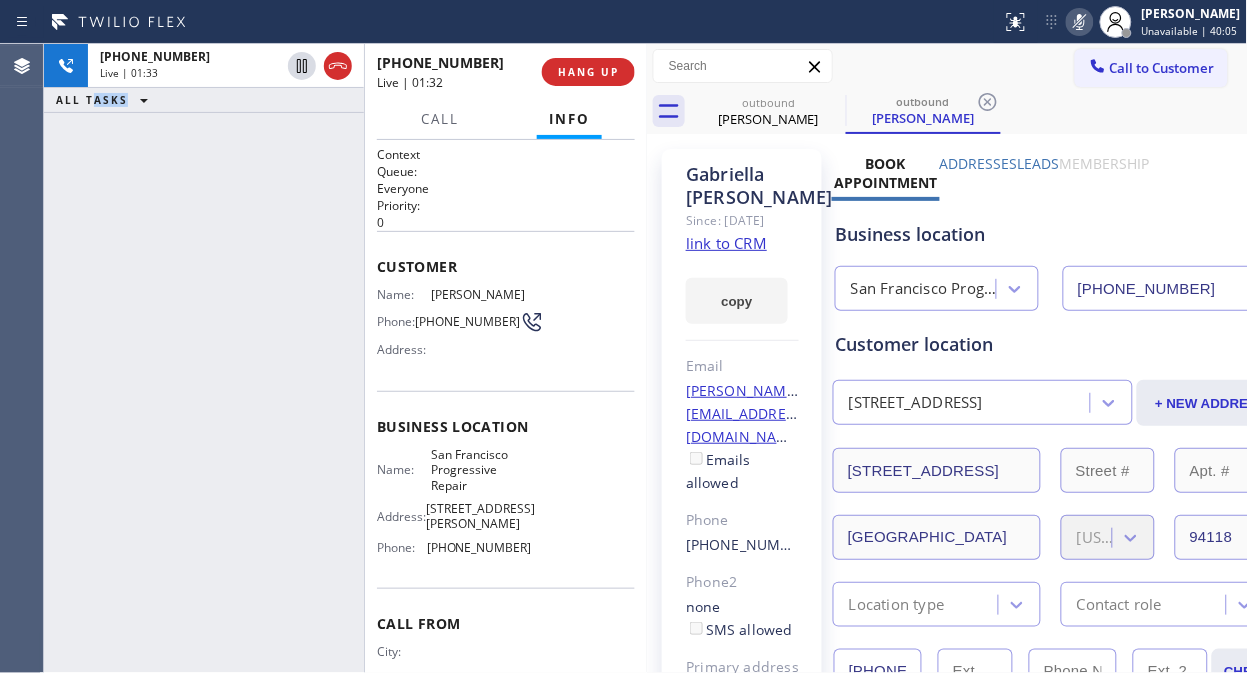 click 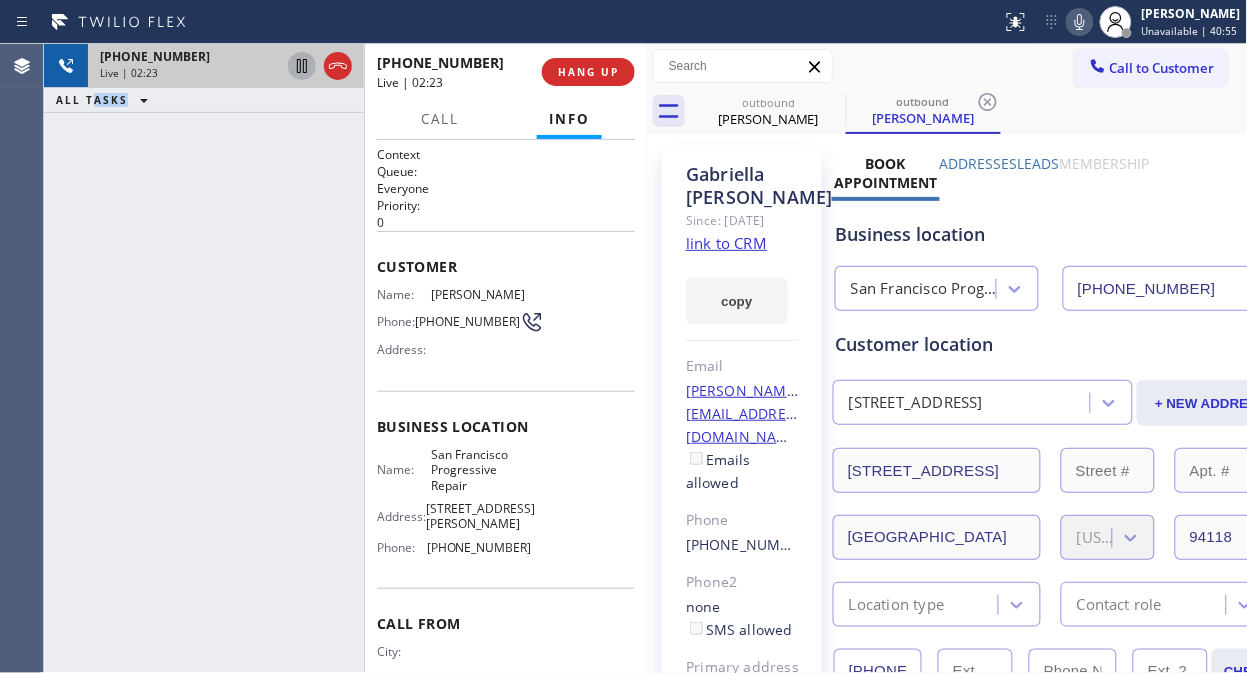 click 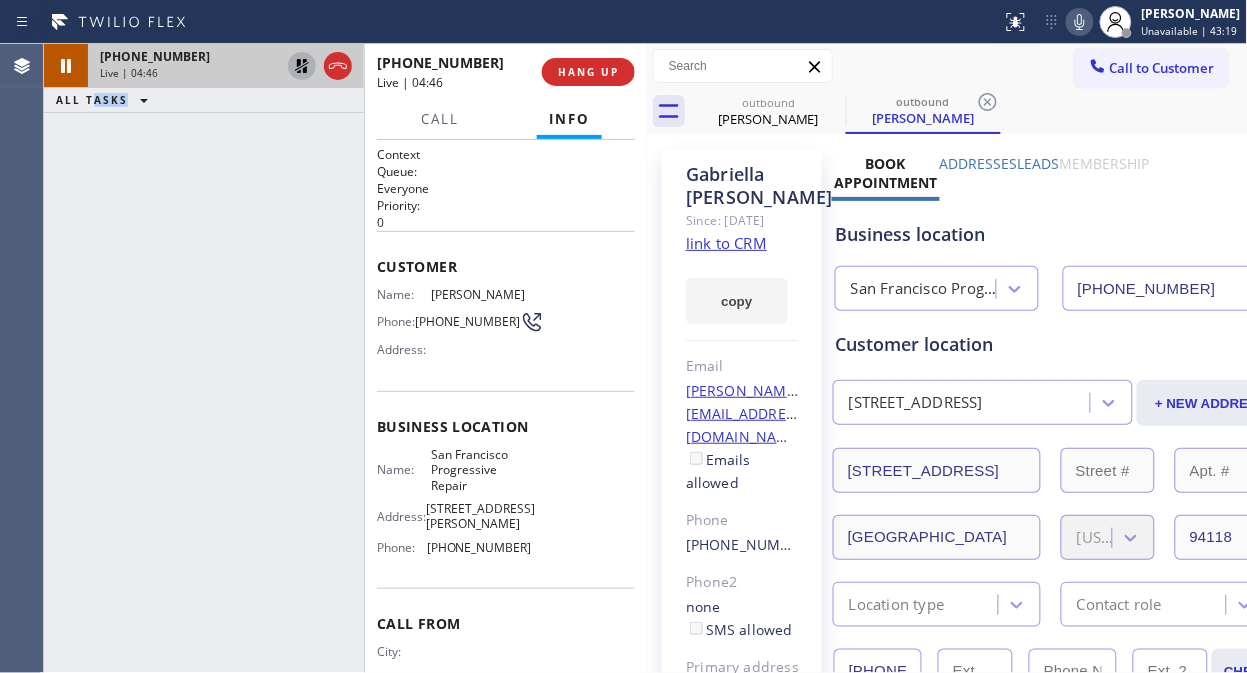 click 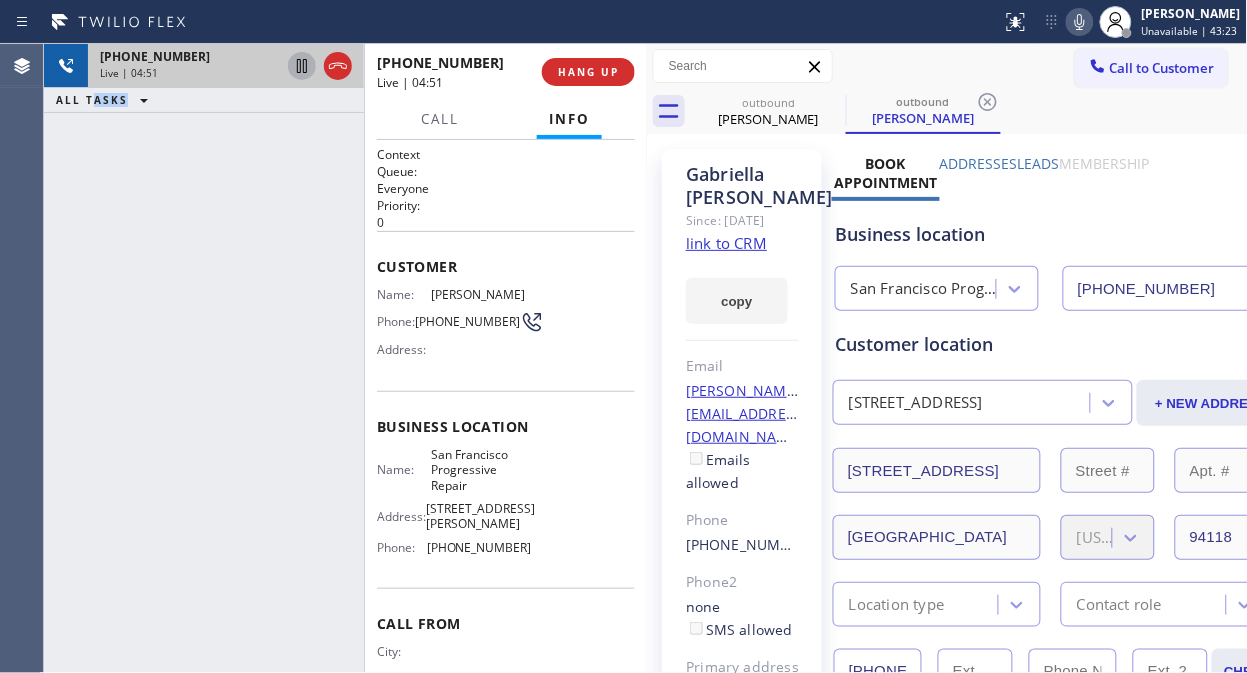 click 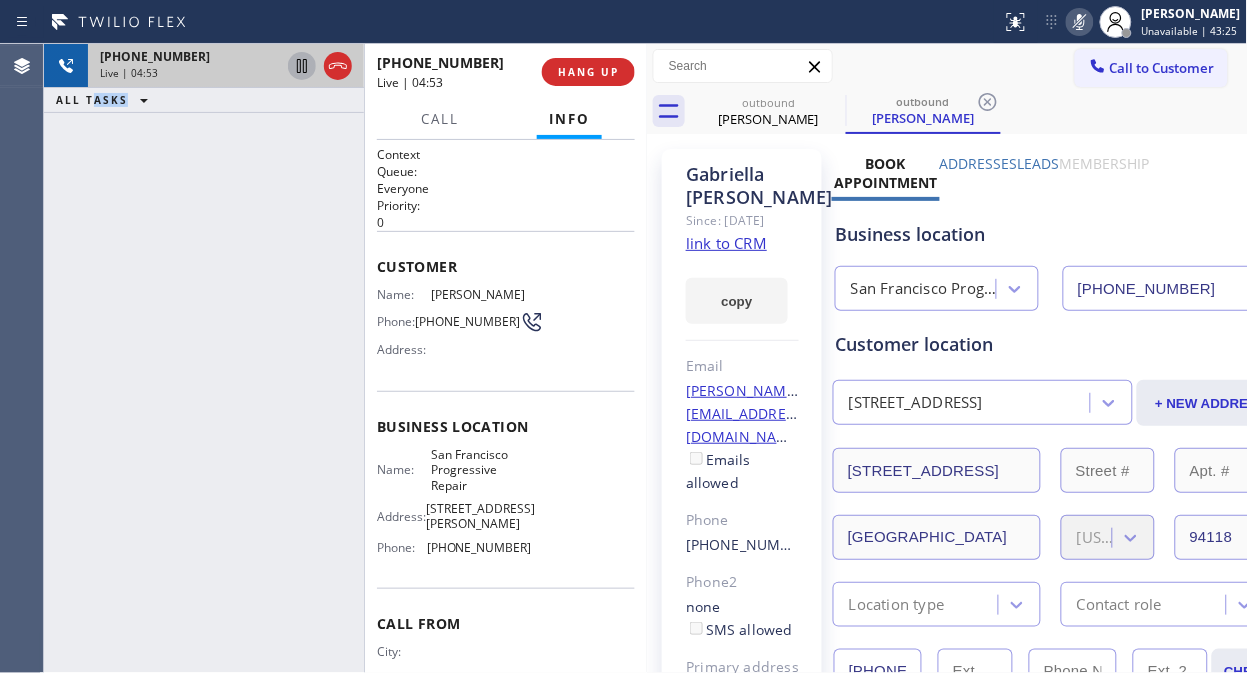 click 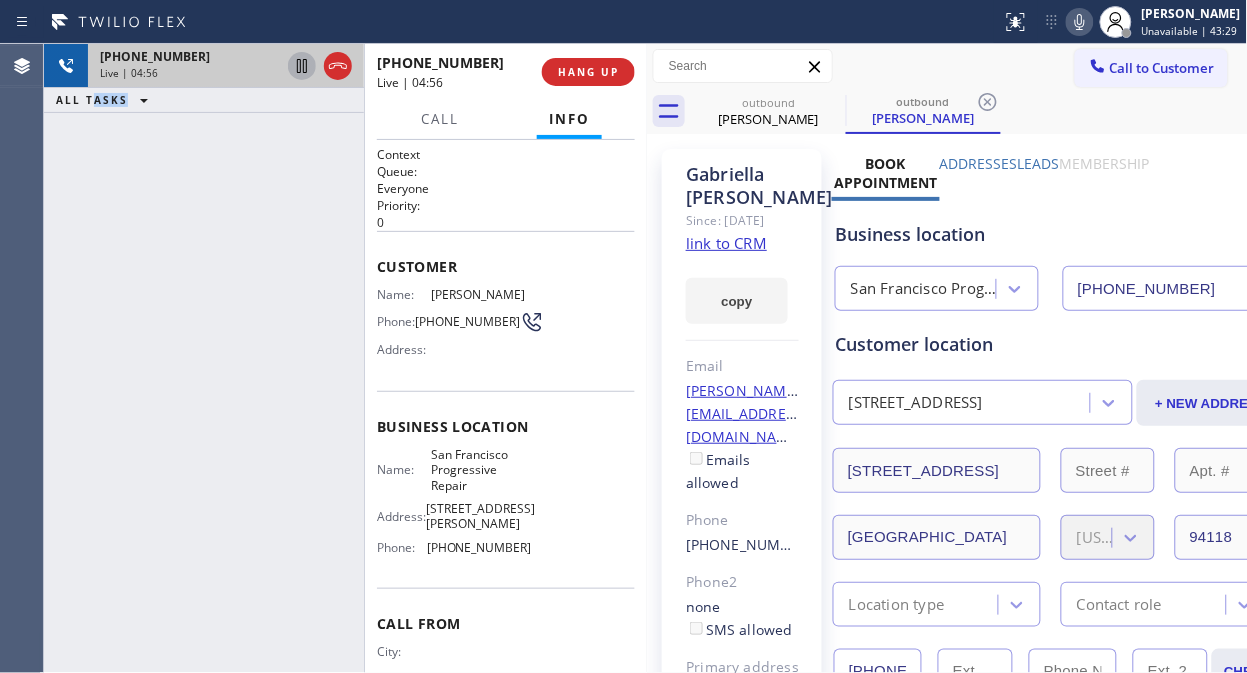 click 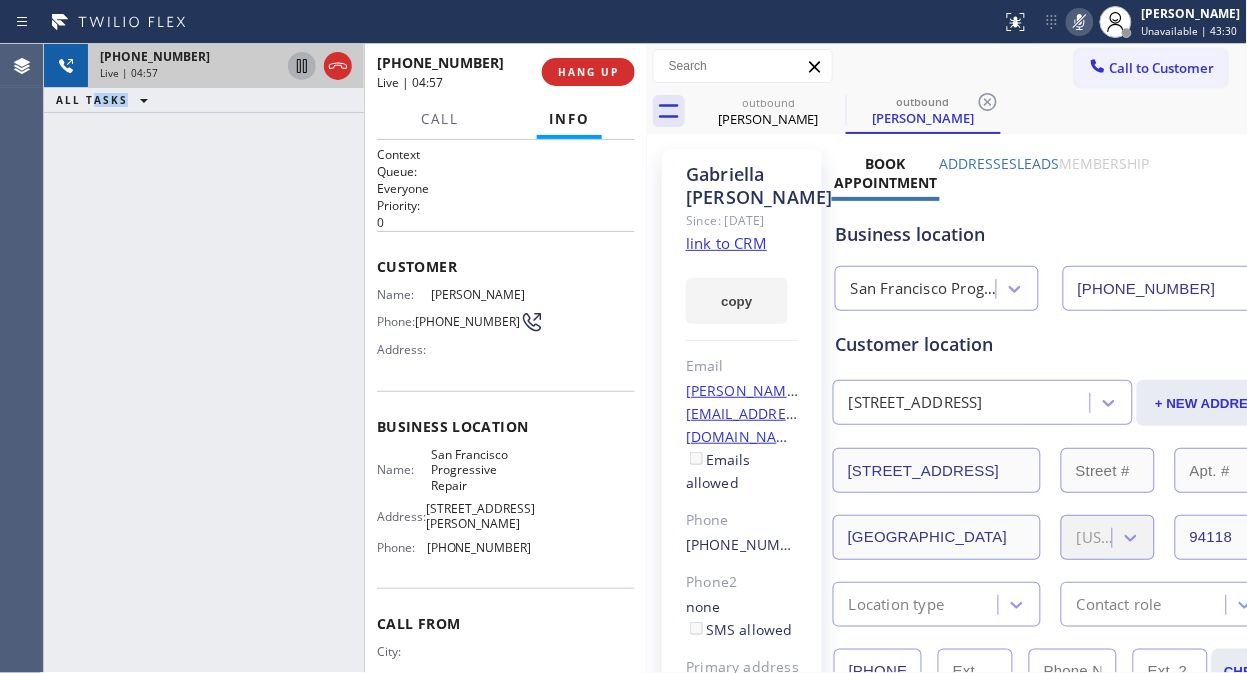 click 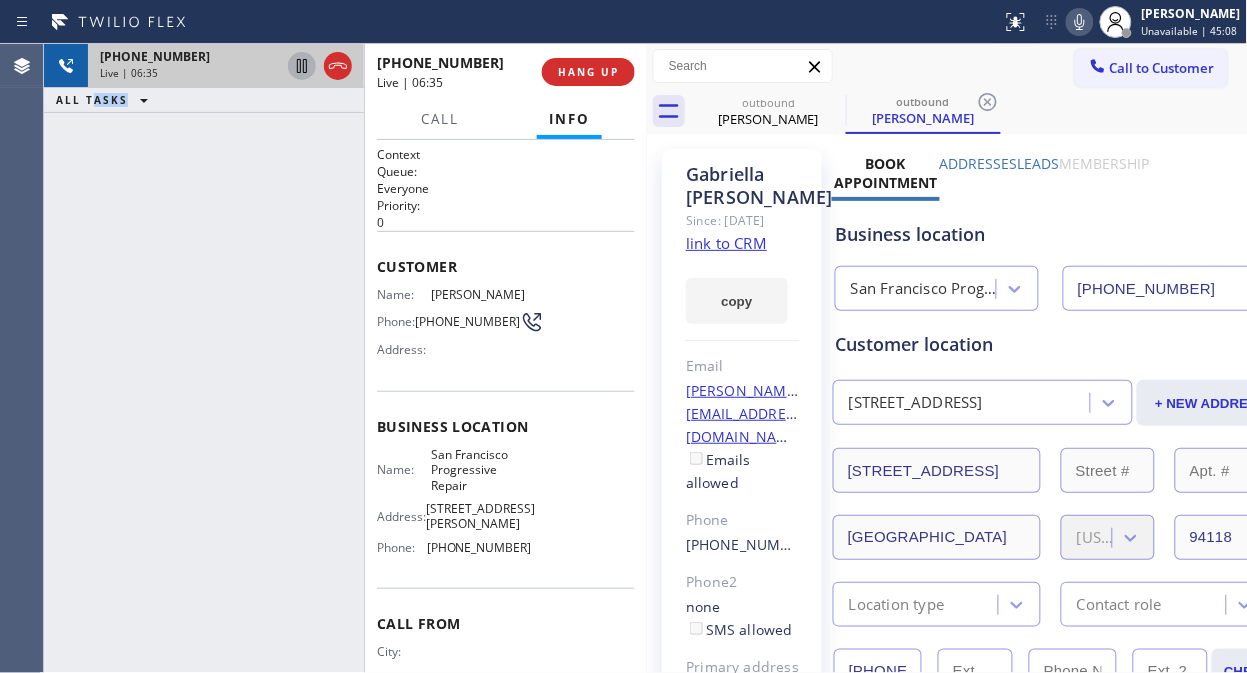 click 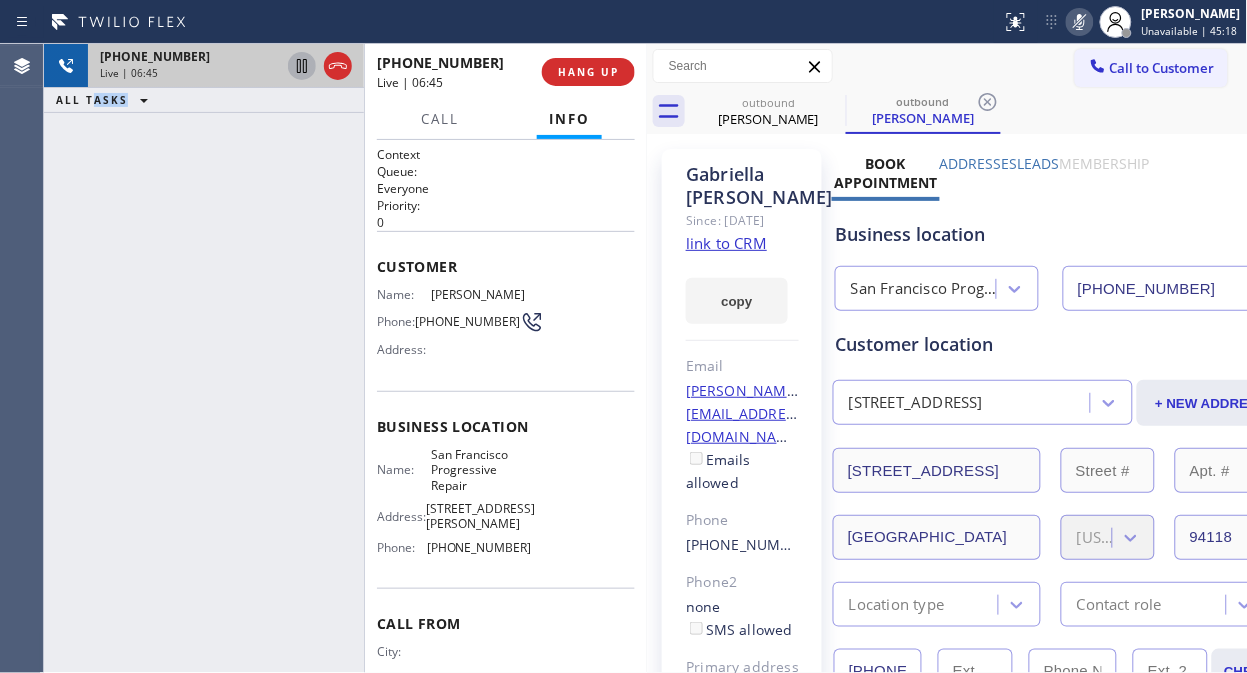 click 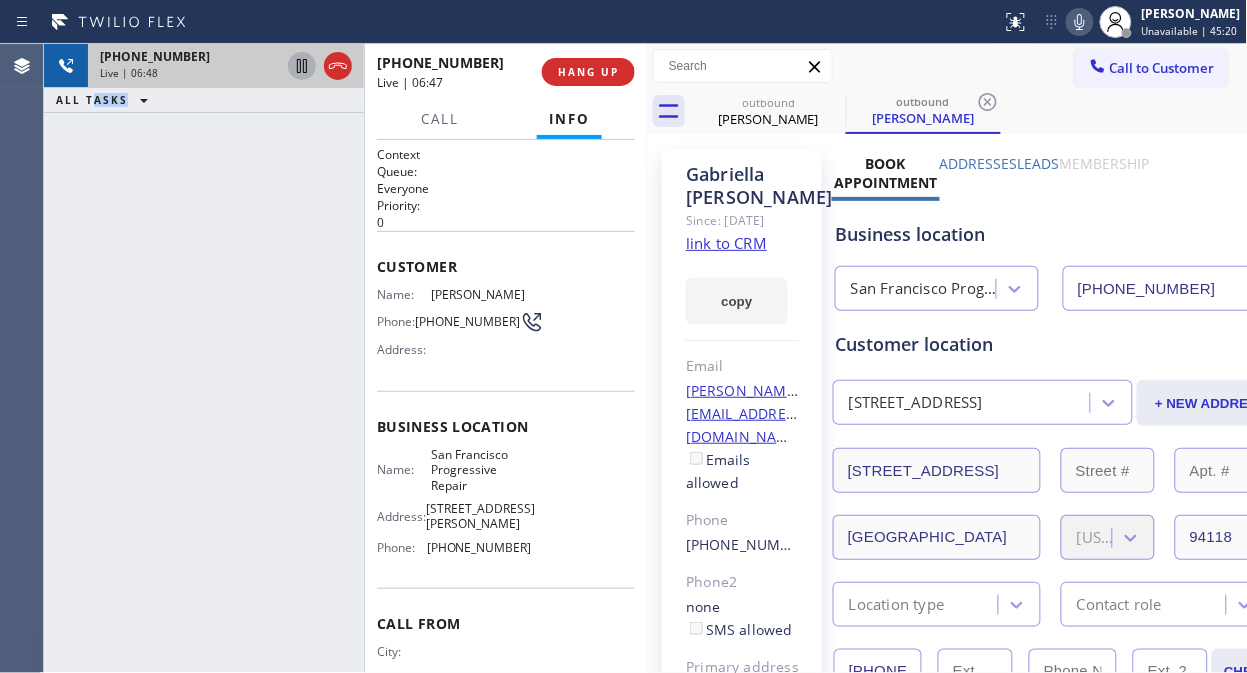 click 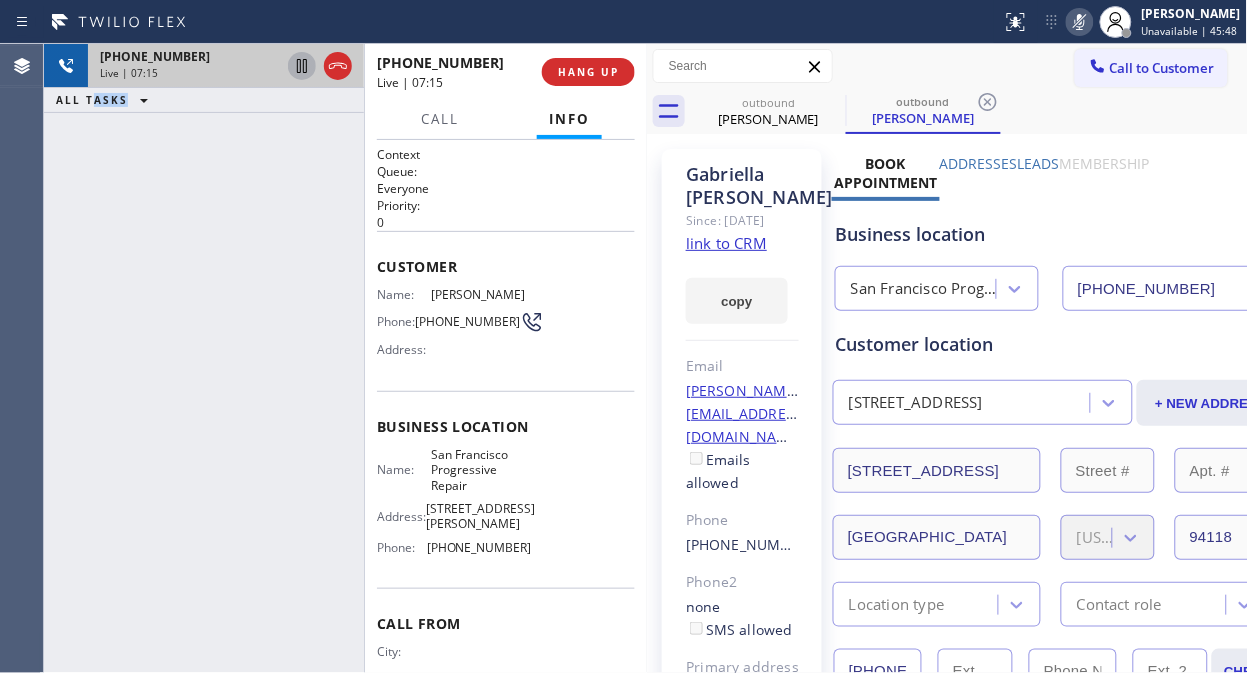 click 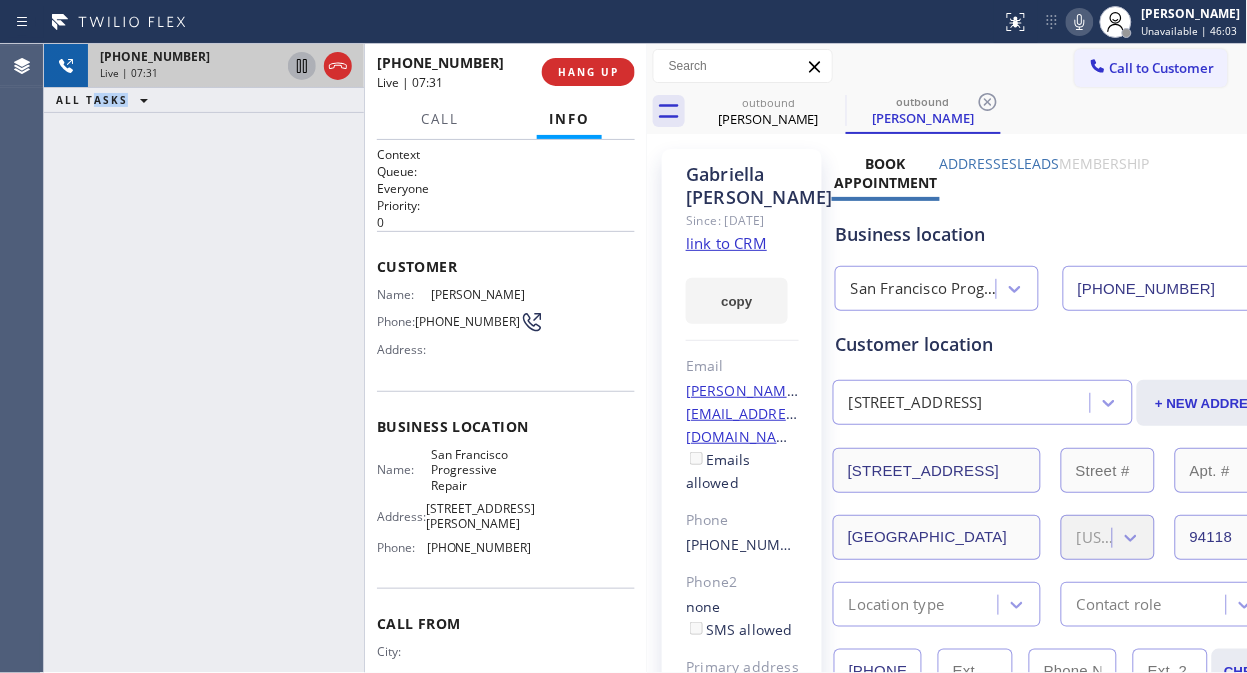 click 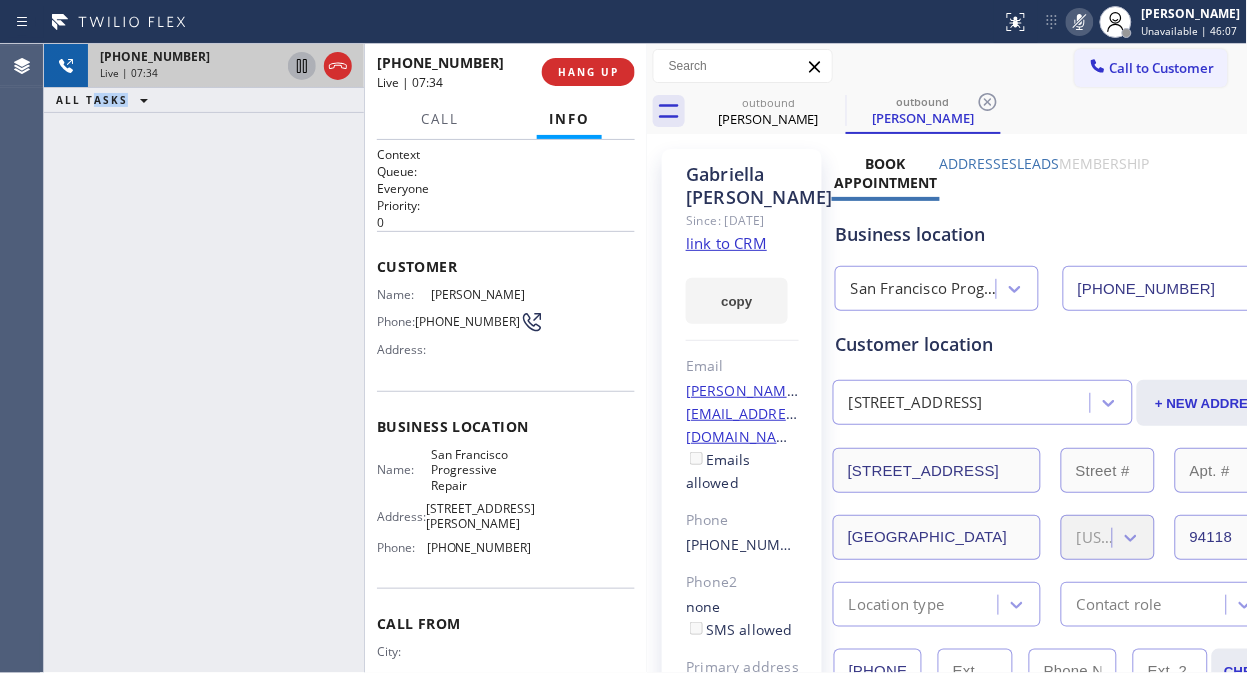 click 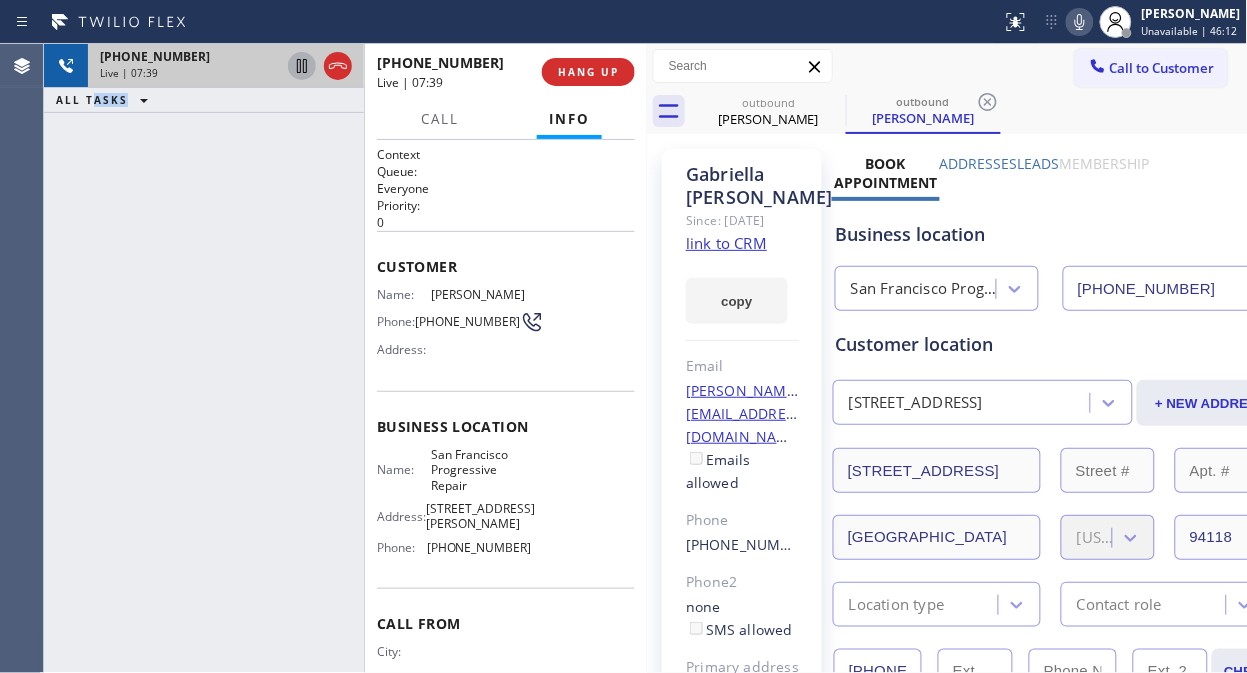click 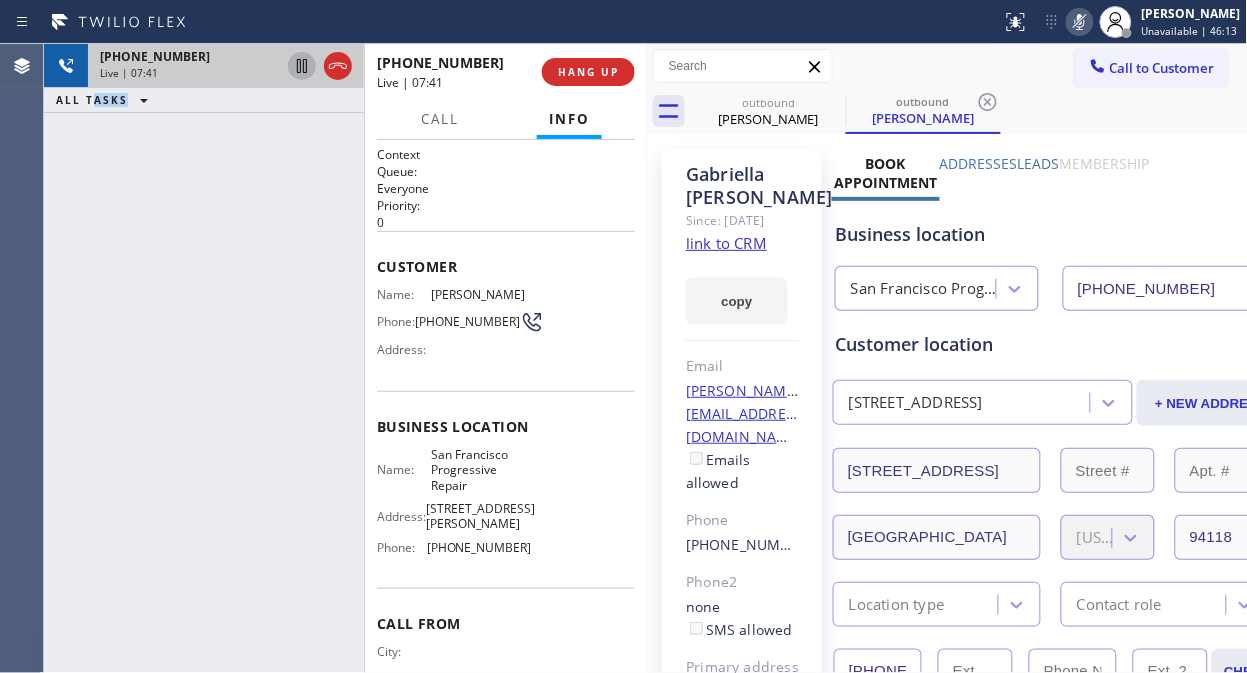 click 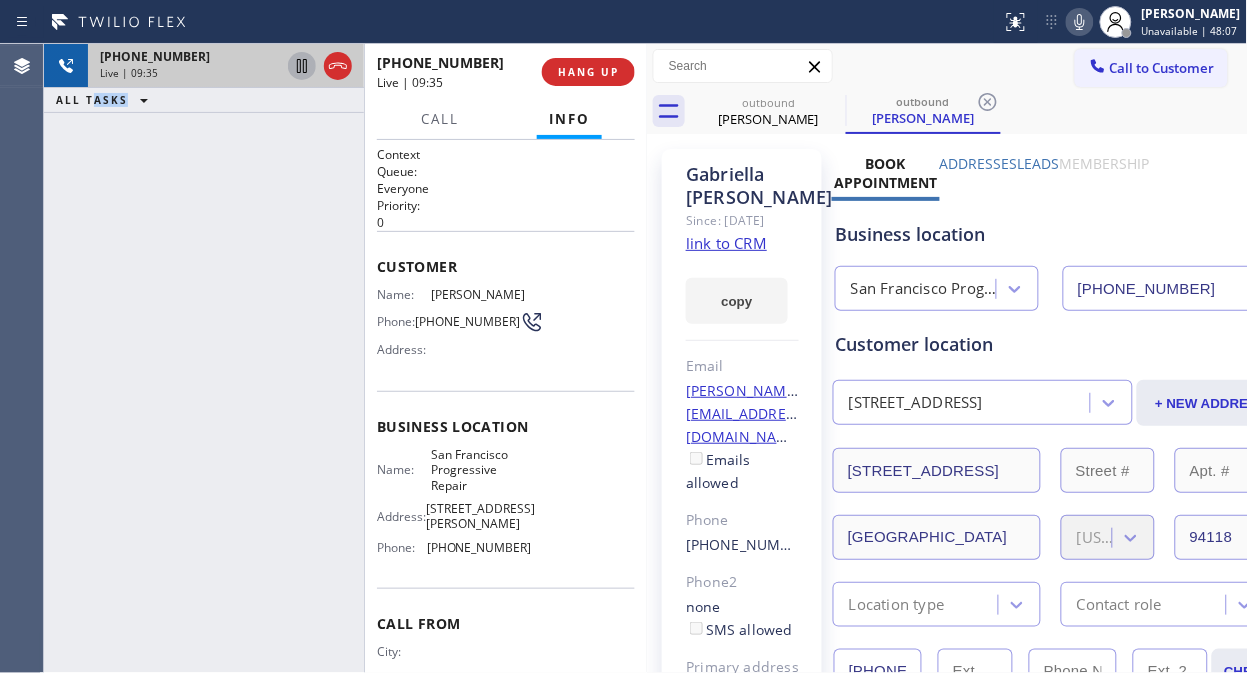 click 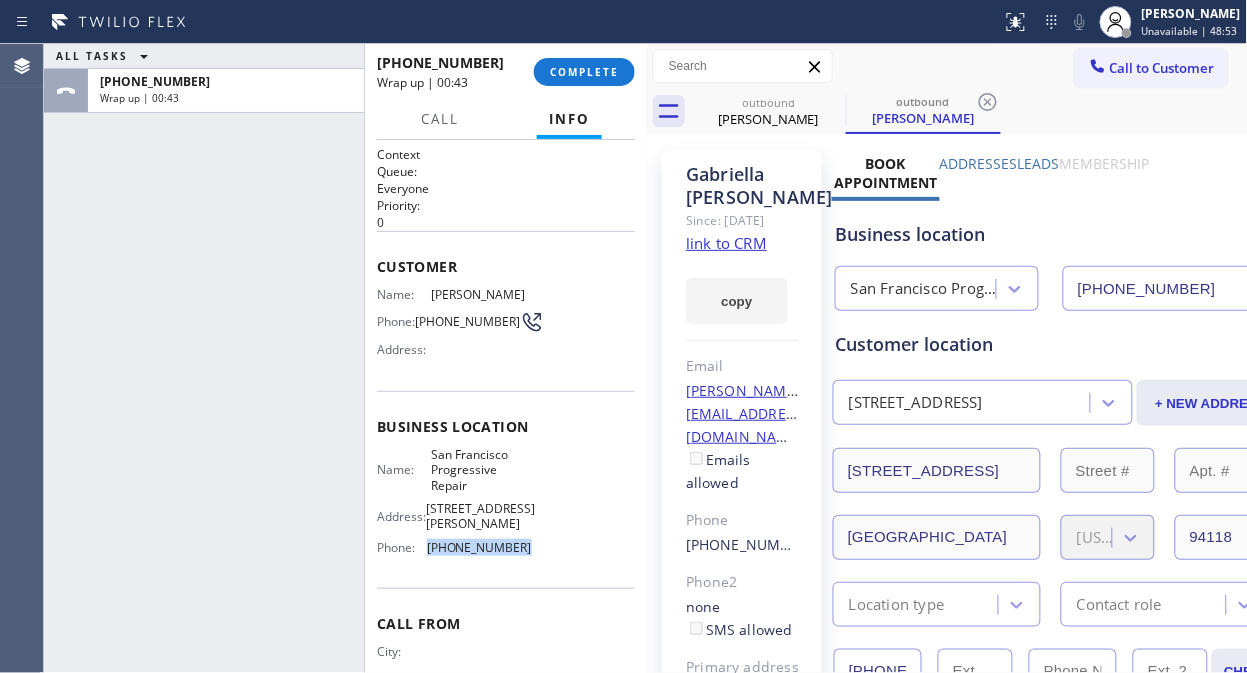drag, startPoint x: 517, startPoint y: 553, endPoint x: 425, endPoint y: 558, distance: 92.13577 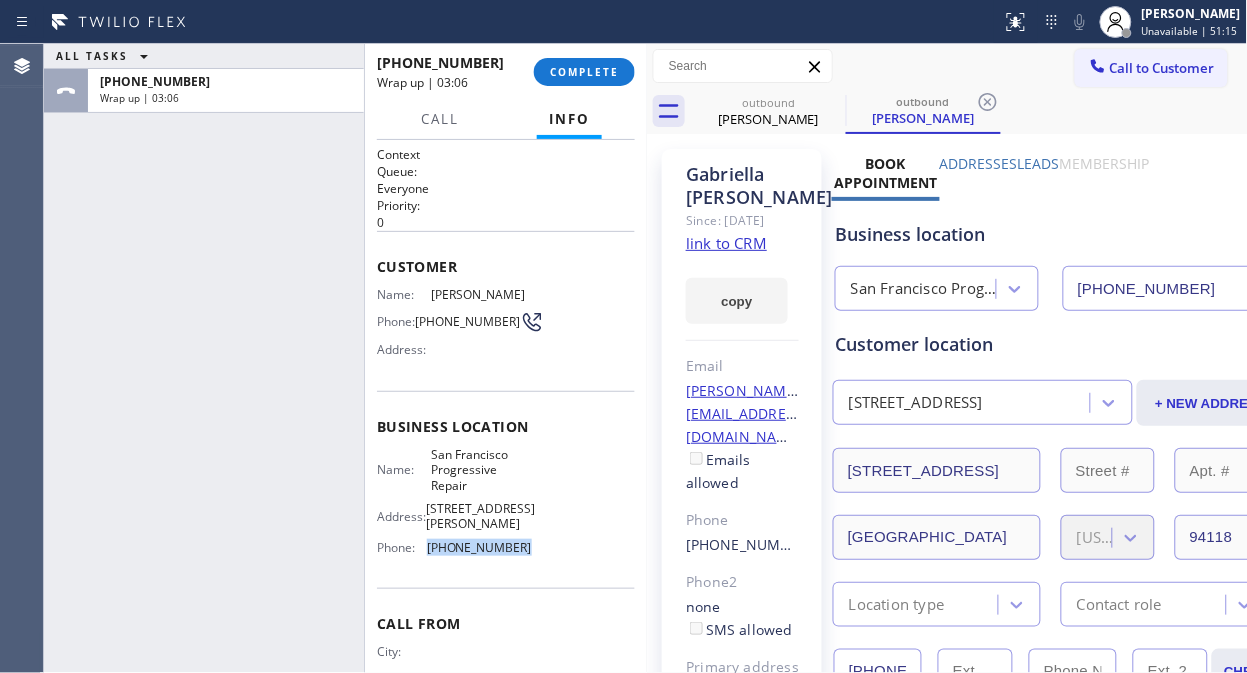 click on "[PHONE_NUMBER]" at bounding box center (479, 547) 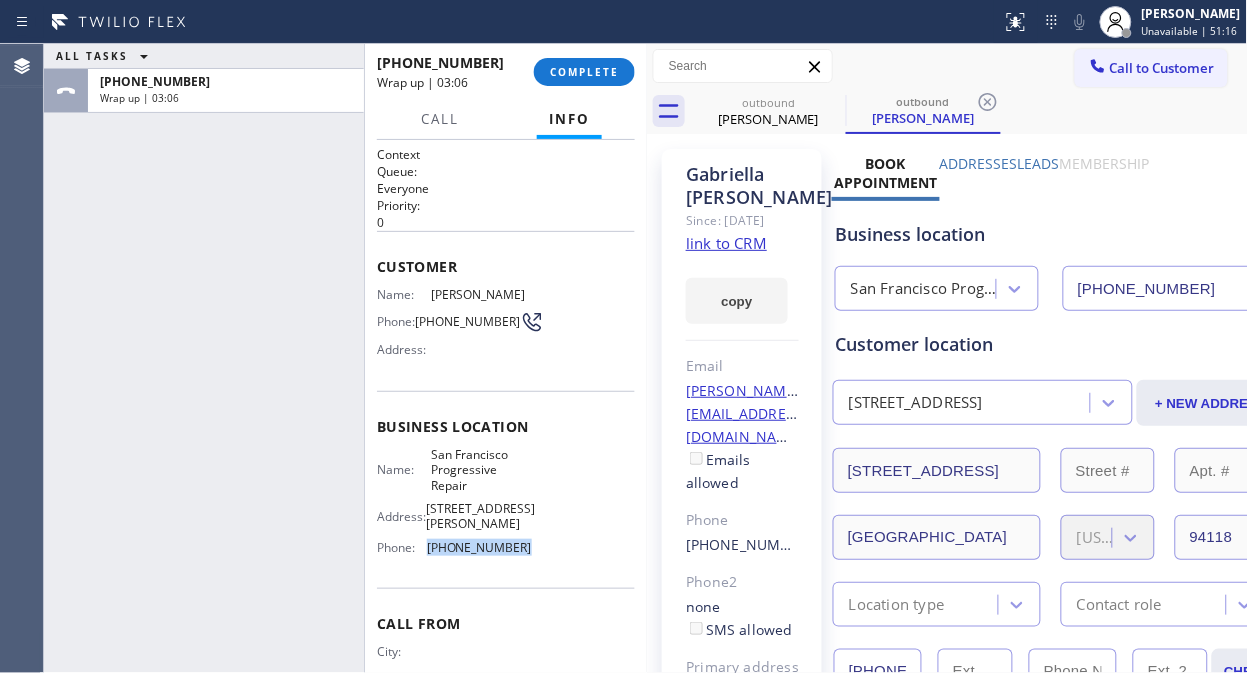 click on "Name: San Francisco Progressive Repair Address: [STREET_ADDRESS][PERSON_NAME]  Phone: [PHONE_NUMBER]" at bounding box center [506, 505] 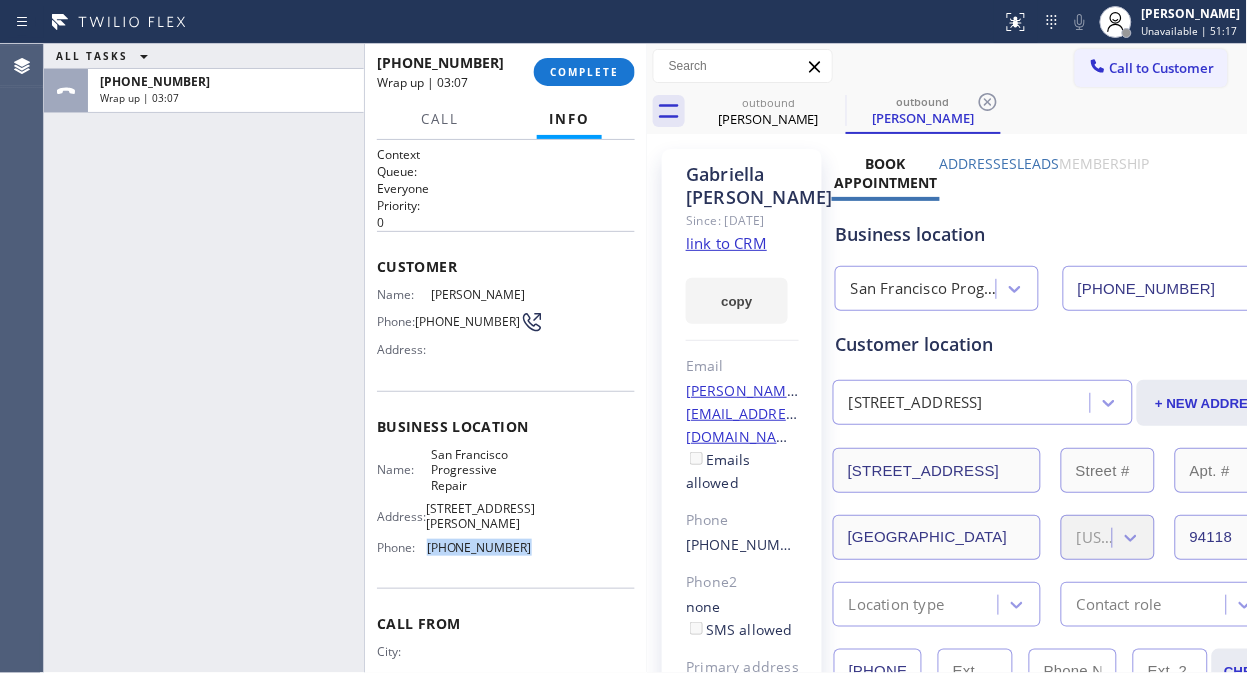 drag, startPoint x: 528, startPoint y: 554, endPoint x: 425, endPoint y: 556, distance: 103.01942 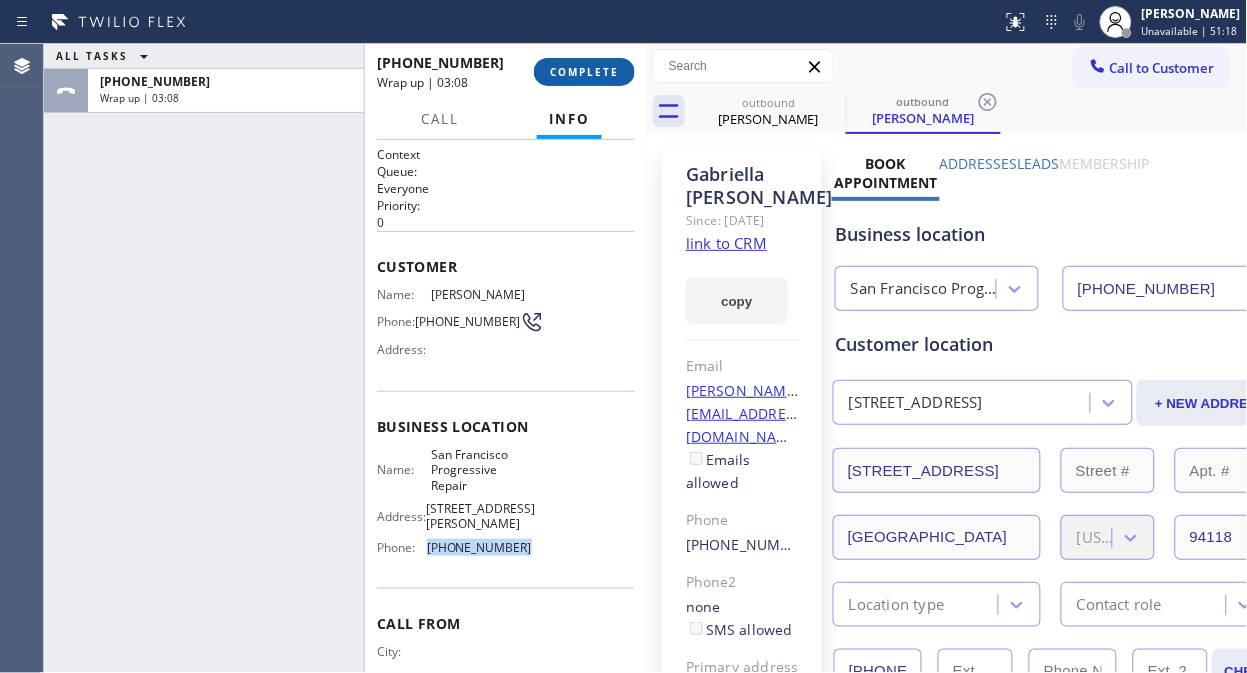 click on "COMPLETE" at bounding box center (584, 72) 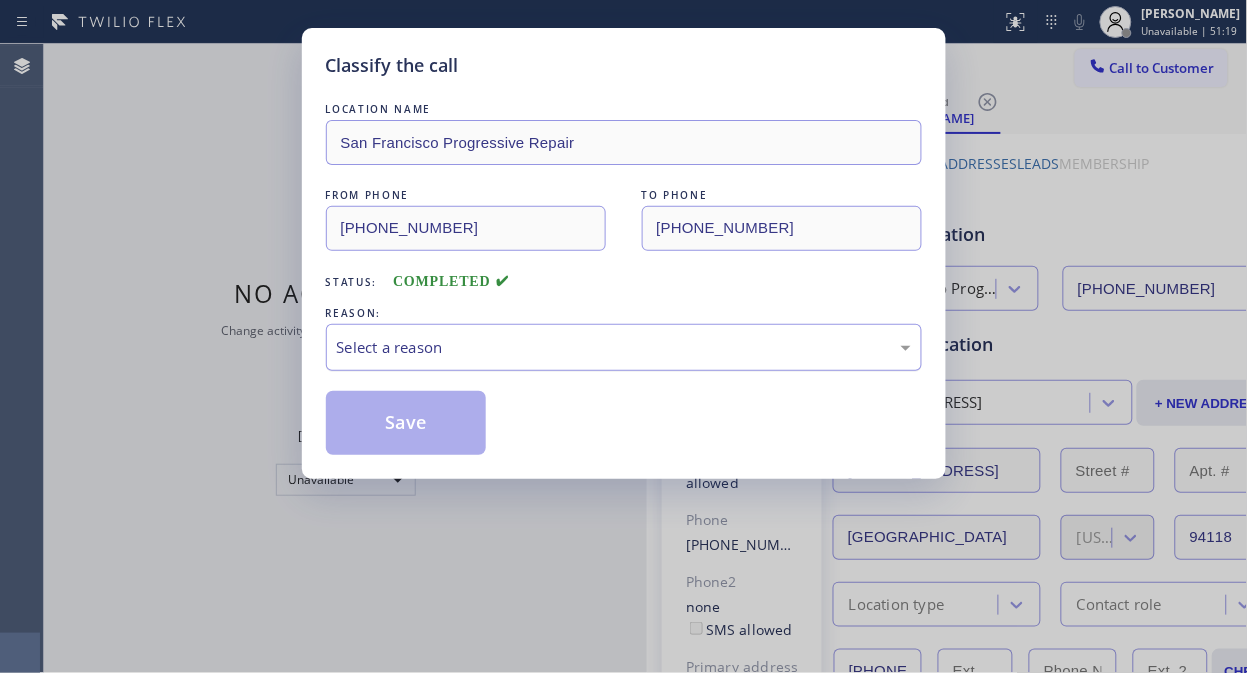 click on "Select a reason" at bounding box center [624, 347] 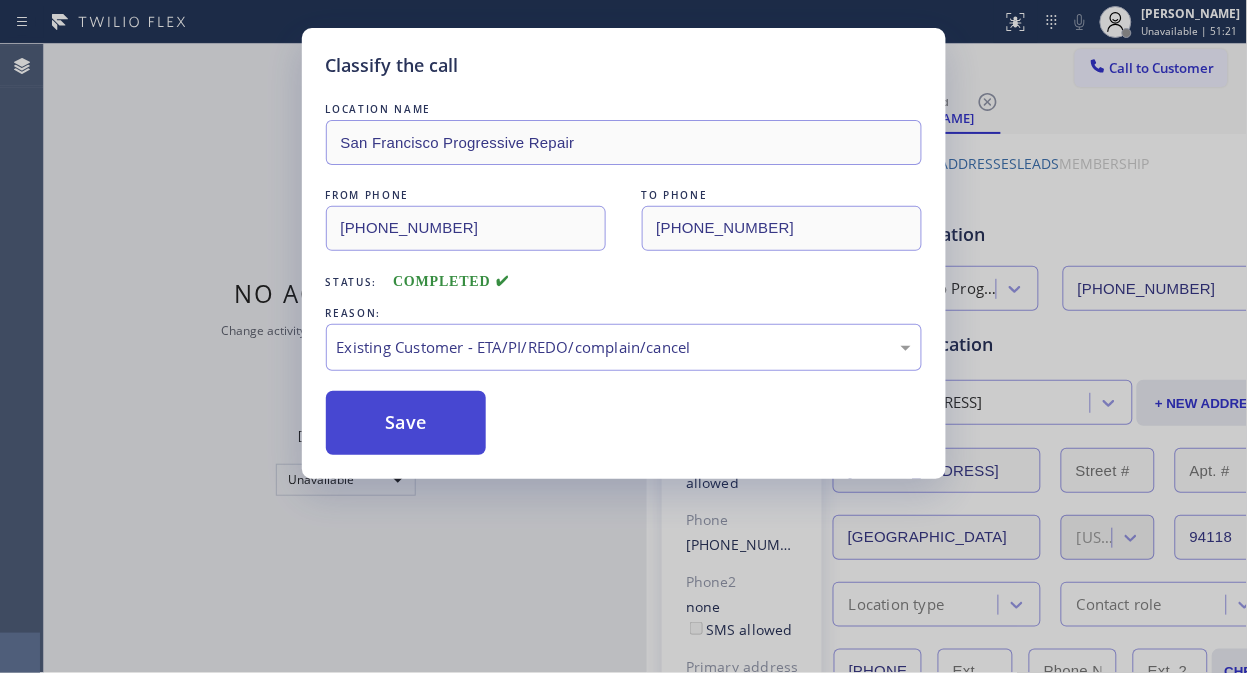 click on "Save" at bounding box center (406, 423) 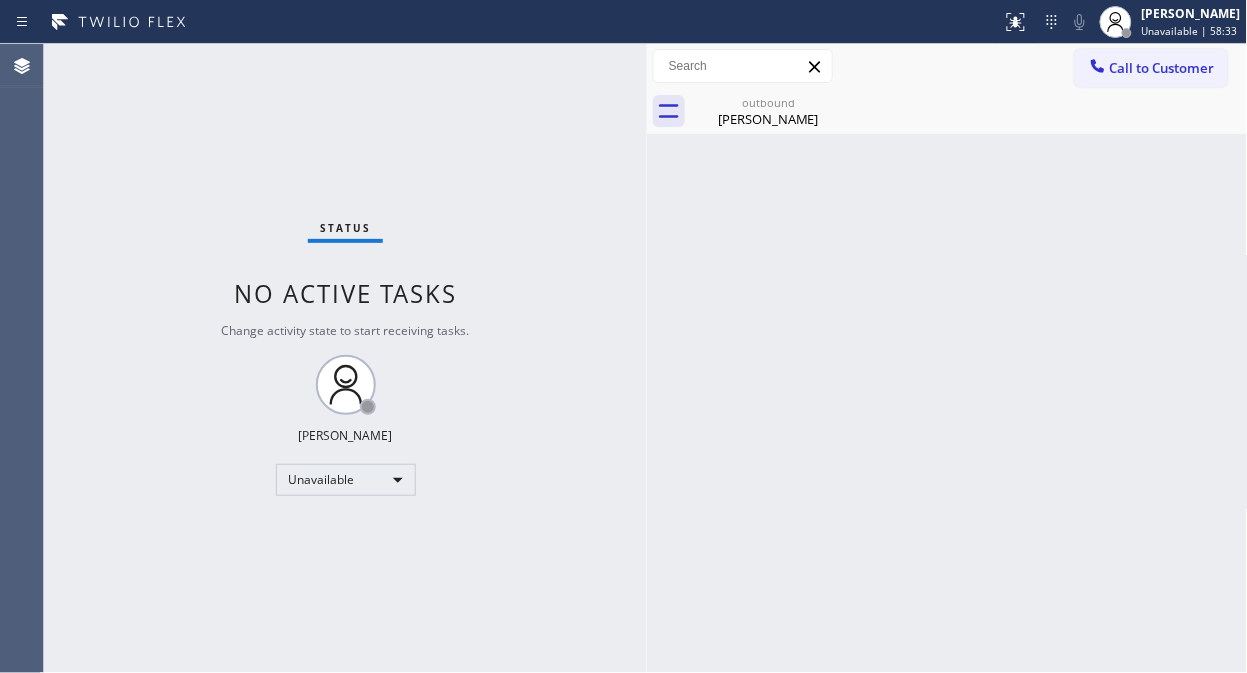 click on "Status   No active tasks     Change activity state to start receiving tasks.   [PERSON_NAME] Unavailable" at bounding box center [345, 358] 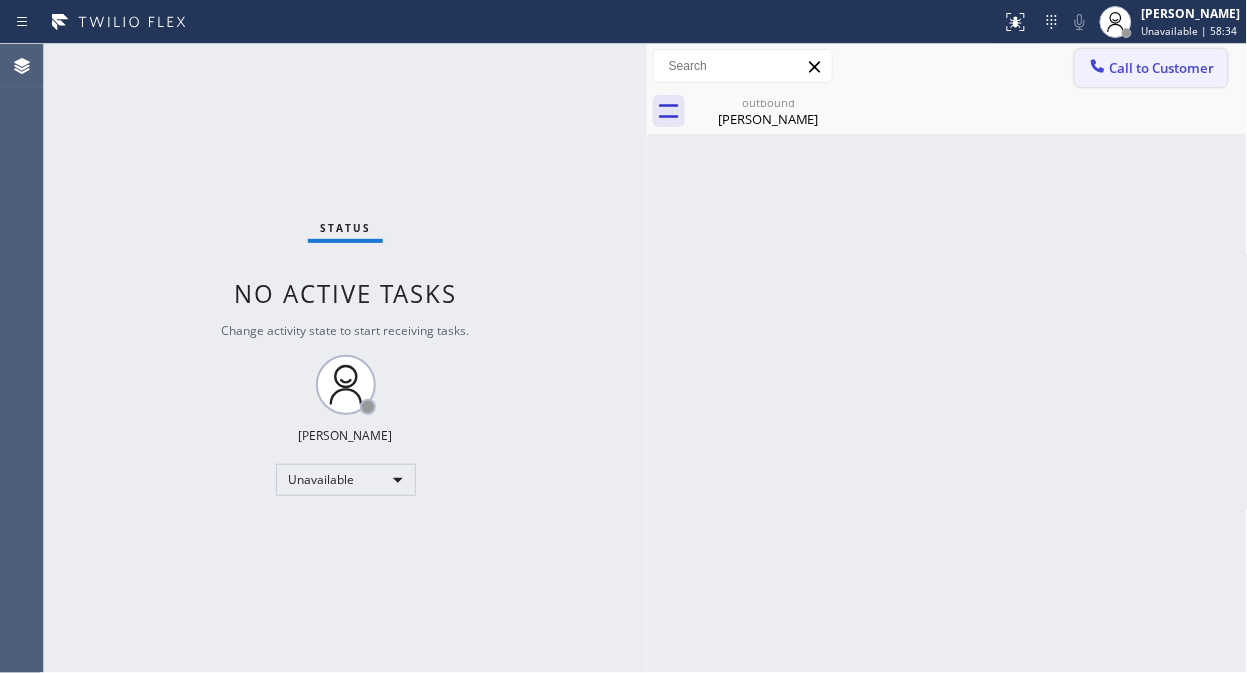 drag, startPoint x: 1167, startPoint y: 68, endPoint x: 1157, endPoint y: 67, distance: 10.049875 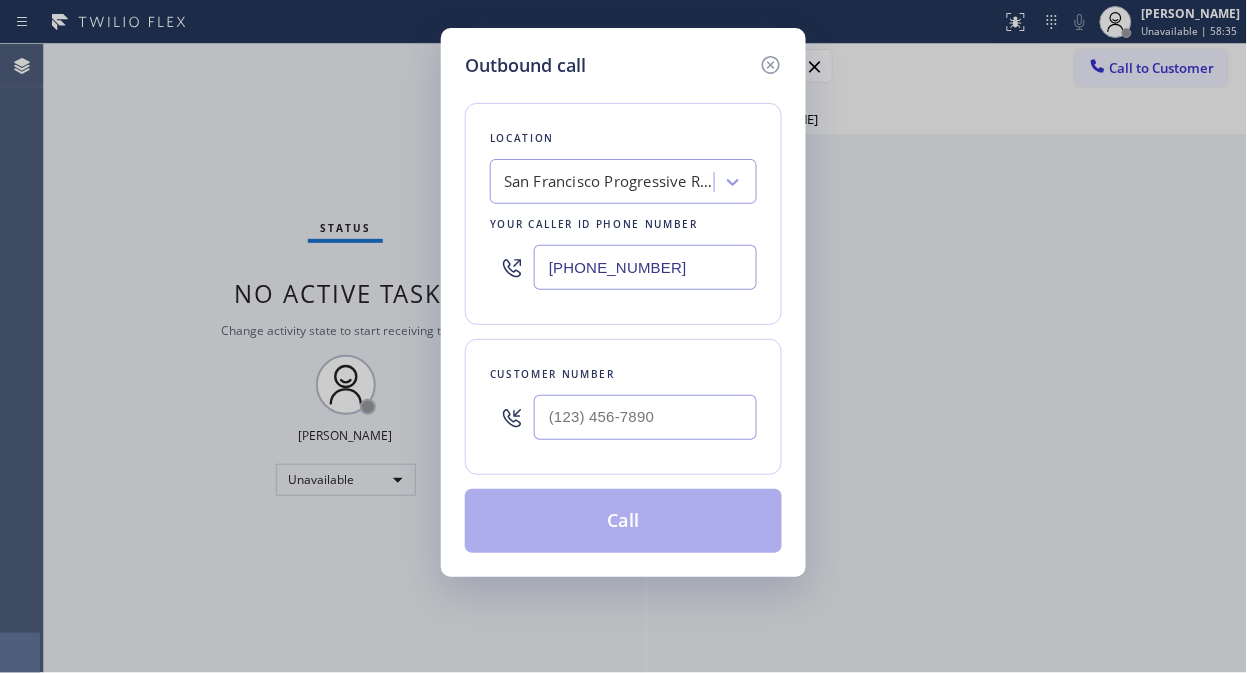 click on "[PHONE_NUMBER]" at bounding box center [645, 267] 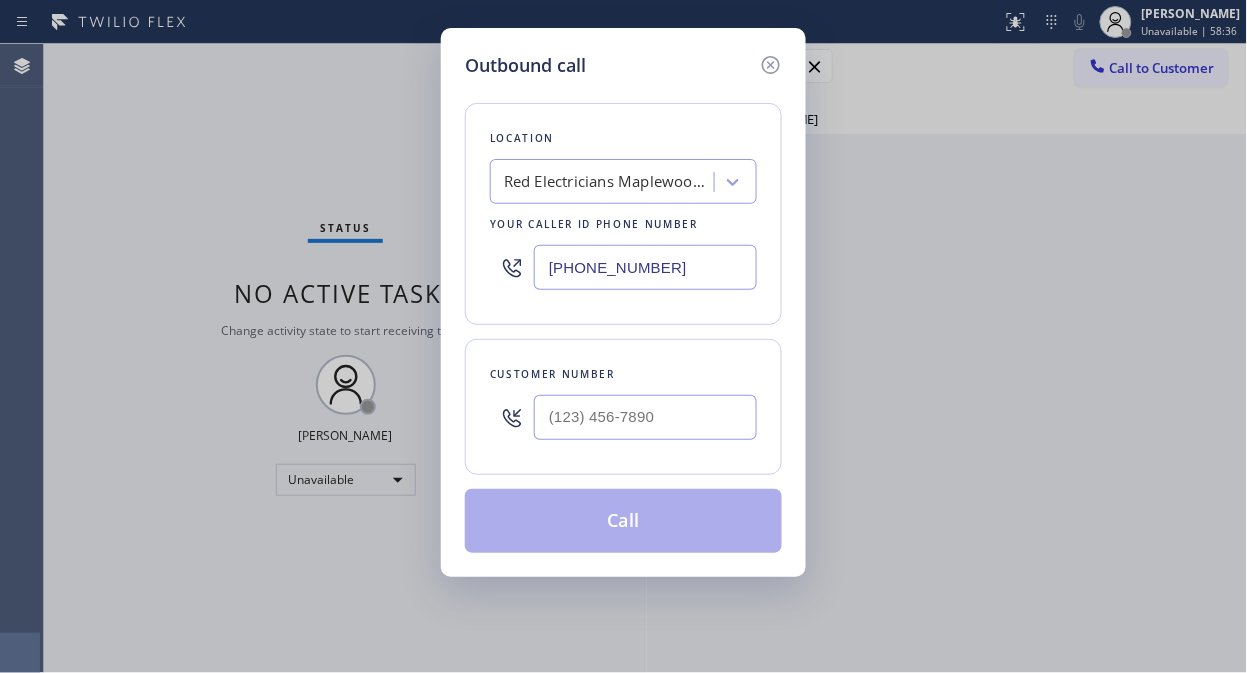 type on "[PHONE_NUMBER]" 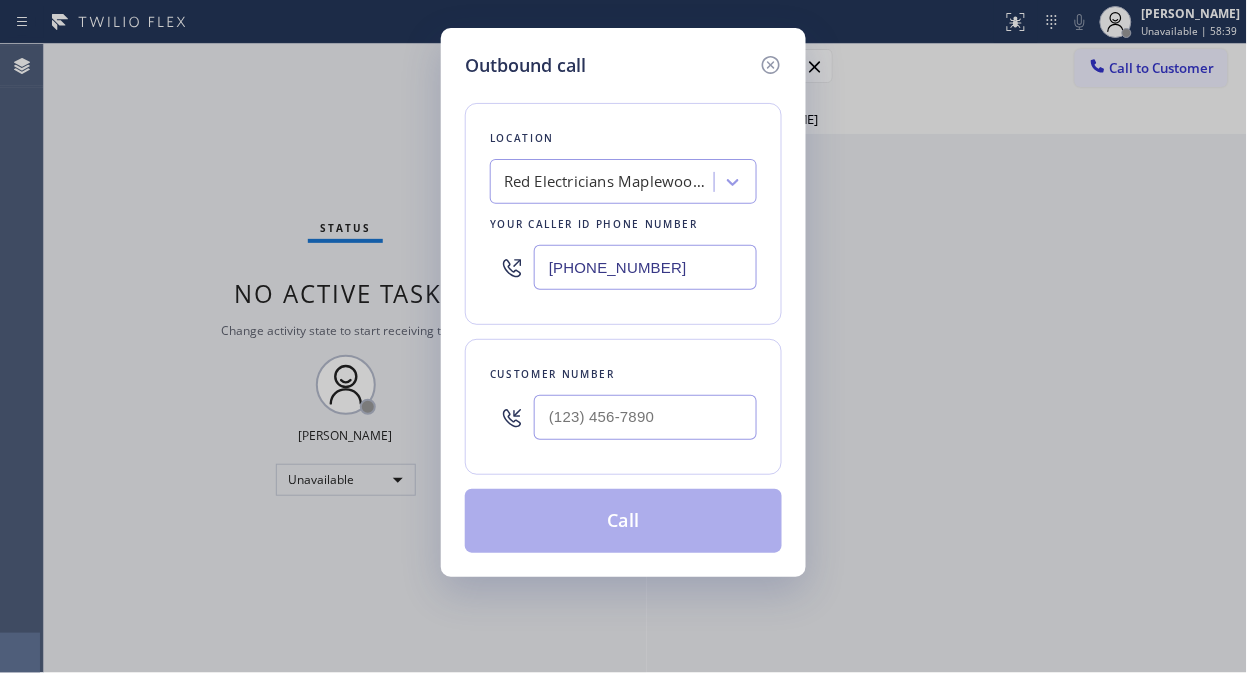 drag, startPoint x: 110, startPoint y: 204, endPoint x: 345, endPoint y: 336, distance: 269.5348 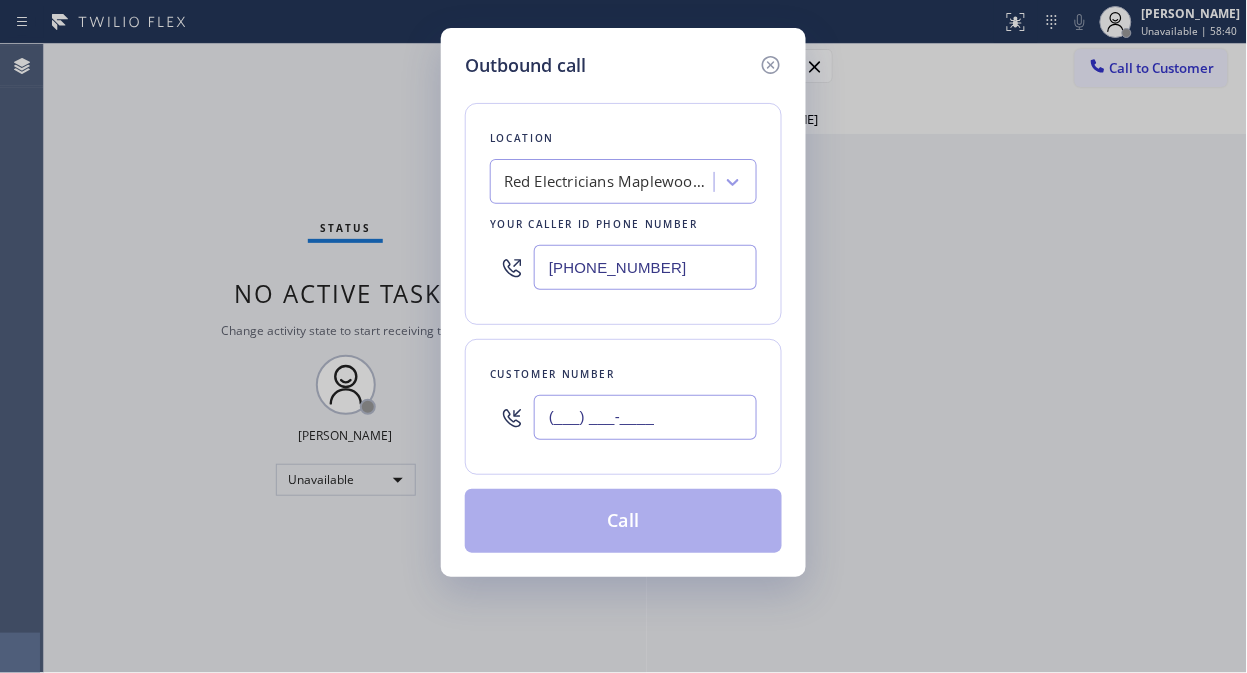 click on "(___) ___-____" at bounding box center (645, 417) 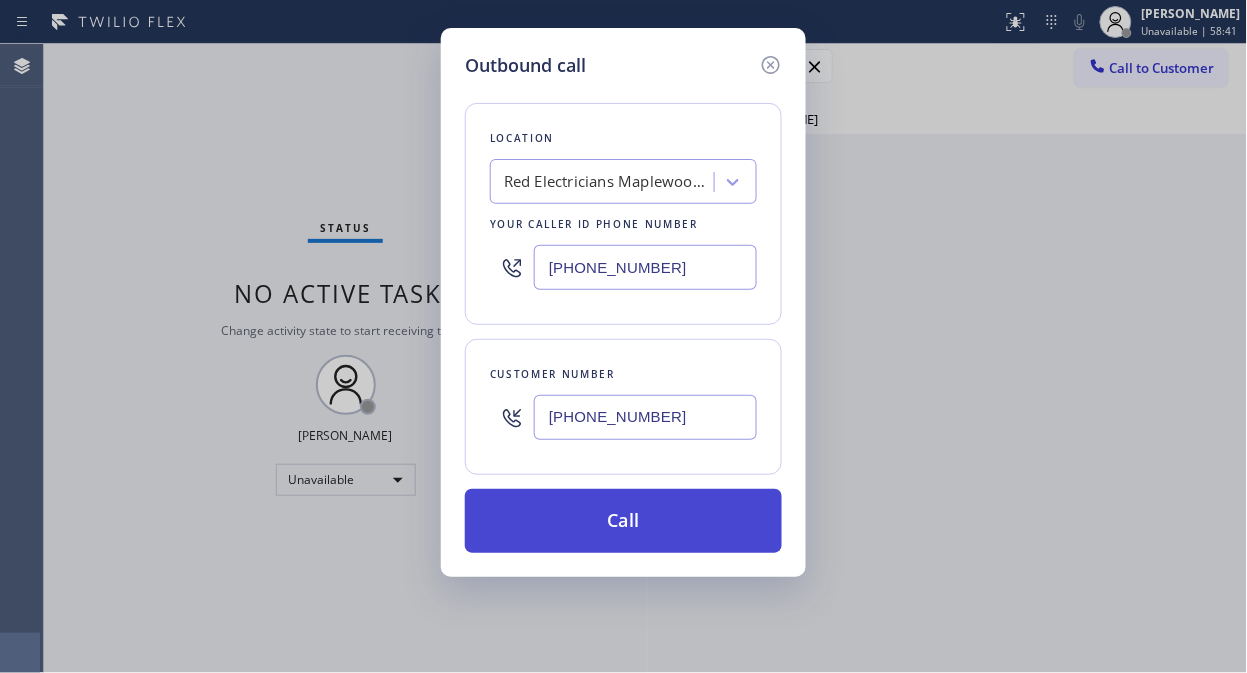 type on "[PHONE_NUMBER]" 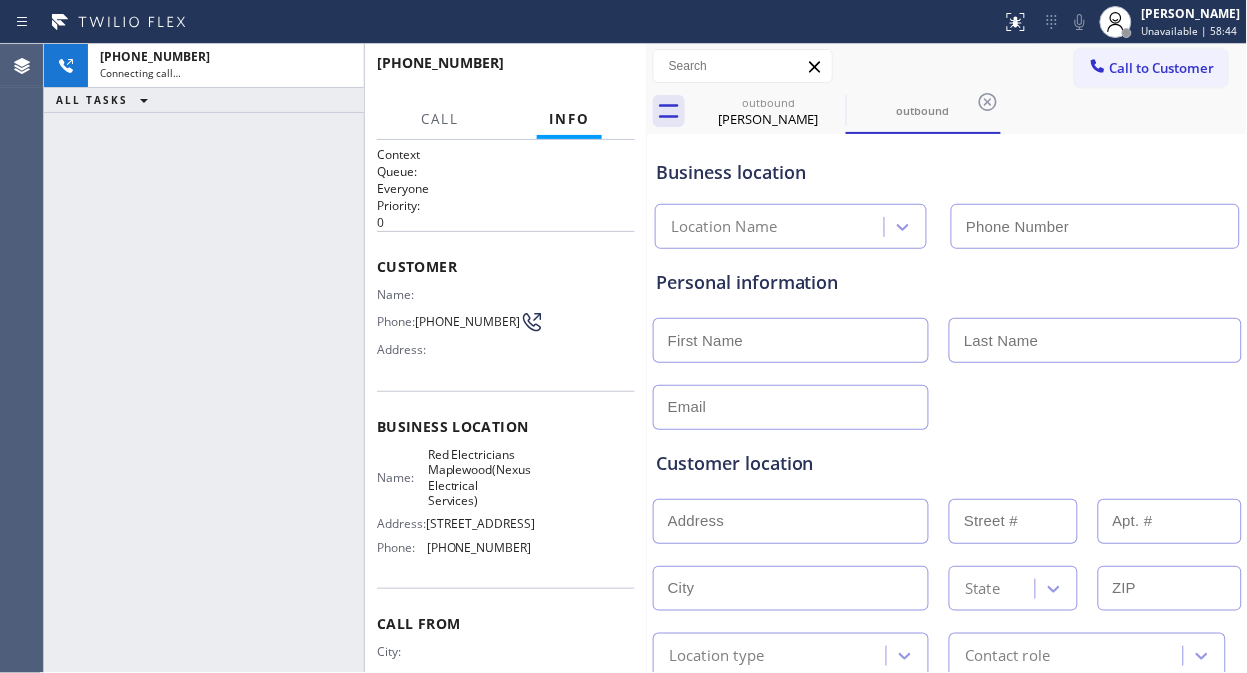 type on "[PHONE_NUMBER]" 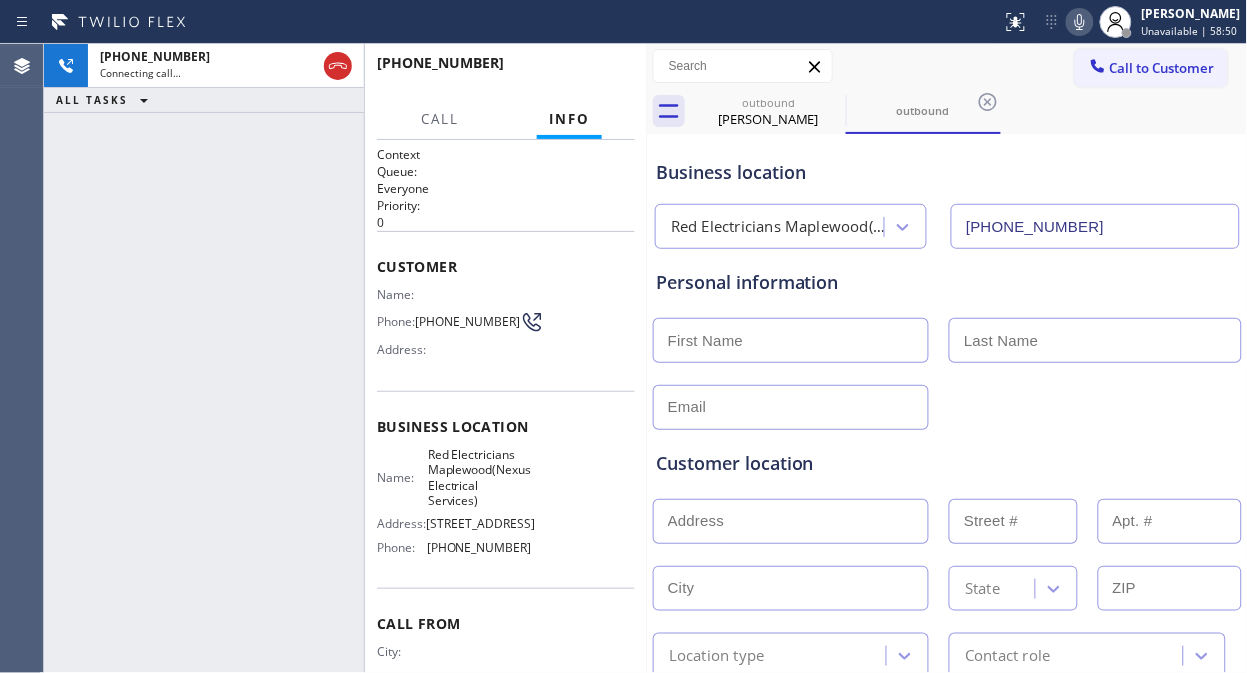 click on "[PHONE_NUMBER] Connecting call… ALL TASKS ALL TASKS ACTIVE TASKS TASKS IN WRAP UP" at bounding box center (204, 358) 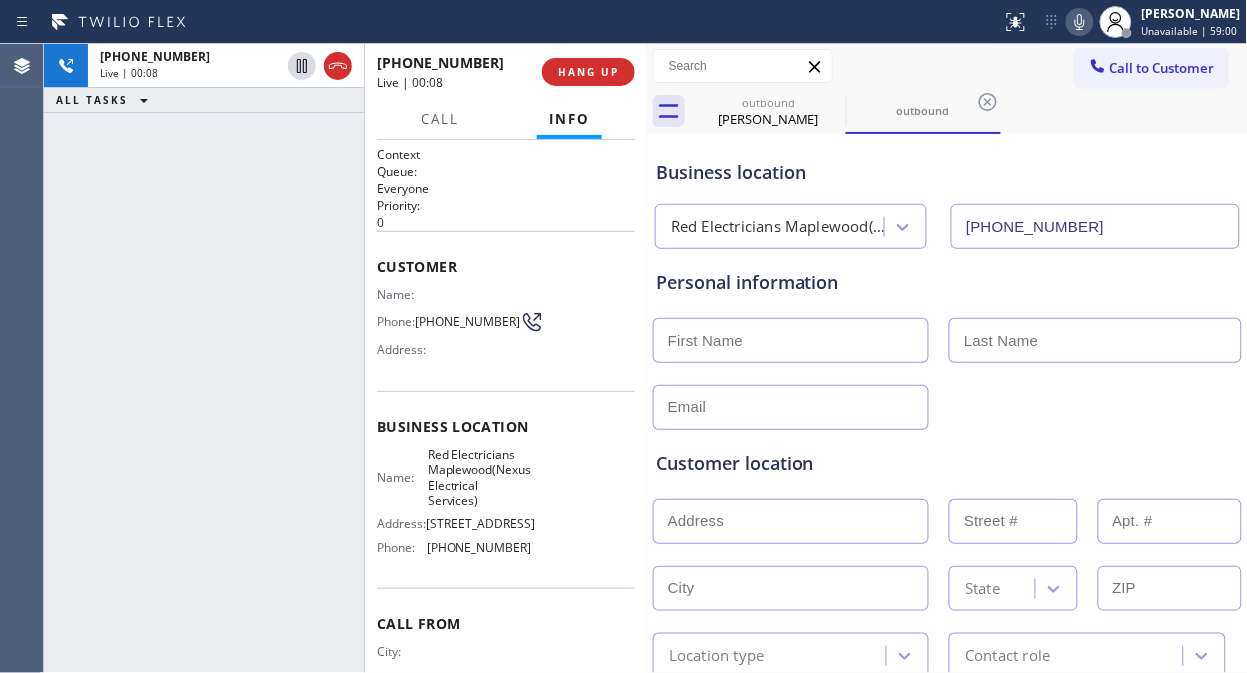 click 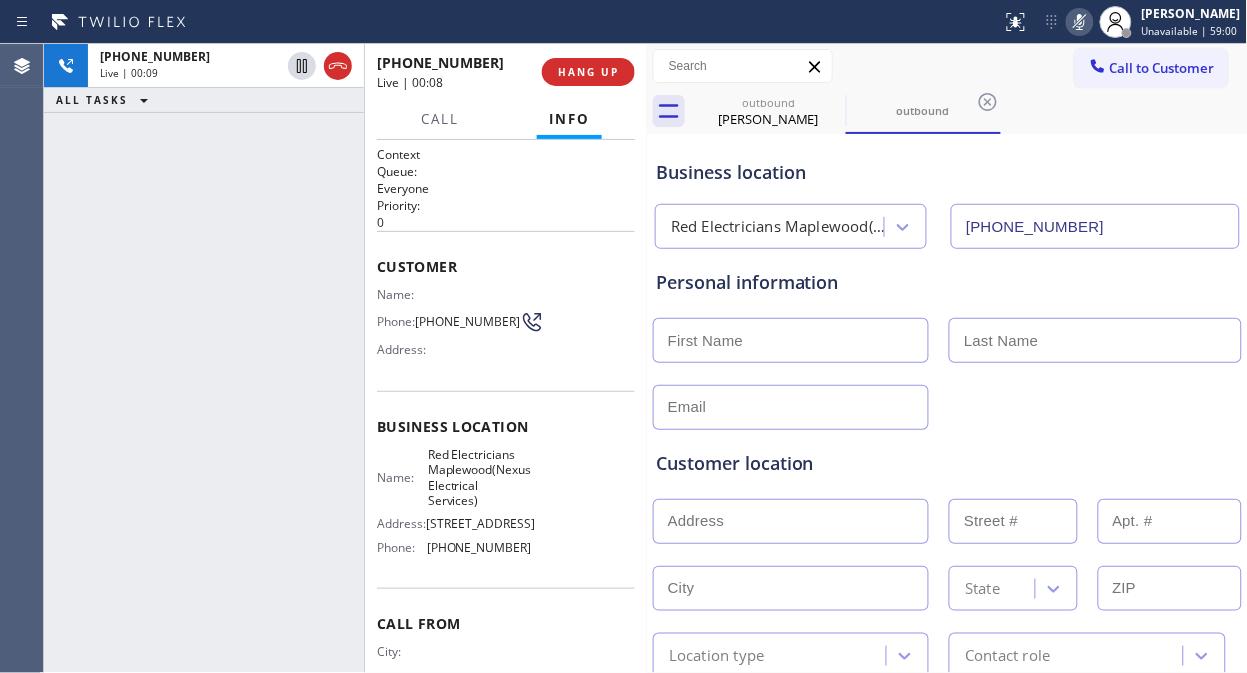 click 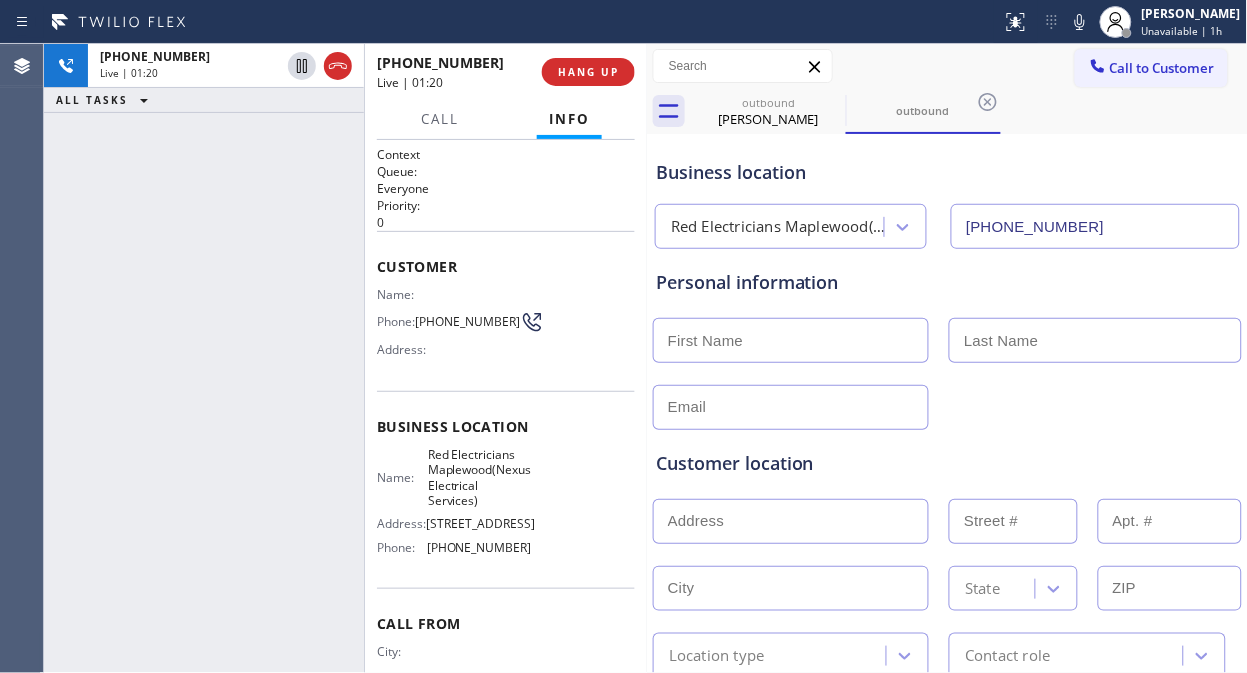 drag, startPoint x: 1101, startPoint y: 21, endPoint x: 1077, endPoint y: 21, distance: 24 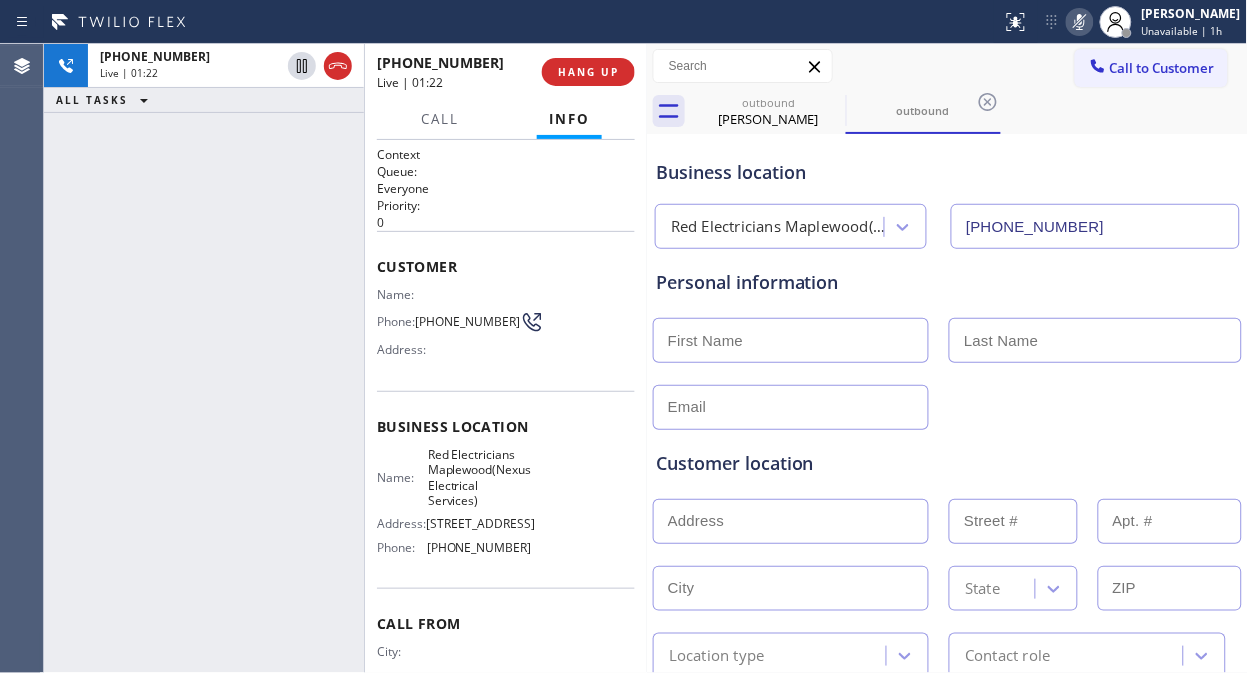 click 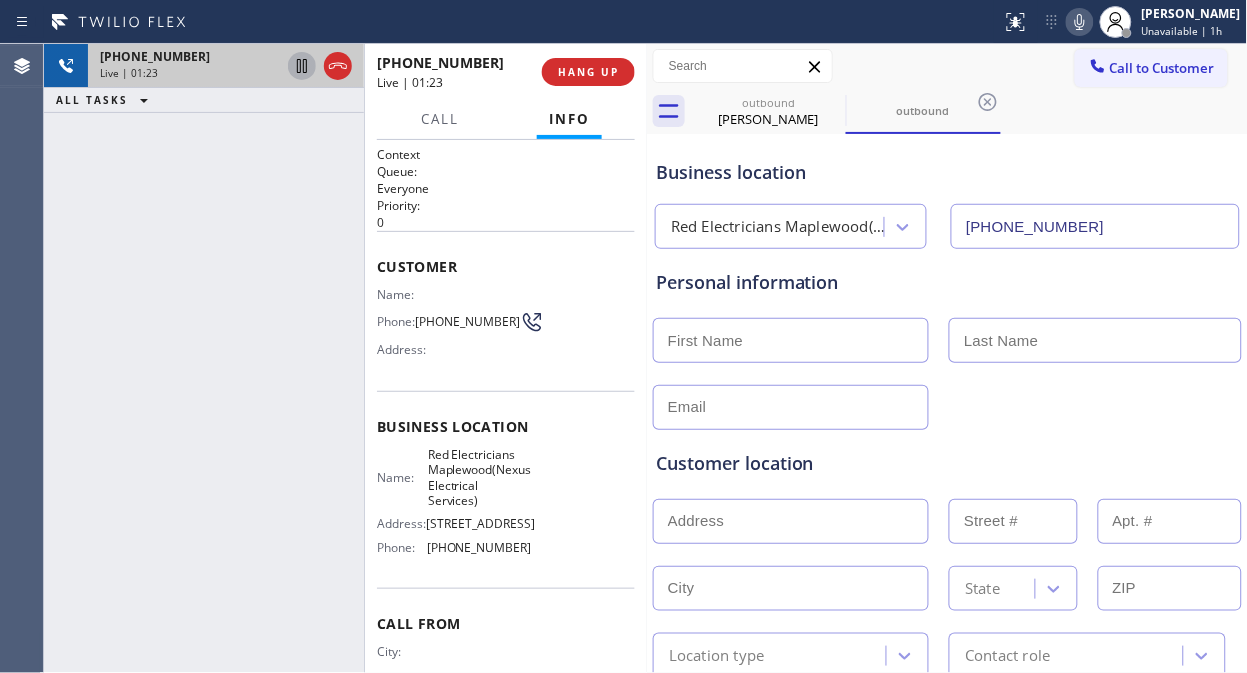 click 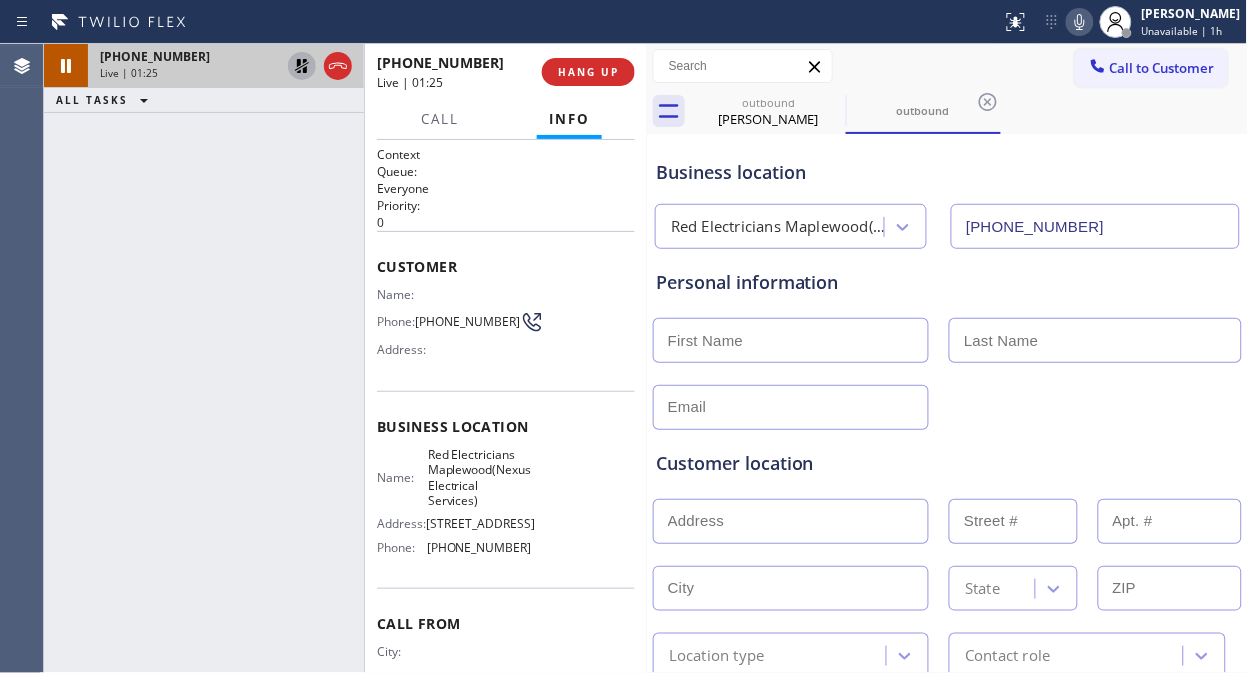 click 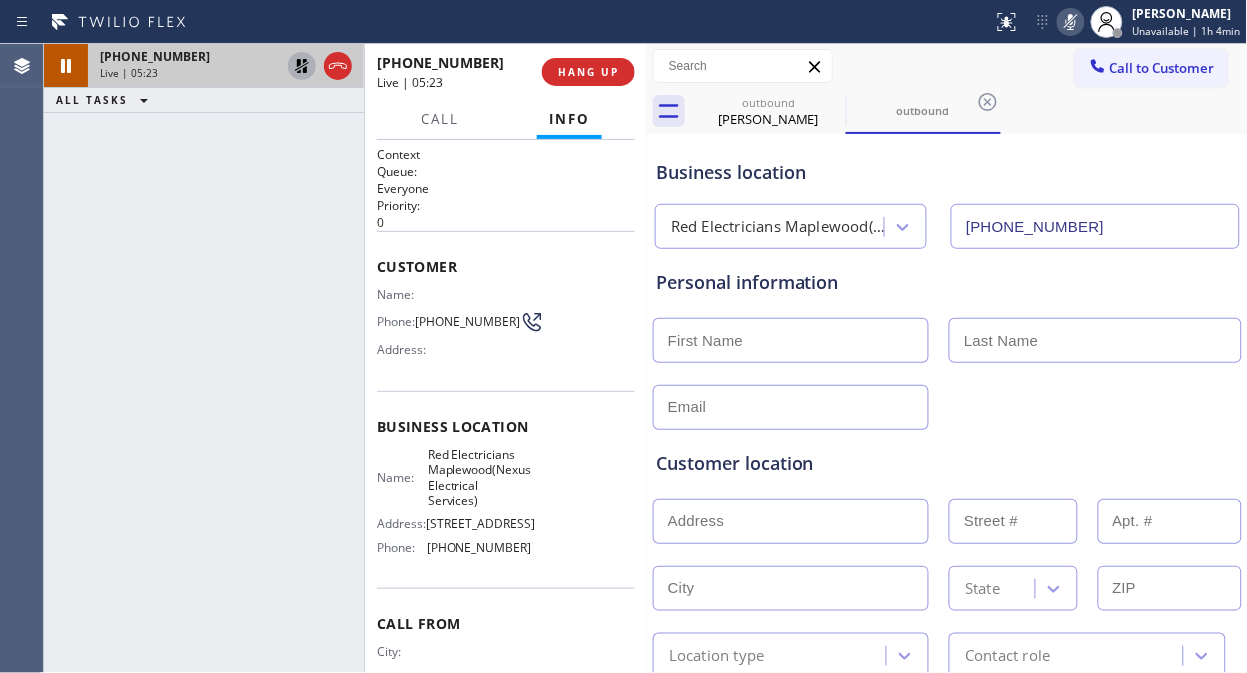 click on "[PHONE_NUMBER] Live | 05:23 ALL TASKS ALL TASKS ACTIVE TASKS TASKS IN WRAP UP" at bounding box center [204, 358] 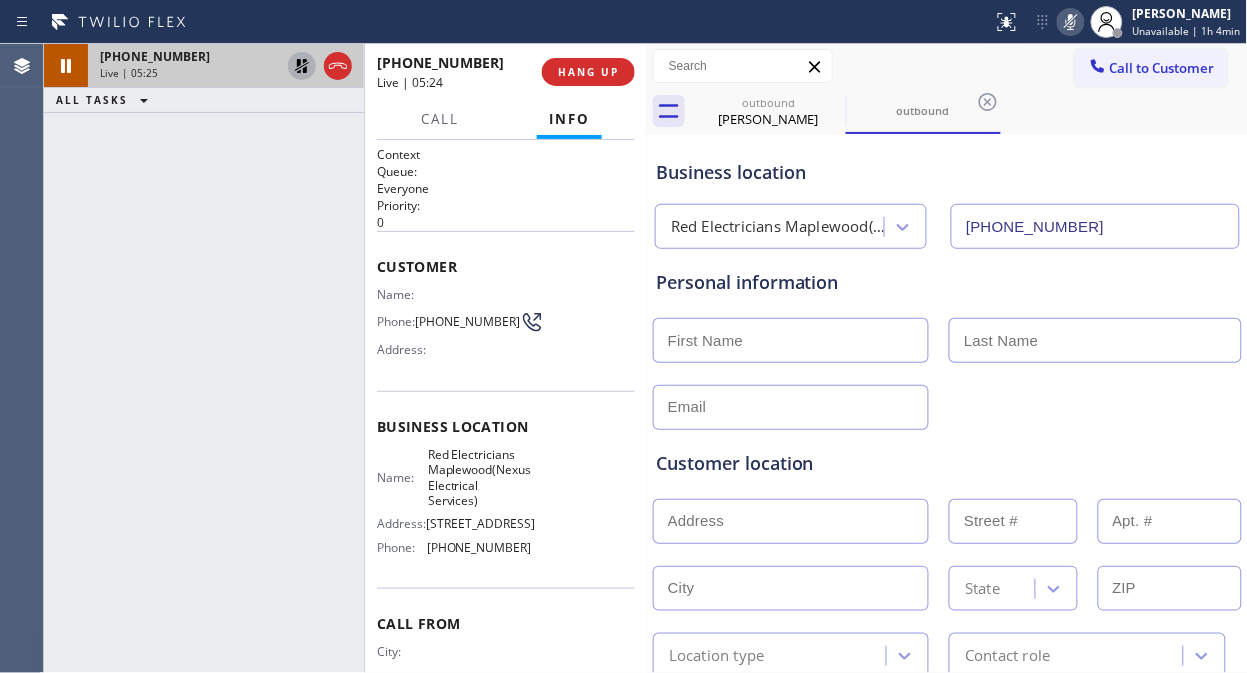 click 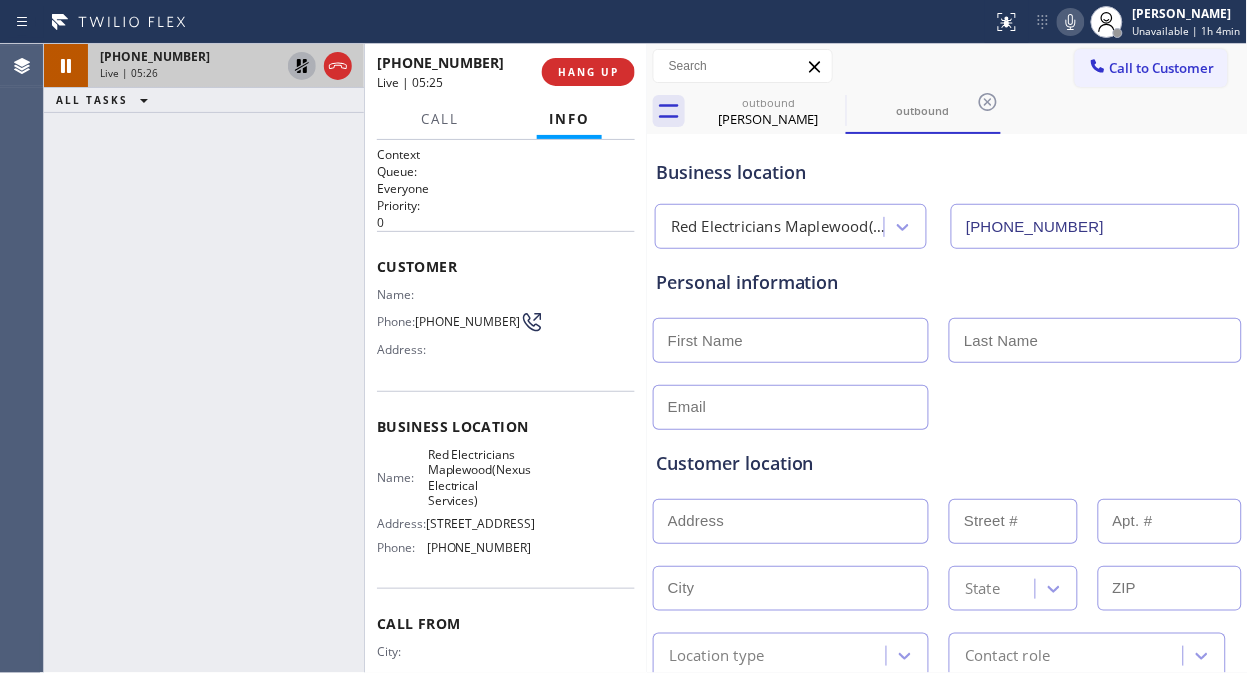 click 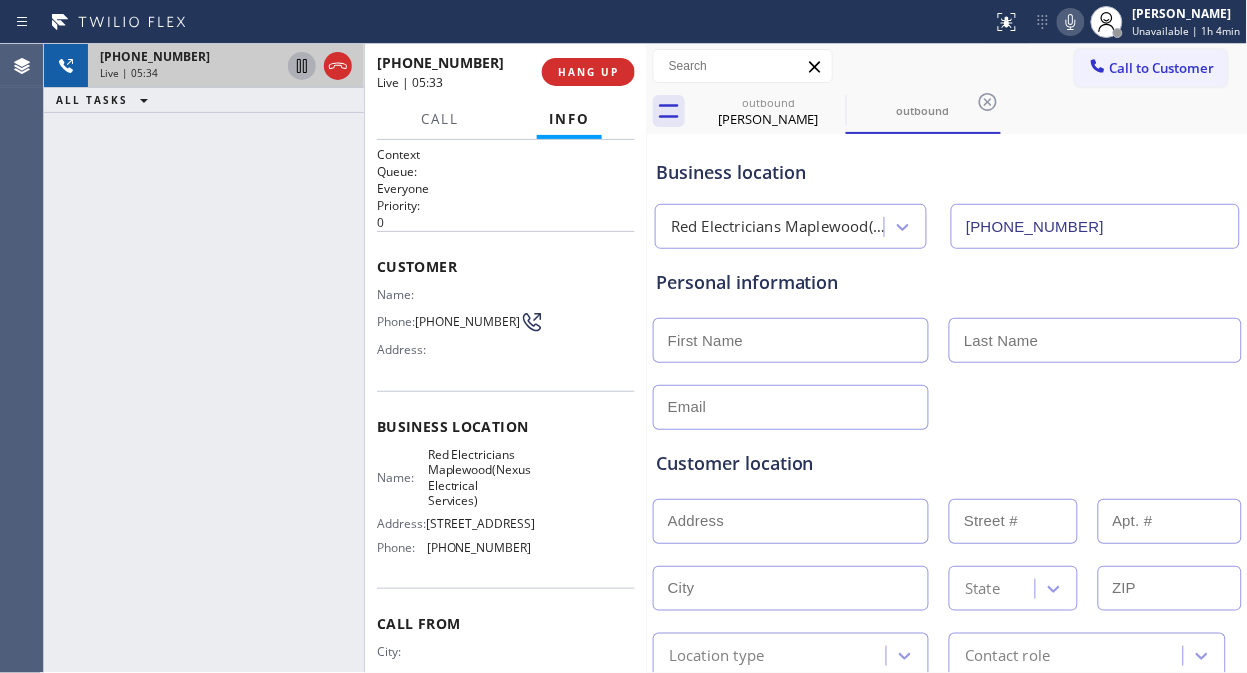 click on "[PHONE_NUMBER] Live | 05:34 ALL TASKS ALL TASKS ACTIVE TASKS TASKS IN WRAP UP" at bounding box center [204, 358] 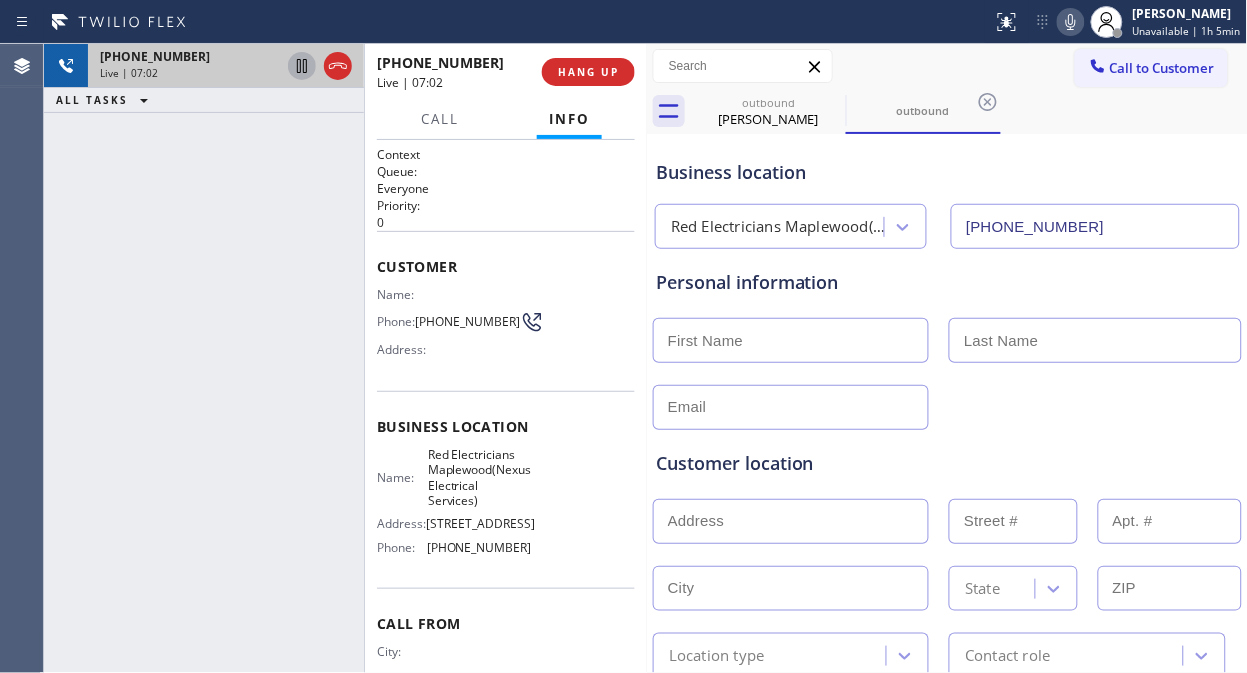 click on "[PHONE_NUMBER] Live | 07:02 ALL TASKS ALL TASKS ACTIVE TASKS TASKS IN WRAP UP" at bounding box center [204, 358] 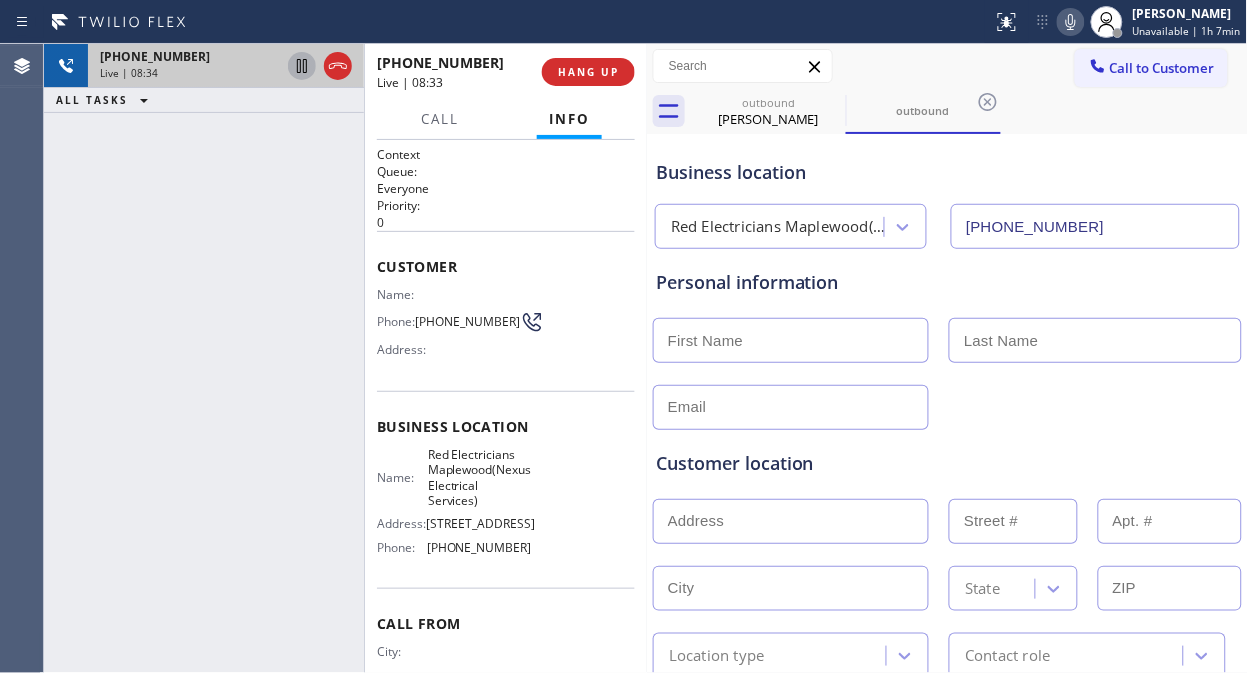 drag, startPoint x: 206, startPoint y: 254, endPoint x: 627, endPoint y: 191, distance: 425.68768 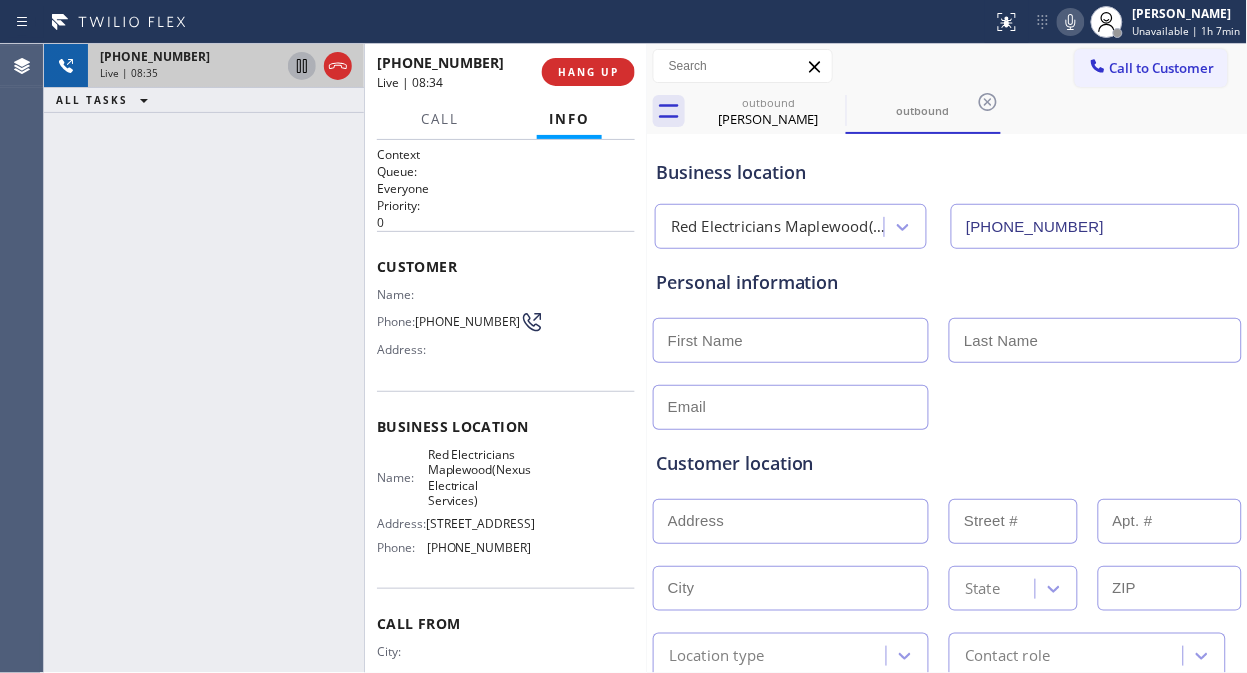 click 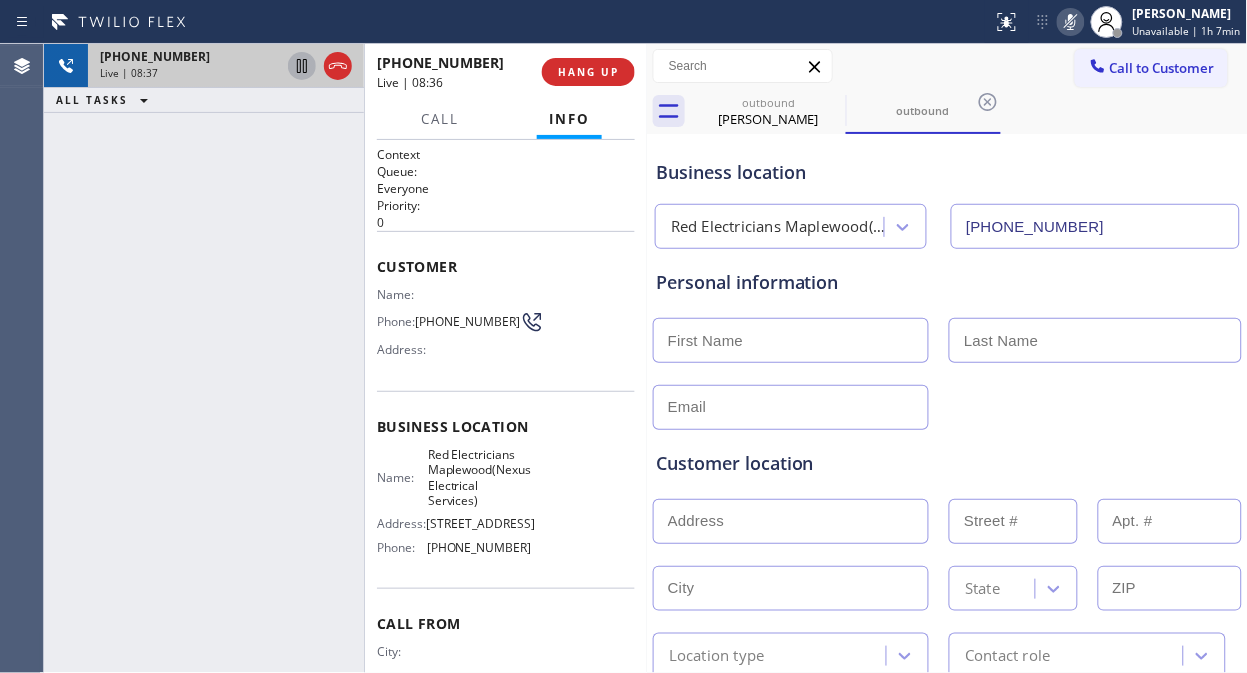 click 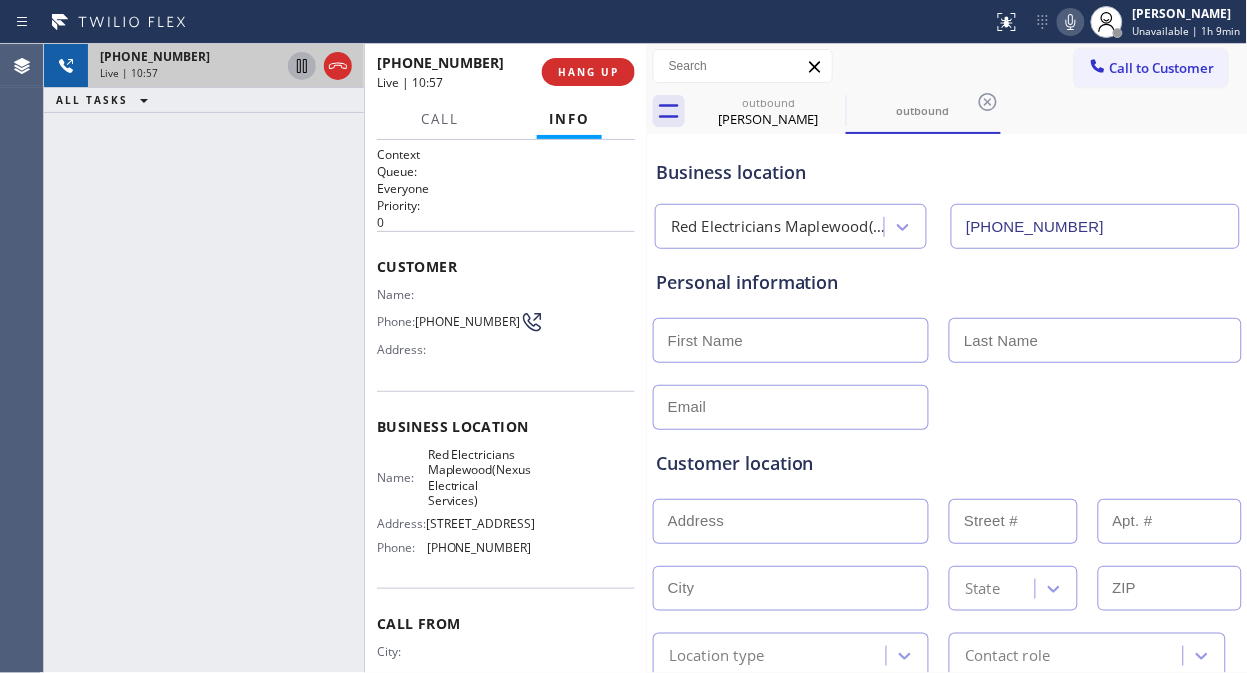 click on "[PHONE_NUMBER] Live | 10:57 ALL TASKS ALL TASKS ACTIVE TASKS TASKS IN WRAP UP" at bounding box center (204, 358) 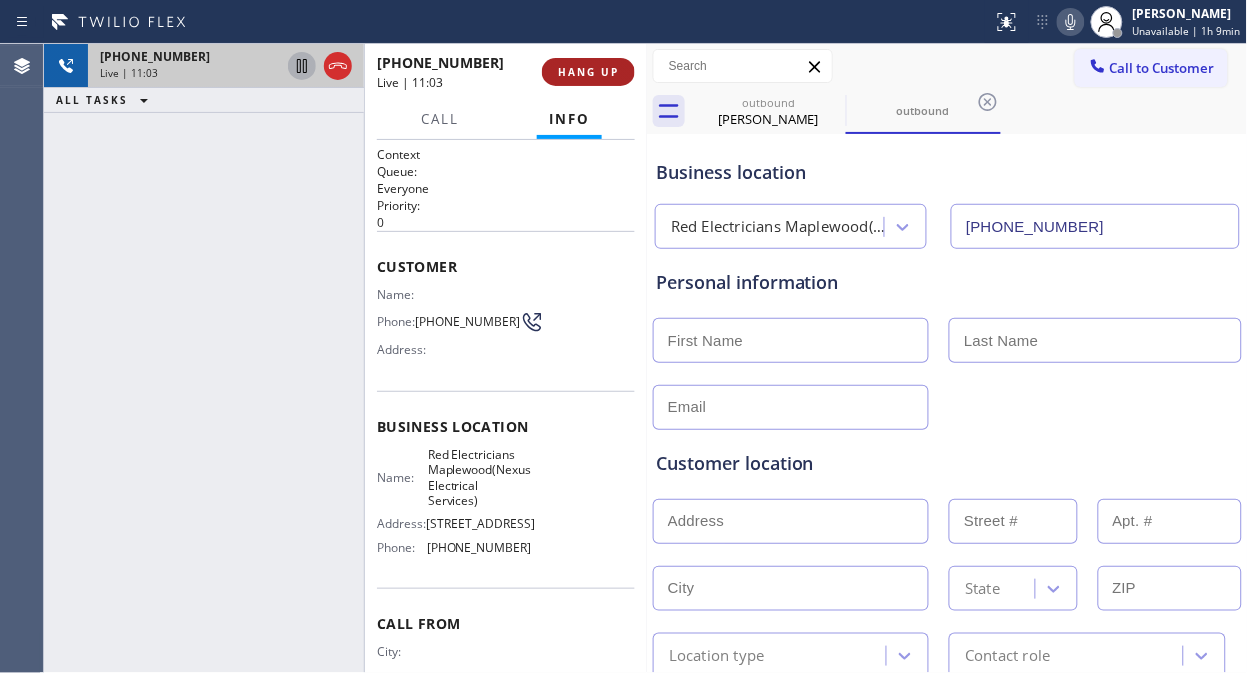 click on "HANG UP" at bounding box center (588, 72) 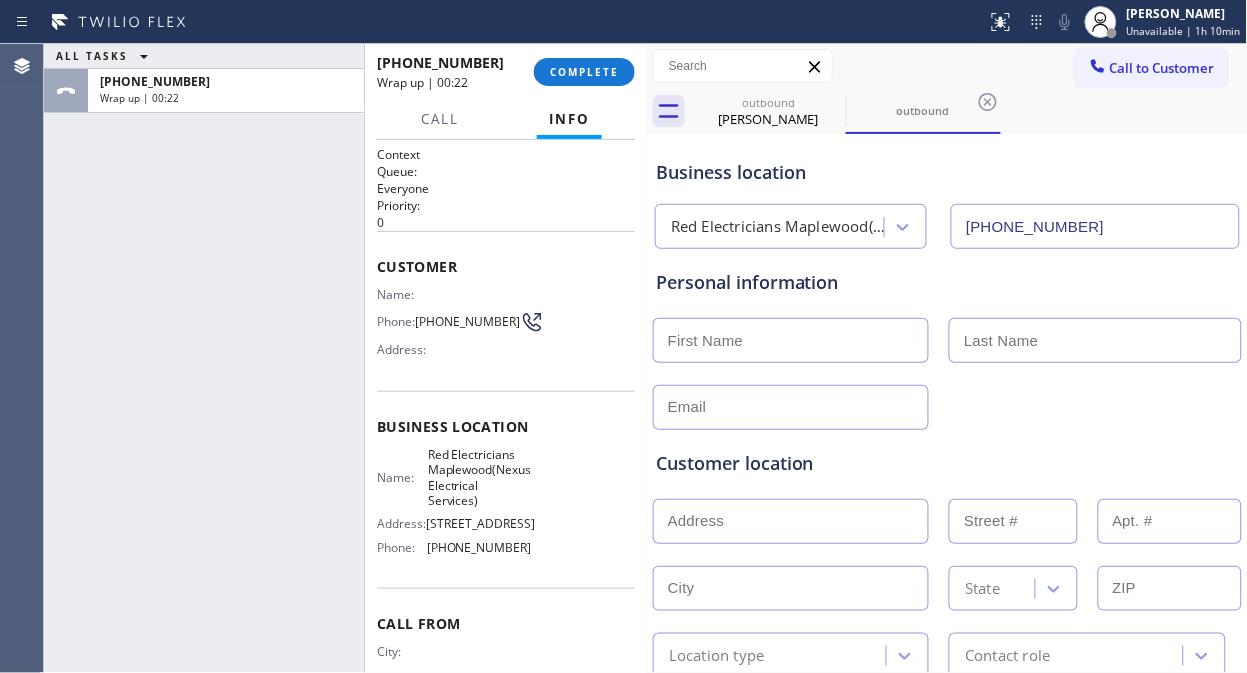 click on "ALL TASKS ALL TASKS ACTIVE TASKS TASKS IN WRAP UP [PHONE_NUMBER] Wrap up | 00:22" at bounding box center (204, 358) 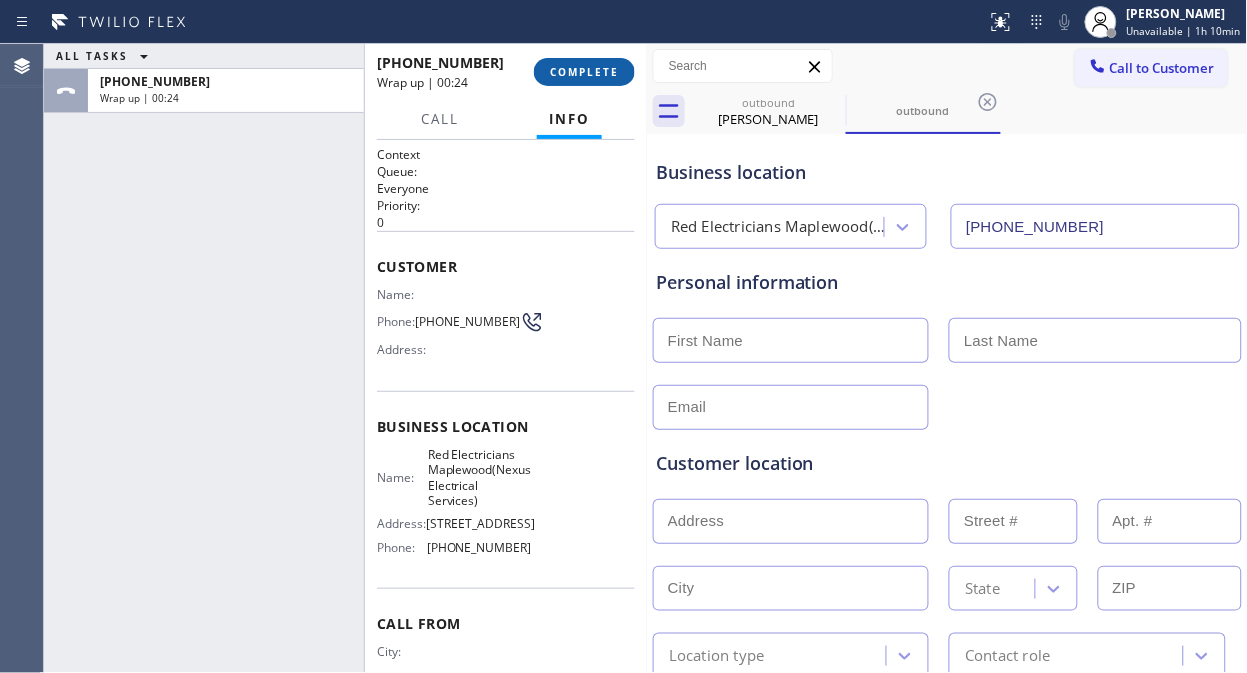 click on "COMPLETE" at bounding box center (584, 72) 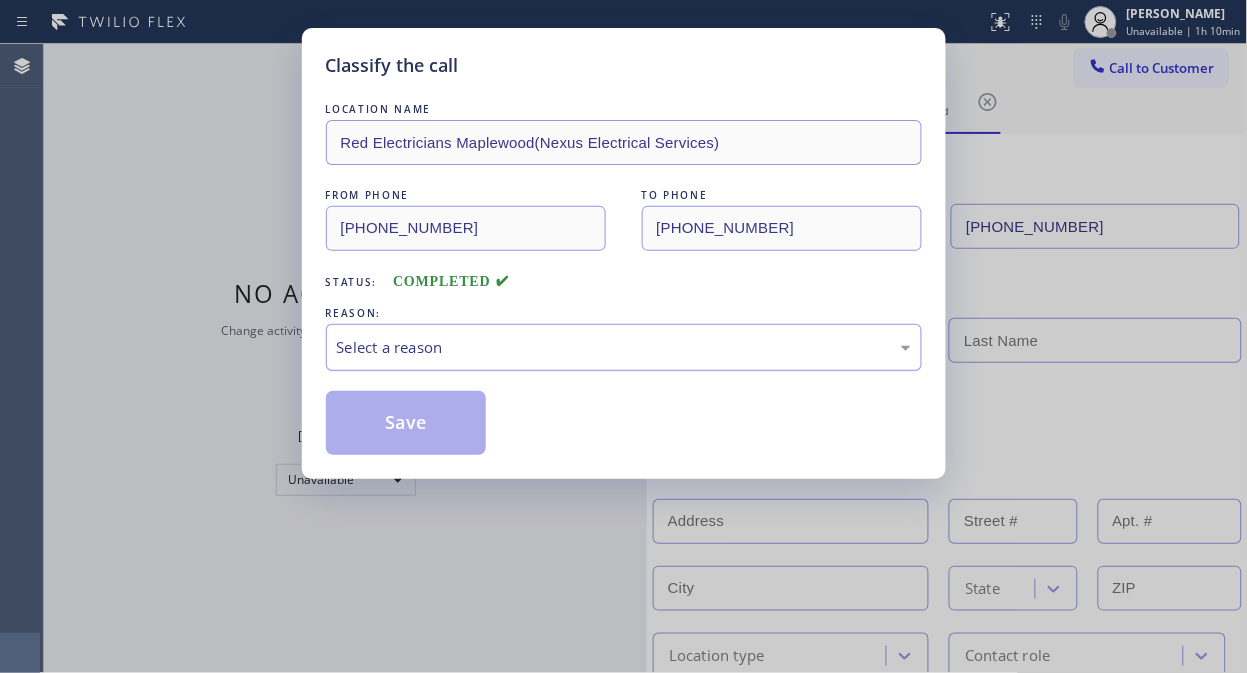click on "Select a reason" at bounding box center (624, 347) 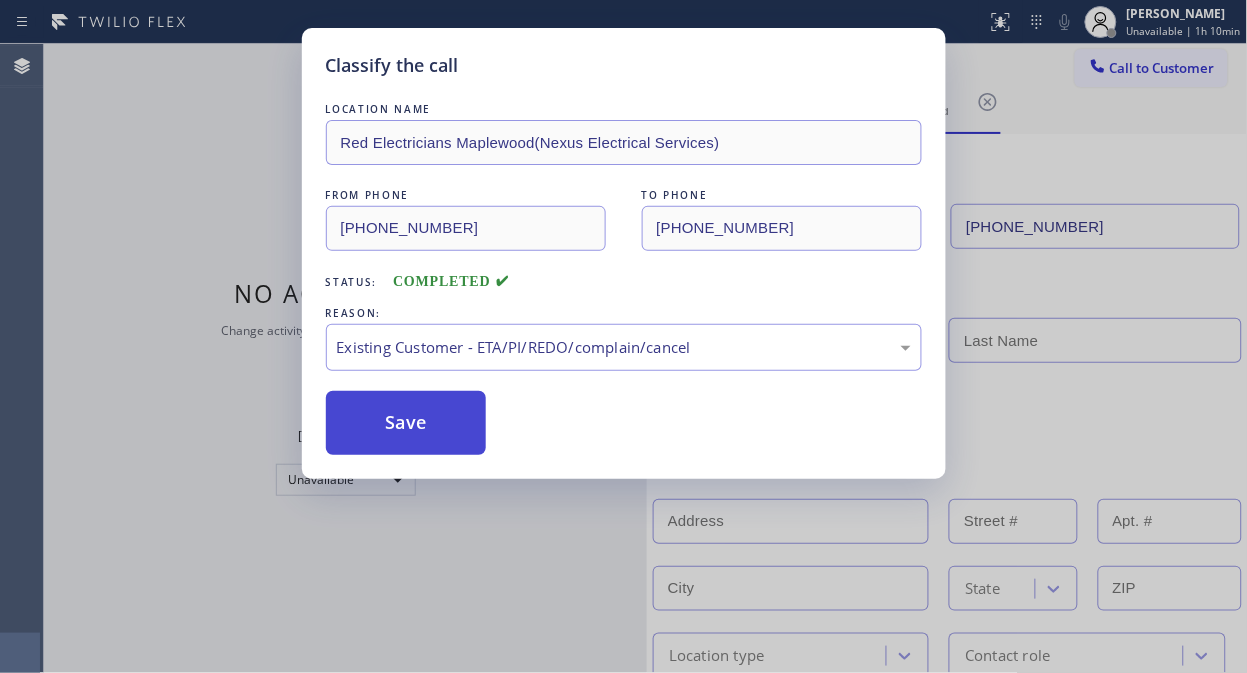 click on "Save" at bounding box center [406, 423] 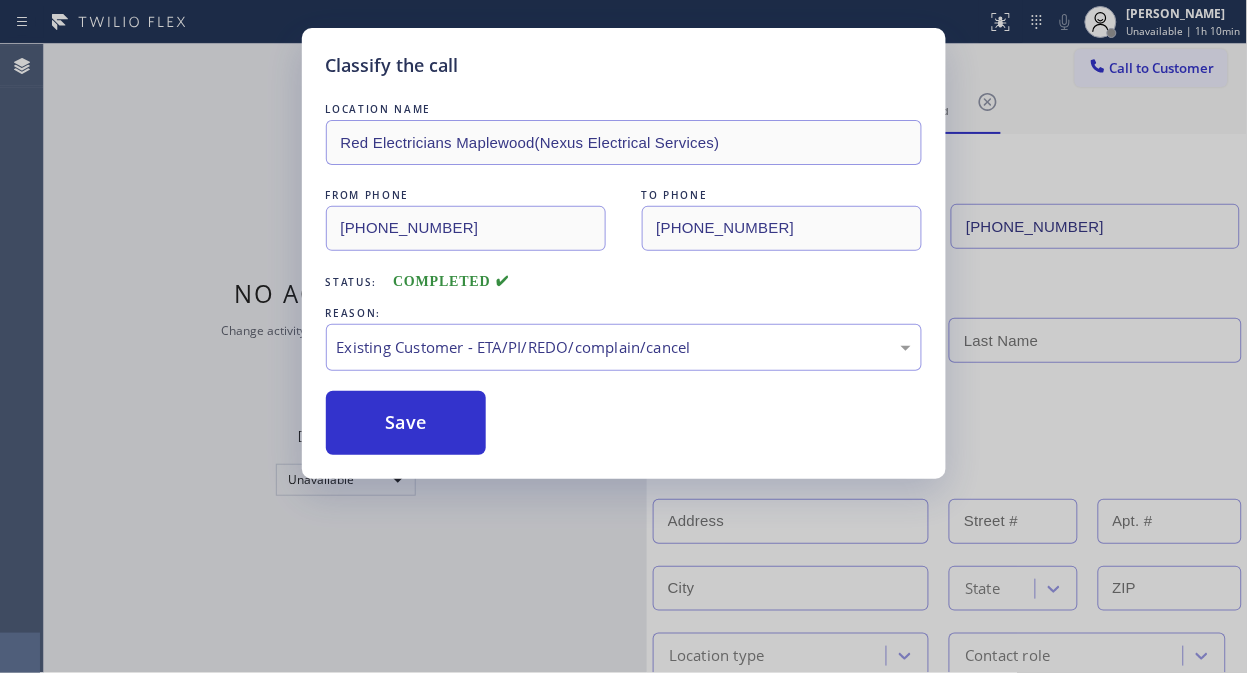 type on "[PHONE_NUMBER]" 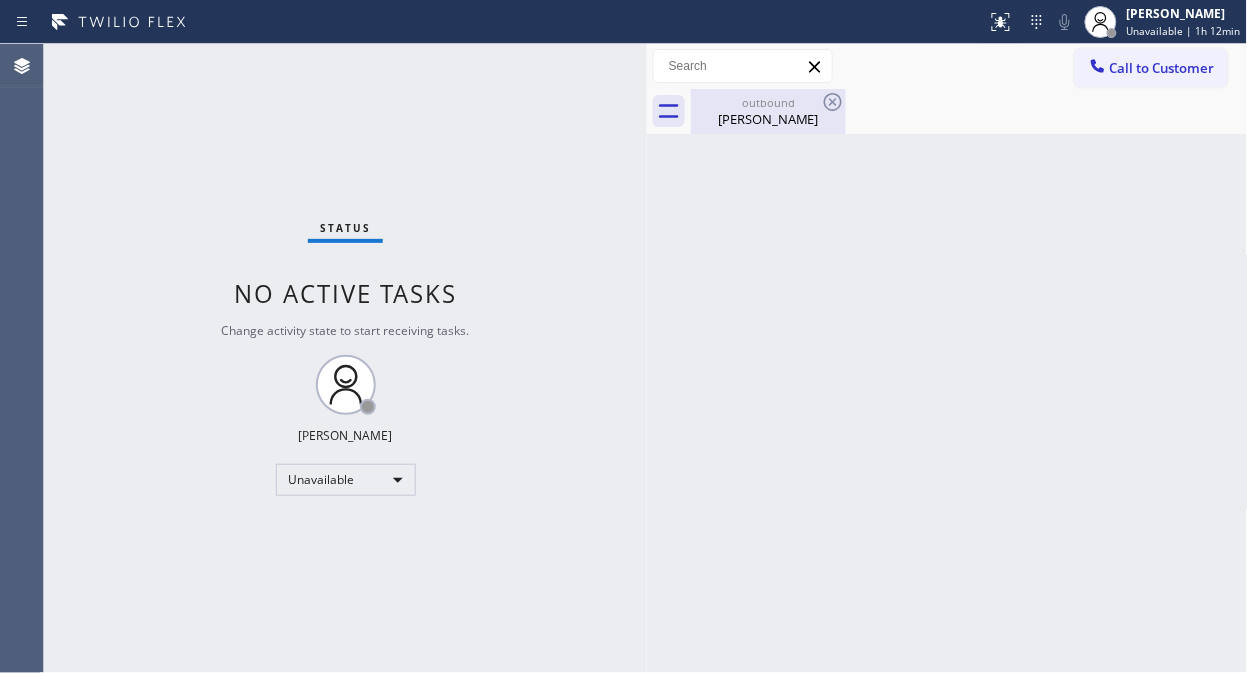 click on "outbound [PERSON_NAME]" at bounding box center (768, 111) 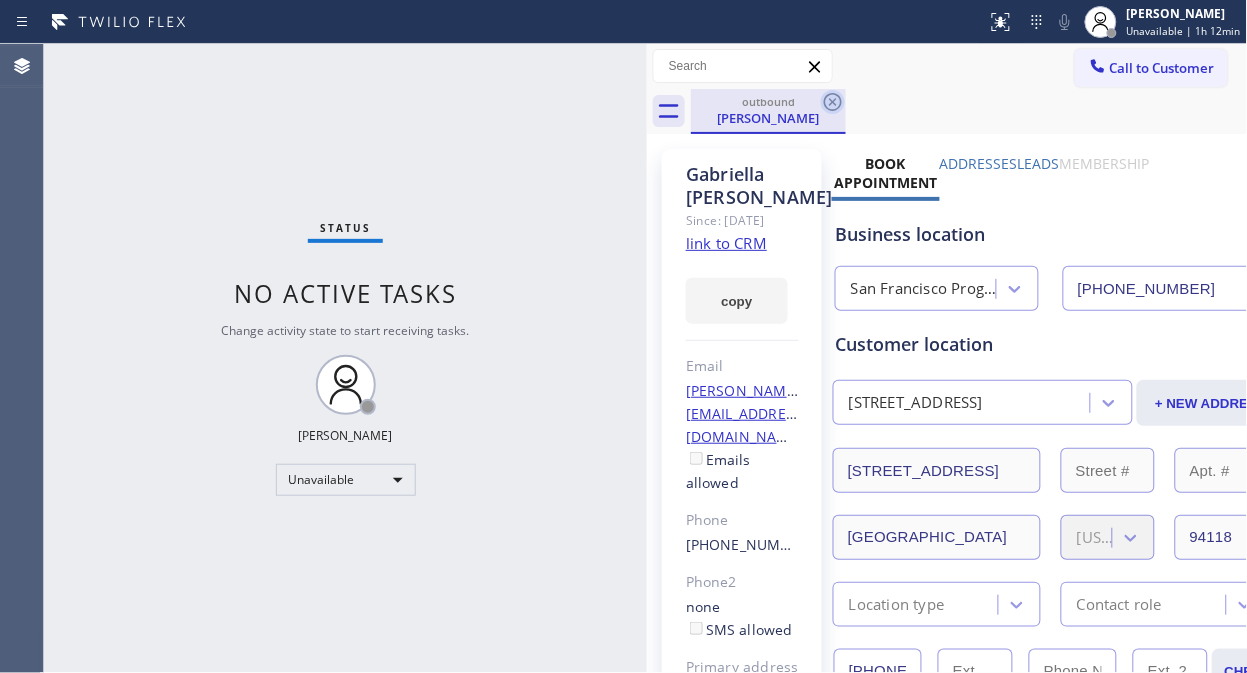 click 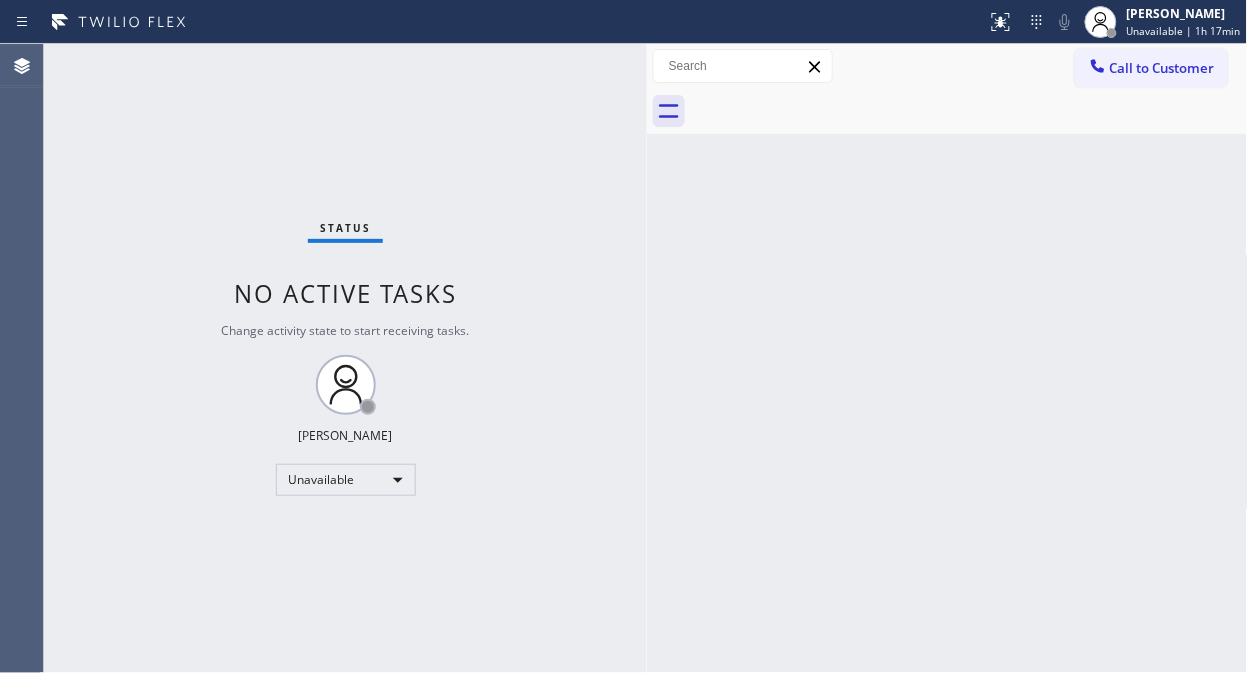 drag, startPoint x: 121, startPoint y: 136, endPoint x: 154, endPoint y: 138, distance: 33.06055 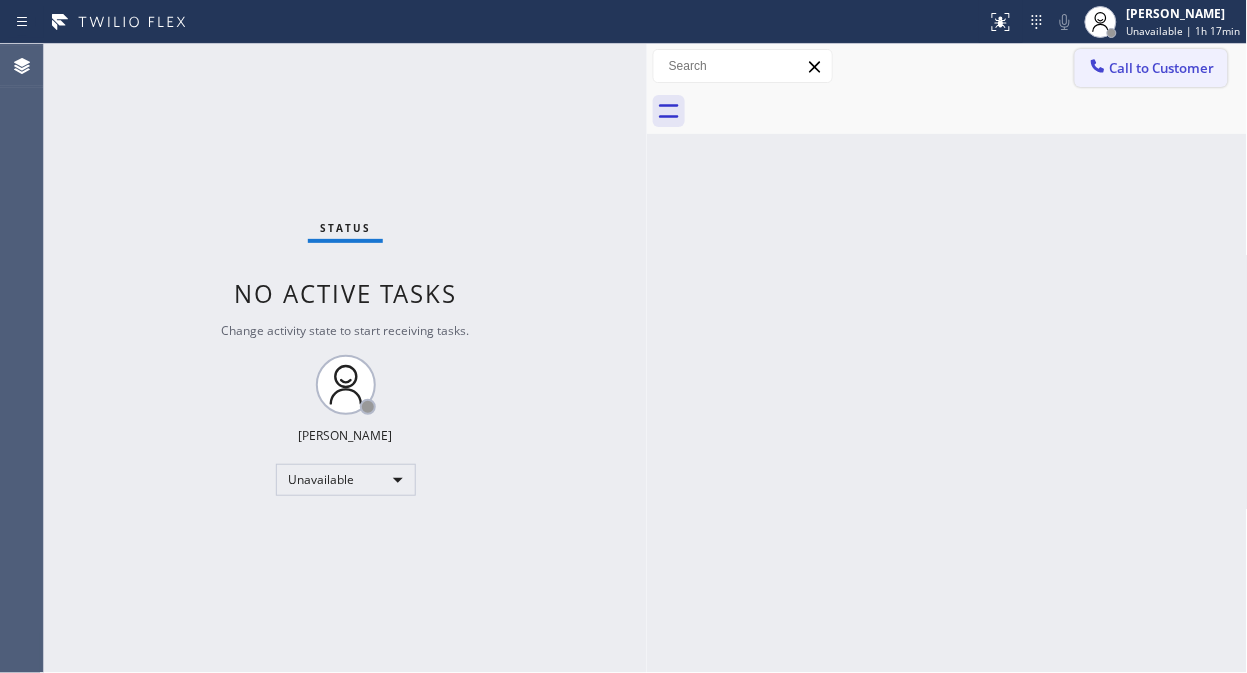 drag, startPoint x: 1070, startPoint y: 83, endPoint x: 1091, endPoint y: 70, distance: 24.698177 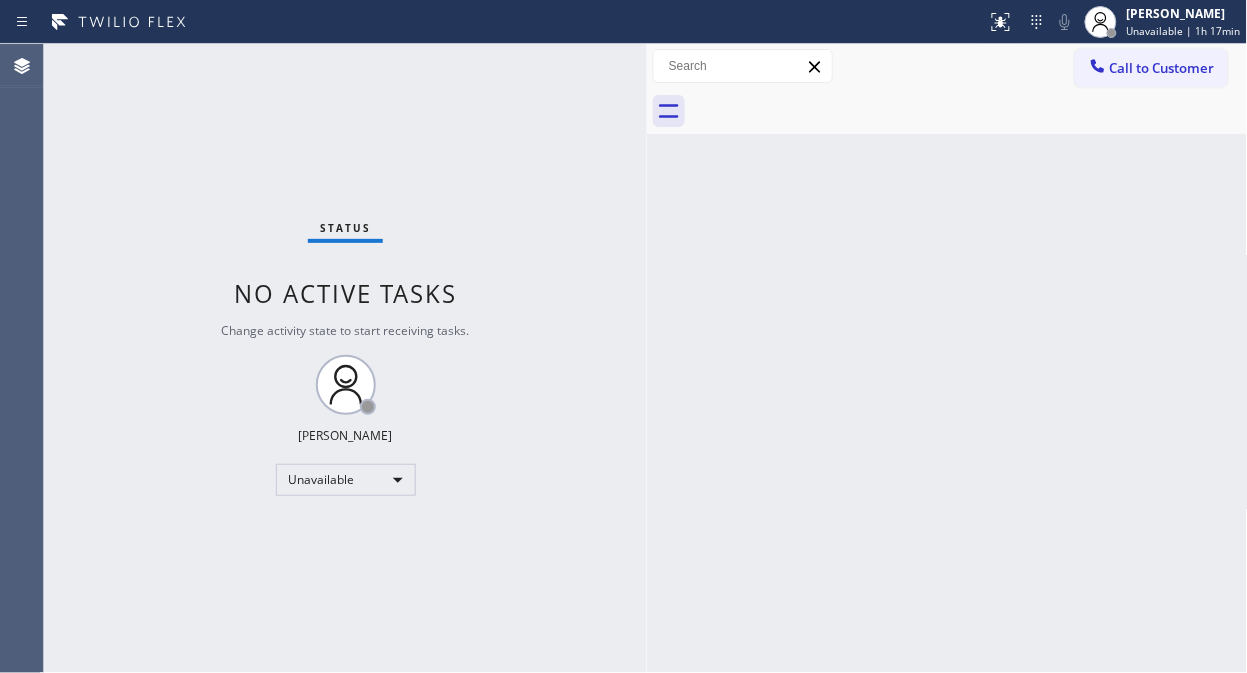 click 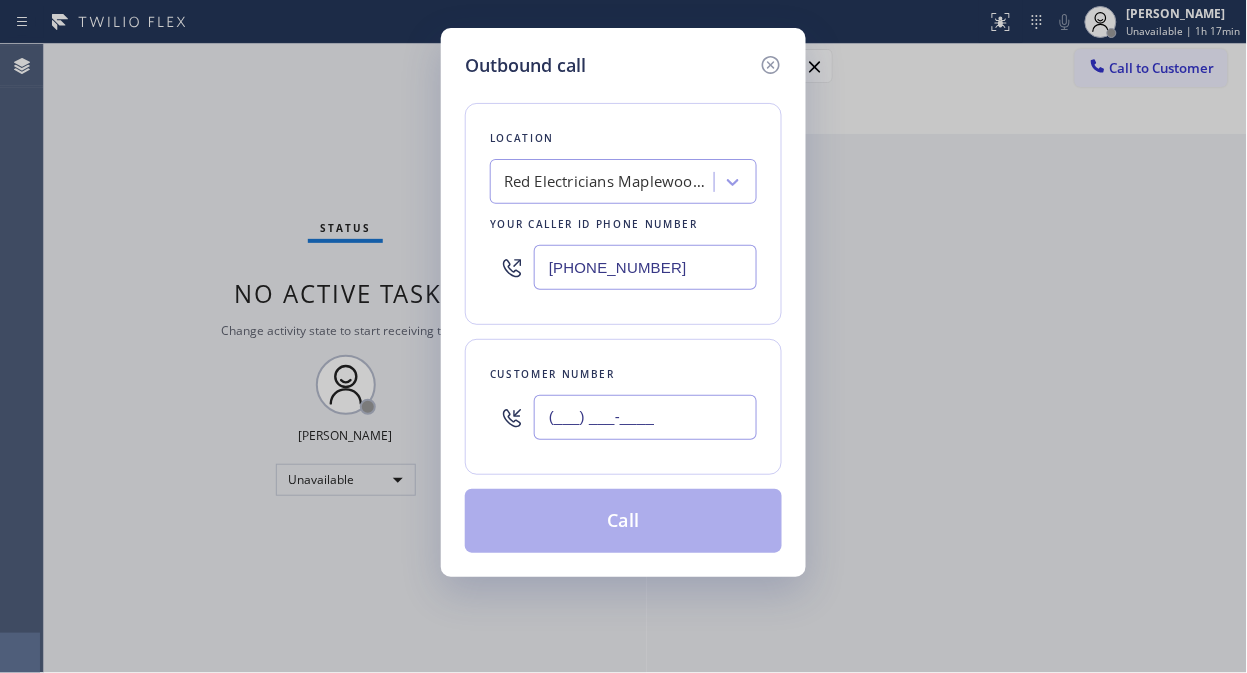 click on "(___) ___-____" at bounding box center (645, 417) 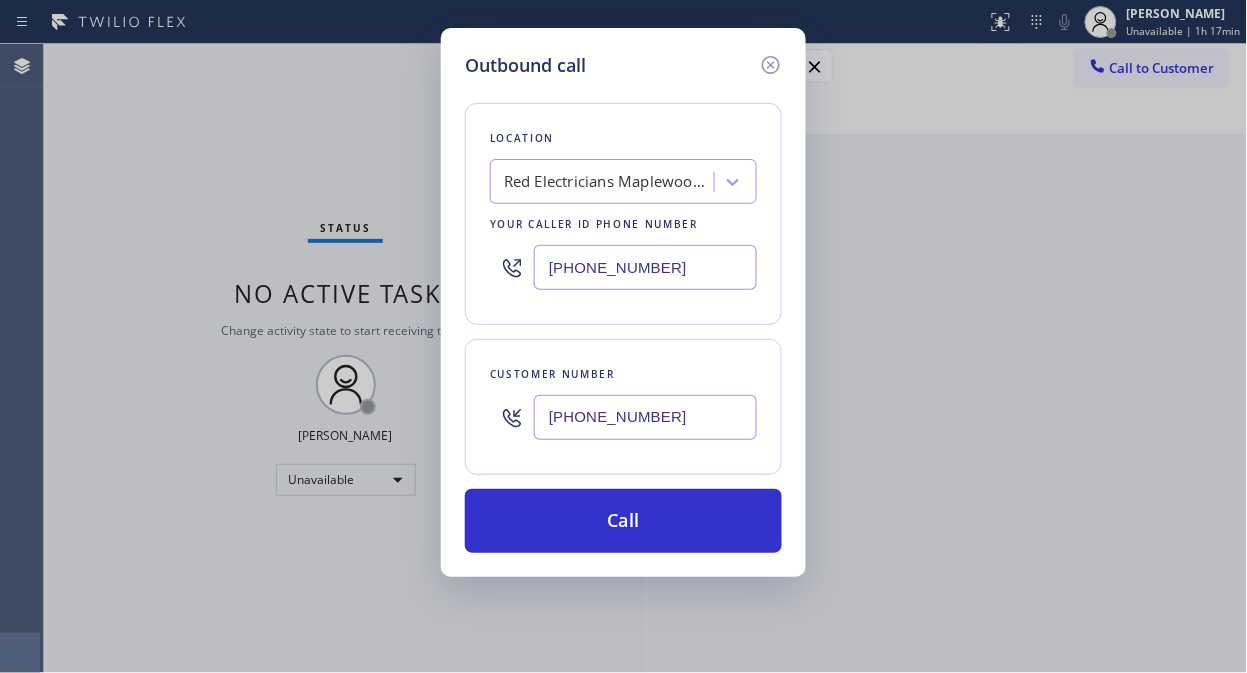 type on "[PHONE_NUMBER]" 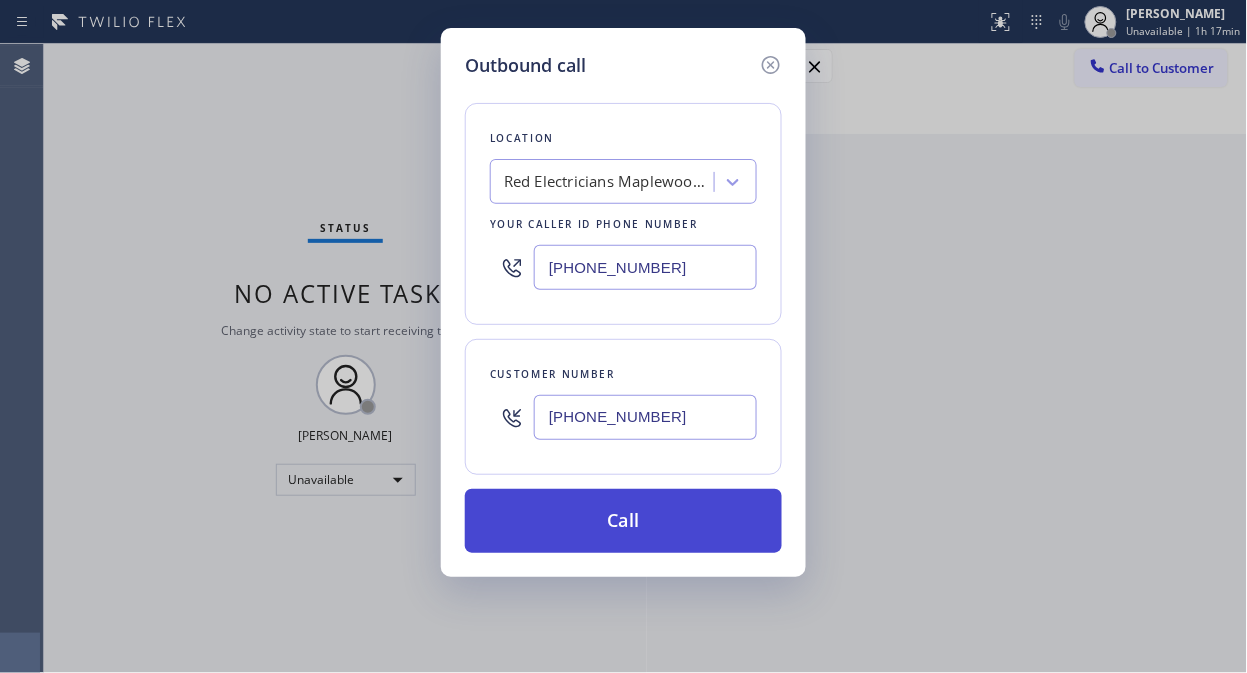click on "Call" at bounding box center [623, 521] 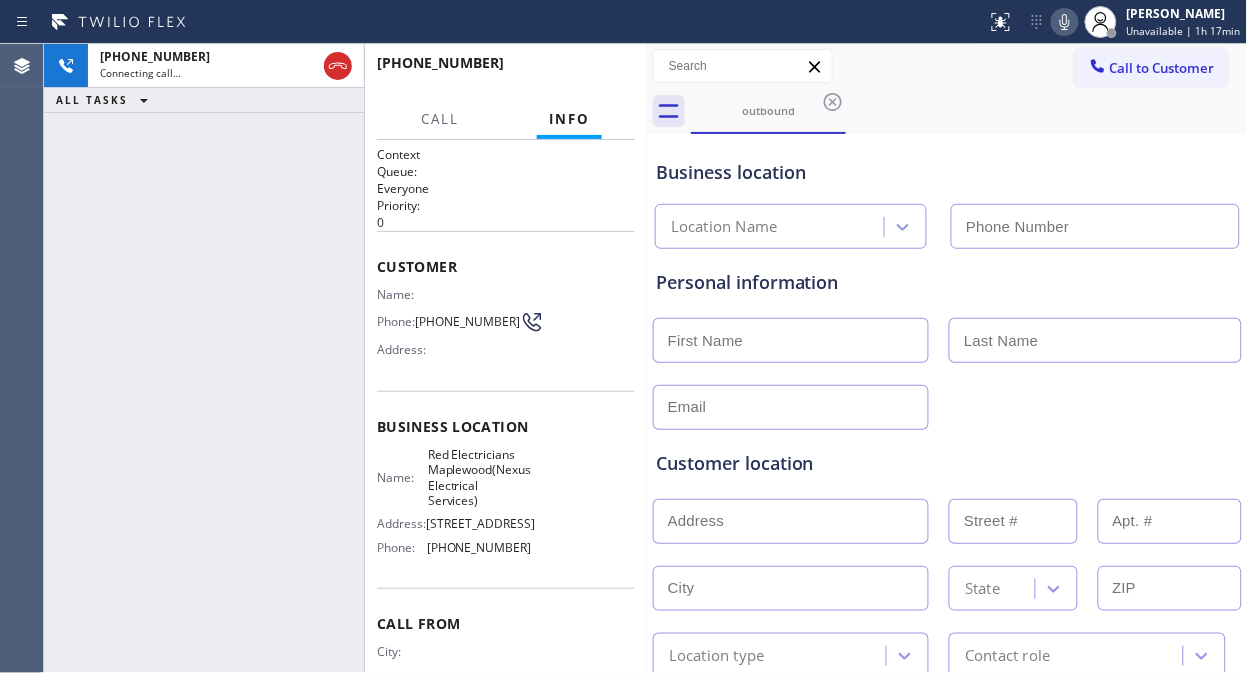 type on "[PHONE_NUMBER]" 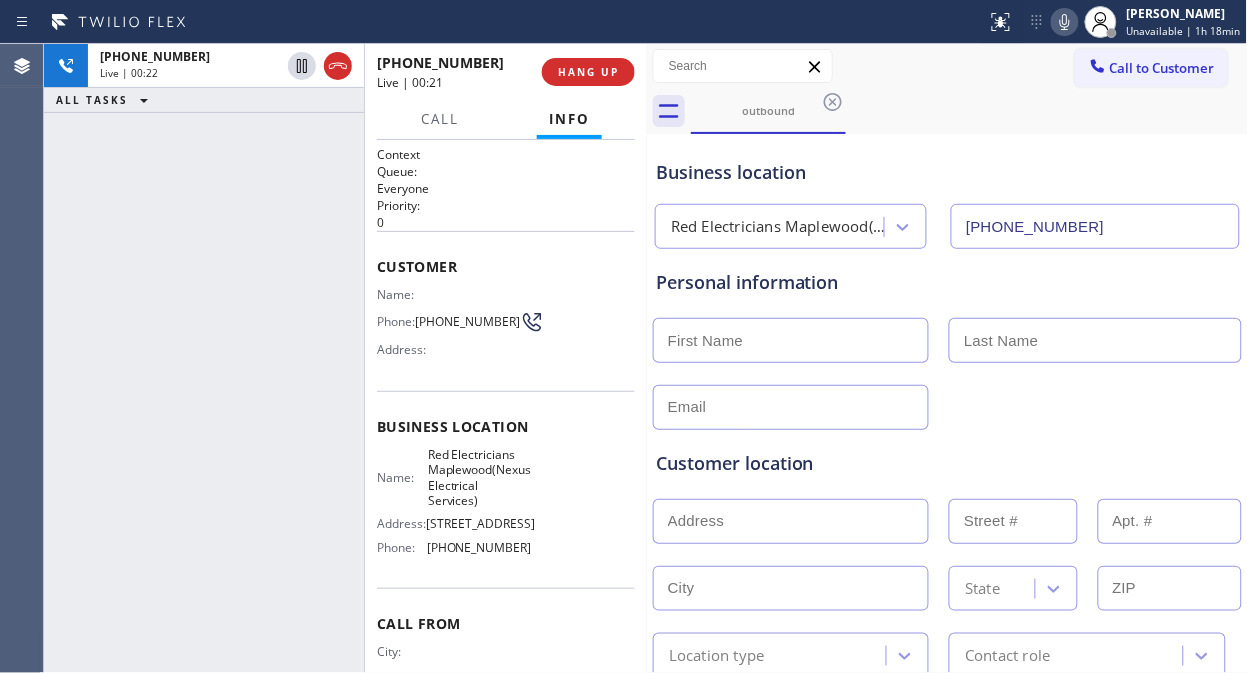 click on "[PHONE_NUMBER] Live | 00:22 ALL TASKS ALL TASKS ACTIVE TASKS TASKS IN WRAP UP" at bounding box center [204, 358] 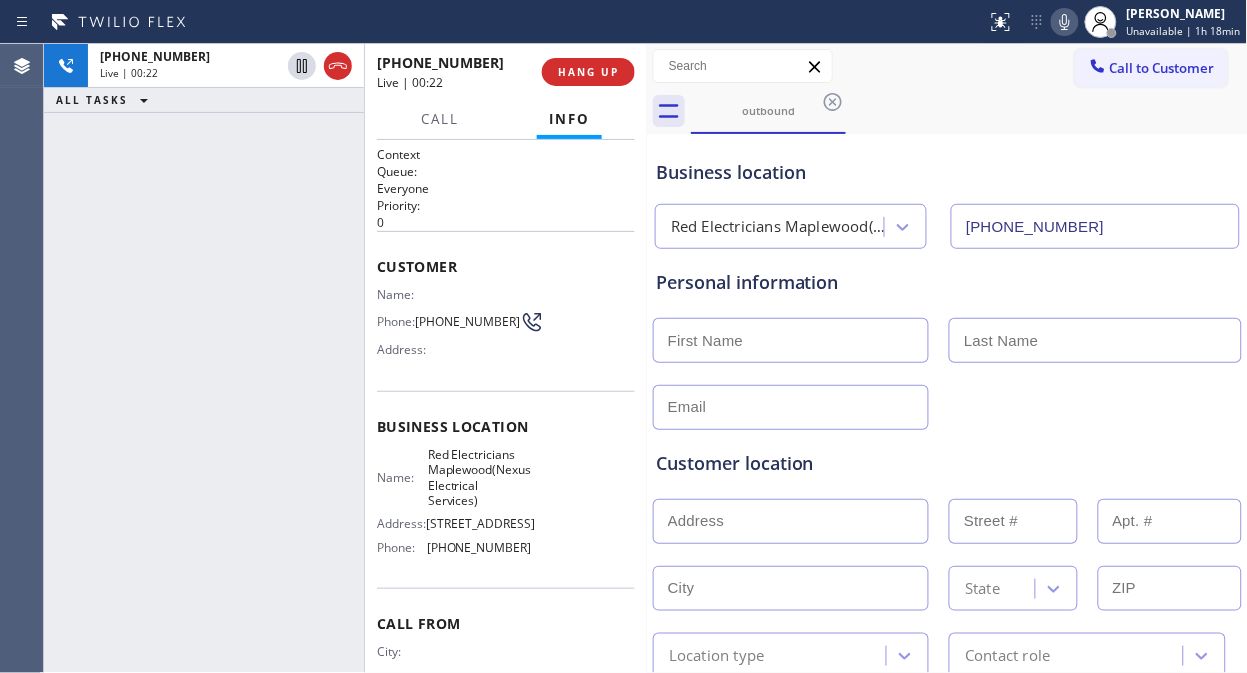 click 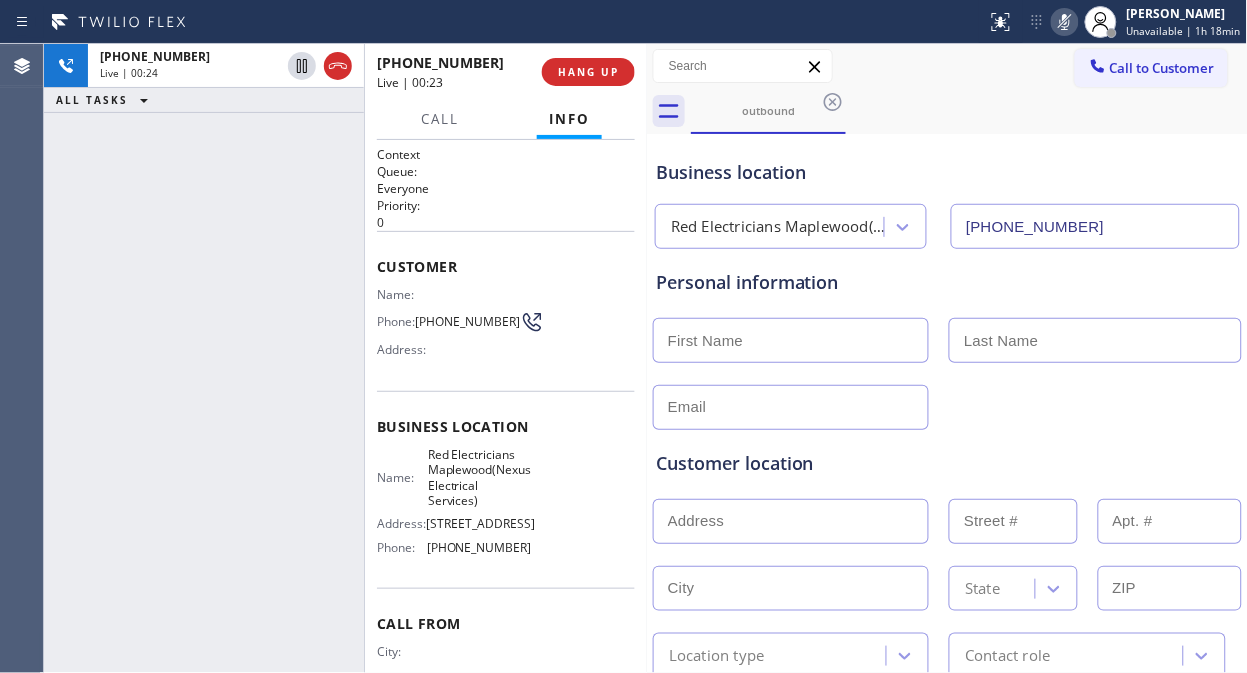 click 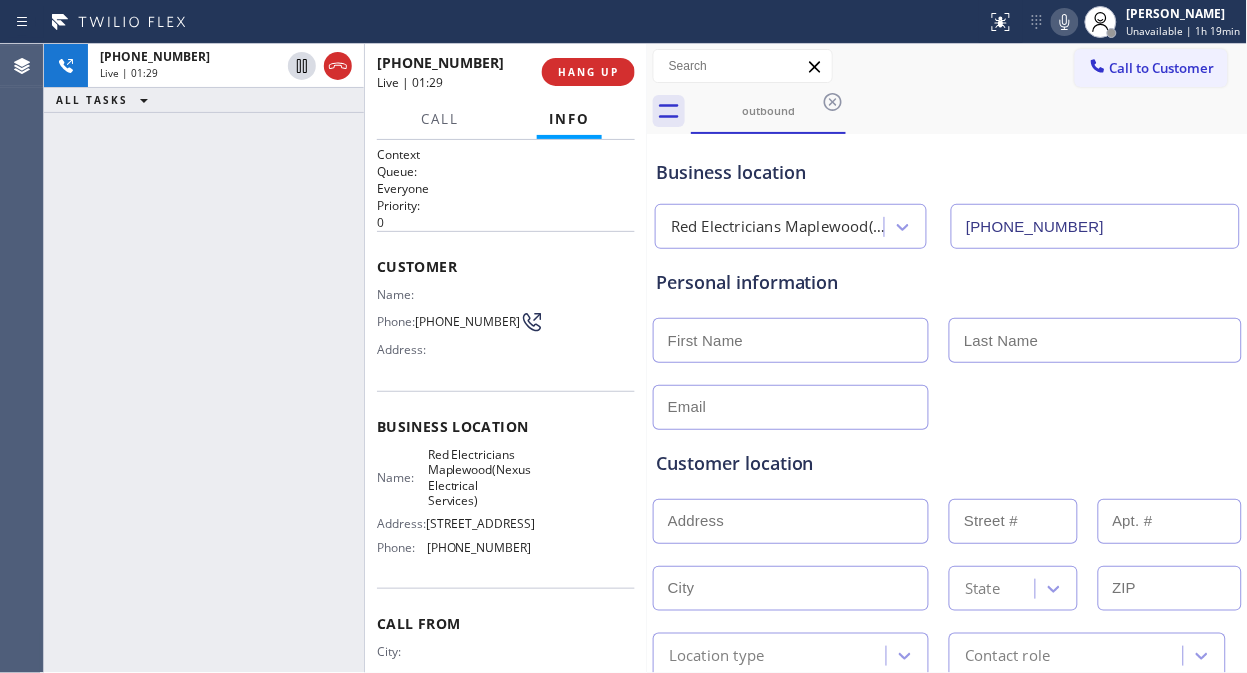 click on "Business location" at bounding box center (947, 172) 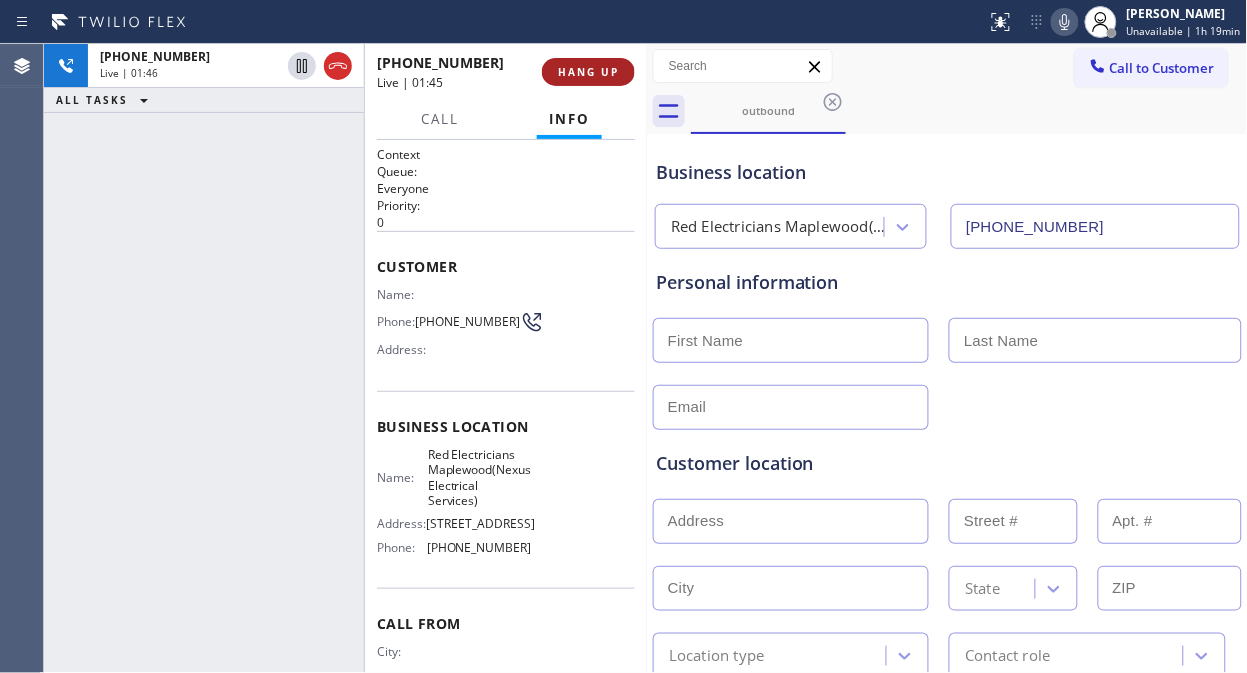 click on "HANG UP" at bounding box center [588, 72] 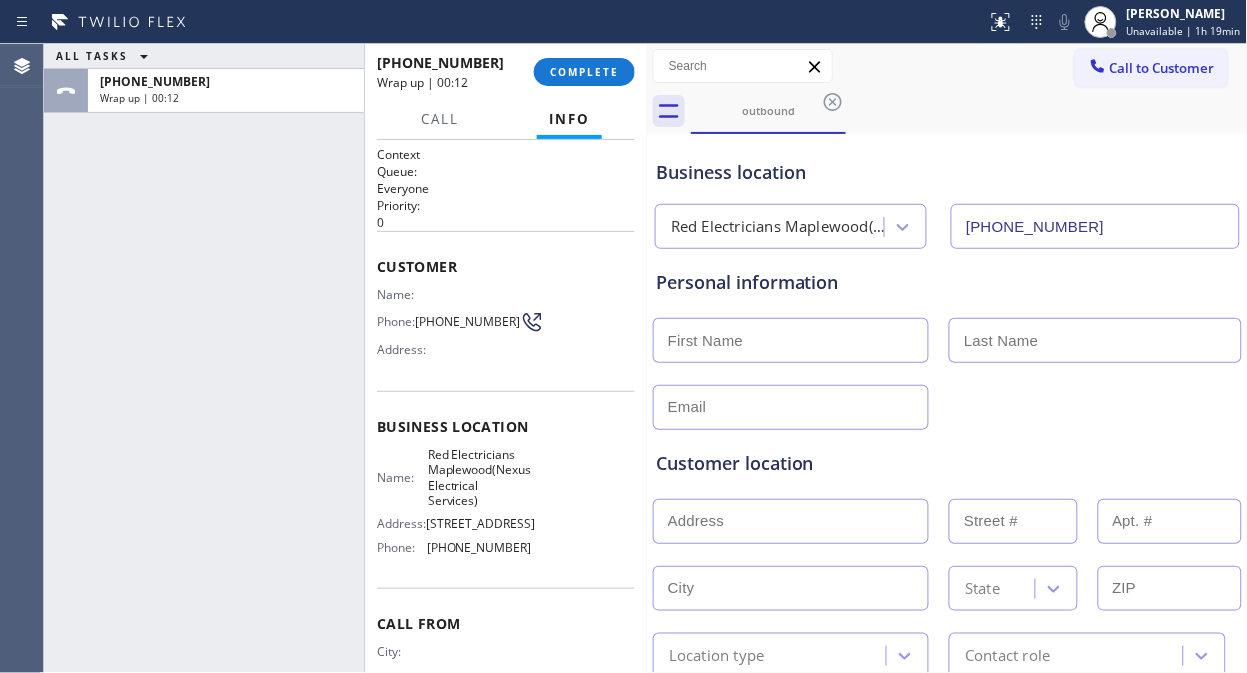 drag, startPoint x: 95, startPoint y: 327, endPoint x: 135, endPoint y: 314, distance: 42.059483 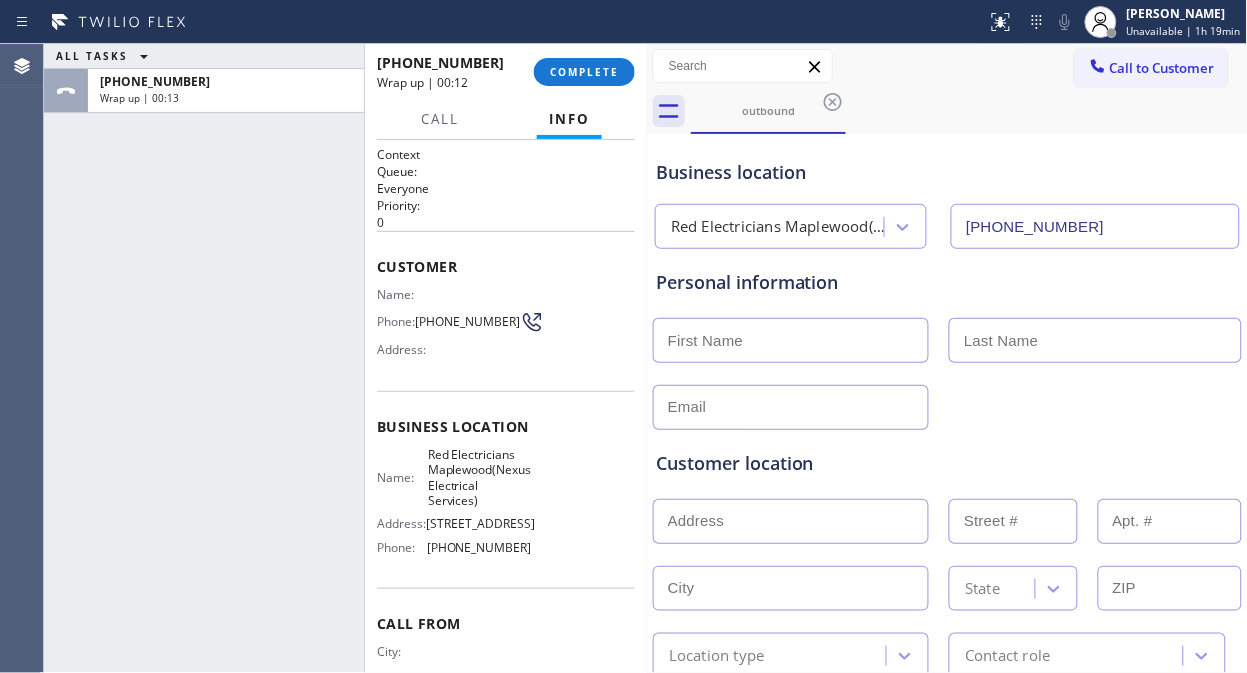 paste on "[PERSON_NAME]" 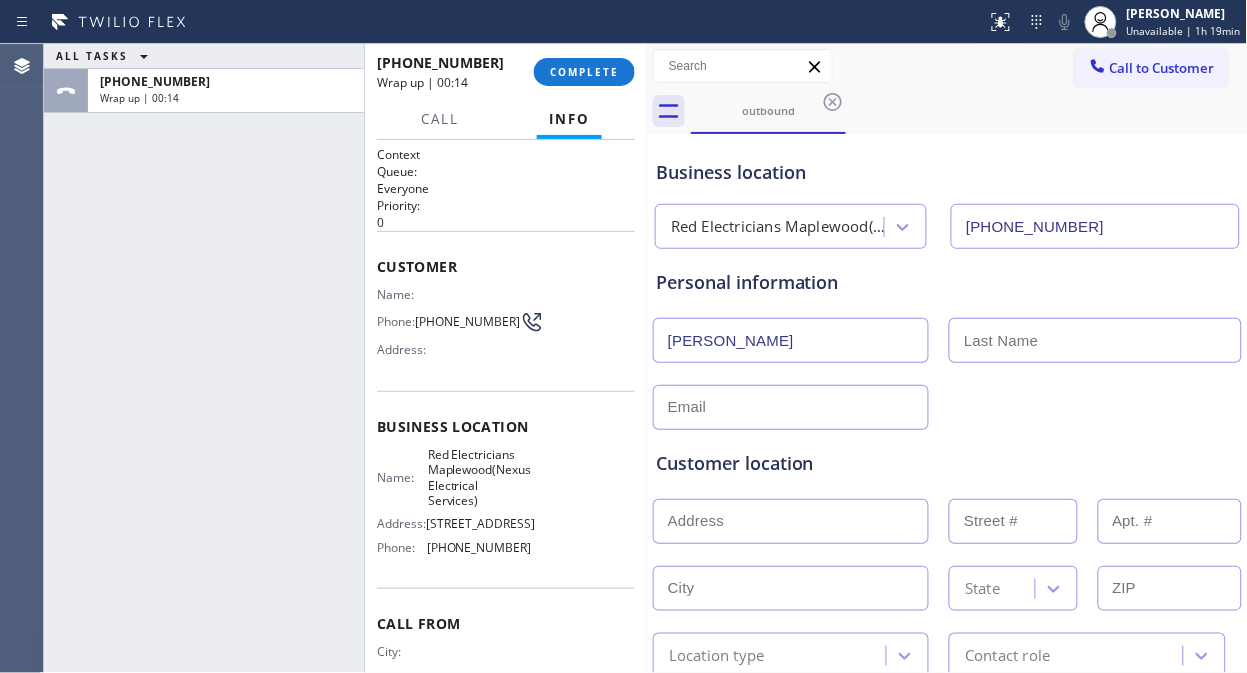 drag, startPoint x: 792, startPoint y: 340, endPoint x: 701, endPoint y: 343, distance: 91.04944 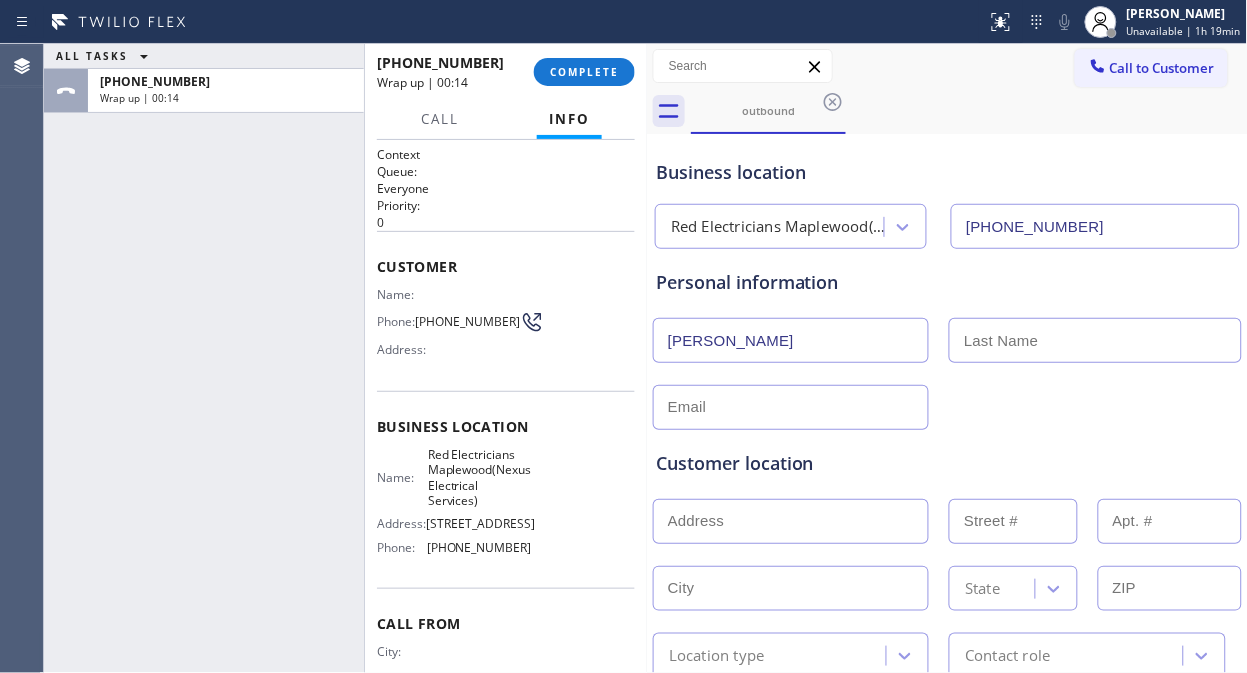 click on "[PERSON_NAME]" at bounding box center (791, 340) 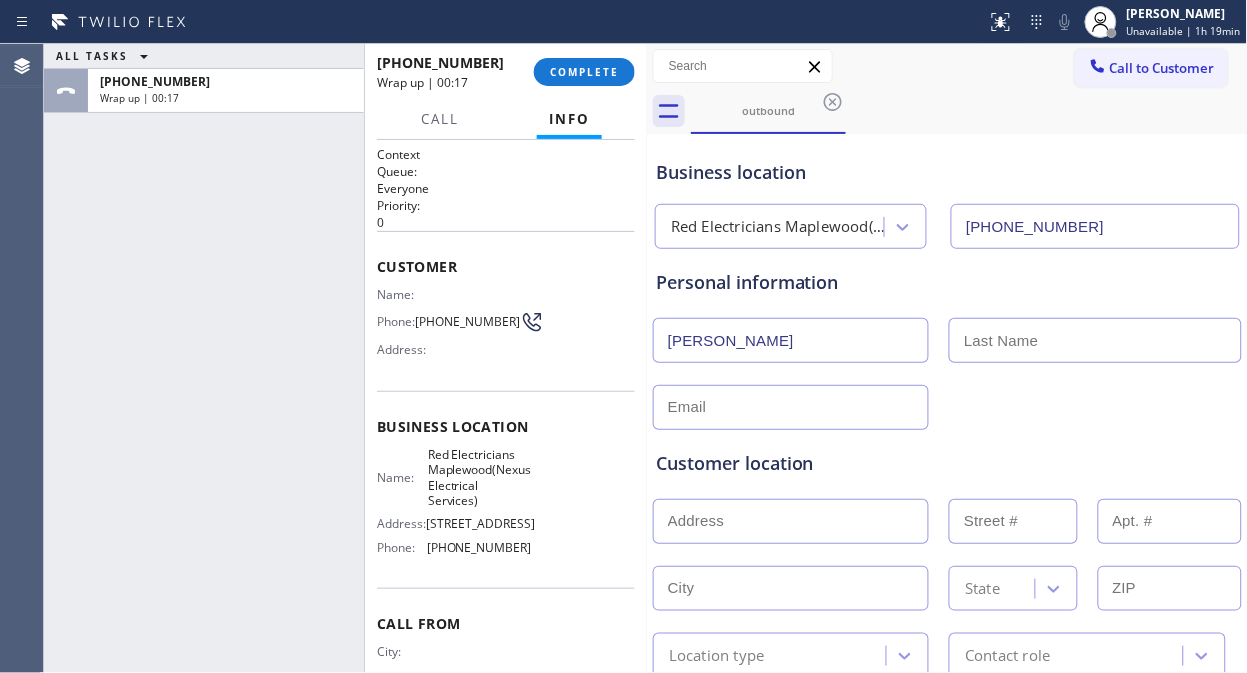 type on "[PERSON_NAME]" 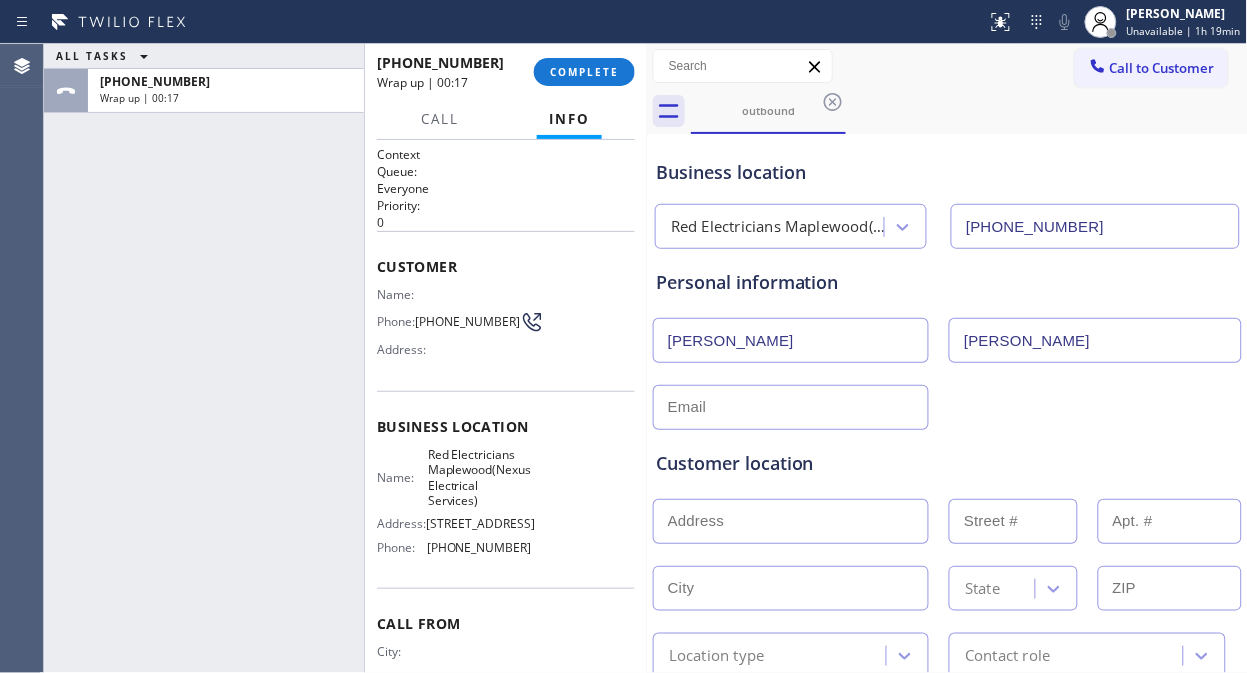 type on "[PERSON_NAME]" 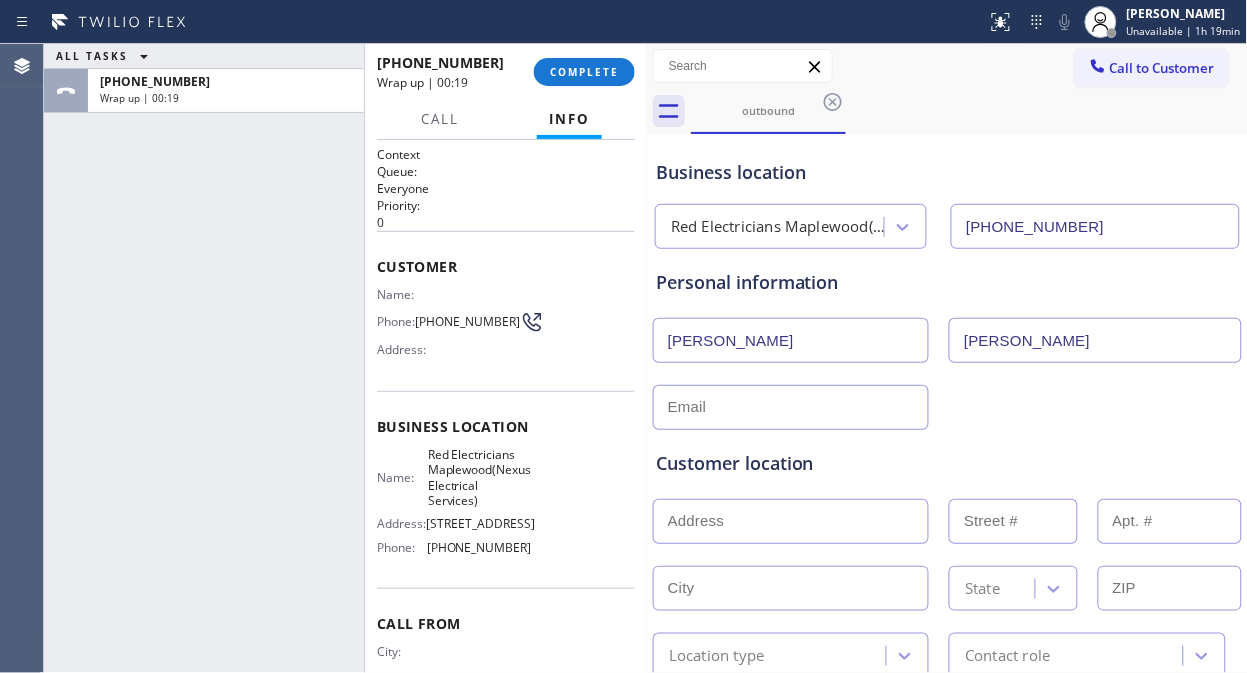 type on "[PERSON_NAME]" 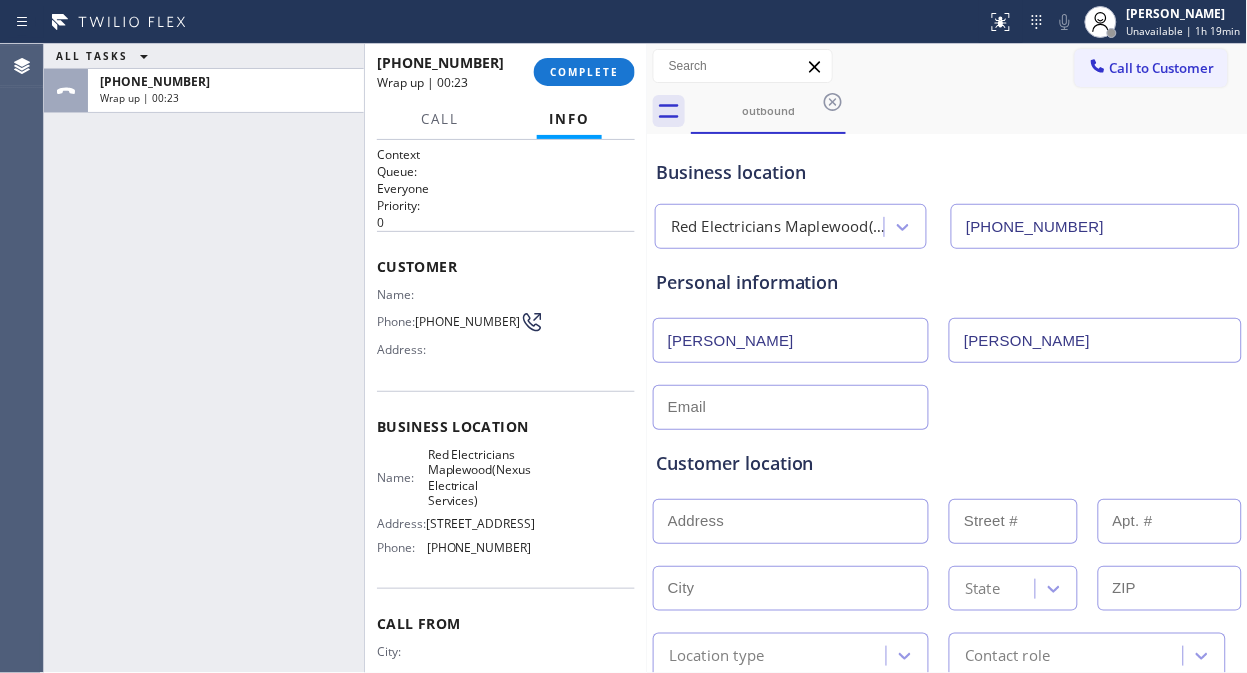 type on "[PERSON_NAME]" 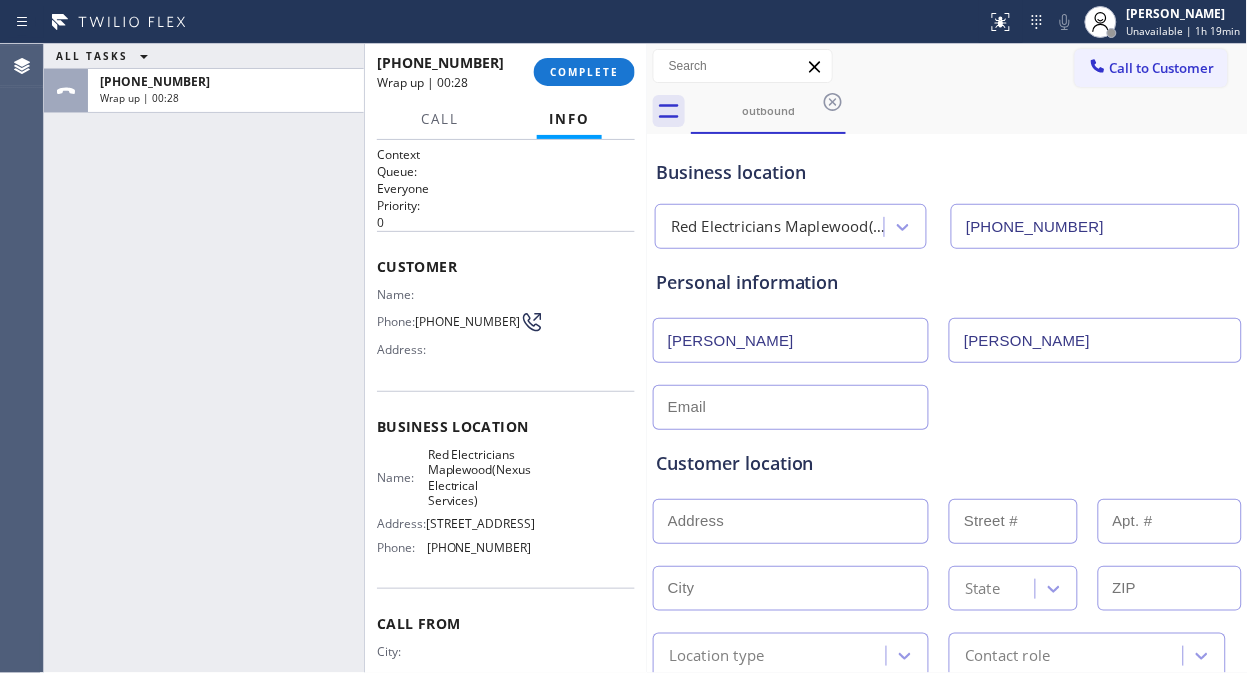 click on "ALL TASKS ALL TASKS ACTIVE TASKS TASKS IN WRAP UP [PHONE_NUMBER] Wrap up | 00:28" at bounding box center (204, 358) 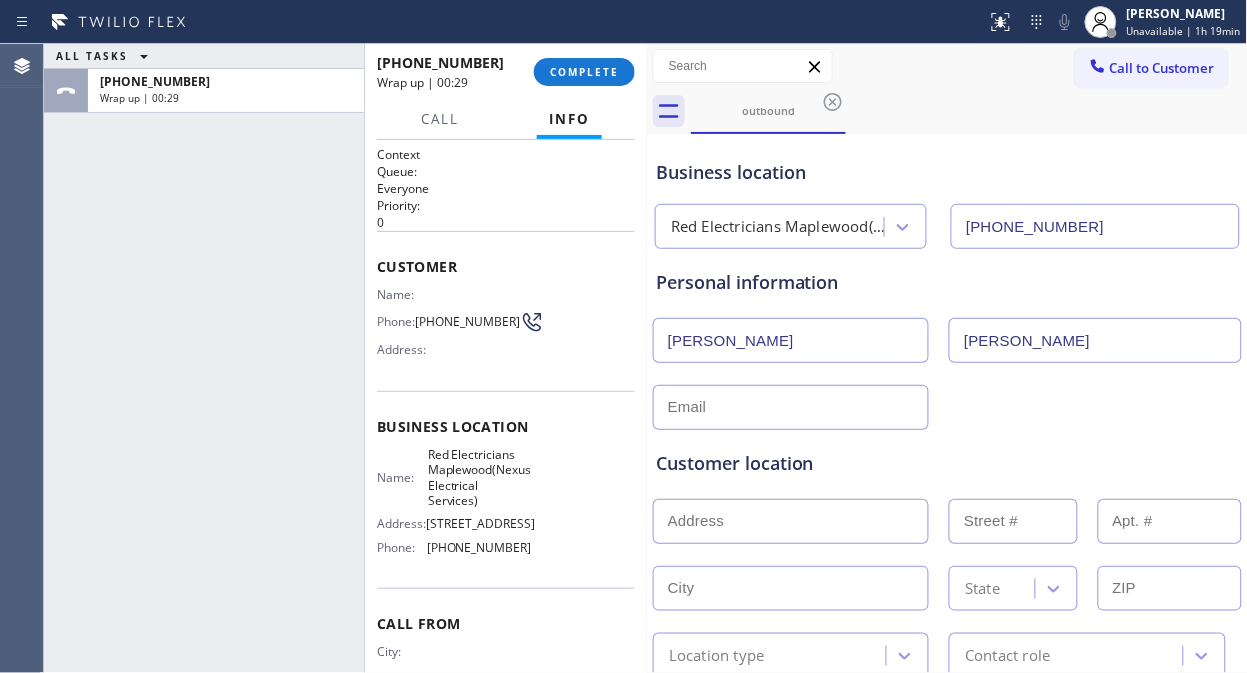 click at bounding box center [791, 407] 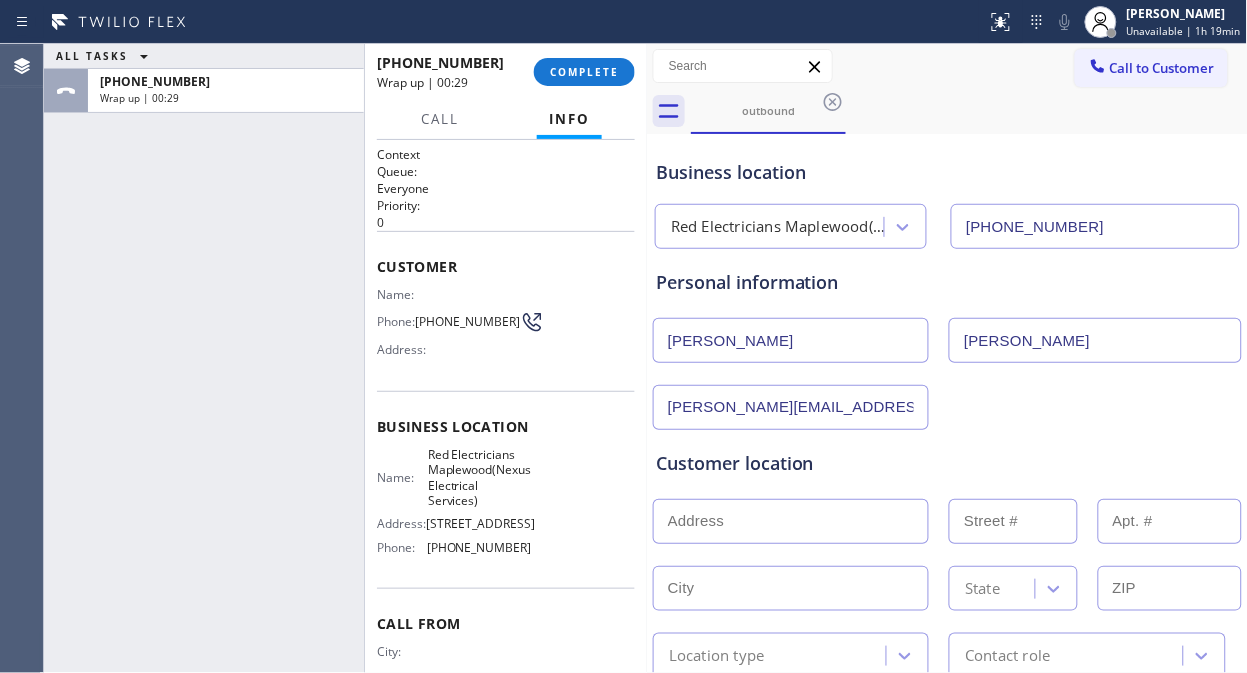 type on "[PERSON_NAME][EMAIL_ADDRESS][DOMAIN_NAME]" 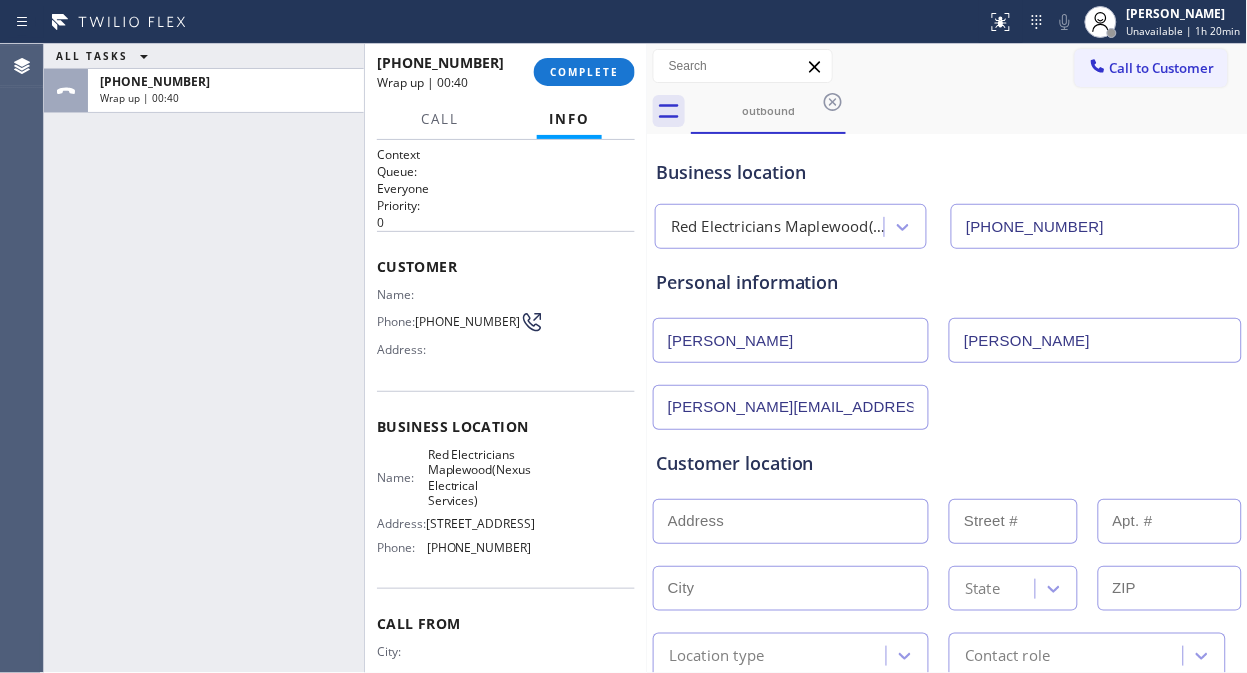 drag, startPoint x: 725, startPoint y: 526, endPoint x: 718, endPoint y: 513, distance: 14.764823 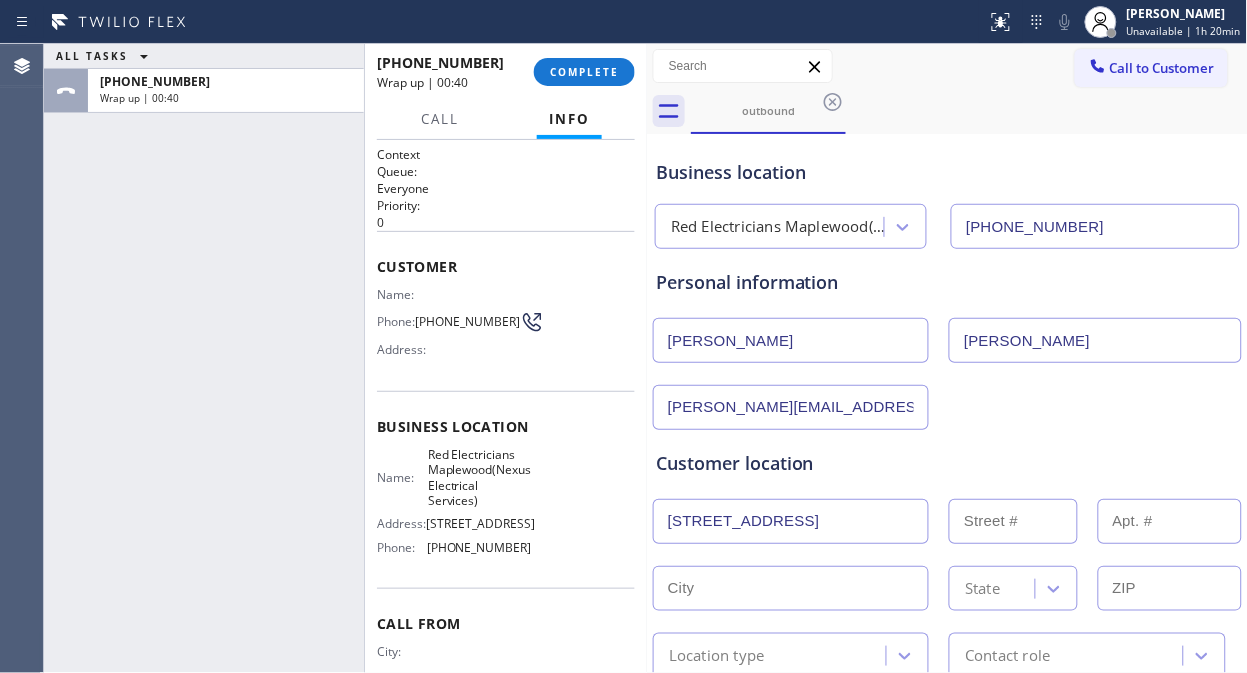 scroll, scrollTop: 0, scrollLeft: 25, axis: horizontal 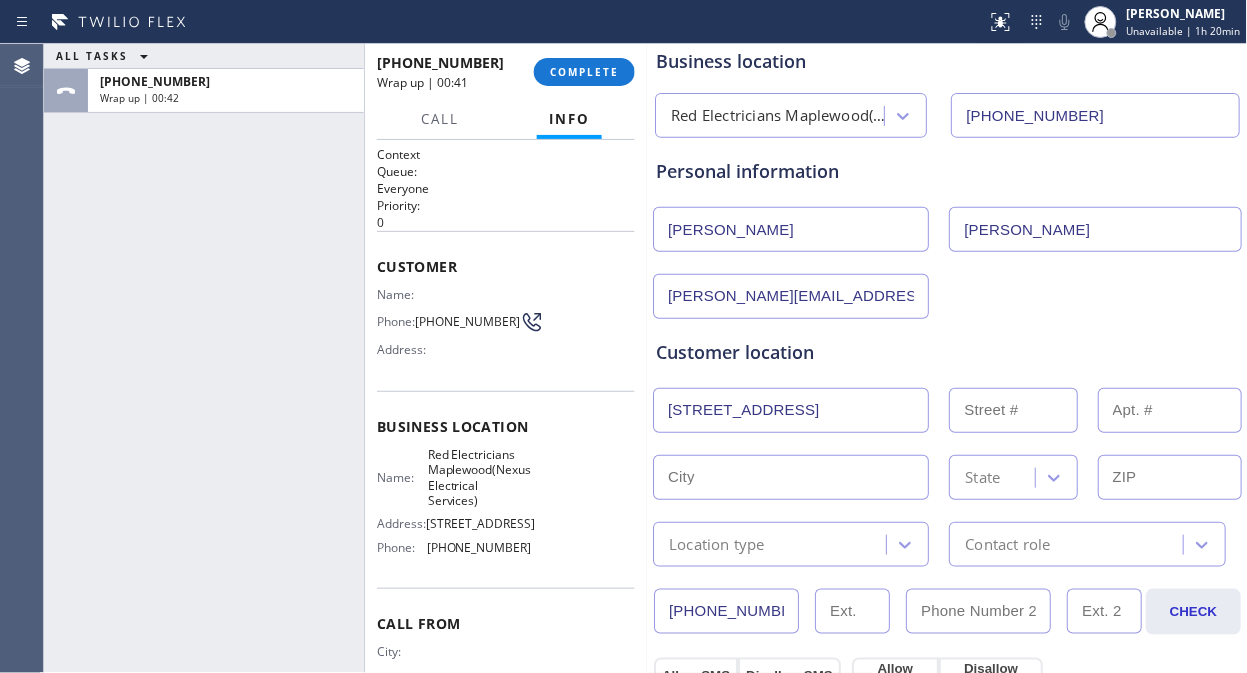 type on "[STREET_ADDRESS]" 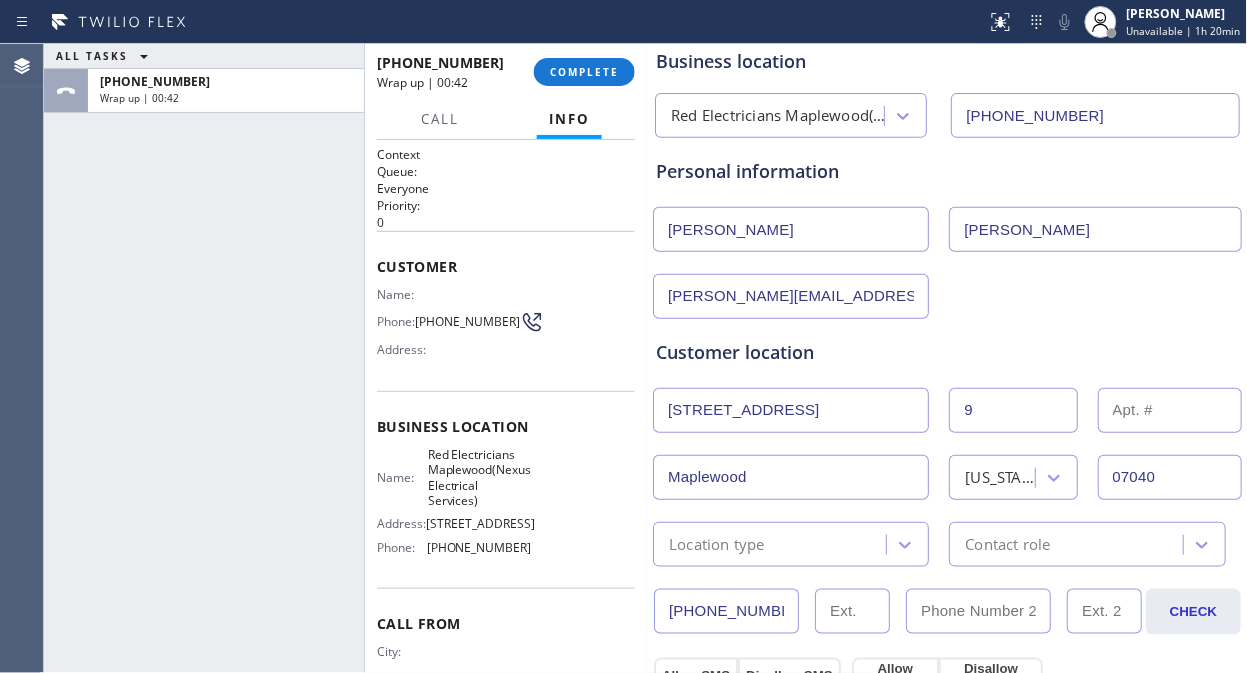 click on "Location type" at bounding box center [717, 544] 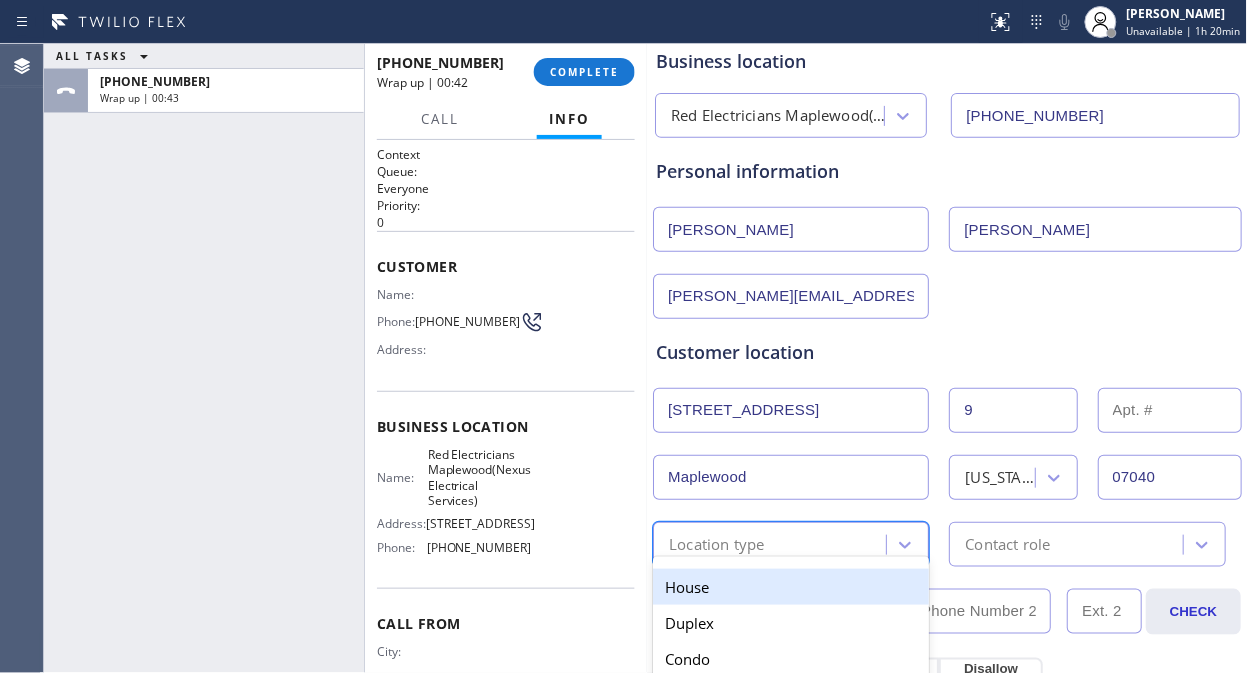 click on "House" at bounding box center (791, 587) 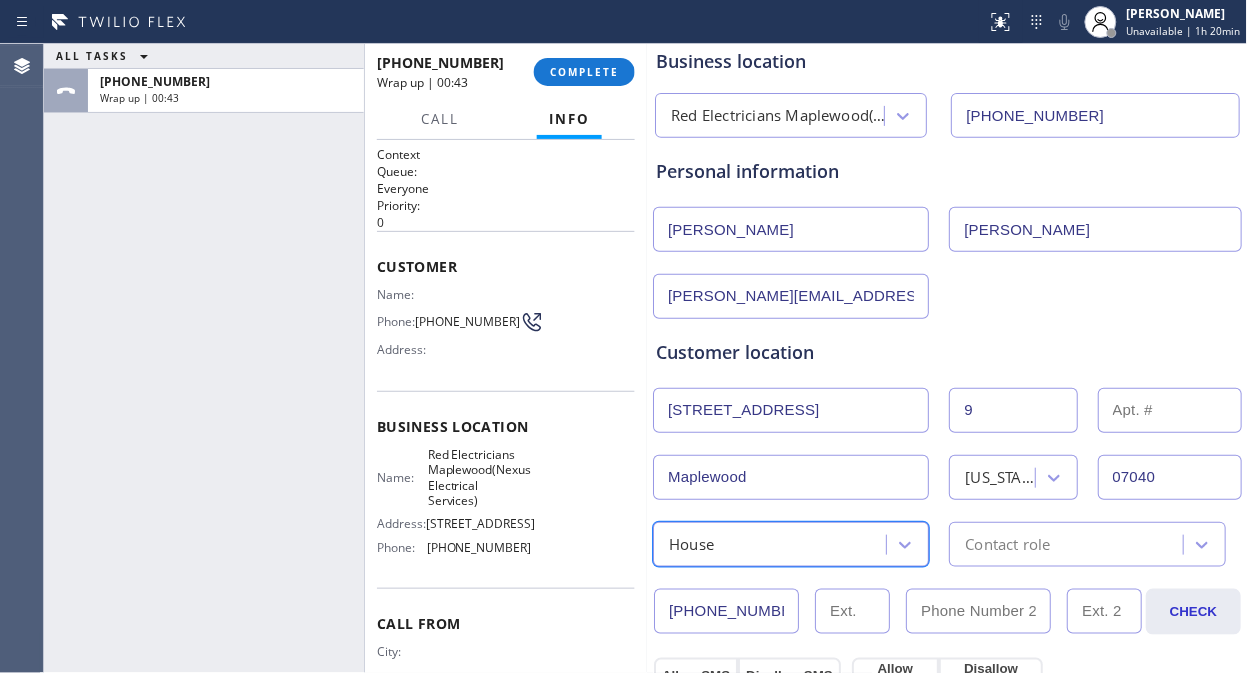 click on "Contact role" at bounding box center (1087, 544) 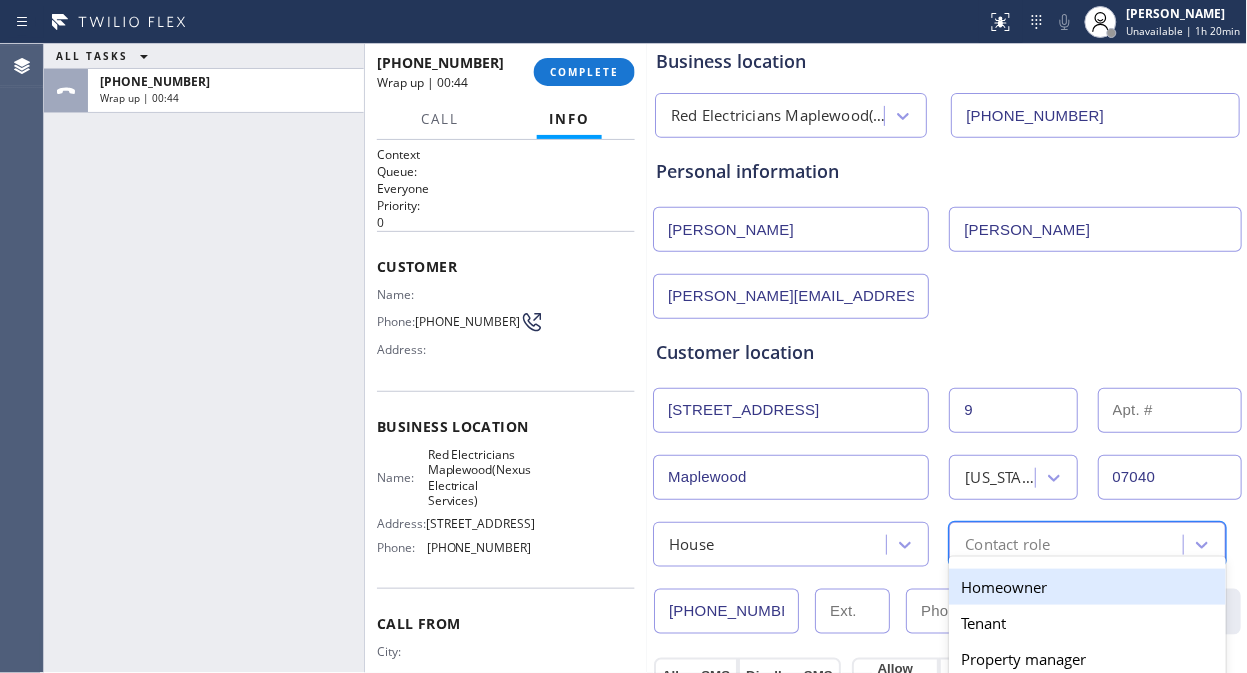 click on "Homeowner" at bounding box center (1087, 587) 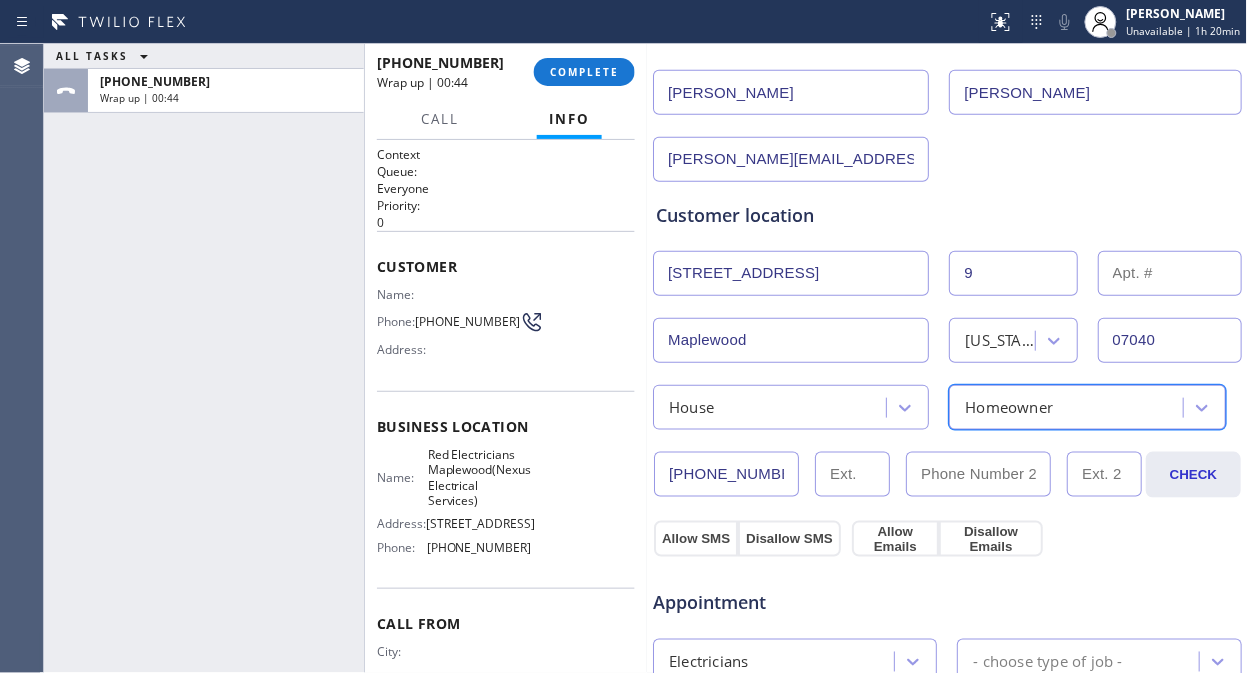 scroll, scrollTop: 333, scrollLeft: 0, axis: vertical 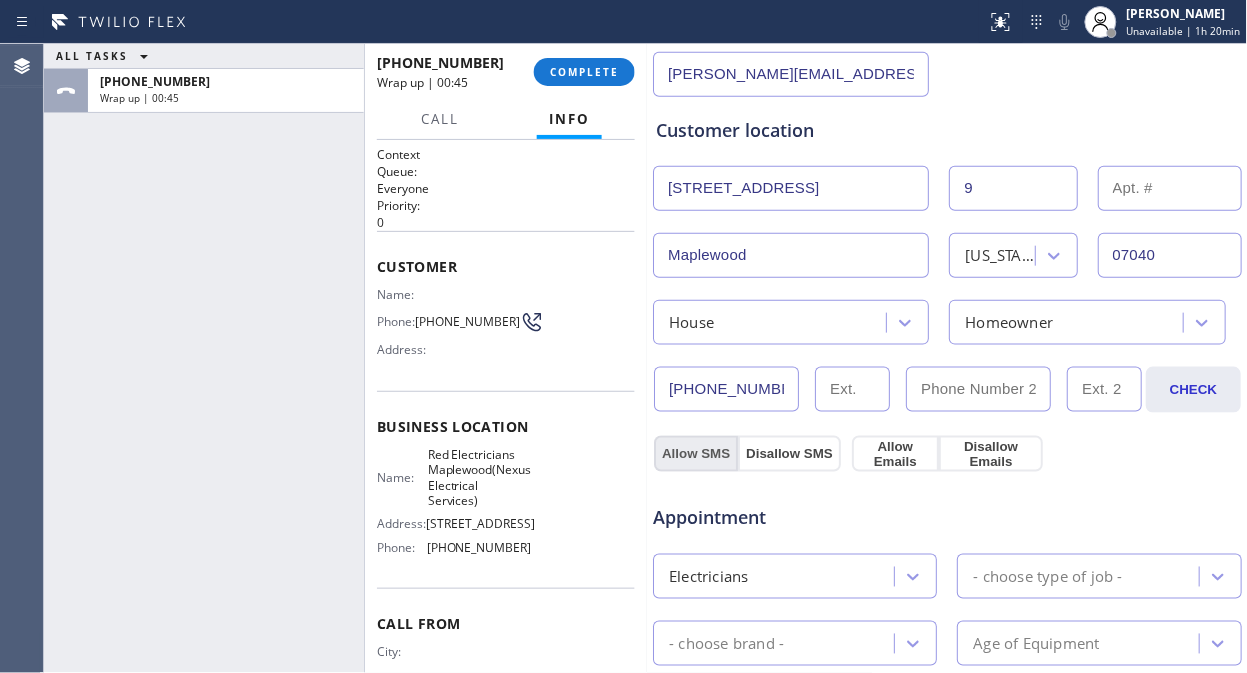 drag, startPoint x: 682, startPoint y: 451, endPoint x: 798, endPoint y: 437, distance: 116.841774 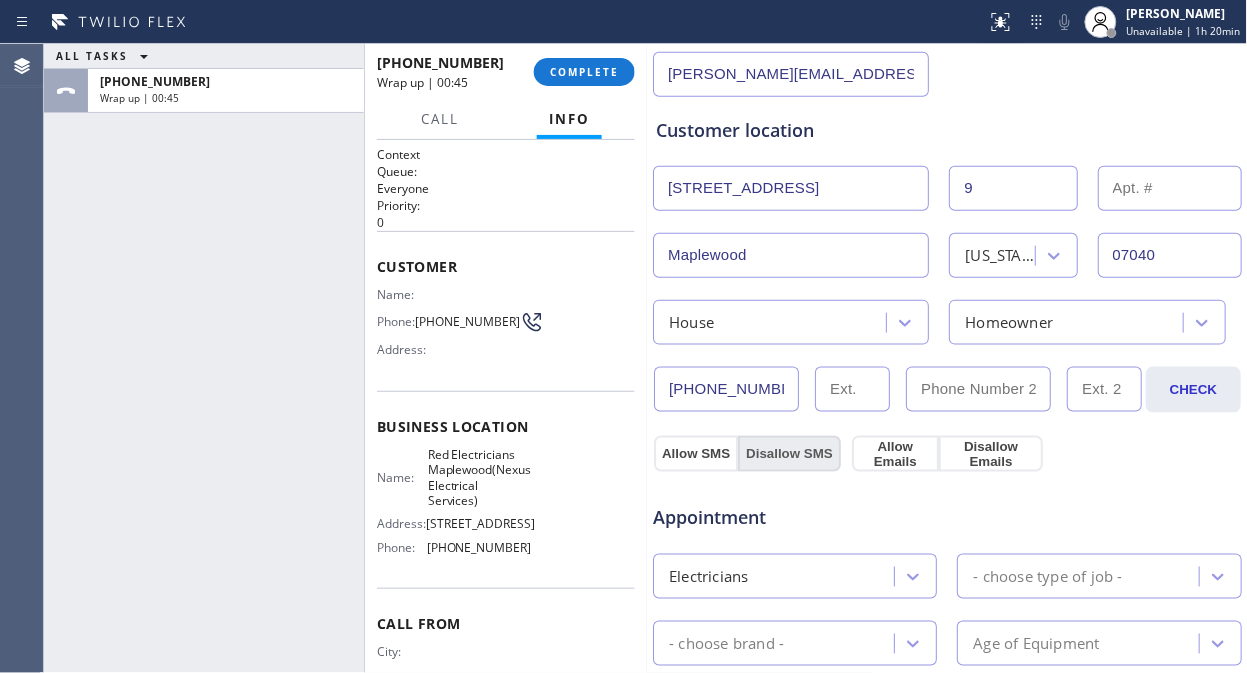 click on "Allow SMS" at bounding box center [696, 454] 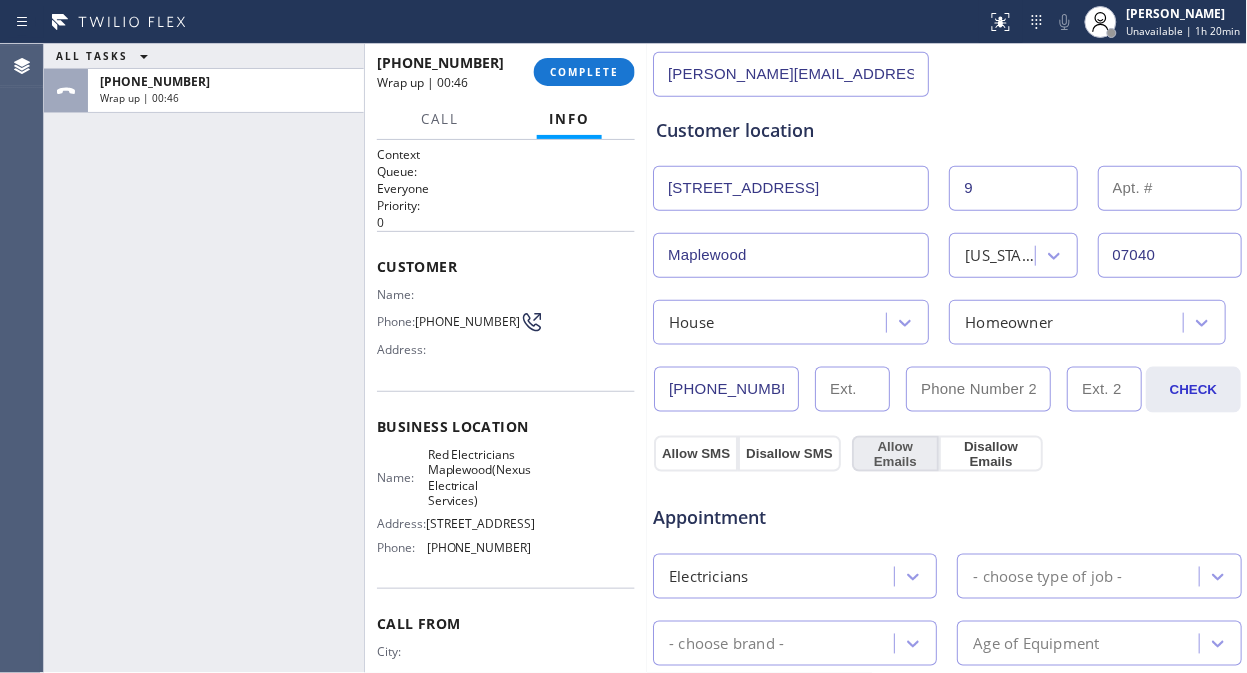 click on "Allow Emails" at bounding box center (896, 454) 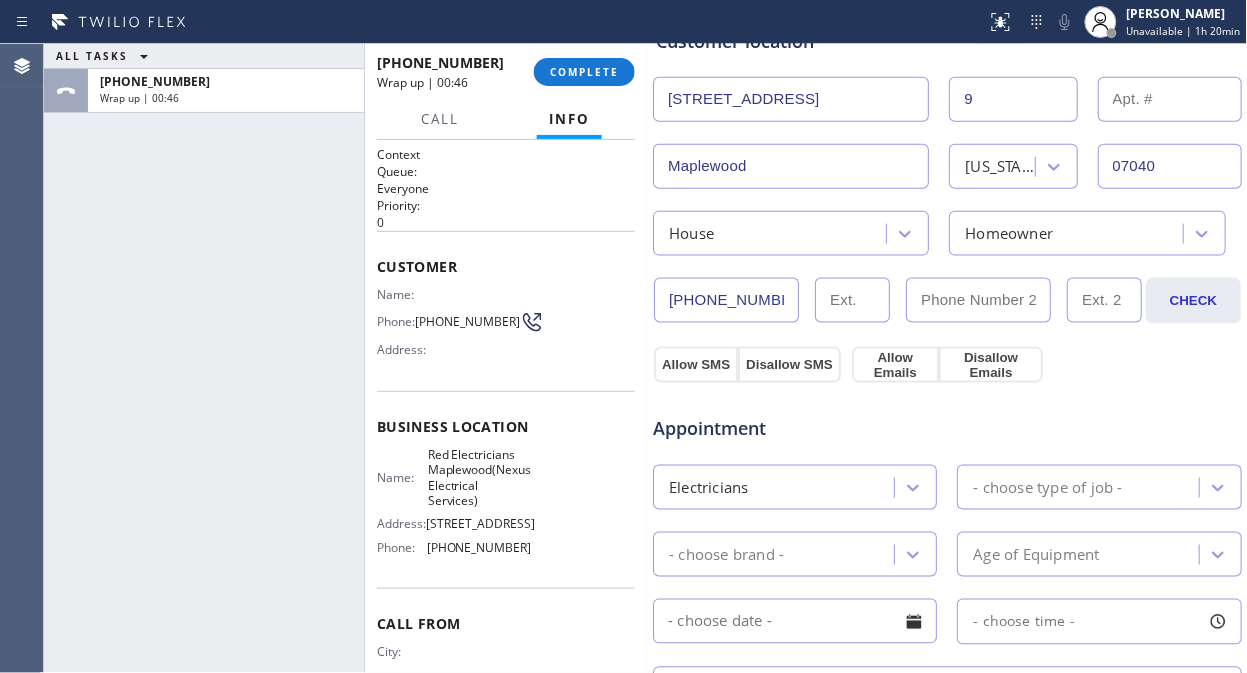 scroll, scrollTop: 555, scrollLeft: 0, axis: vertical 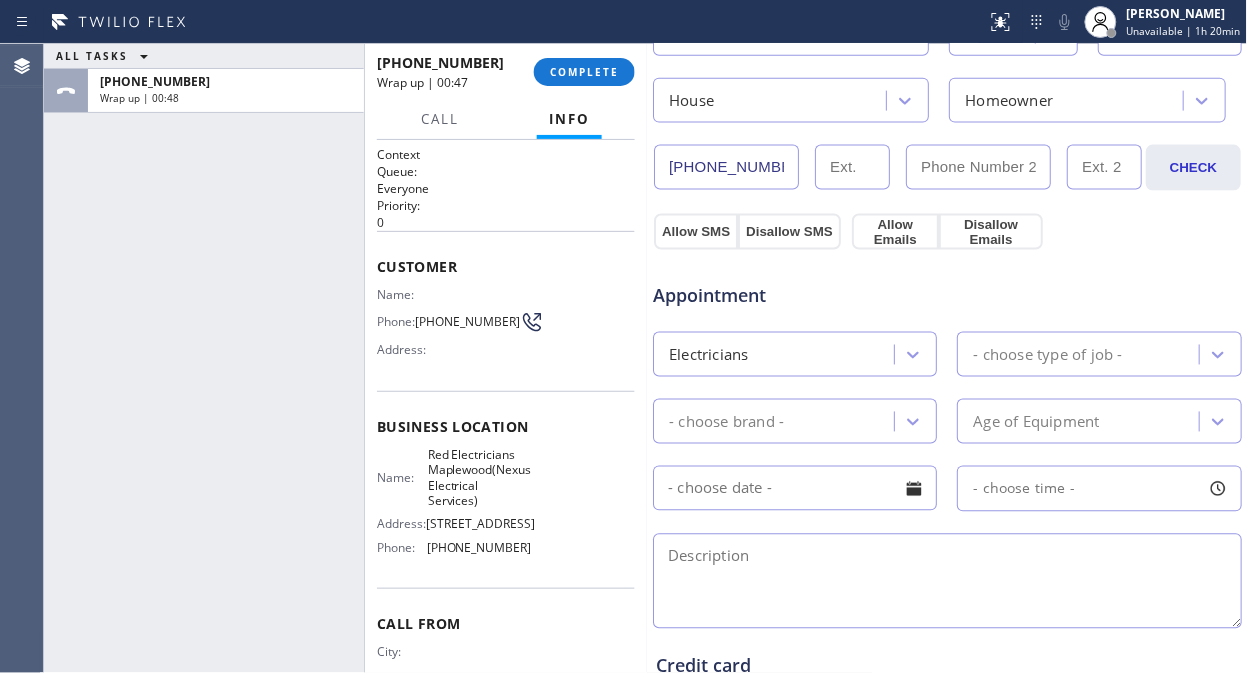 click on "- choose type of job -" at bounding box center (1047, 354) 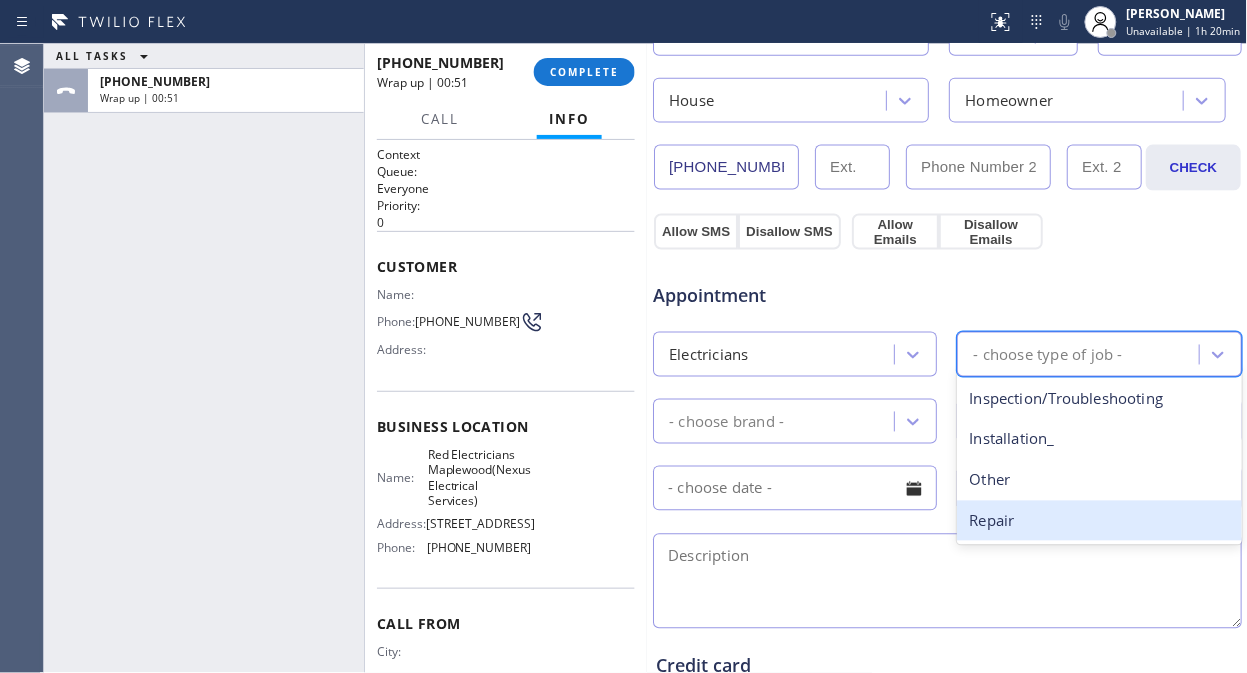 click on "Repair" at bounding box center (1099, 521) 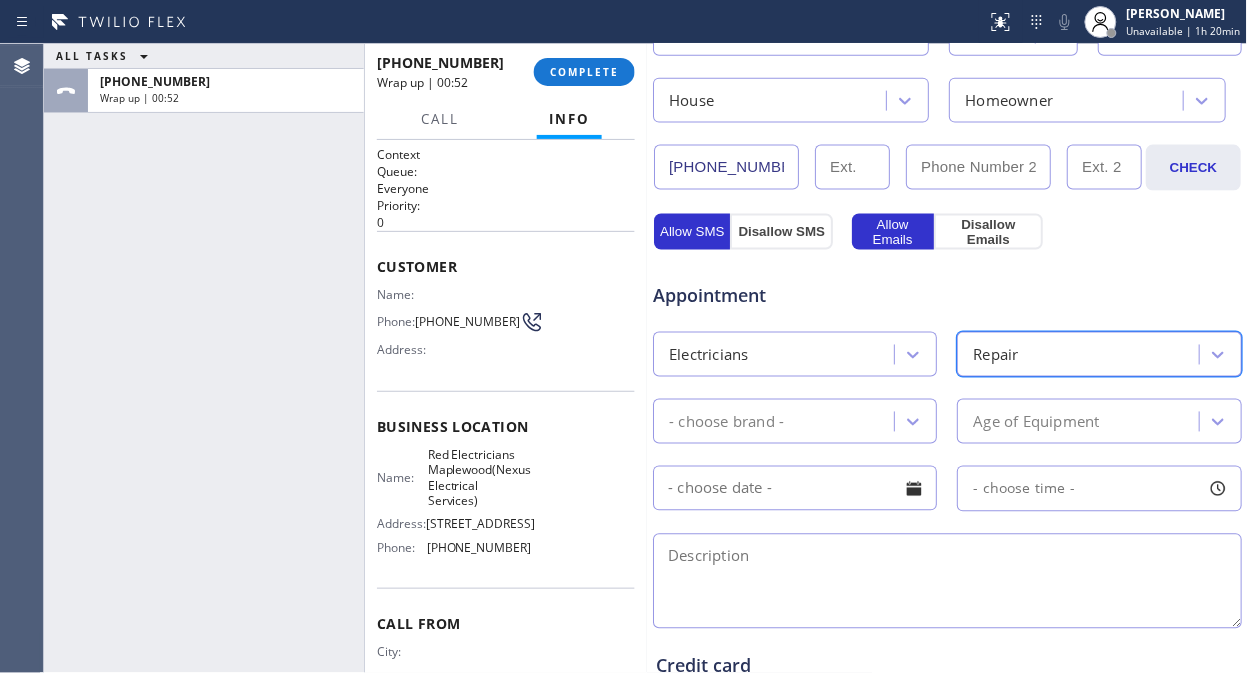 click on "- choose brand -" at bounding box center (795, 421) 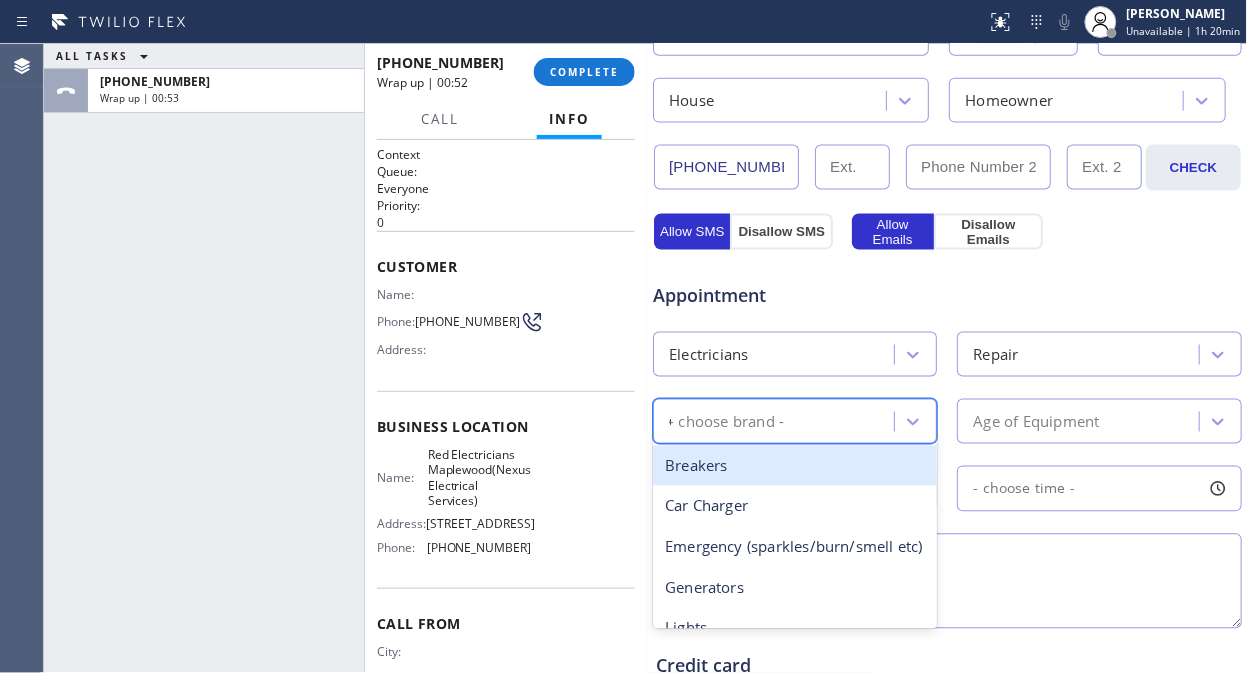 type on "ou" 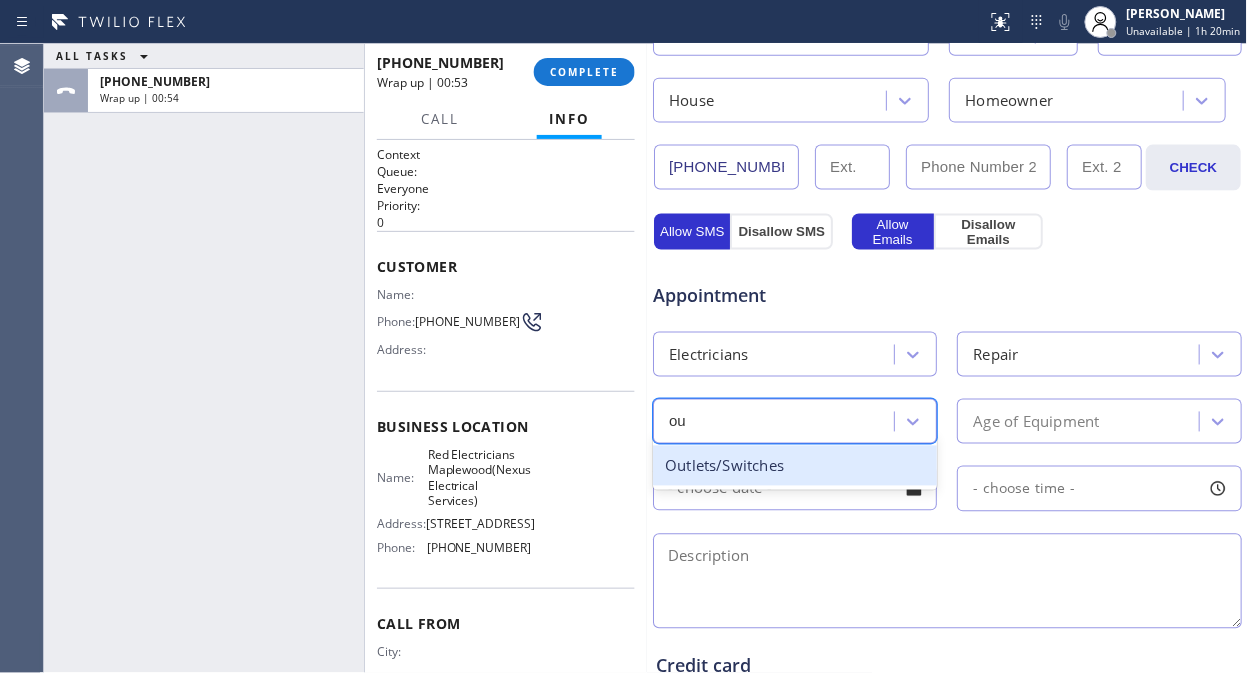 click on "Outlets/Switches" at bounding box center [795, 466] 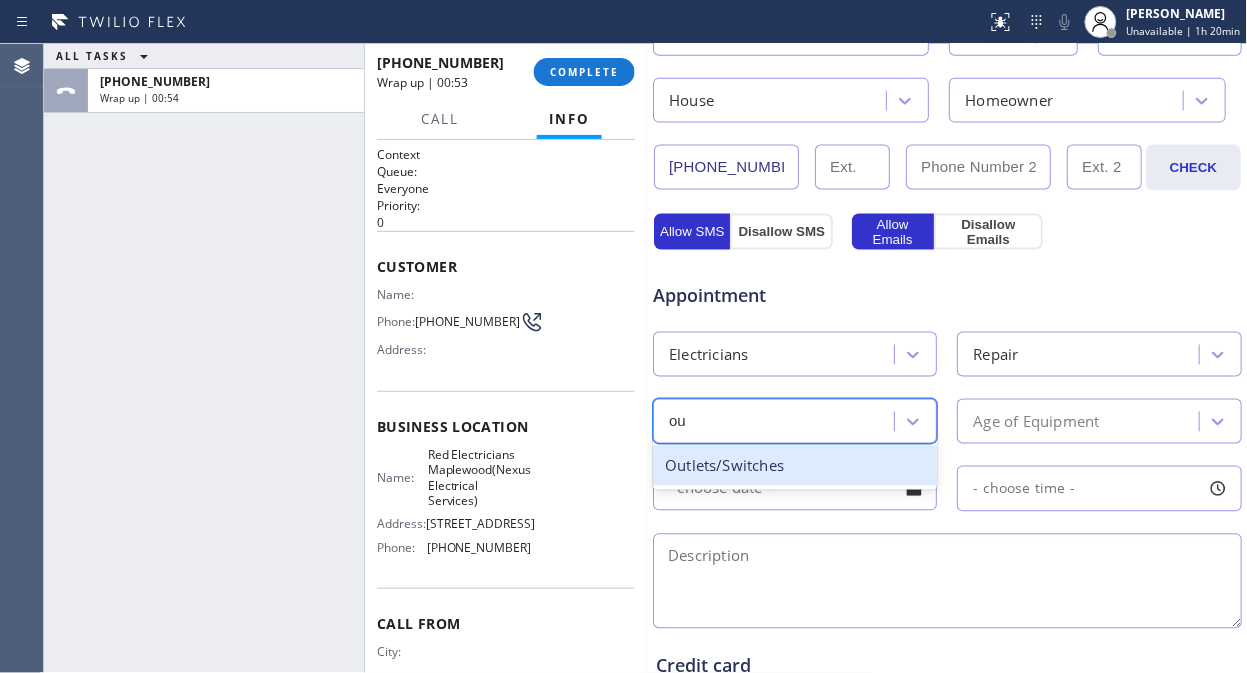 type 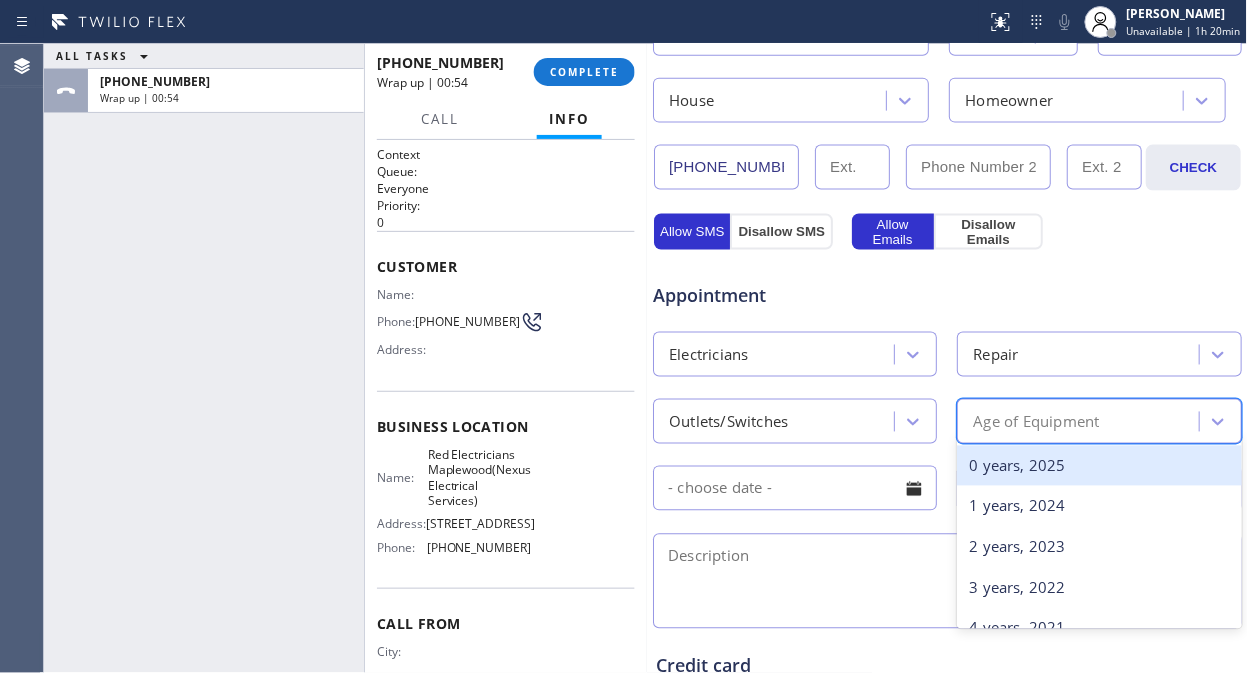 click on "Age of Equipment" at bounding box center (1036, 421) 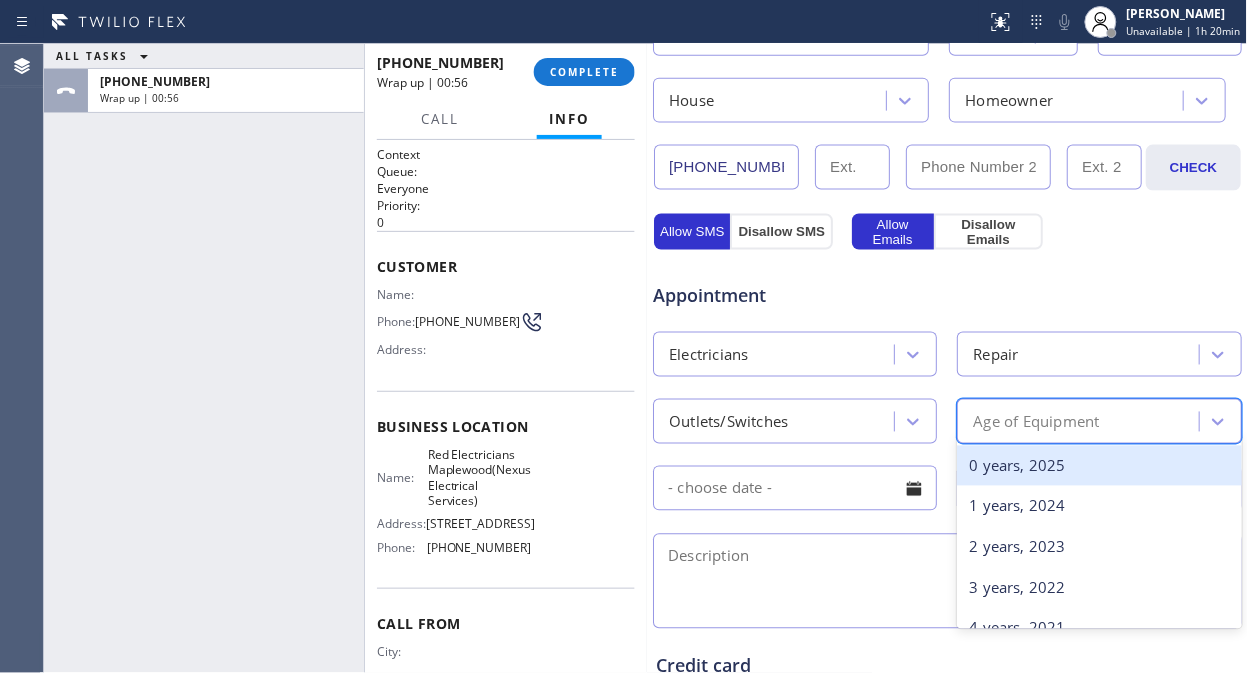 click on "0 years, 2025" at bounding box center [1099, 466] 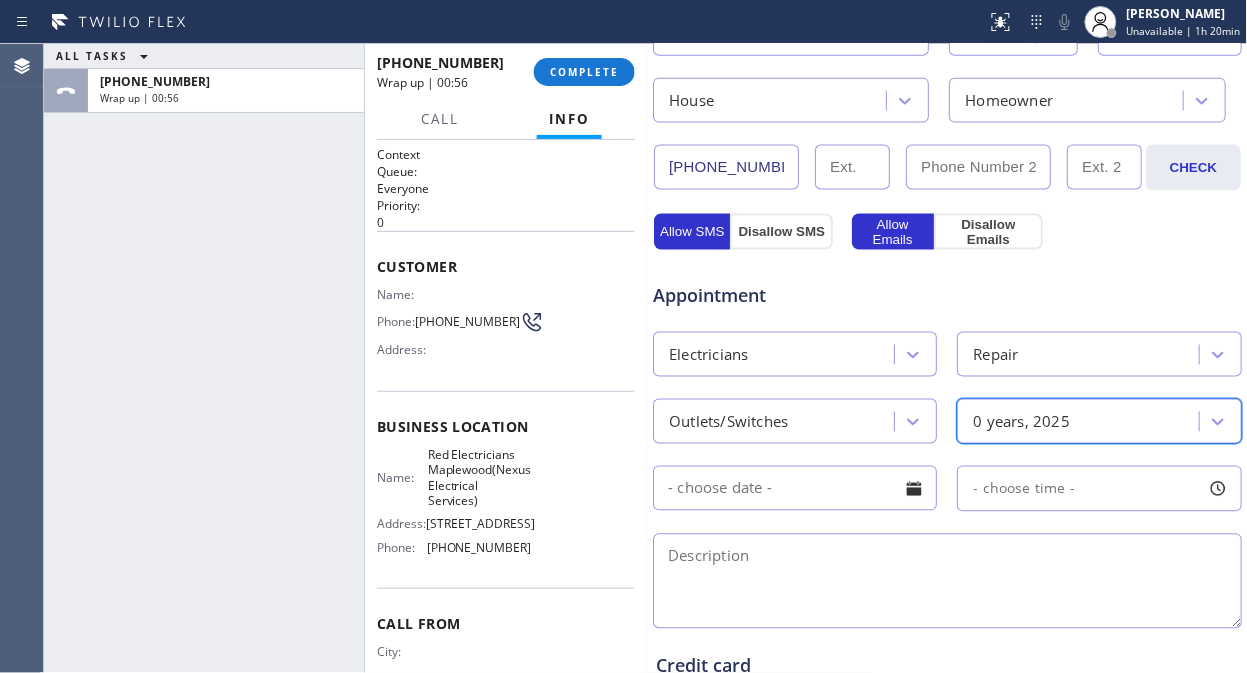 click at bounding box center [914, 489] 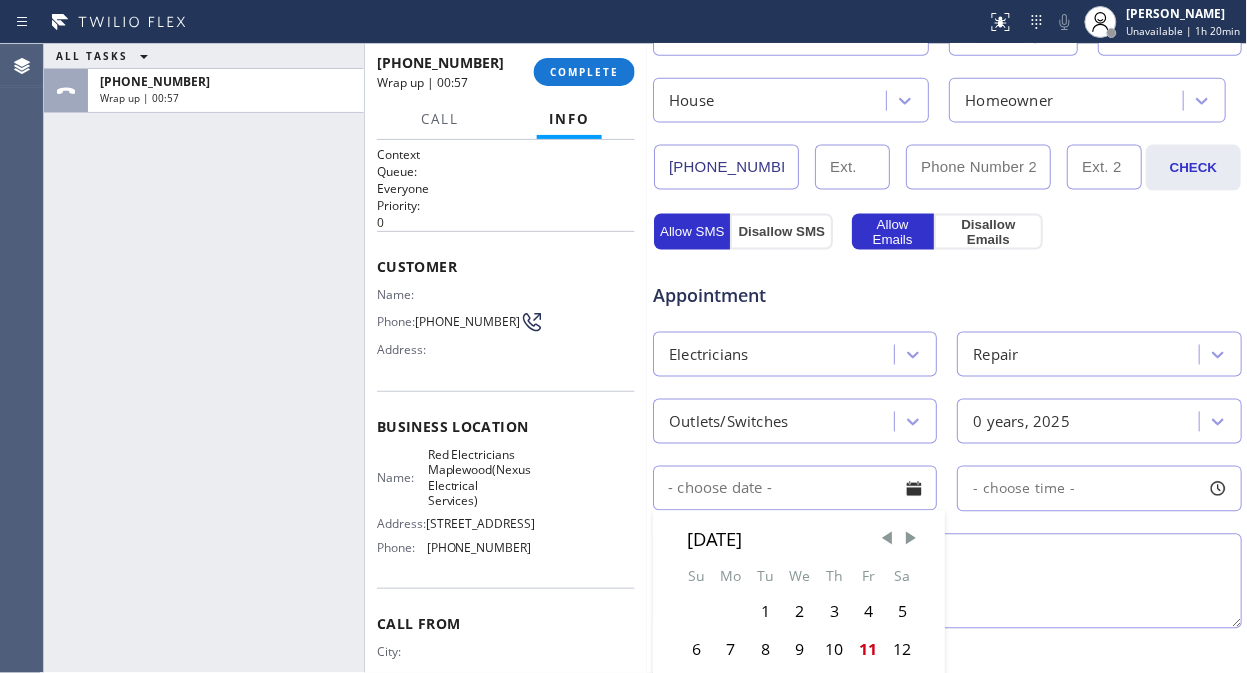 click at bounding box center (914, 489) 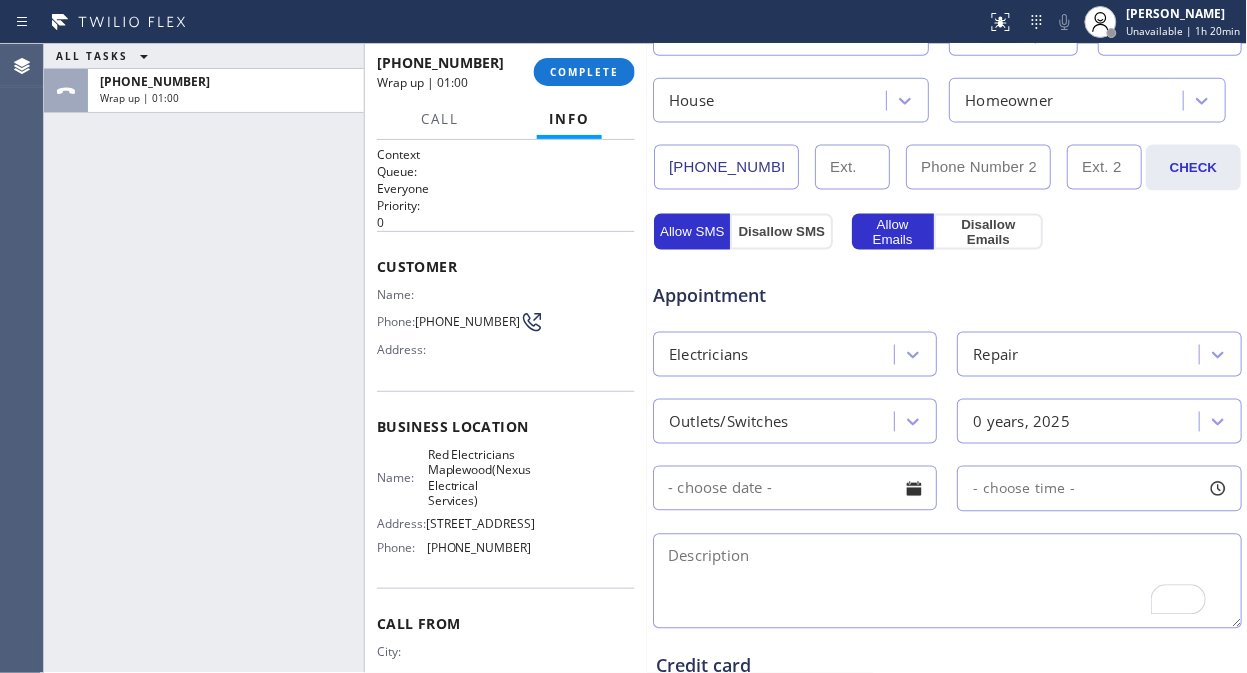 scroll, scrollTop: 555, scrollLeft: 0, axis: vertical 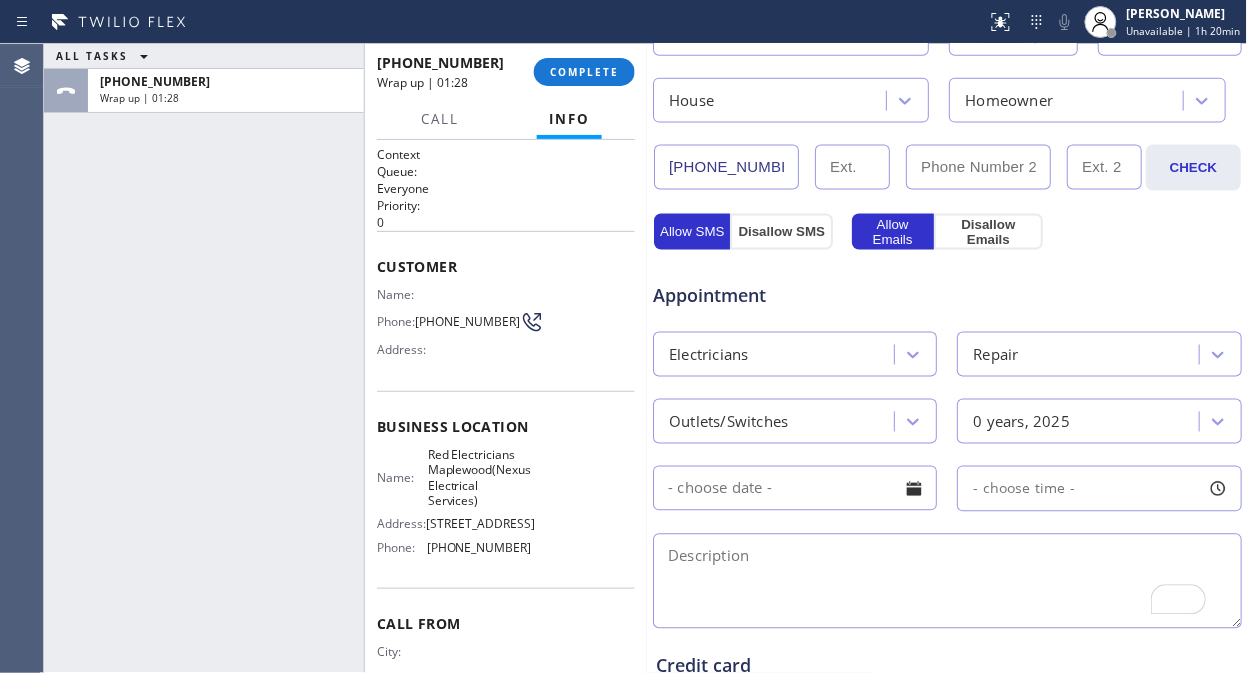 click on "ALL TASKS ALL TASKS ACTIVE TASKS TASKS IN WRAP UP [PHONE_NUMBER] Wrap up | 01:28" at bounding box center (204, 358) 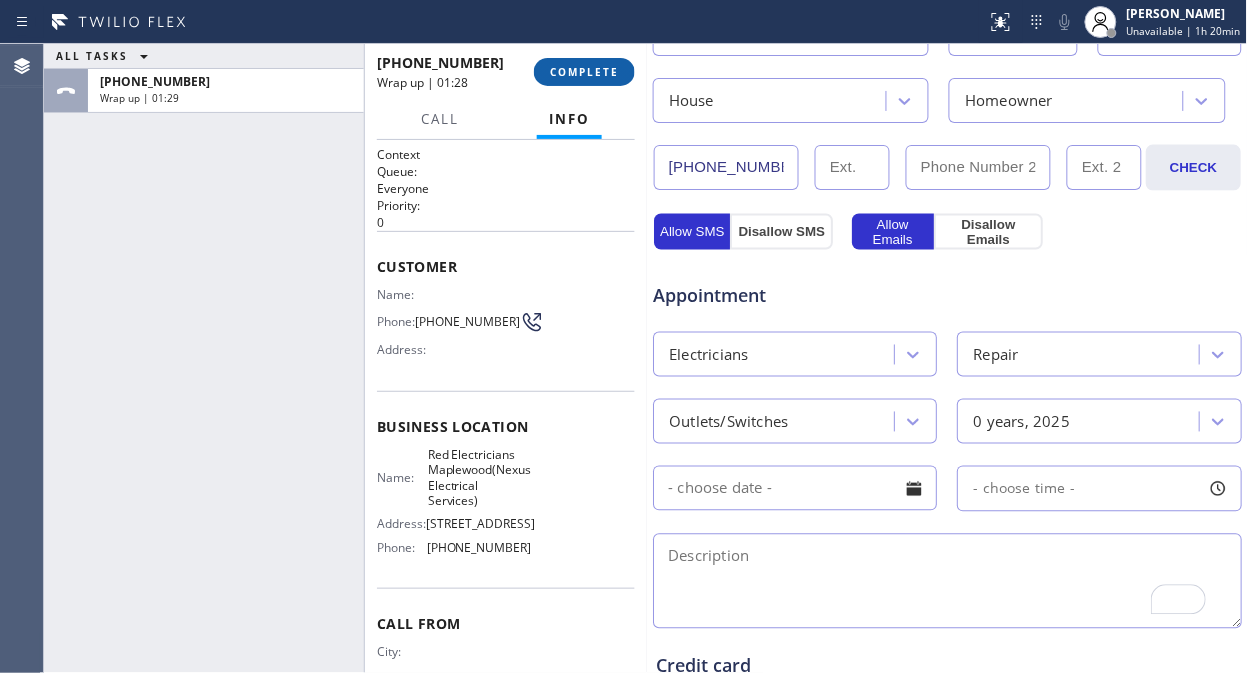 click on "COMPLETE" at bounding box center [584, 72] 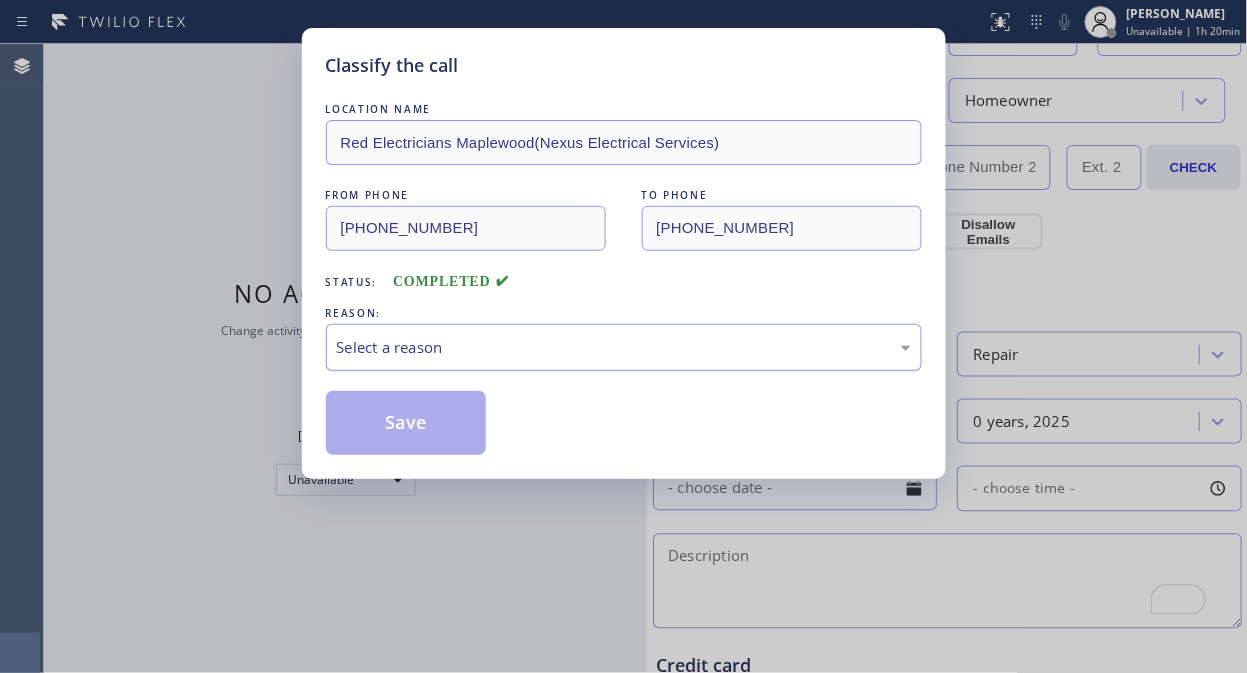 click on "Select a reason" at bounding box center (624, 347) 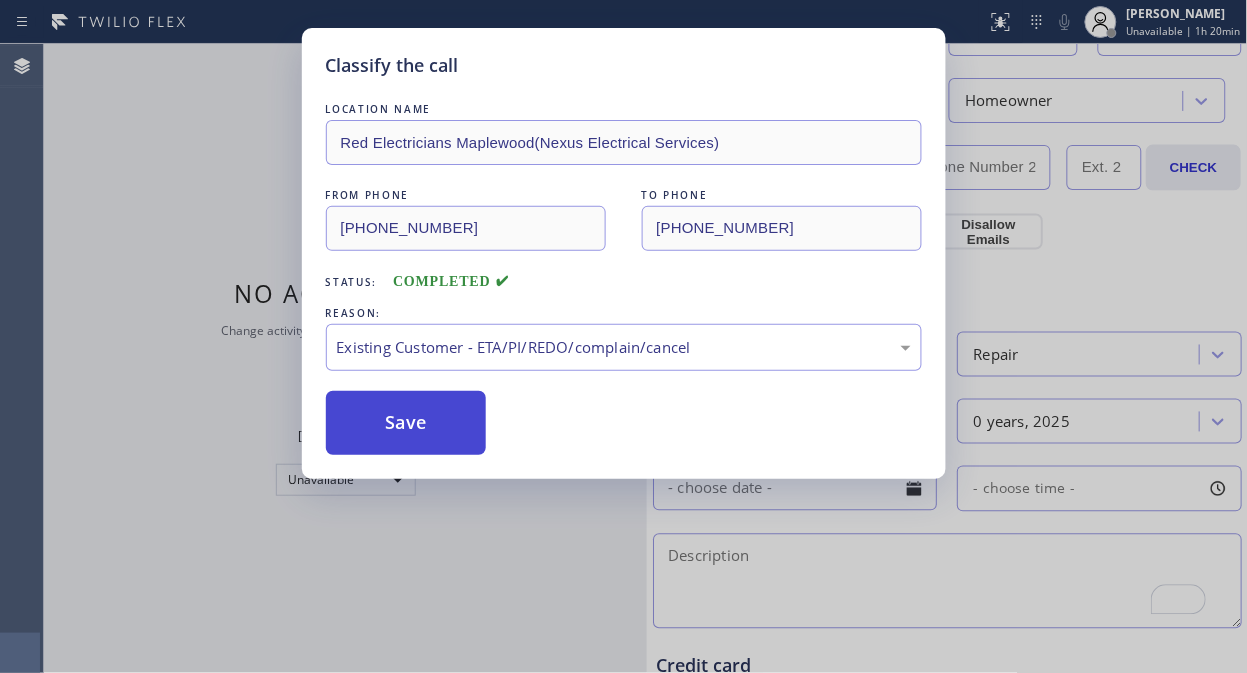 click on "Save" at bounding box center (406, 423) 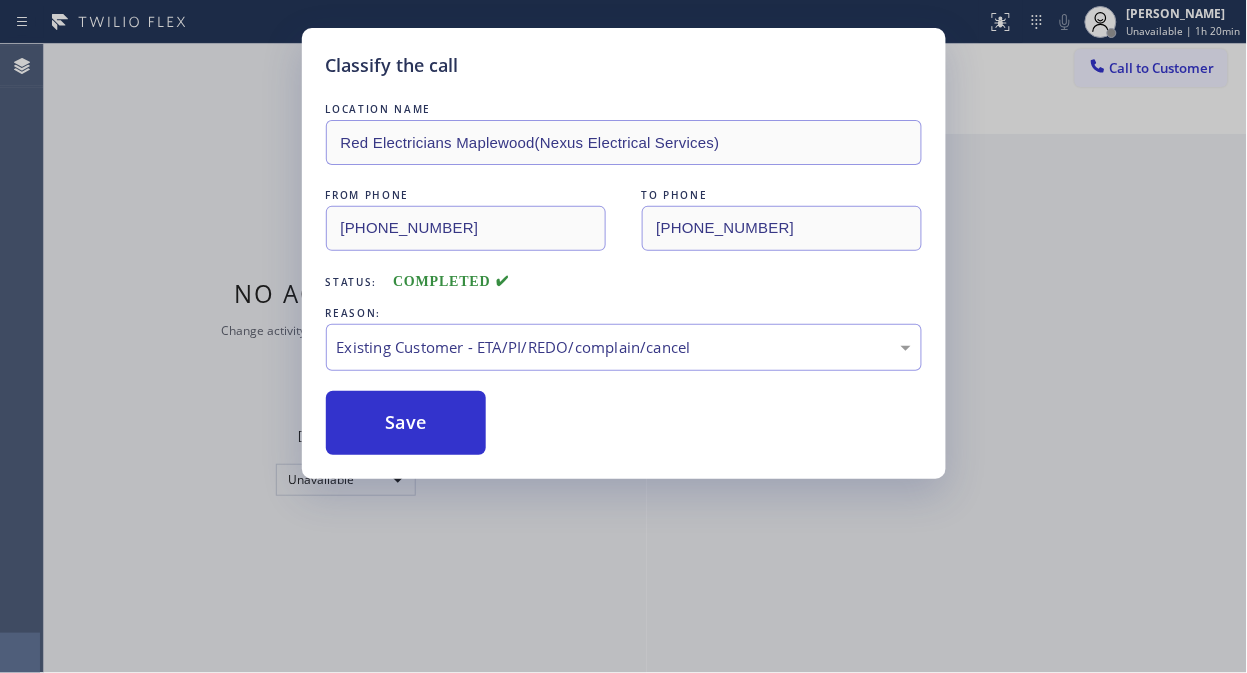 scroll, scrollTop: 0, scrollLeft: 0, axis: both 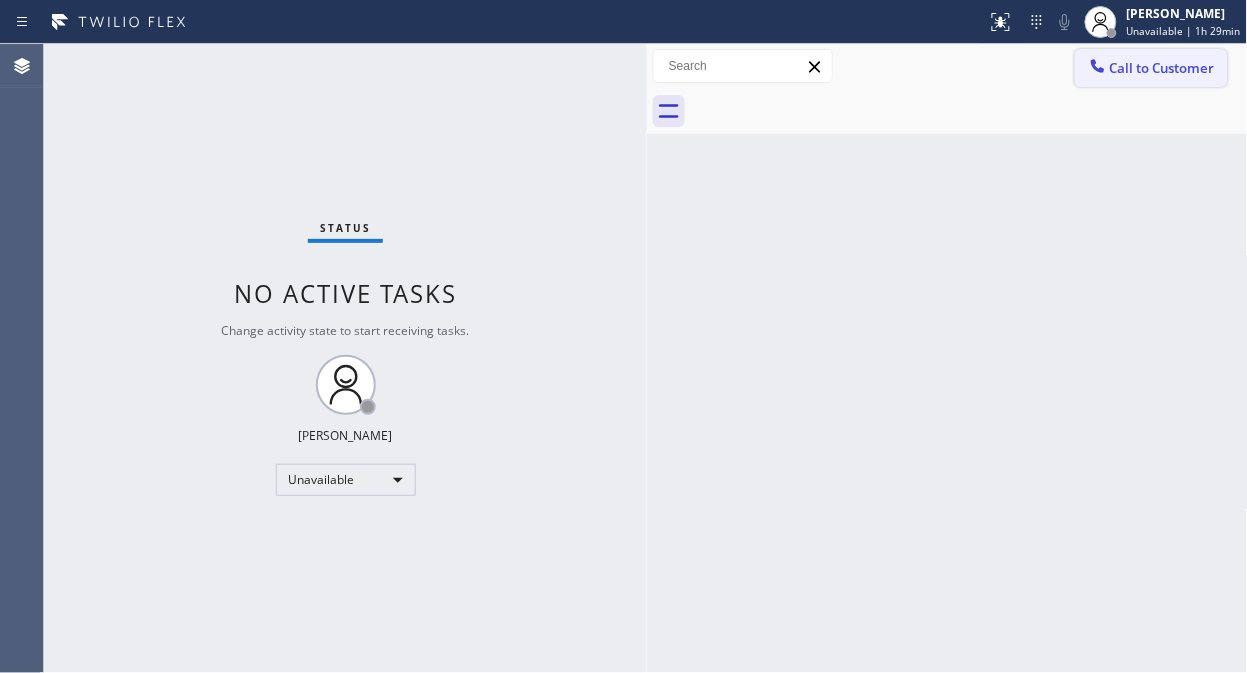 click on "Call to Customer" at bounding box center (1162, 68) 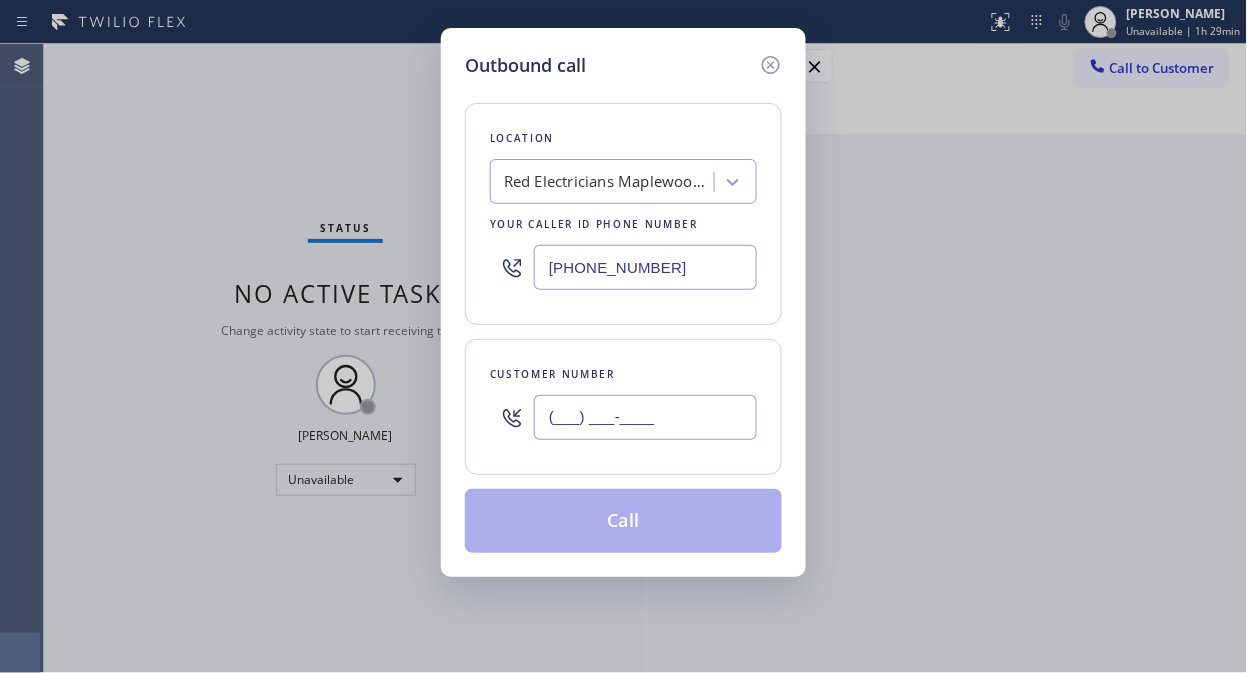 click on "(___) ___-____" at bounding box center [645, 417] 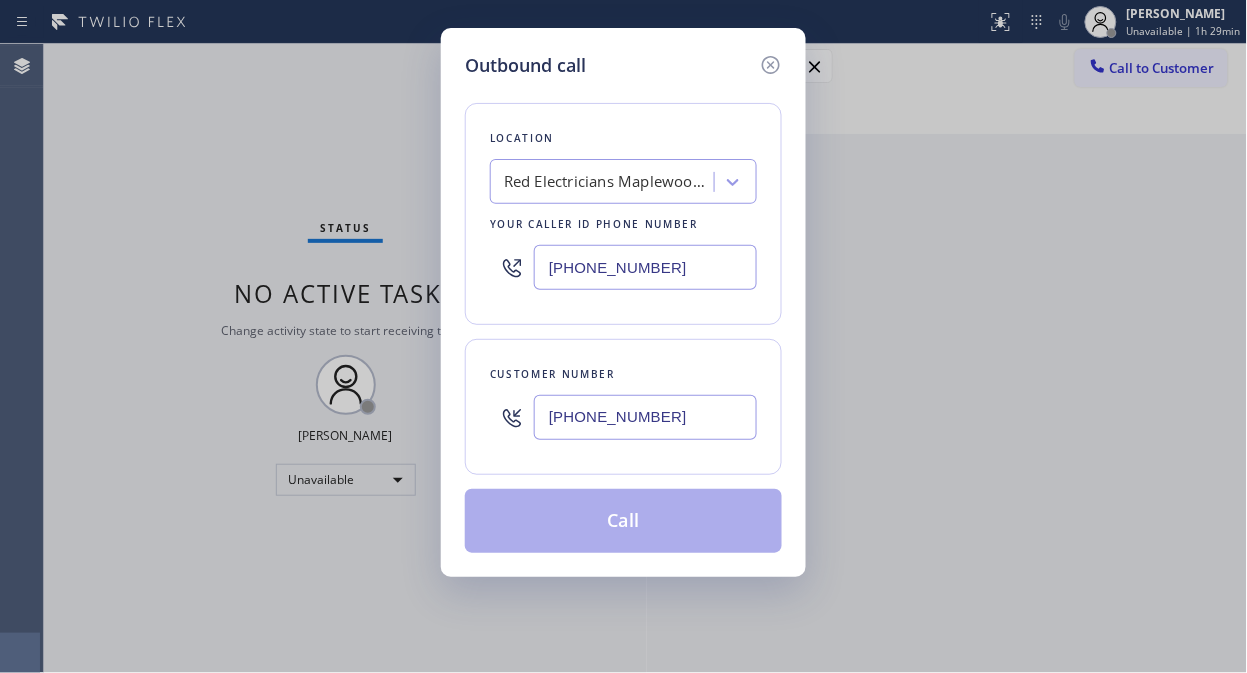 type on "[PHONE_NUMBER]" 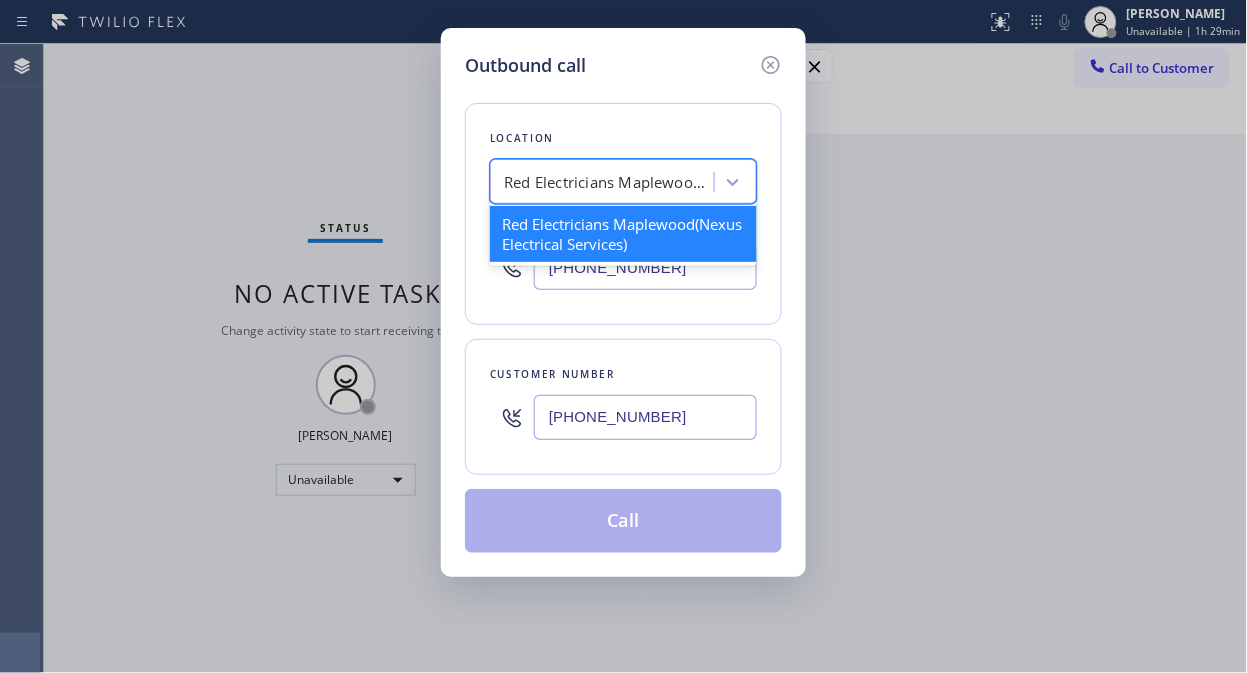 click on "Red Electricians Maplewood(Nexus Electrical Services)" at bounding box center [609, 182] 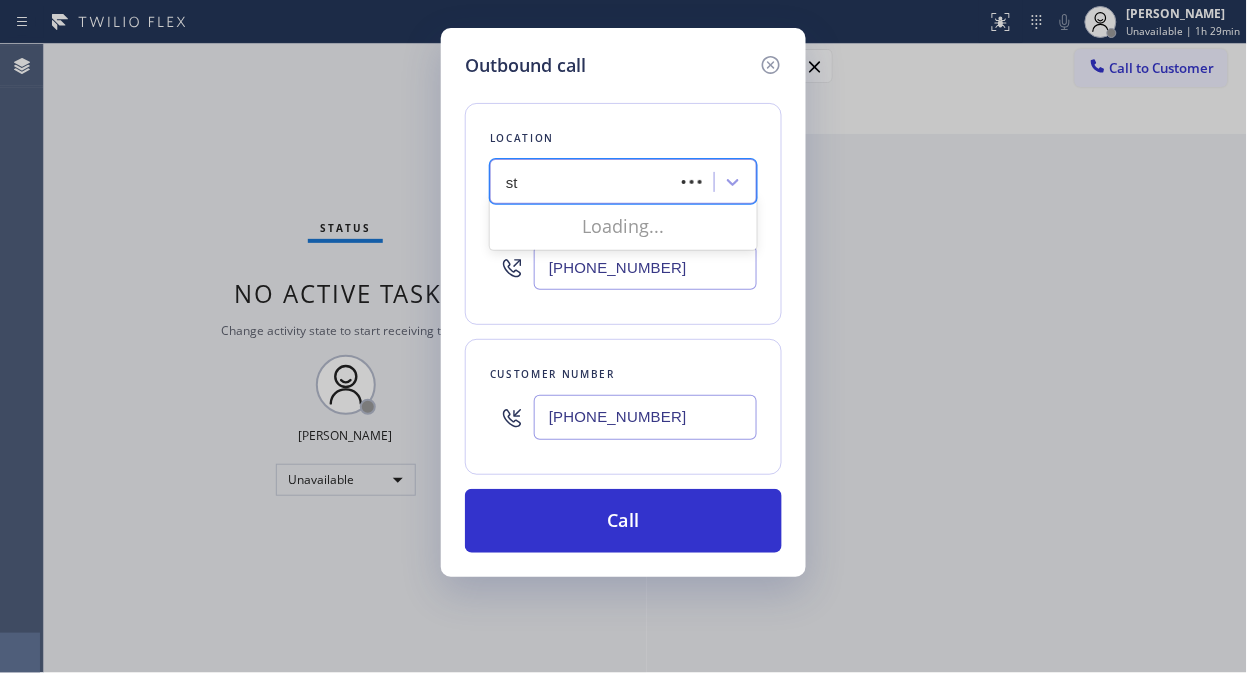type on "s" 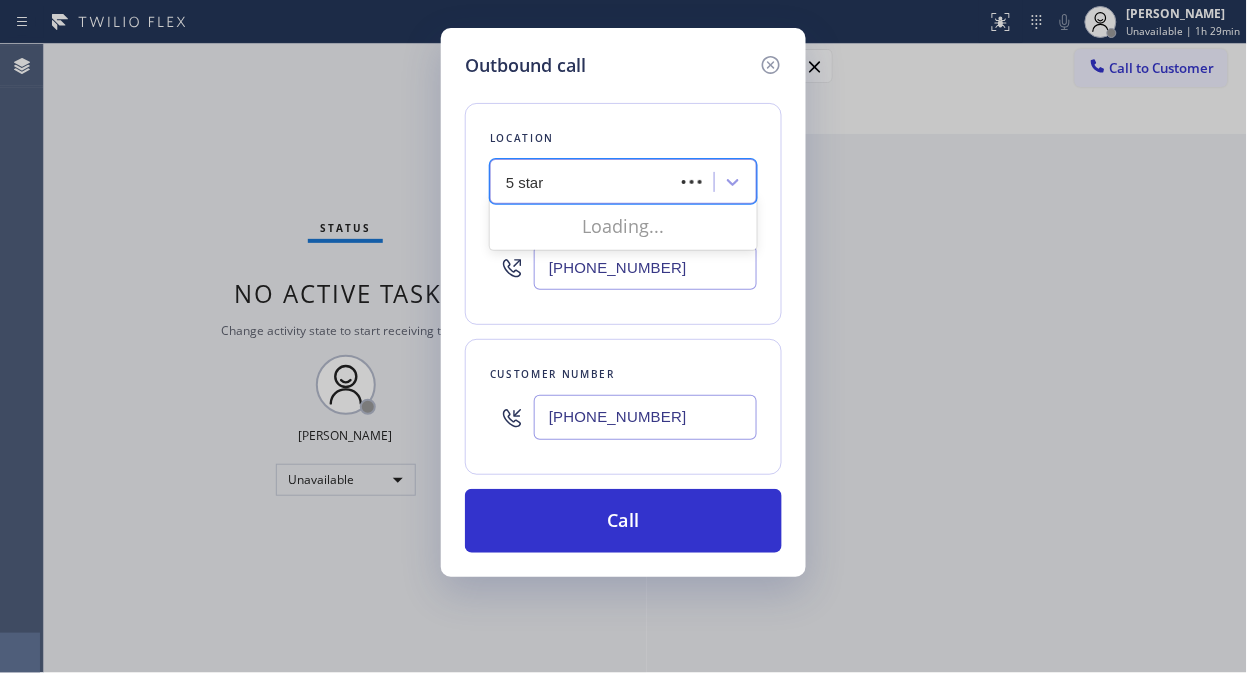 type on "5 star" 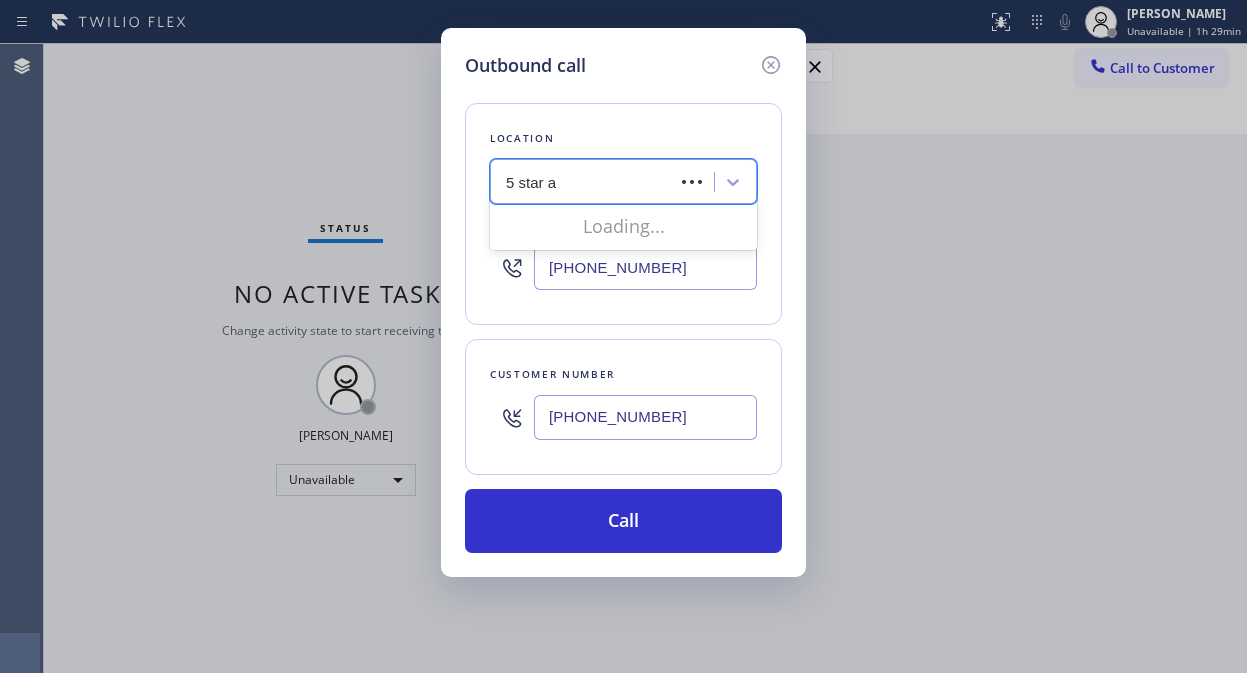 scroll, scrollTop: 0, scrollLeft: 0, axis: both 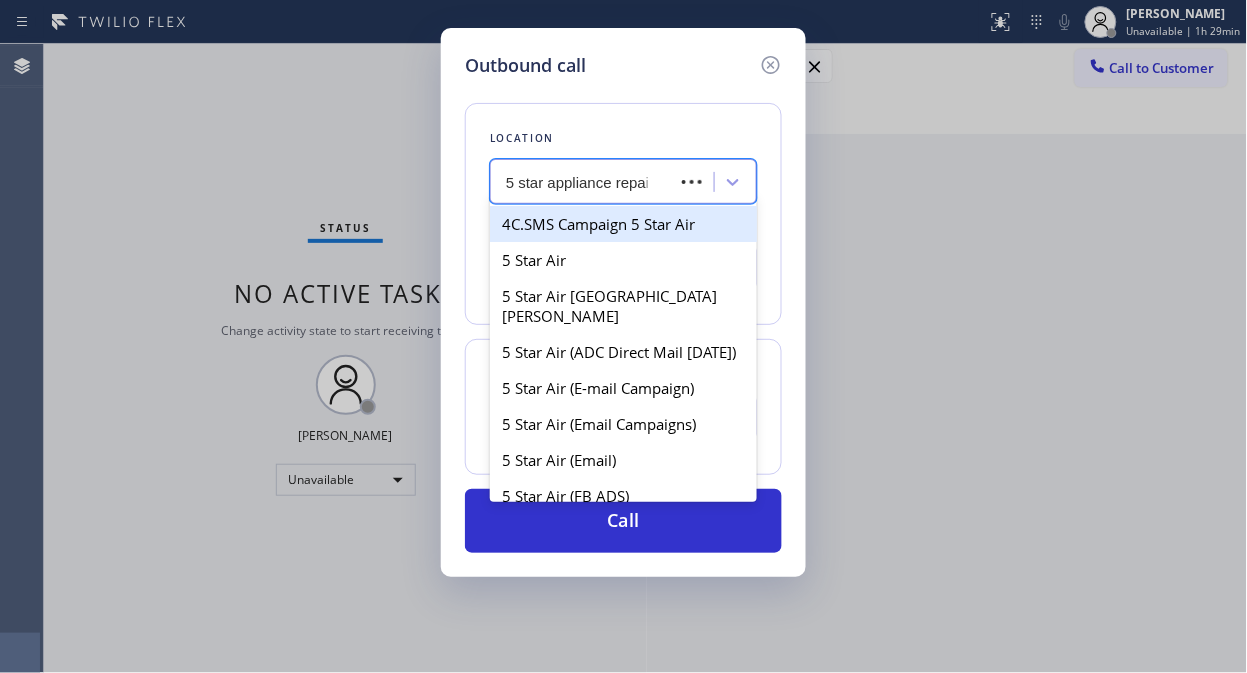 type on "5 star appliance repair" 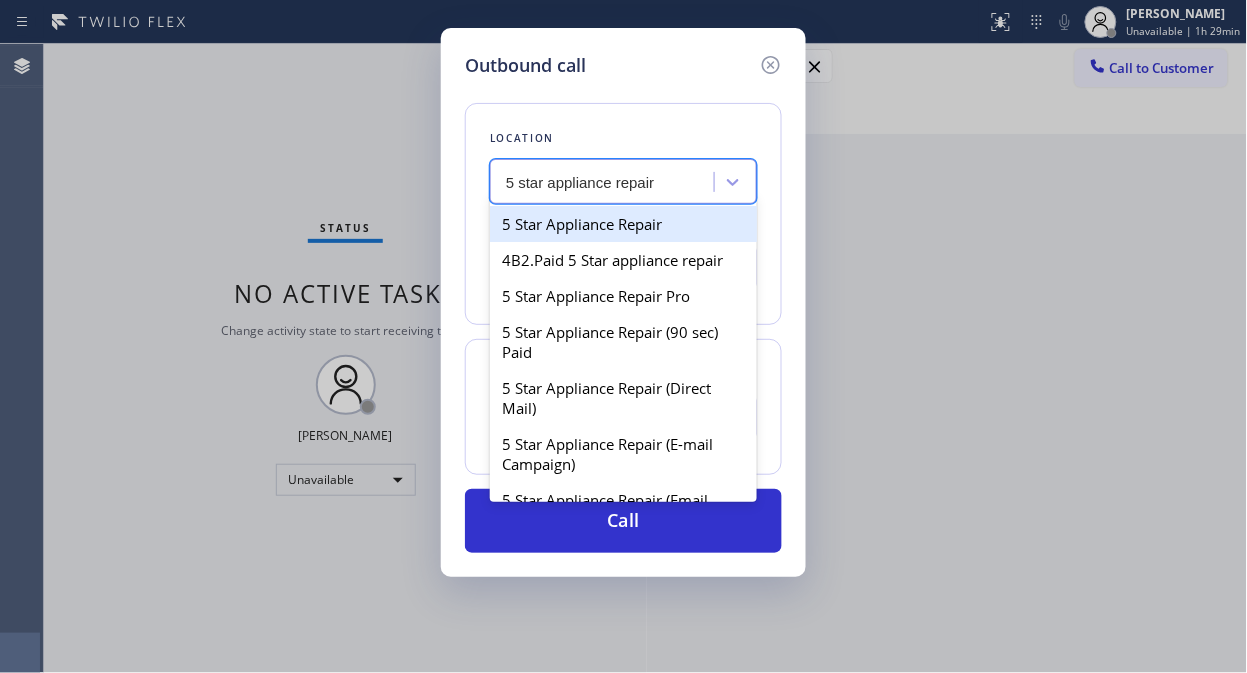 click on "5 Star Appliance Repair" at bounding box center [623, 224] 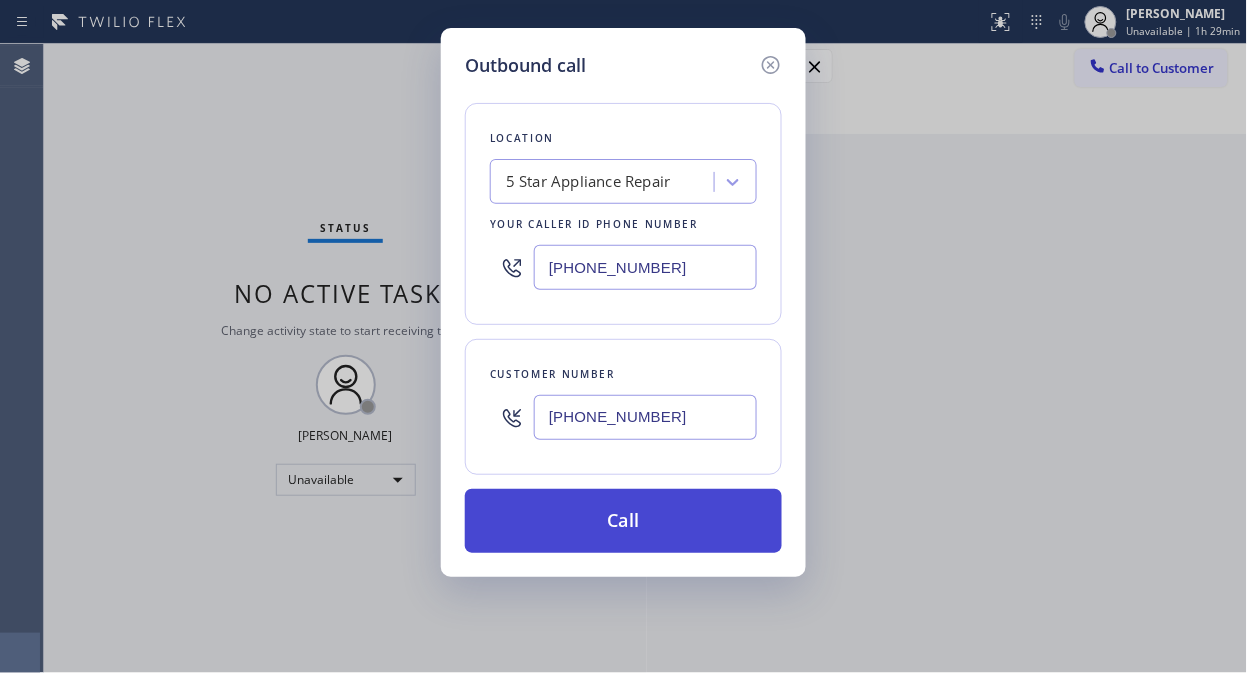 click on "Call" at bounding box center (623, 521) 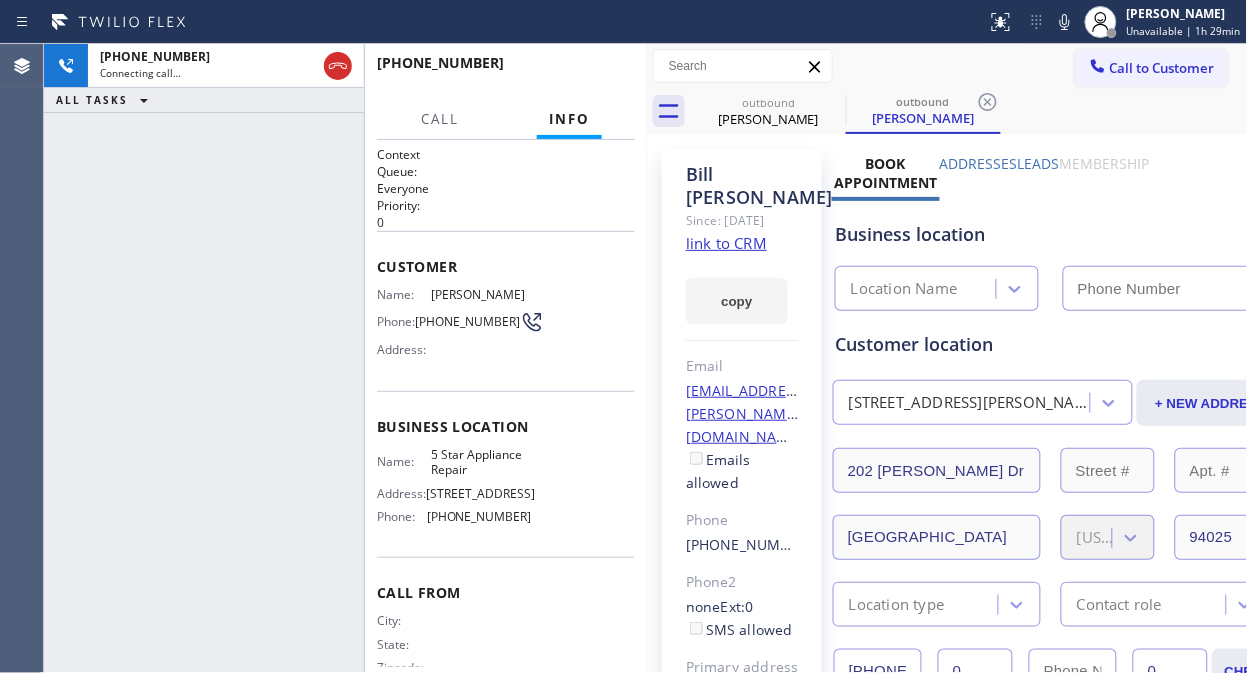 type on "[PHONE_NUMBER]" 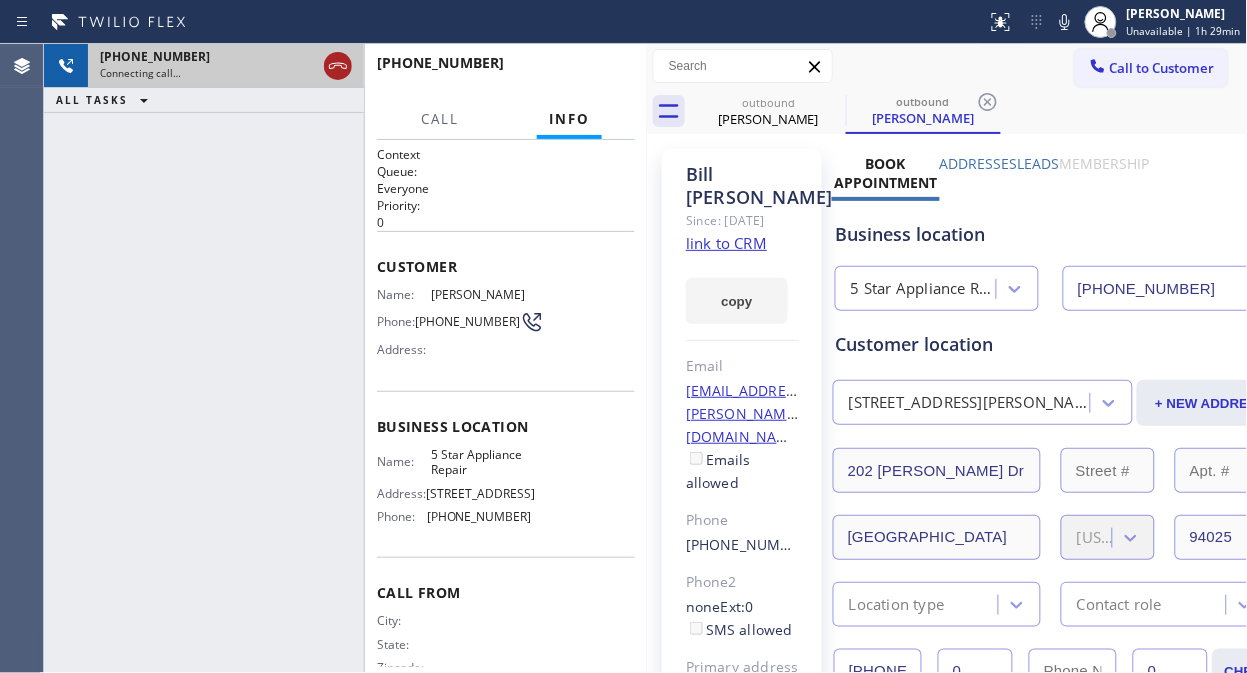 click 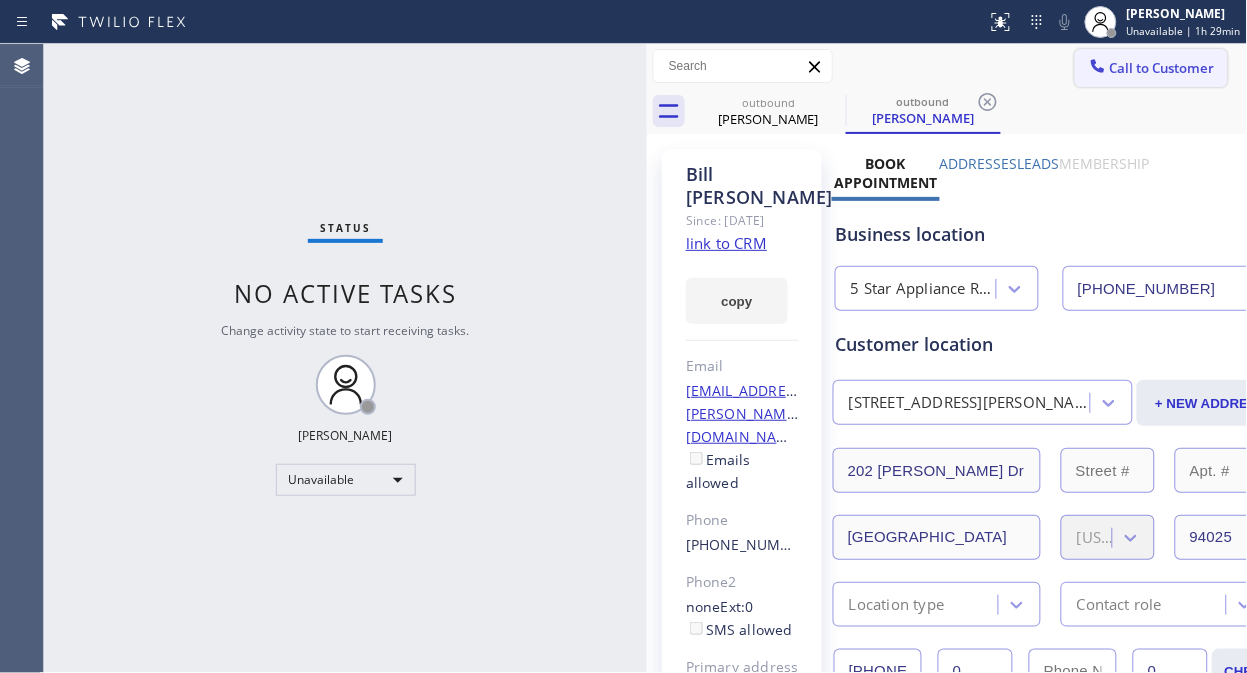 click on "Call to Customer" at bounding box center [1162, 68] 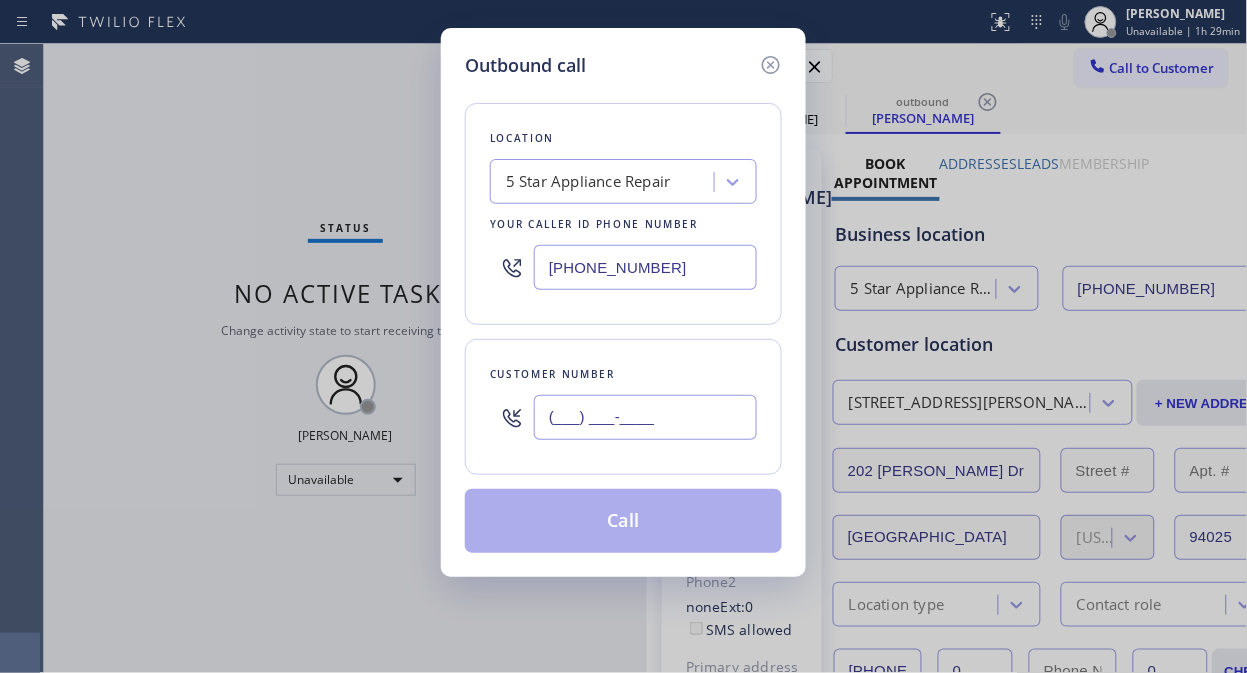 click on "(___) ___-____" at bounding box center [645, 417] 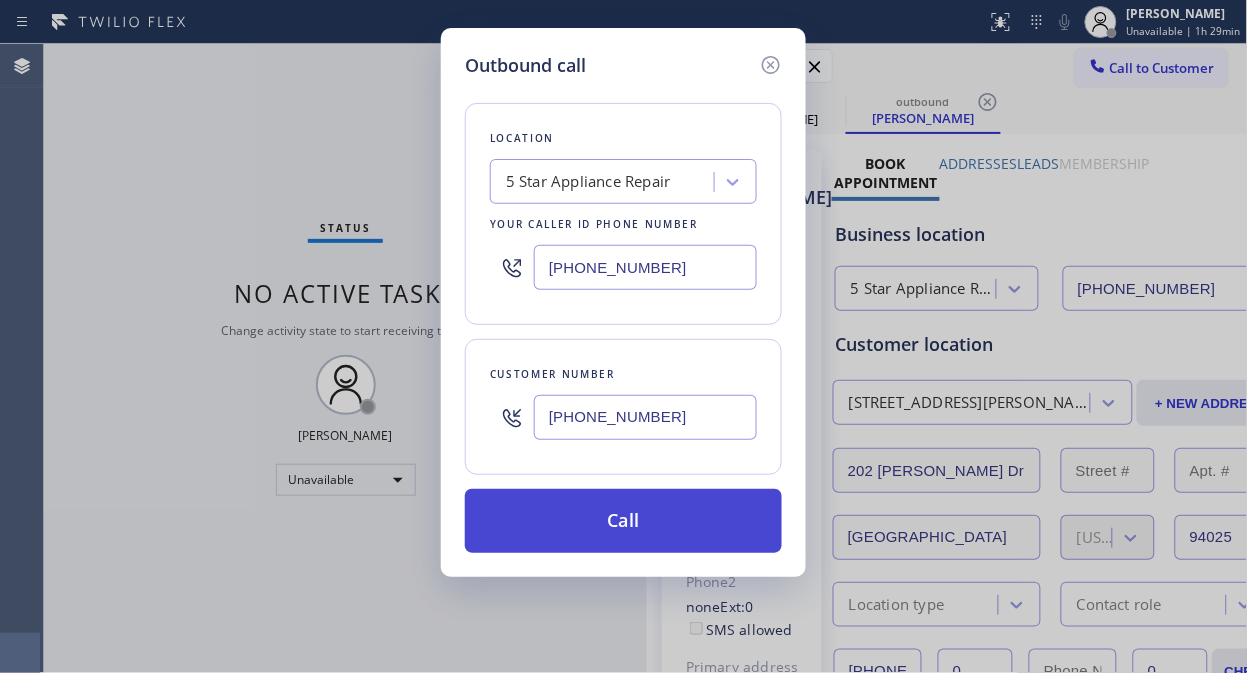 type on "(760) 481-4876" 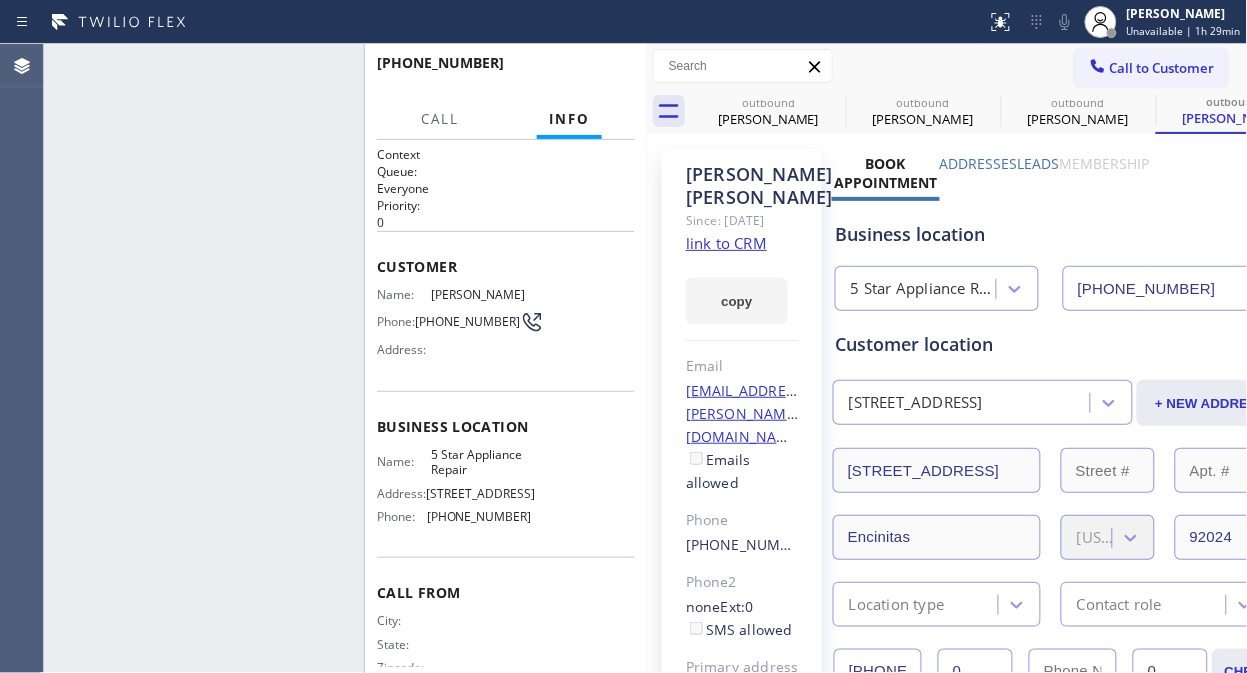 type on "[PHONE_NUMBER]" 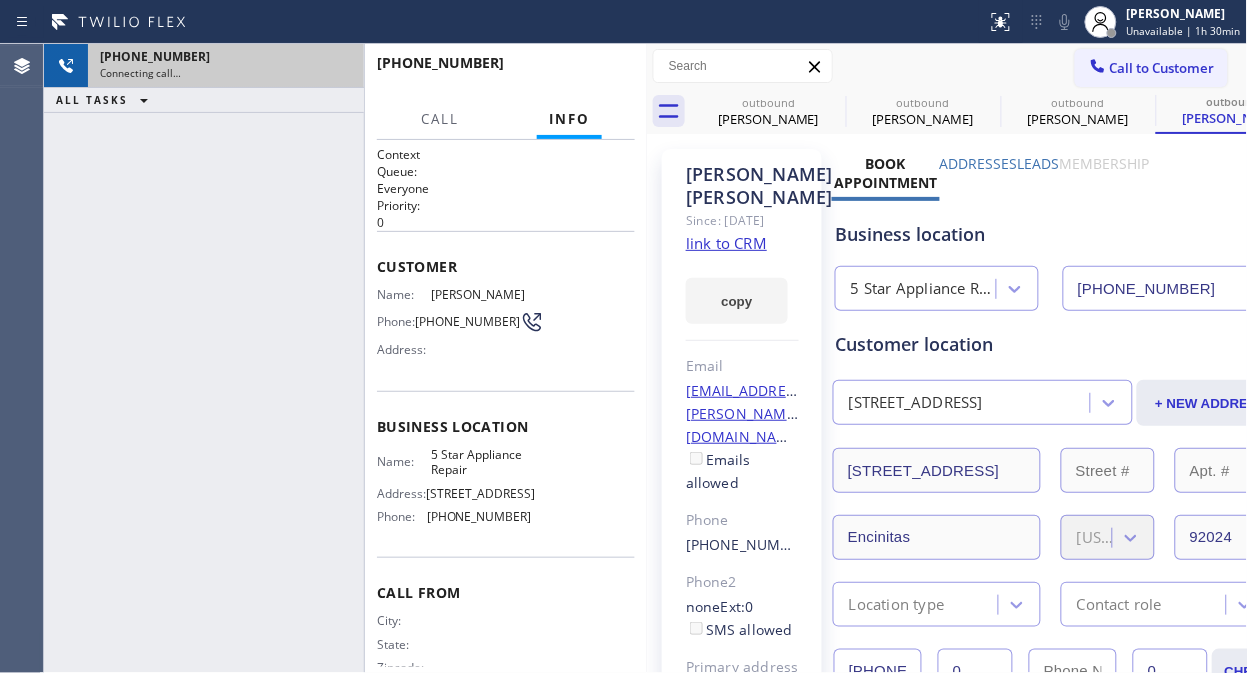 click on "Connecting call…" at bounding box center (226, 73) 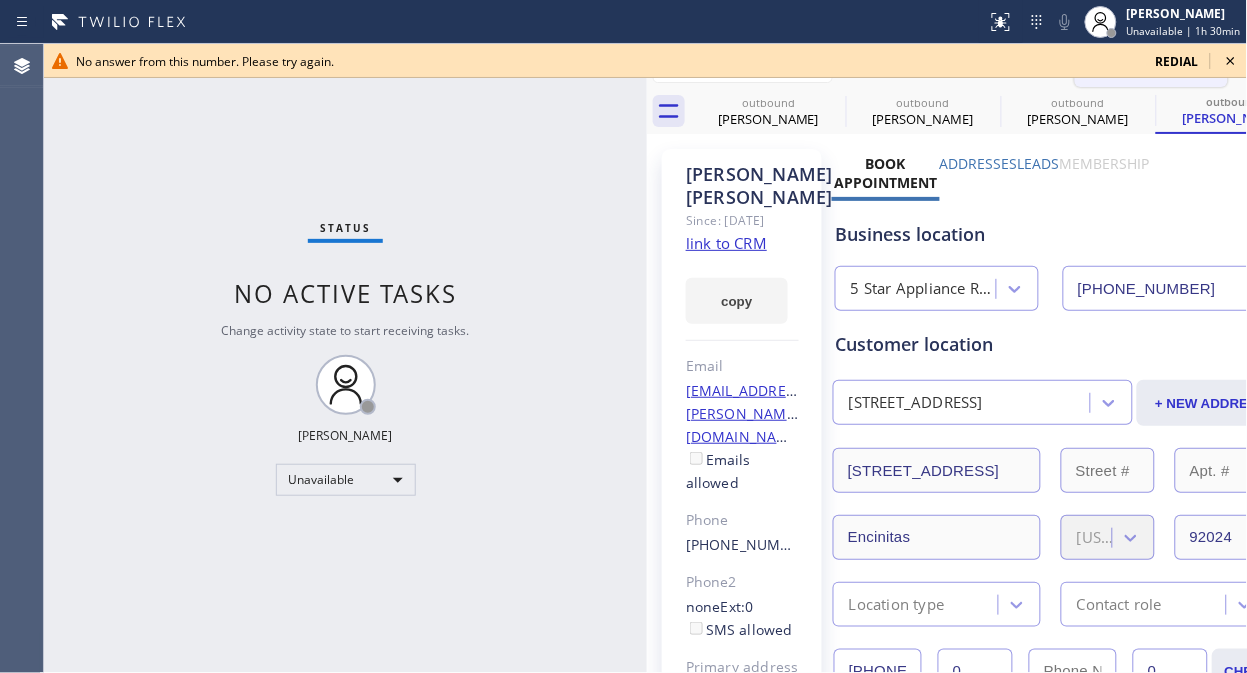 drag, startPoint x: 1233, startPoint y: 67, endPoint x: 1127, endPoint y: 83, distance: 107.200745 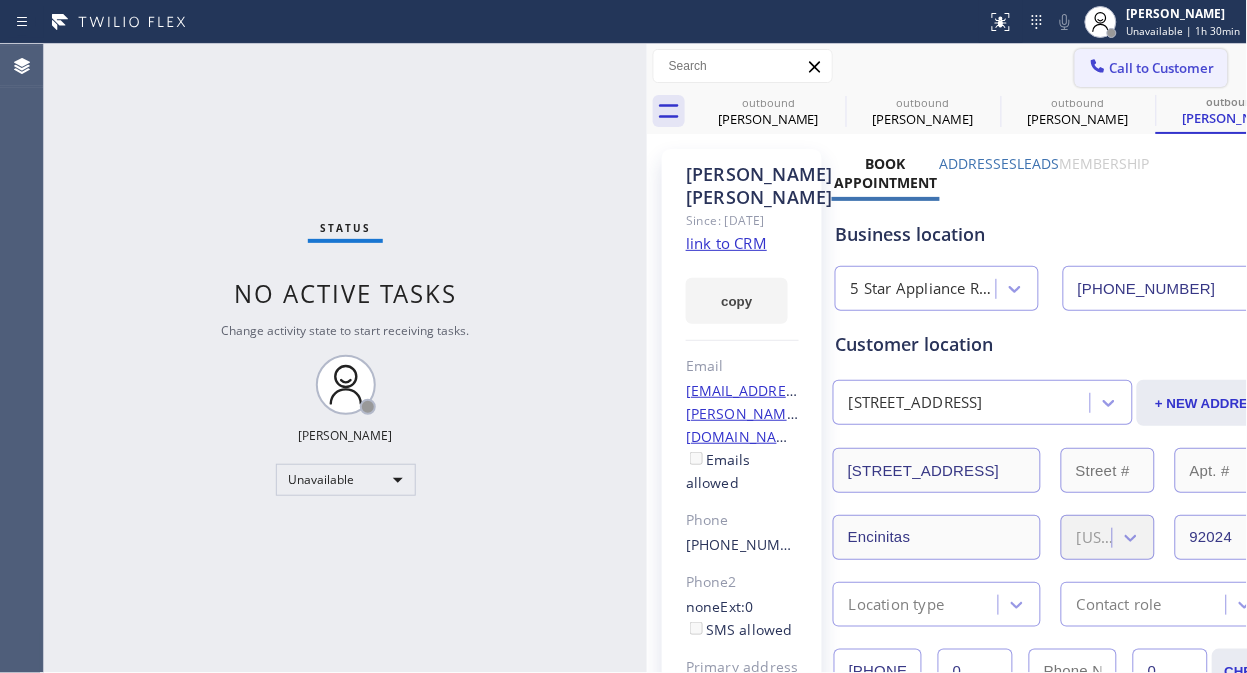 click on "Call to Customer" at bounding box center (1151, 68) 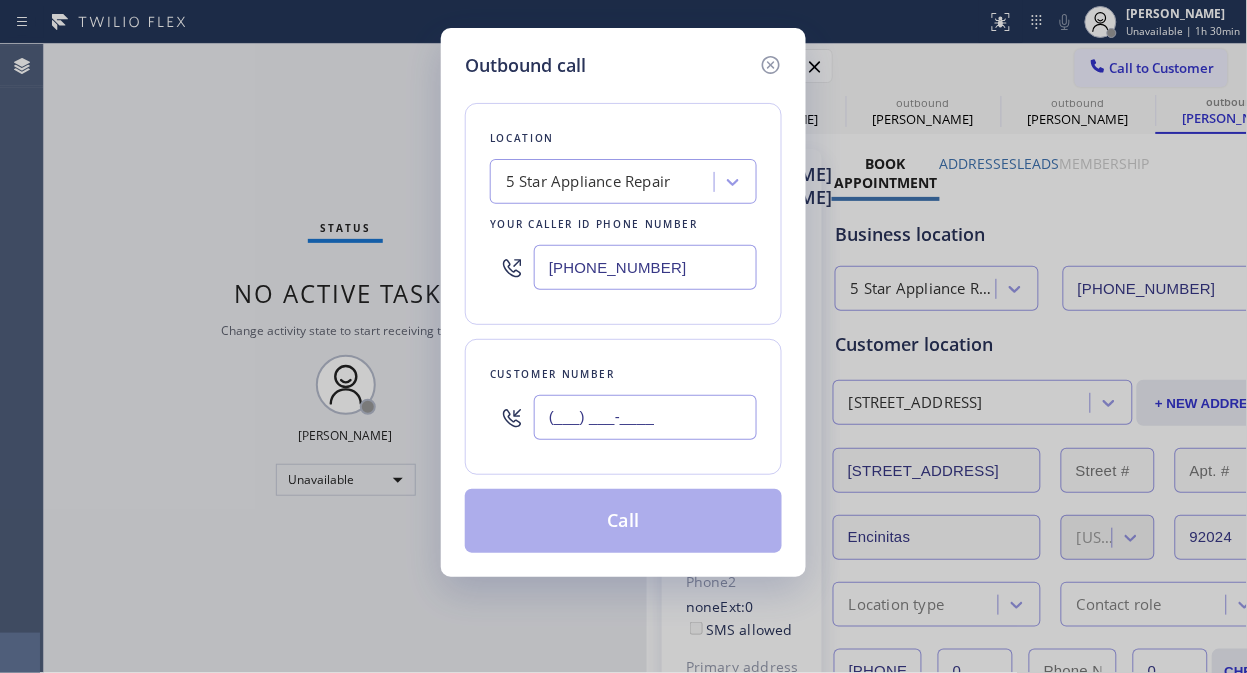 click on "(___) ___-____" at bounding box center [645, 417] 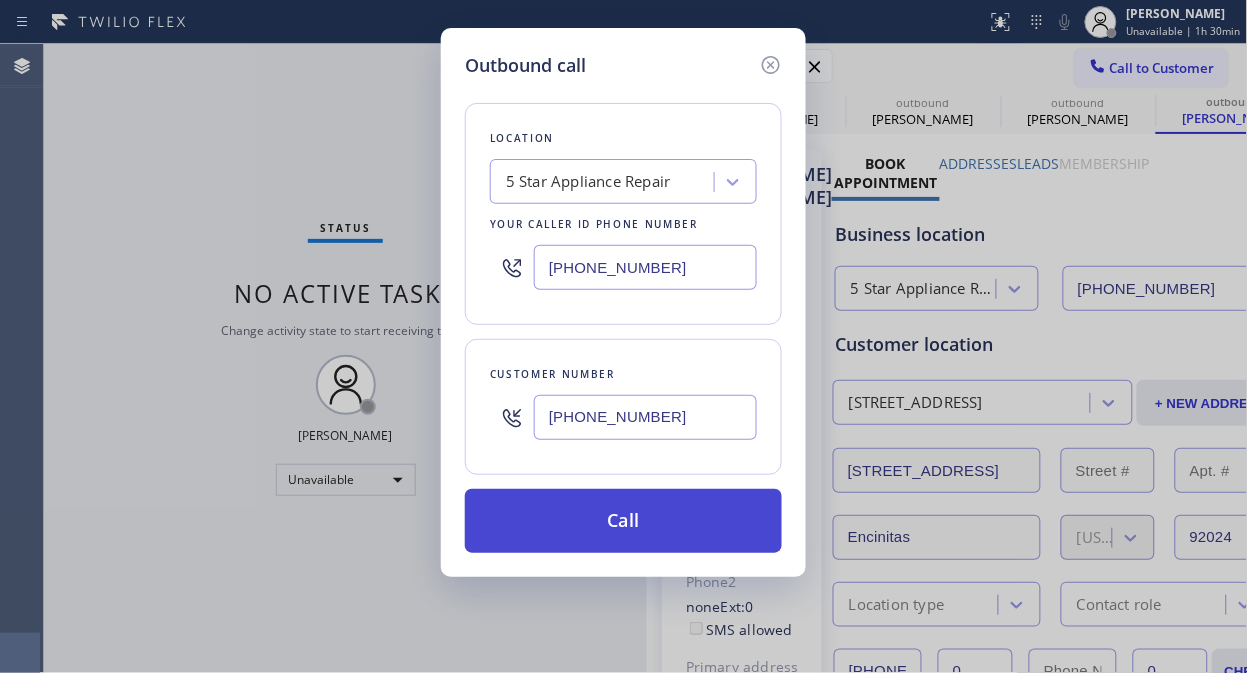 type on "(310) 855-0345" 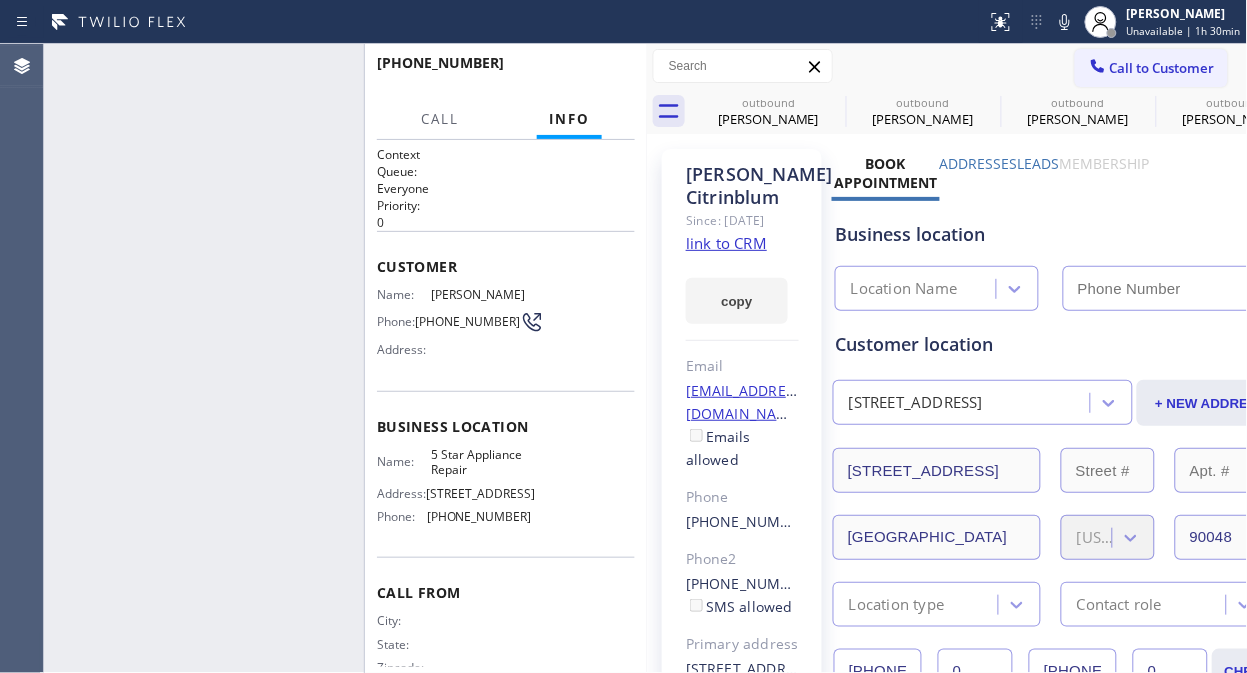 type on "[PHONE_NUMBER]" 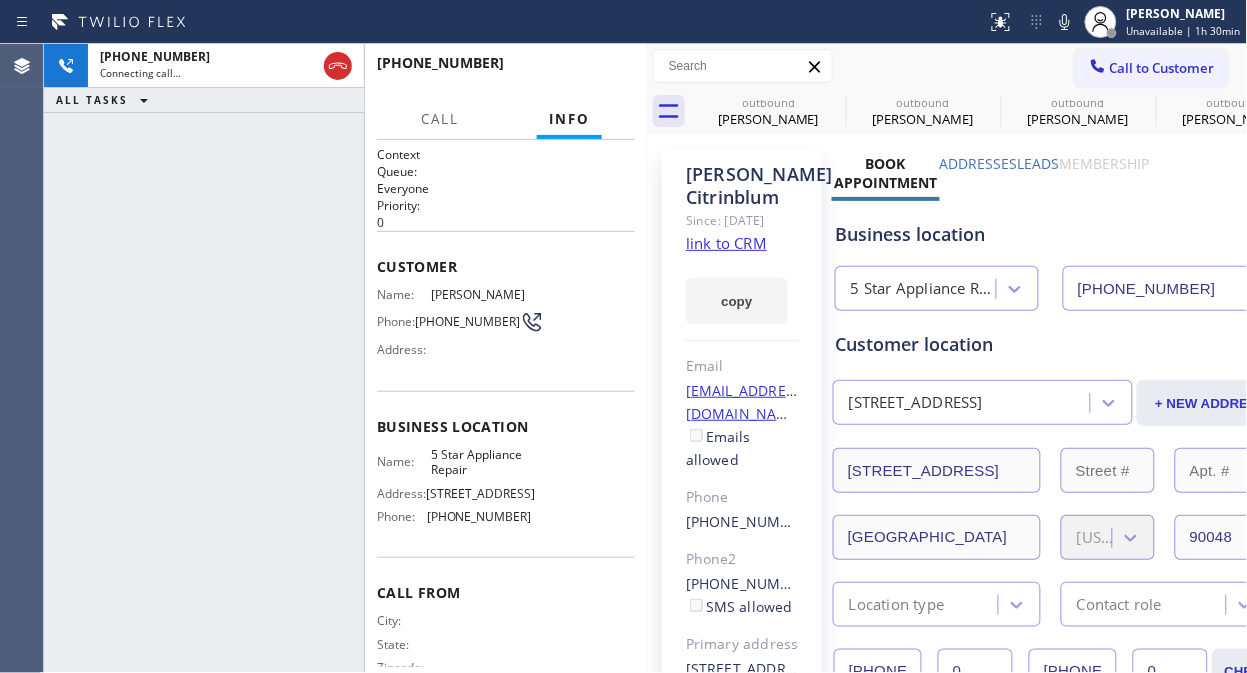 drag, startPoint x: 336, startPoint y: 65, endPoint x: 708, endPoint y: 67, distance: 372.00537 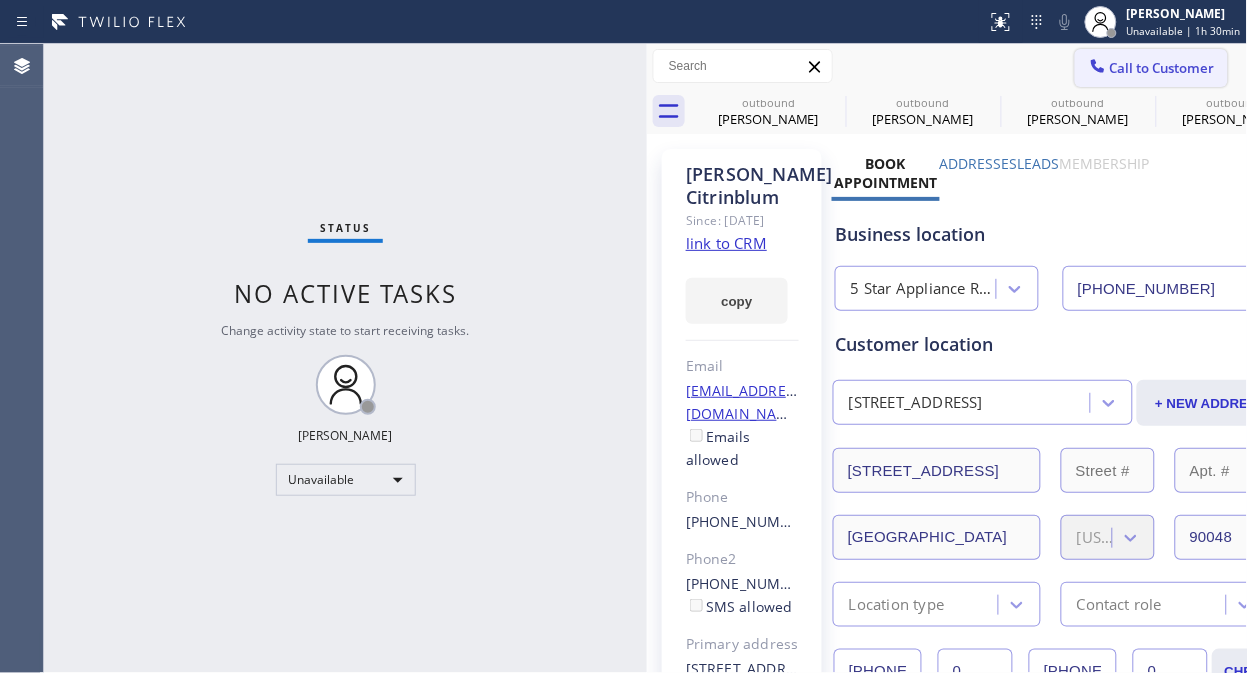 click on "Call to Customer" at bounding box center (1162, 68) 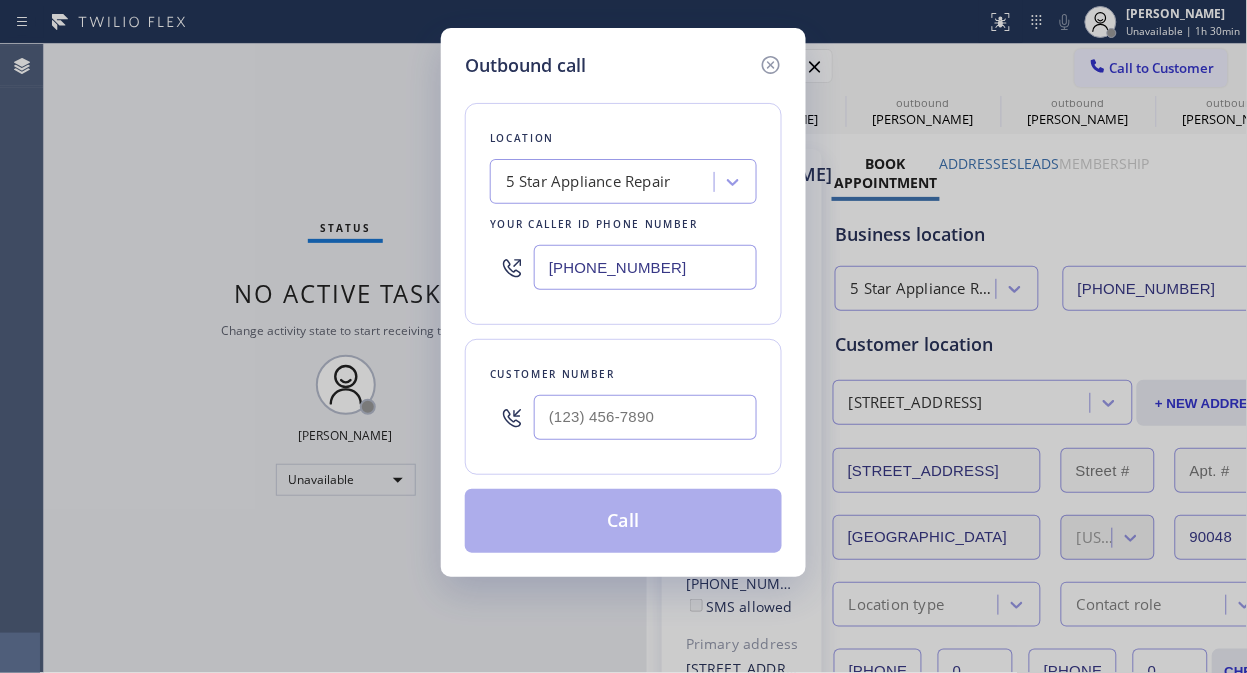 type 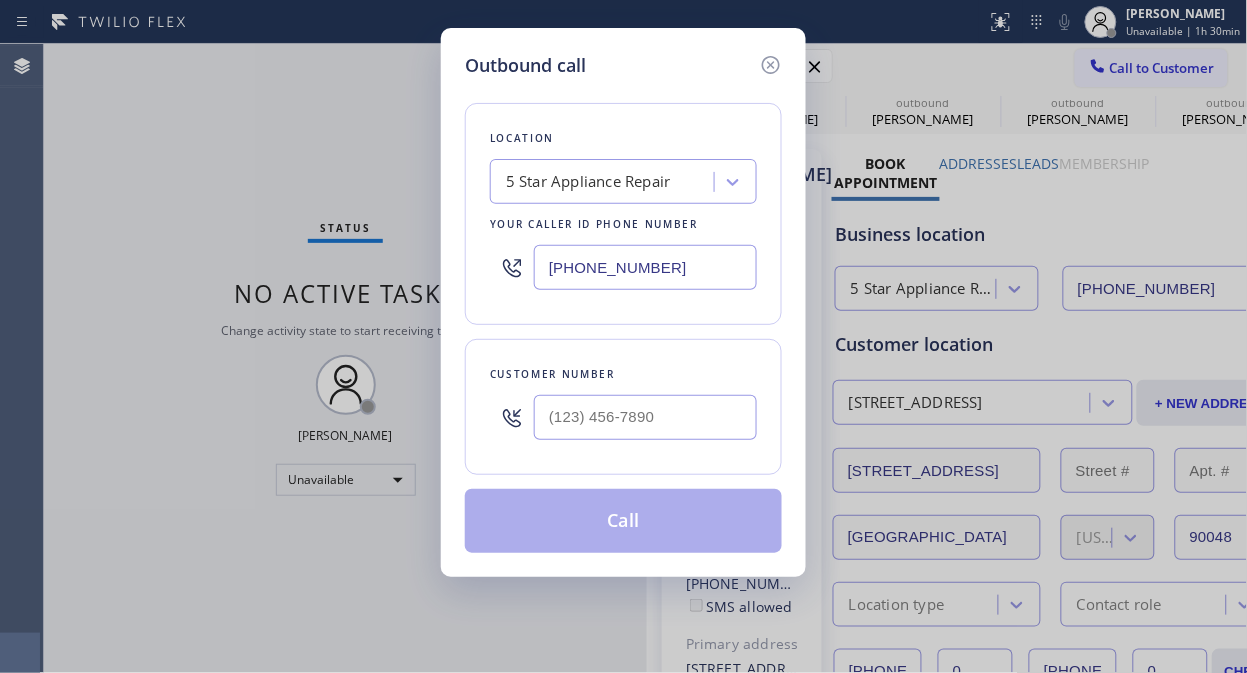 click at bounding box center (645, 417) 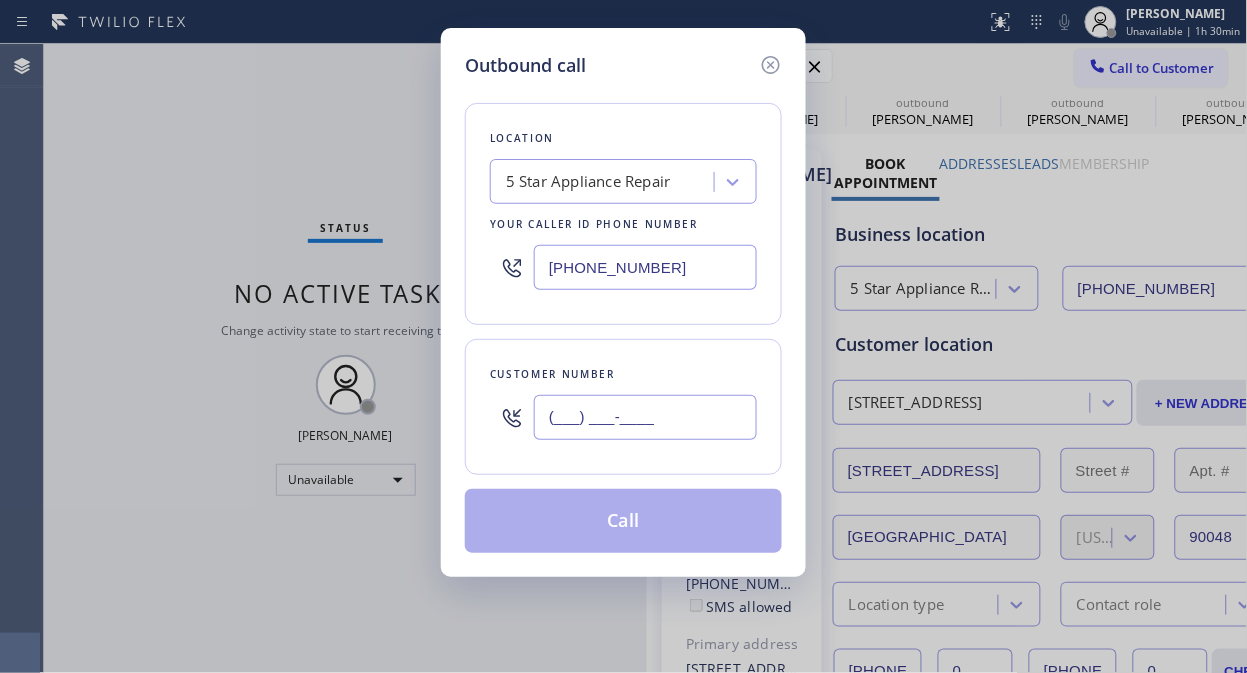 click on "(___) ___-____" at bounding box center [645, 417] 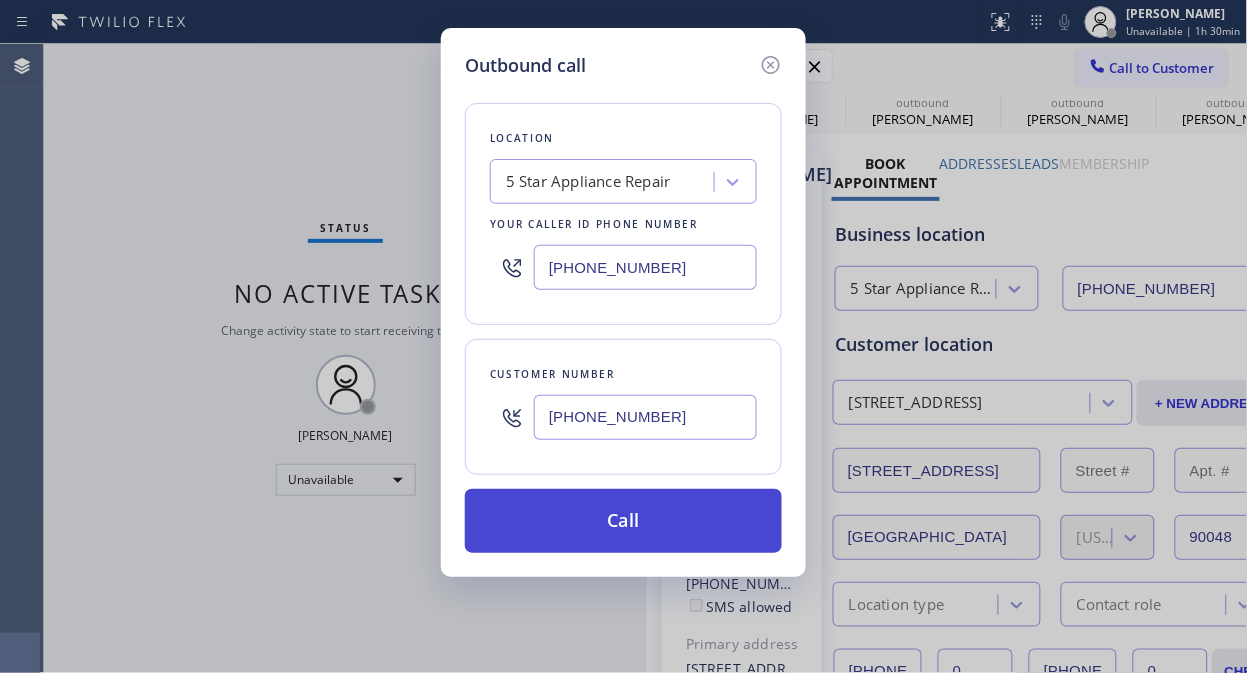 type on "(310) 855-0345" 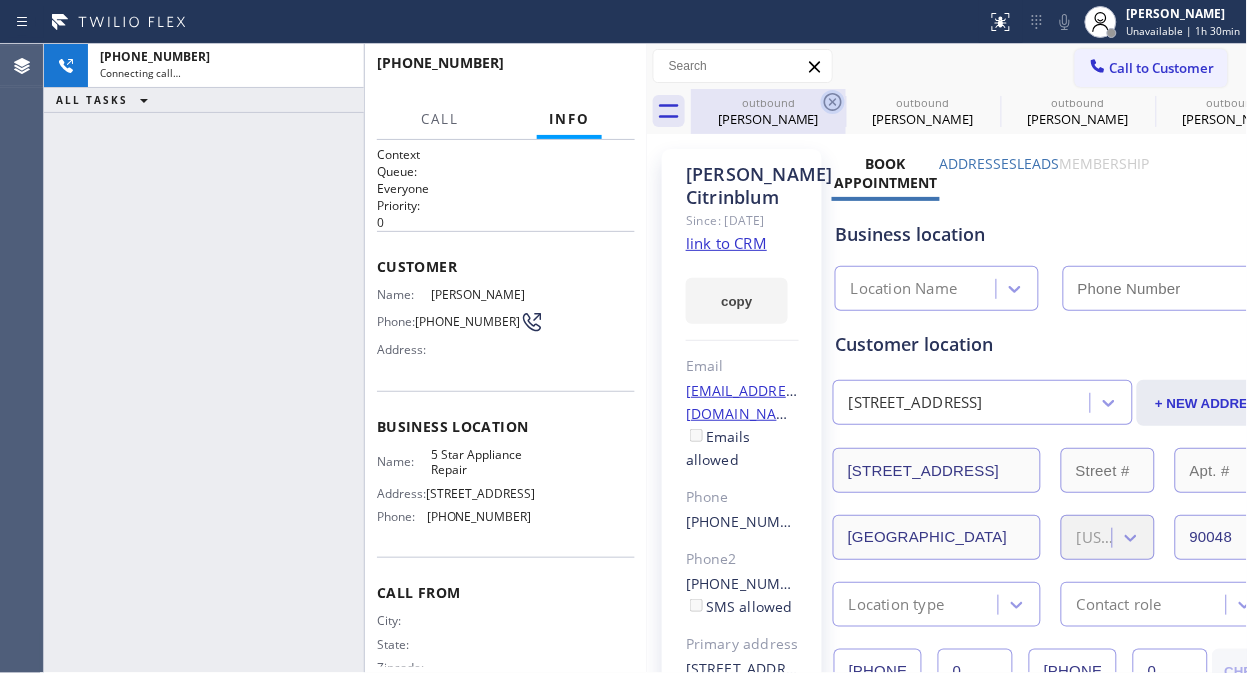 click 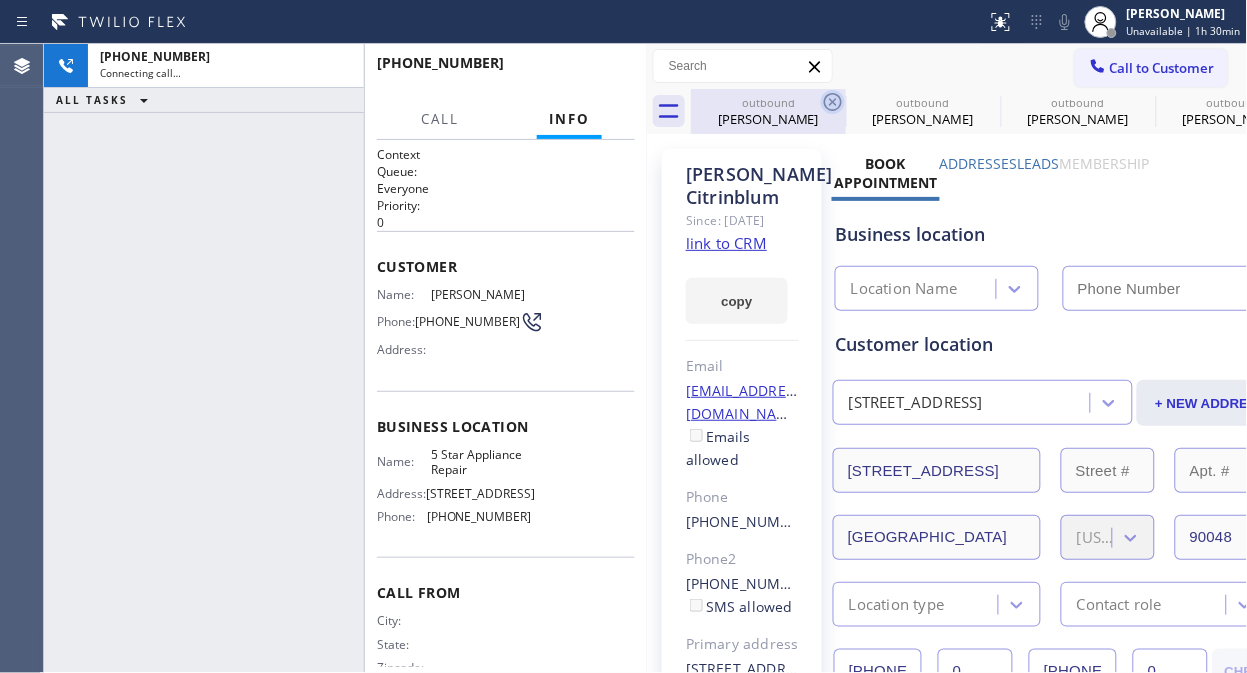 click 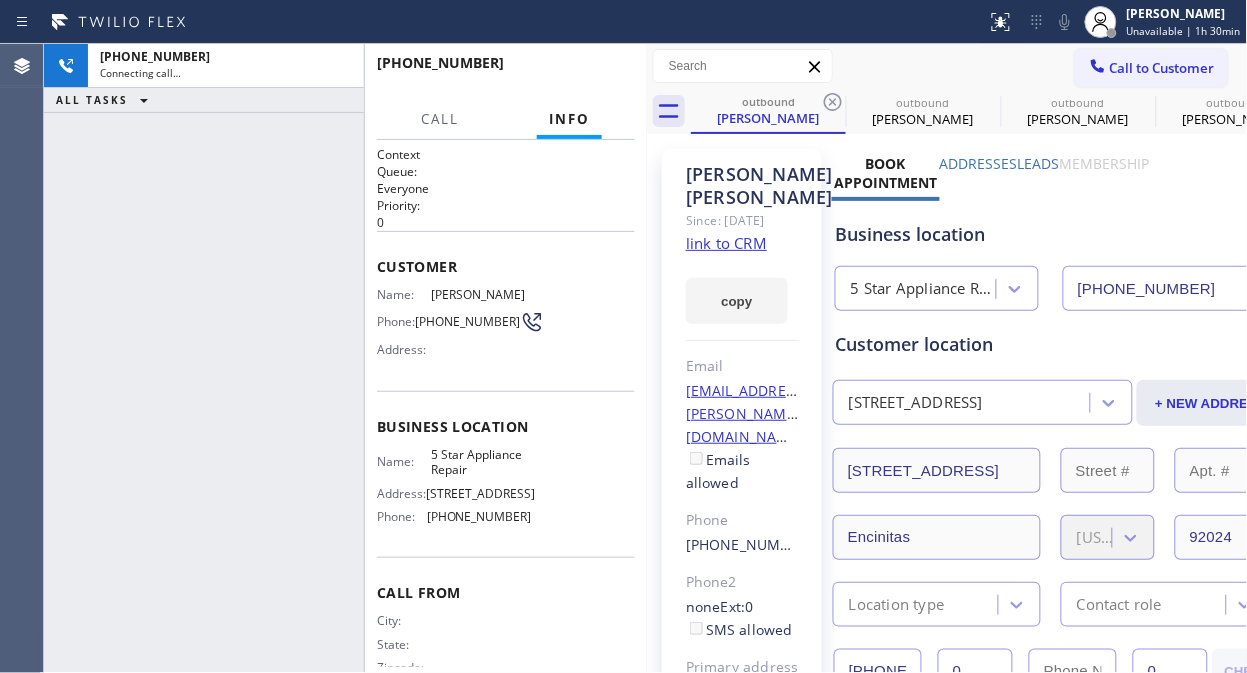 type on "[PHONE_NUMBER]" 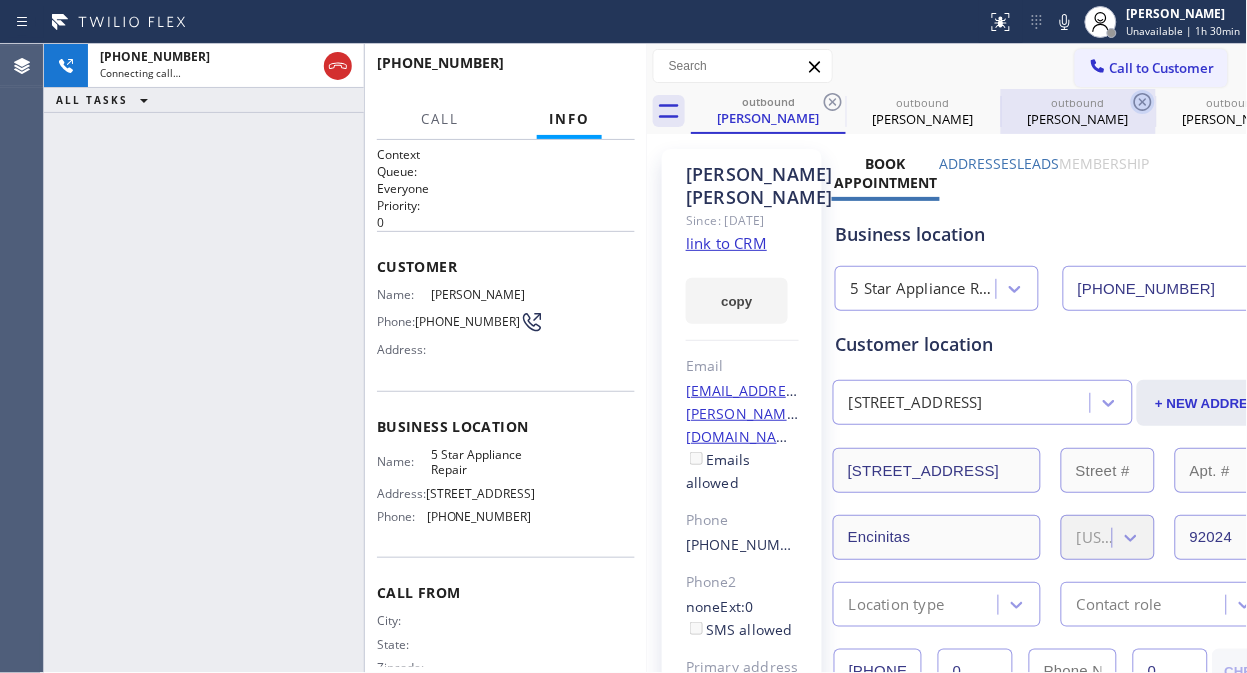 click 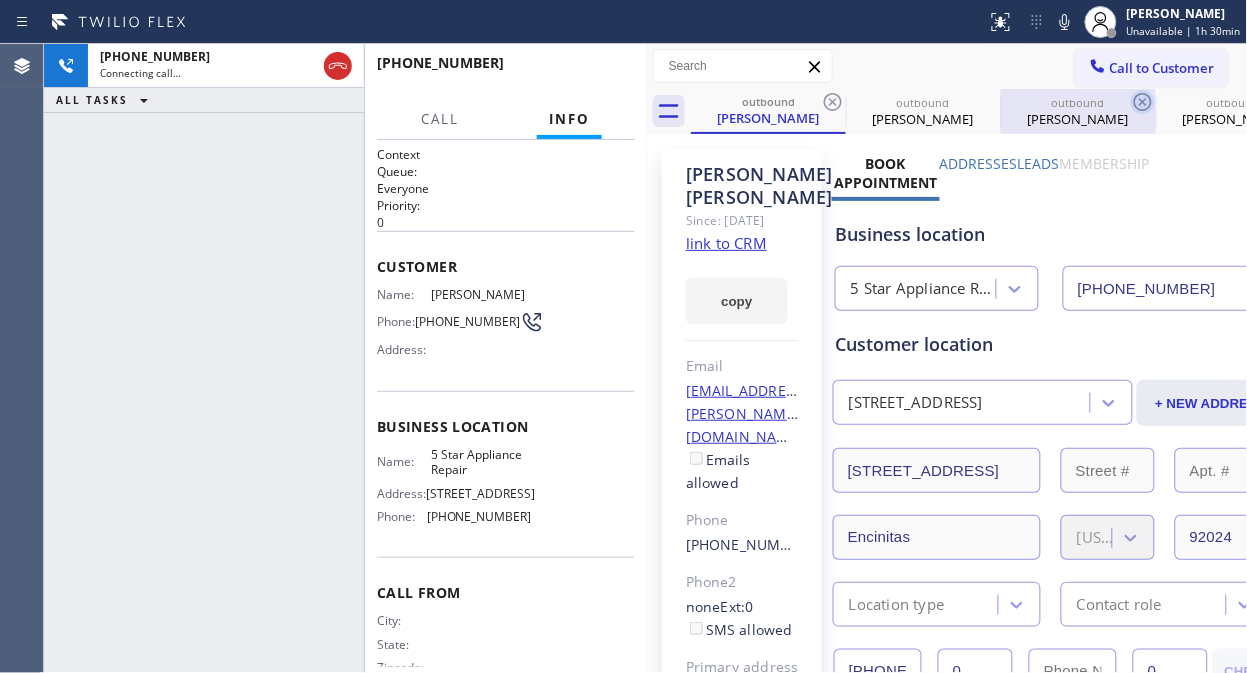 click 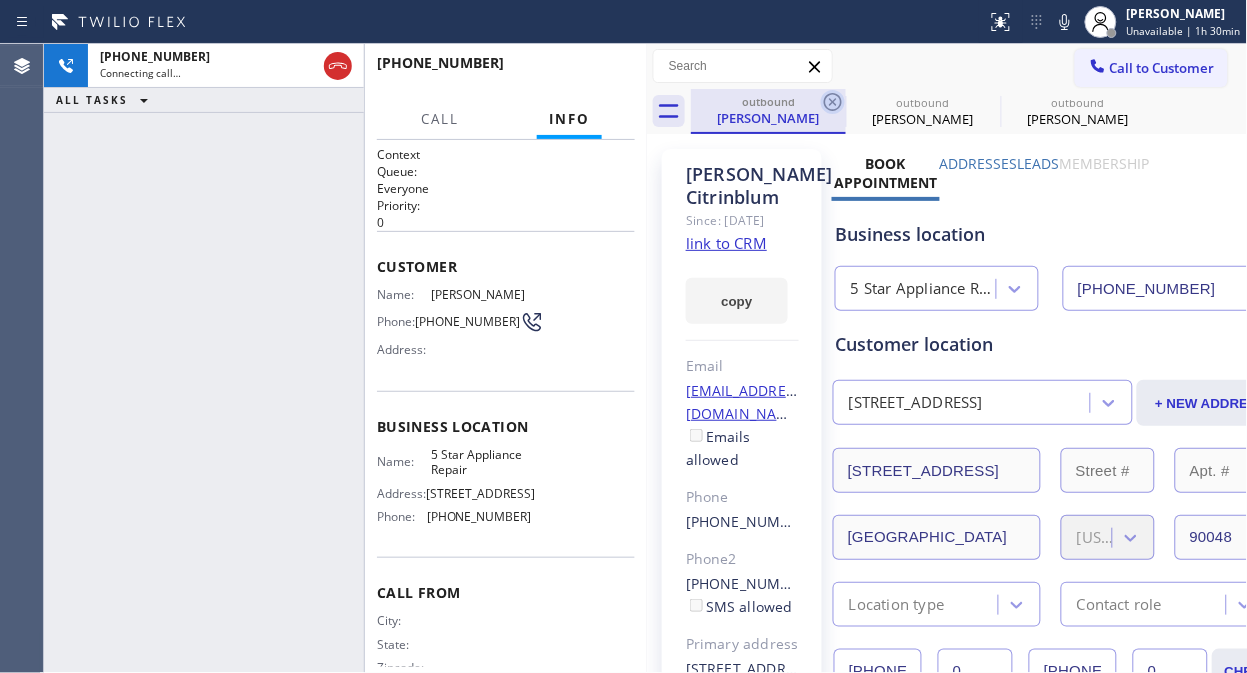click 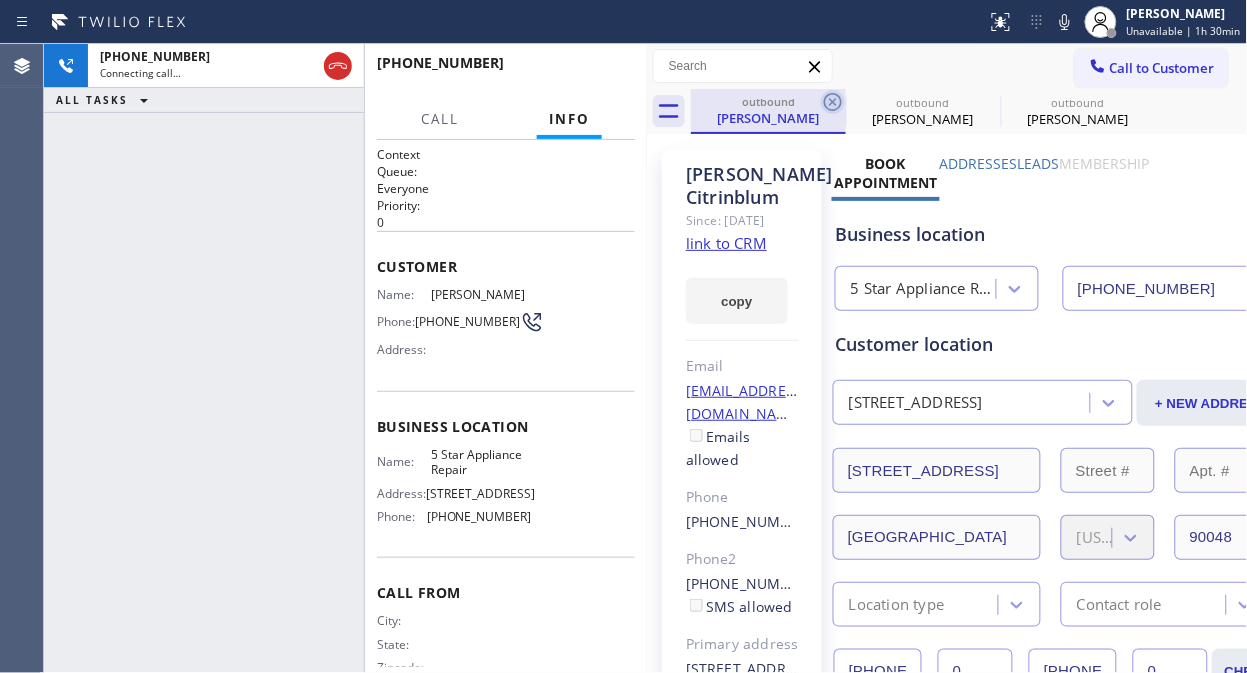 click 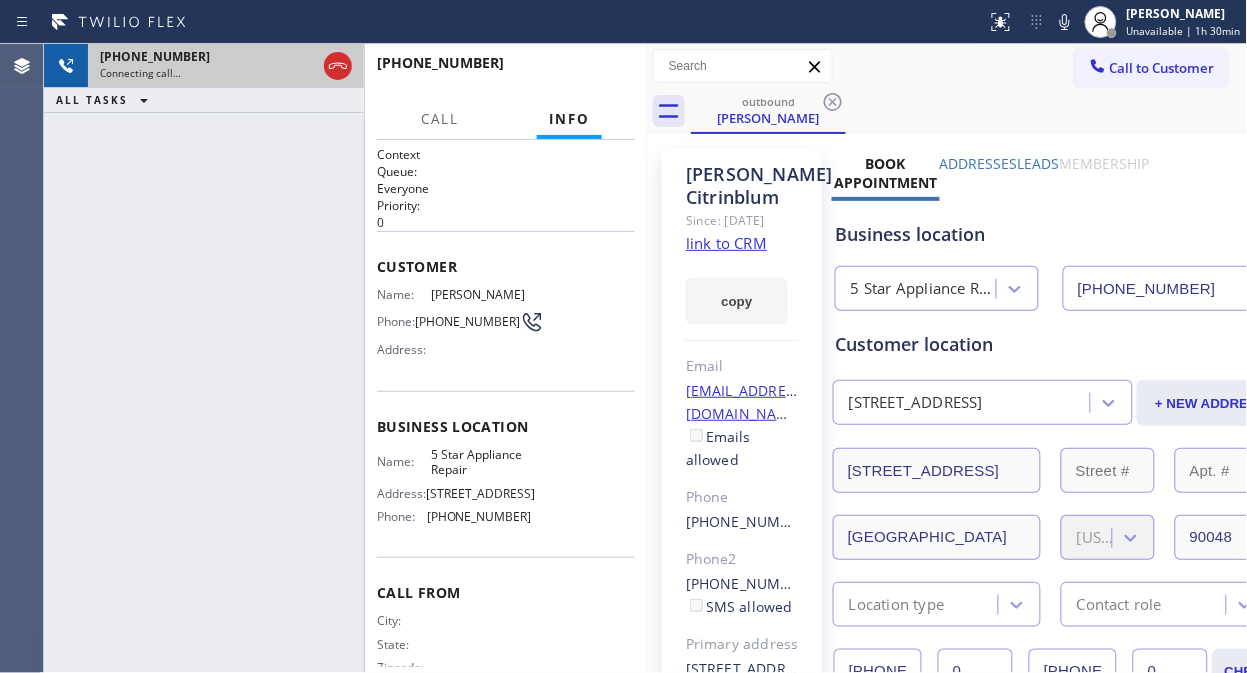click on "Connecting call…" at bounding box center [208, 73] 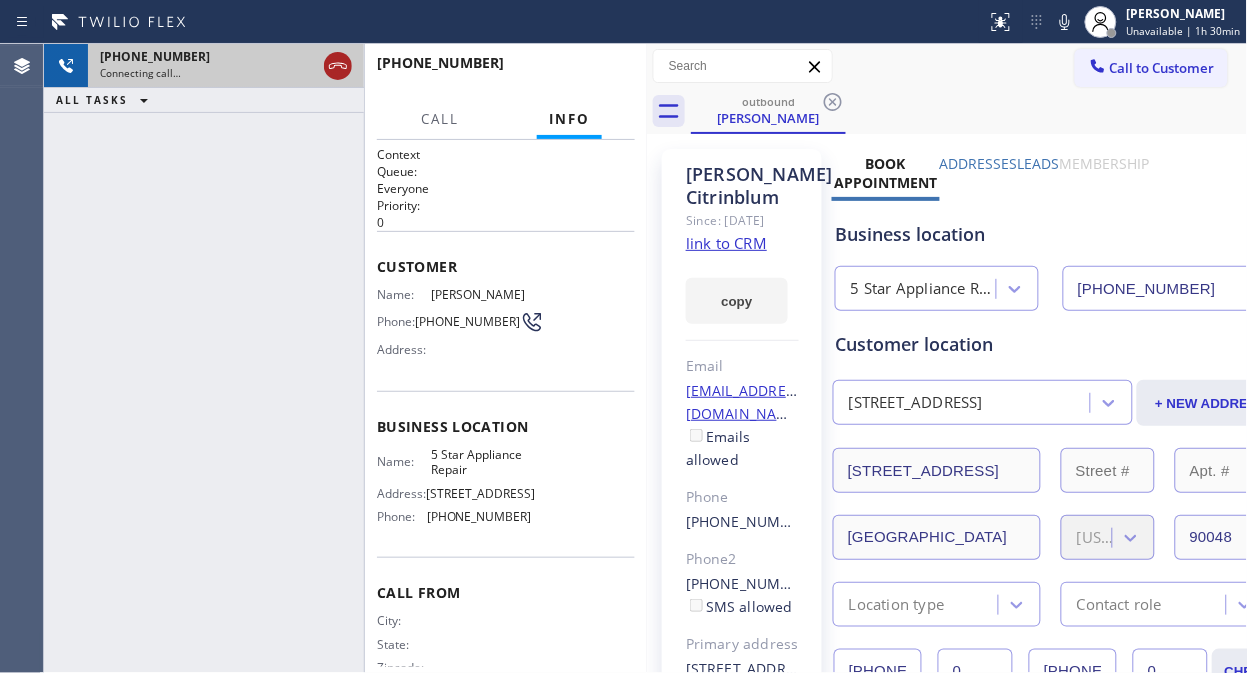 click 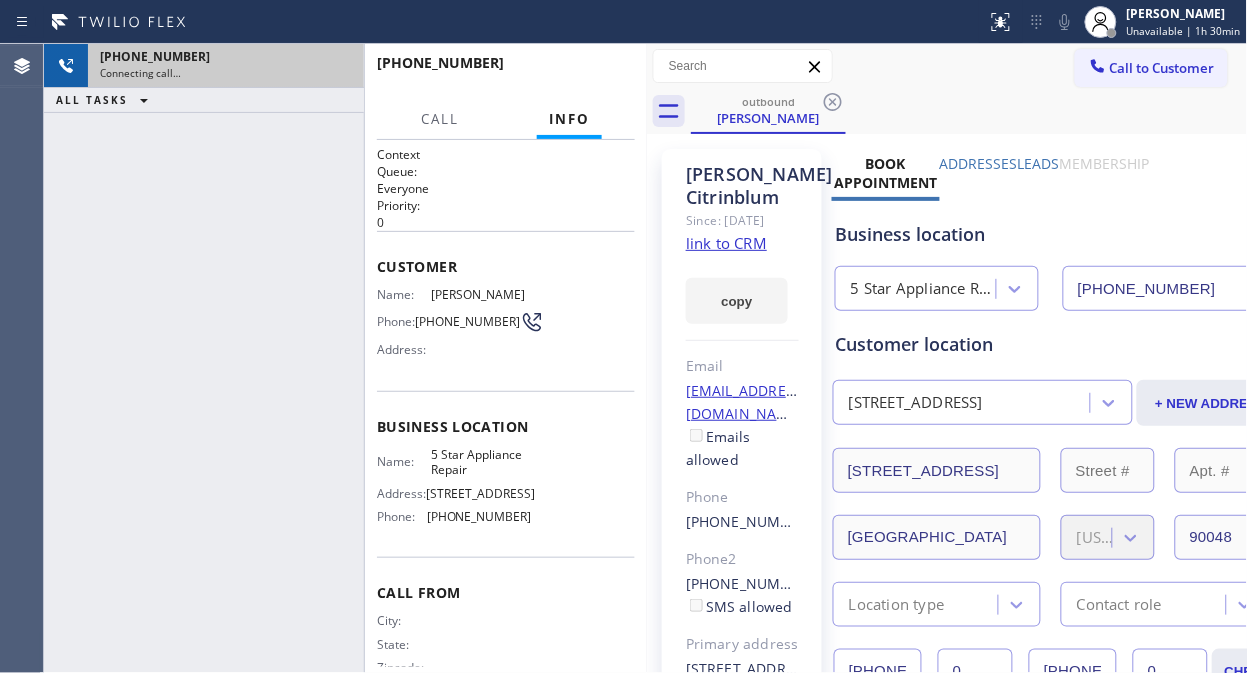 click on "Call to Customer" at bounding box center (1151, 68) 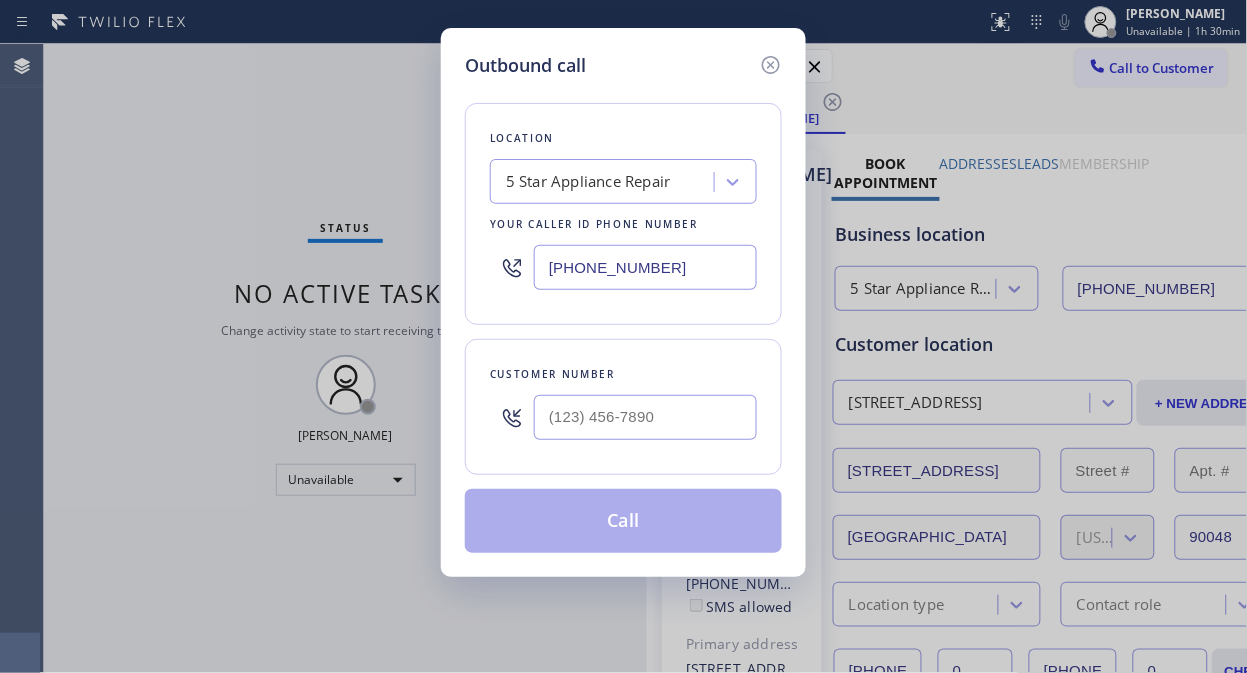 click at bounding box center [645, 417] 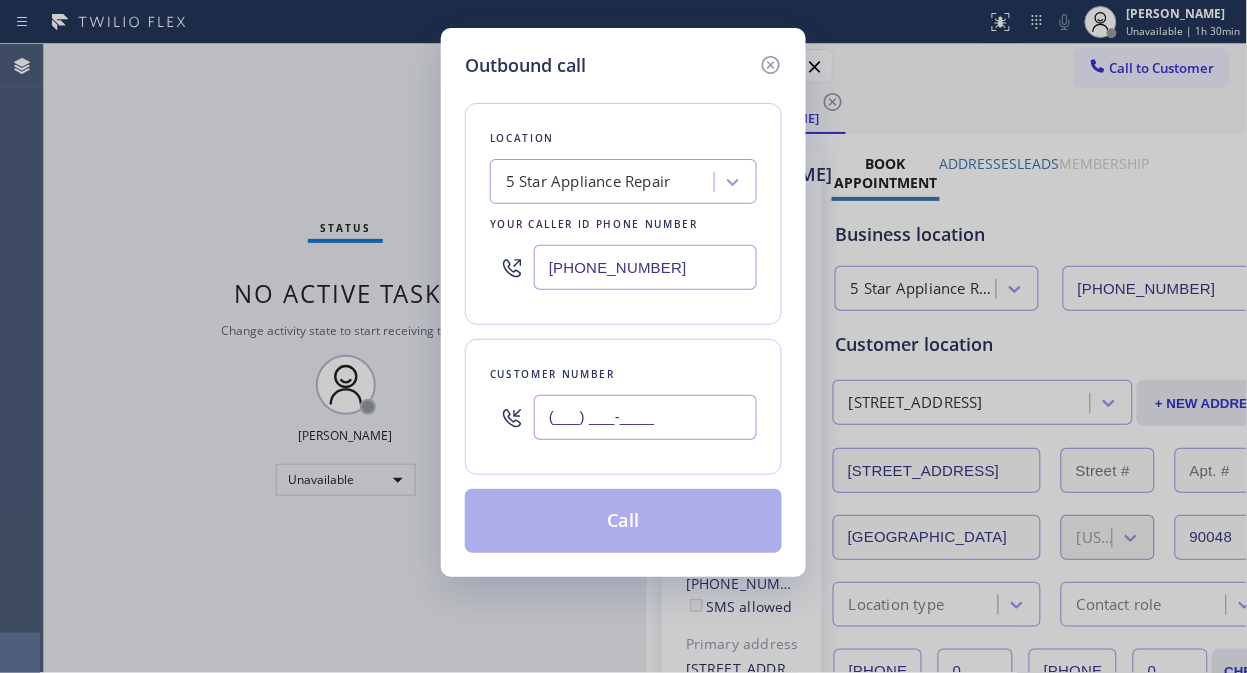 click on "(___) ___-____" at bounding box center [645, 417] 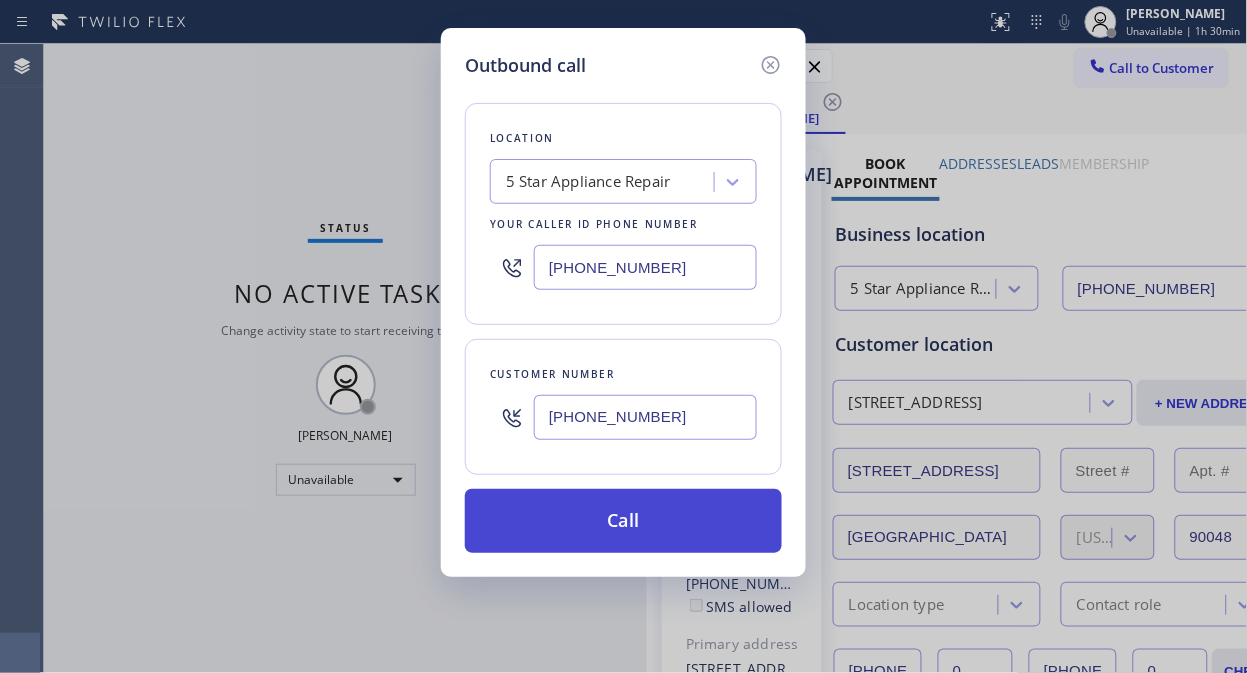 type on "(310) 456-5035" 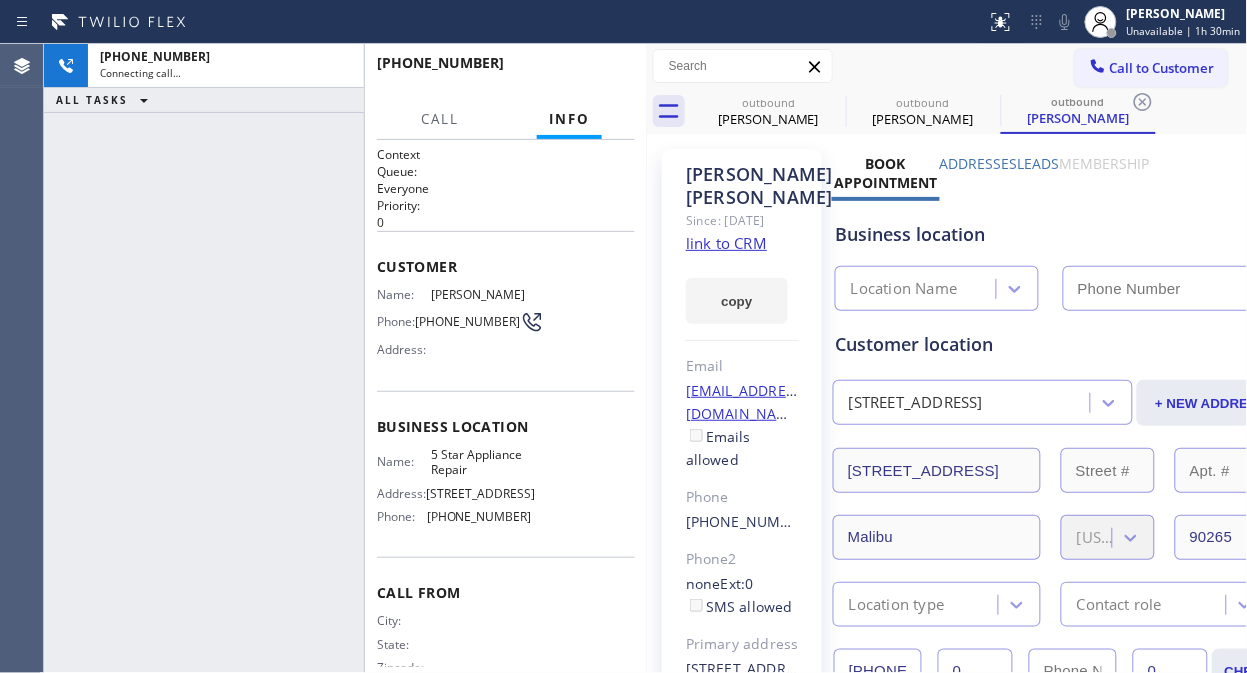 type on "[PHONE_NUMBER]" 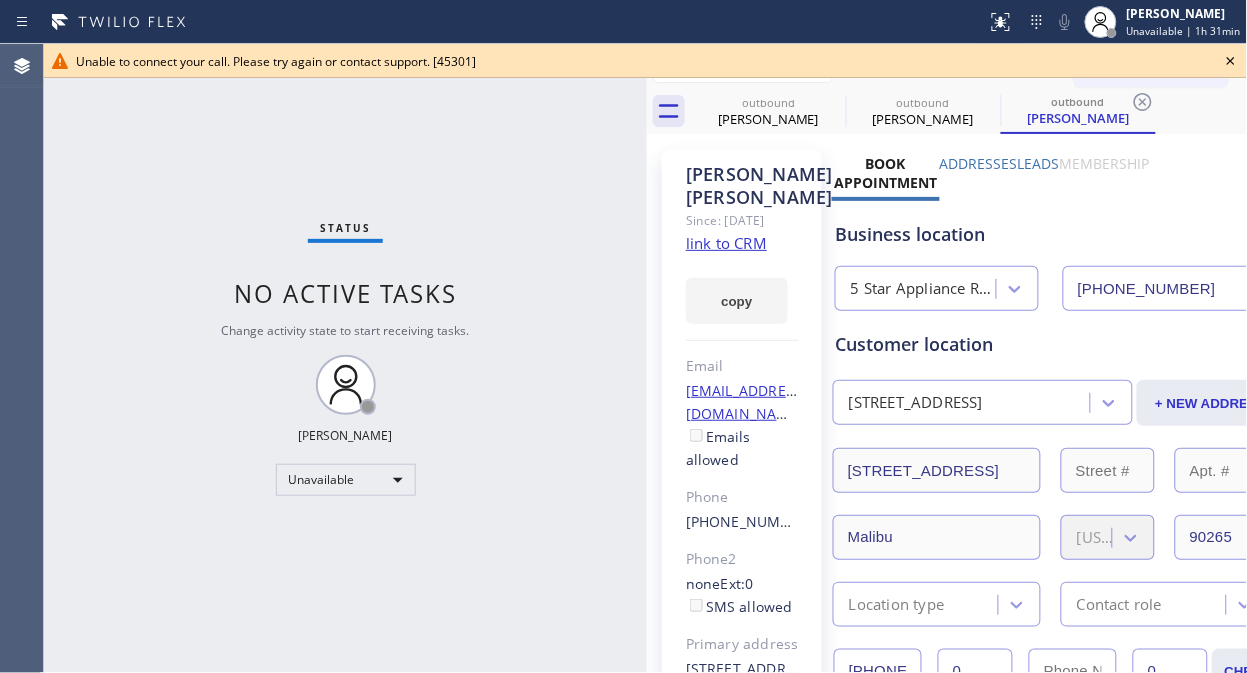click 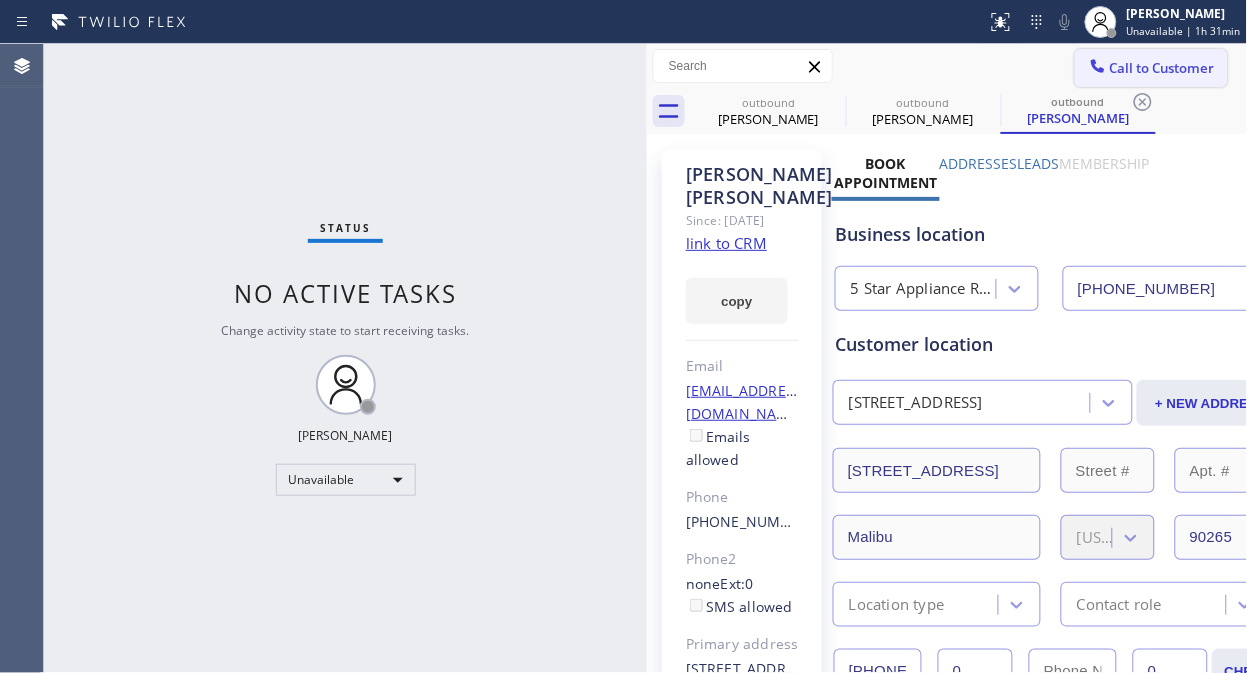 click on "Call to Customer" at bounding box center [1151, 68] 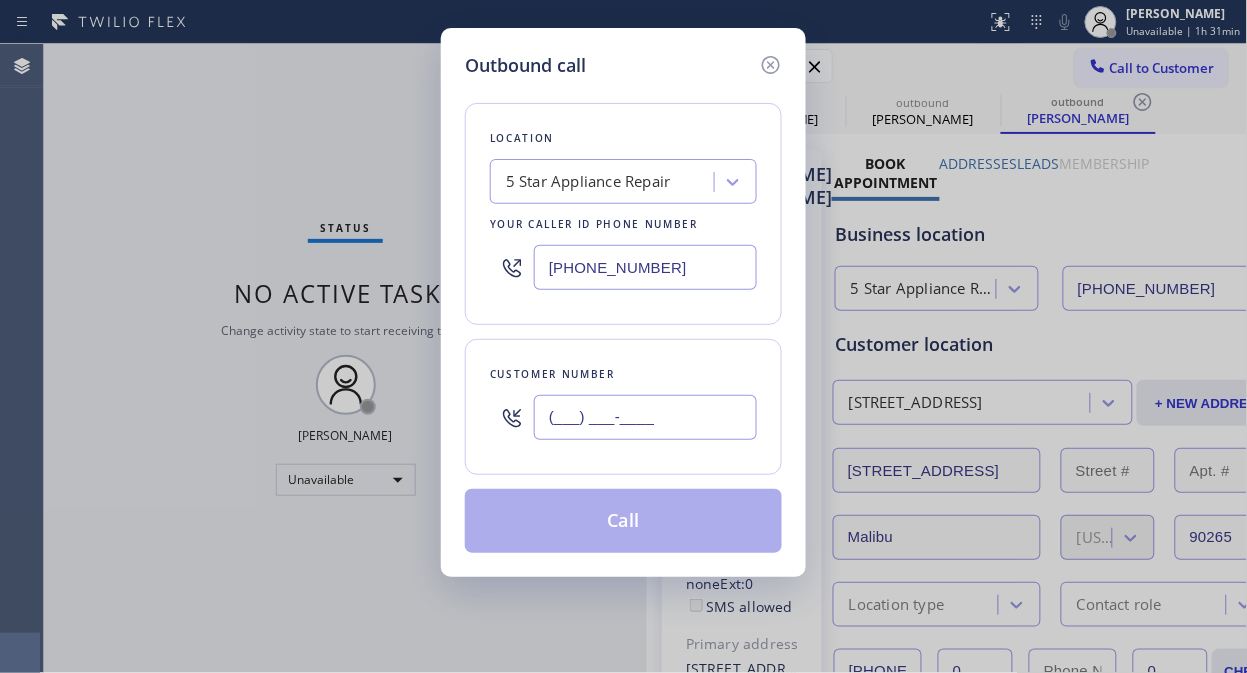click on "(___) ___-____" at bounding box center [645, 417] 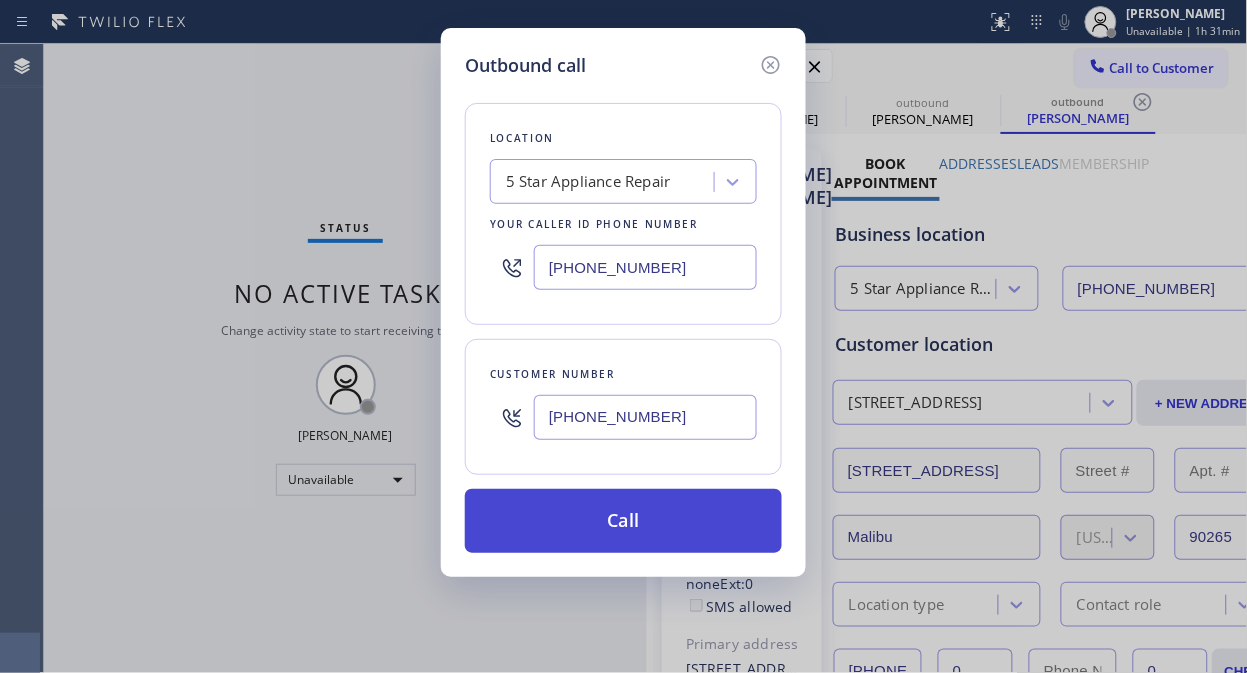 type on "(310) 486-7611" 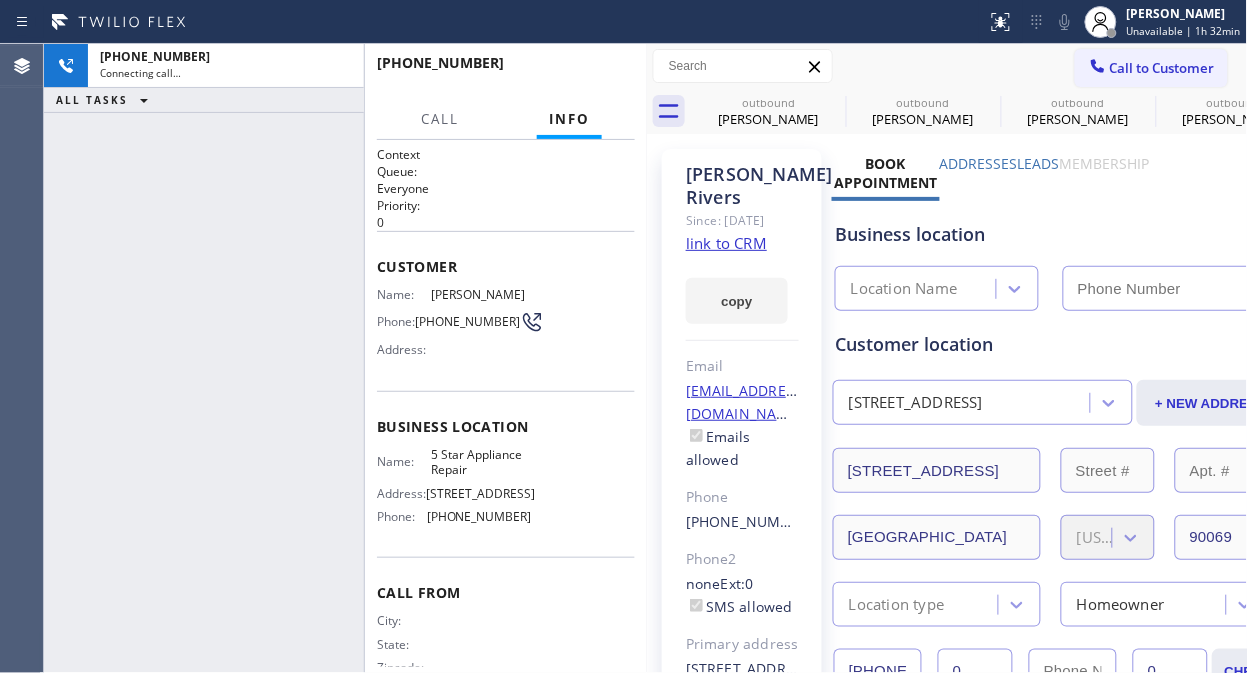 type on "[PHONE_NUMBER]" 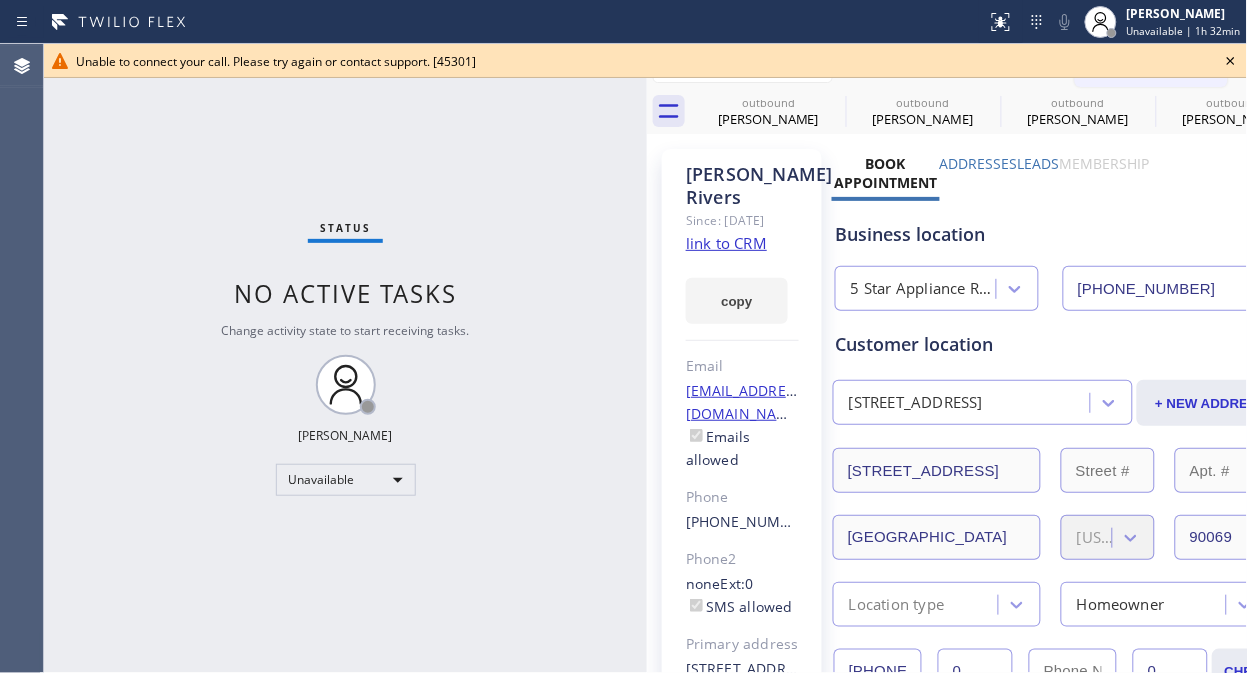 click 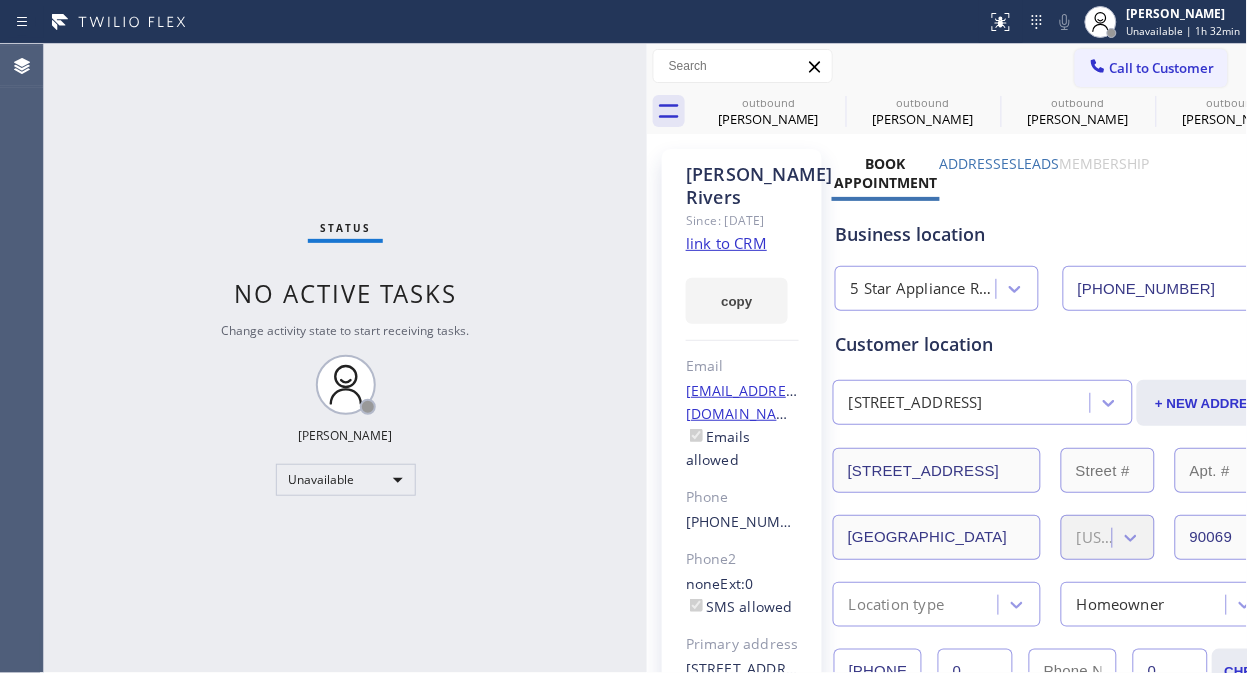 drag, startPoint x: 1166, startPoint y: 68, endPoint x: 1144, endPoint y: 82, distance: 26.076809 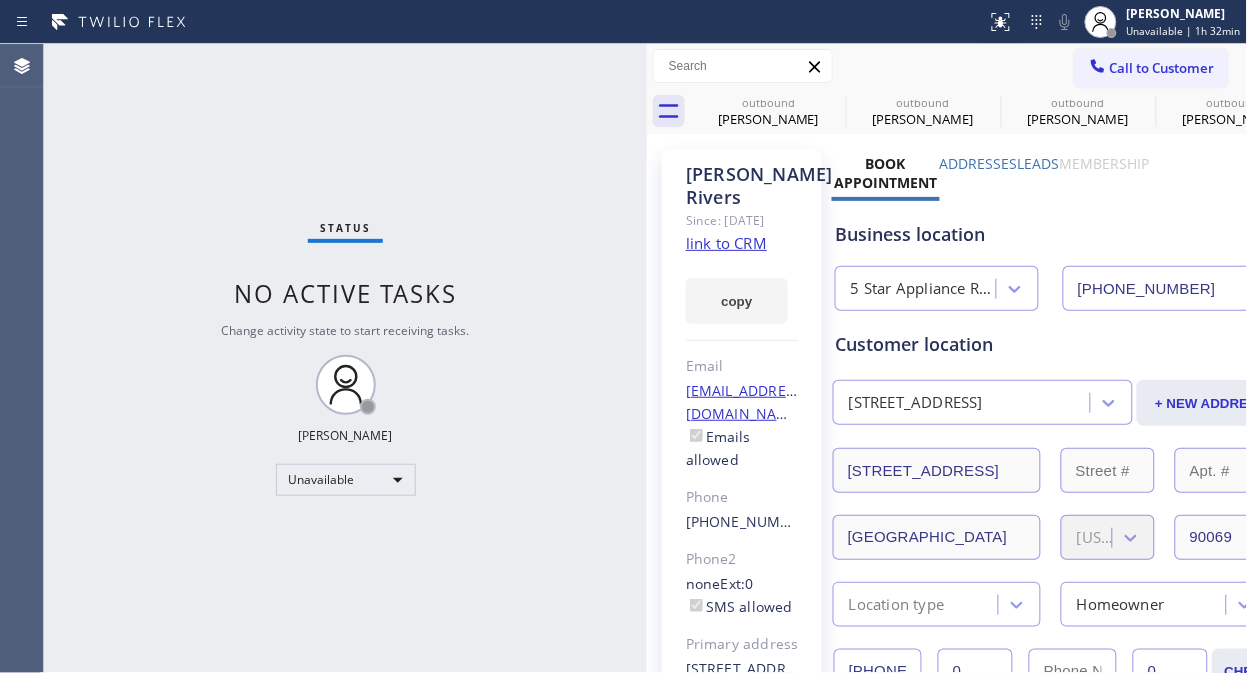 click on "Call to Customer" at bounding box center [1162, 68] 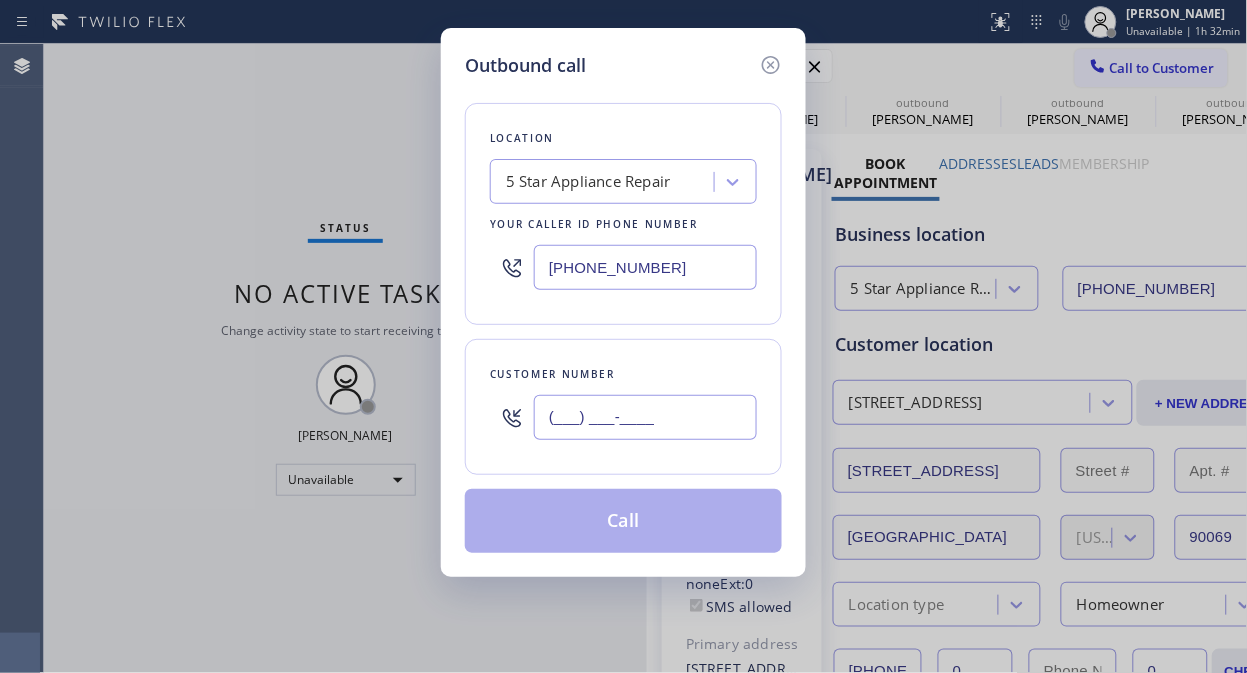 click on "(___) ___-____" at bounding box center [645, 417] 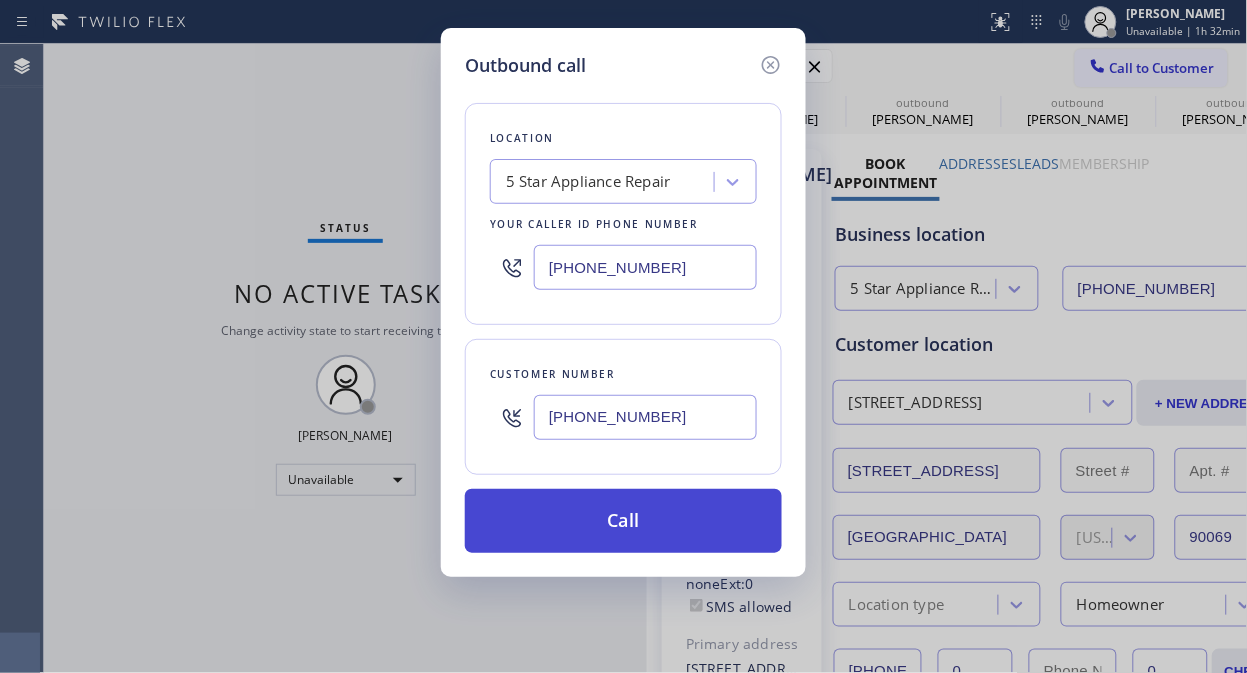 type on "(626) 345-1452" 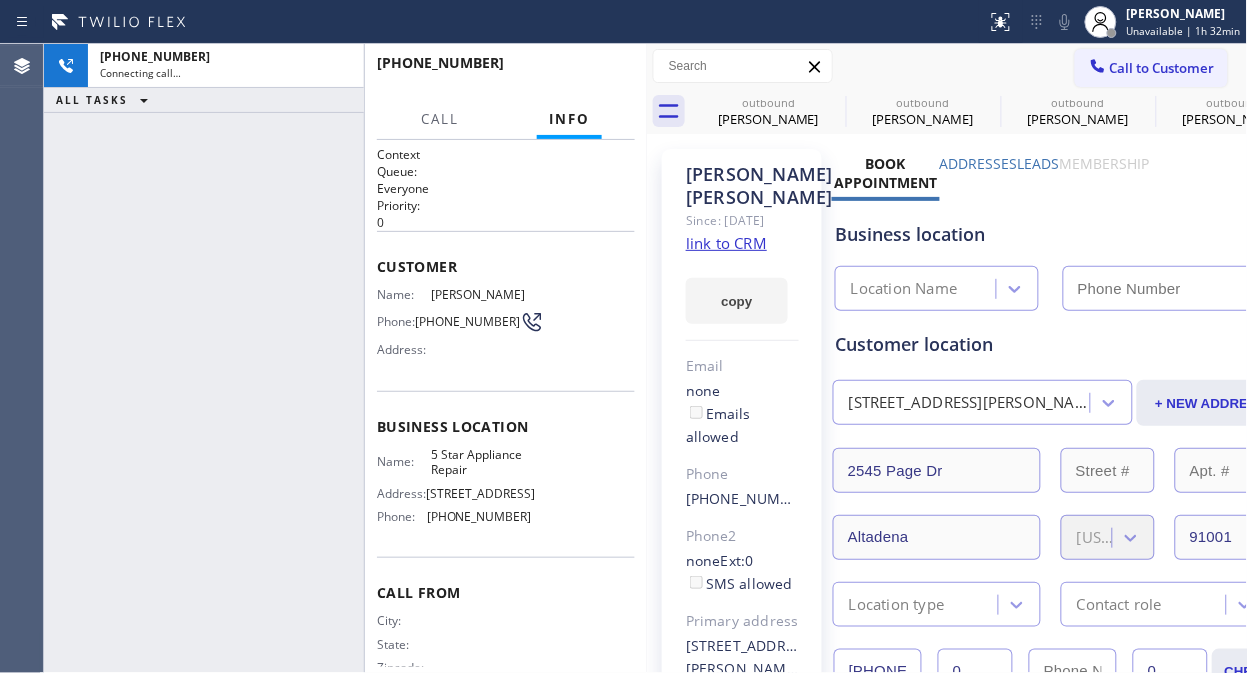 type on "[PHONE_NUMBER]" 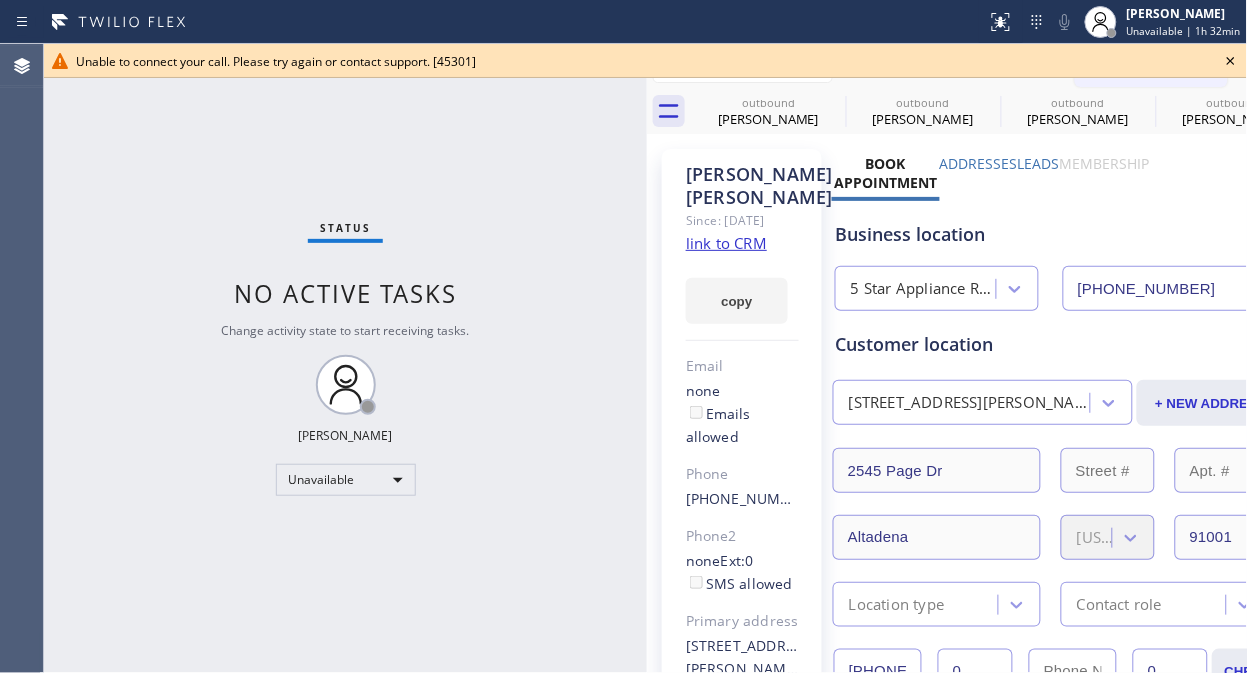 click 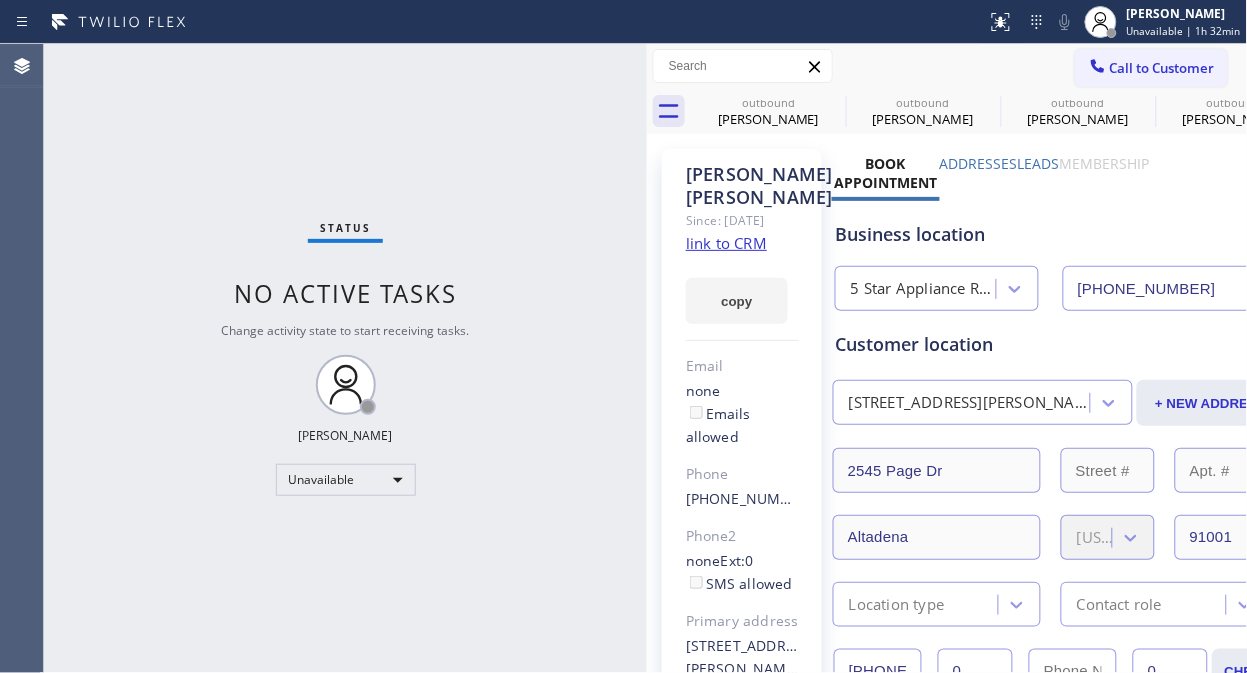 drag, startPoint x: 1165, startPoint y: 76, endPoint x: 1096, endPoint y: 88, distance: 70.035706 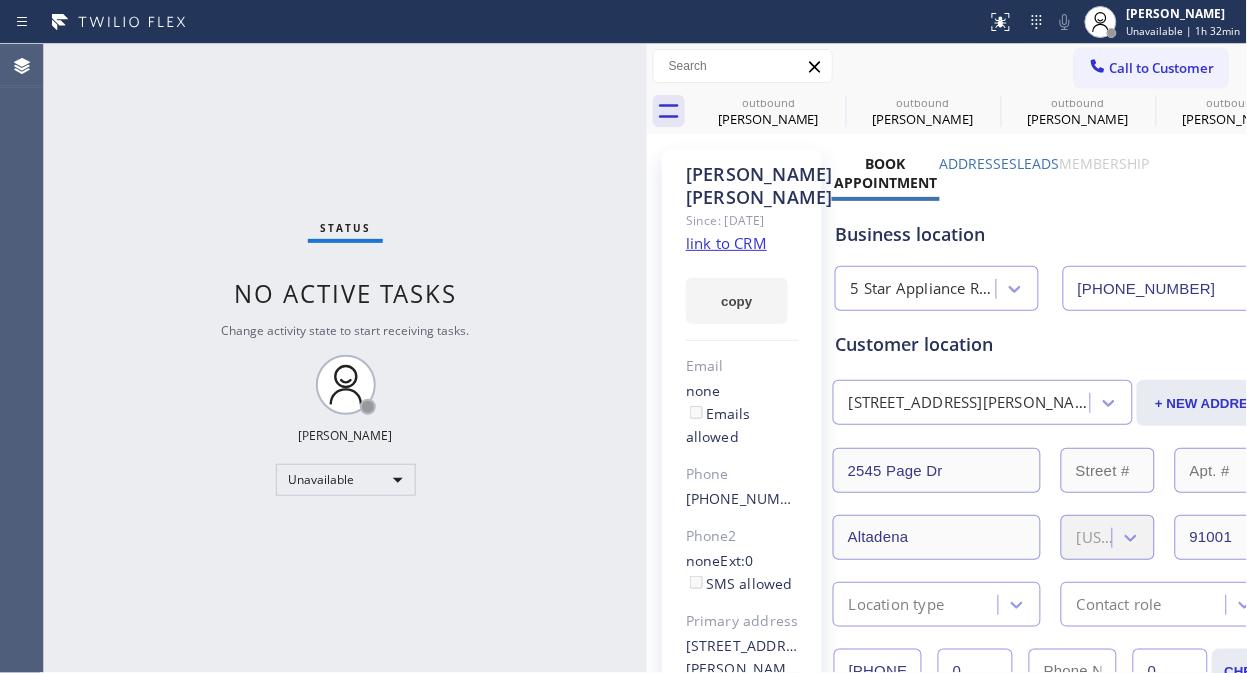 click on "Call to Customer" at bounding box center (1162, 68) 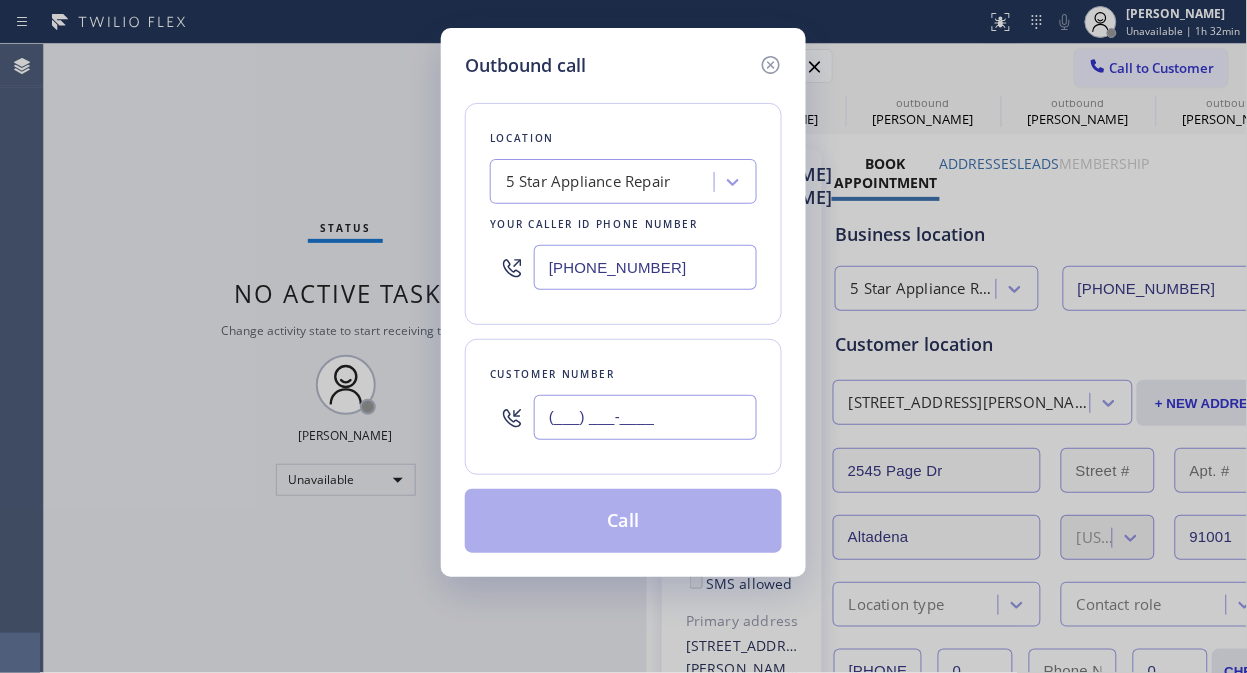 click on "(___) ___-____" at bounding box center [645, 417] 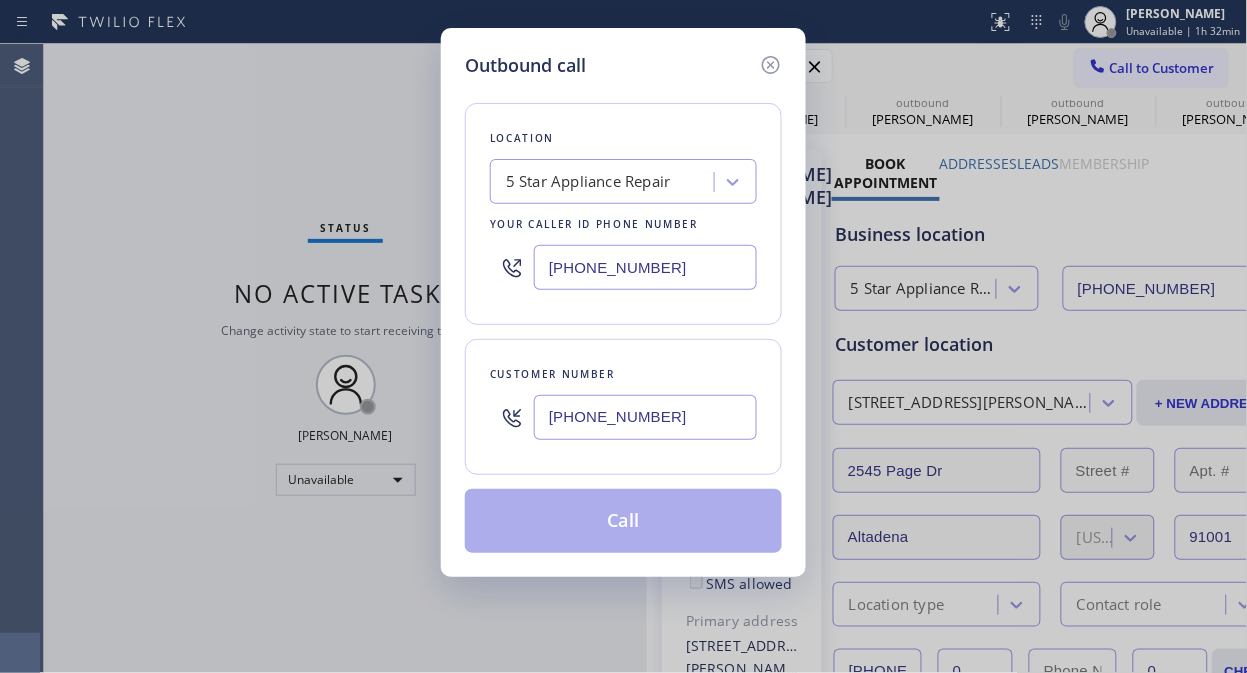 type on "(781) 235-8558" 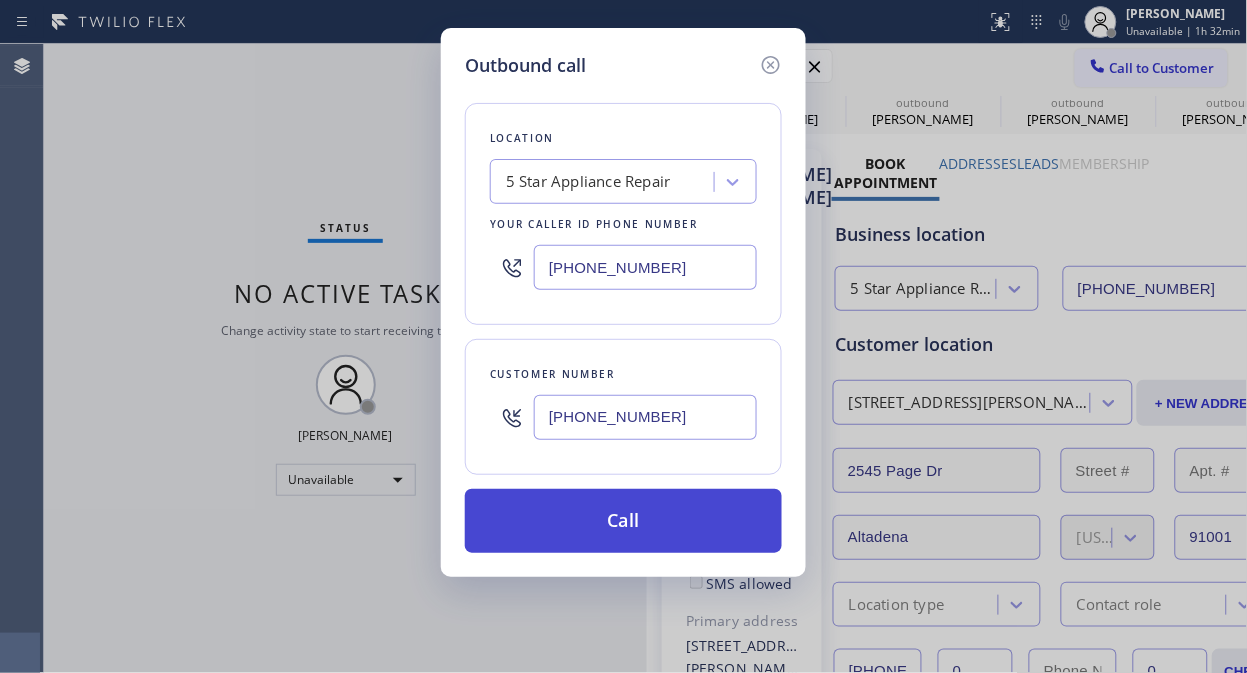 click on "Call" at bounding box center (623, 521) 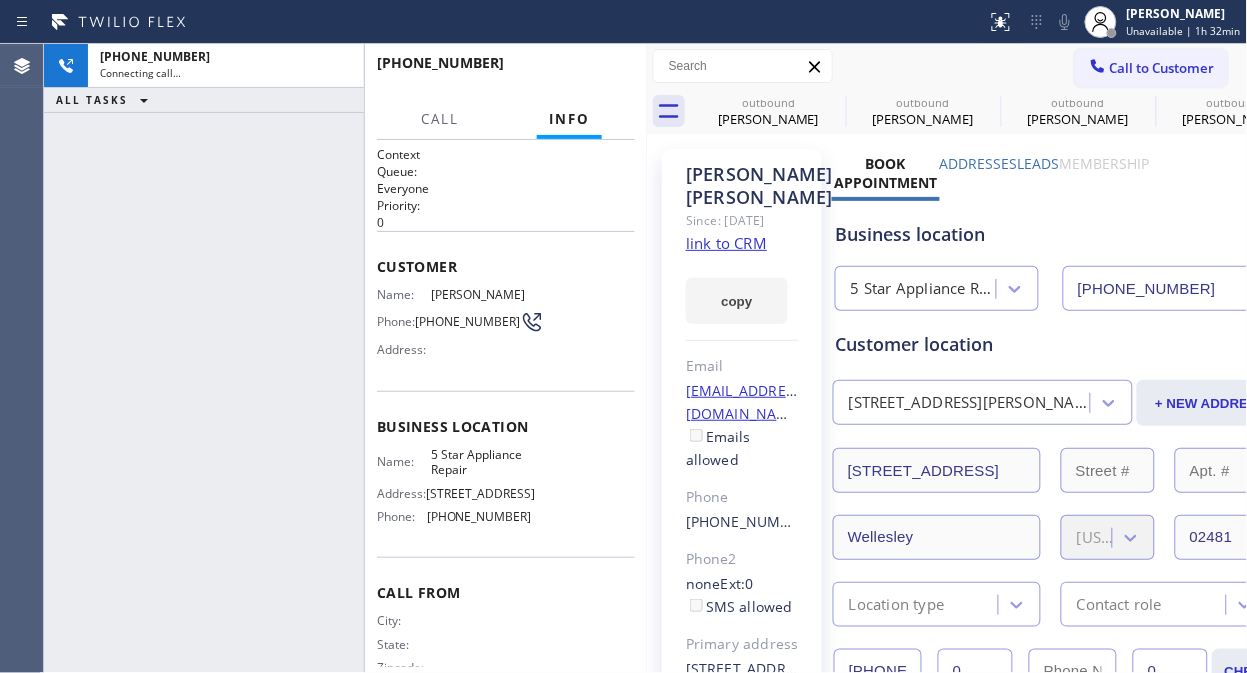 type on "[PHONE_NUMBER]" 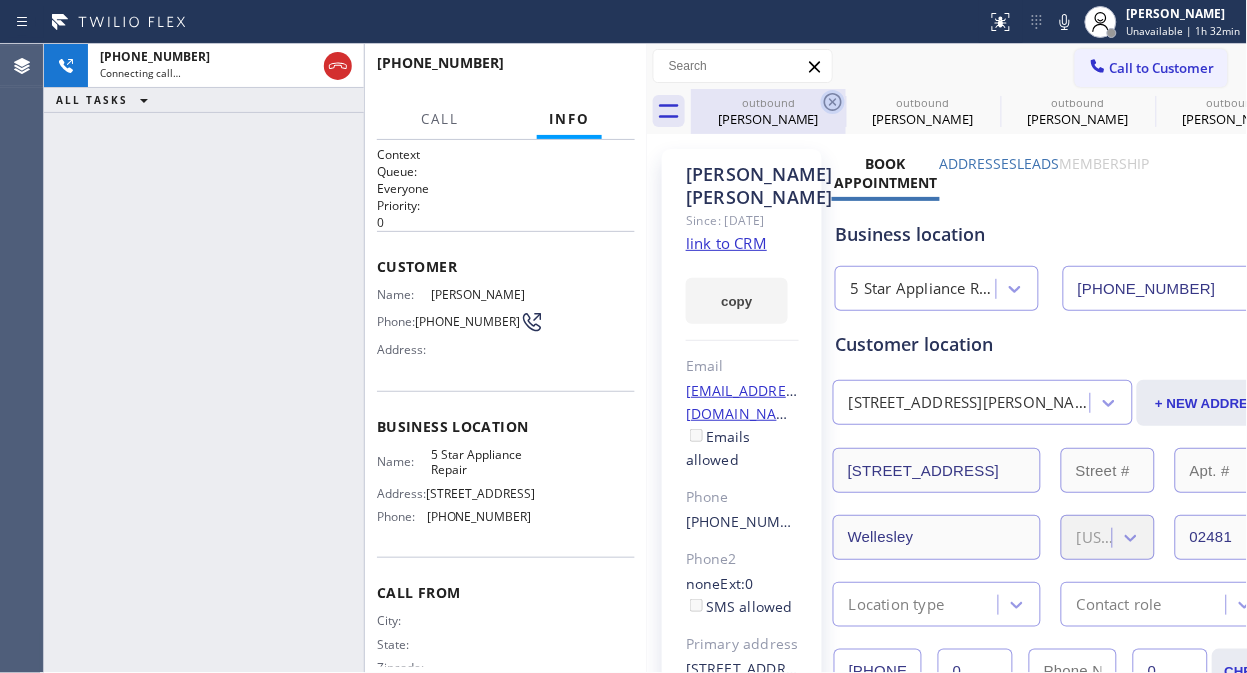 click 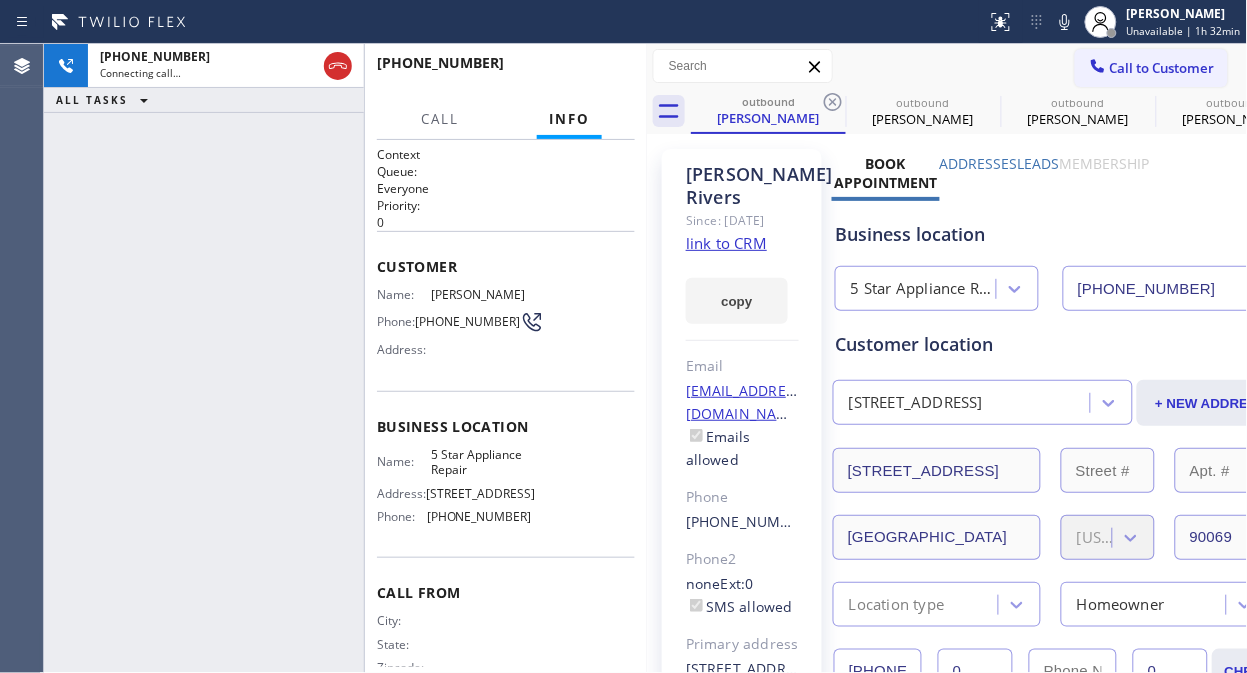 click 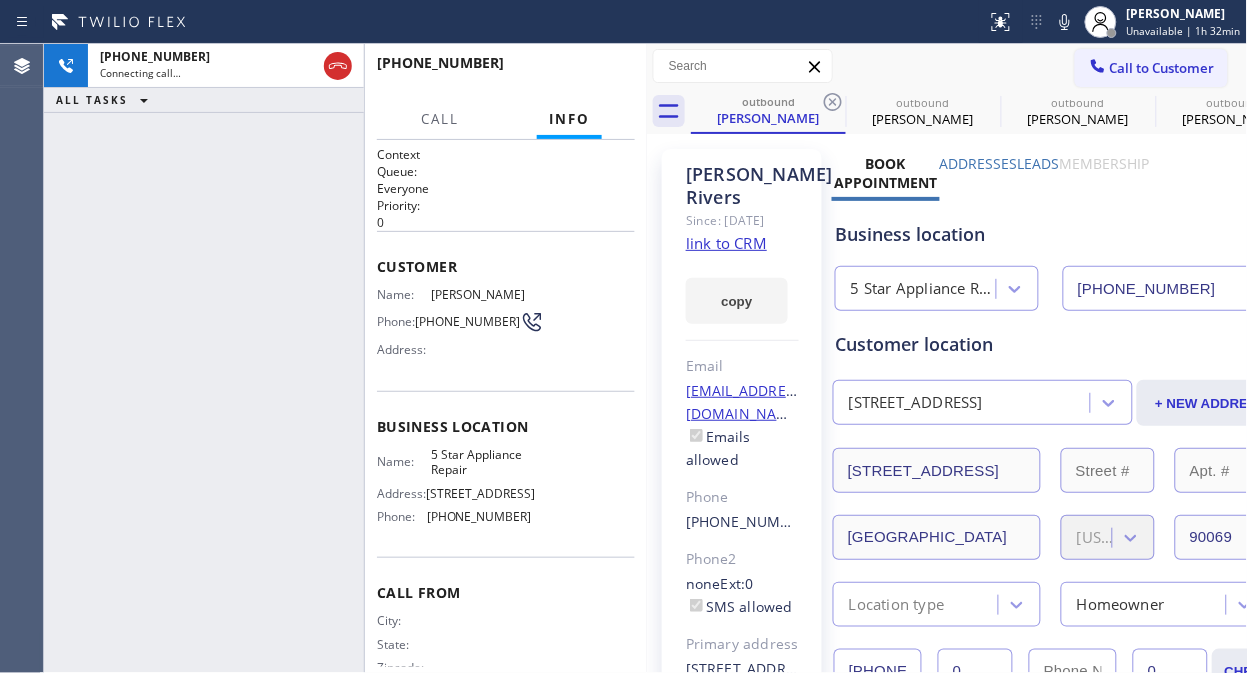 click 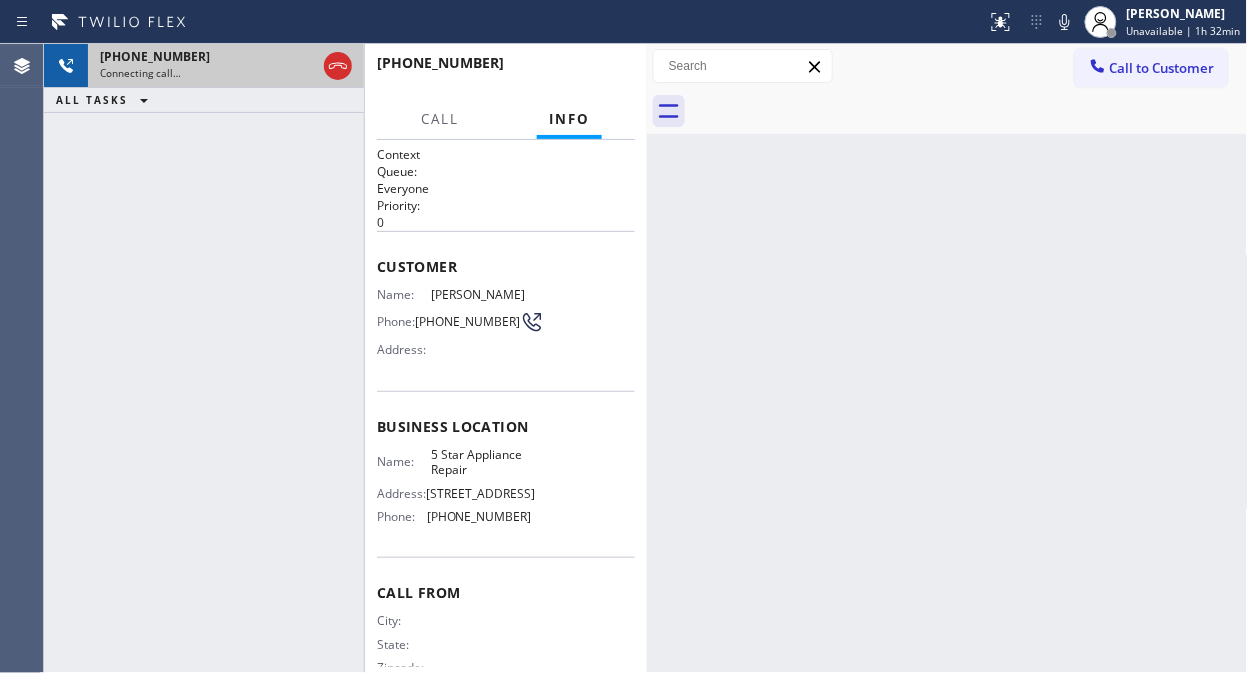 click on "Connecting call…" at bounding box center (208, 73) 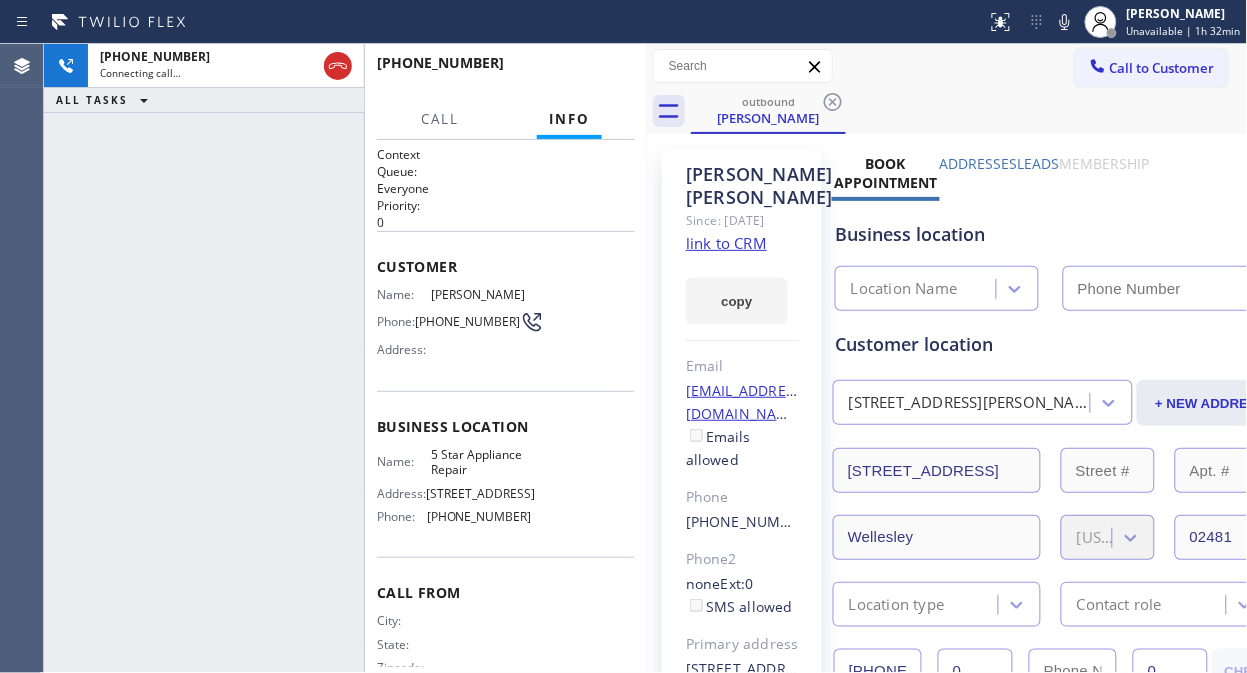 type on "[PHONE_NUMBER]" 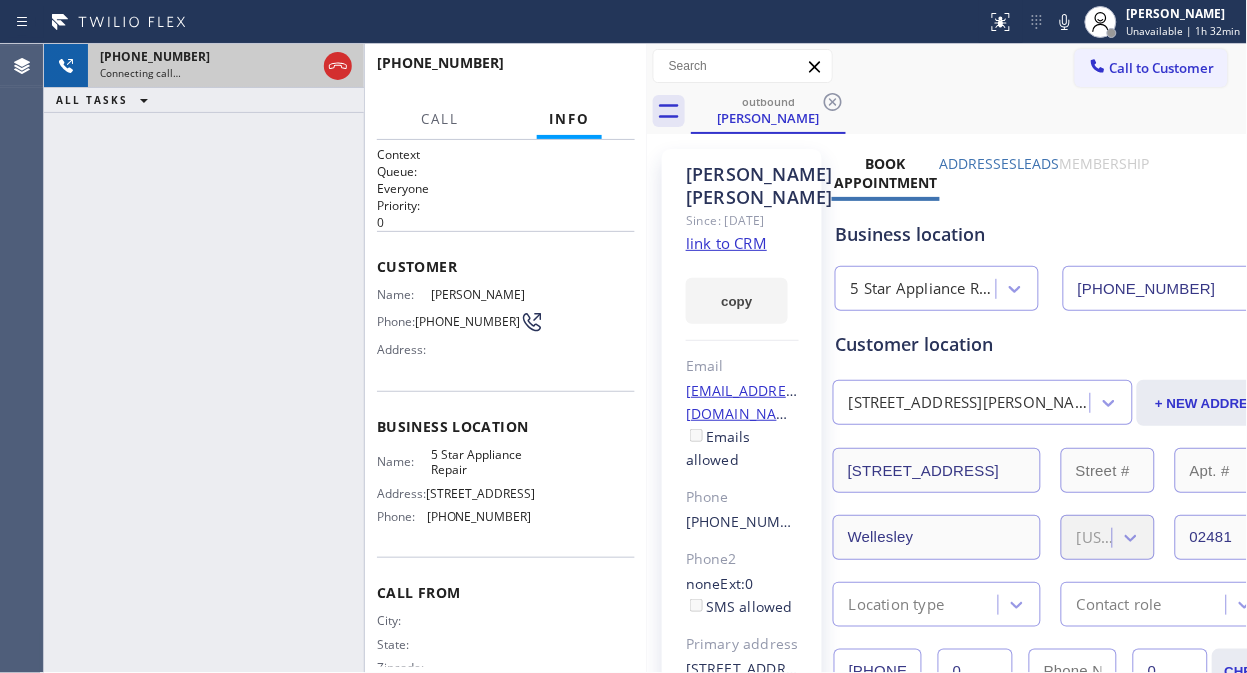 click at bounding box center (338, 66) 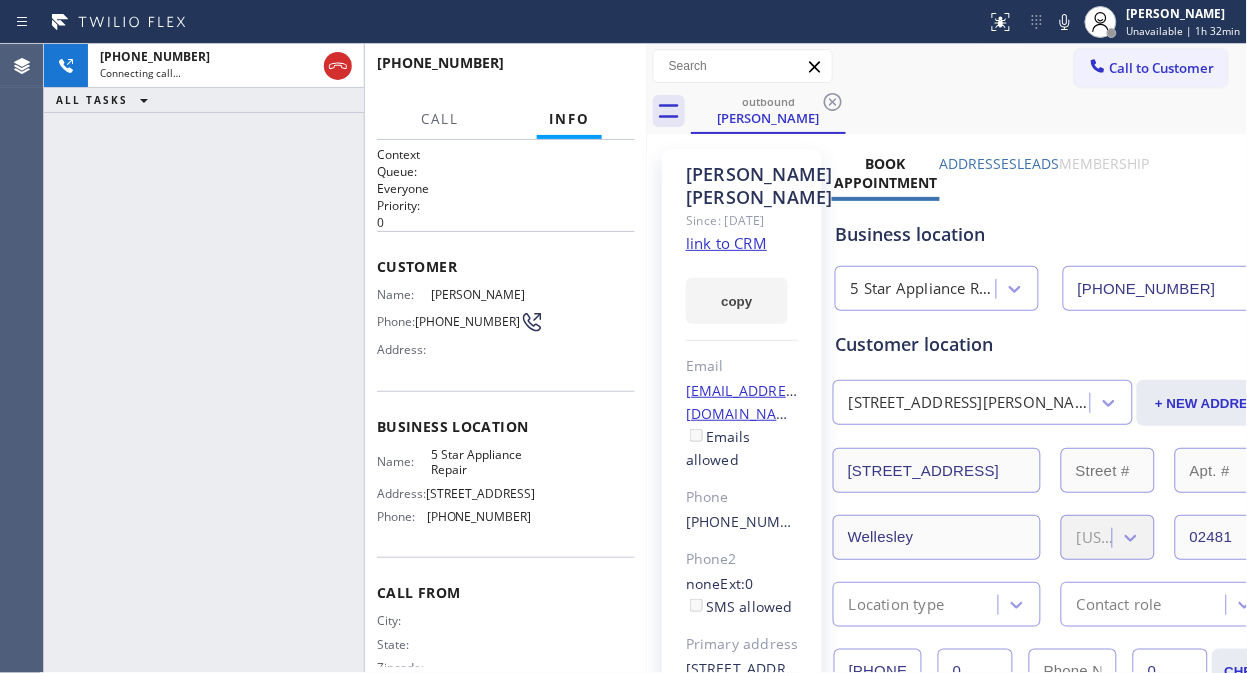 drag, startPoint x: 337, startPoint y: 65, endPoint x: 958, endPoint y: 77, distance: 621.1159 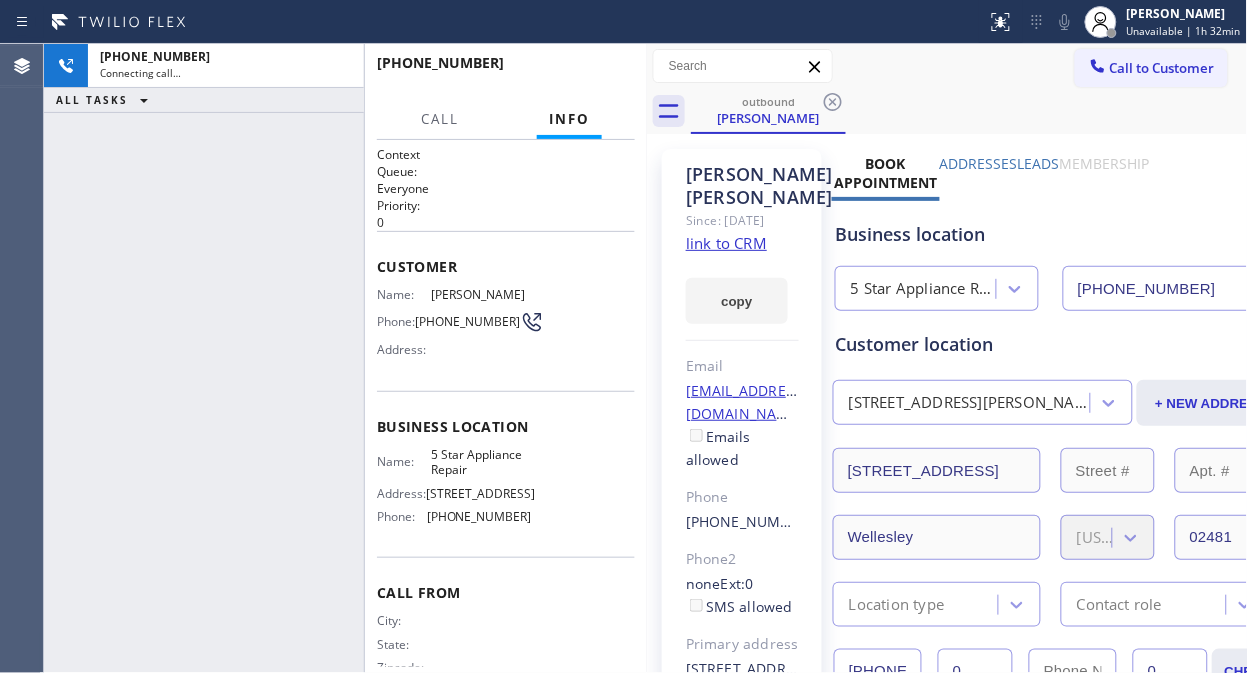 click 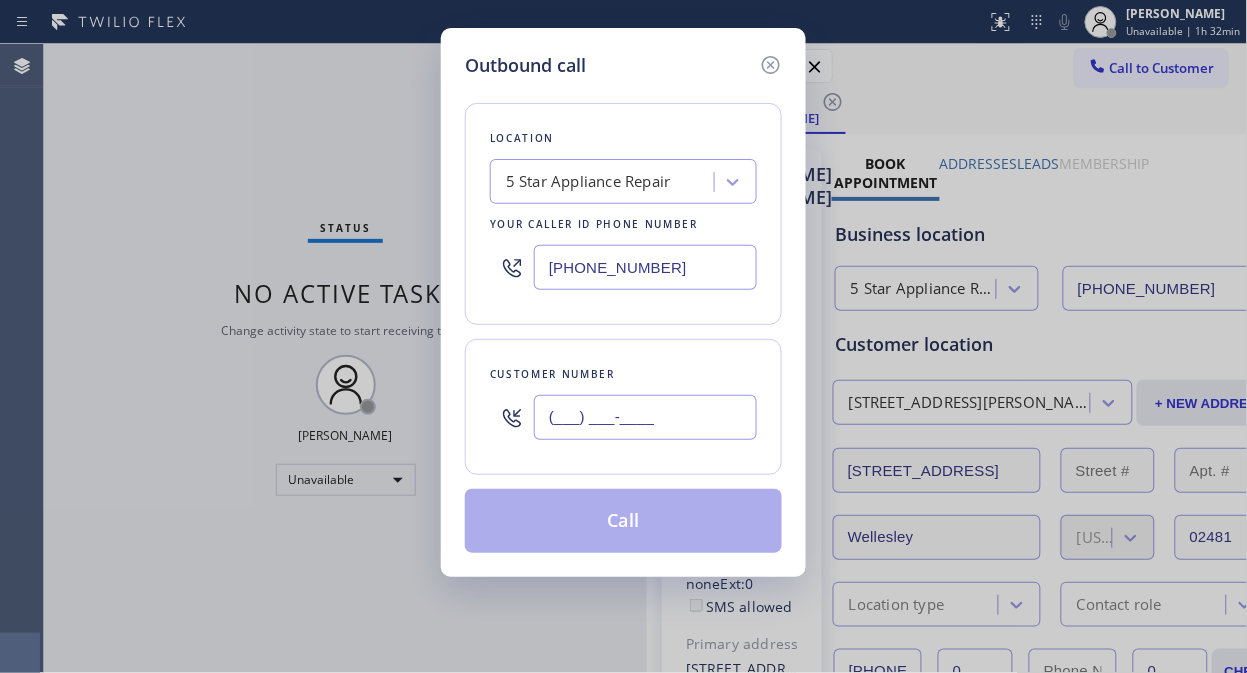 click on "(___) ___-____" at bounding box center (645, 417) 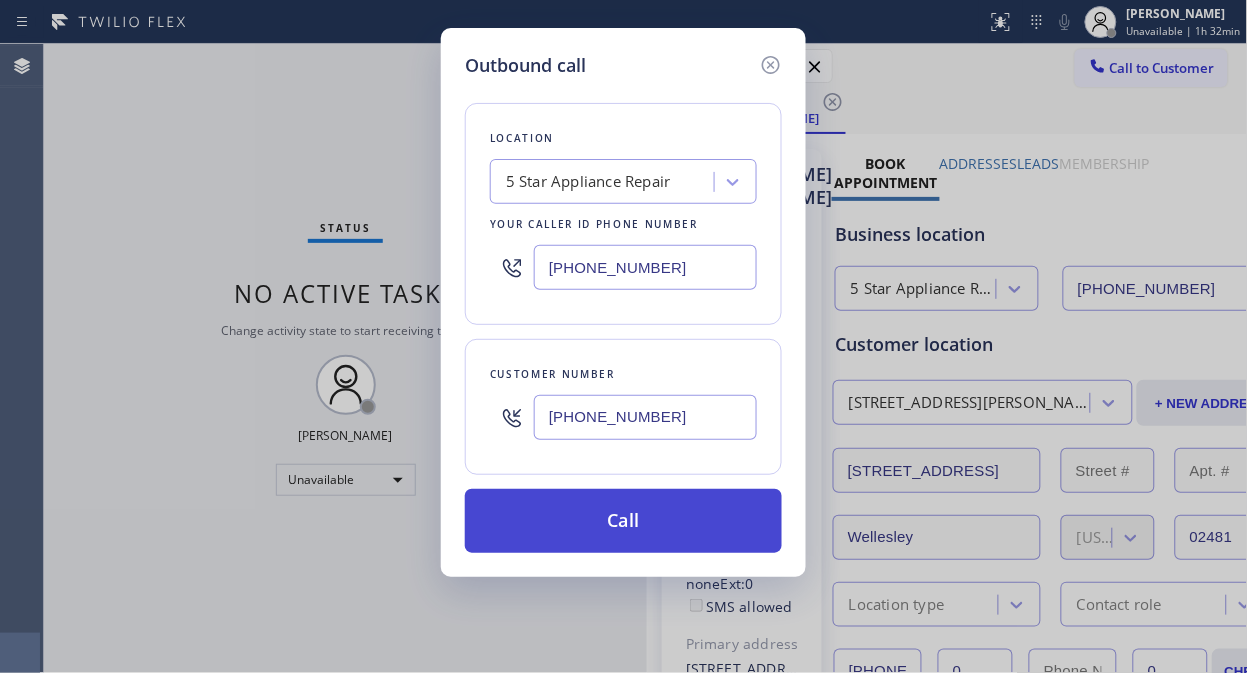 type on "(617) 957-8361" 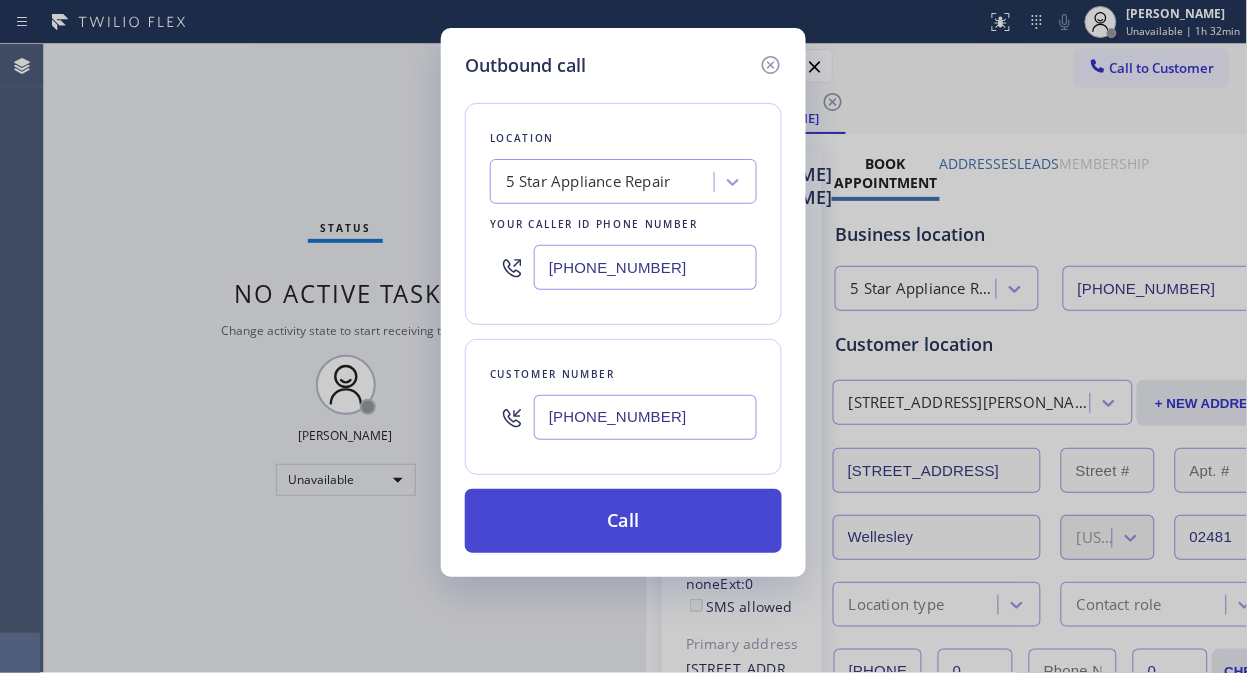 click on "Call" at bounding box center [623, 521] 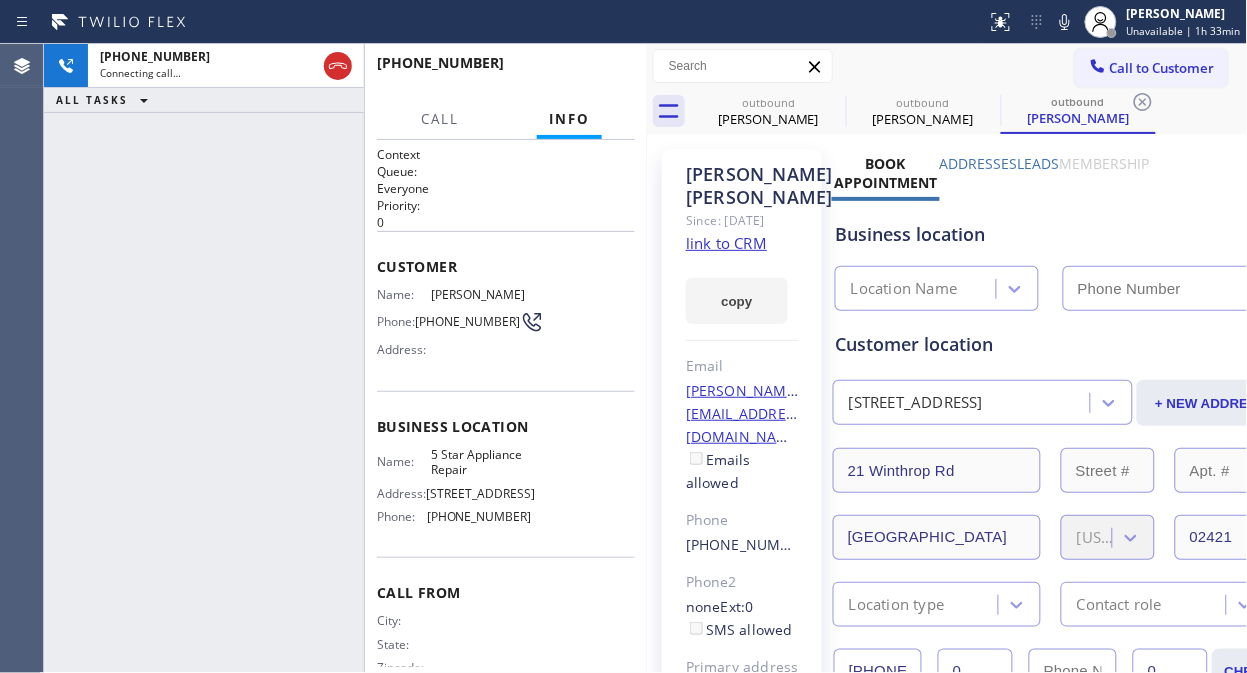 type on "[PHONE_NUMBER]" 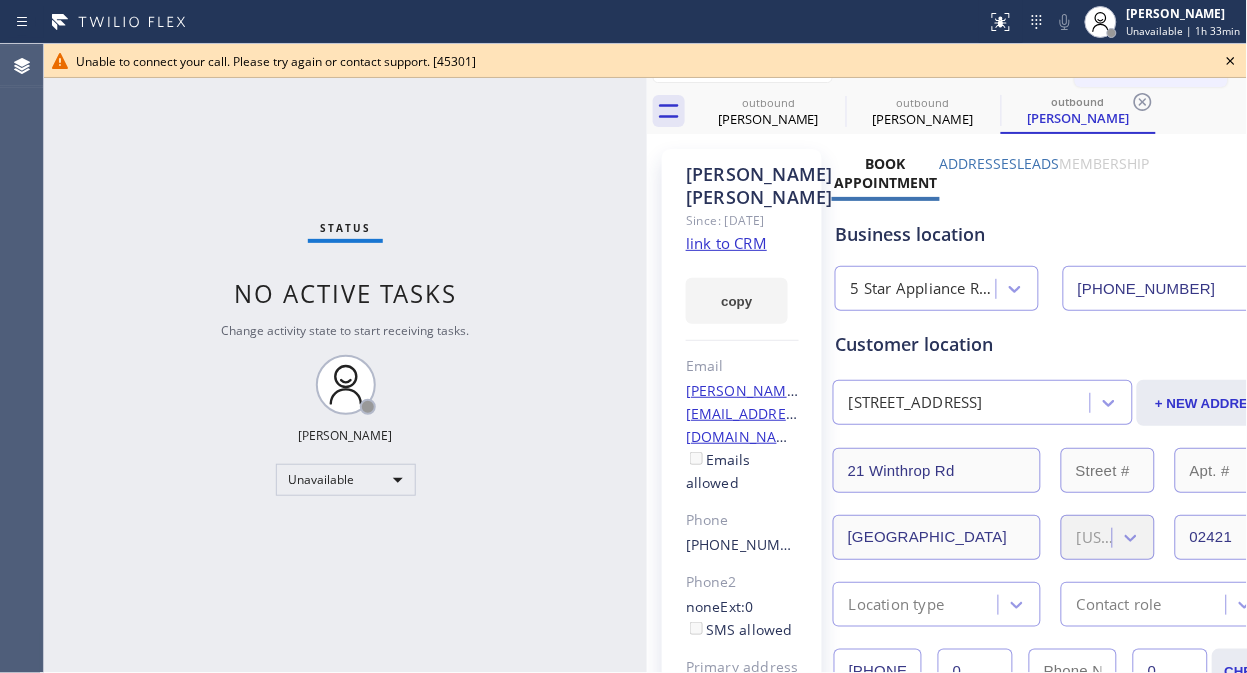 click 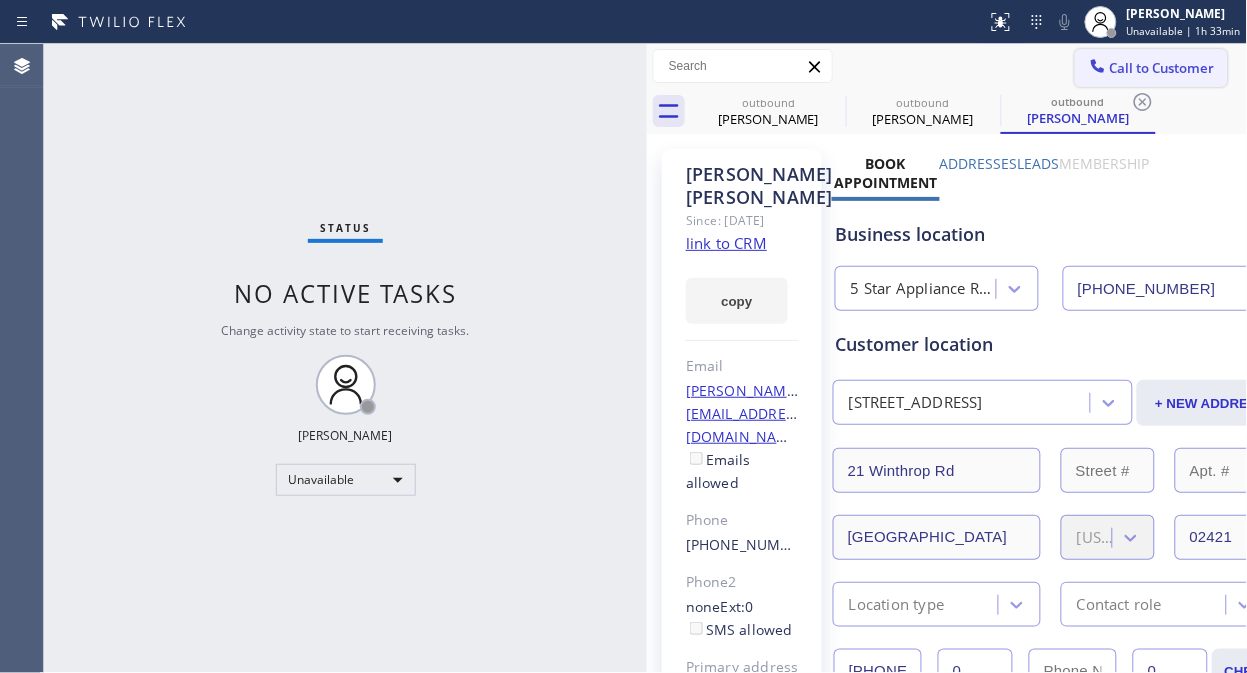 click on "Call to Customer" at bounding box center (1162, 68) 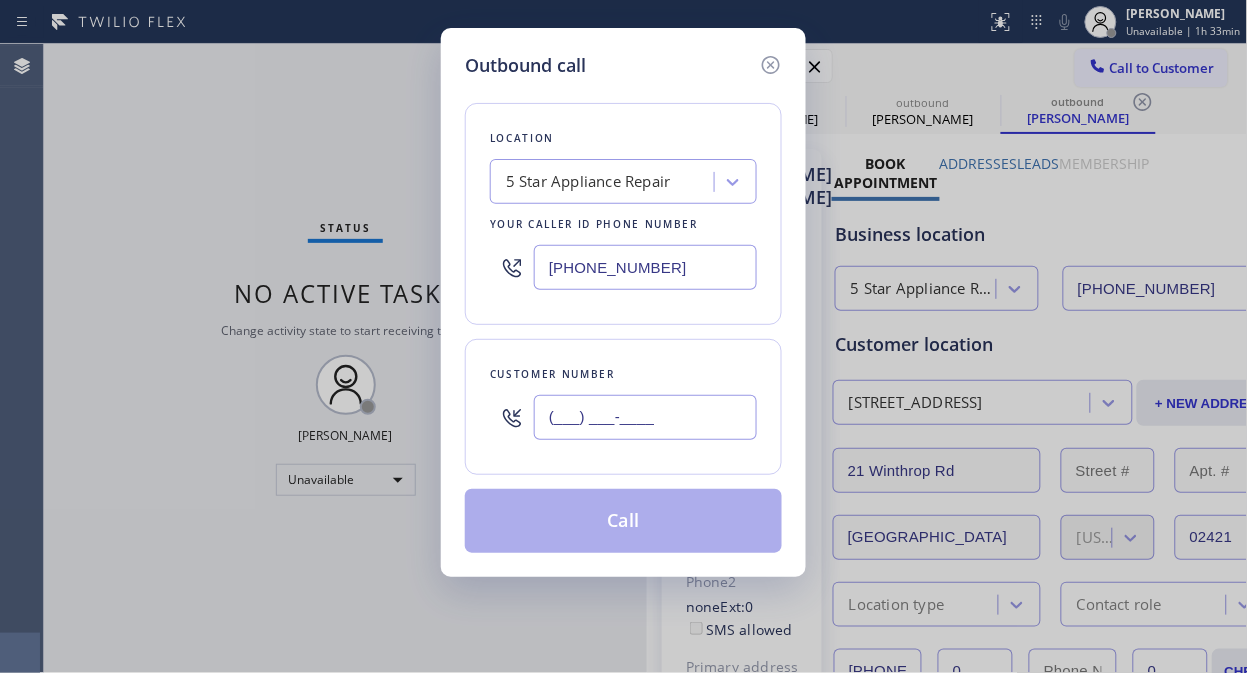 click on "(___) ___-____" at bounding box center [645, 417] 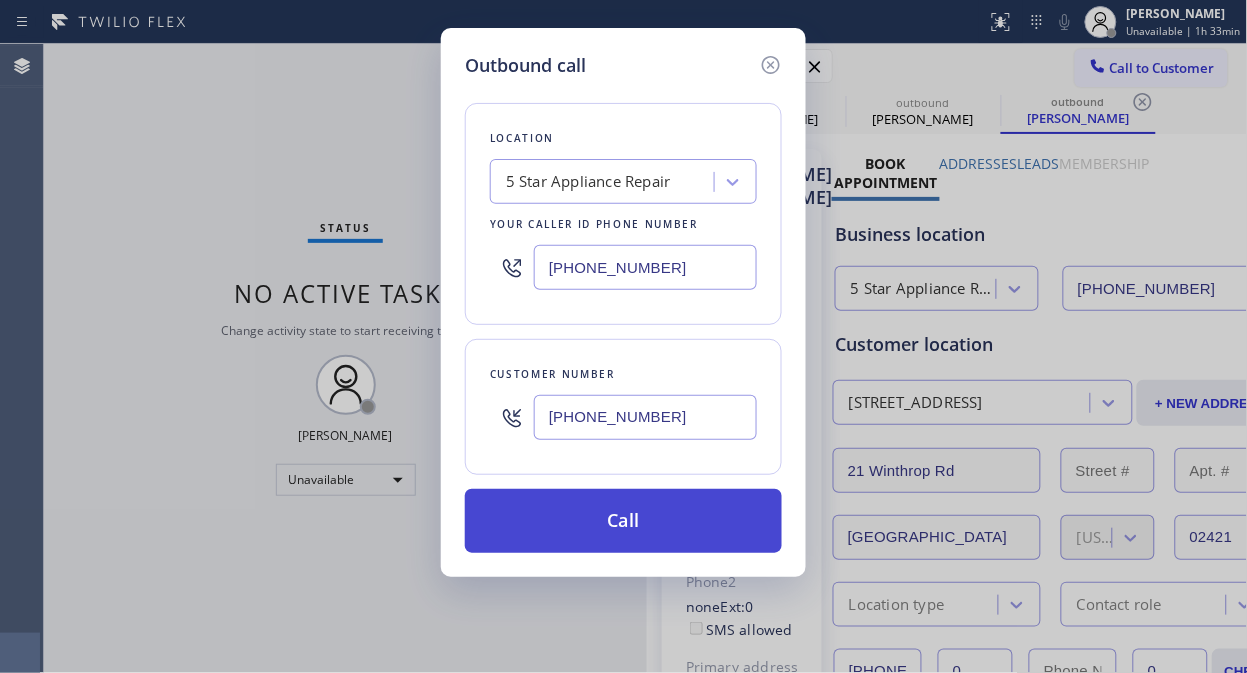 type on "(714) 272-8049" 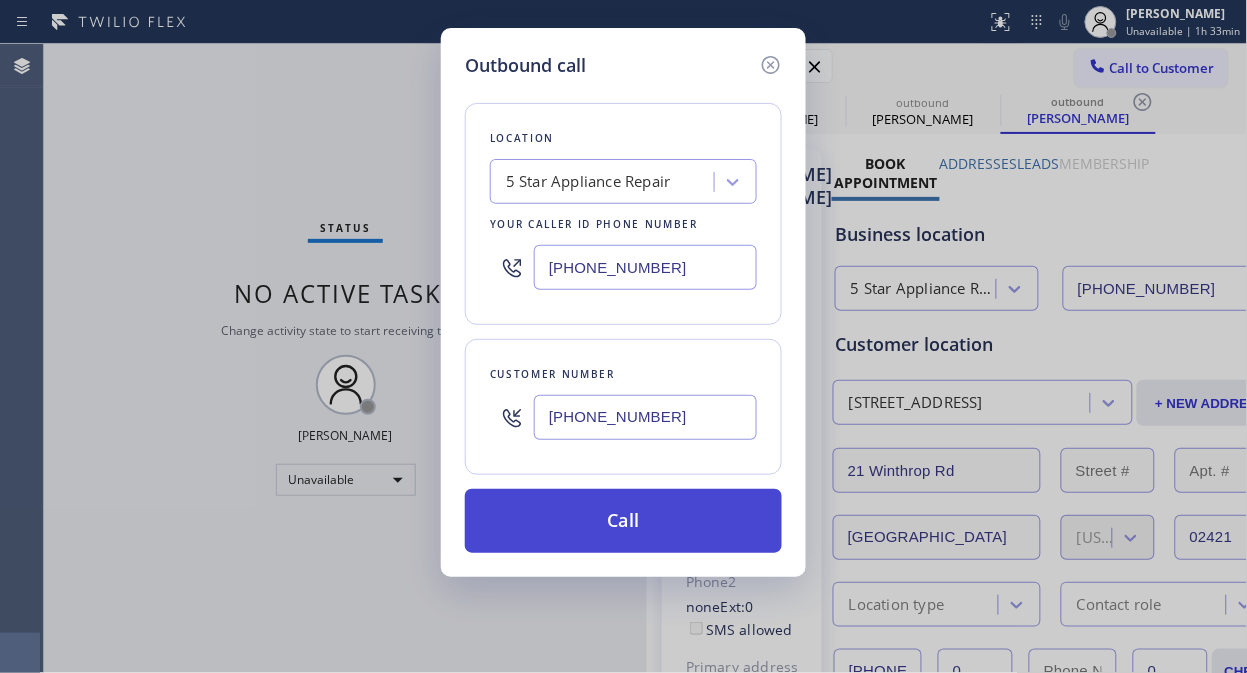 click on "Call" at bounding box center [623, 521] 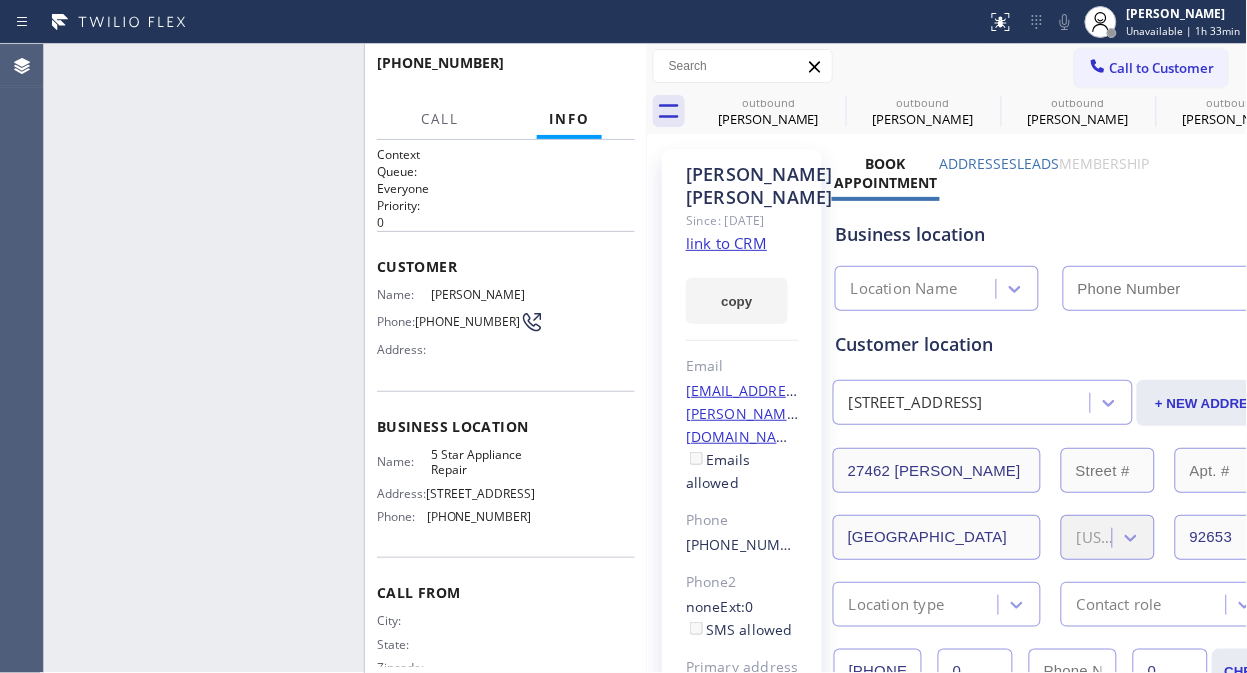 type on "[PHONE_NUMBER]" 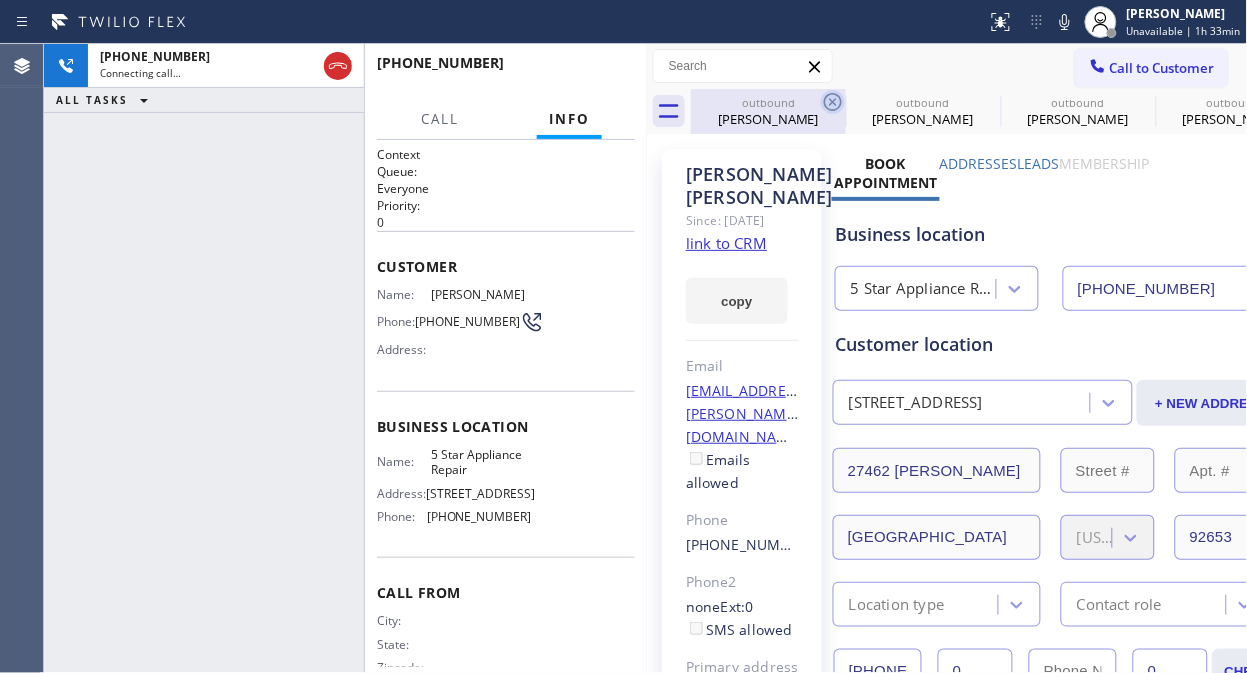 click 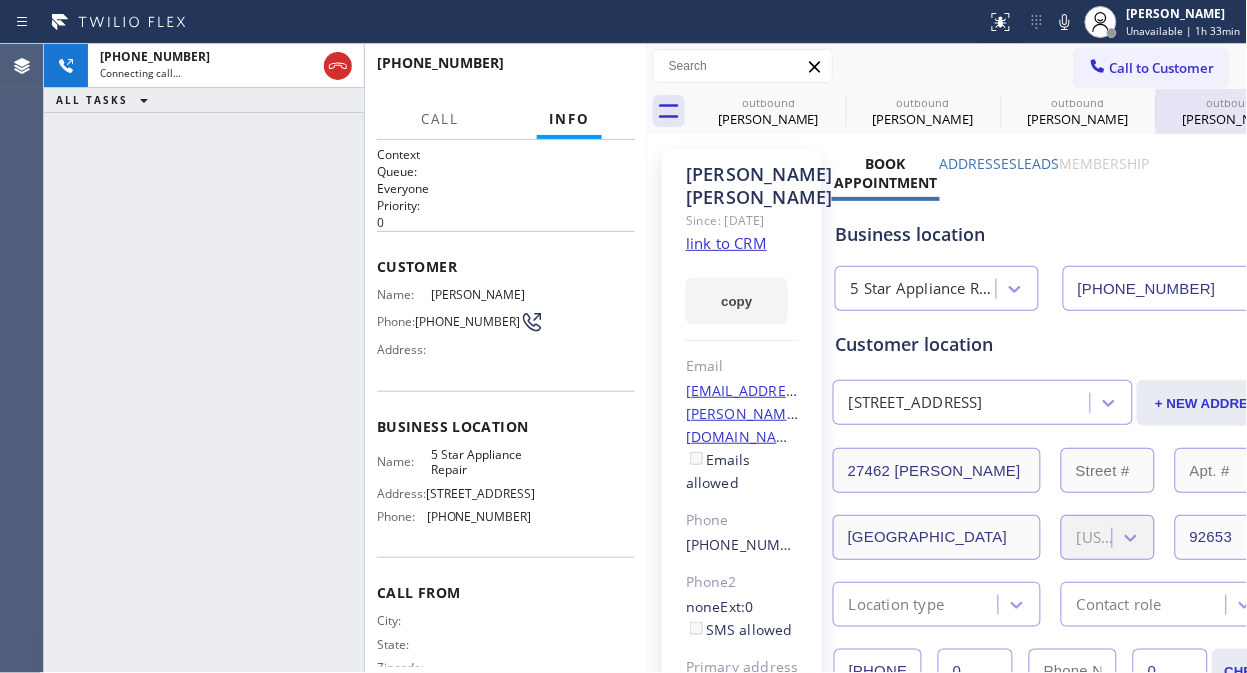 click 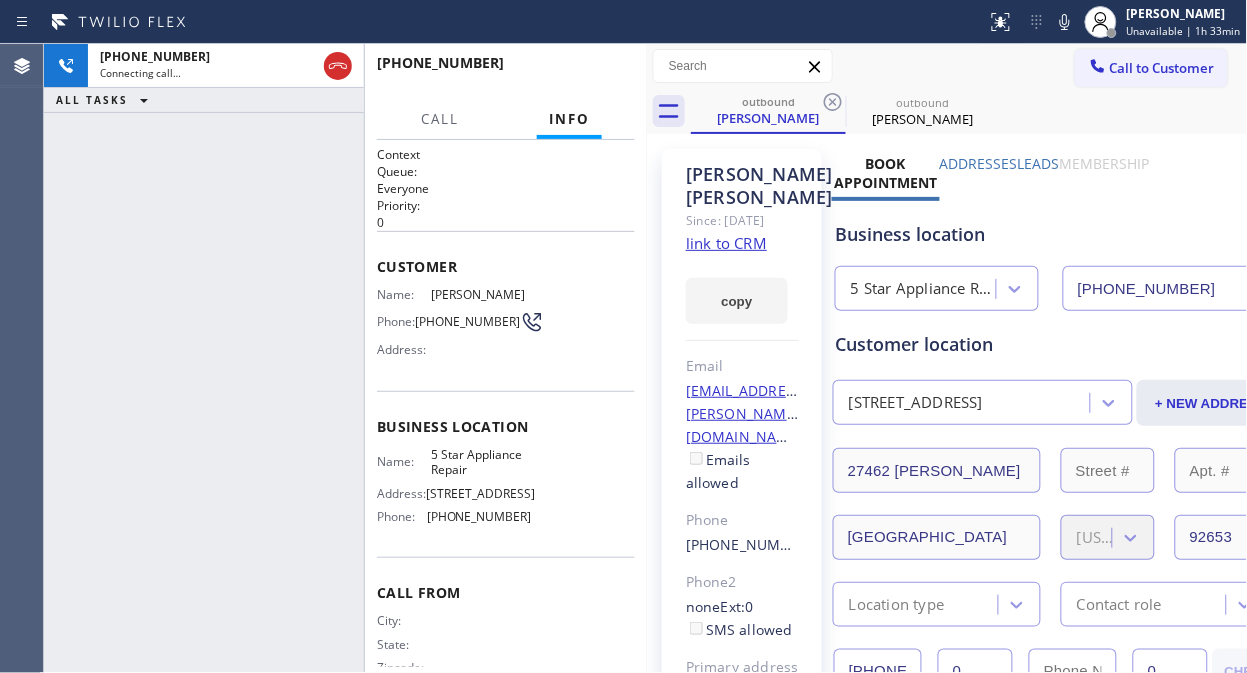 click on "+17142728049 Connecting call… ALL TASKS ALL TASKS ACTIVE TASKS TASKS IN WRAP UP" at bounding box center (204, 358) 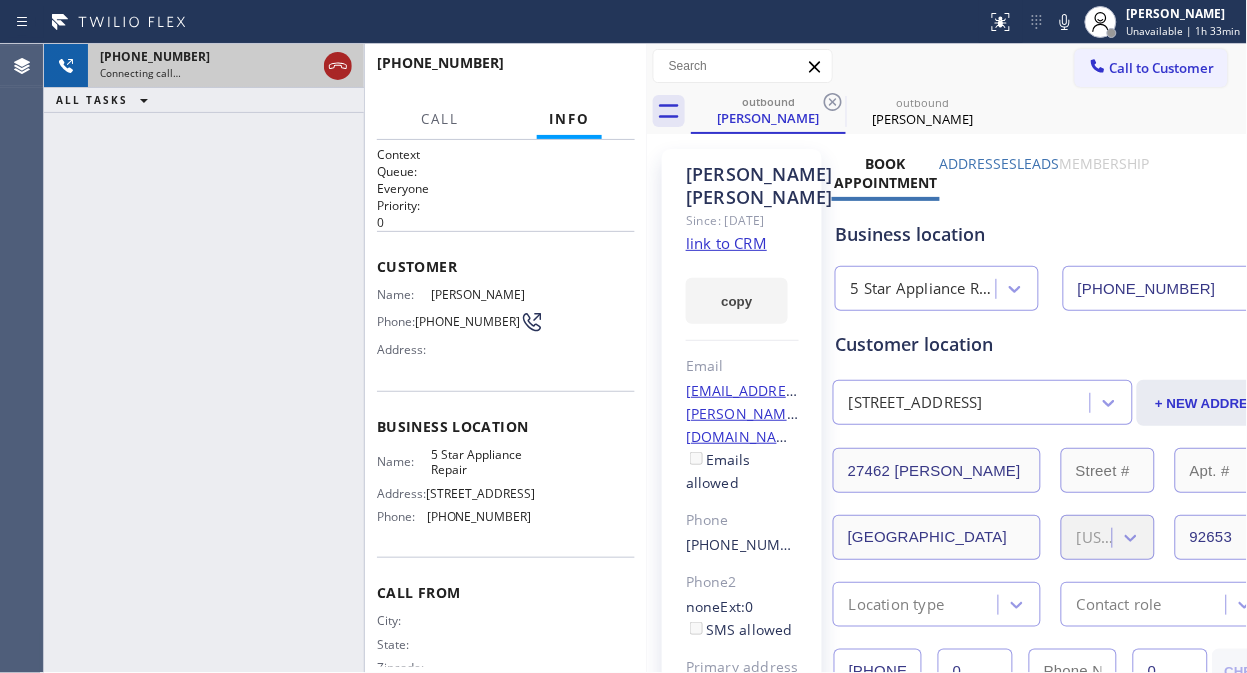 click 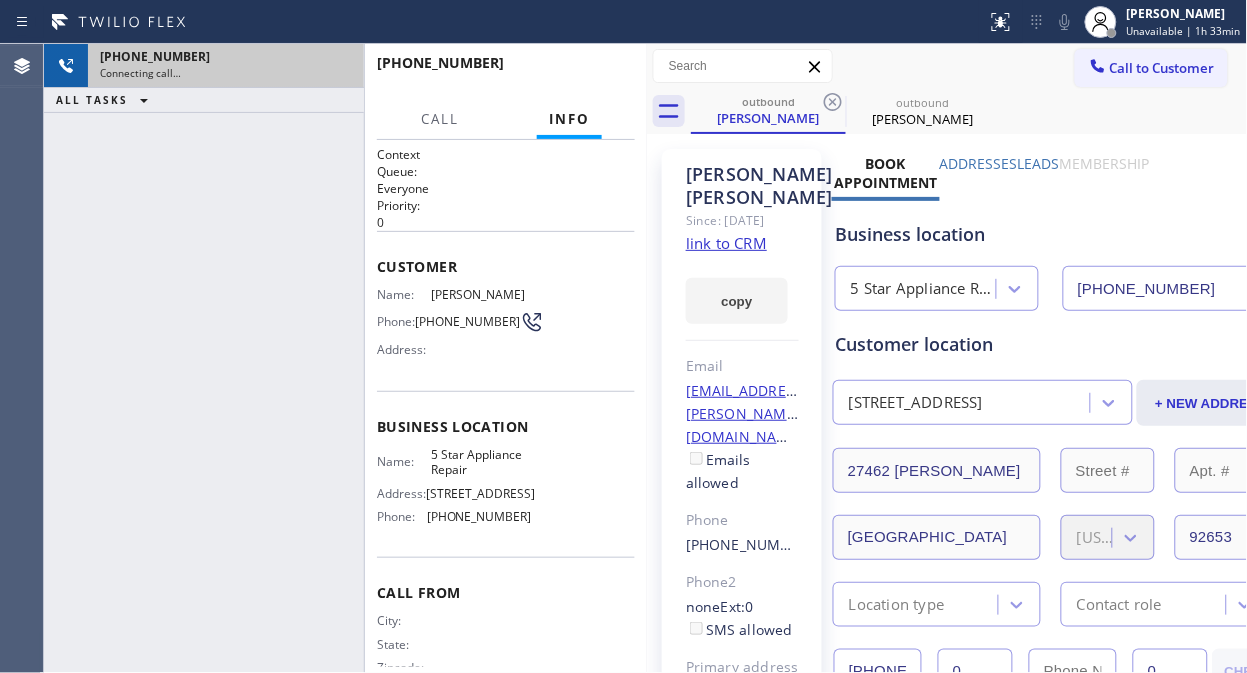 click 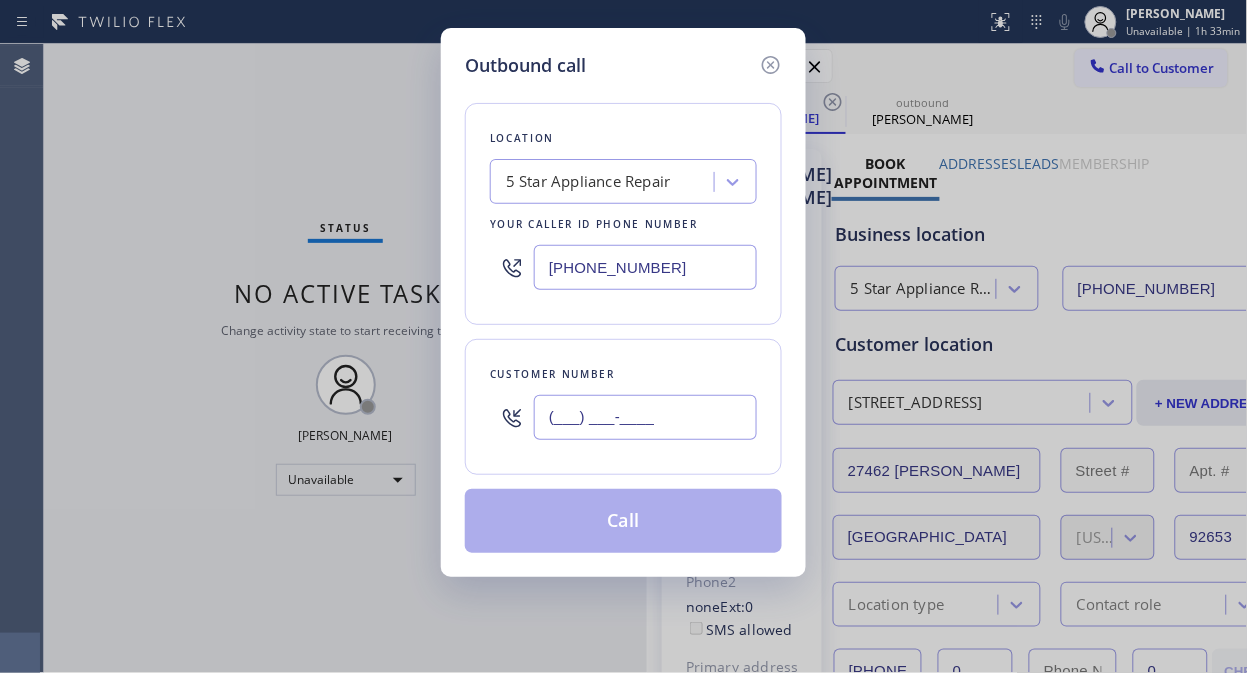 click on "(___) ___-____" at bounding box center (645, 417) 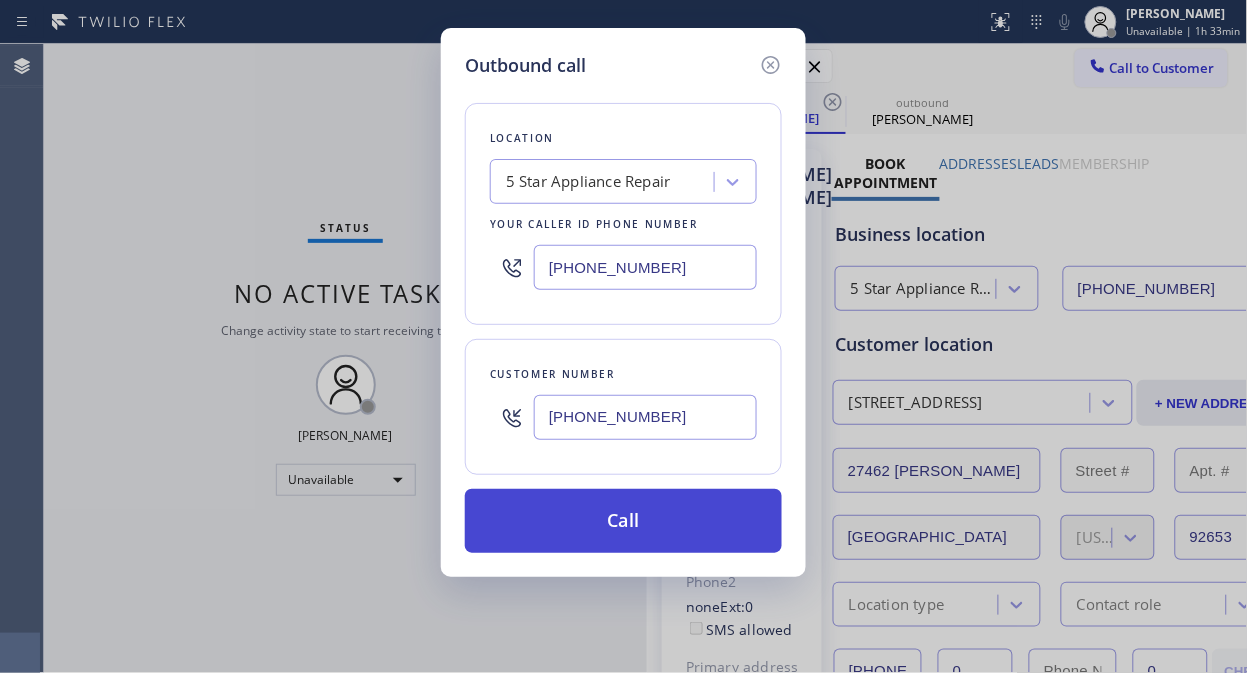 type on "(206) 789-8696" 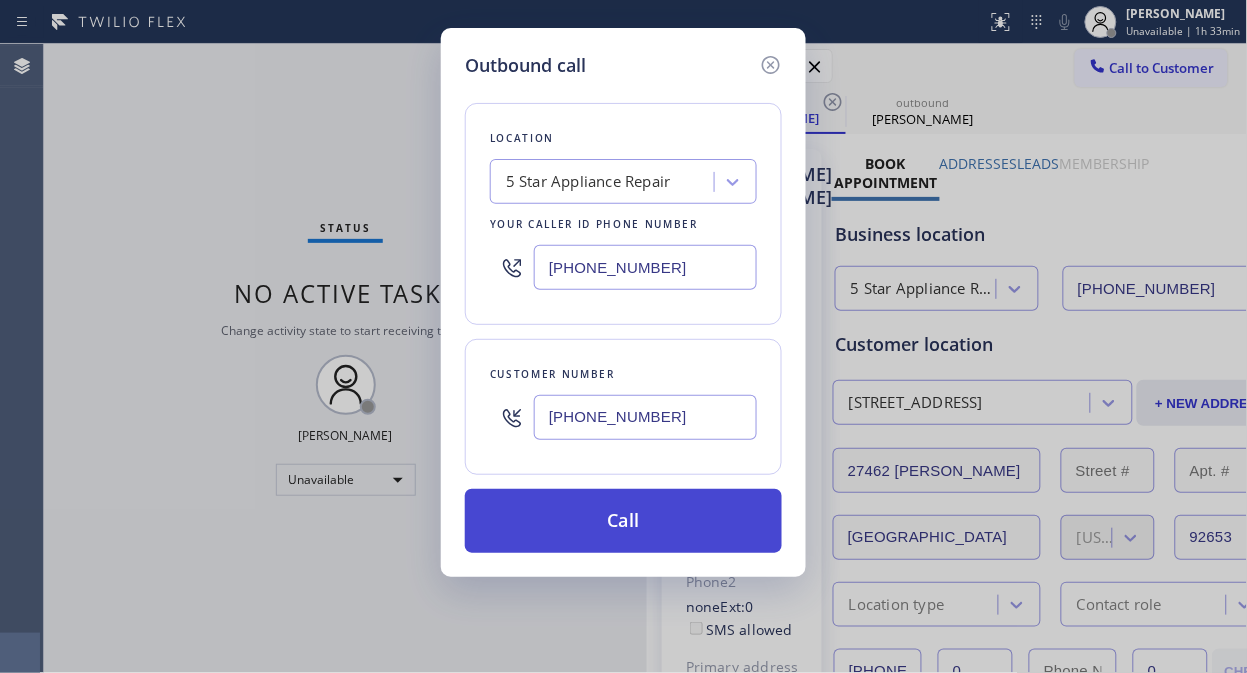 click on "Call" at bounding box center [623, 521] 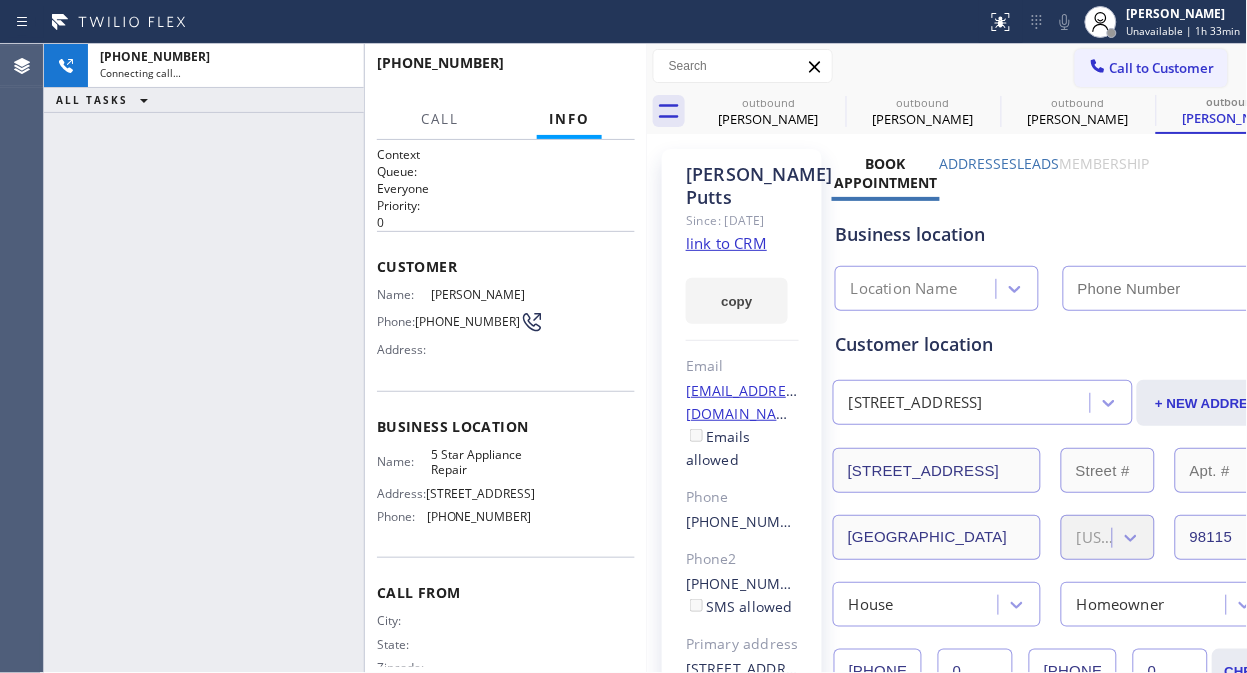 type on "[PHONE_NUMBER]" 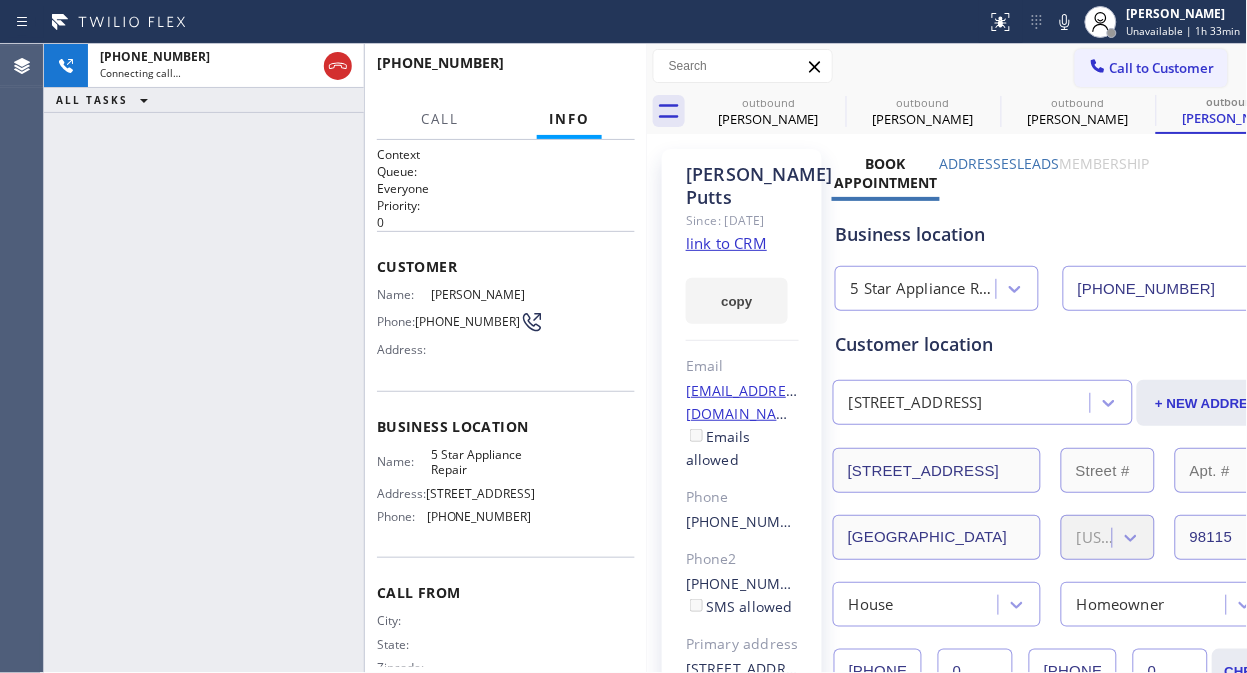 click at bounding box center [338, 66] 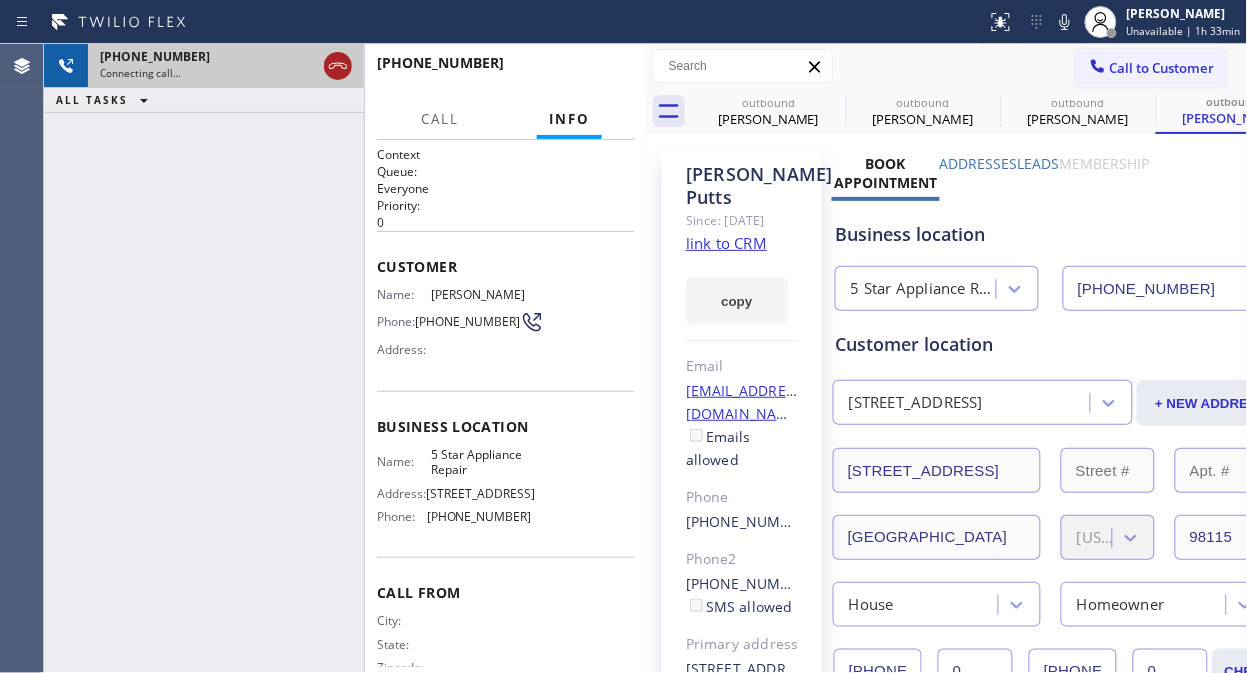 click 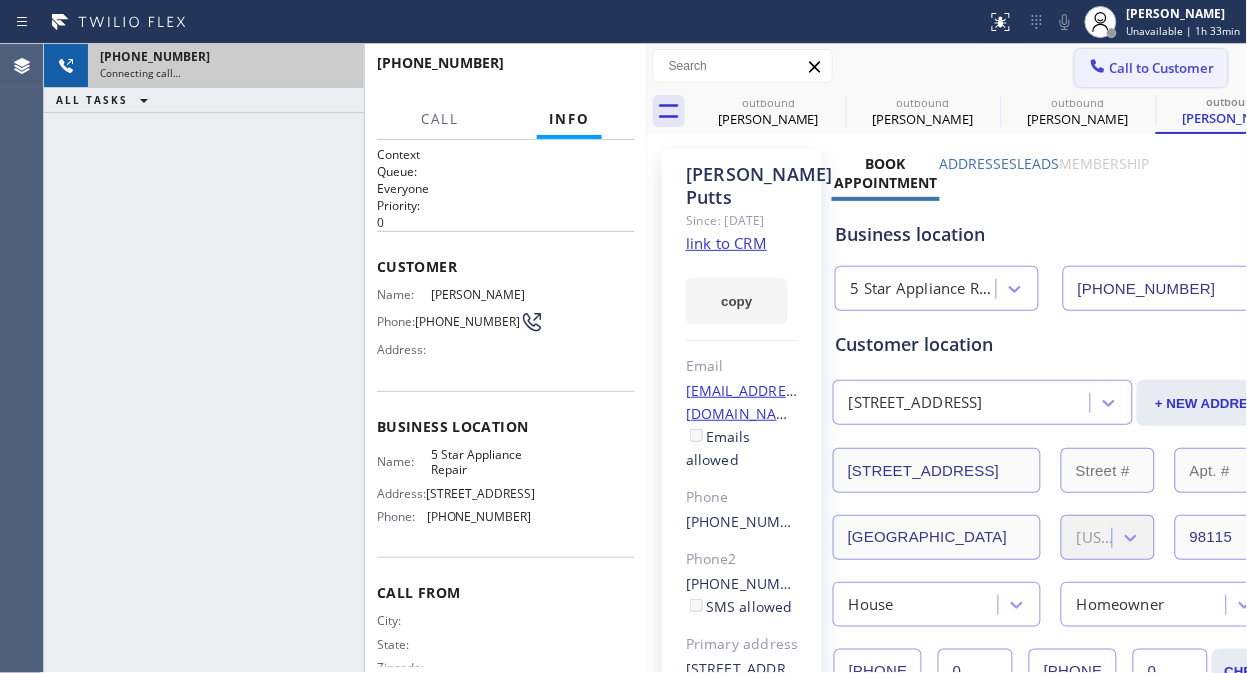 click on "Call to Customer" at bounding box center [1162, 68] 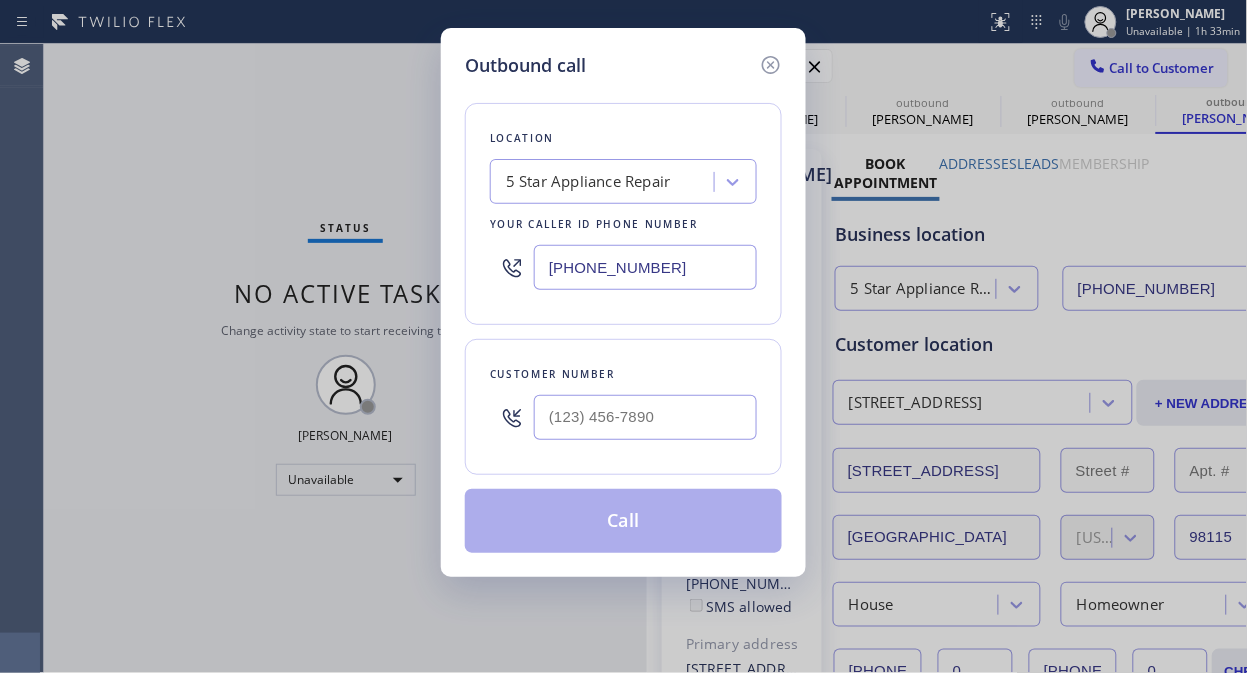 click at bounding box center [645, 417] 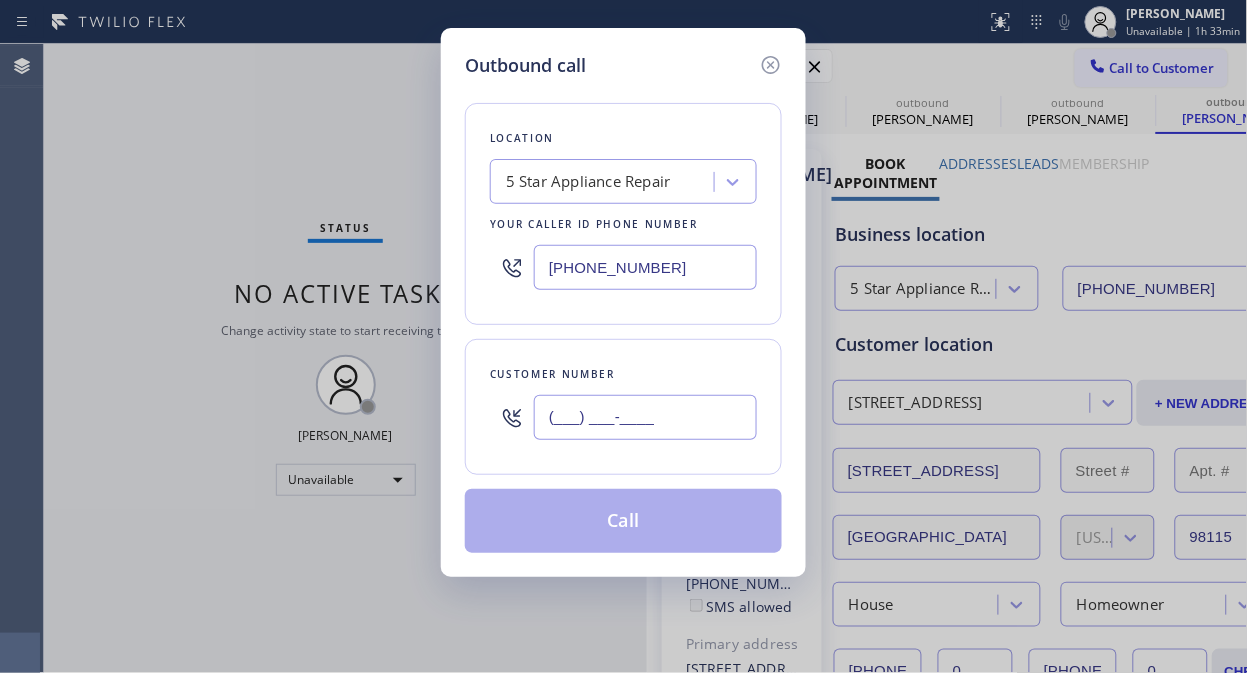 click on "(___) ___-____" at bounding box center [645, 417] 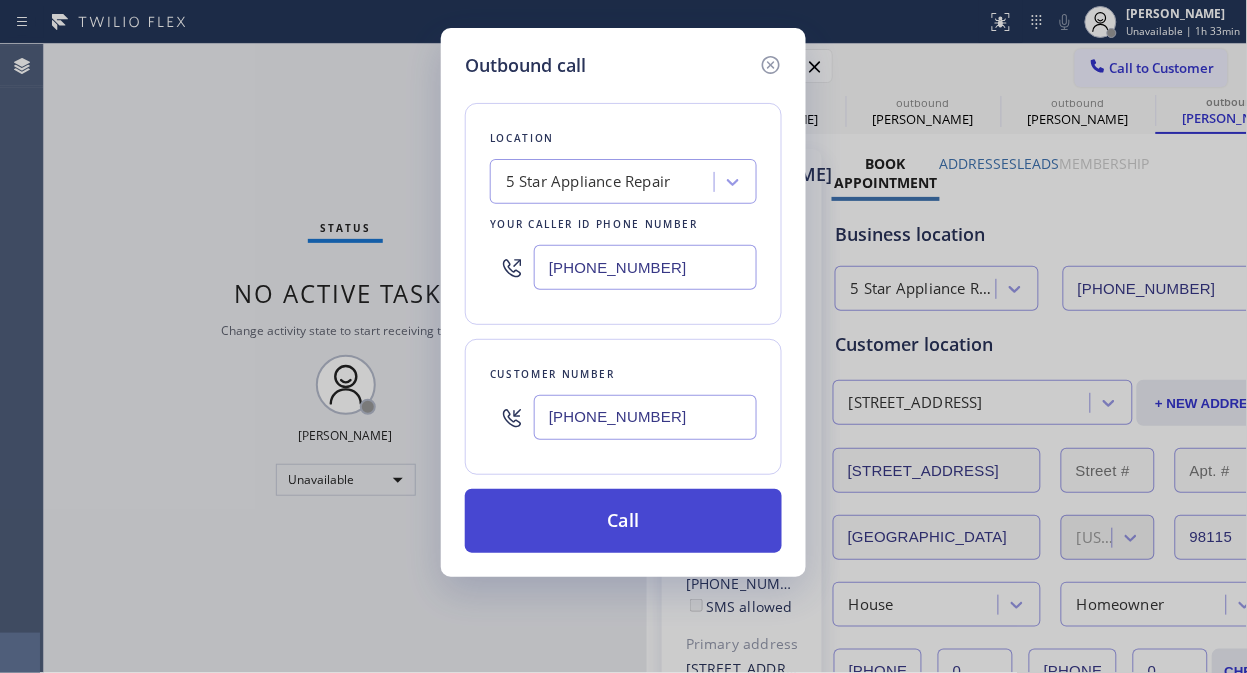 type on "(602) 368-7068" 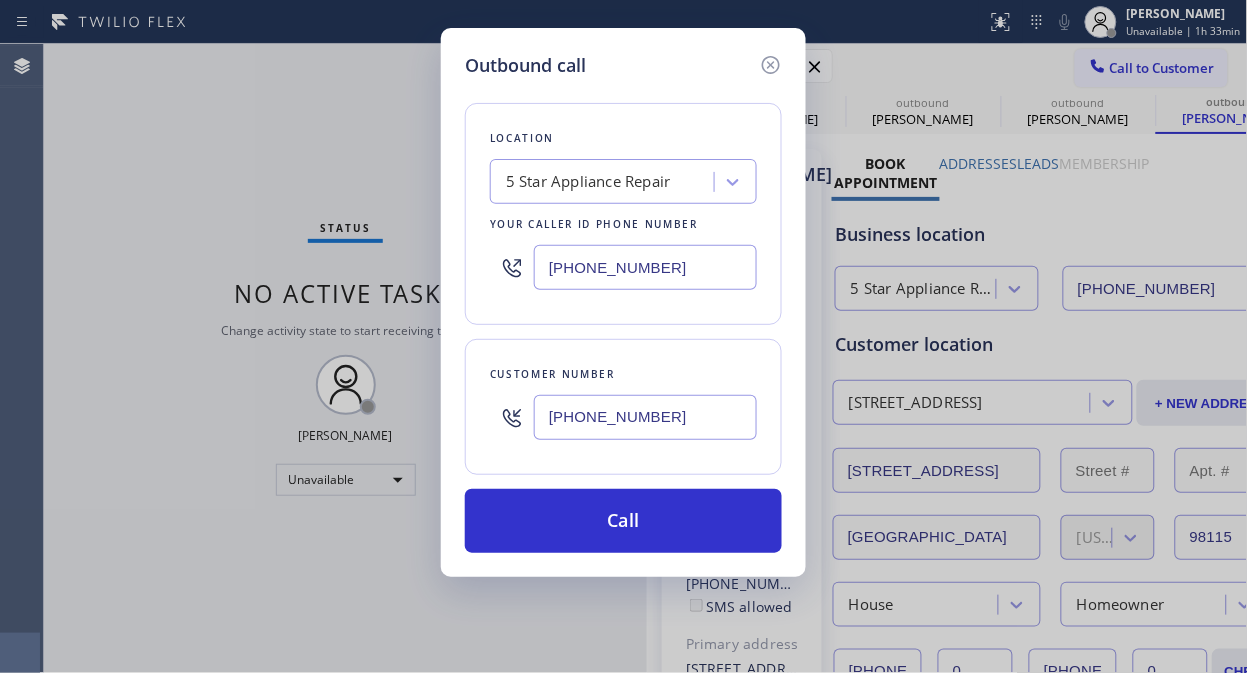 drag, startPoint x: 678, startPoint y: 534, endPoint x: 757, endPoint y: 431, distance: 129.80756 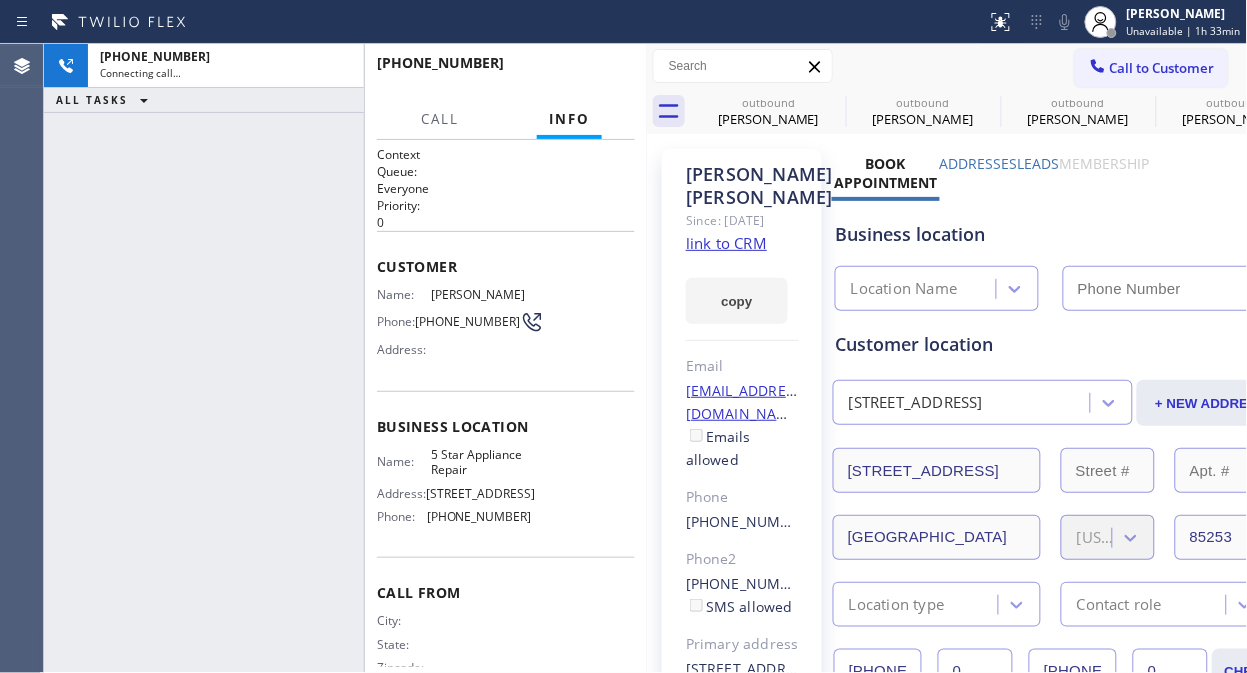 type on "[PHONE_NUMBER]" 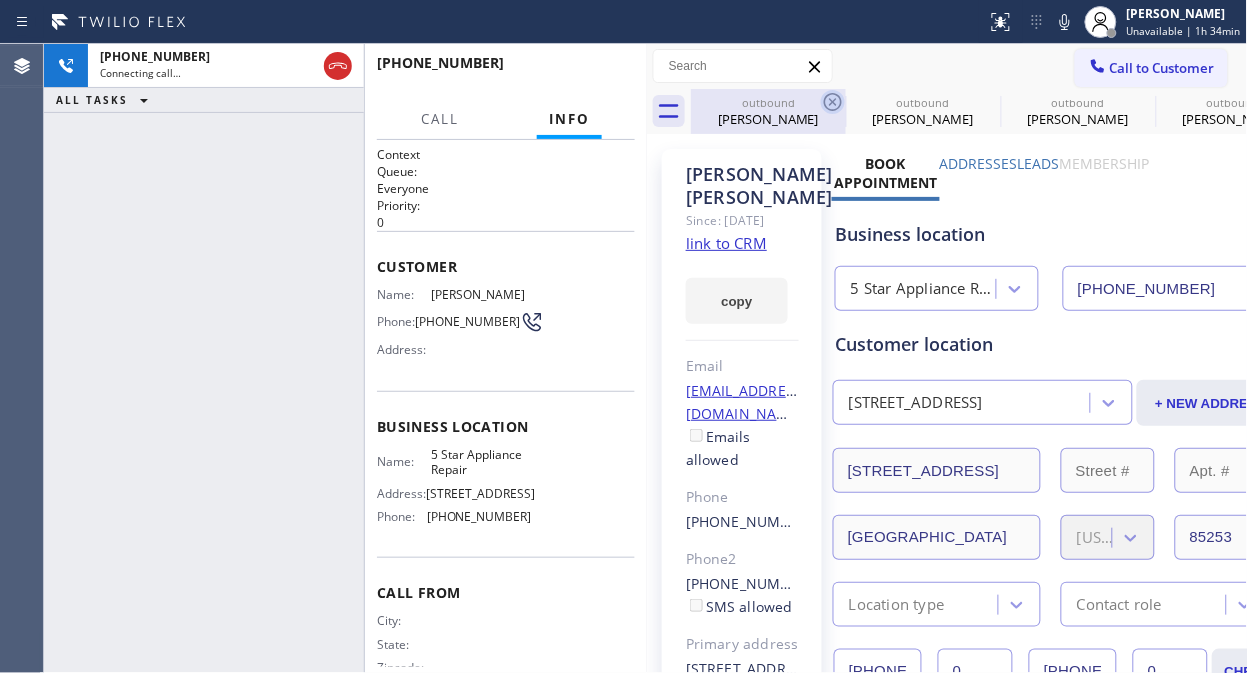 click 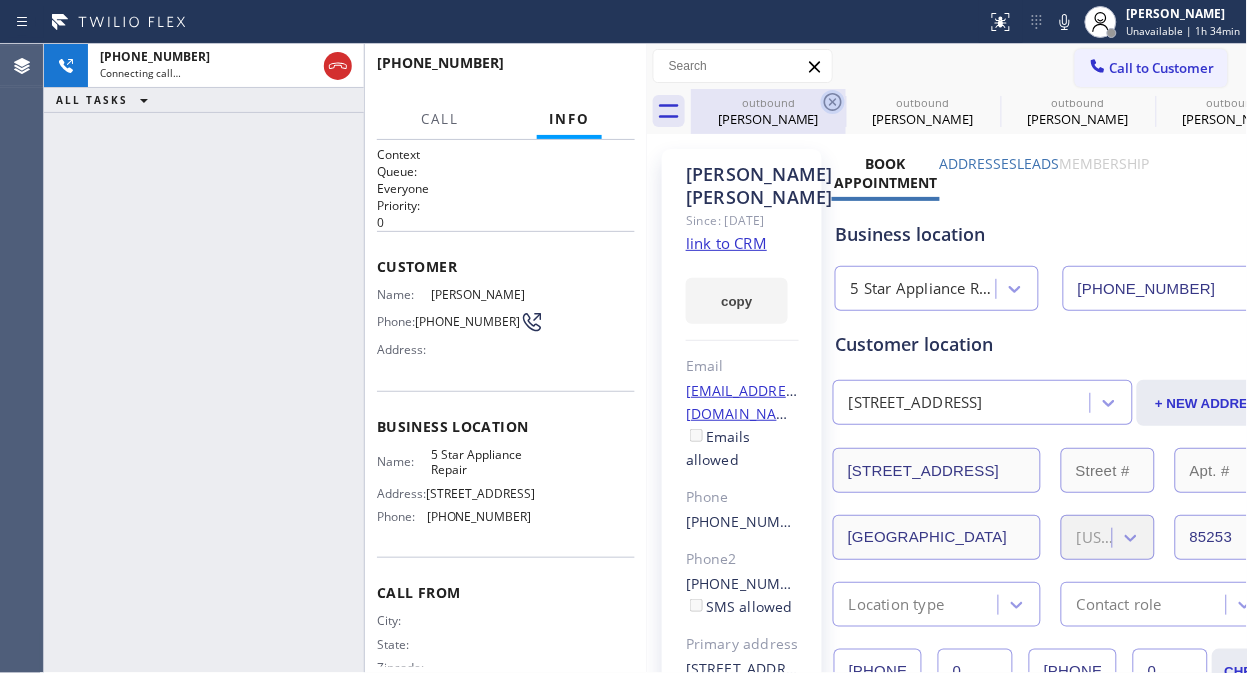 click 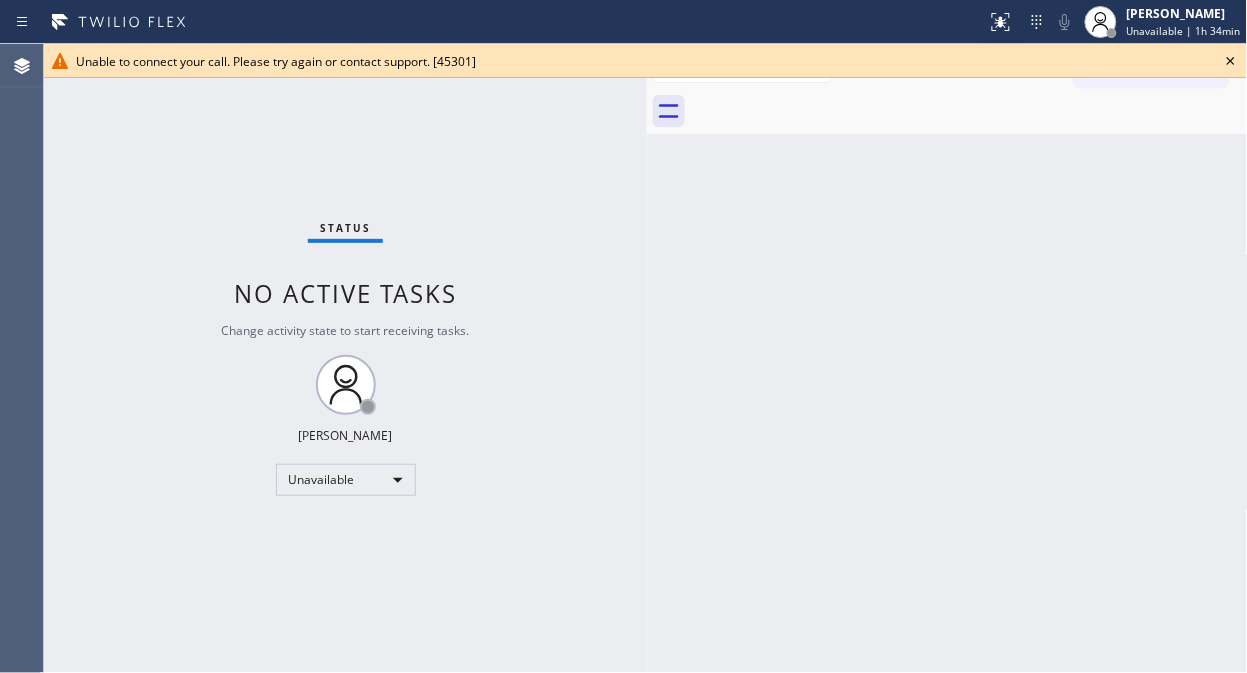 click 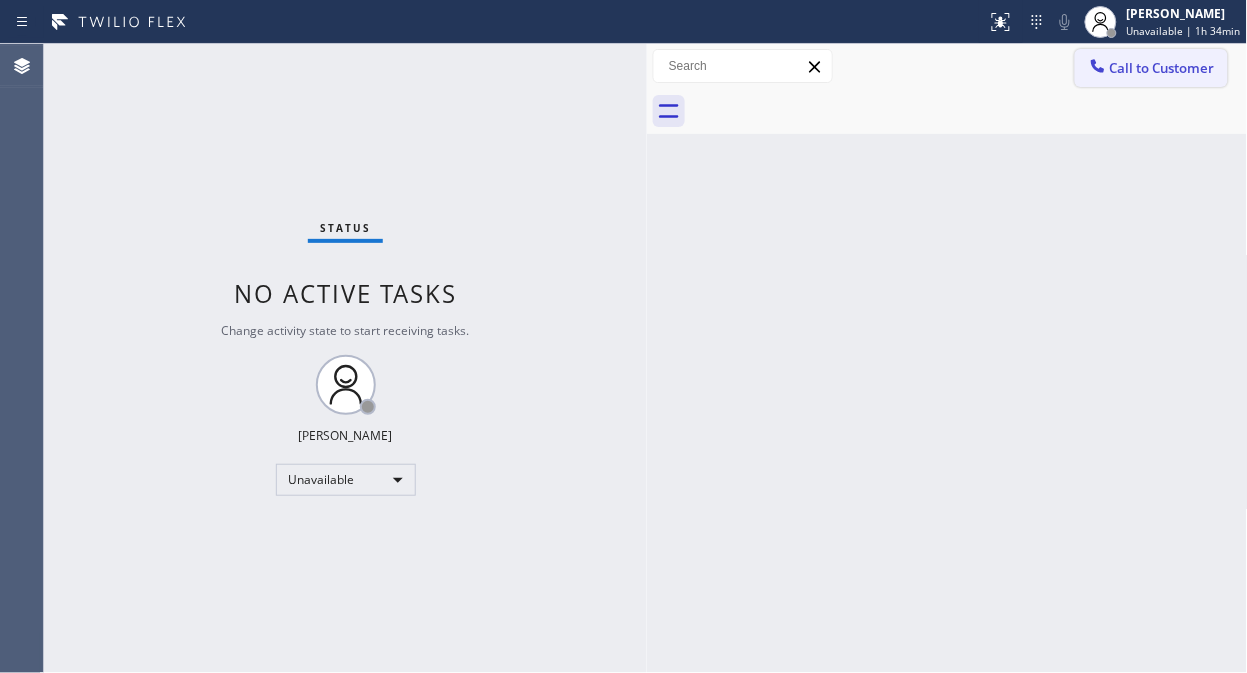 click at bounding box center [1098, 68] 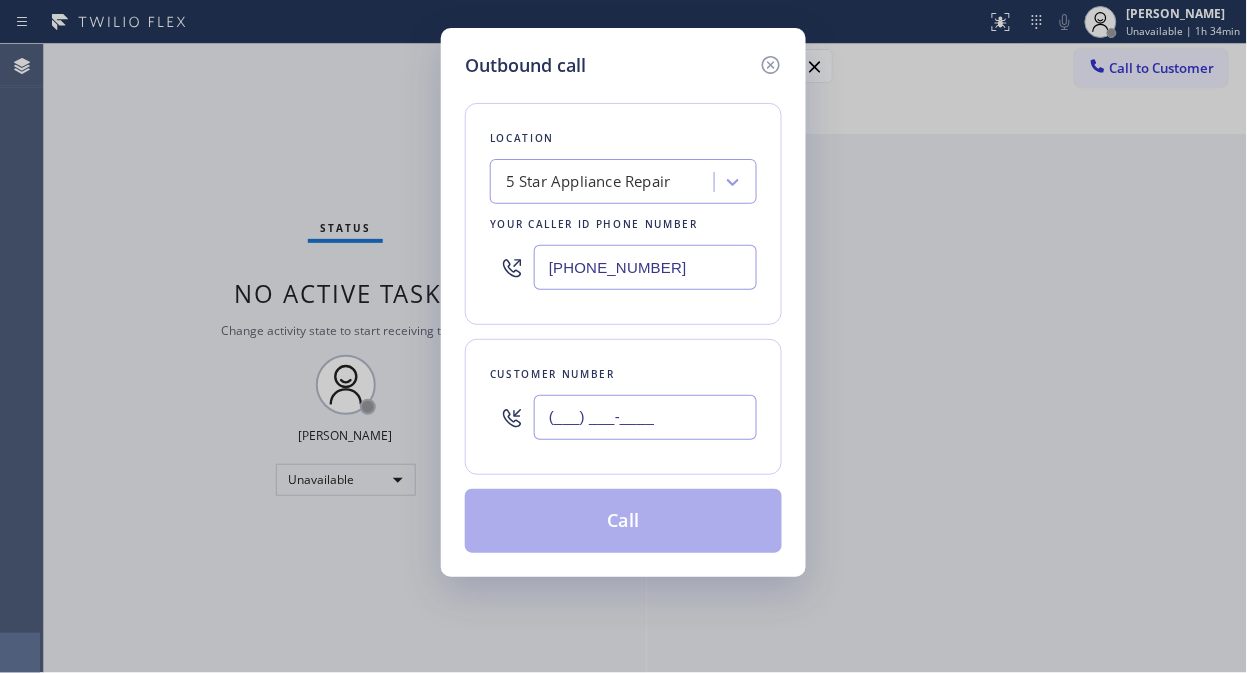 click on "(___) ___-____" at bounding box center [645, 417] 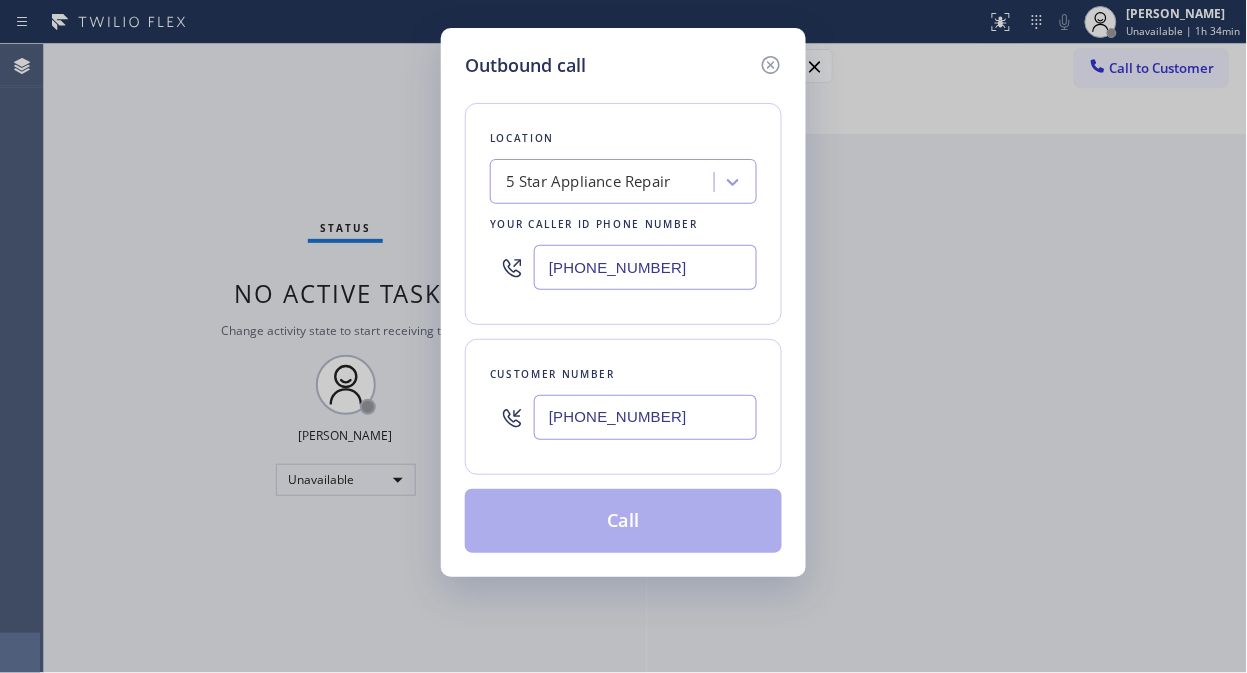 type on "(917) 855-3551" 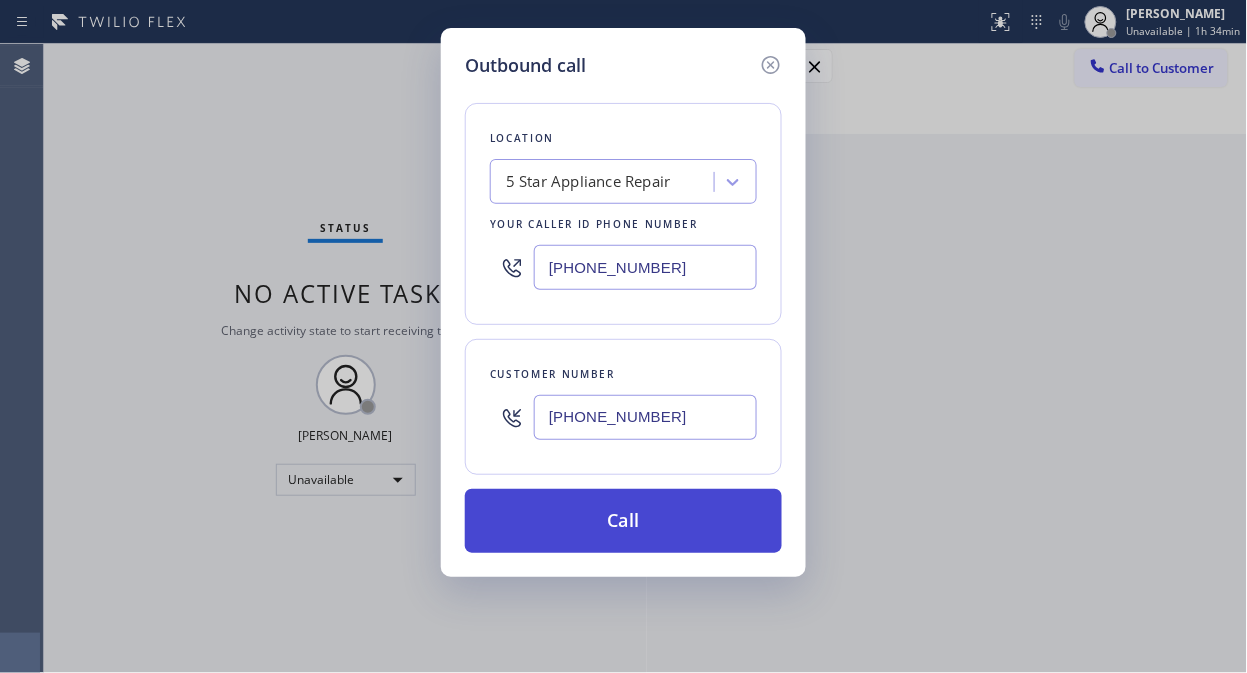 click on "Call" at bounding box center (623, 521) 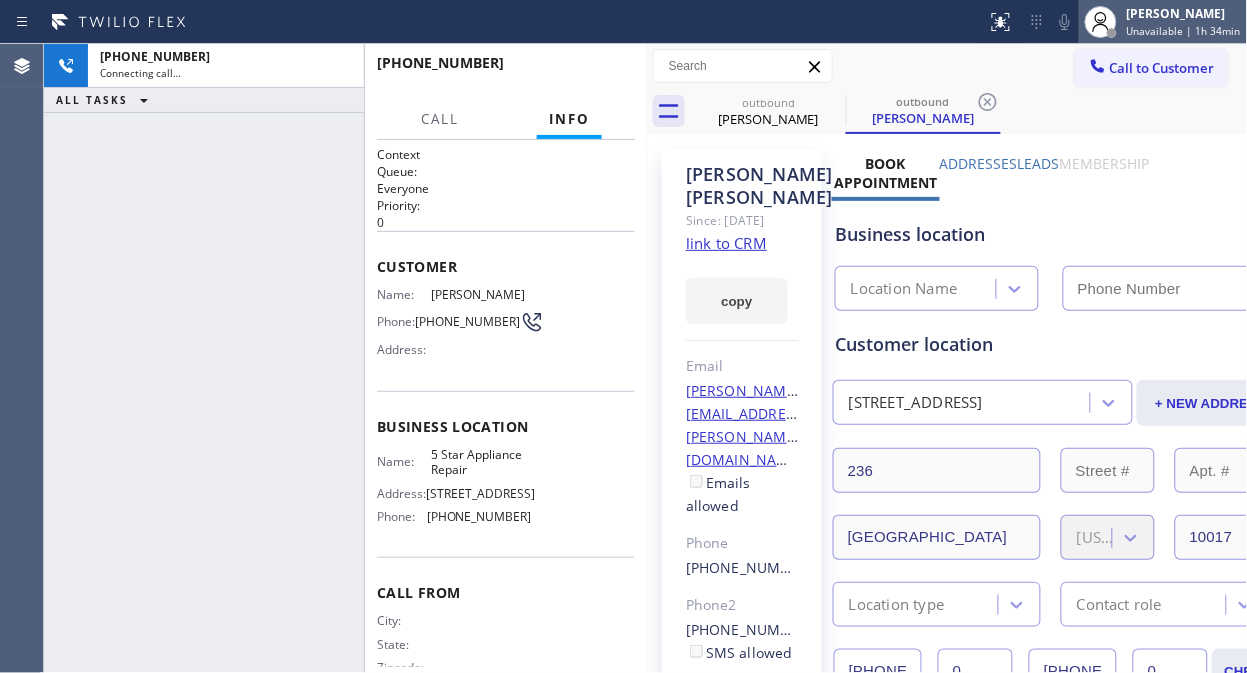 type on "[PHONE_NUMBER]" 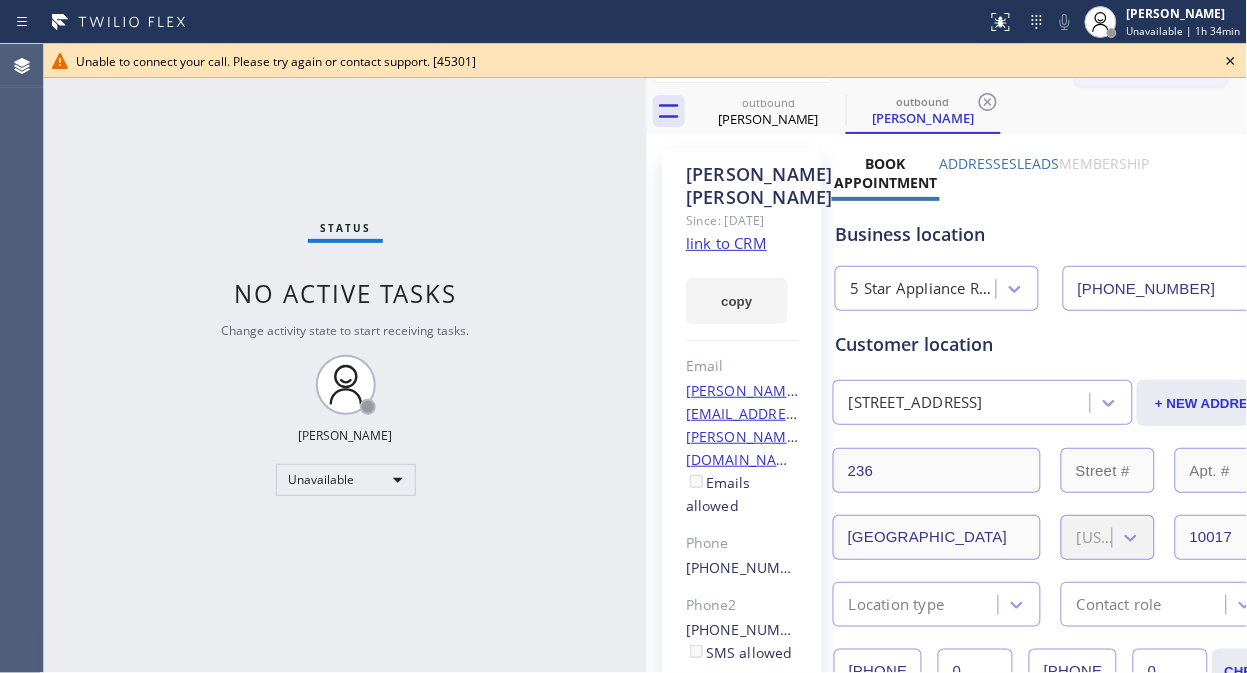 click 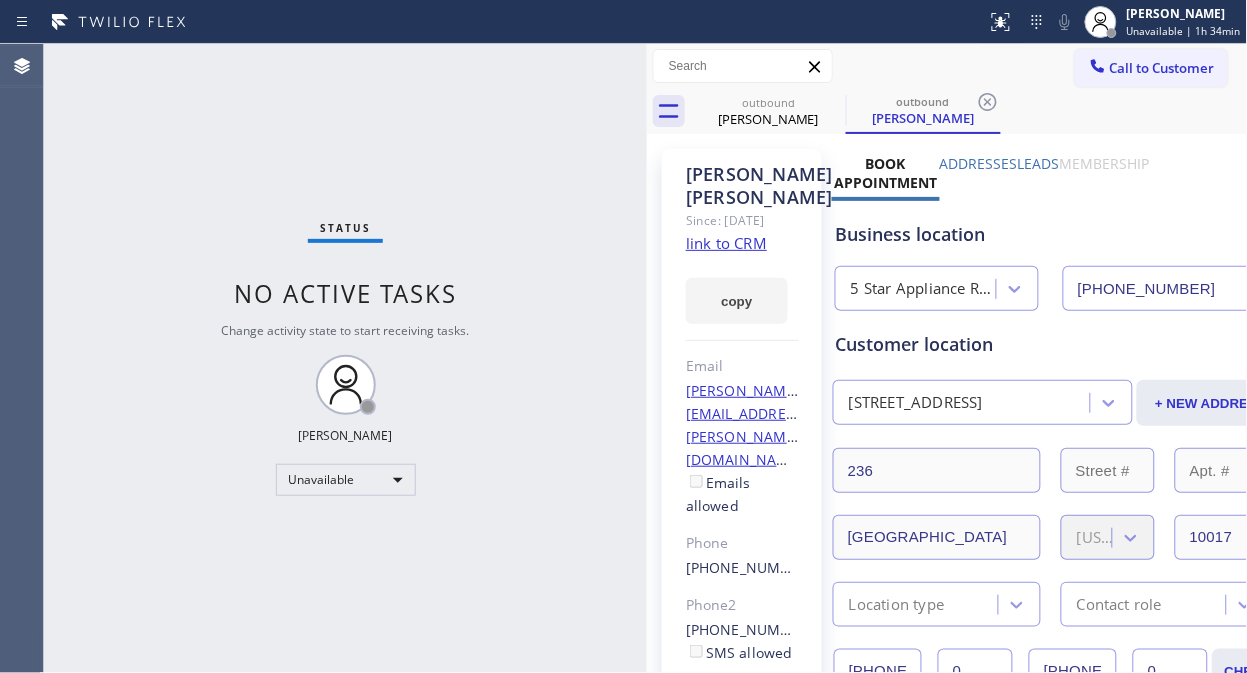 drag, startPoint x: 1135, startPoint y: 68, endPoint x: 1022, endPoint y: 158, distance: 144.46107 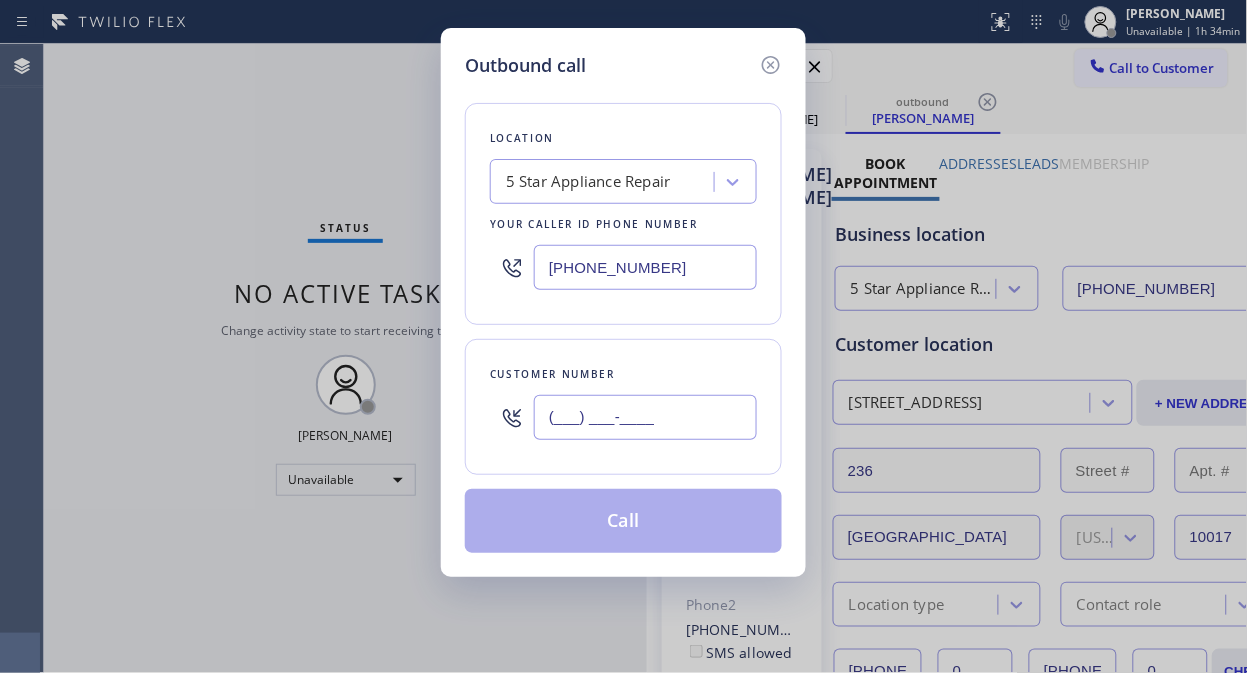 click on "(___) ___-____" at bounding box center (645, 417) 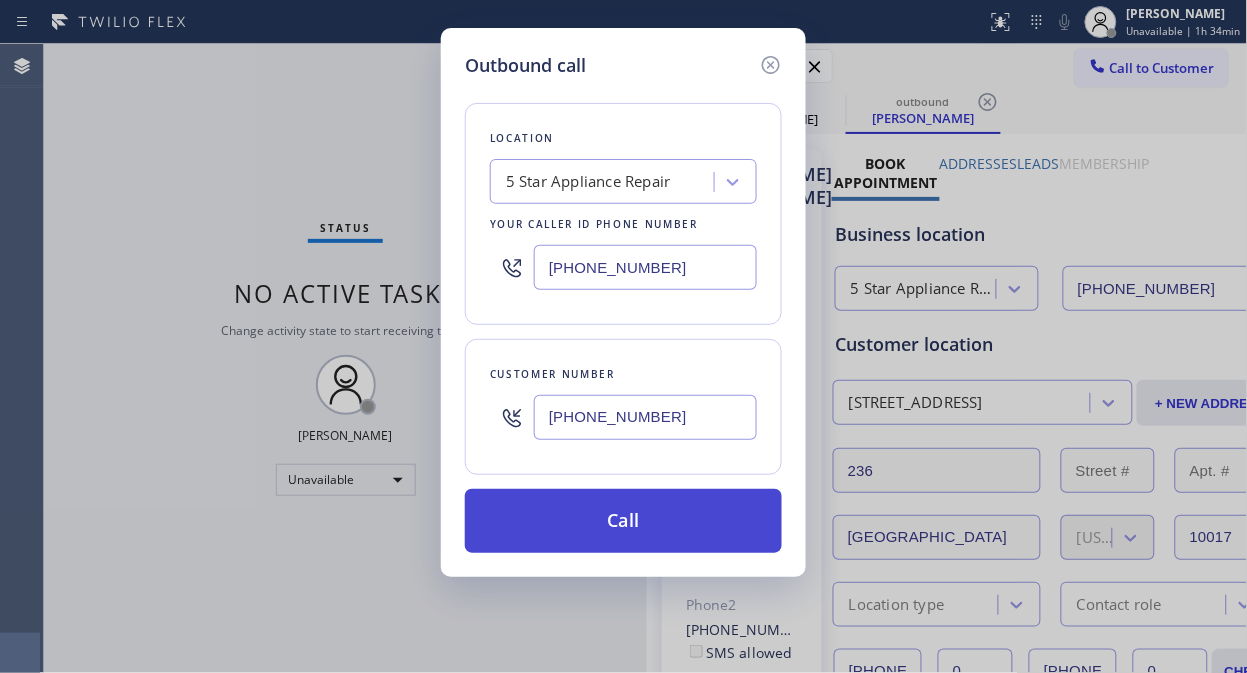 type on "(206) 369-3914" 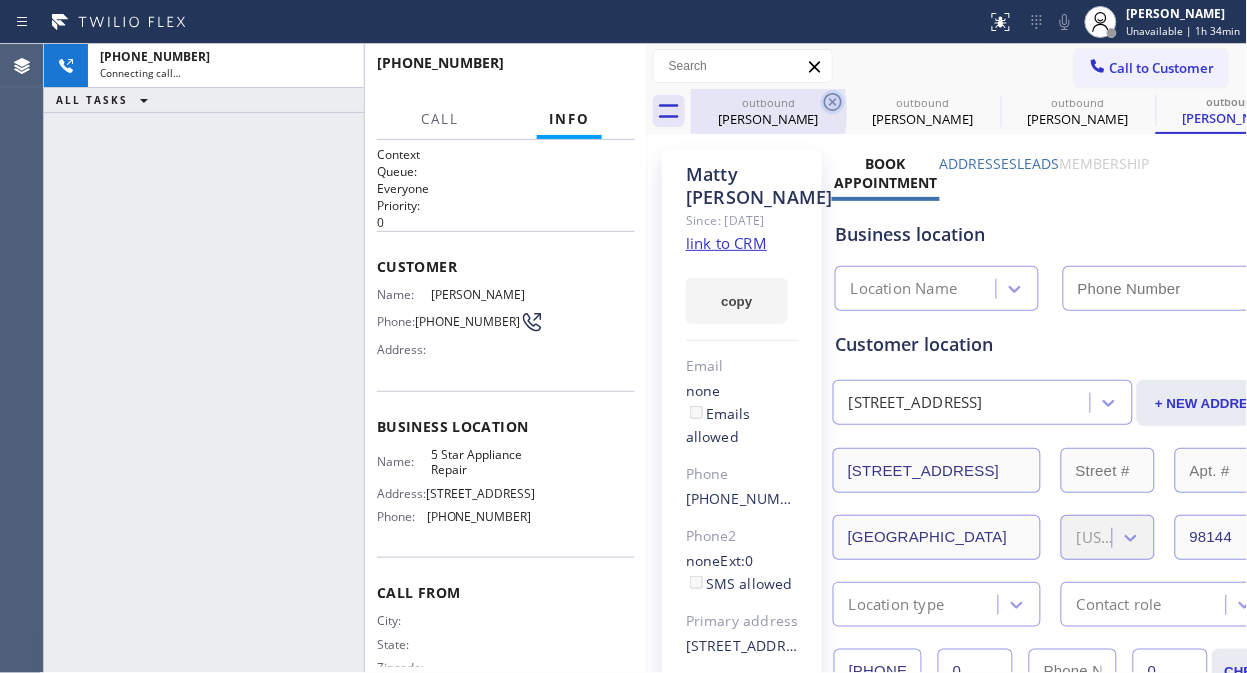 type on "[PHONE_NUMBER]" 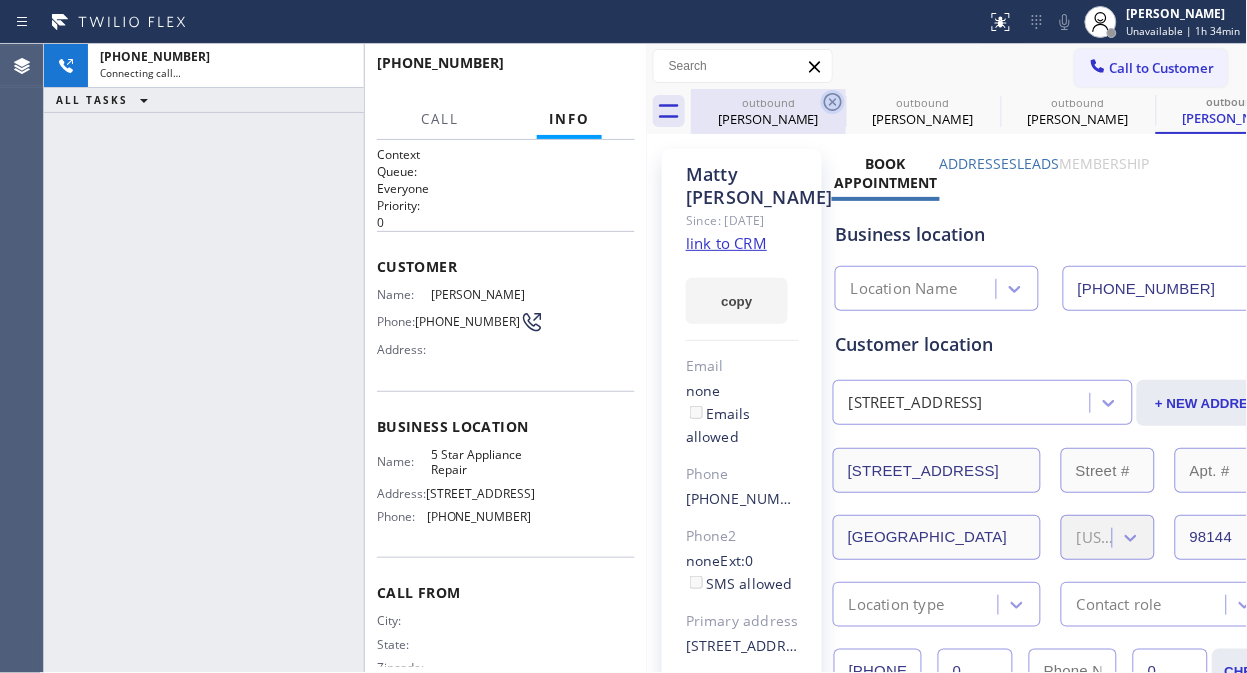 click 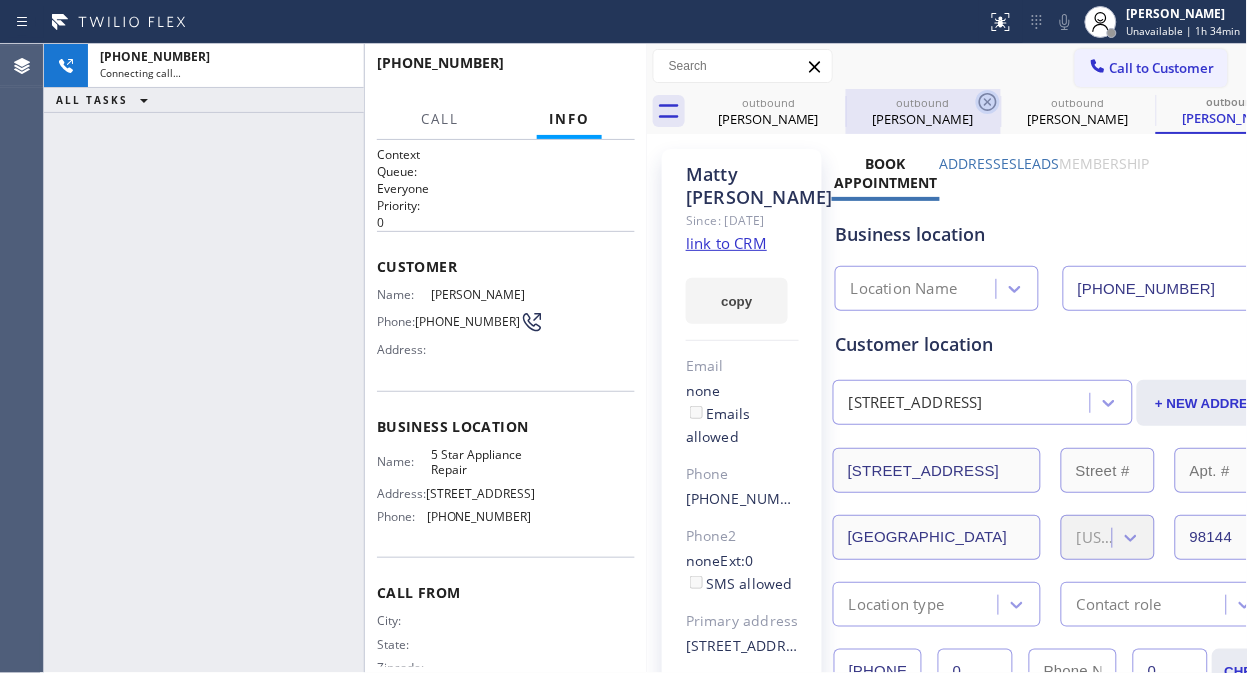 click 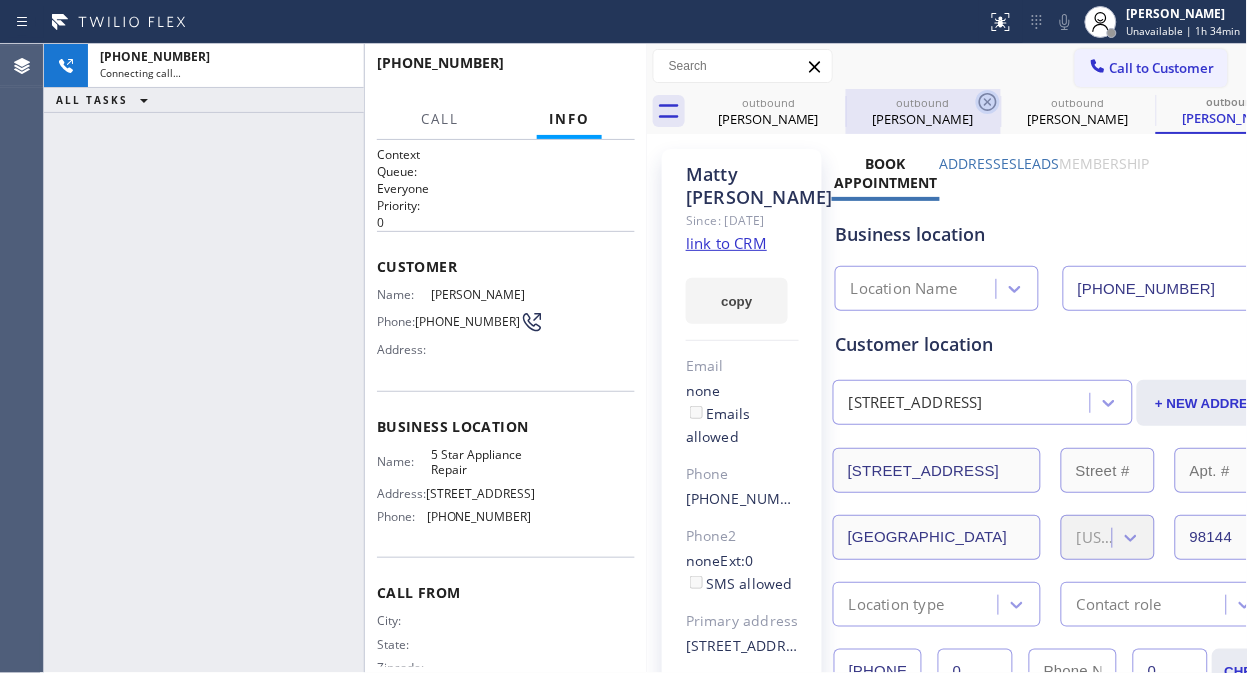 click 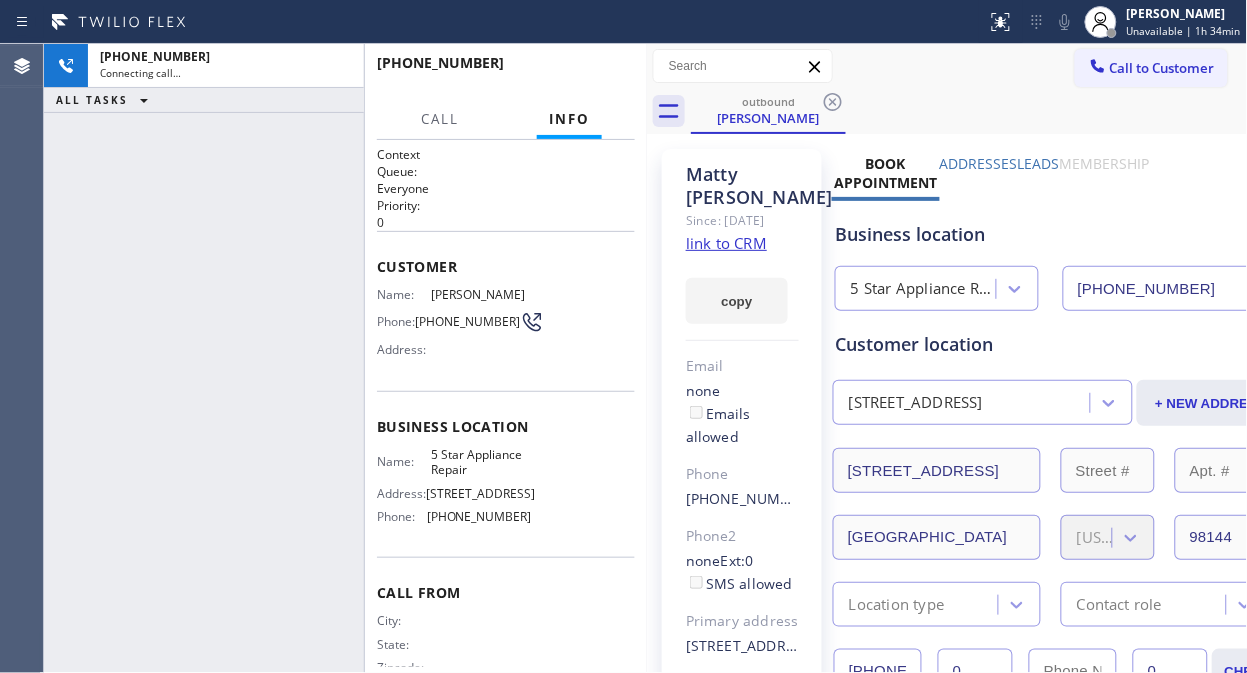 click 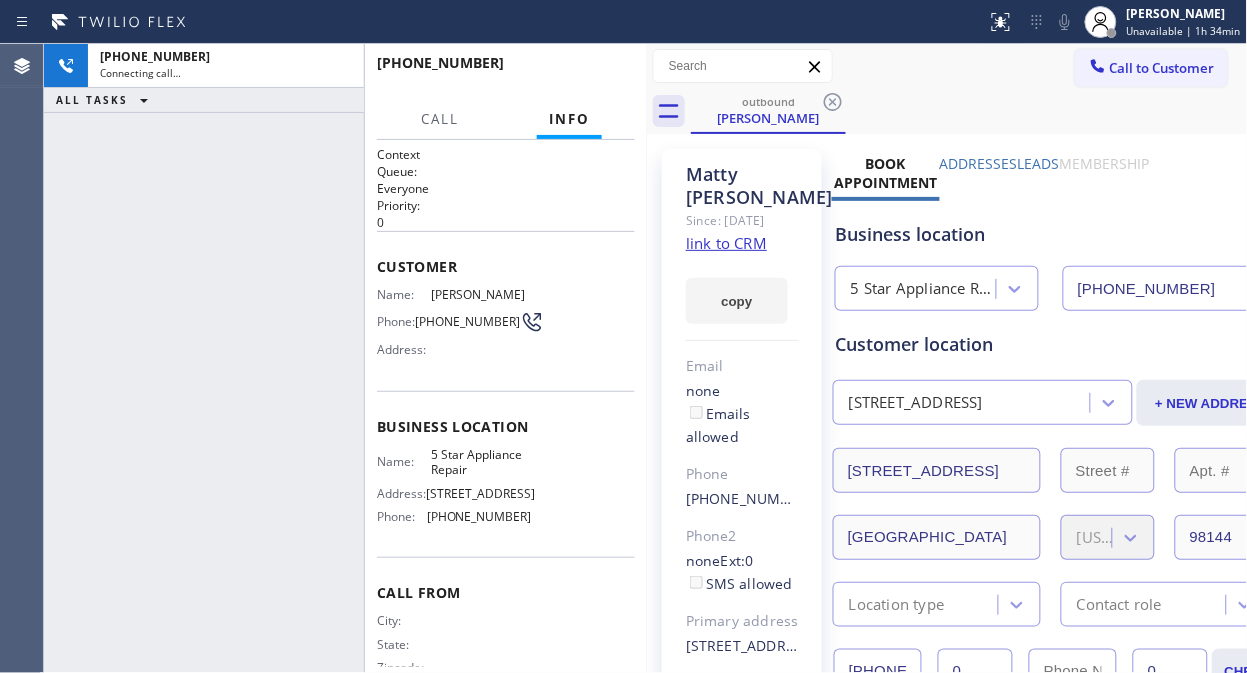 click on "outbound Matty Harper" at bounding box center [969, 111] 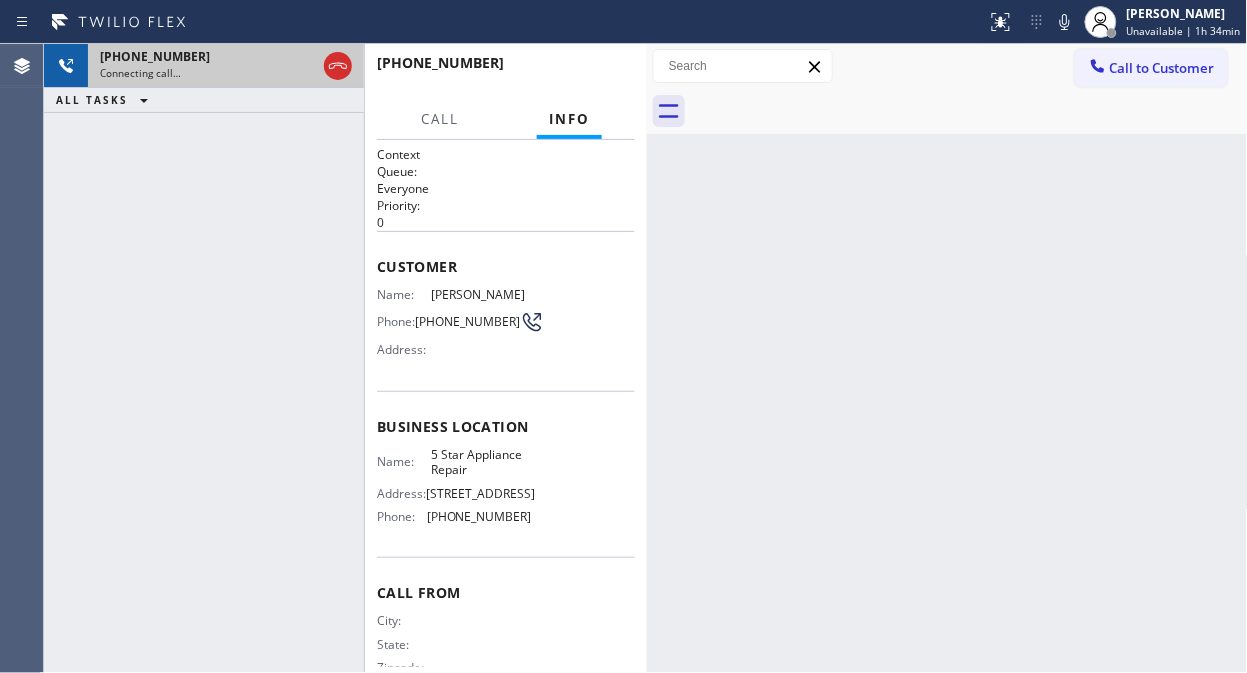 click on "Connecting call…" at bounding box center (208, 73) 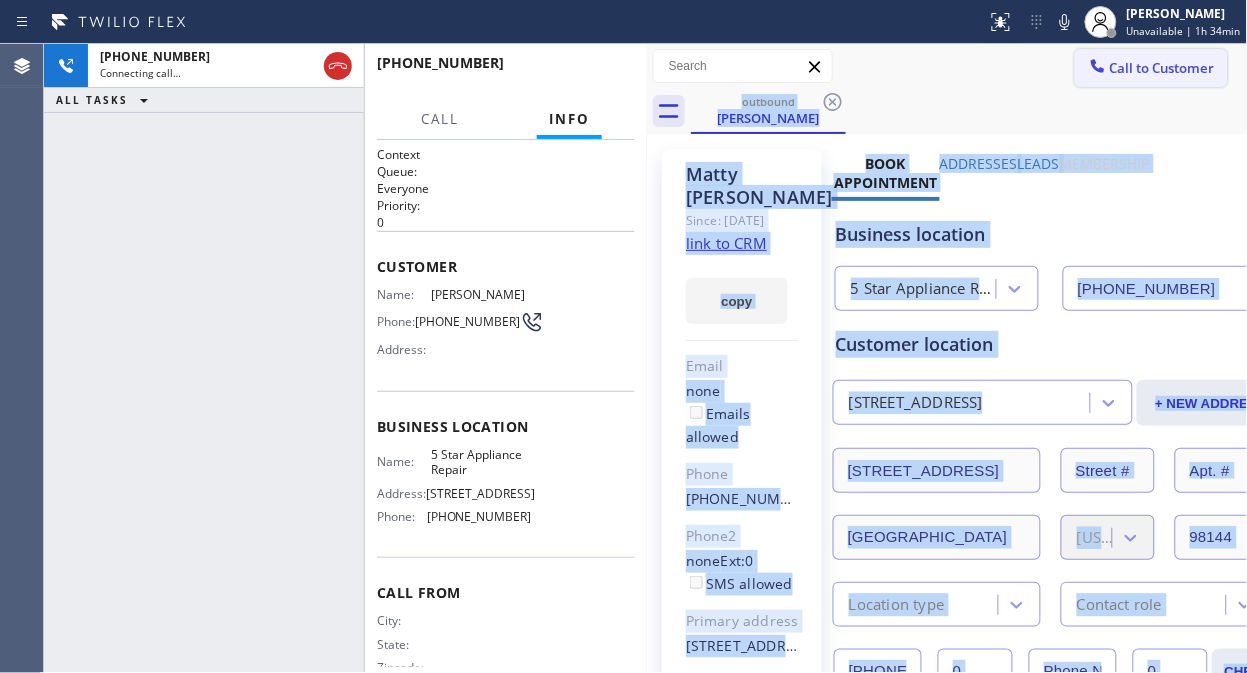 type on "[PHONE_NUMBER]" 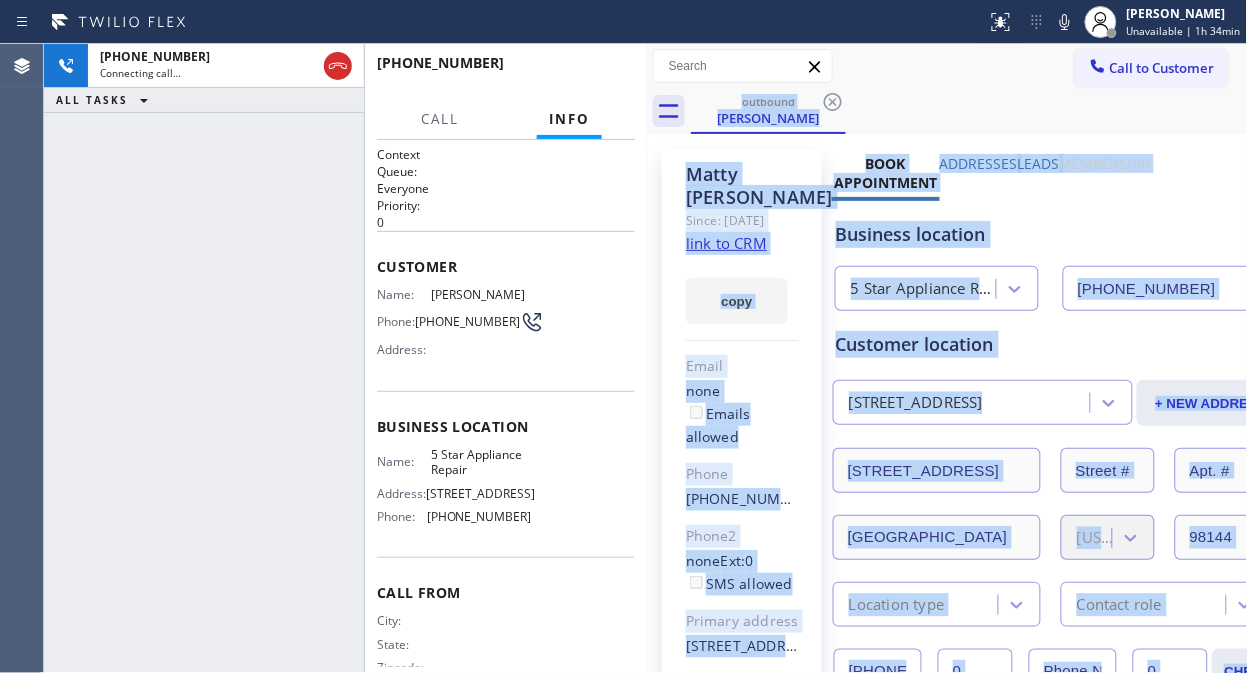 click on "outbound Matty Harper" at bounding box center [969, 111] 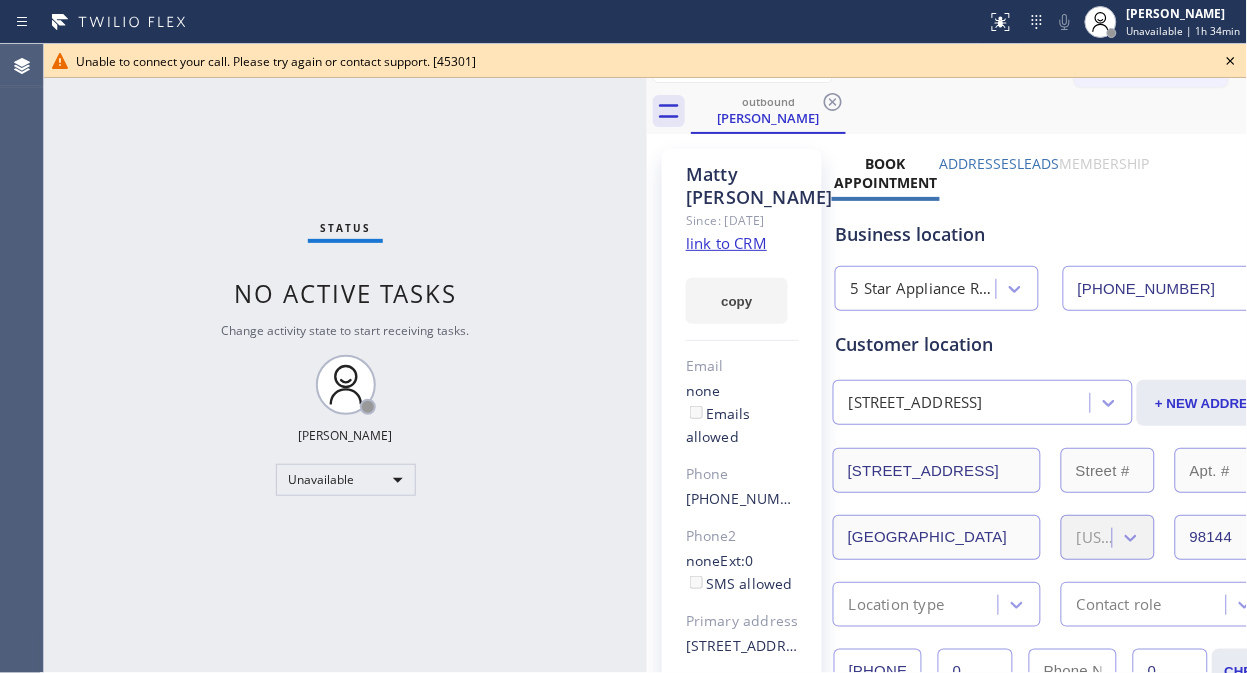 click 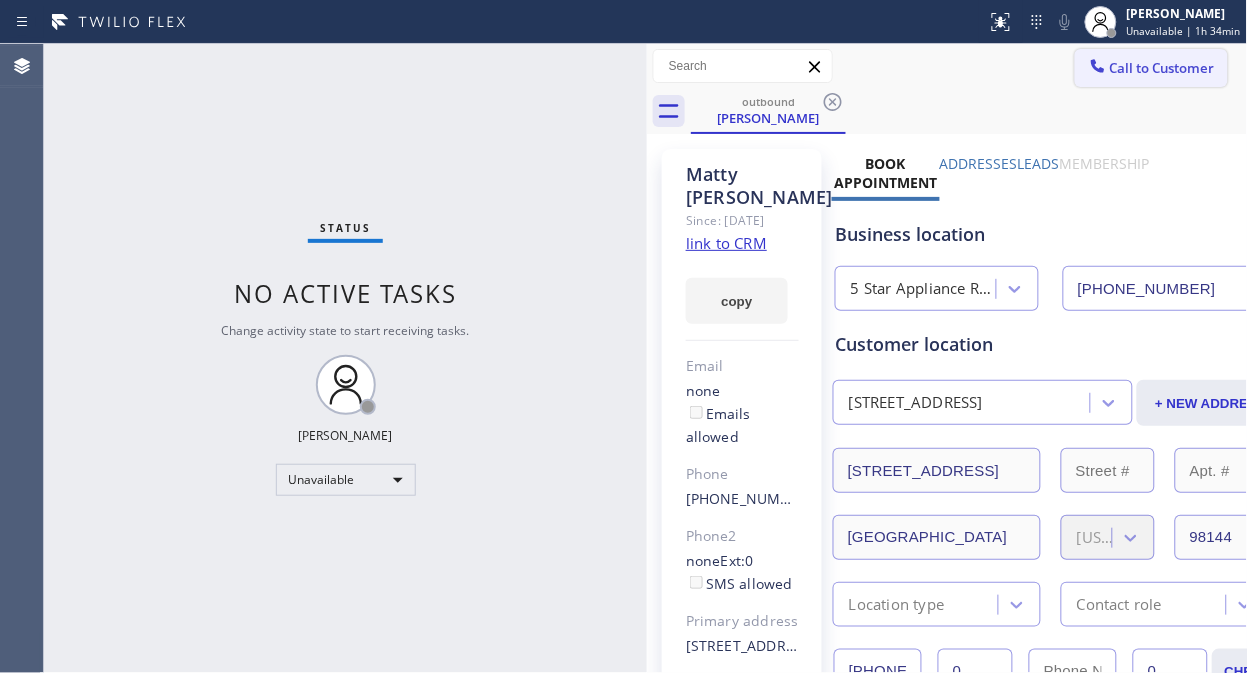 click on "Call to Customer" at bounding box center [1162, 68] 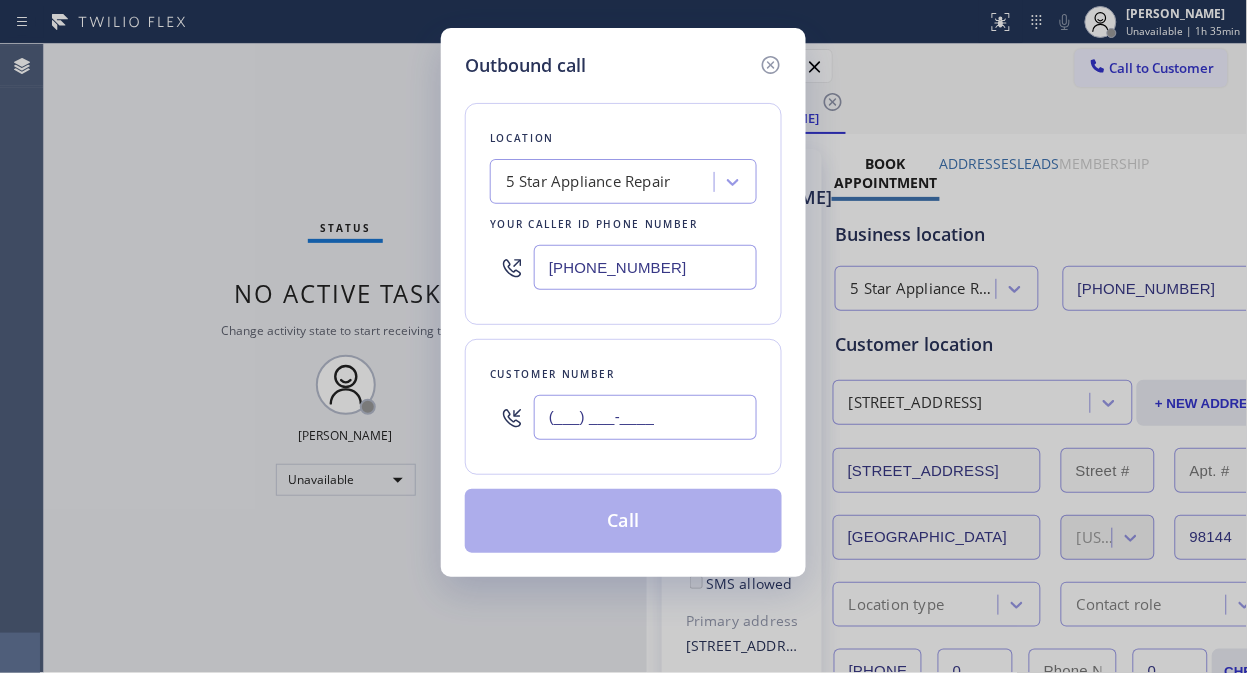 click on "(___) ___-____" at bounding box center [645, 417] 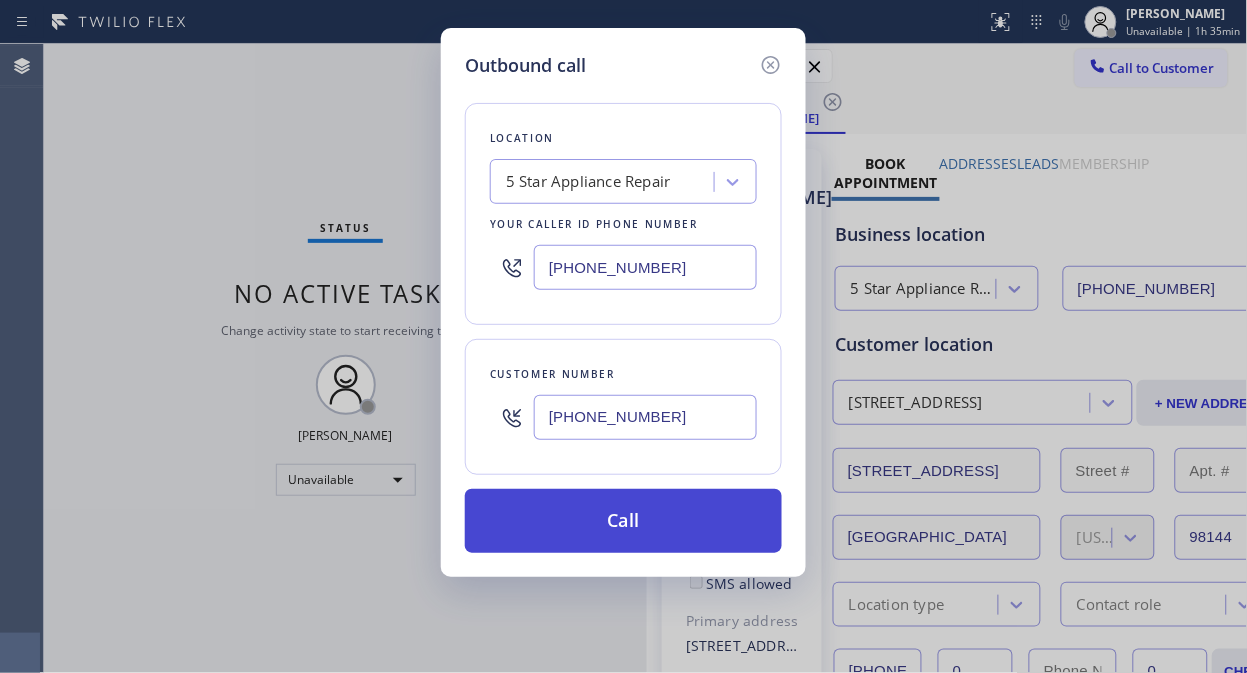 type on "(480) 816-5799" 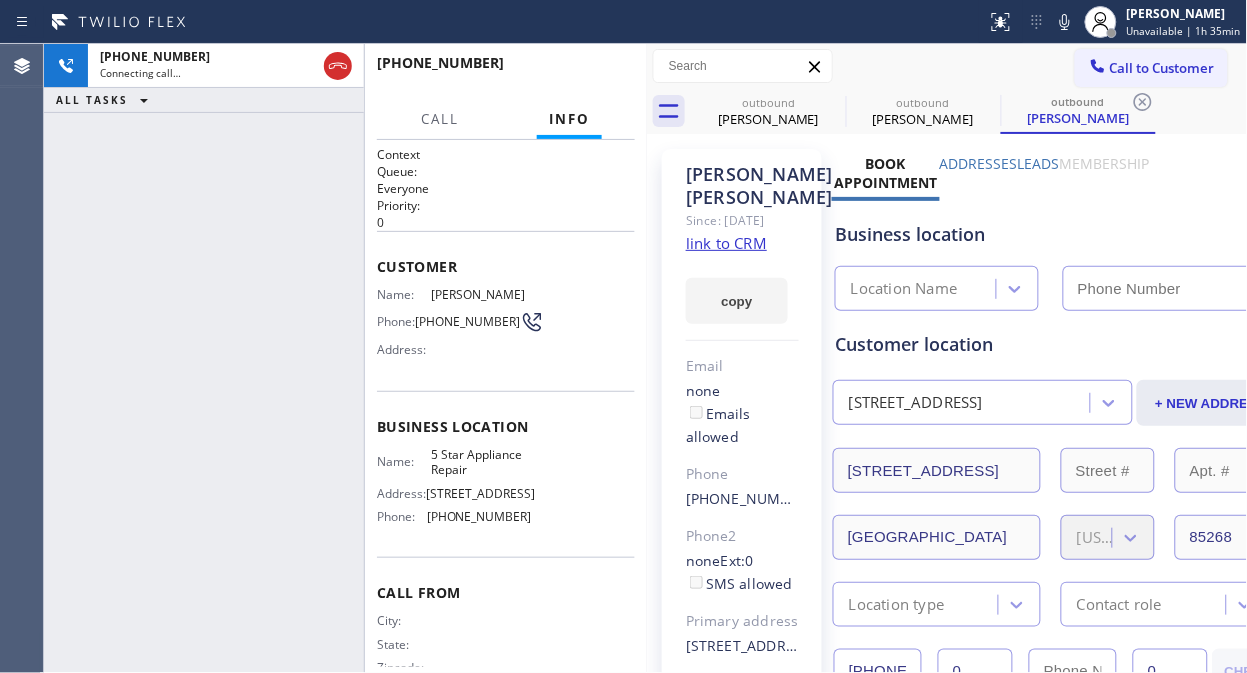 type on "[PHONE_NUMBER]" 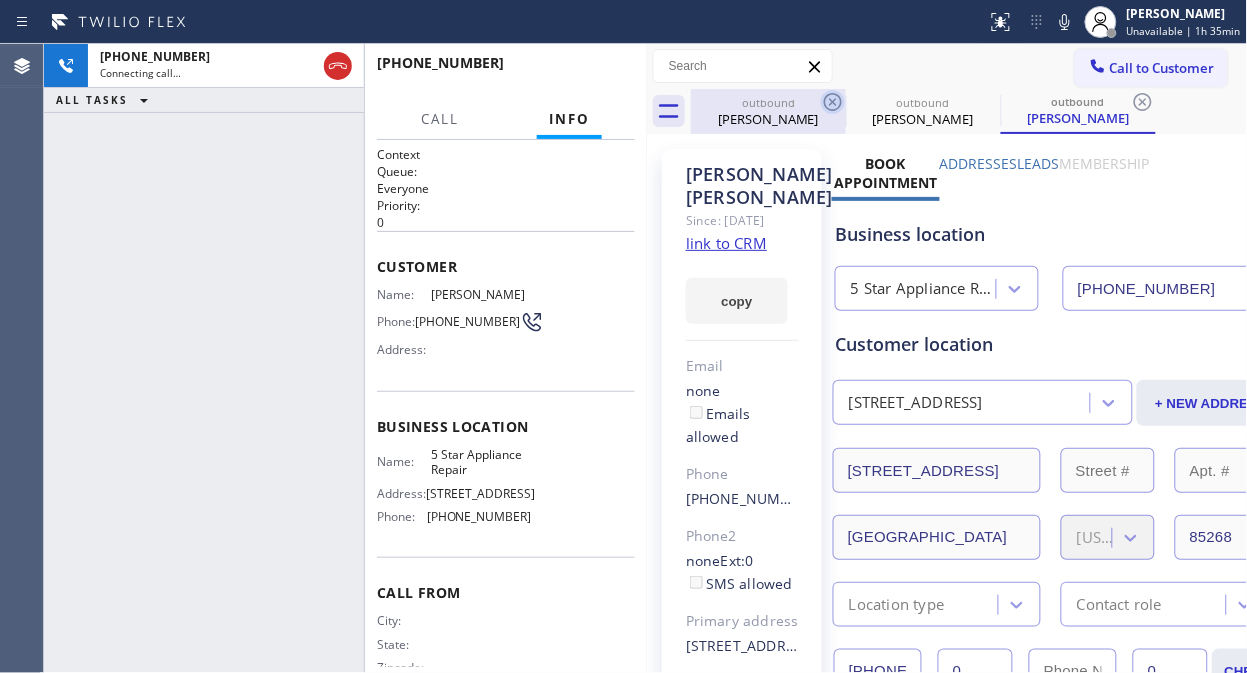 click 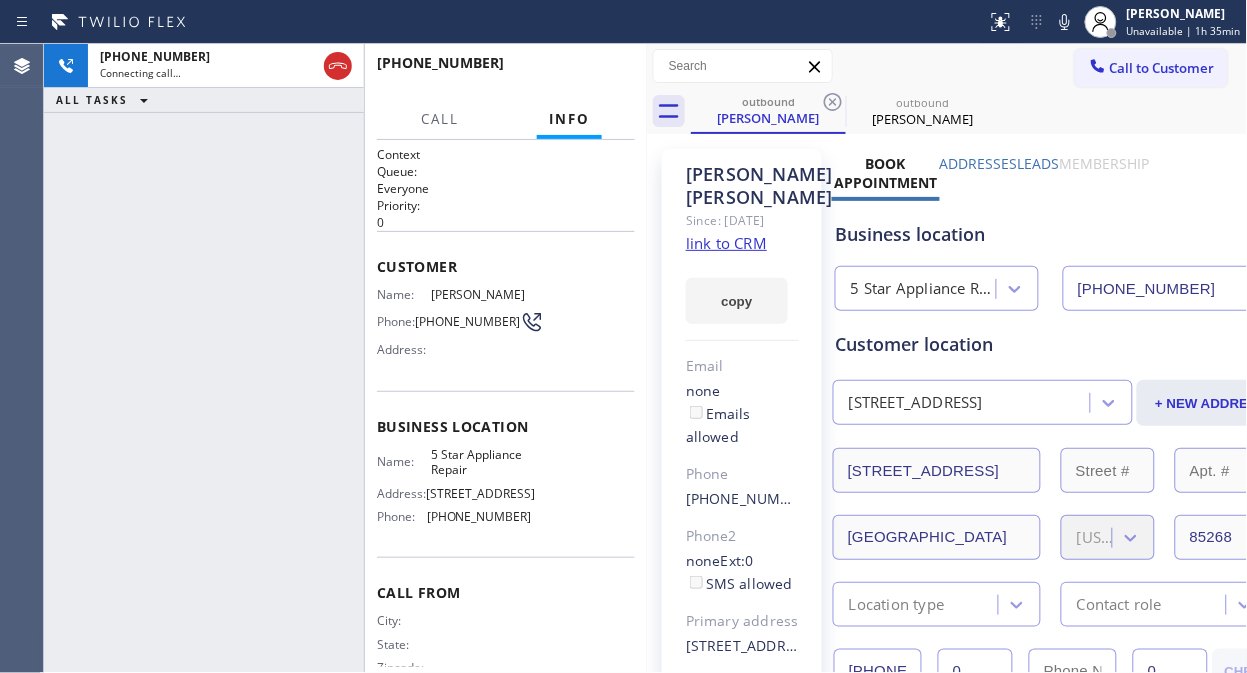 click 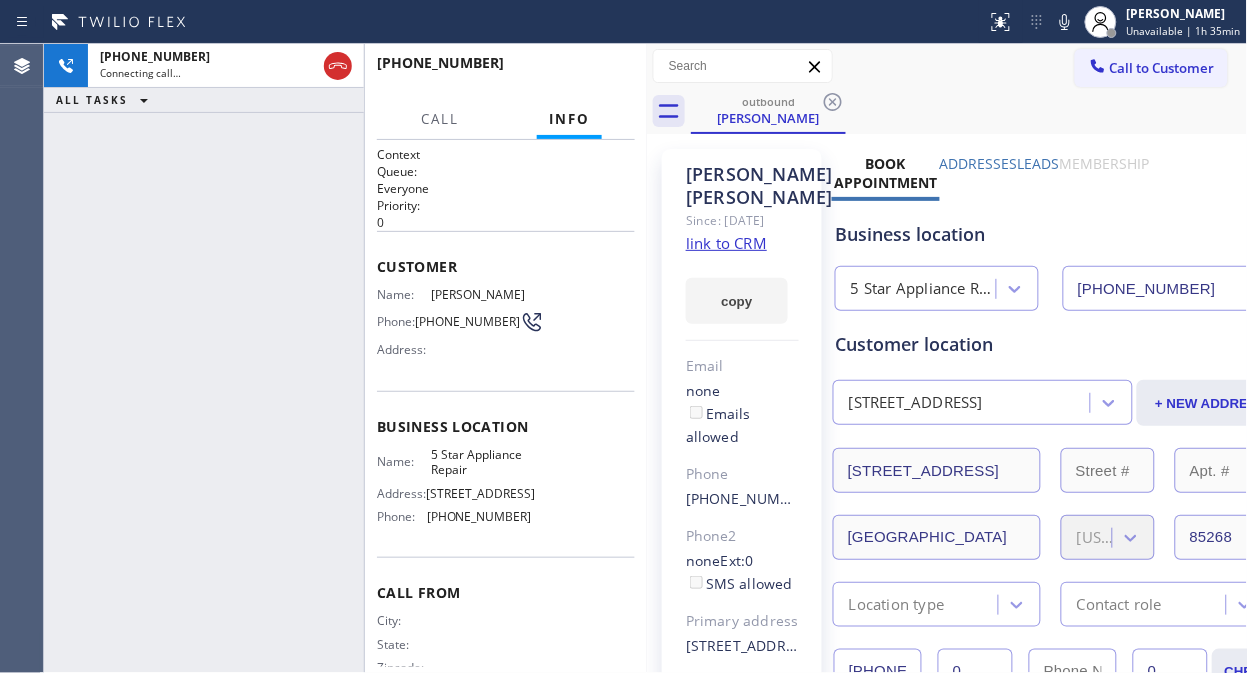 click 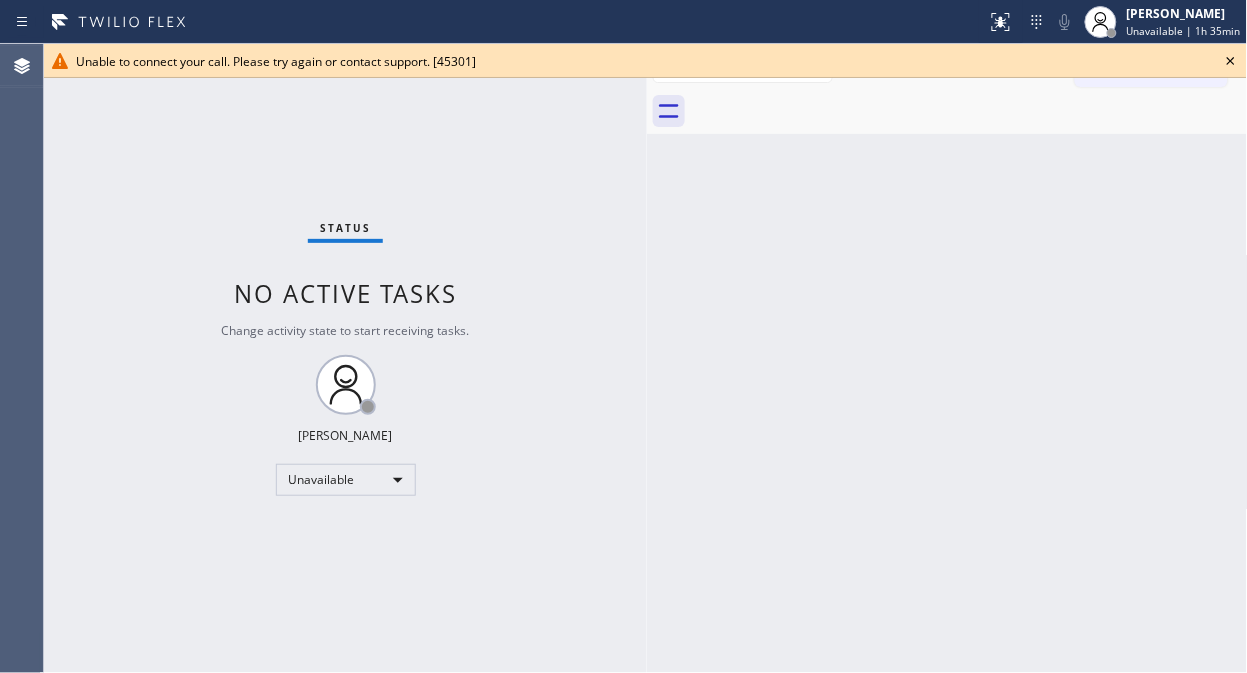 click 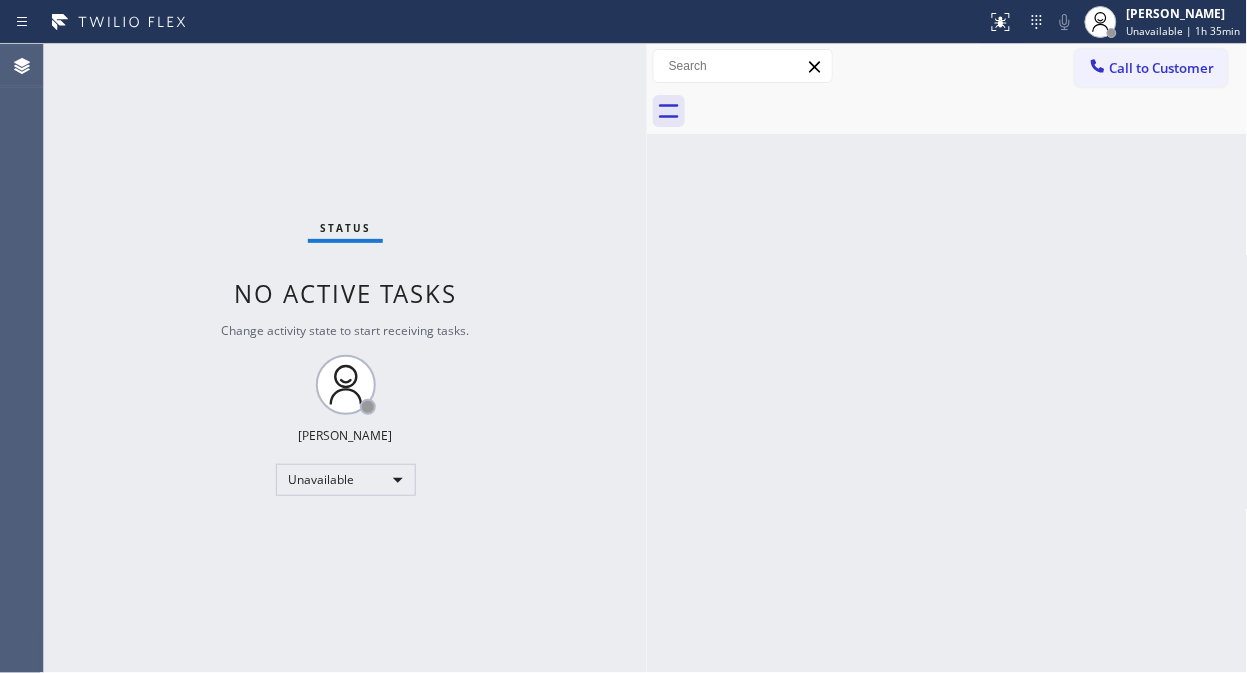 drag, startPoint x: 1140, startPoint y: 68, endPoint x: 1132, endPoint y: 86, distance: 19.697716 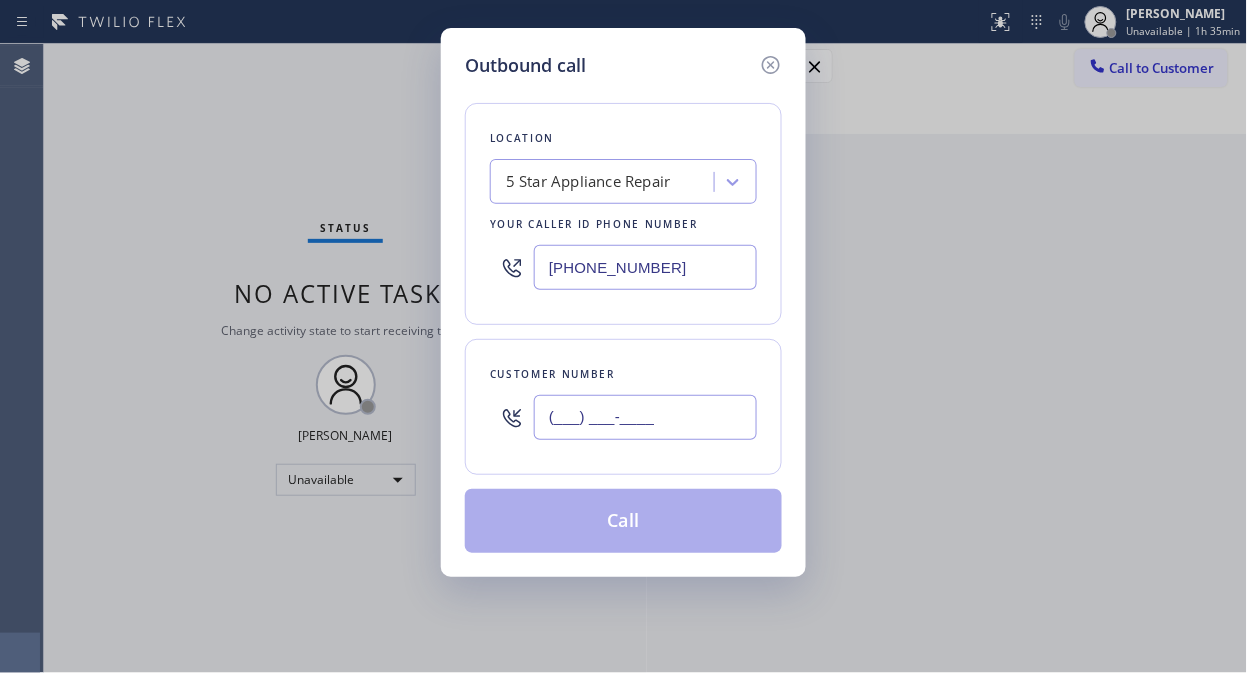 click on "(___) ___-____" at bounding box center [645, 417] 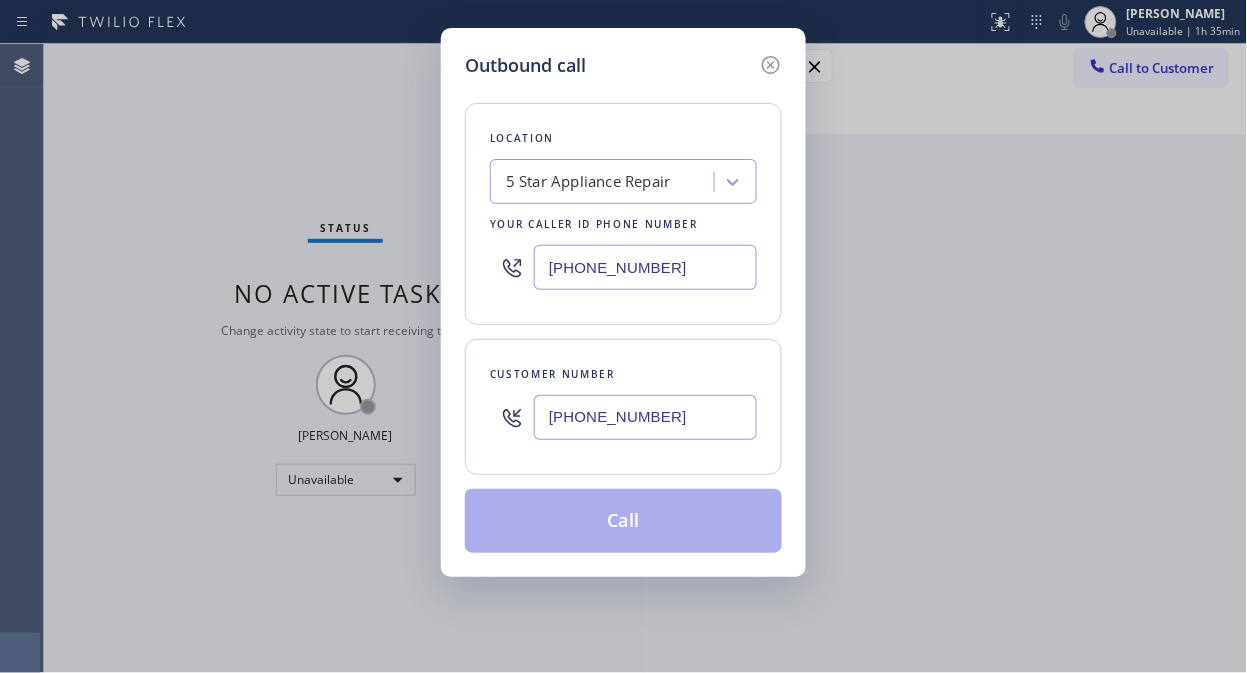 type on "(480) 252-2222" 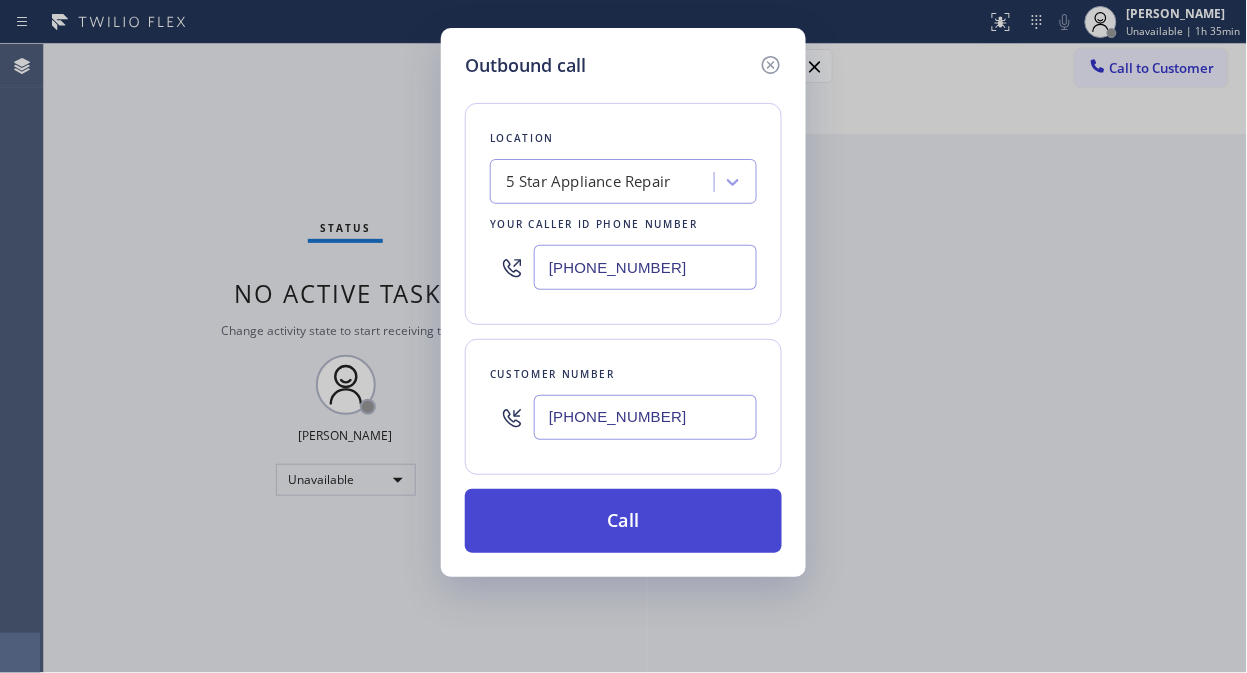 click on "Call" at bounding box center (623, 521) 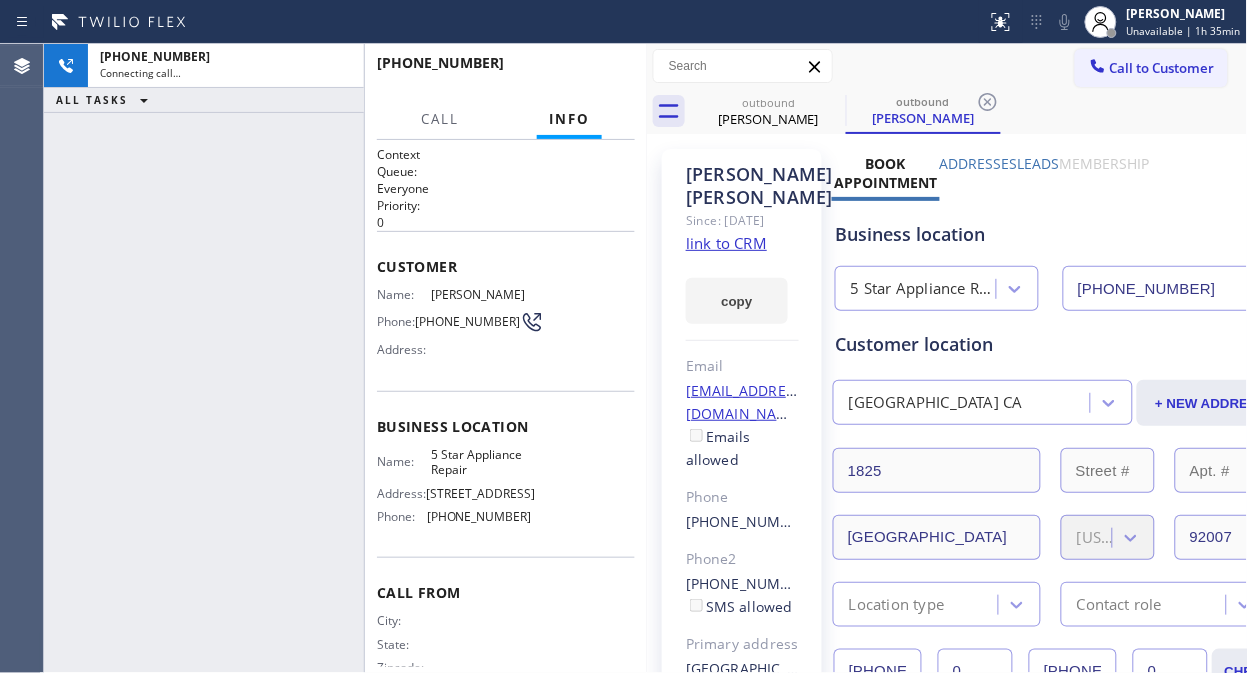 type on "[PHONE_NUMBER]" 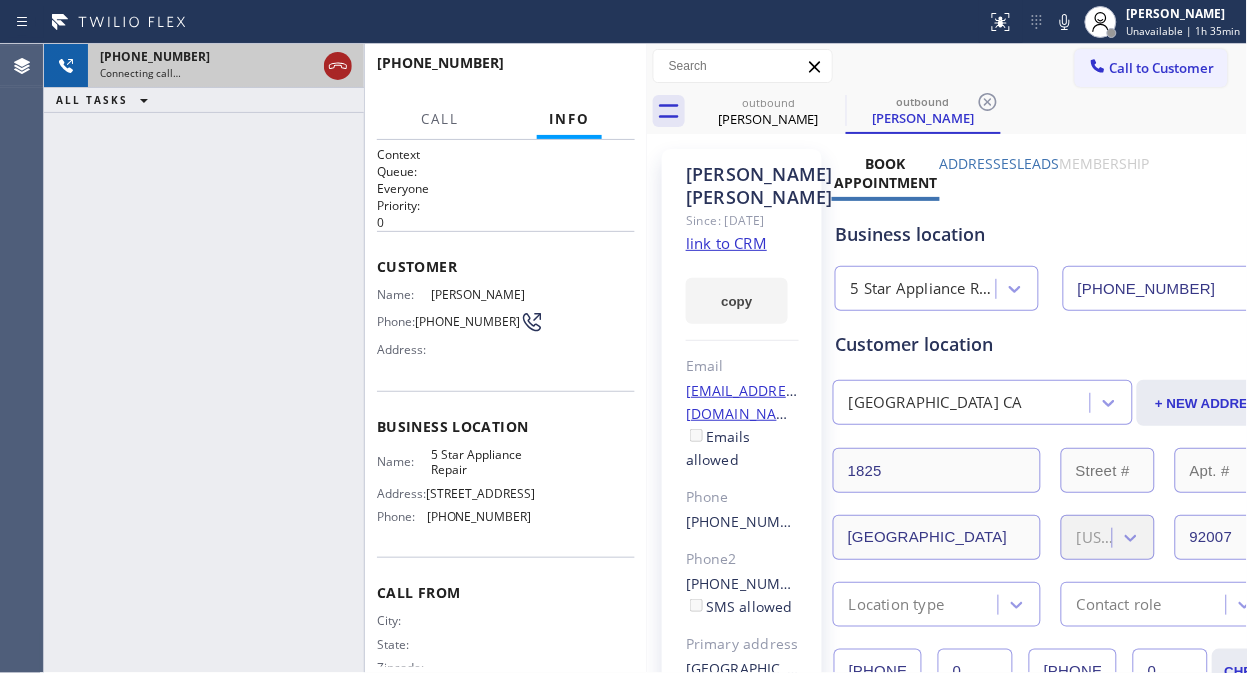 click 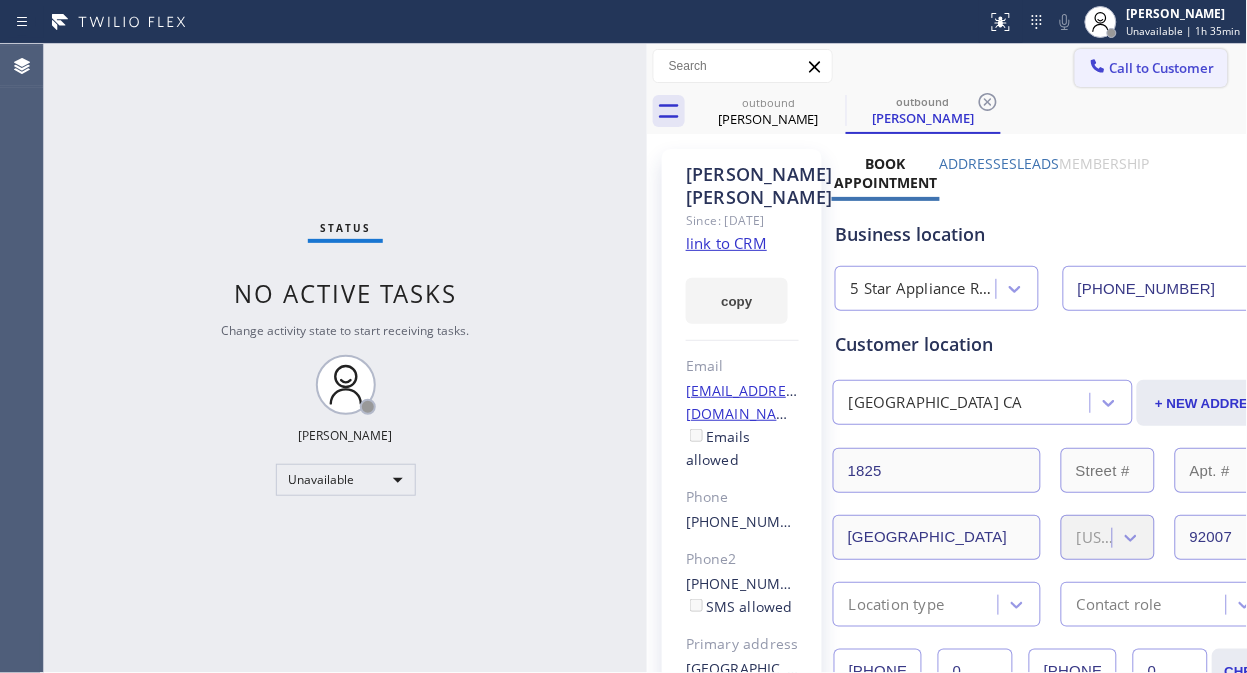 drag, startPoint x: 1105, startPoint y: 67, endPoint x: 658, endPoint y: 437, distance: 580.2663 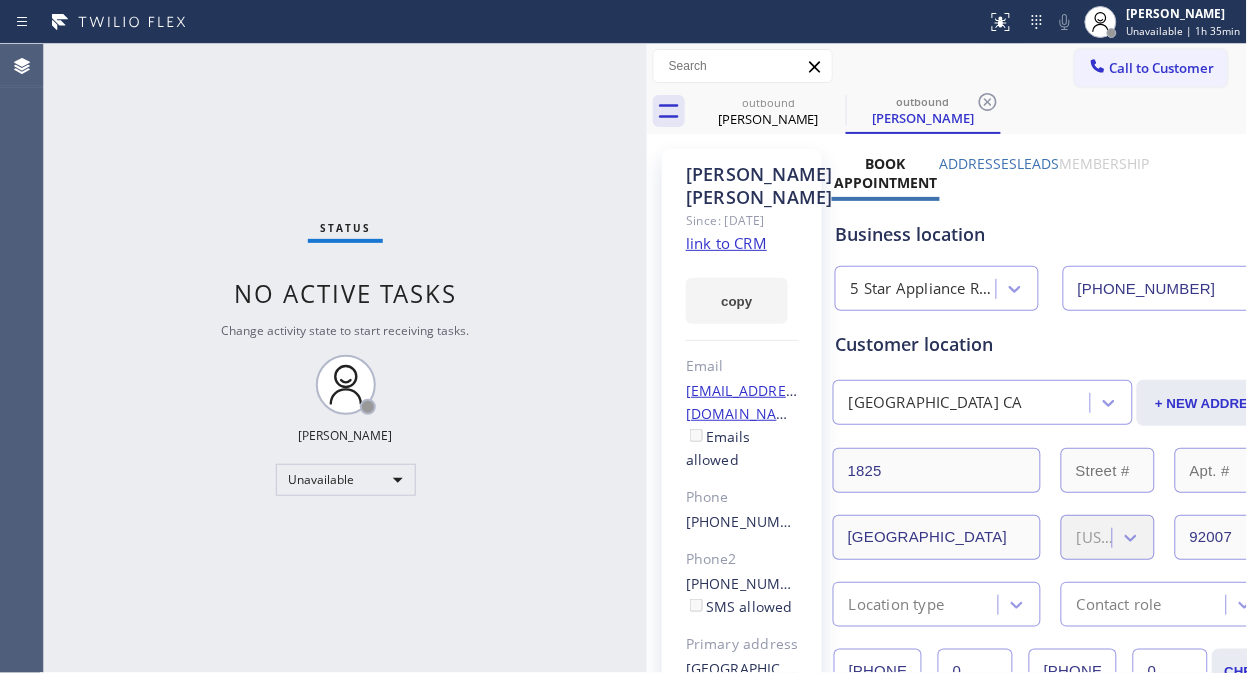 click on "Call to Customer" at bounding box center [1162, 68] 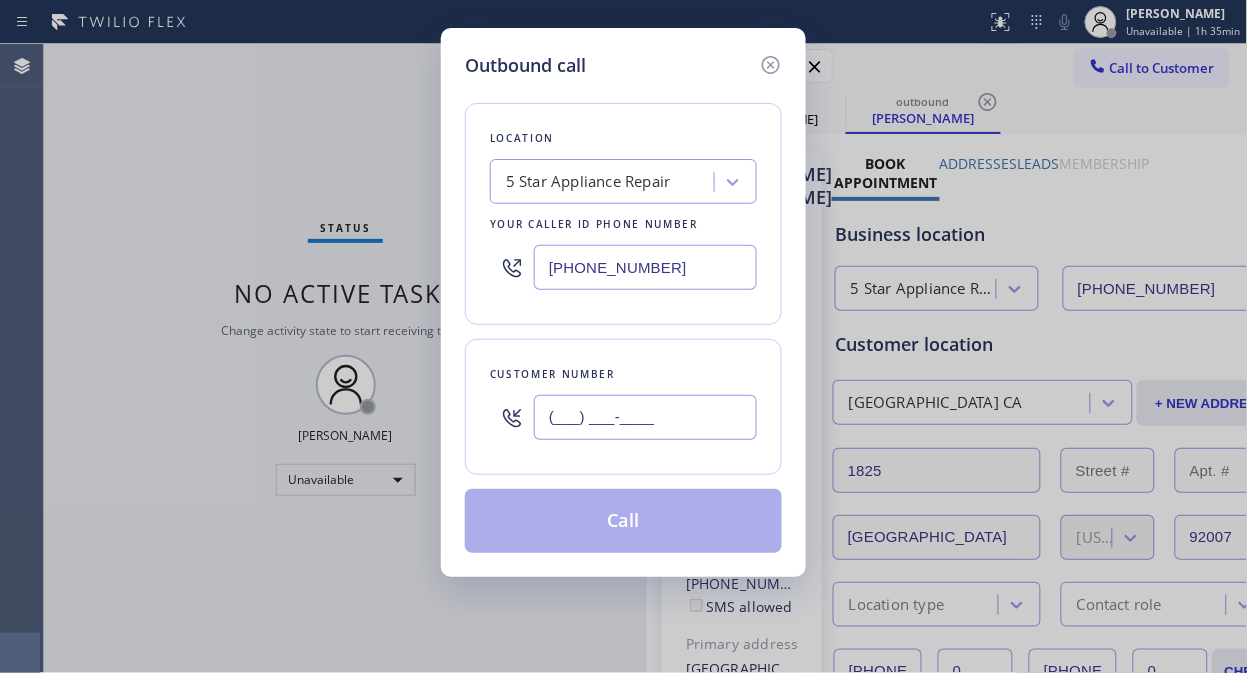 click on "(___) ___-____" at bounding box center [645, 417] 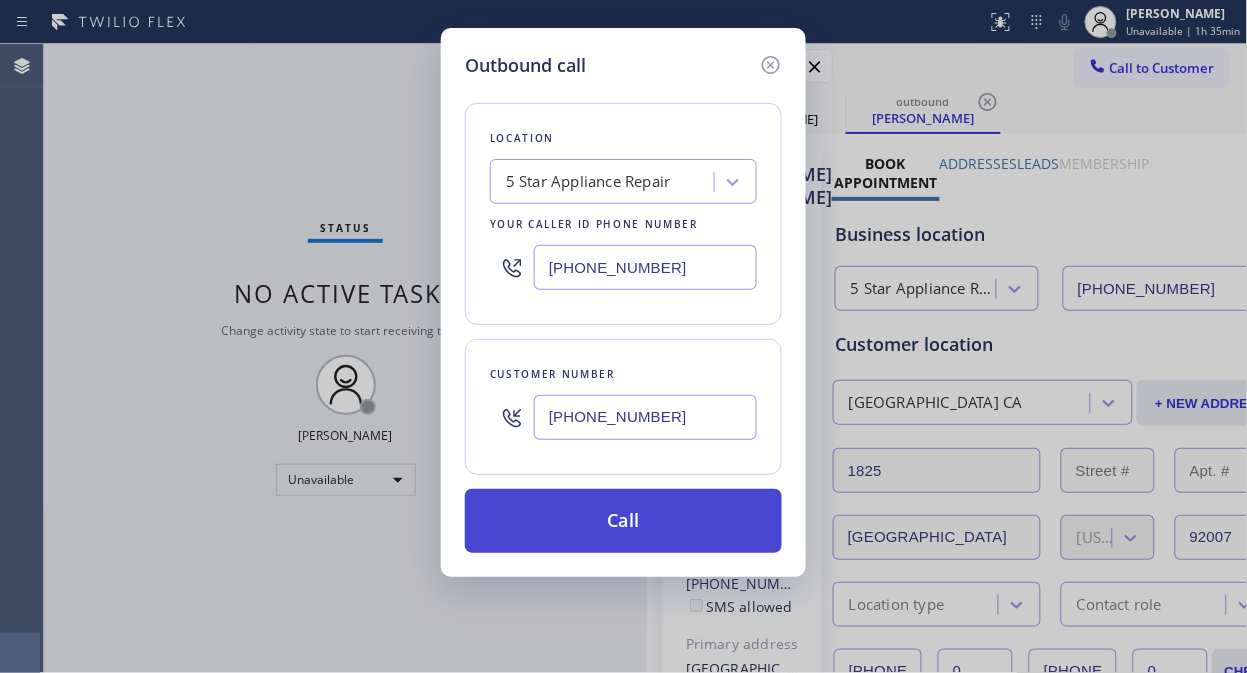 type on "(312) 925-6860" 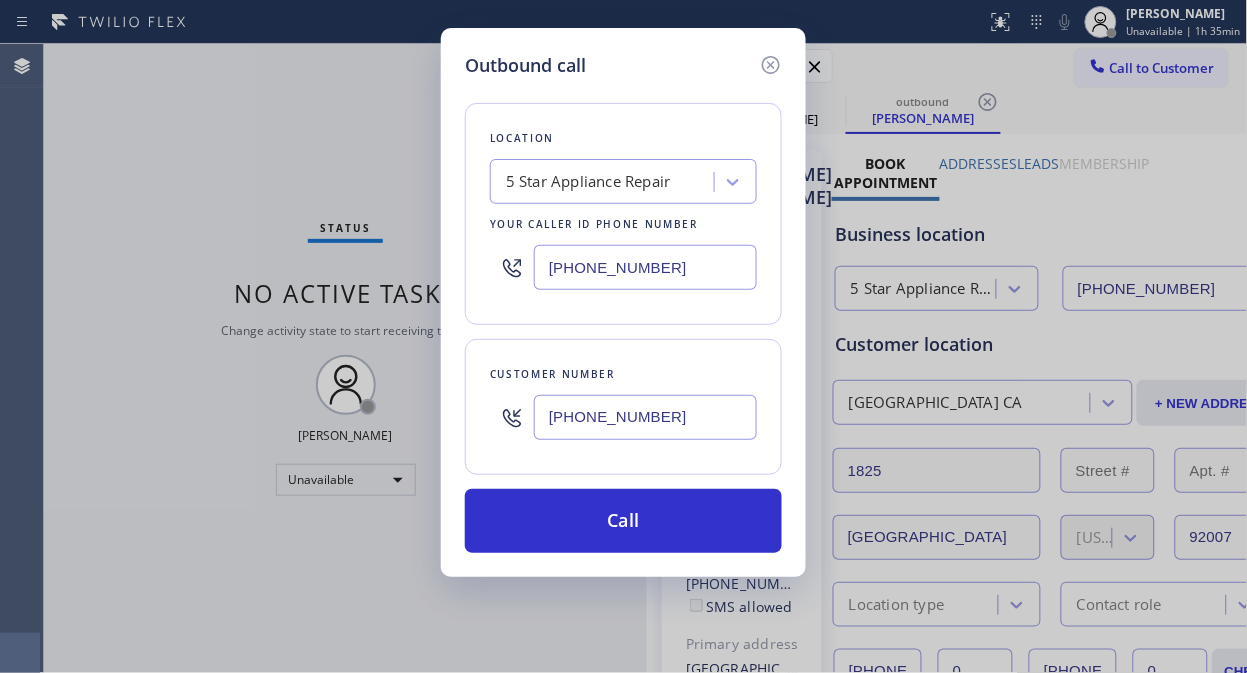 drag, startPoint x: 636, startPoint y: 515, endPoint x: 967, endPoint y: 258, distance: 419.05847 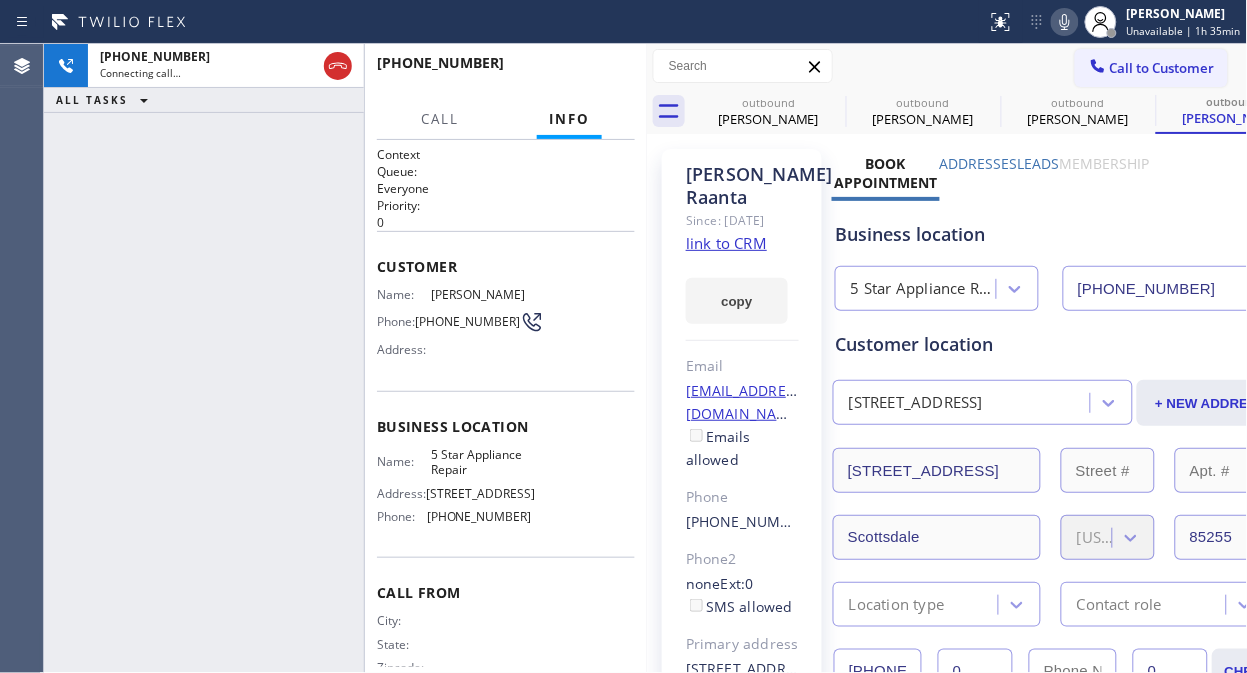 type on "[PHONE_NUMBER]" 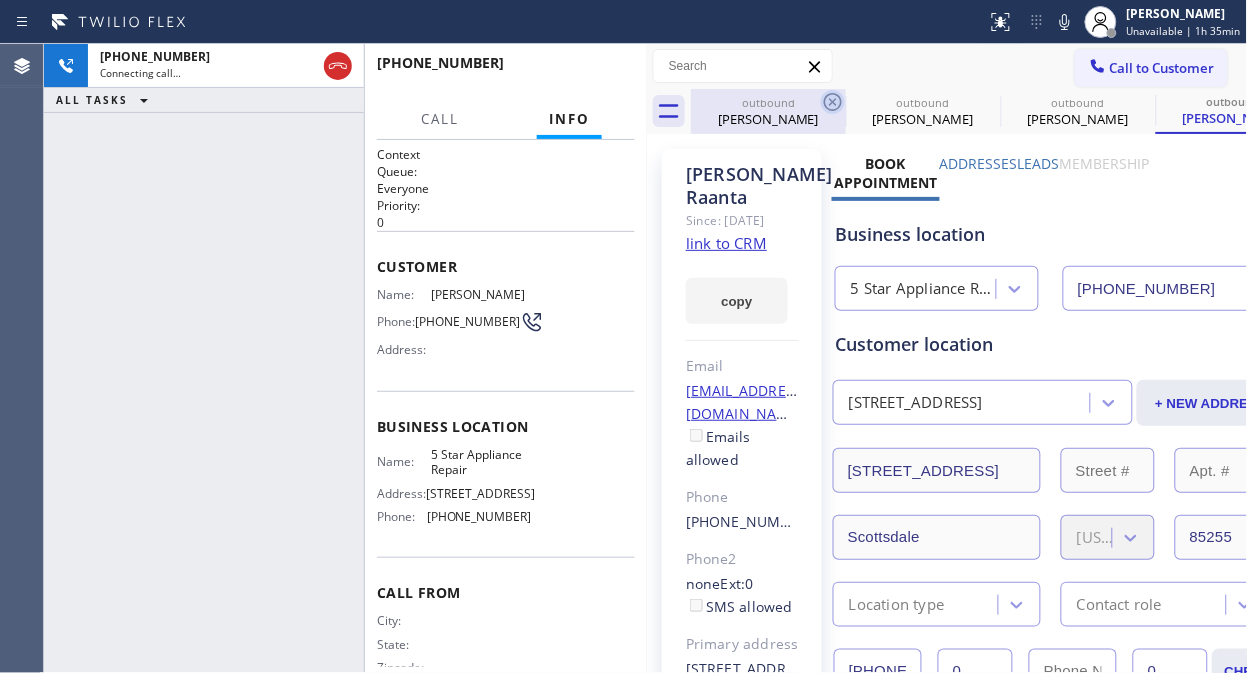 click 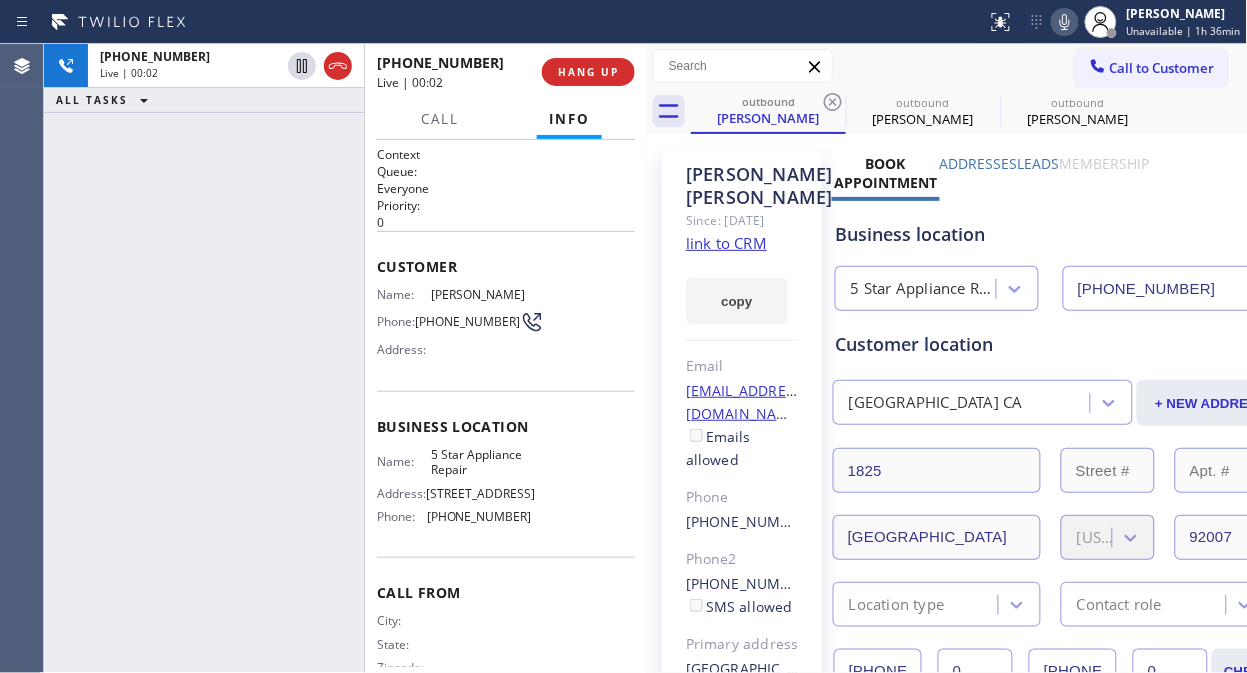 click 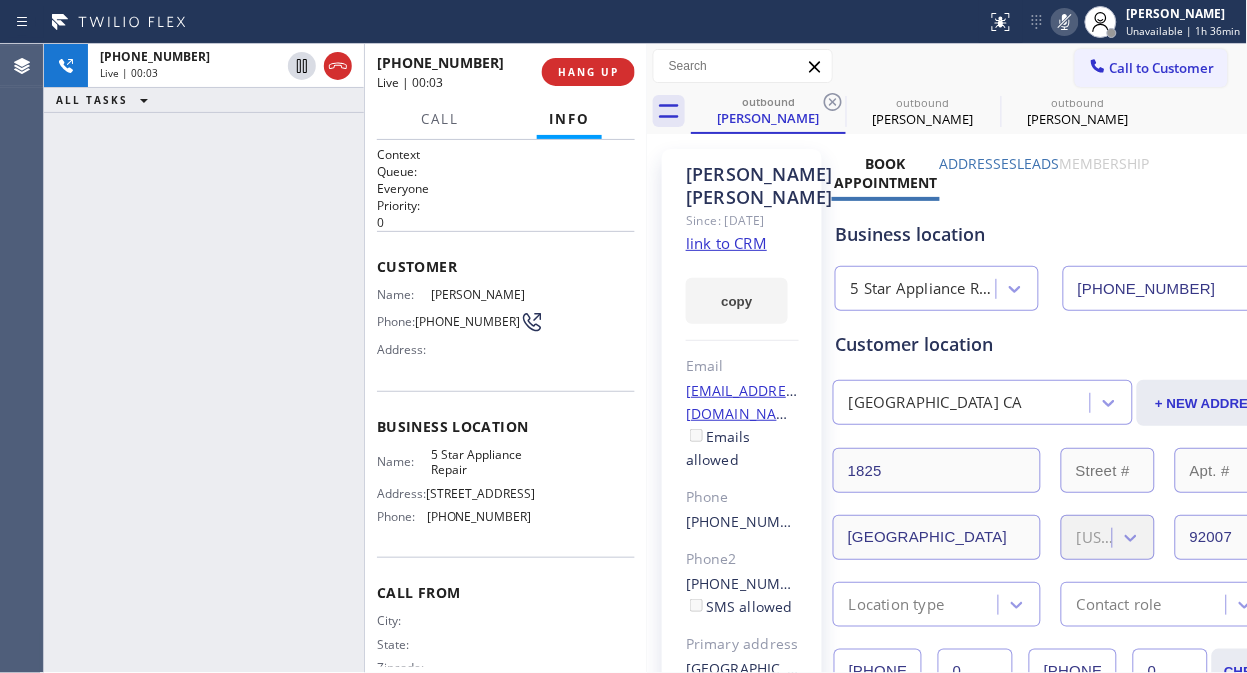 click 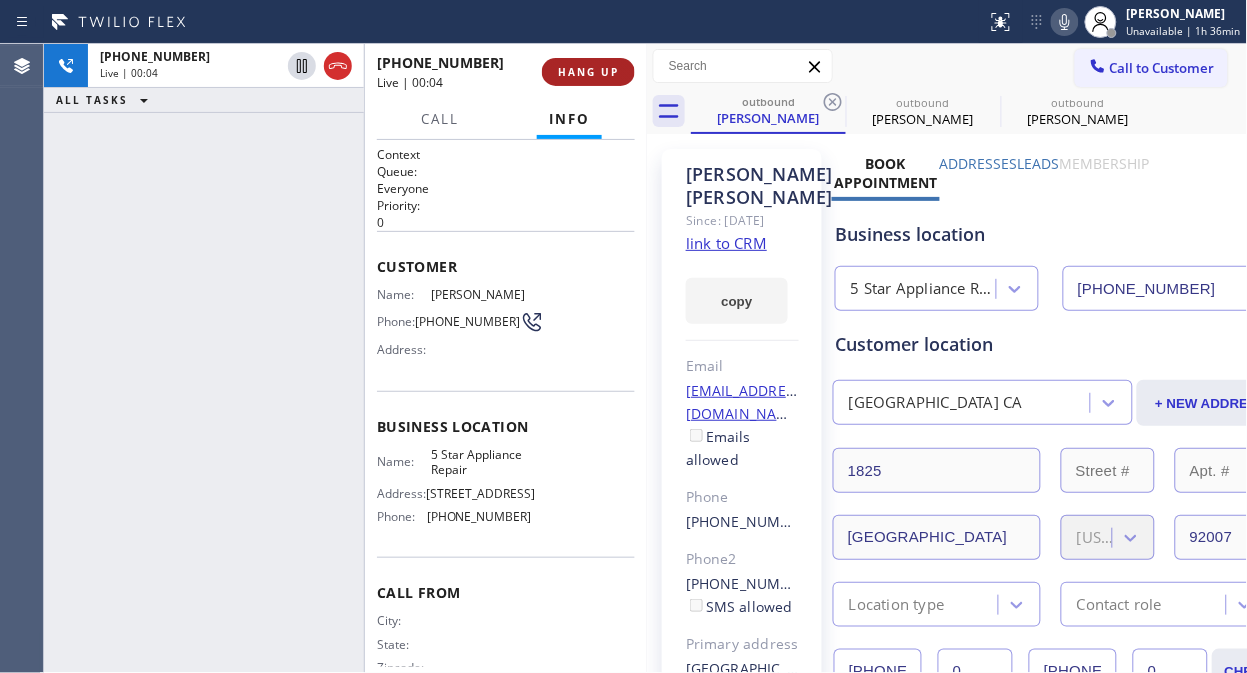 click on "HANG UP" at bounding box center (588, 72) 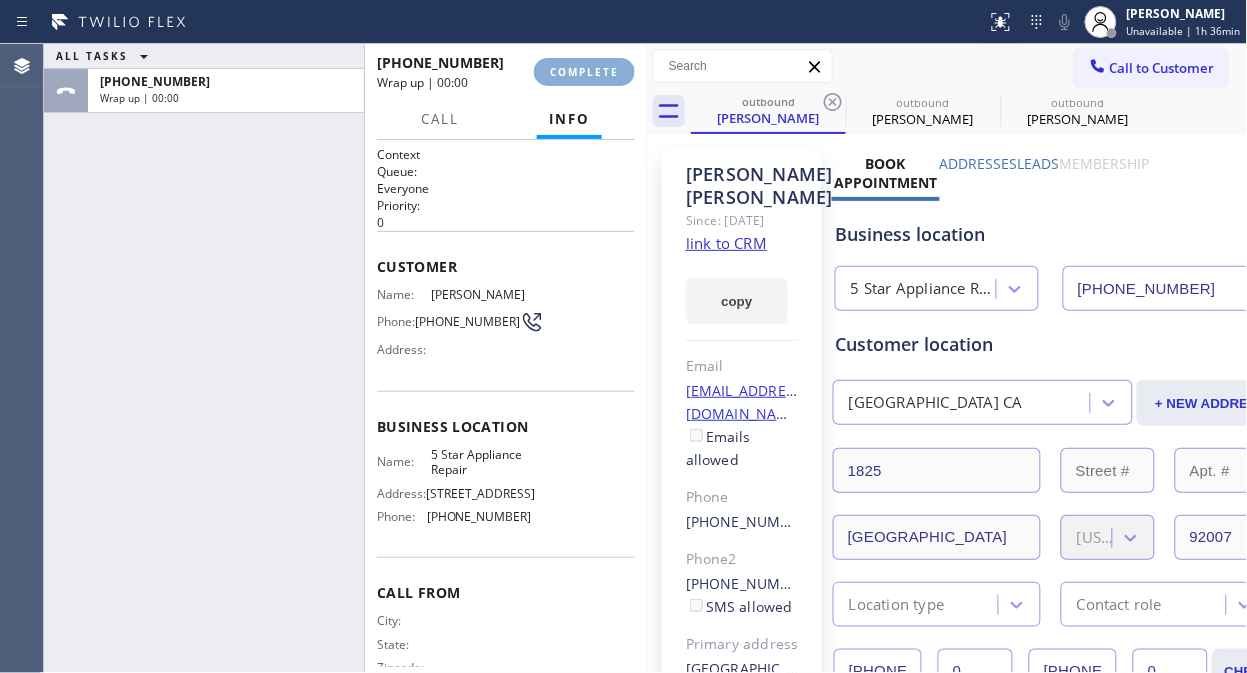 click on "COMPLETE" at bounding box center [584, 72] 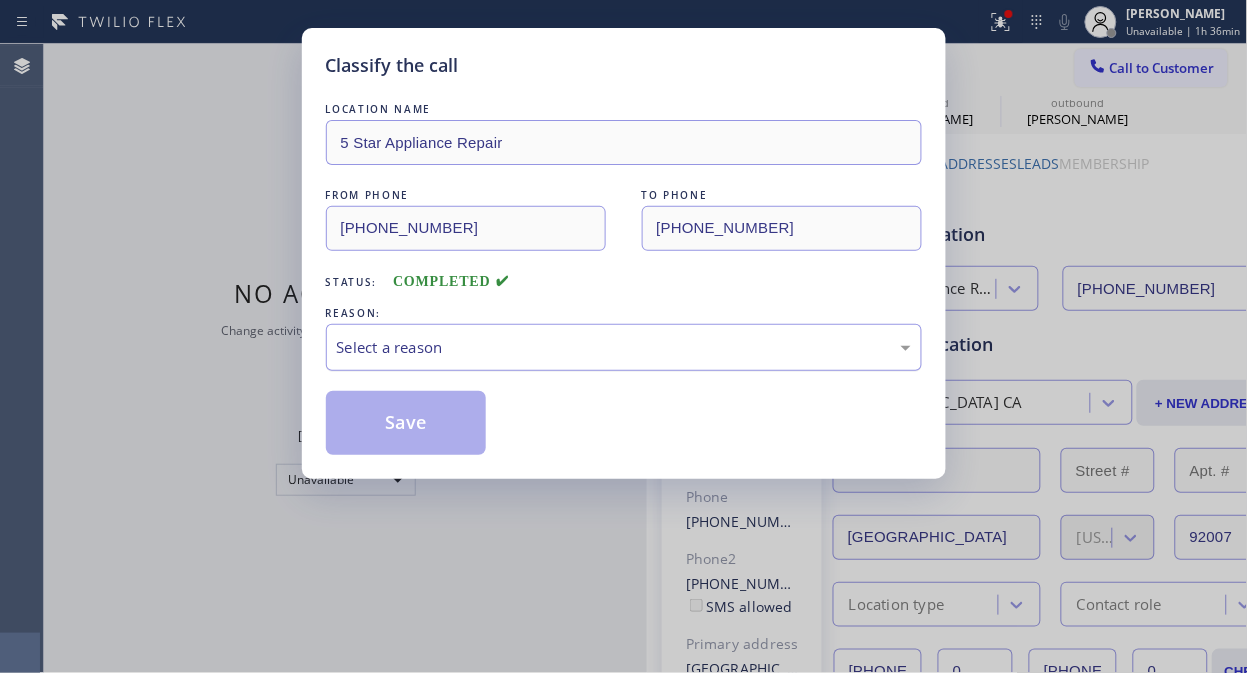 click on "Select a reason" at bounding box center [624, 347] 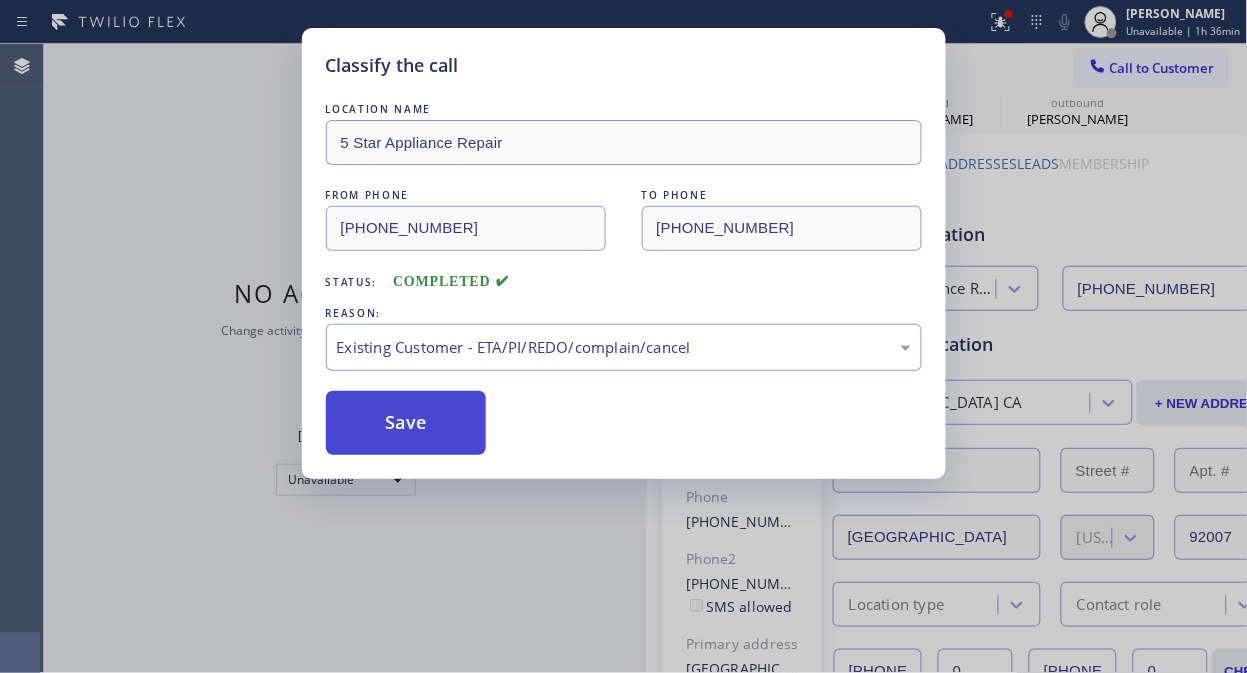 click on "Save" at bounding box center (406, 423) 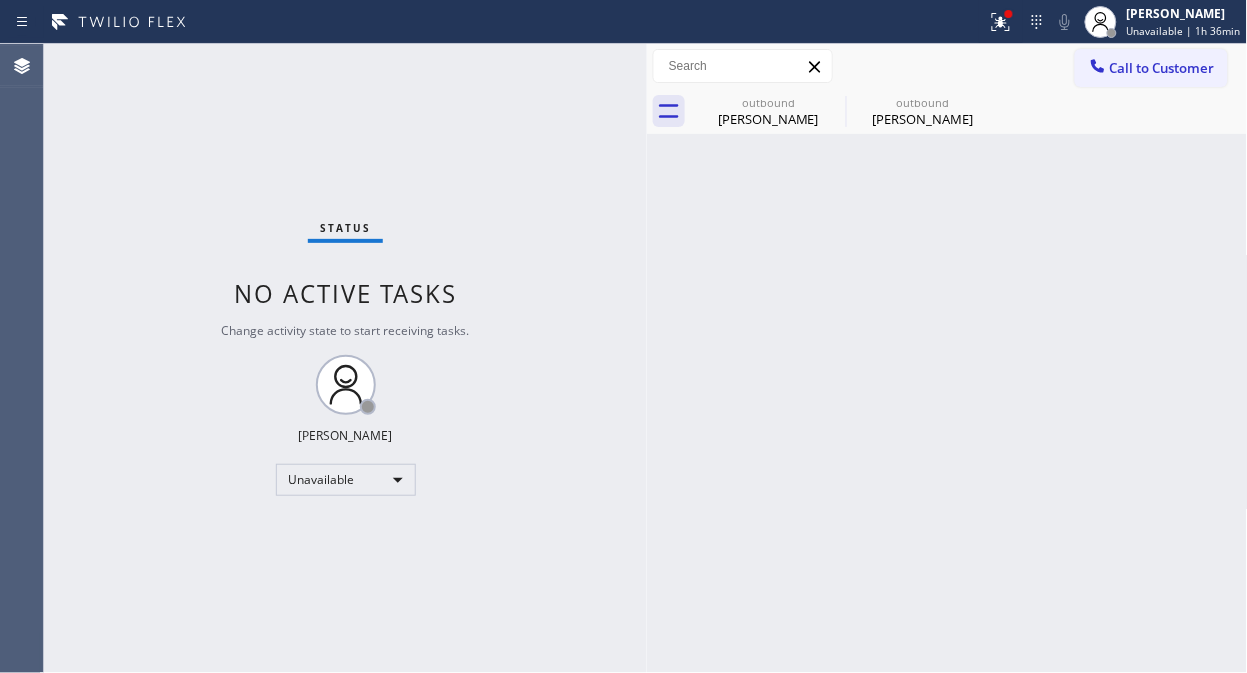 click on "Call to Customer" at bounding box center [1162, 68] 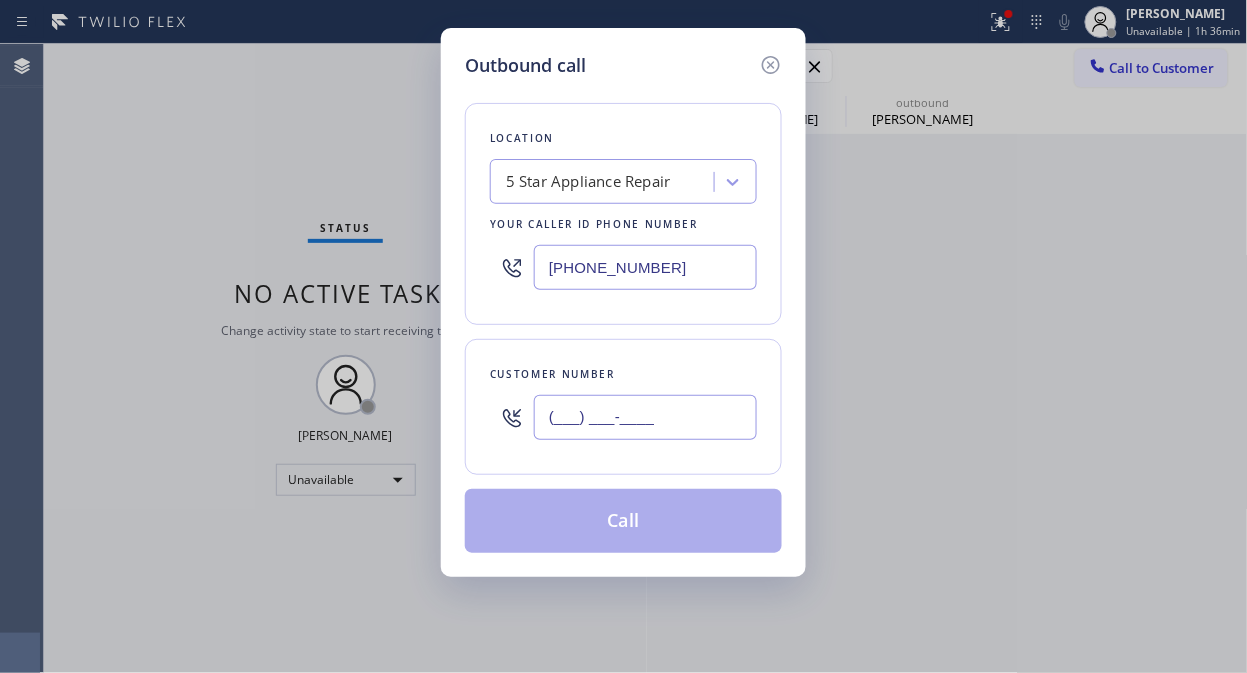 click on "(___) ___-____" at bounding box center (645, 417) 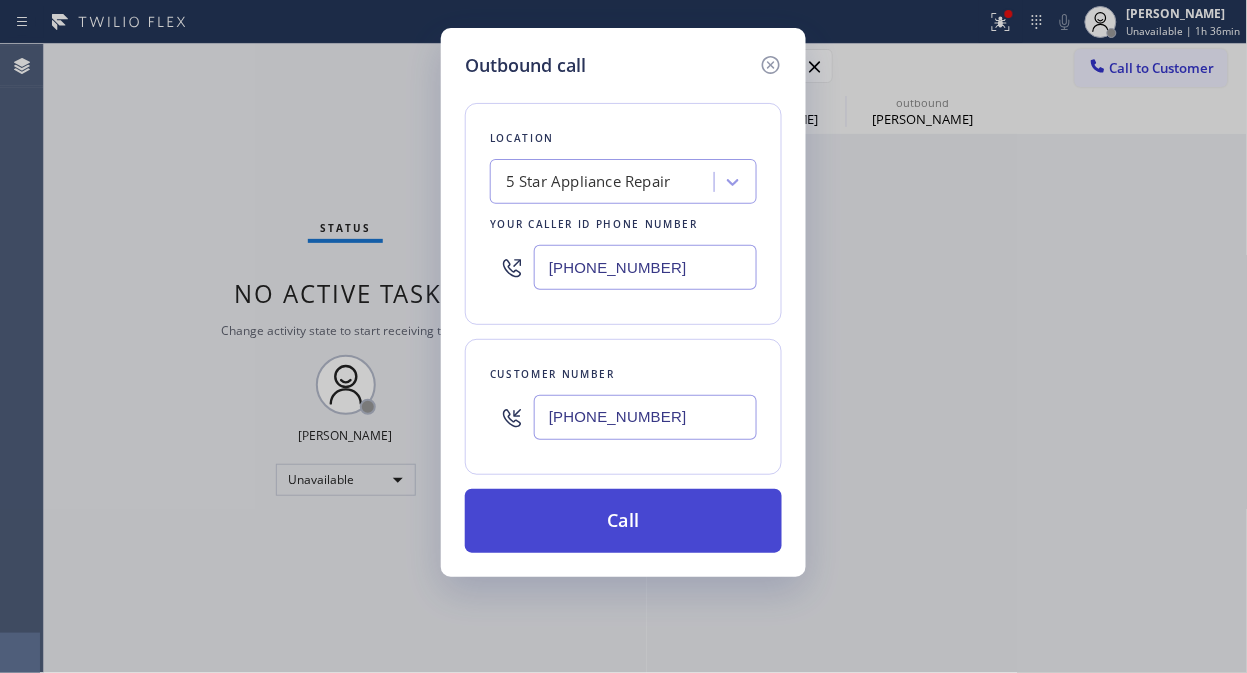 type on "(310) 828-4544" 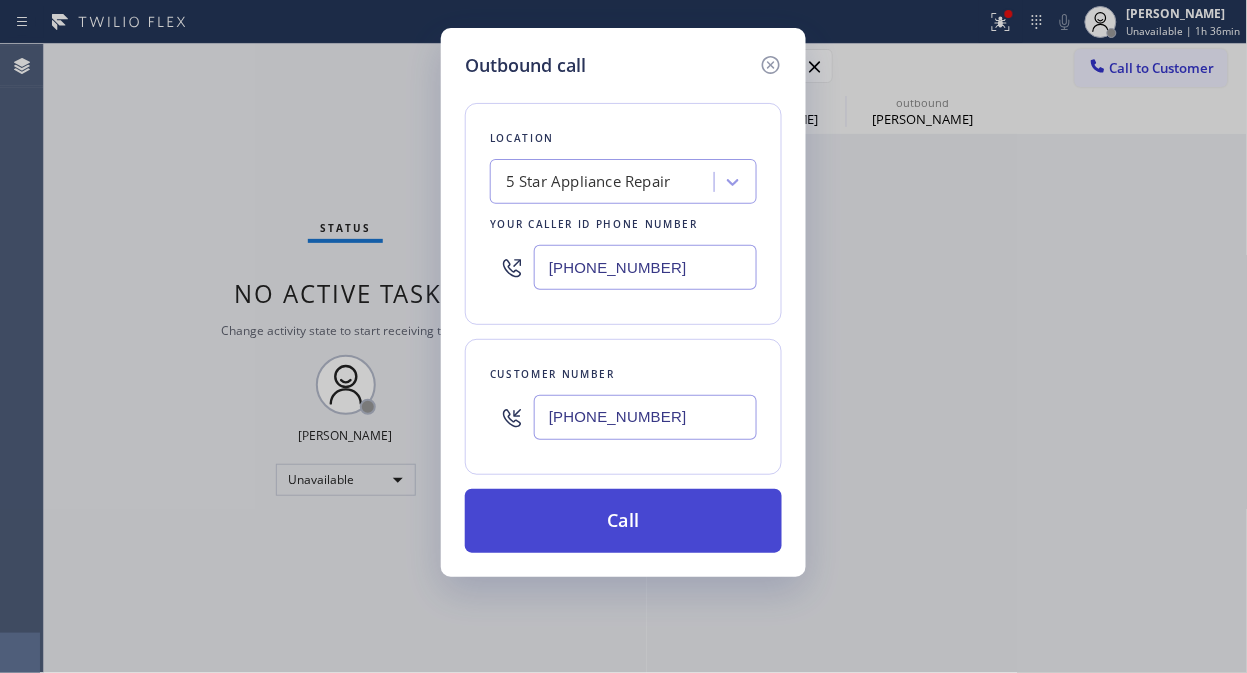 click on "Call" at bounding box center (623, 521) 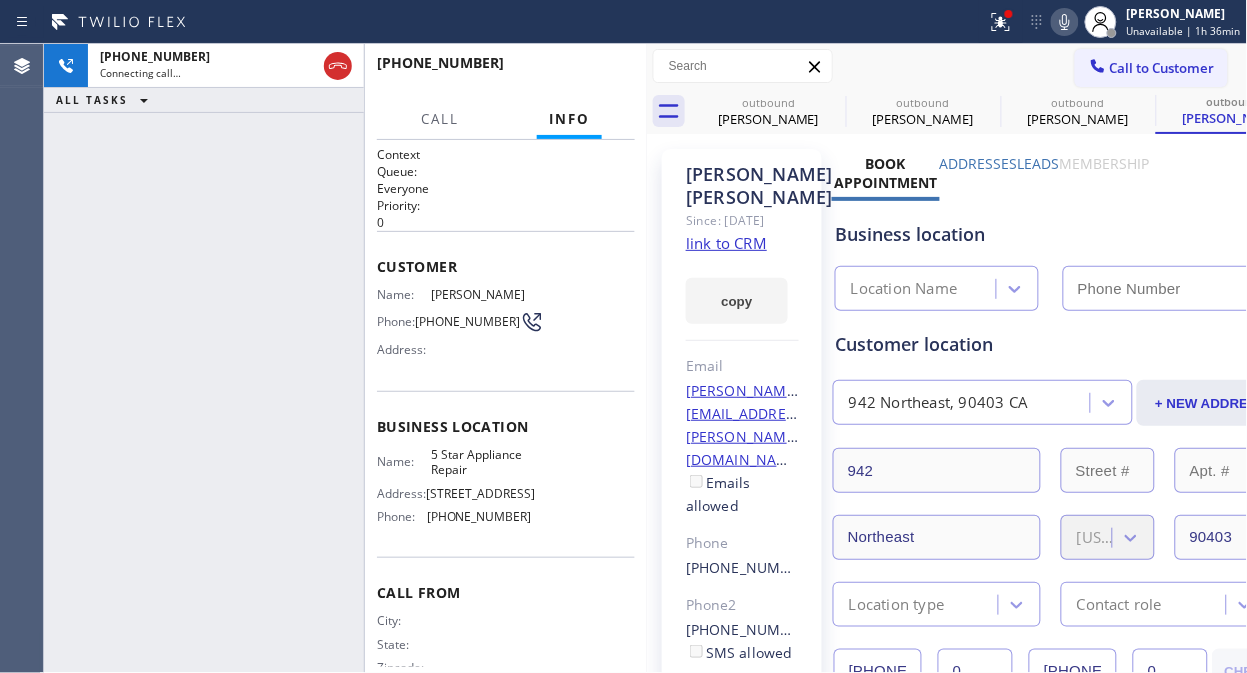 type on "[PHONE_NUMBER]" 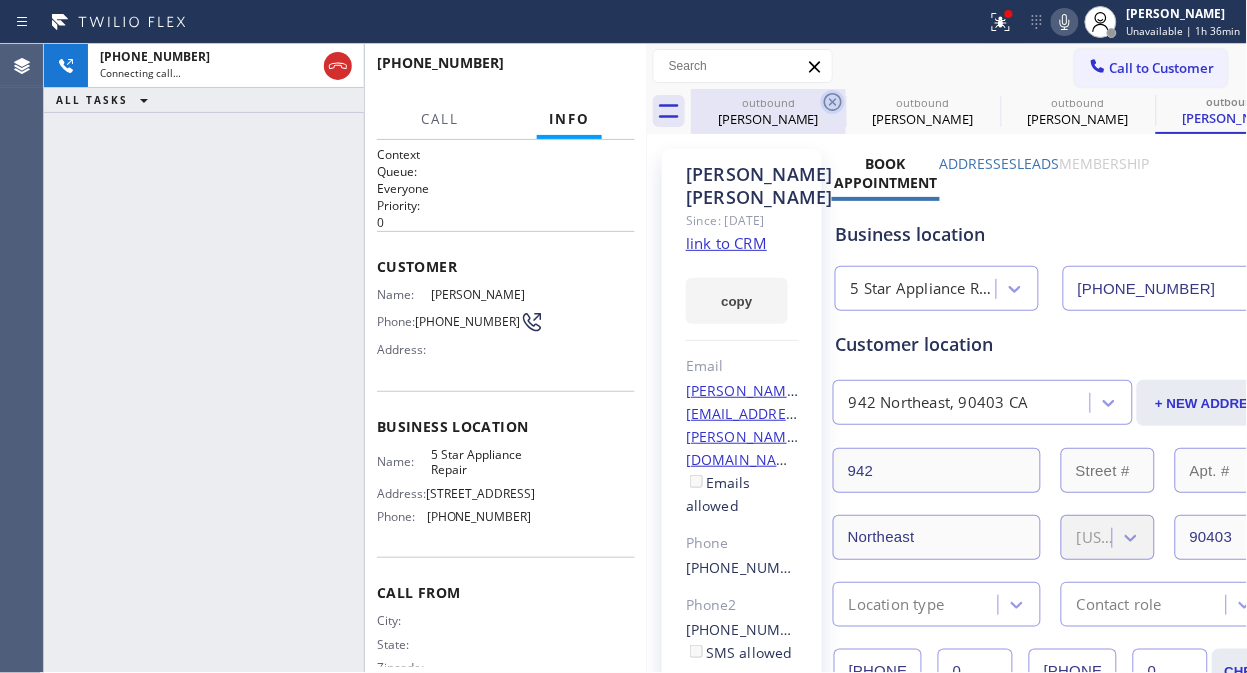 click 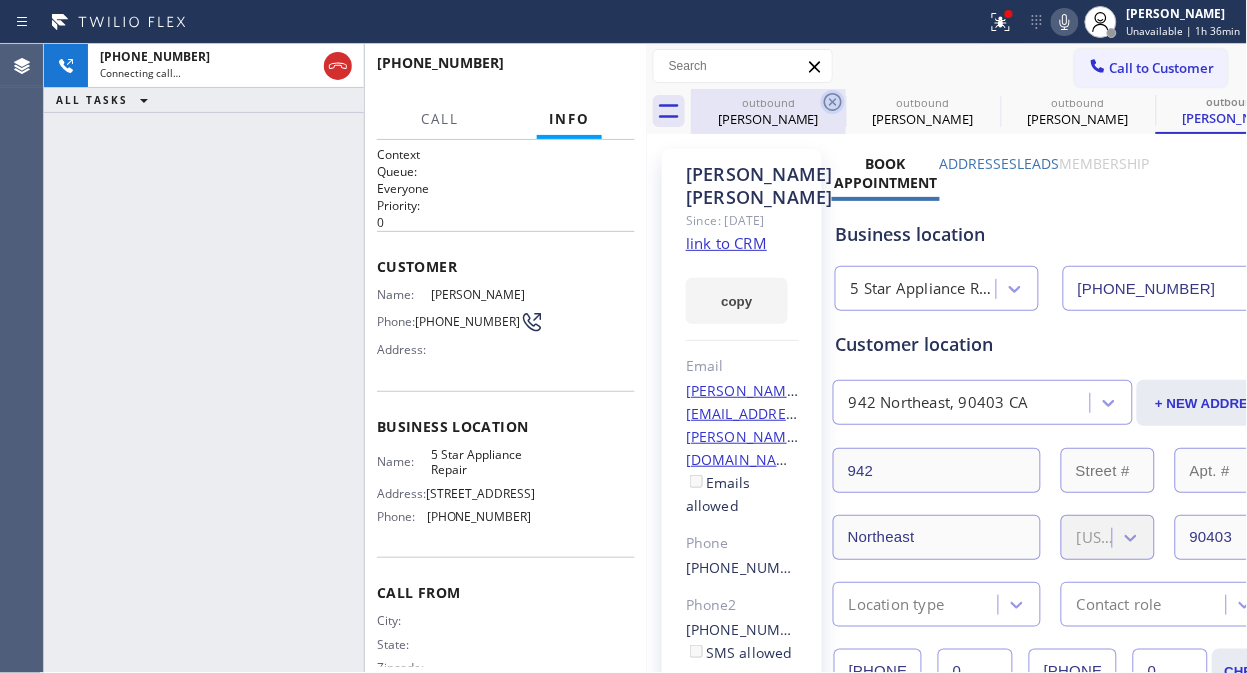 click 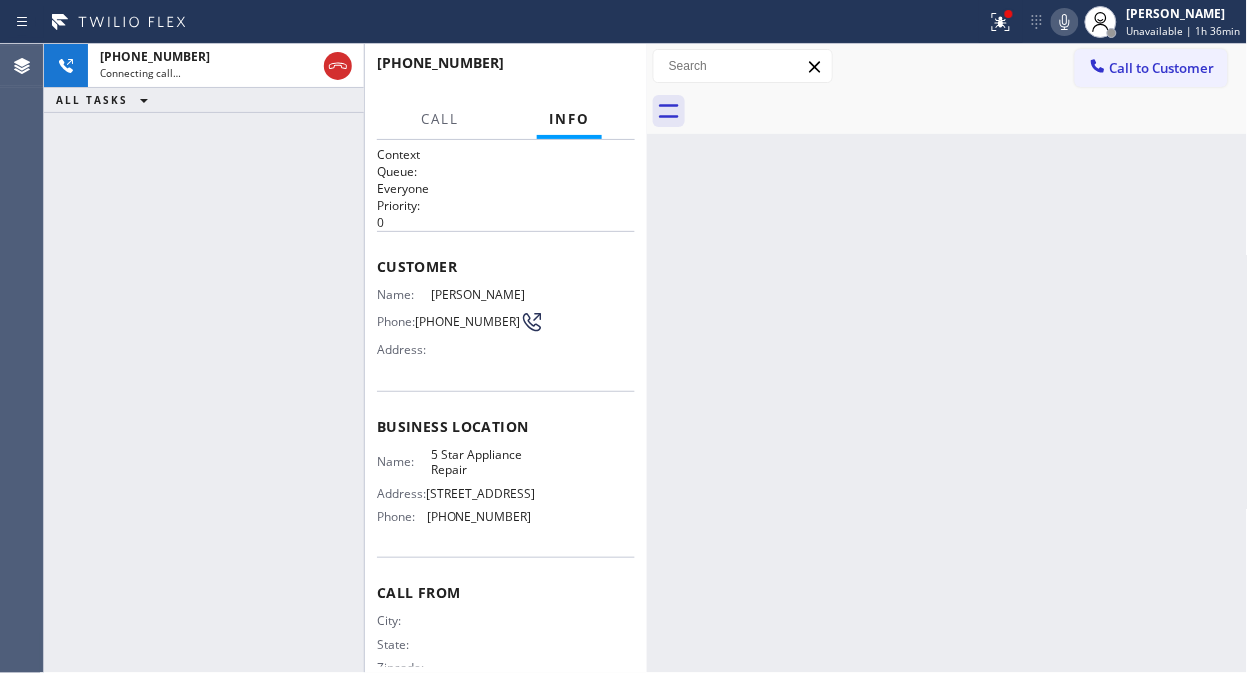 click at bounding box center (969, 111) 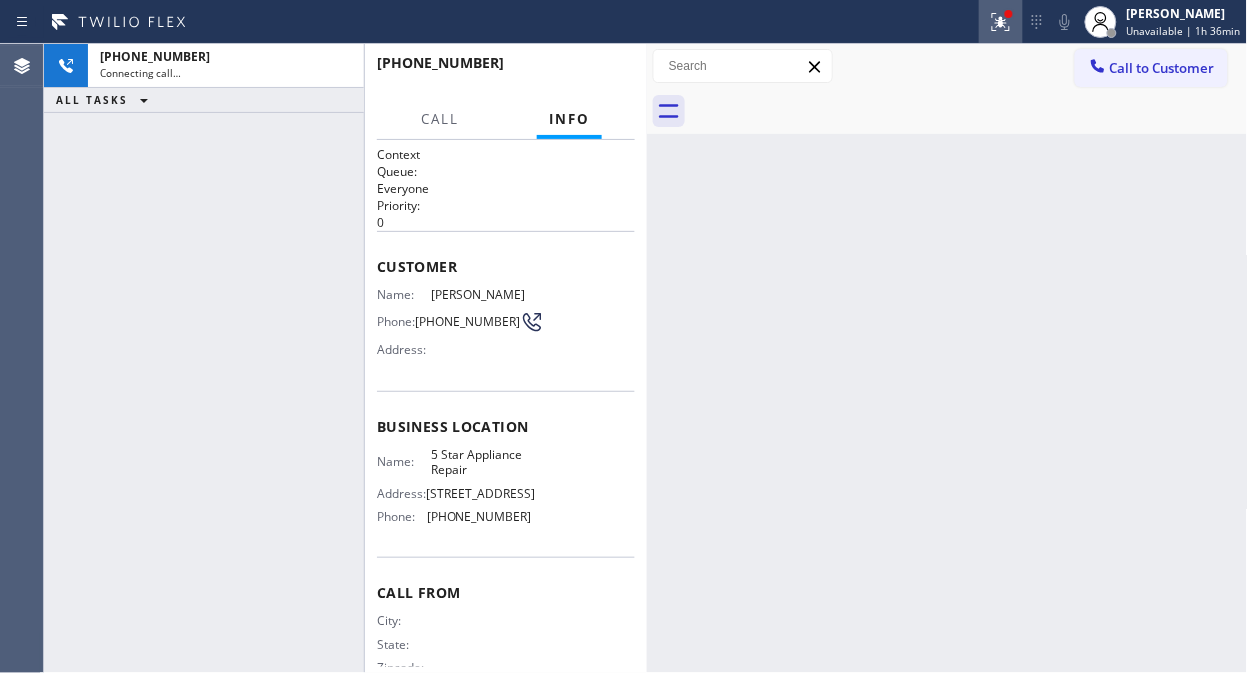 click 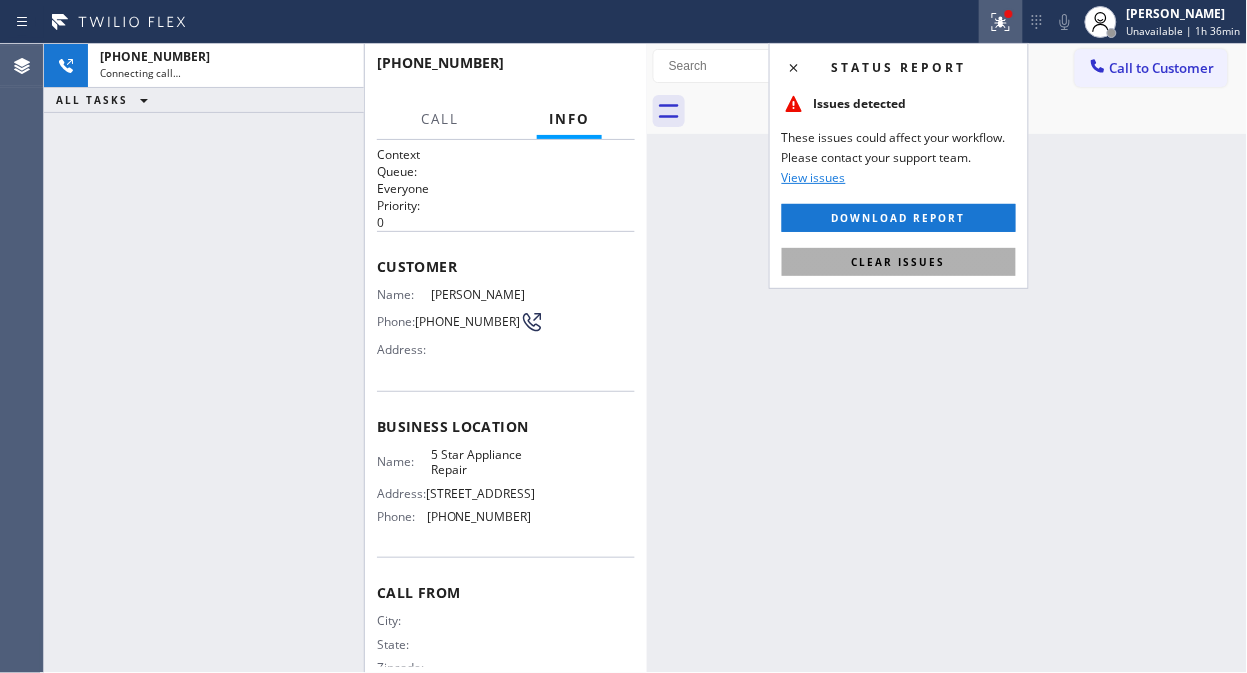 click on "Clear issues" at bounding box center (899, 262) 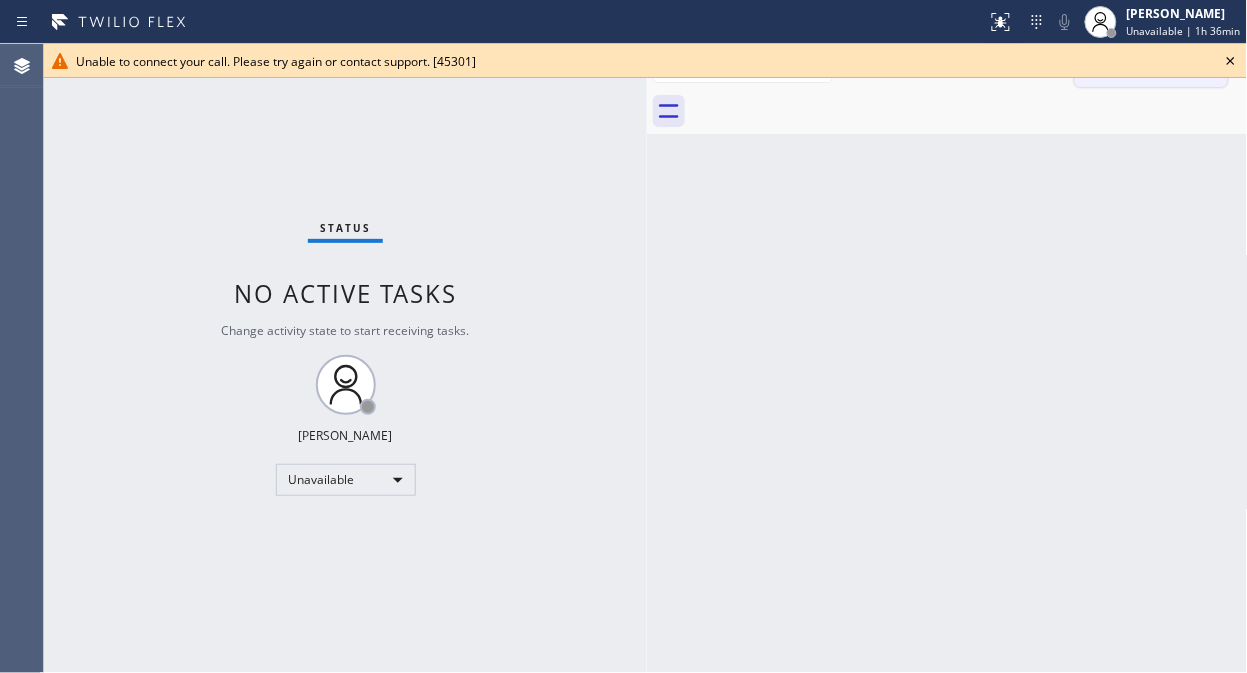drag, startPoint x: 1230, startPoint y: 60, endPoint x: 1170, endPoint y: 60, distance: 60 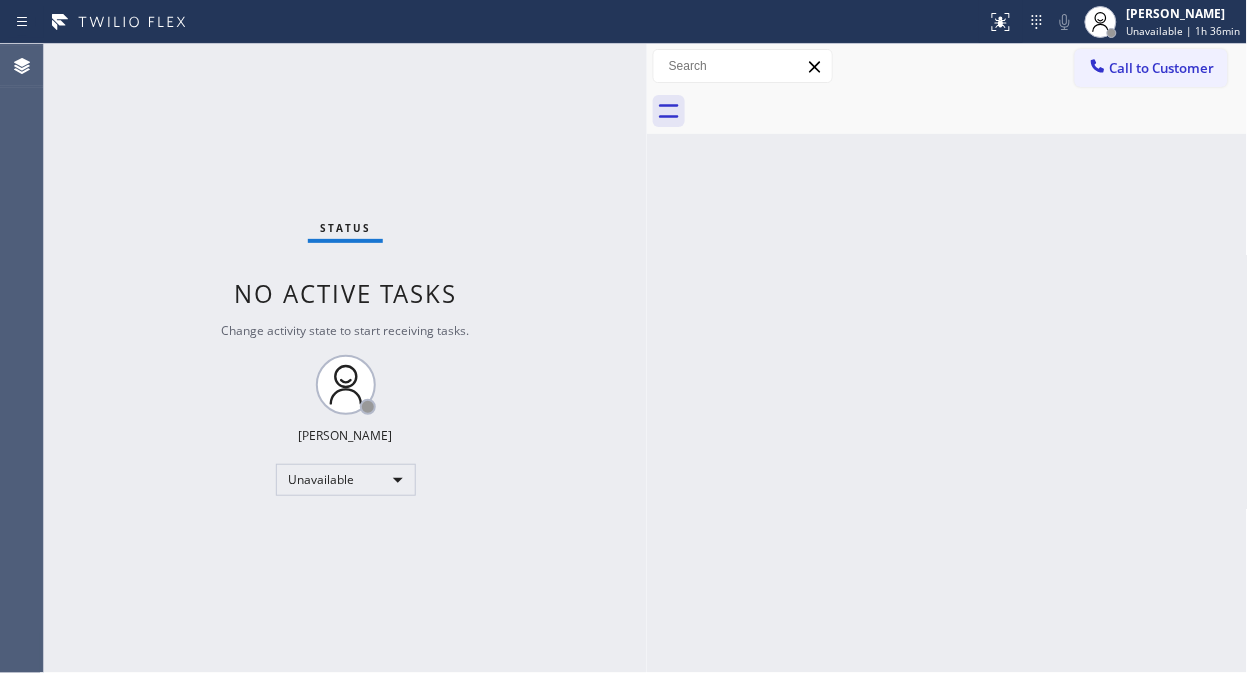 drag, startPoint x: 1166, startPoint y: 60, endPoint x: 1032, endPoint y: 114, distance: 144.47145 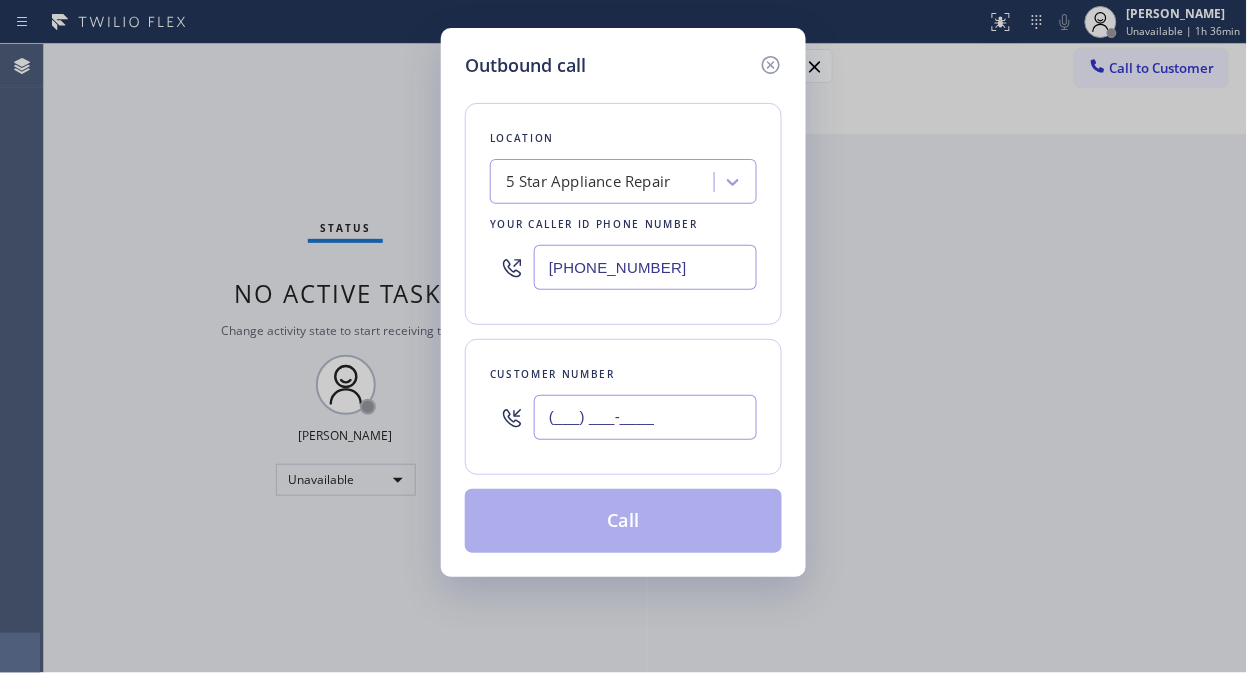click on "(___) ___-____" at bounding box center [645, 417] 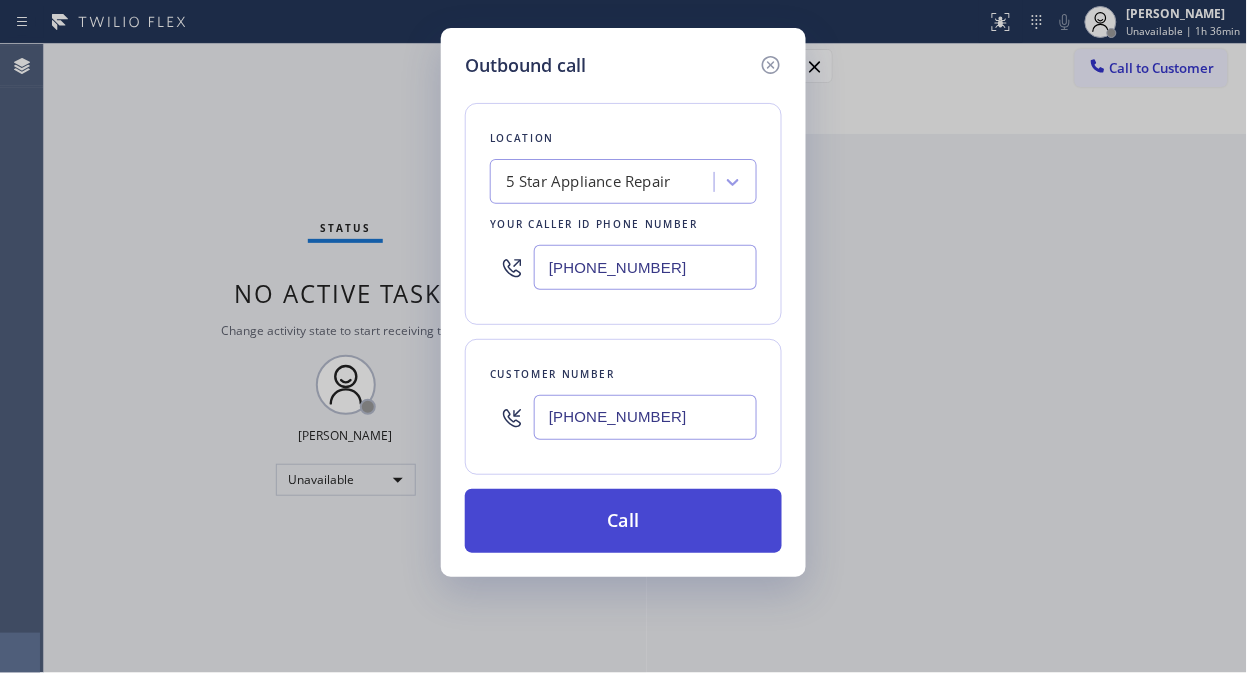 type on "(818) 618-6356" 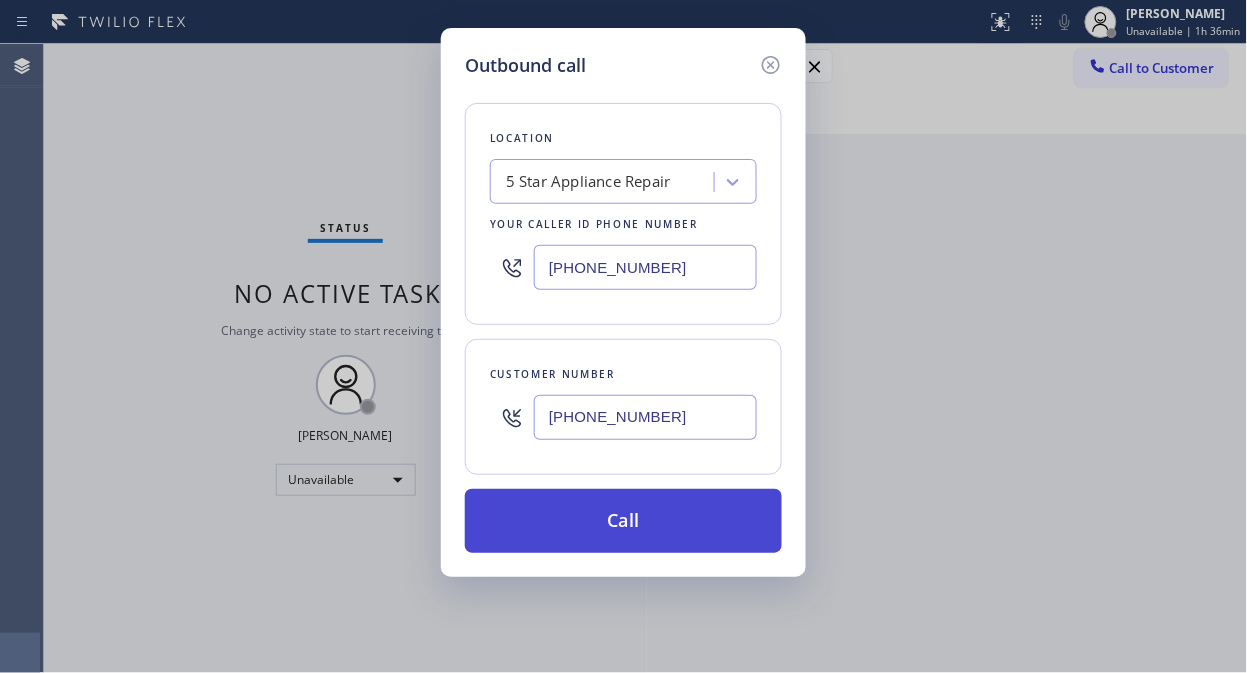 click on "Call" at bounding box center [623, 521] 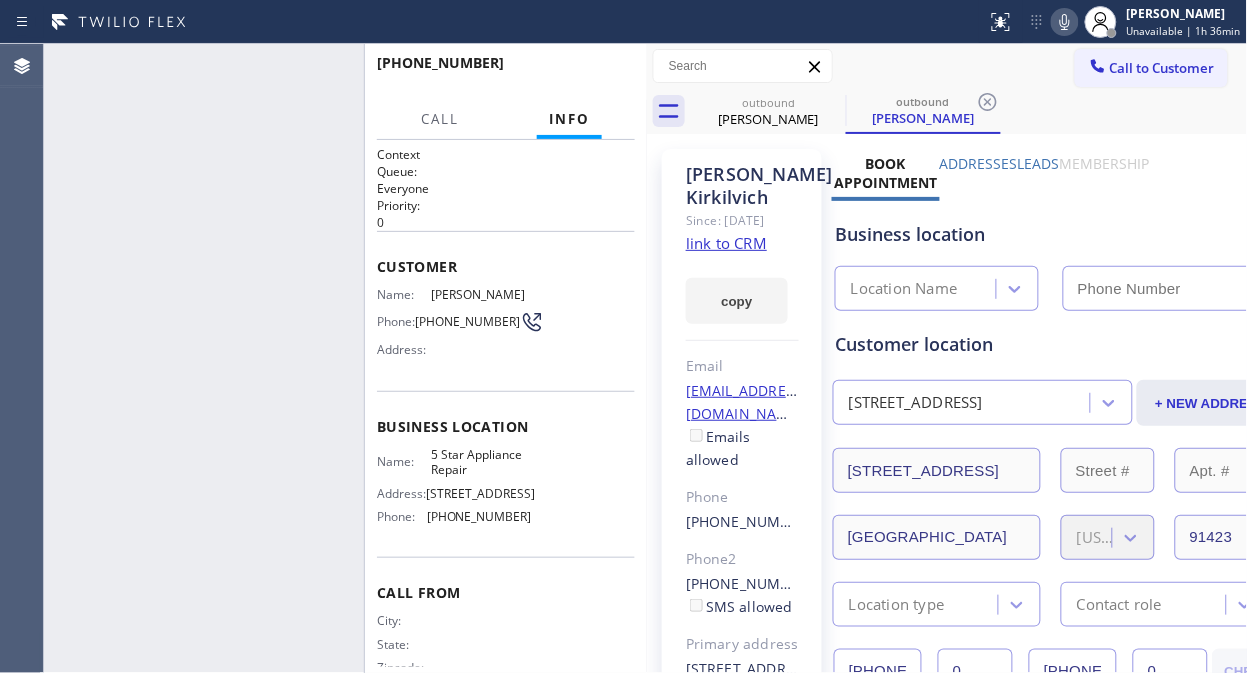 type on "[PHONE_NUMBER]" 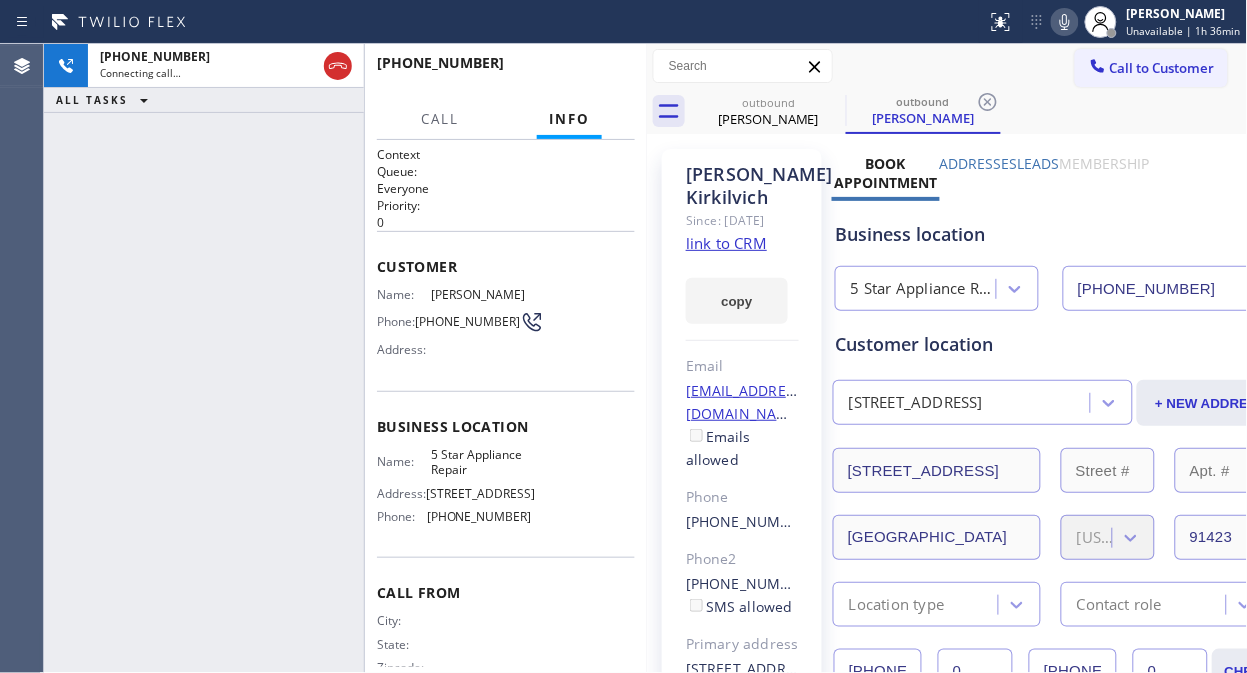 drag, startPoint x: 335, startPoint y: 68, endPoint x: 492, endPoint y: 84, distance: 157.81319 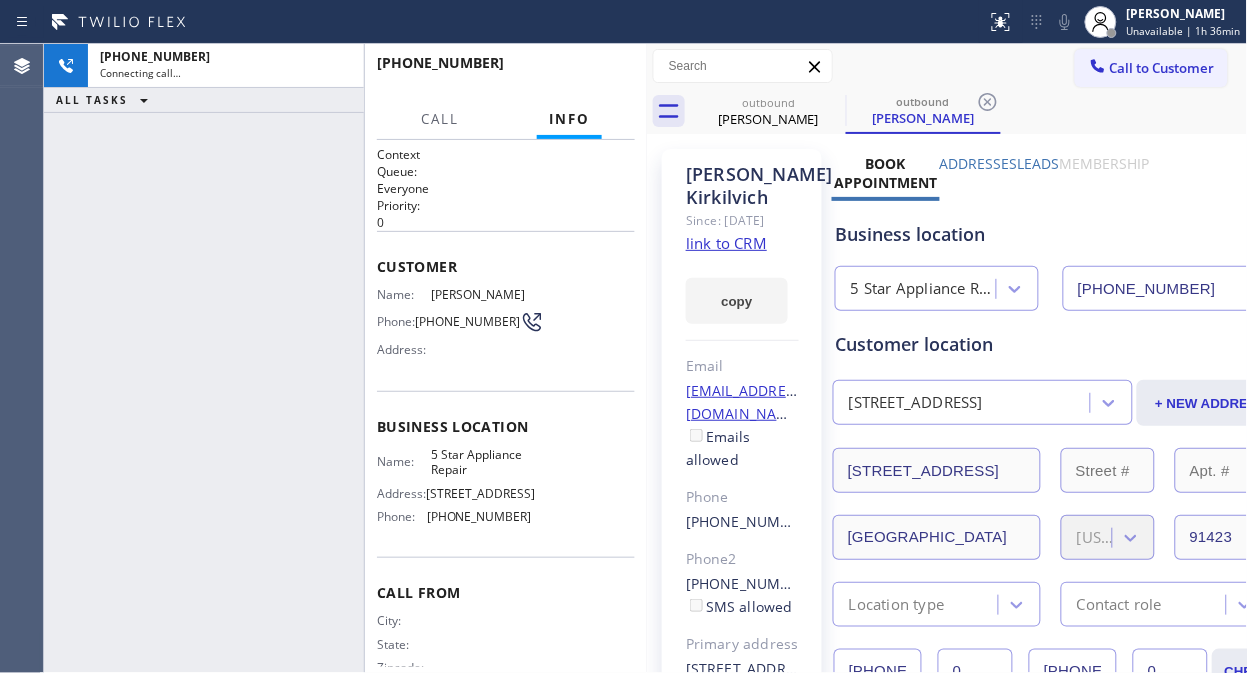 drag, startPoint x: 1142, startPoint y: 83, endPoint x: 661, endPoint y: 397, distance: 574.4188 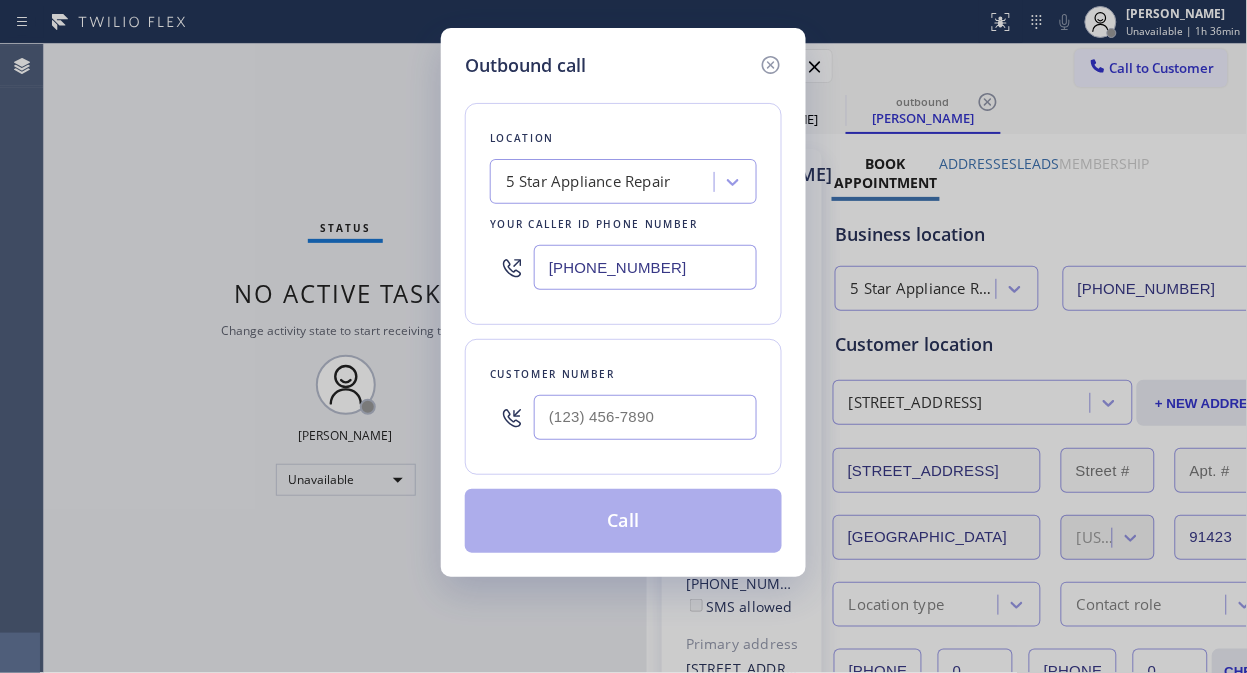 click at bounding box center [645, 417] 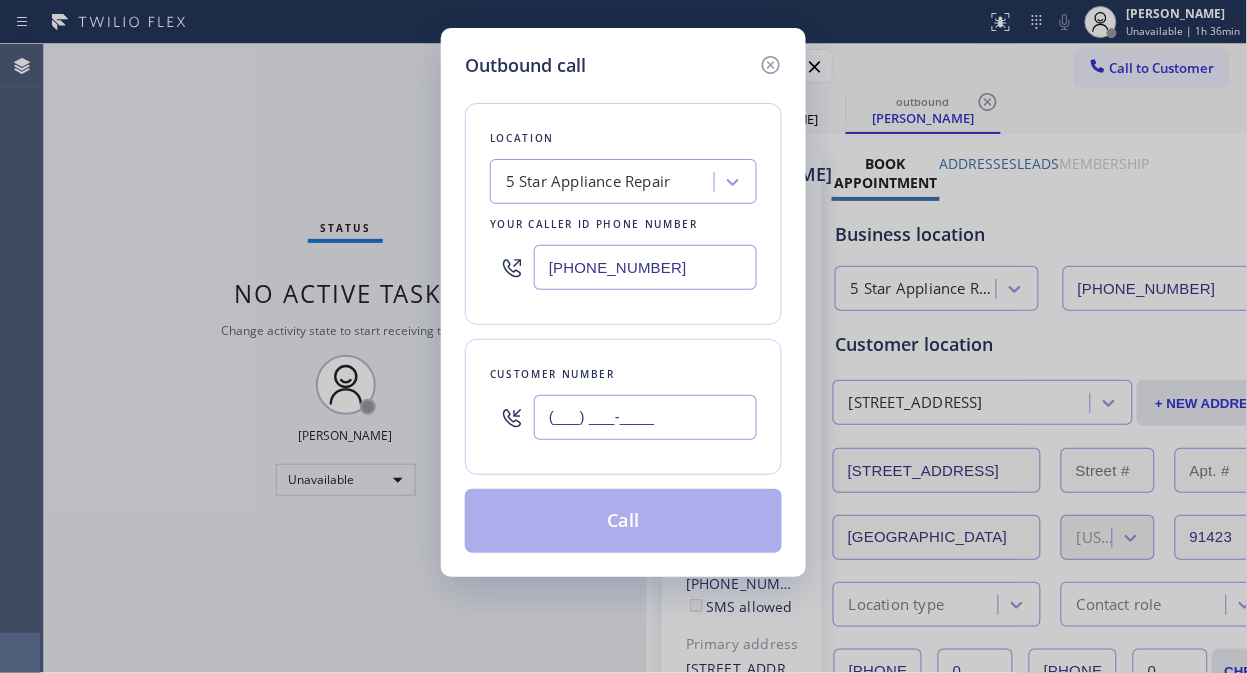paste on "805) 431-4613" 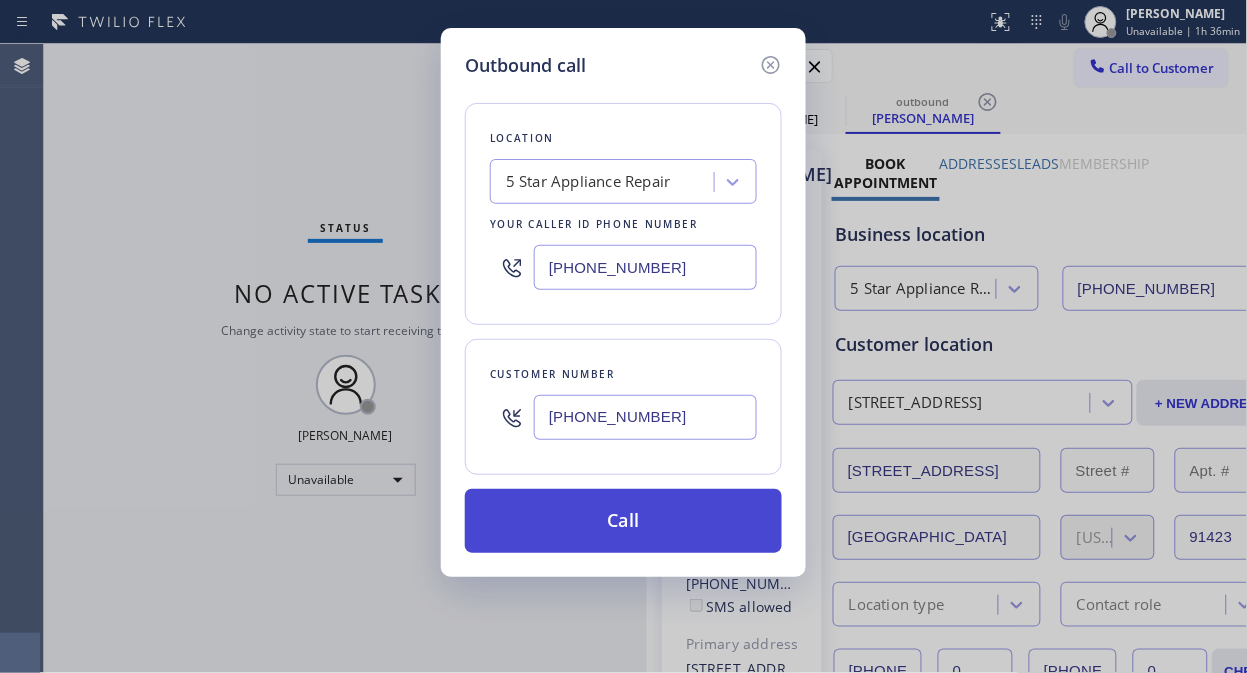 type on "(805) 431-4613" 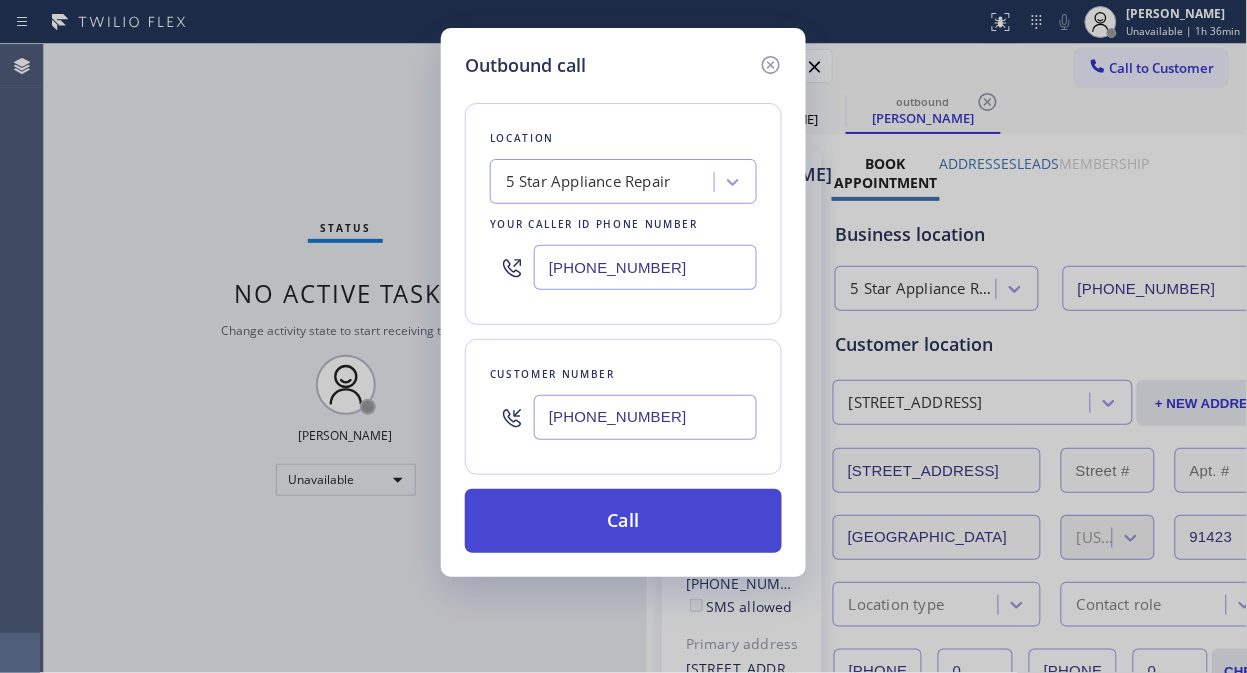 click on "Call" at bounding box center [623, 521] 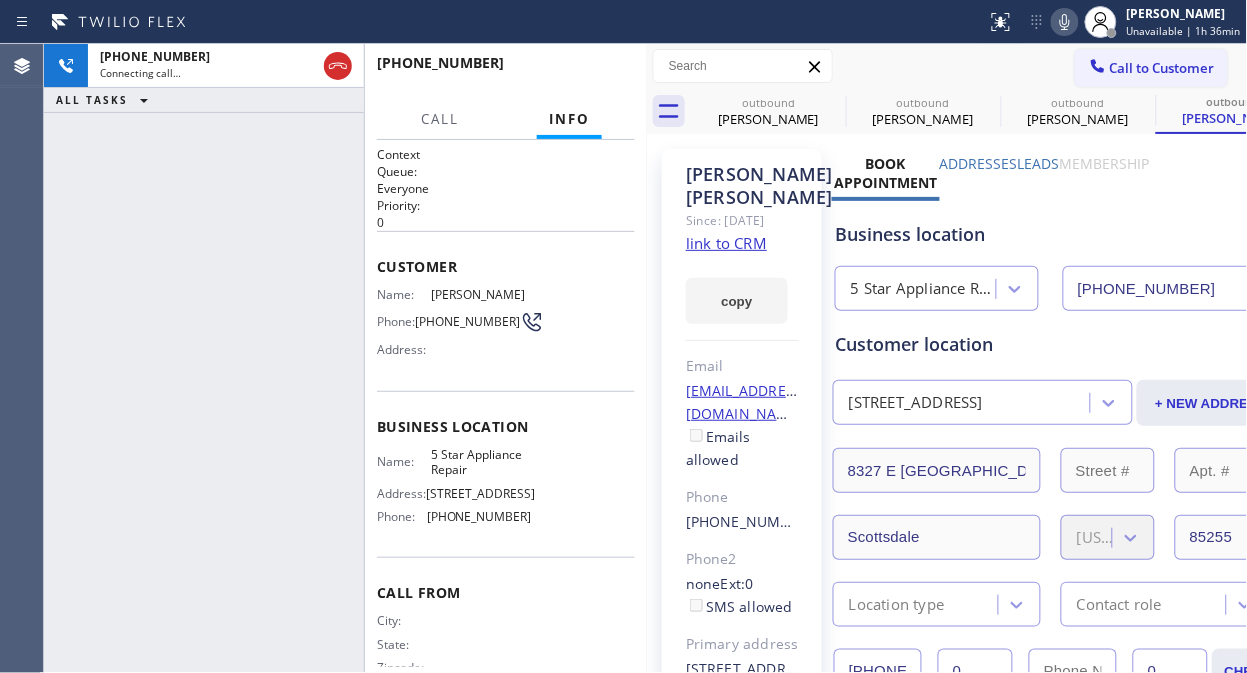 type on "[PHONE_NUMBER]" 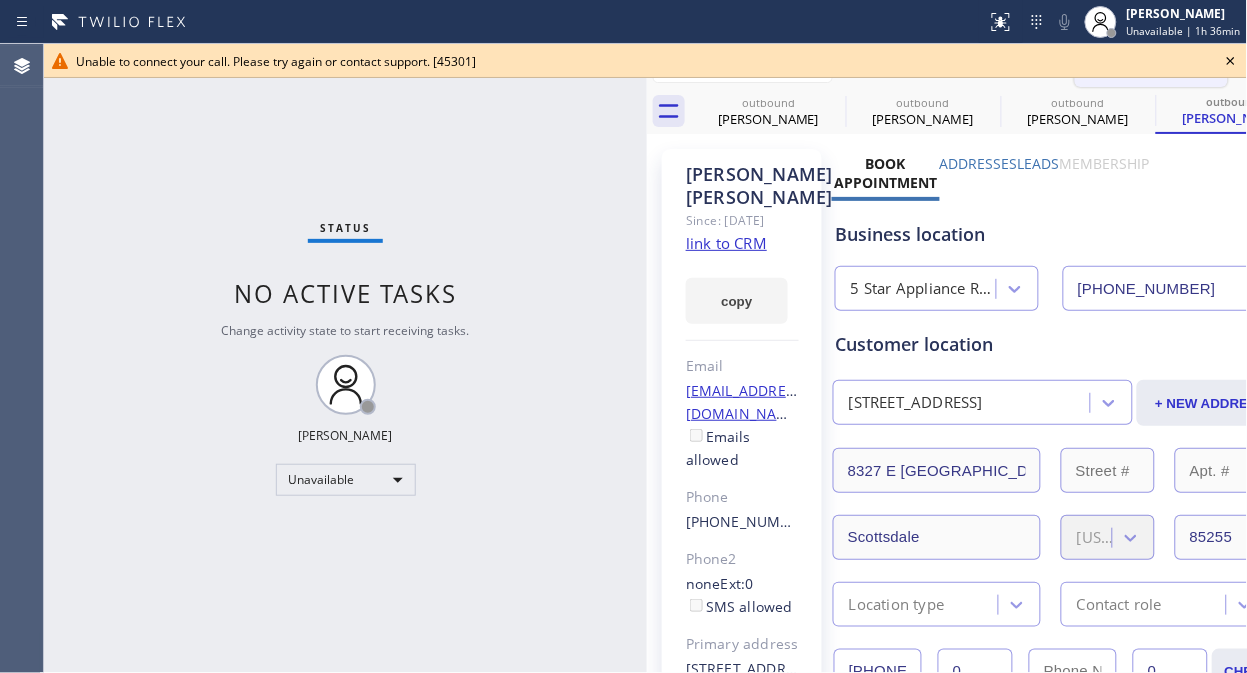drag, startPoint x: 1238, startPoint y: 56, endPoint x: 1208, endPoint y: 68, distance: 32.31099 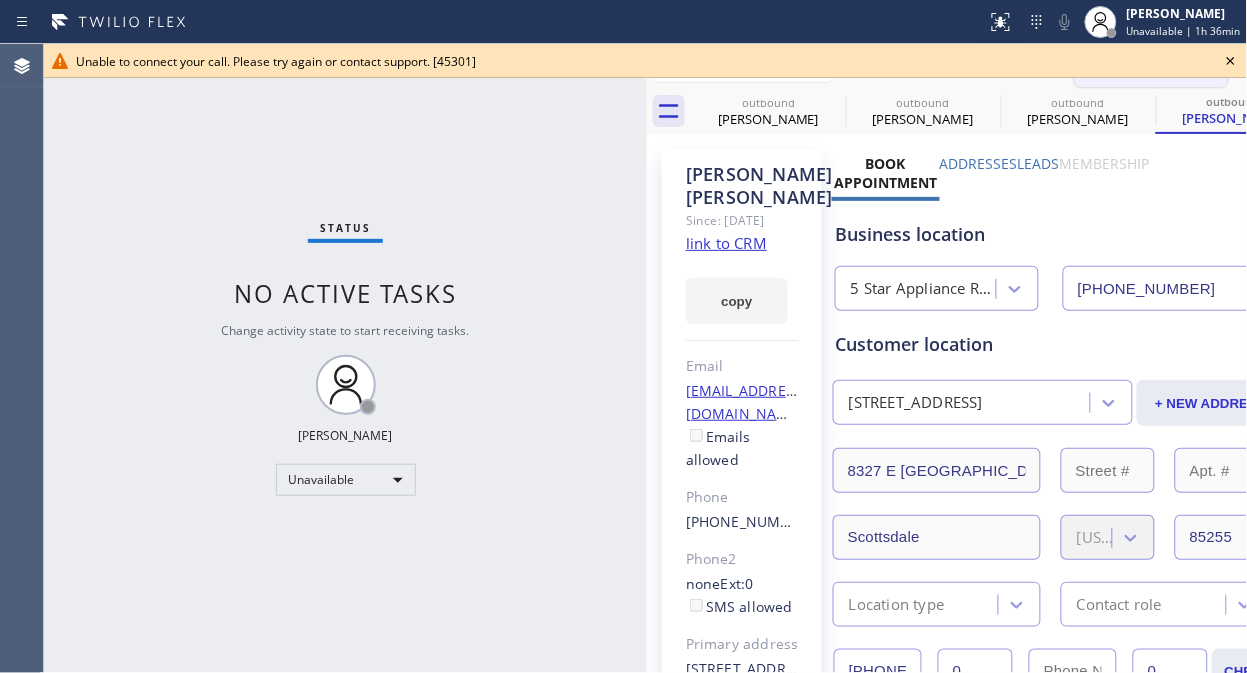 click 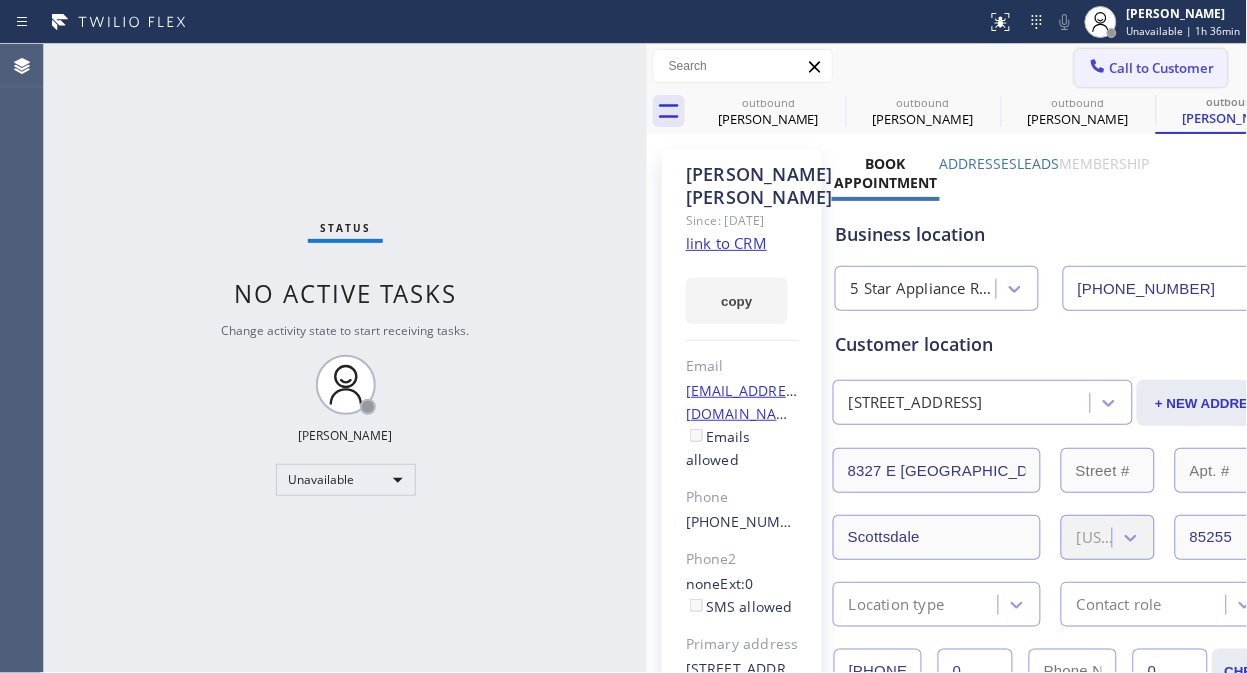 click on "Call to Customer" at bounding box center [1162, 68] 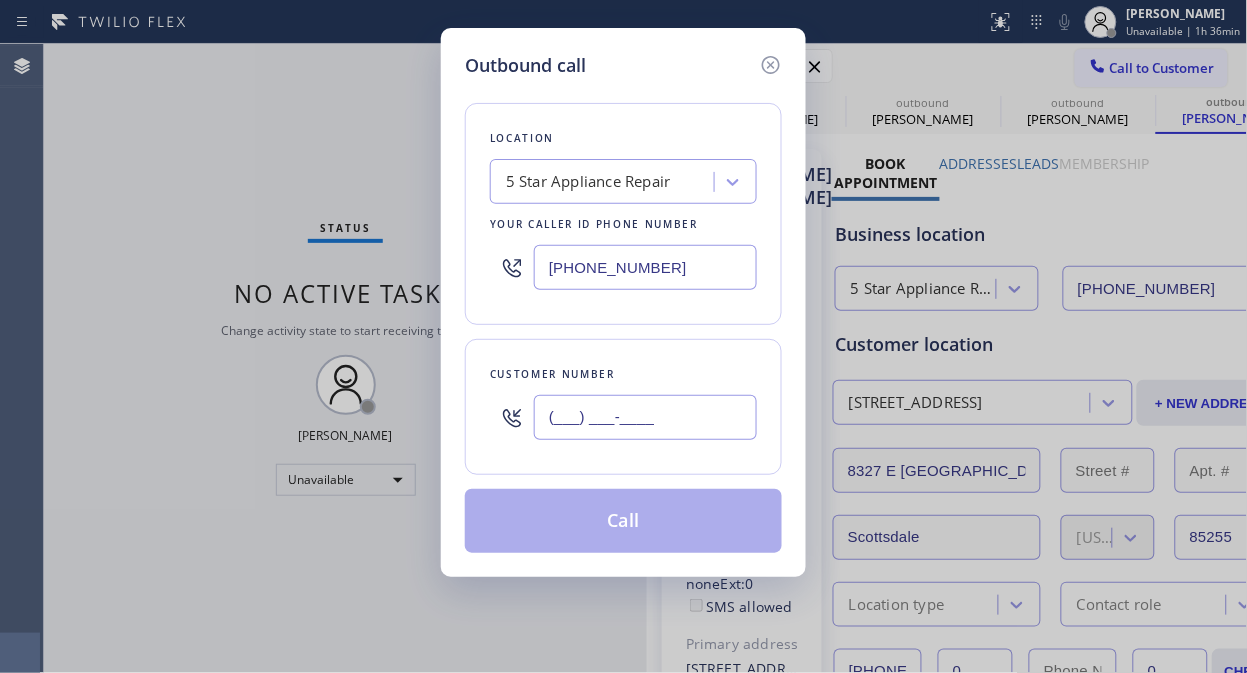 click on "(___) ___-____" at bounding box center (645, 417) 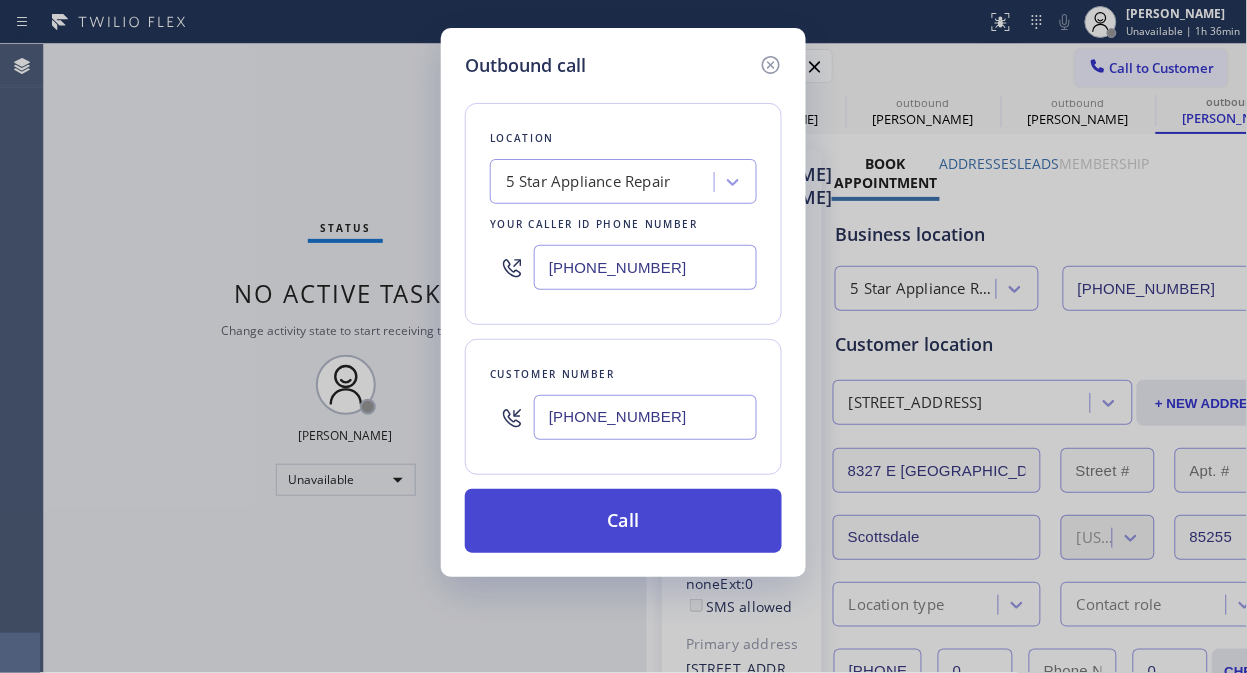 type on "(310) 454-7004" 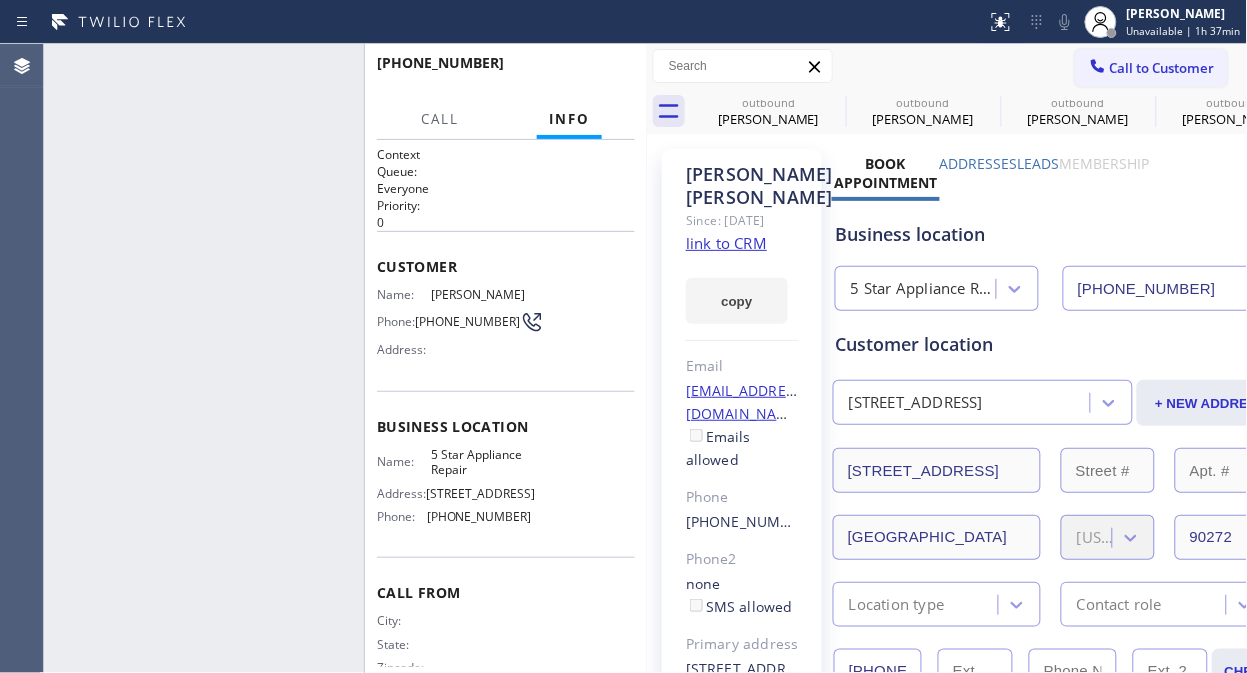 type on "[PHONE_NUMBER]" 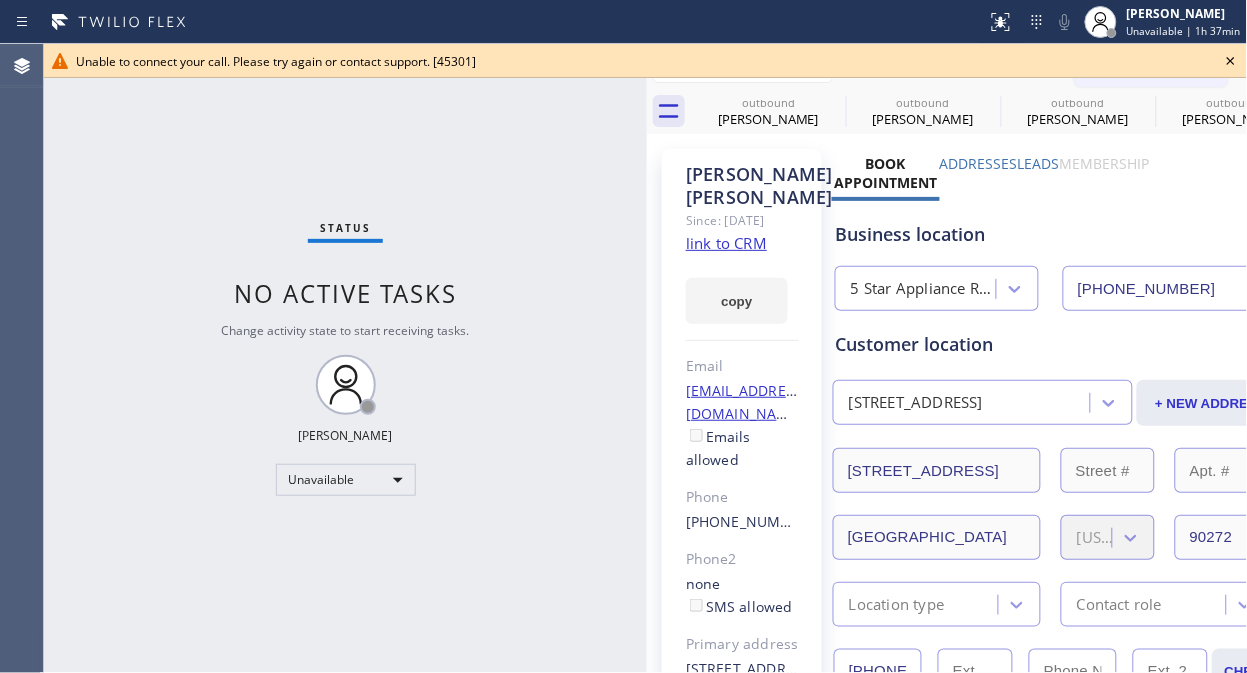 click 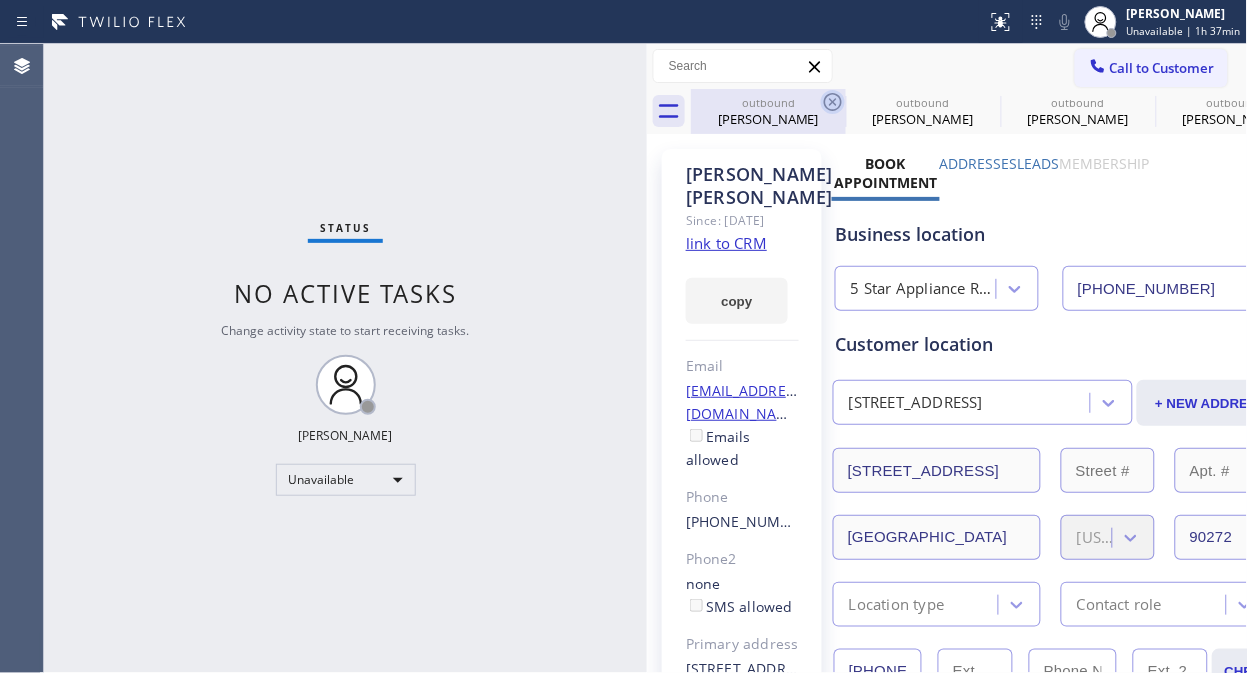 click 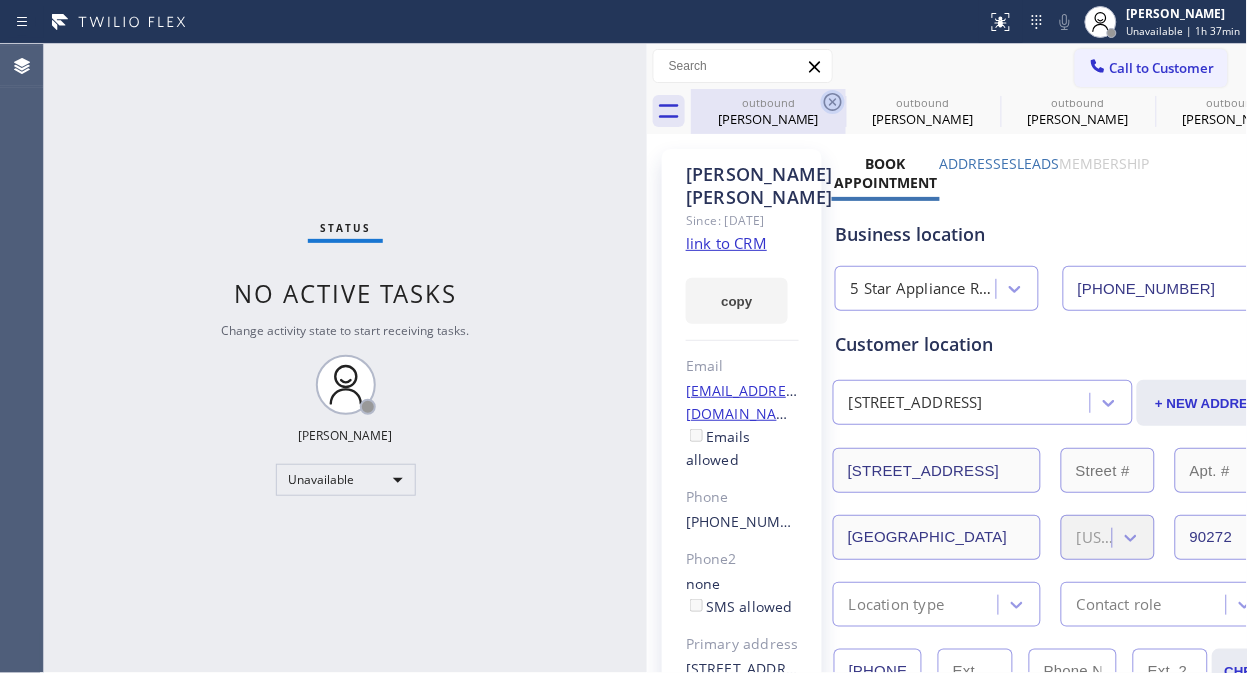 click 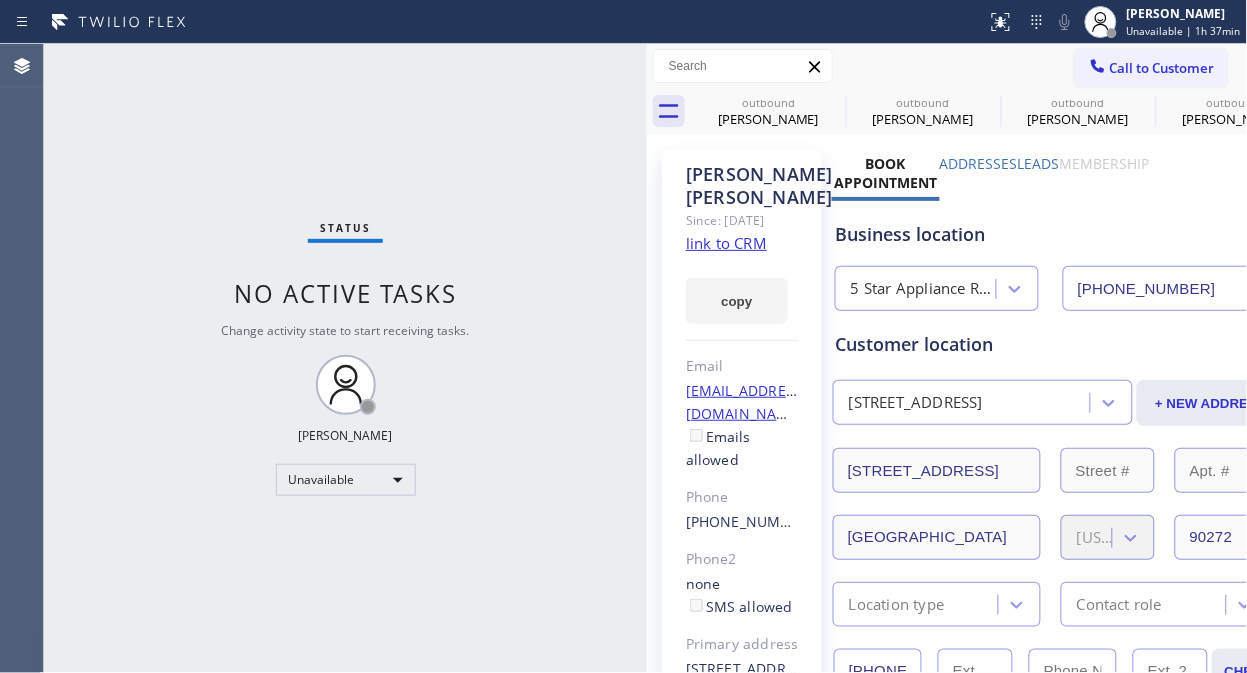 drag, startPoint x: 838, startPoint y: 98, endPoint x: 724, endPoint y: 15, distance: 141.01419 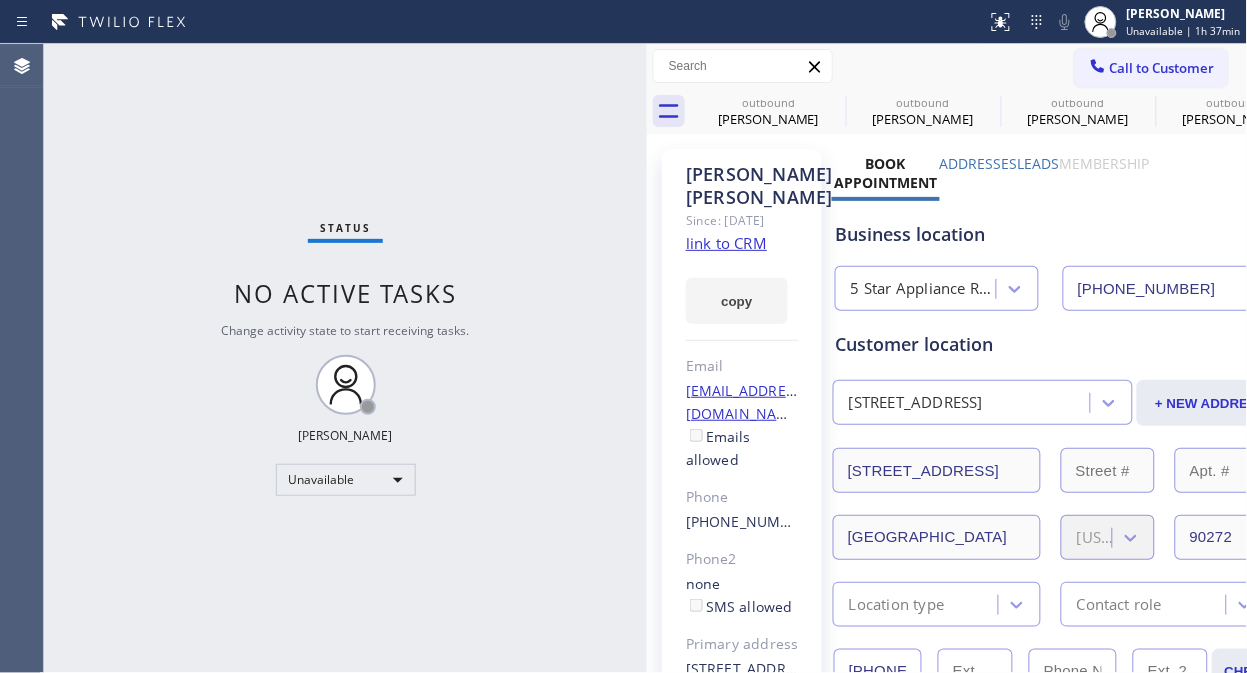 click 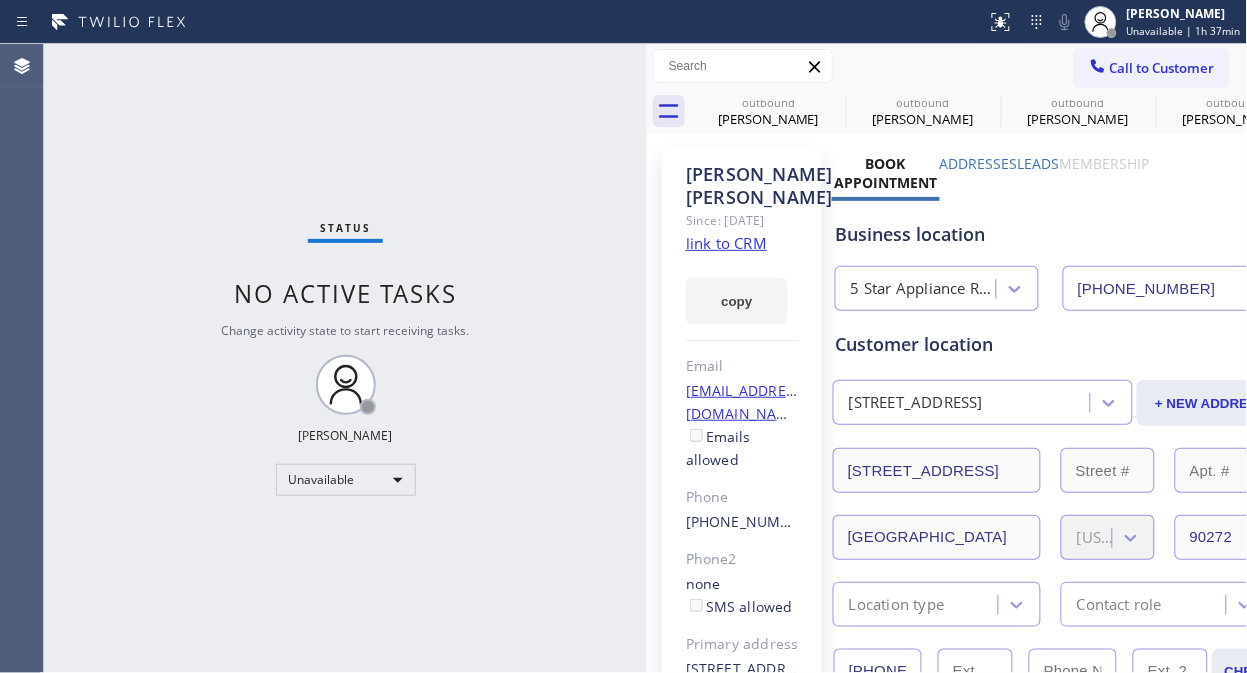 click on "outbound Galina  Kirkilvich outbound Galina  Kirkilvich outbound John  Collins  outbound John  Collins  outbound Heather  Mcadams outbound Heather  Mcadams" at bounding box center (969, 111) 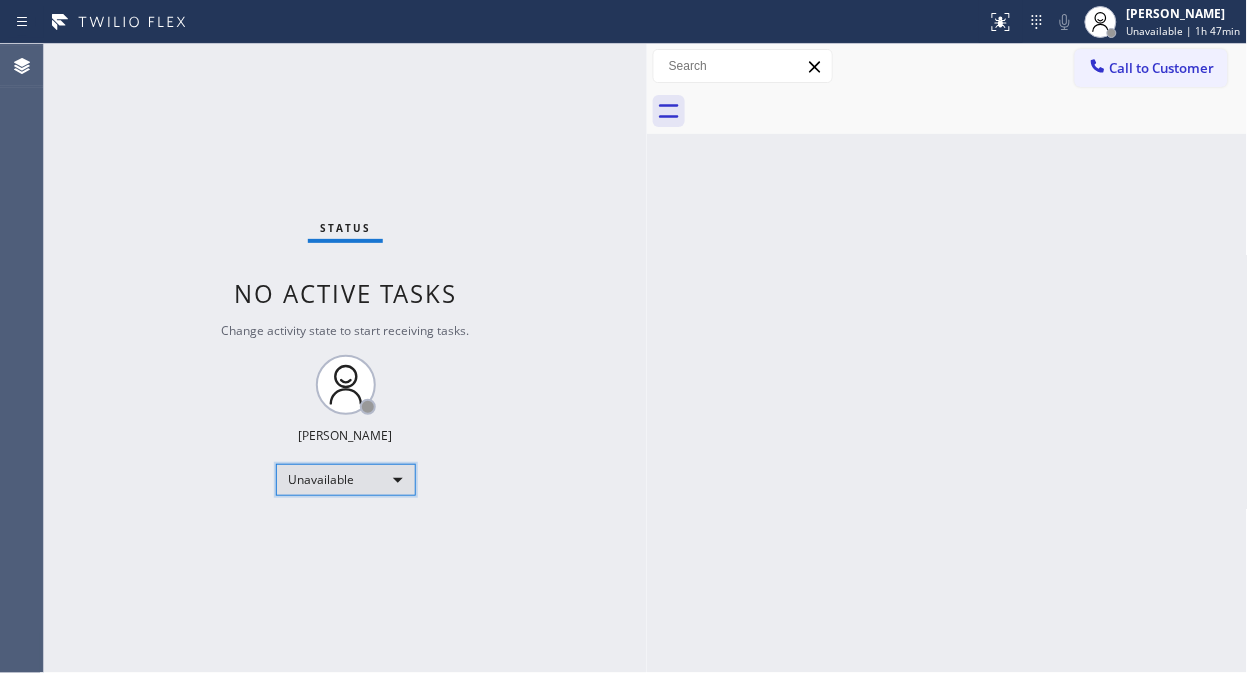 click on "Unavailable" at bounding box center [346, 480] 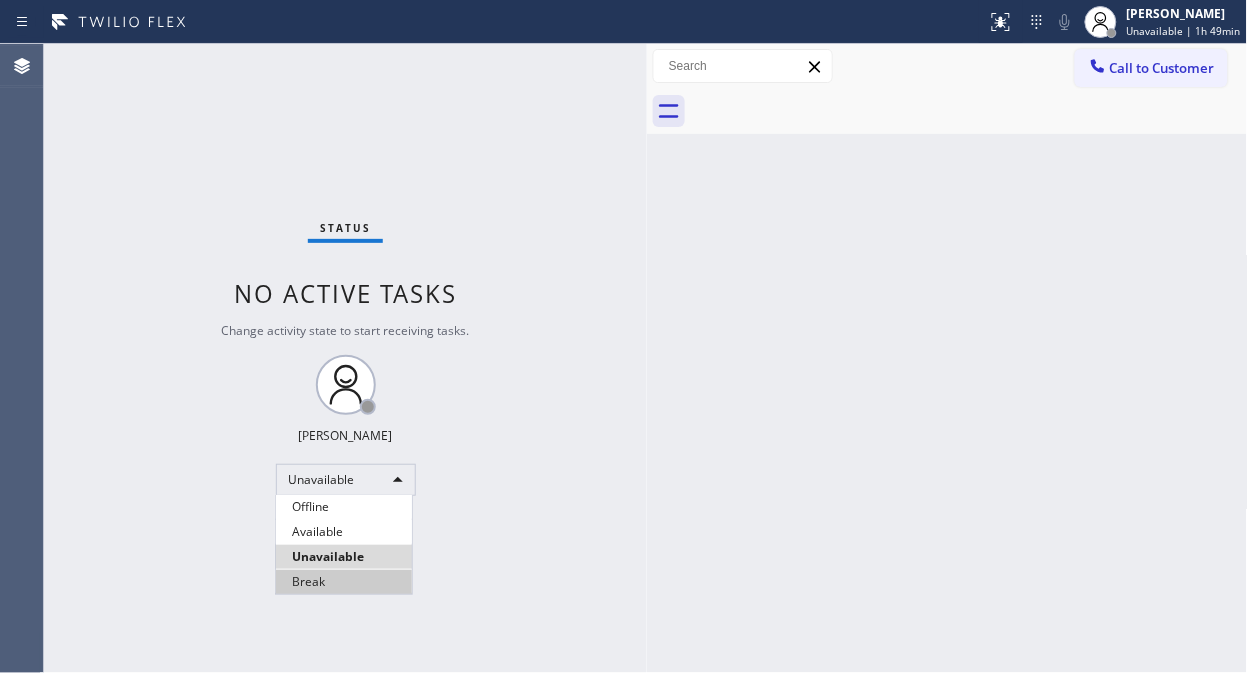 click on "Break" at bounding box center (344, 582) 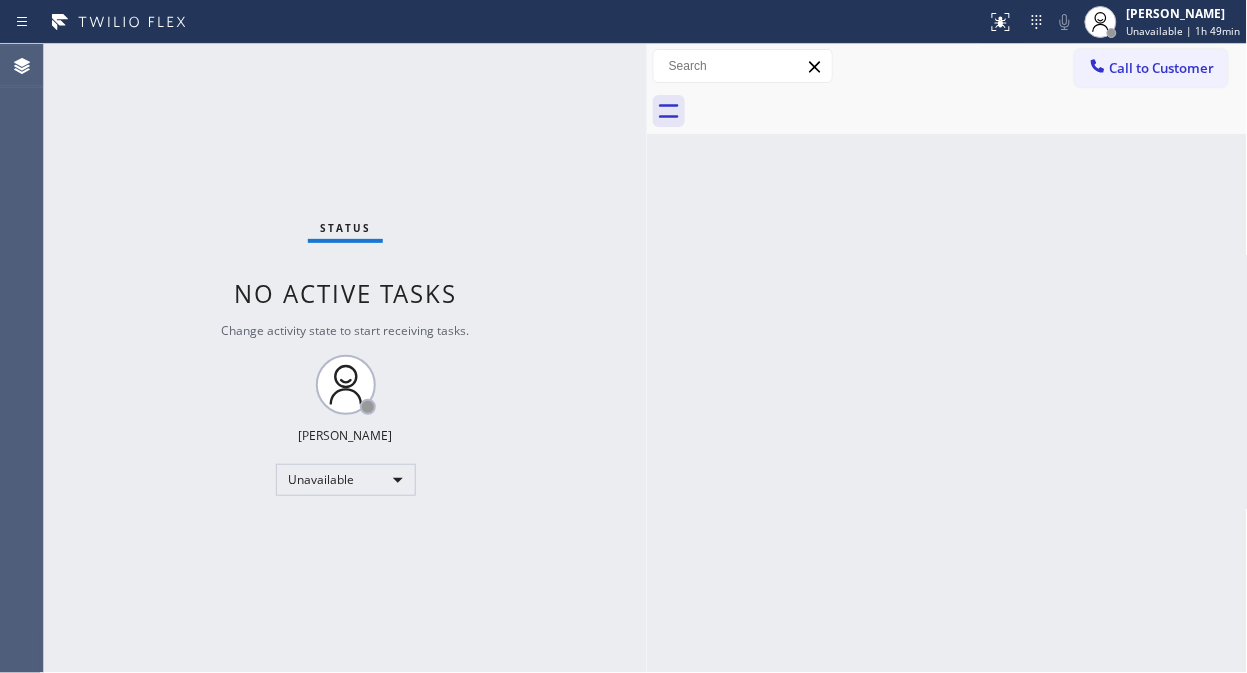 click on "Back to Dashboard Change Sender ID Customers Technicians Select a contact Outbound call Location Search location Your caller id phone number Customer number Call Customer info Name   Phone none Address none Change Sender ID HVAC +18559994417 5 Star Appliance +18557314952 Appliance Repair +18554611149 Plumbing +18889090120 Air Duct Cleaning +18006865038  Electricians +18005688664 Cancel Change Check personal SMS Reset Change No tabs Call to Customer Outbound call Location 5 Star Appliance Repair Your caller id phone number (855) 731-4952 Customer number Call Outbound call Technician Search Technician Your caller id phone number Your caller id phone number Call" at bounding box center [947, 358] 